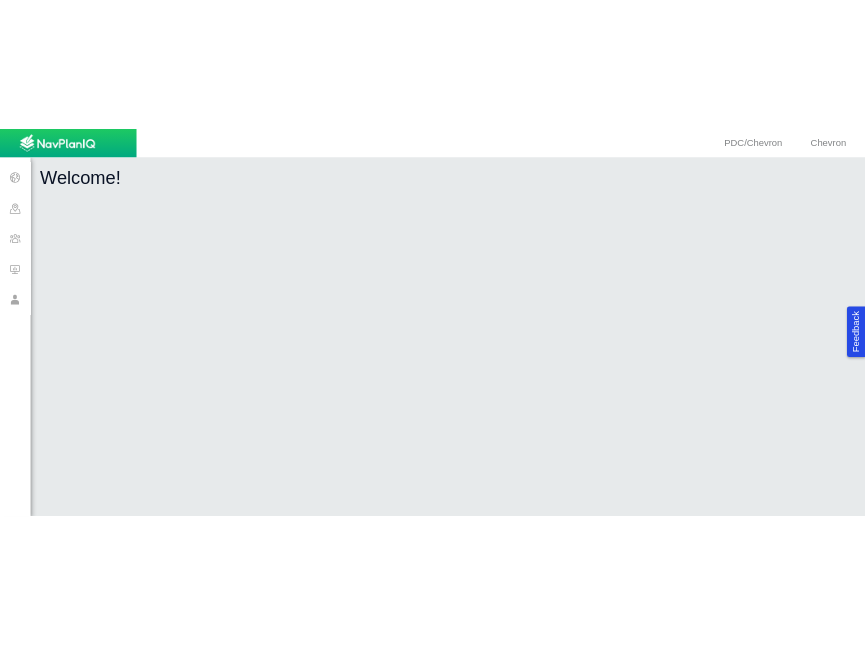 scroll, scrollTop: 0, scrollLeft: 0, axis: both 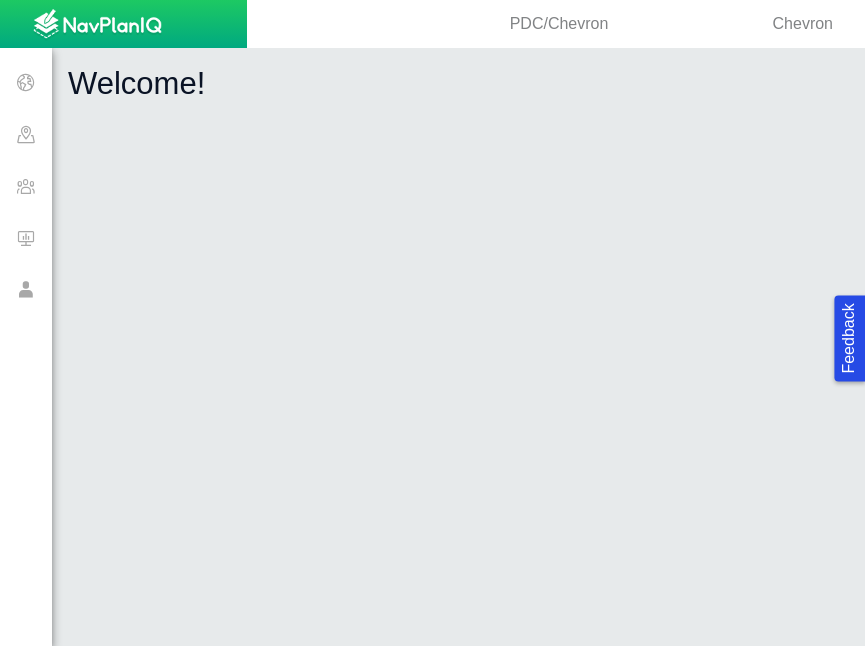 click at bounding box center [26, 134] 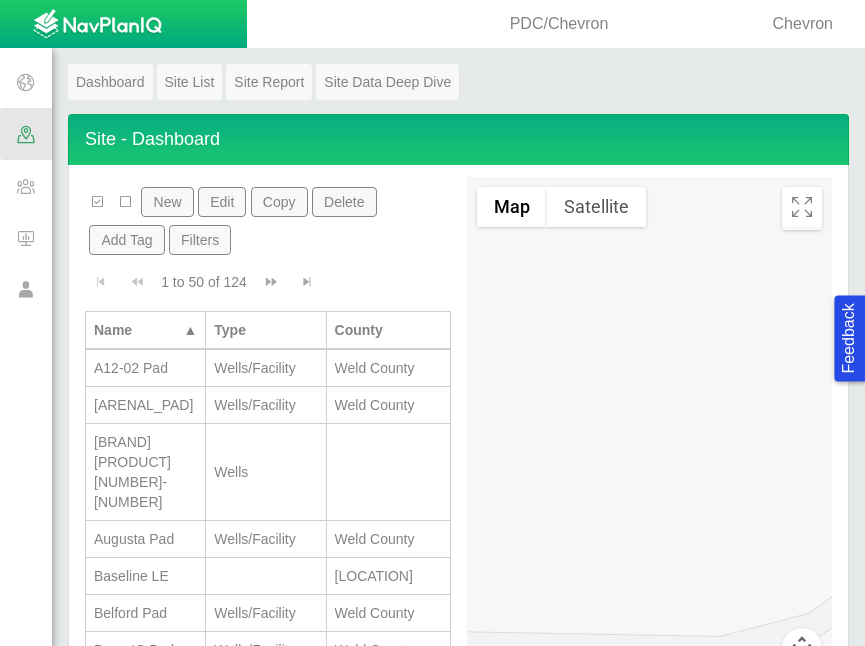 click at bounding box center [26, 186] 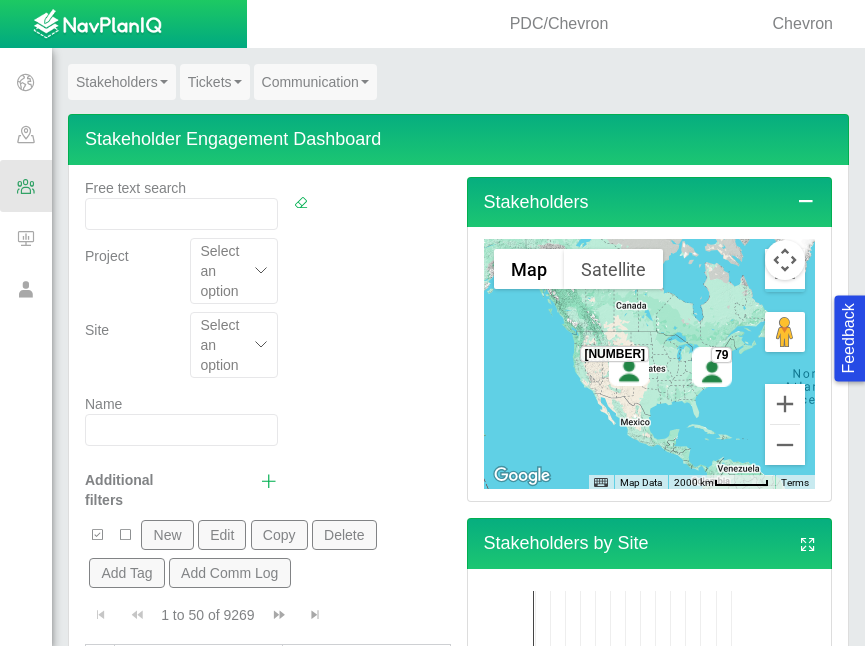 scroll, scrollTop: 8, scrollLeft: 0, axis: vertical 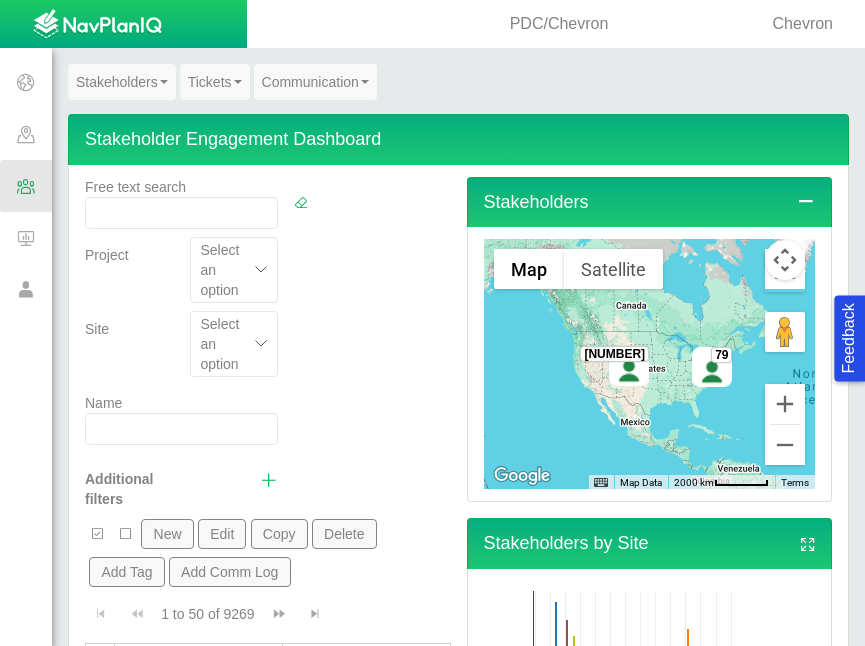 click at bounding box center (181, 429) 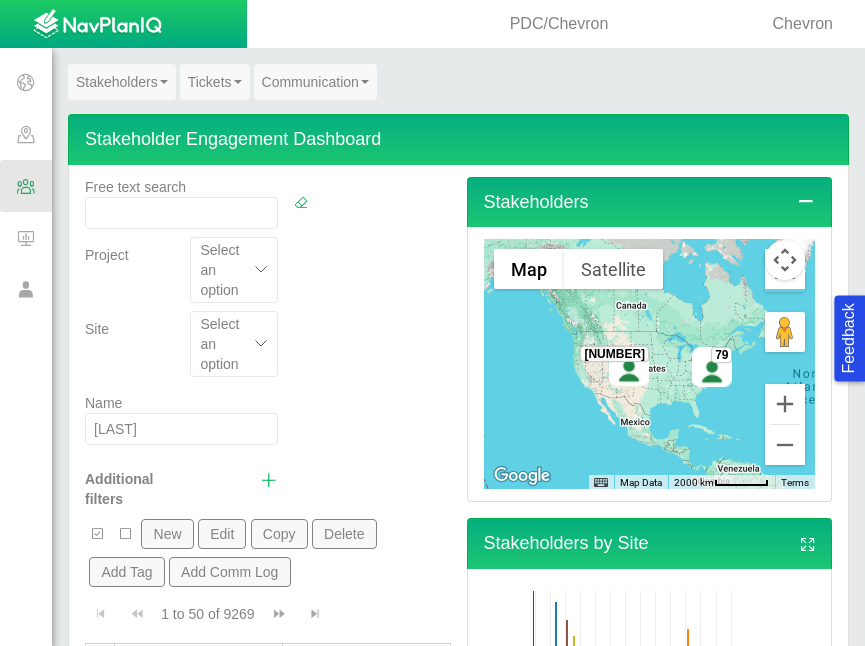 type on "[LAST]" 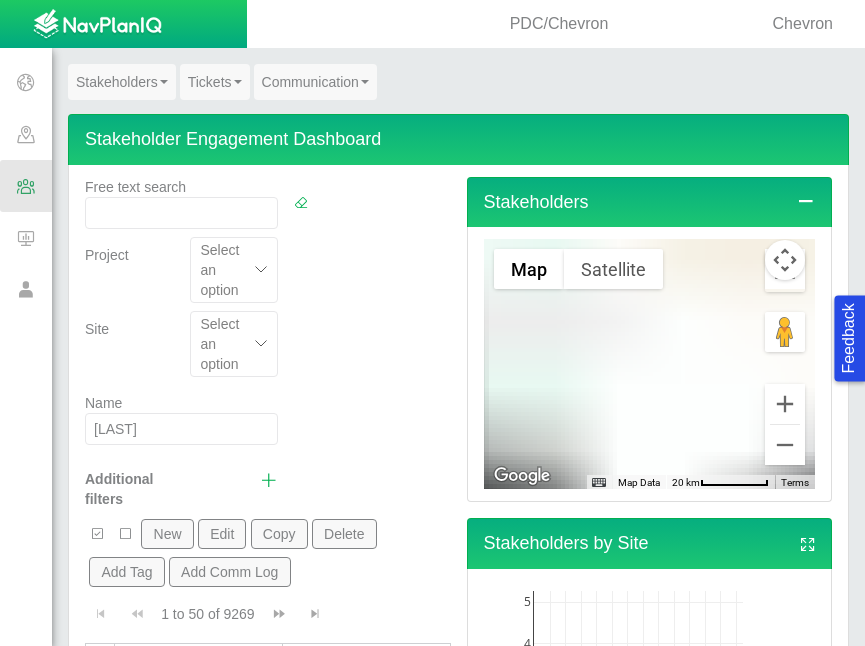 scroll, scrollTop: 153, scrollLeft: 0, axis: vertical 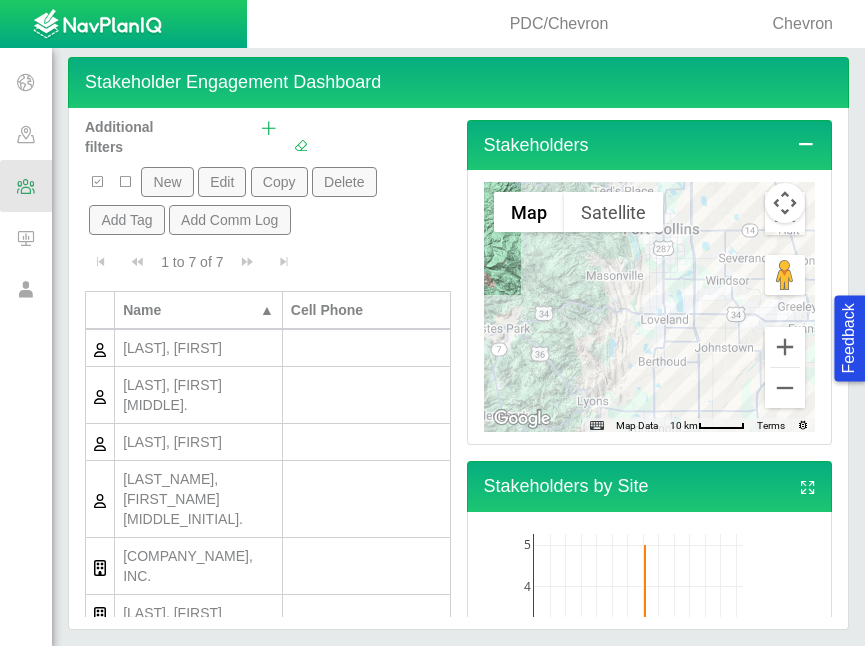 click on "[LAST], [FIRST]" at bounding box center [198, 442] 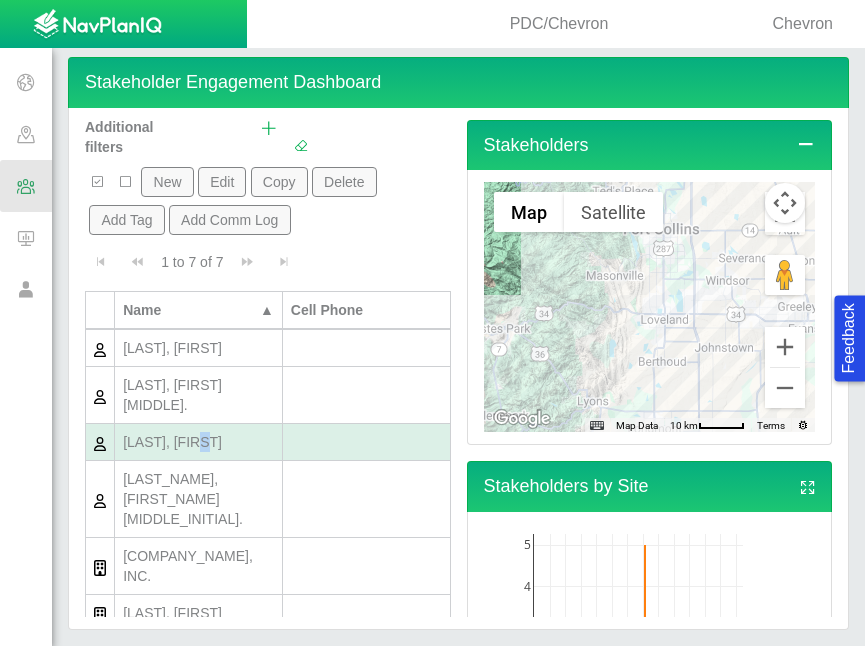 click on "[LAST], [FIRST]" at bounding box center (198, 442) 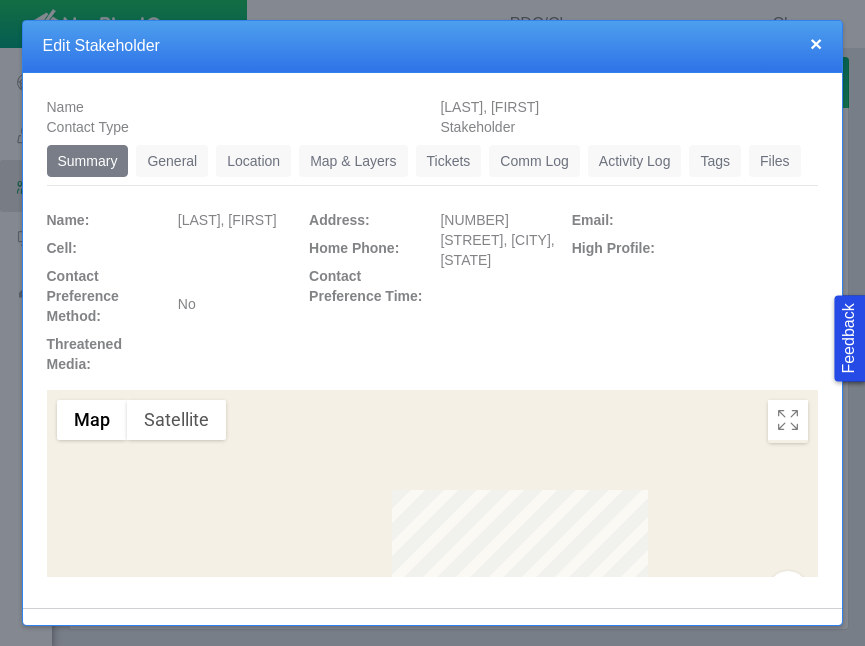 click on "General" at bounding box center [172, 161] 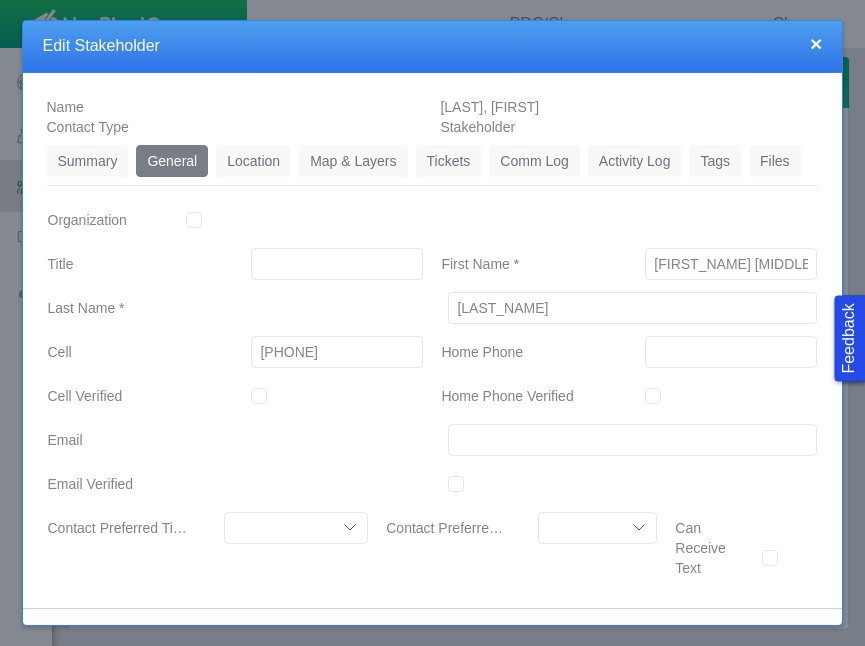 click on "[PHONE]" at bounding box center [337, 352] 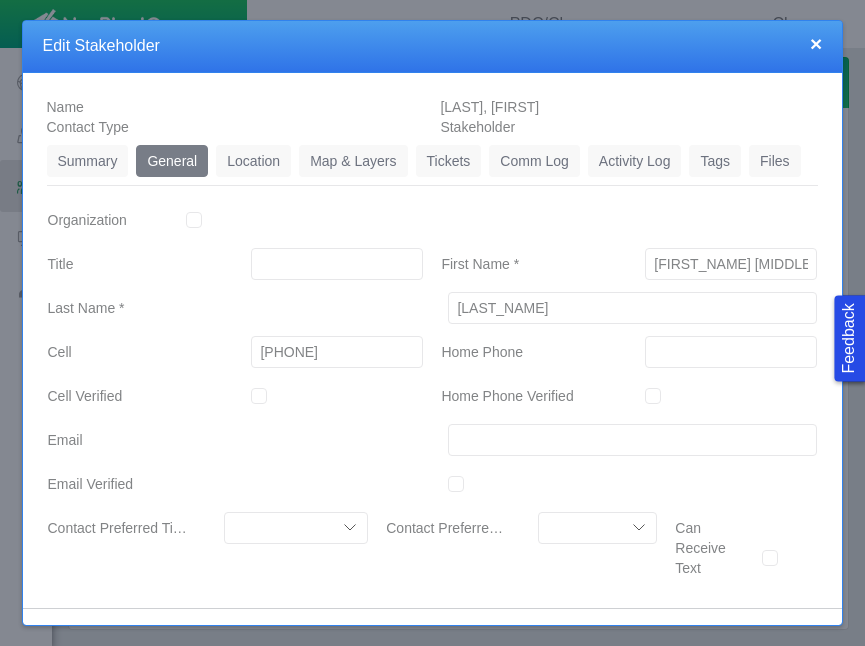 scroll, scrollTop: 0, scrollLeft: 4, axis: horizontal 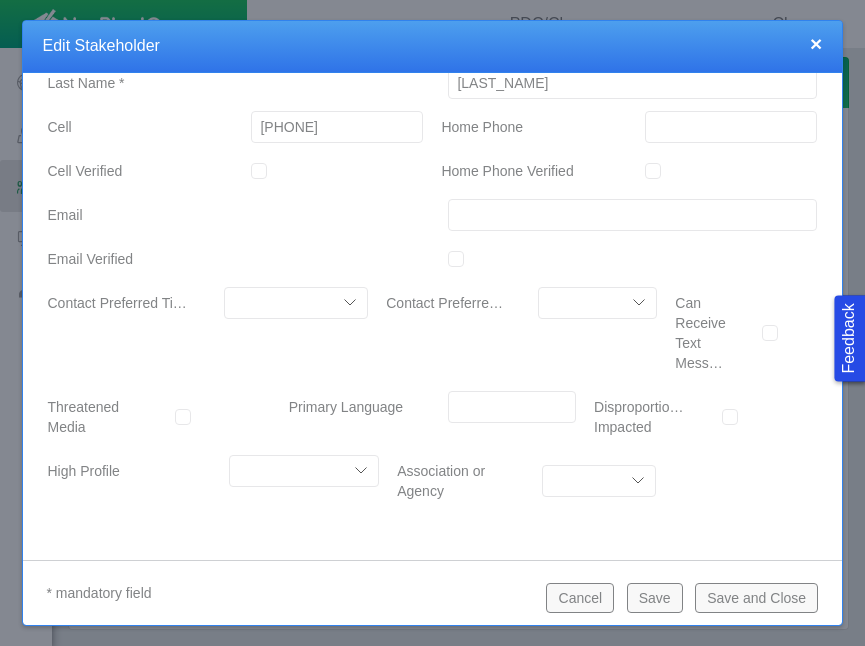 type on "[PHONE]" 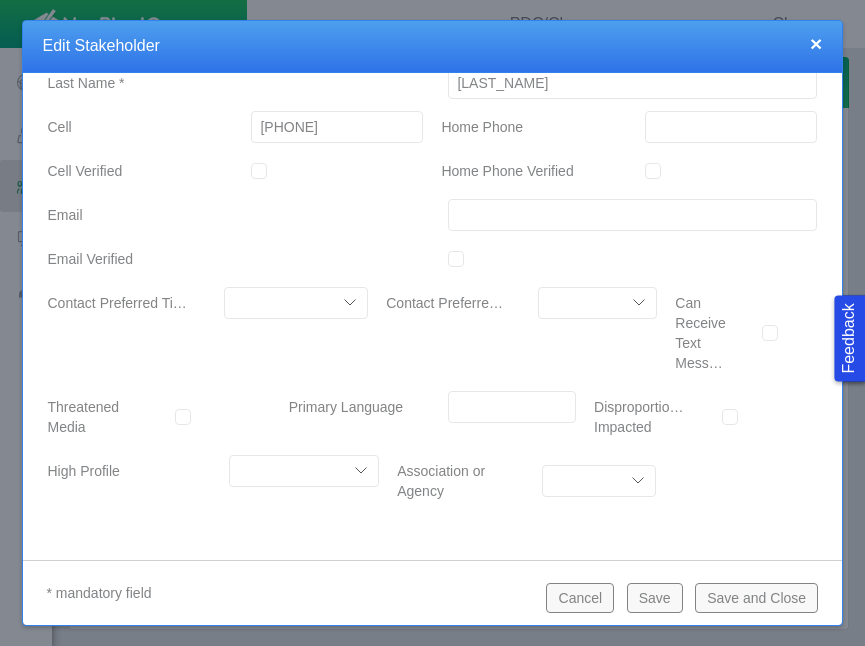 scroll, scrollTop: 0, scrollLeft: 0, axis: both 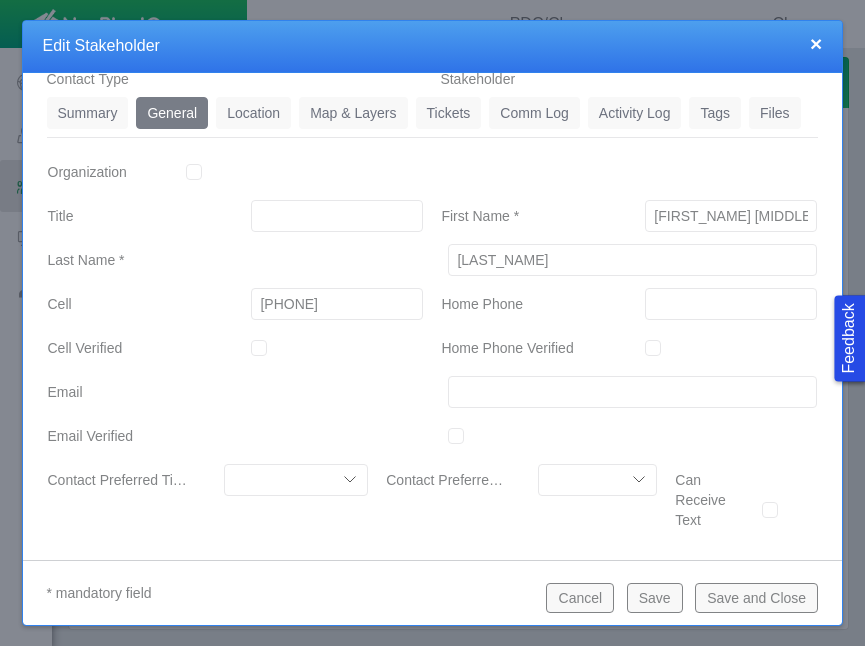 click on "Tickets" at bounding box center (449, 113) 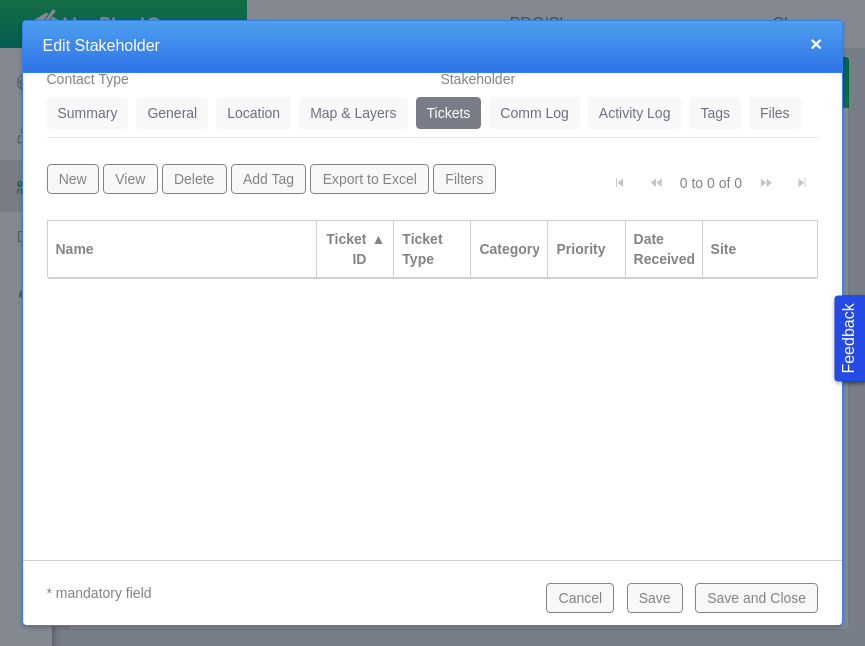 click on "New" at bounding box center (73, 179) 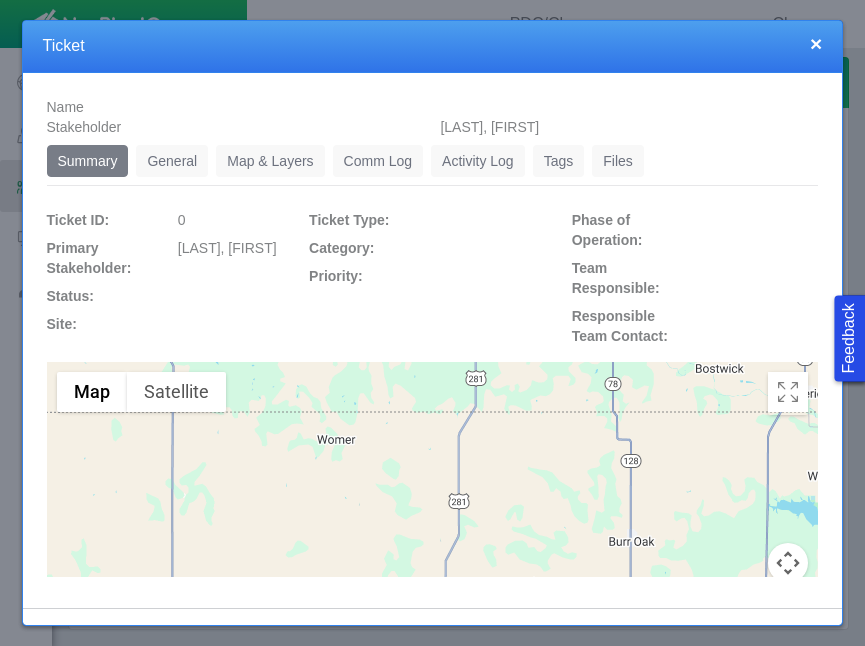click on "General" at bounding box center (172, 161) 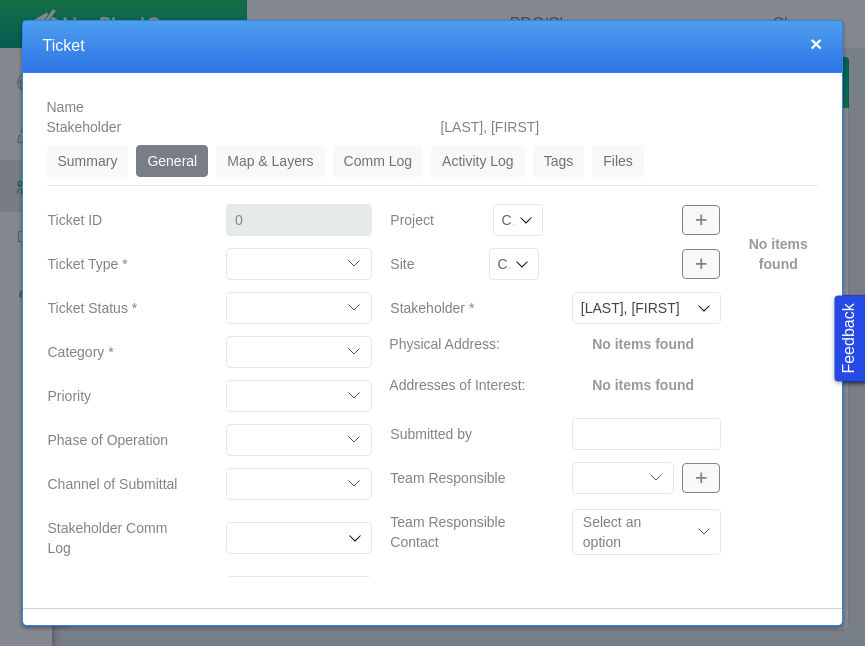 click on "Compliment Grievance Grievance Non-Op Information" at bounding box center (299, 264) 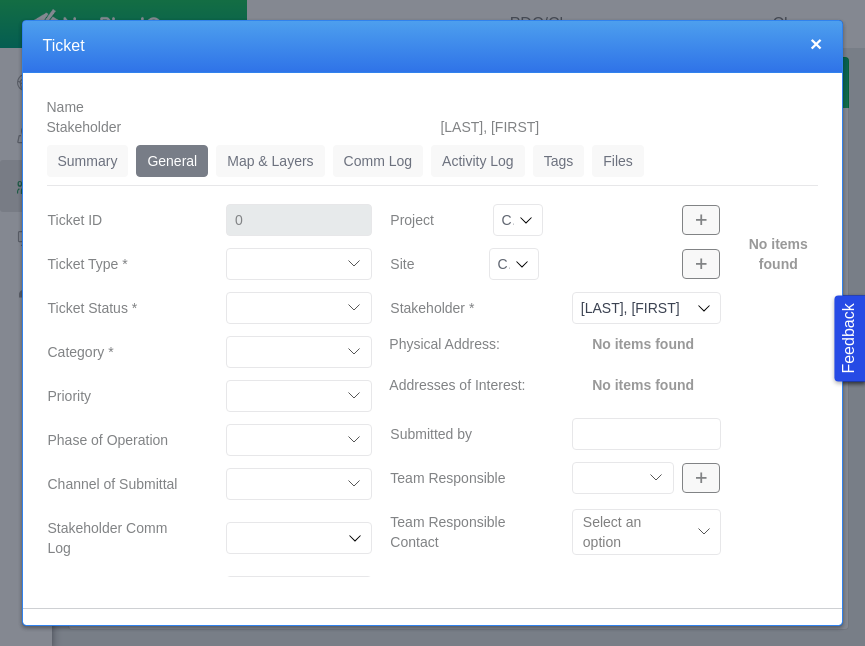 click on "Closed (resolved) Closed (unreasonable) Closed (unresolved) Open (assigned) Open (unassigned)" at bounding box center (299, 308) 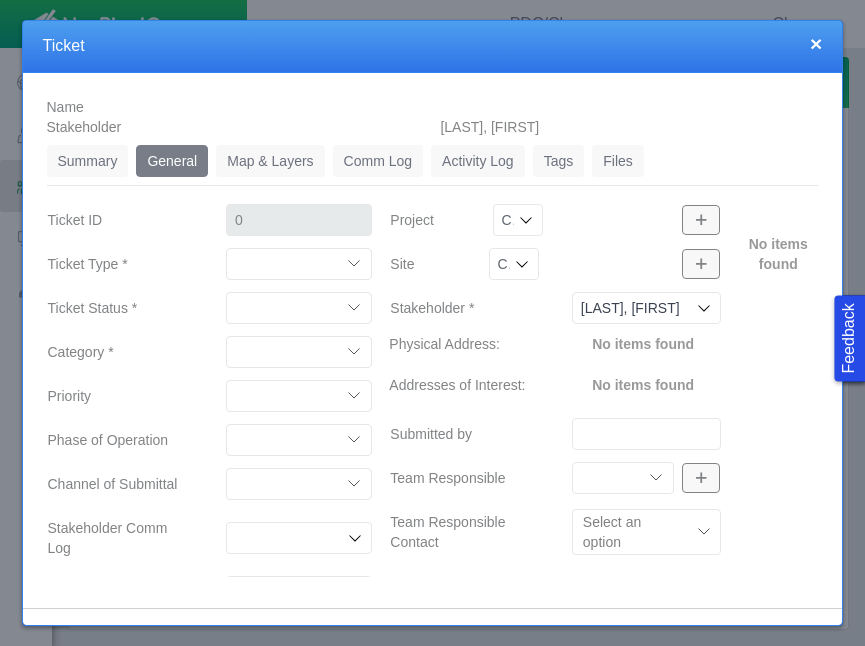 select on "[NUMBER]" 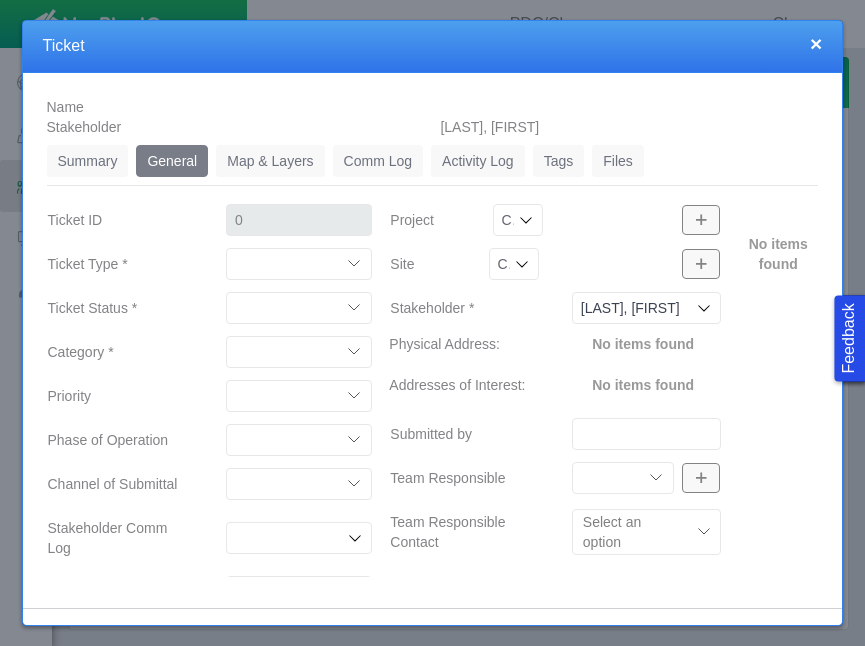 click on "Access Aesthetics Ag/Crops Air Quality Claims Clean-up/Remediation Communication Dust Emergency Emissions Environmental Equipment Flaring Gate/Fence Haul Route Health Leasing Letter of Support Light Line Locate Livestock Meeting Attendance Meeting Attendance Not Invited Mineral Land Pooling Mud Tracking Noise Odor Ownership/Royalties Permitting Property Damage Property Value Proximity Reclamation Safety Schedule School Shocks Signage Soil Sampling Spill Traffic/Rules of the Road Vibrations Water Quality" at bounding box center [299, 352] 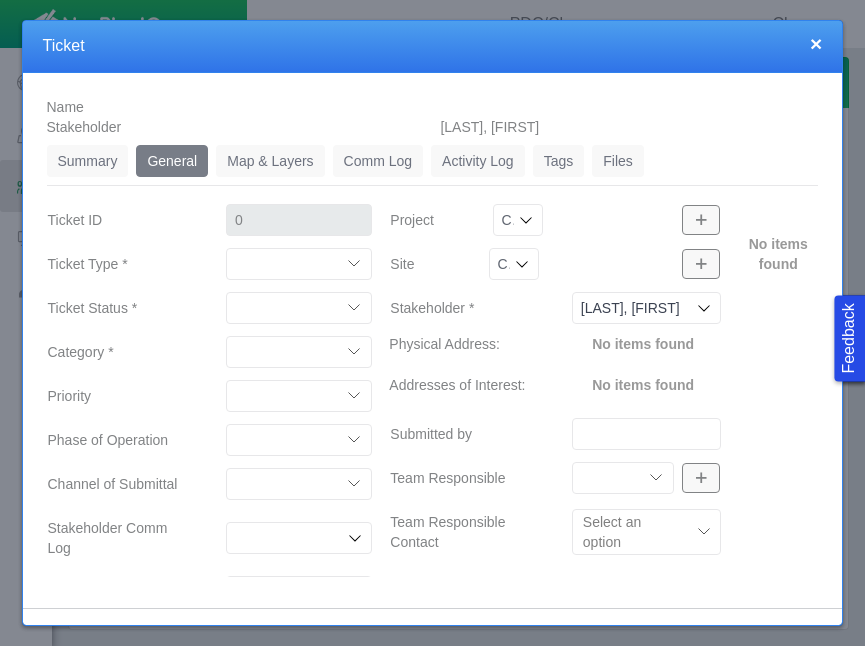 select on "[NUMBER]" 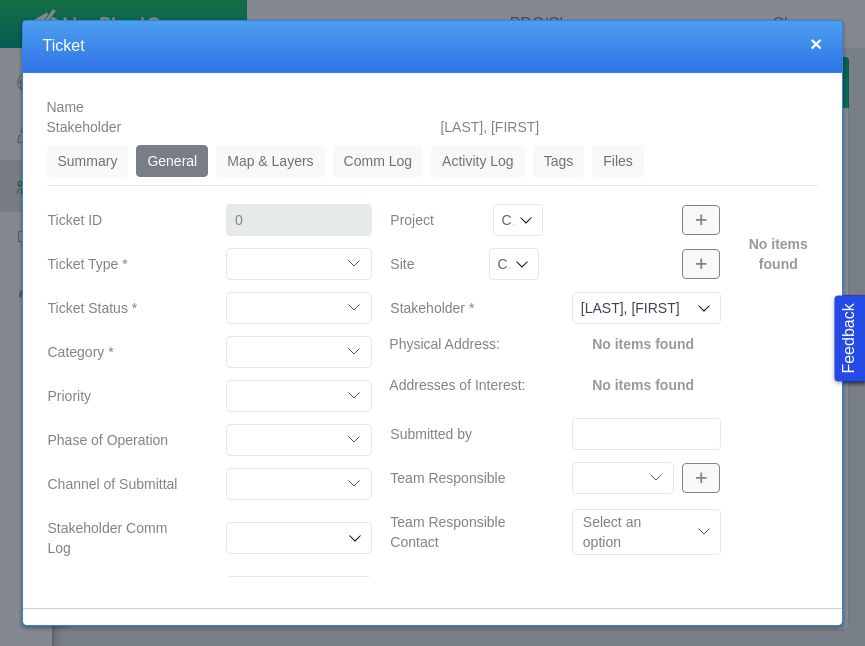 click on "High Medium Low" at bounding box center [299, 396] 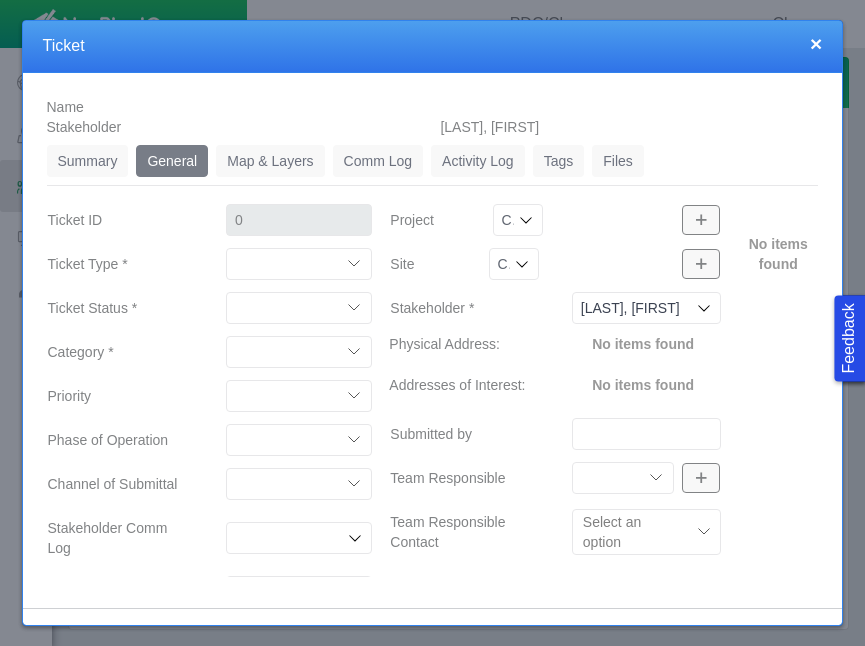 select on "Medium" 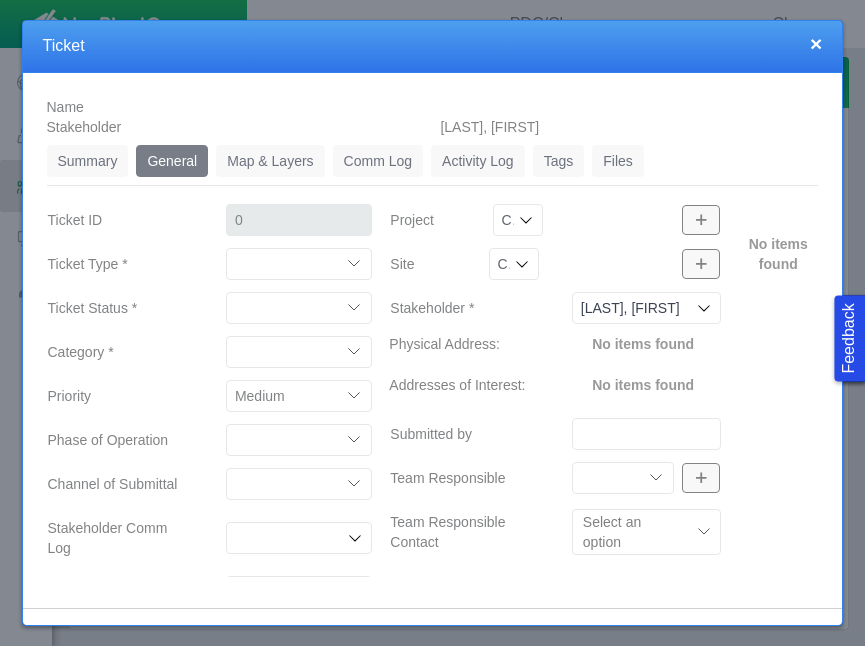 scroll, scrollTop: 167, scrollLeft: 0, axis: vertical 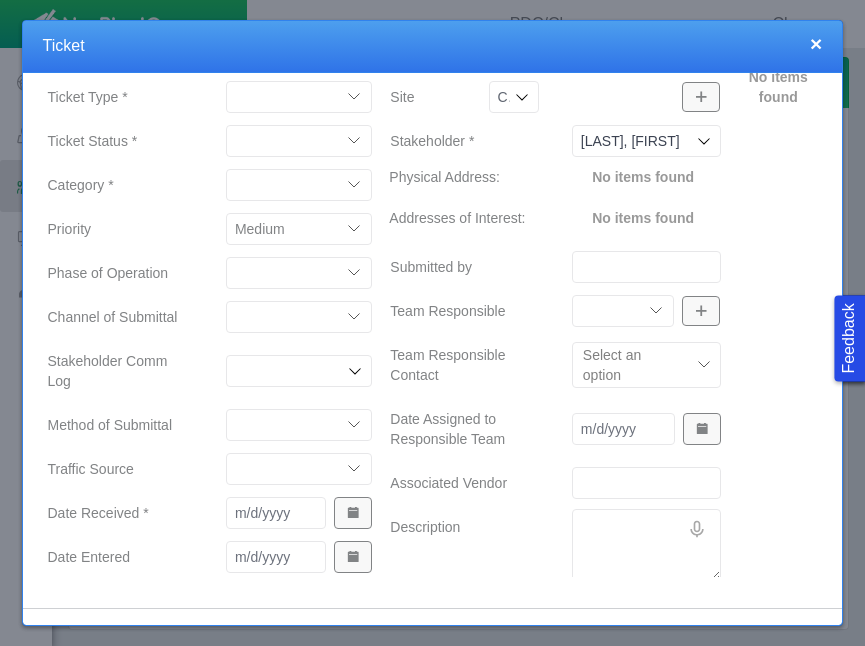 click on "Completions Drilling Production Reclamation Planning/Permitting Workover P&A Unknown Leasing No Longer Pursuing Seismic Multiple Well Incident Construction" at bounding box center [299, 273] 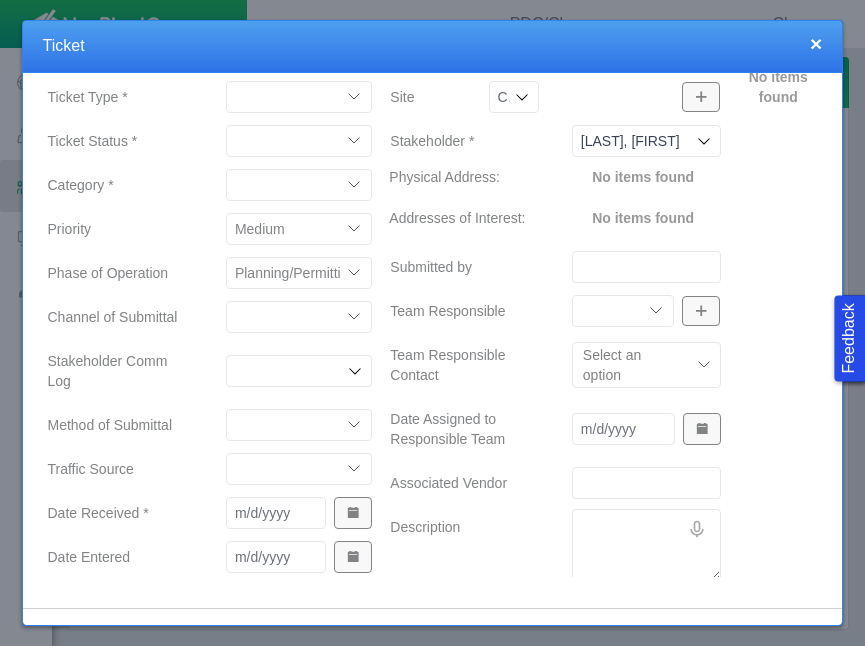 click on "ECMC Community Relations LGD Website/Microsite HSE Local Elected Official Surface Land Regulatory/Permitting Geology Asset Team Mineral Land Unknown Field Monitoring Room Proactive Engagement Vendor Employee" at bounding box center (299, 317) 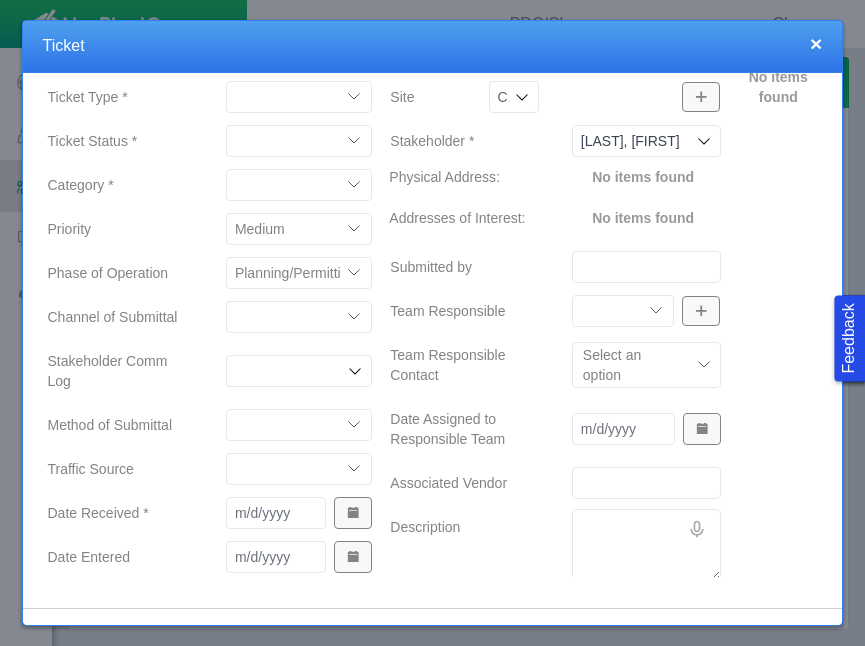 select on "[NUMBER]" 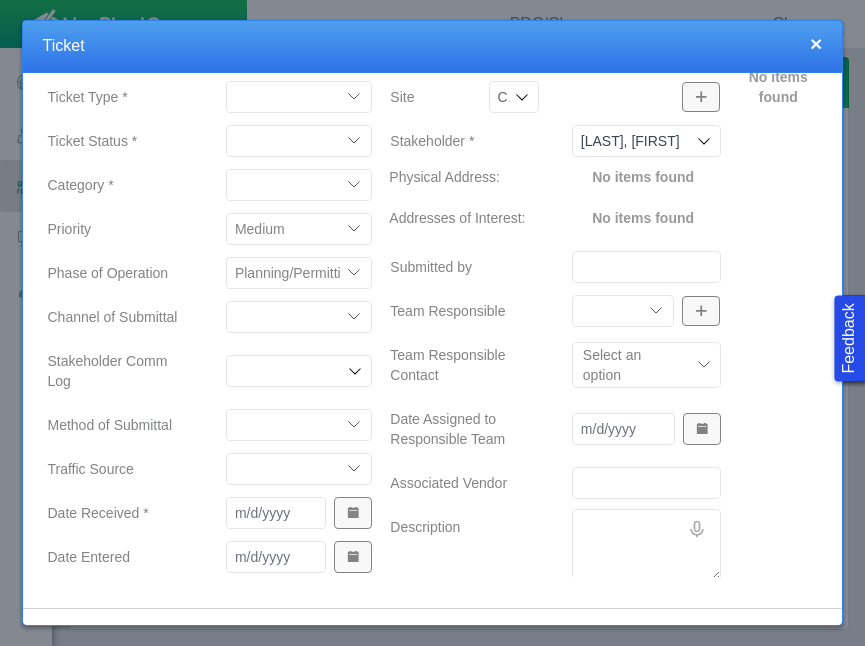click 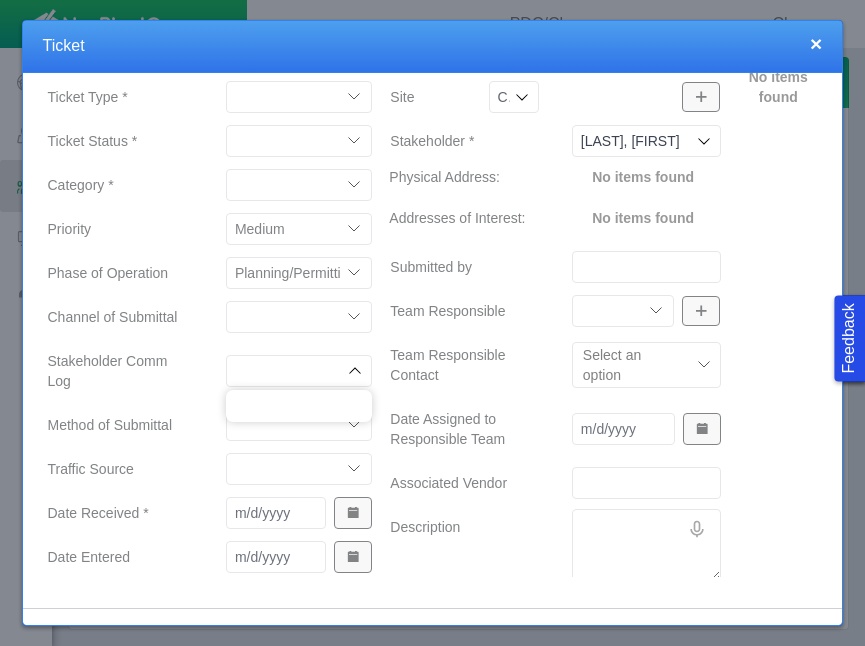click 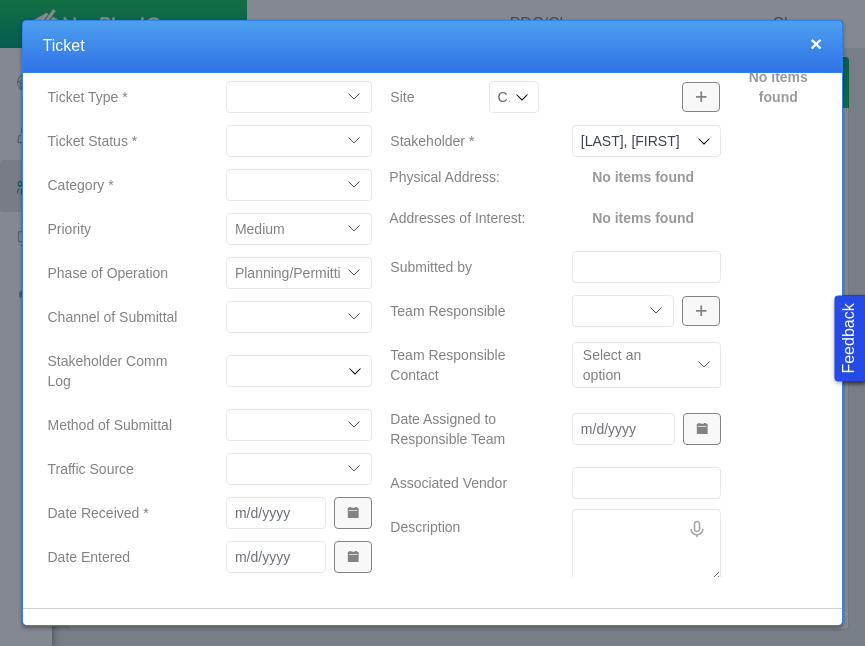 click on "Email In Person Mail Phone" at bounding box center (299, 425) 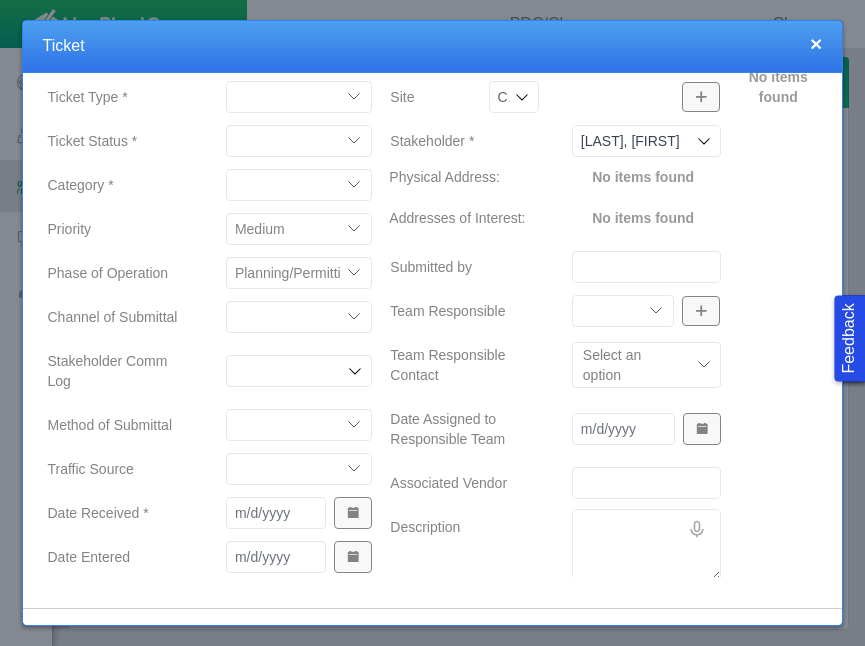 select on "155092712167575582" 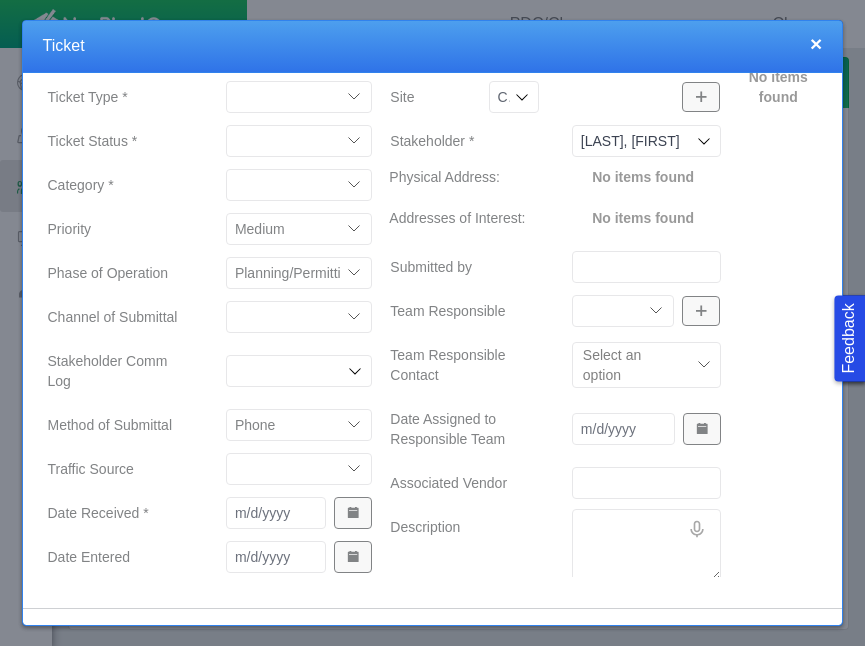 click on "ECMC Proactive Engagement Local Government Website Courtesy Communication Community Meeting Vendor/Contractor Neighbor DM-Workover/P&A Employee Door Hanger N/A DM - Other Response Line Direct Mailer Meeting" at bounding box center [299, 469] 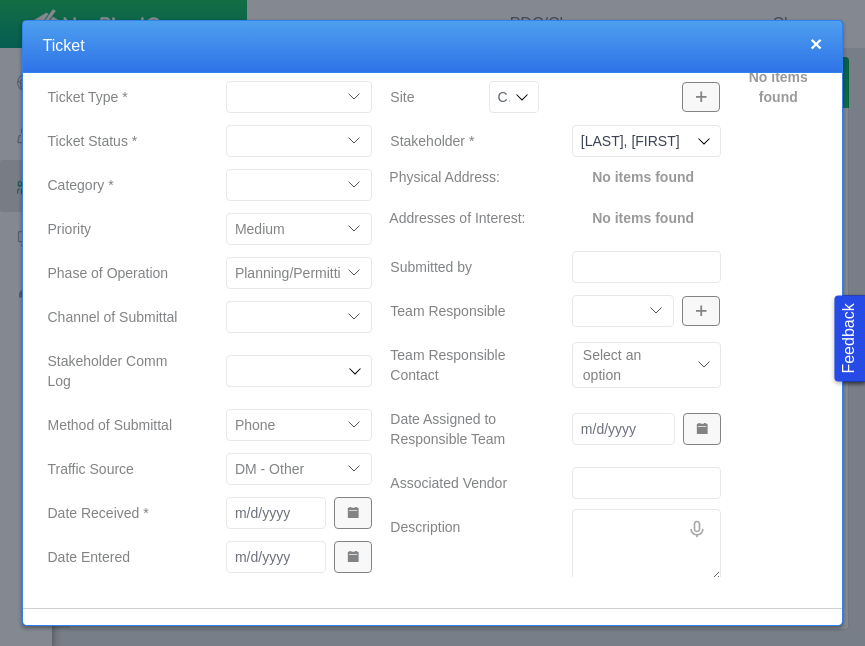 click at bounding box center [353, 513] 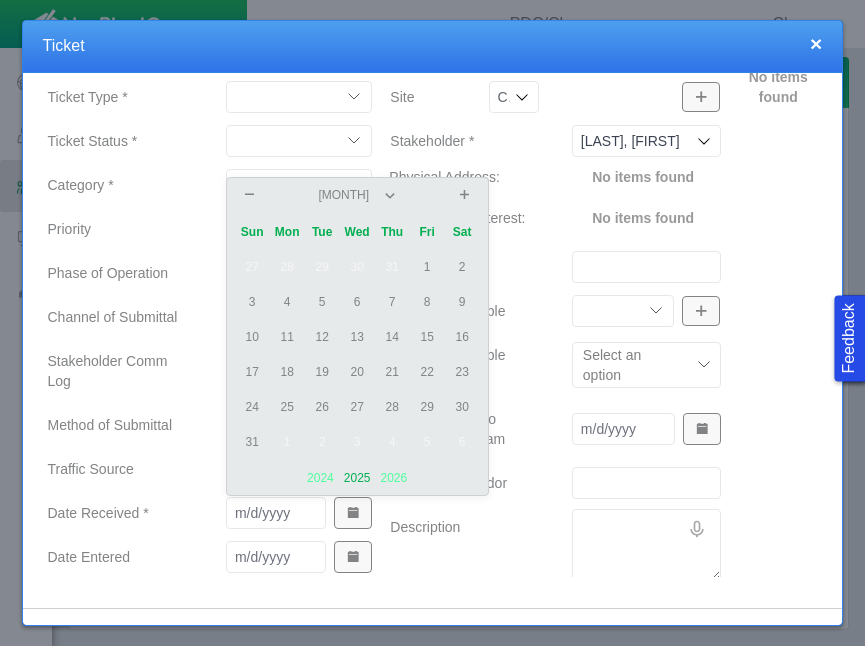 click on "1" at bounding box center (427, 267) 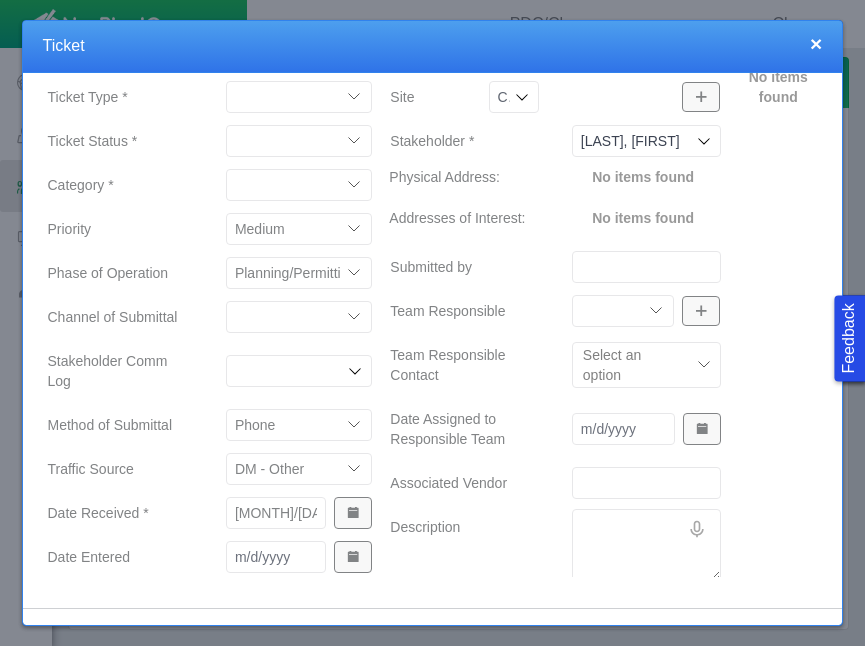 click at bounding box center [353, 557] 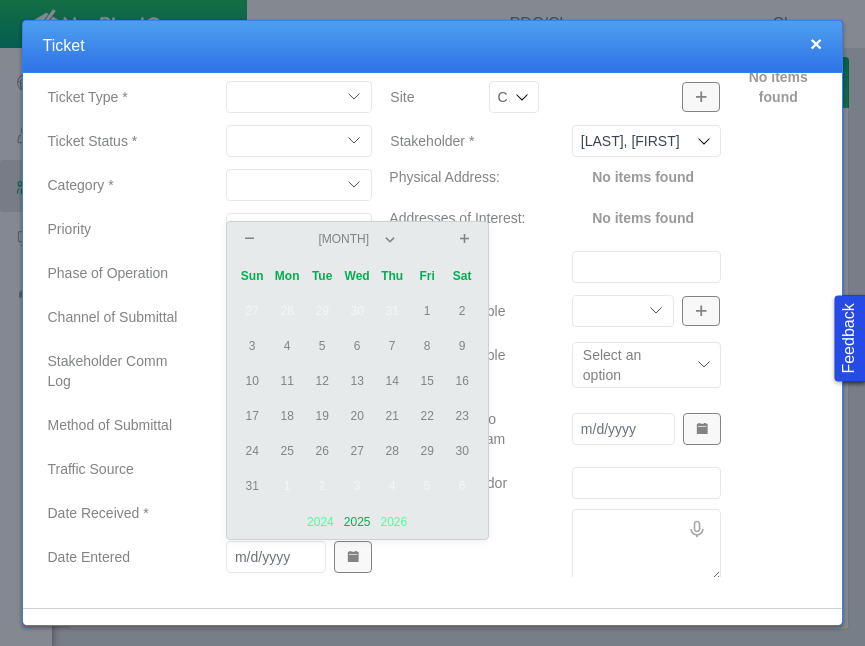 click on "6" at bounding box center [357, 346] 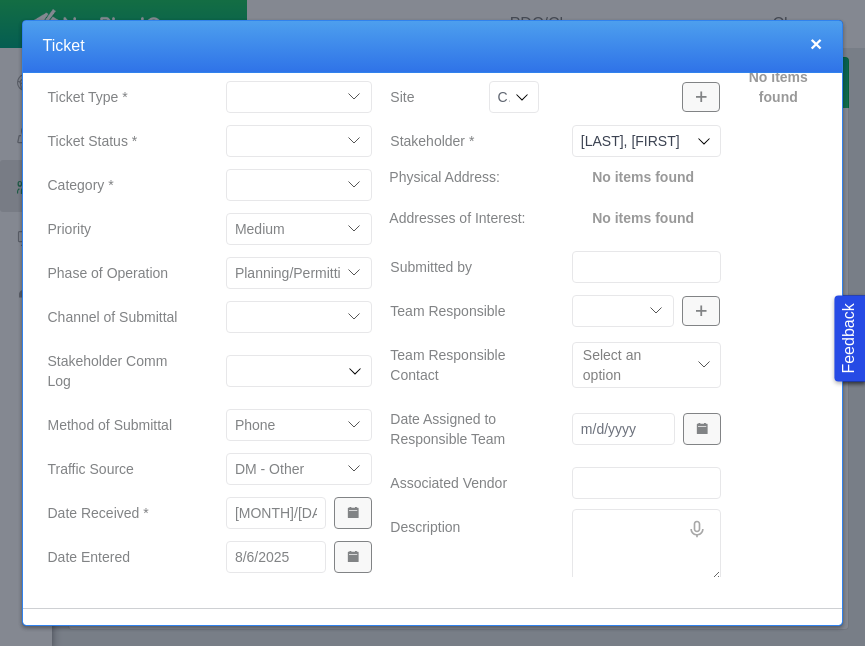 scroll, scrollTop: 283, scrollLeft: 0, axis: vertical 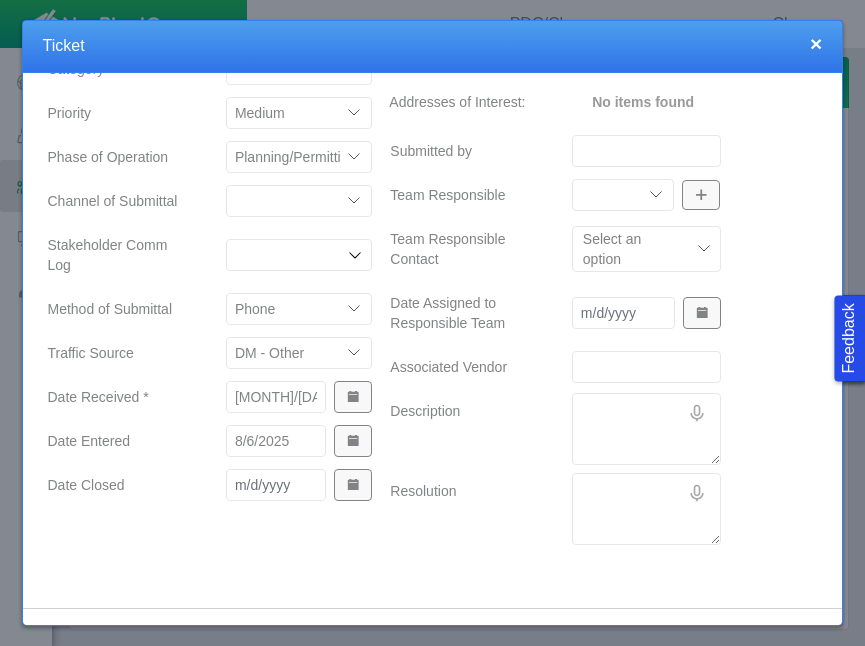 click at bounding box center (353, 485) 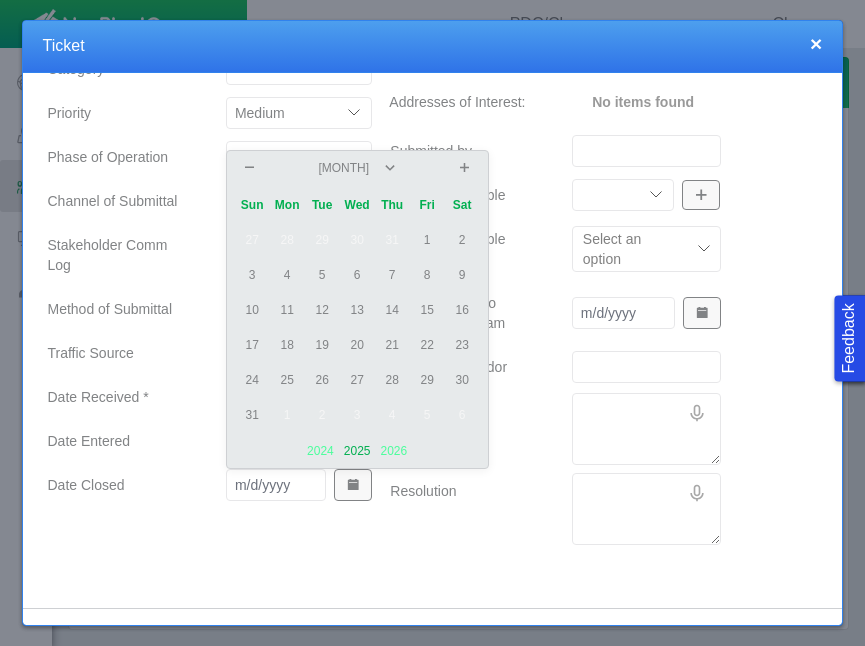 click on "1" at bounding box center [427, 240] 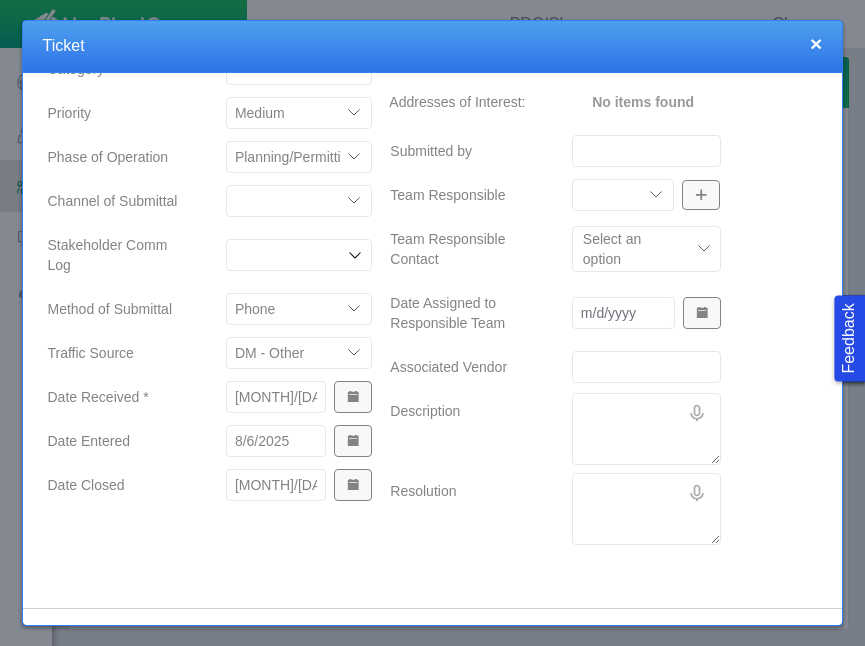 click on "Description" at bounding box center (465, 429) 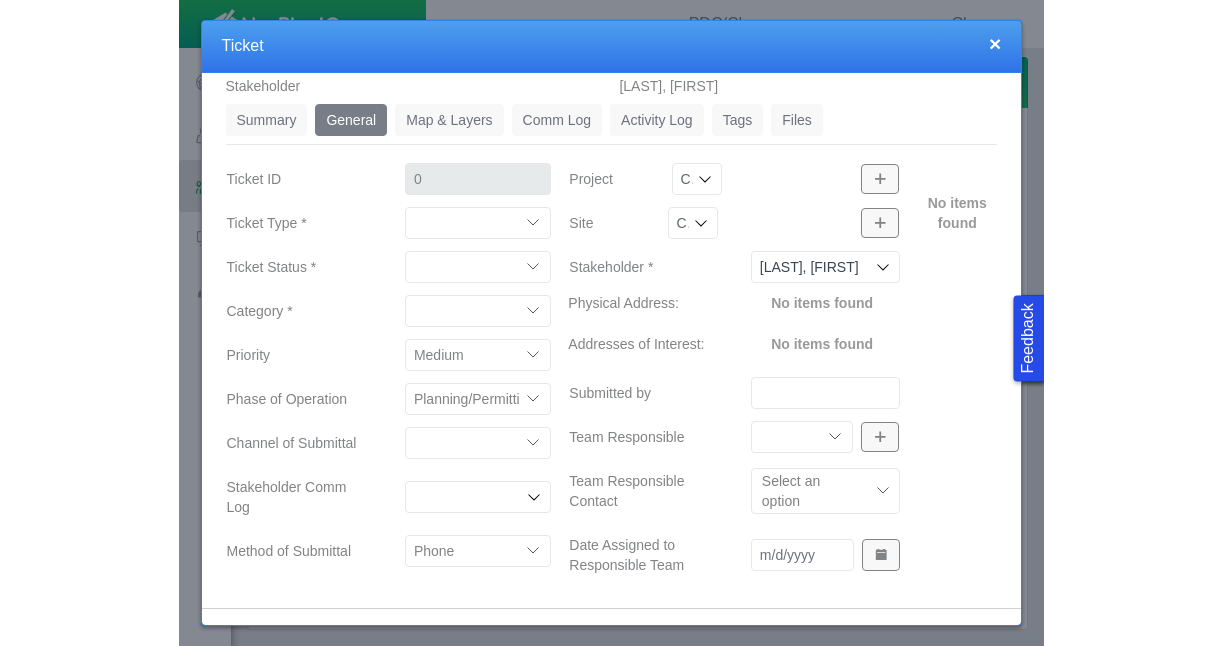 scroll, scrollTop: 41, scrollLeft: 0, axis: vertical 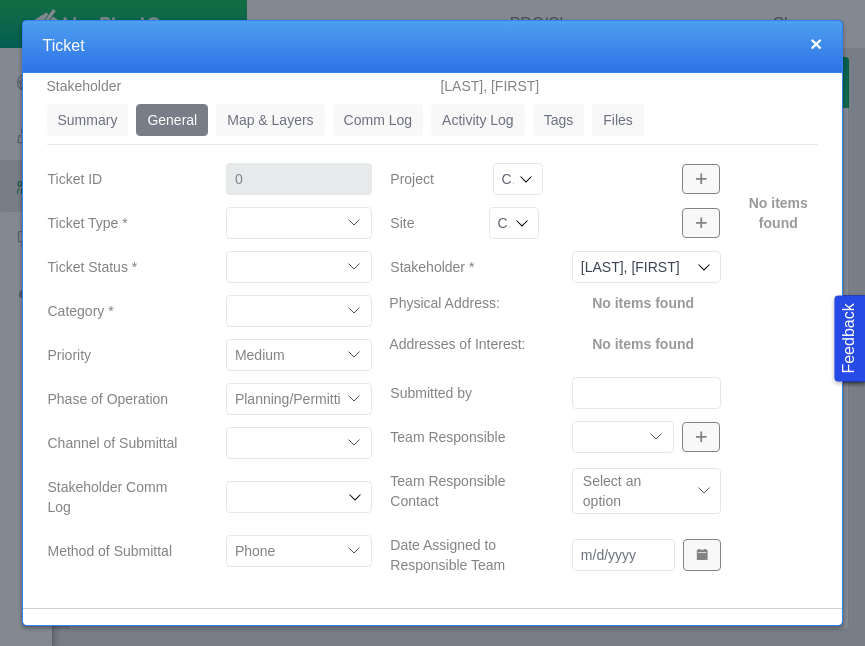 click 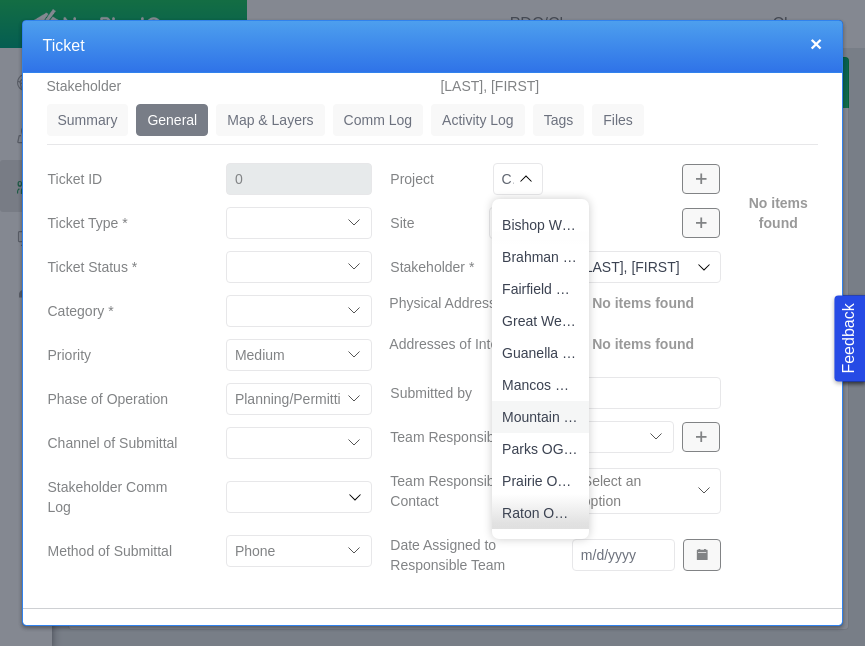 click on "Mountain View OGDP" at bounding box center [540, 417] 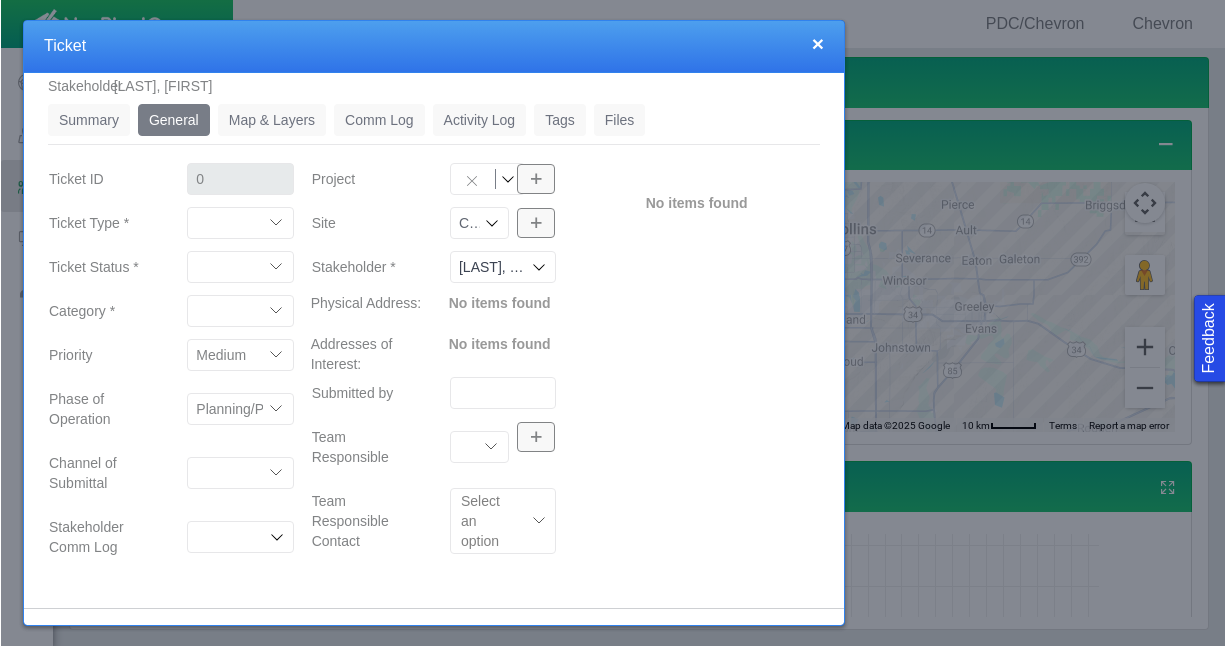 scroll, scrollTop: 199, scrollLeft: 0, axis: vertical 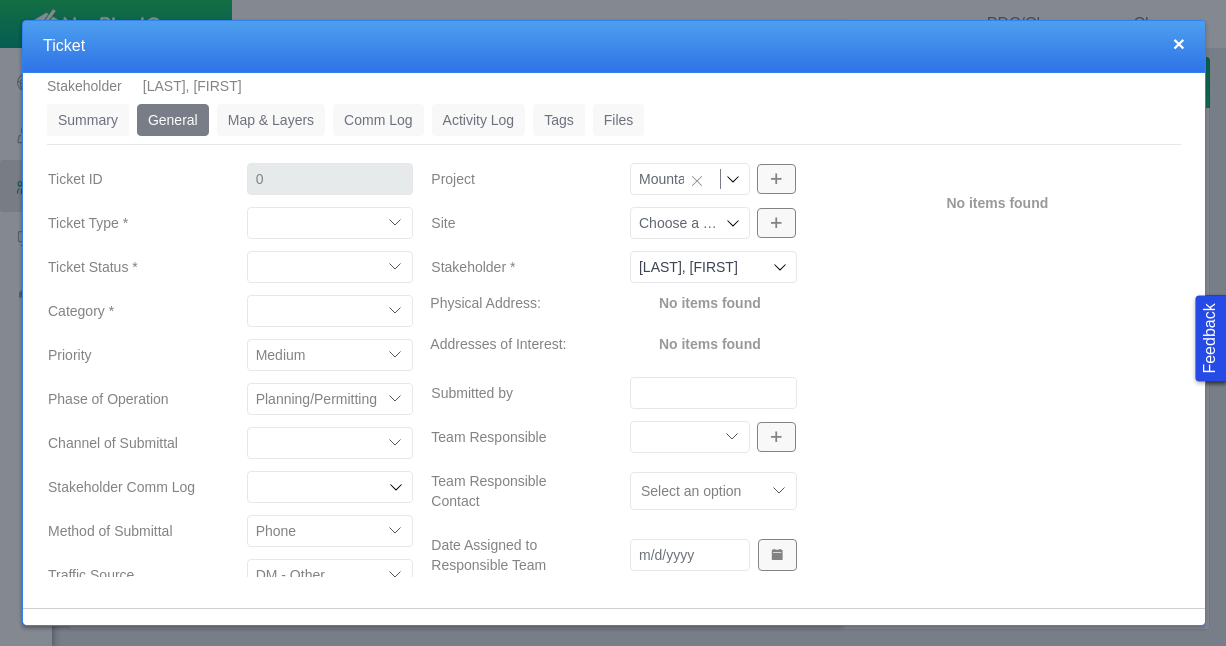 click on "Feedback PDC/Chevron Chevron Projects Sites CRM Noise Customer Admin Stakeholders Engagement Dashboard Stakeholder Search Stakeholder Multi-Edit Stakeholder Report Tickets Ticket Dashboard Ticket Search Ticket Multi-Edit Ticket Report Ticket Kanban Communication Mailer Dashboard Stakeholder Engagement Dashboard Free text search Project Select an option Site Select an option Name spaur Additional filters New Edit Copy Delete Add Tag Add Comm Log 1 to 7 of 7 Currently showing 1 to 7 of 7 Name Cell Phone SPAUR, BENNETT L. SPAUR, GILBERT L. SPAUR, GLENN H. 720-839-3387 SPAUR, JOSEPH A. SPAUR, LLC Spaur, Steve Spaur, Steve 12576 Holdings LLC 125 S. 22Nd Llc 125 South Second, LLC 13604 KRAMERIA ST, LLC 13619 LOCUST MINERALS LLC" at bounding box center [613, 323] 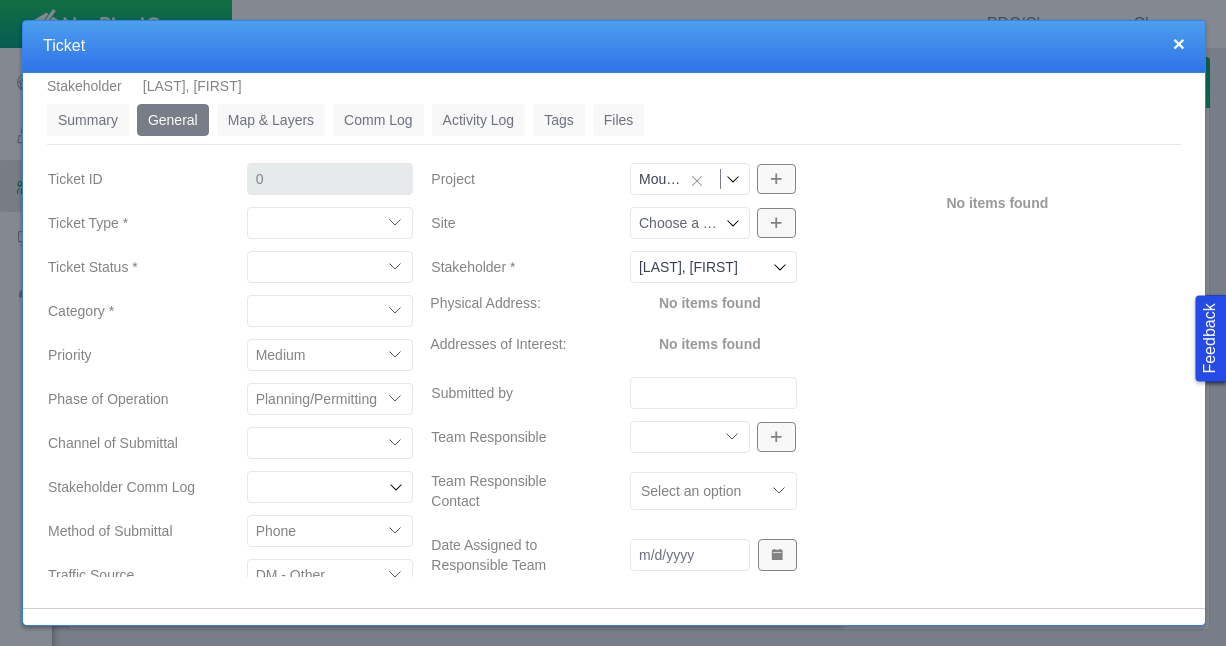 click 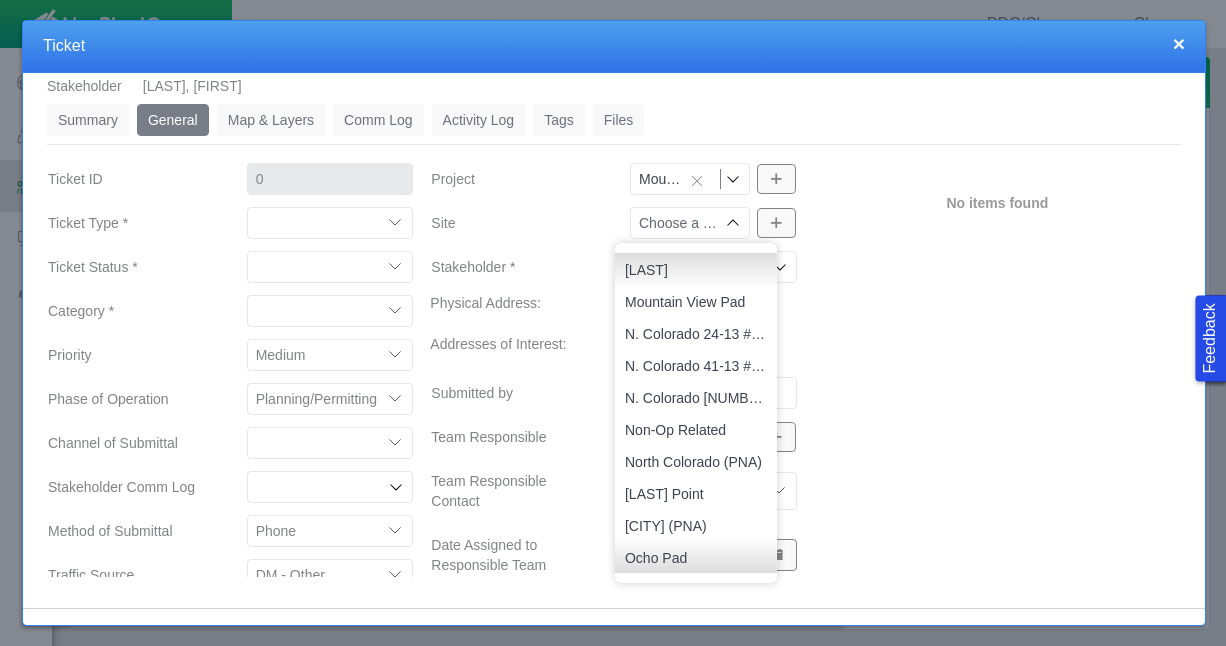 scroll, scrollTop: 2019, scrollLeft: 0, axis: vertical 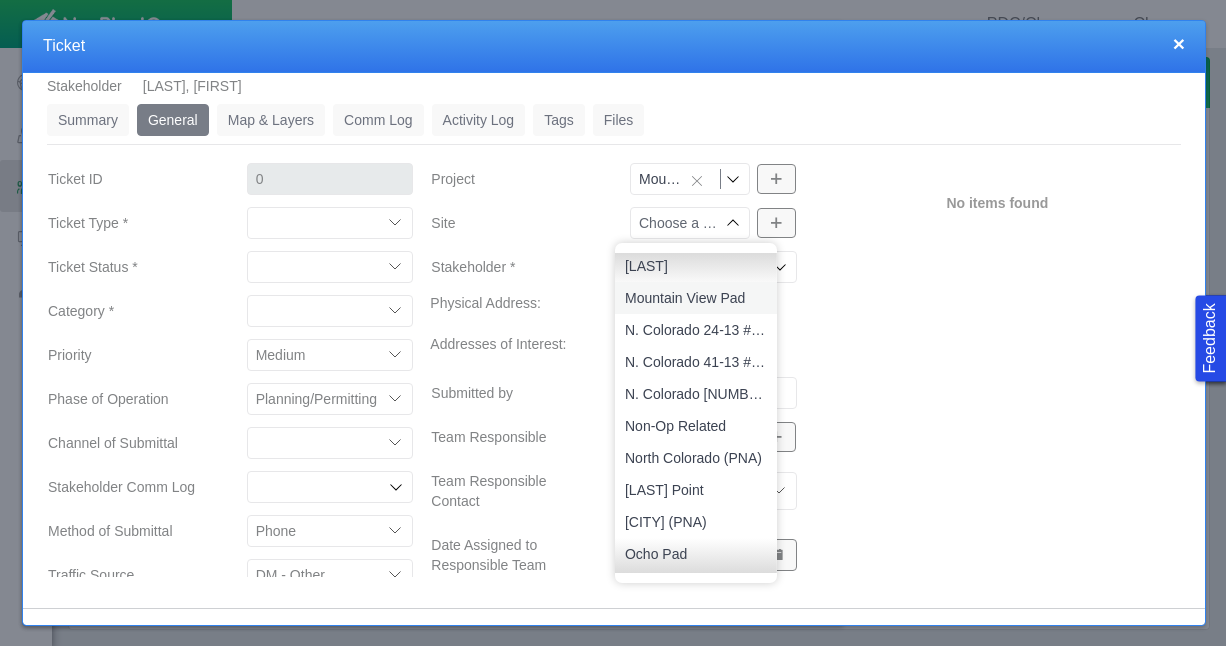 click on "Mountain View Pad" at bounding box center [696, 298] 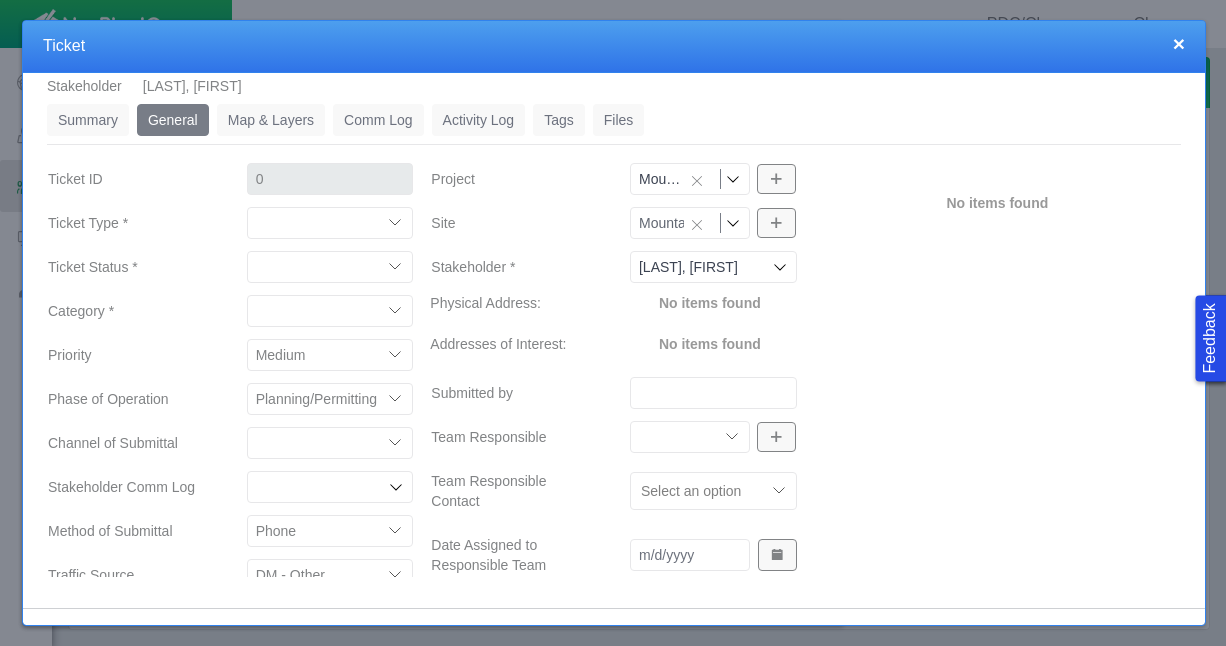 type on "1214" 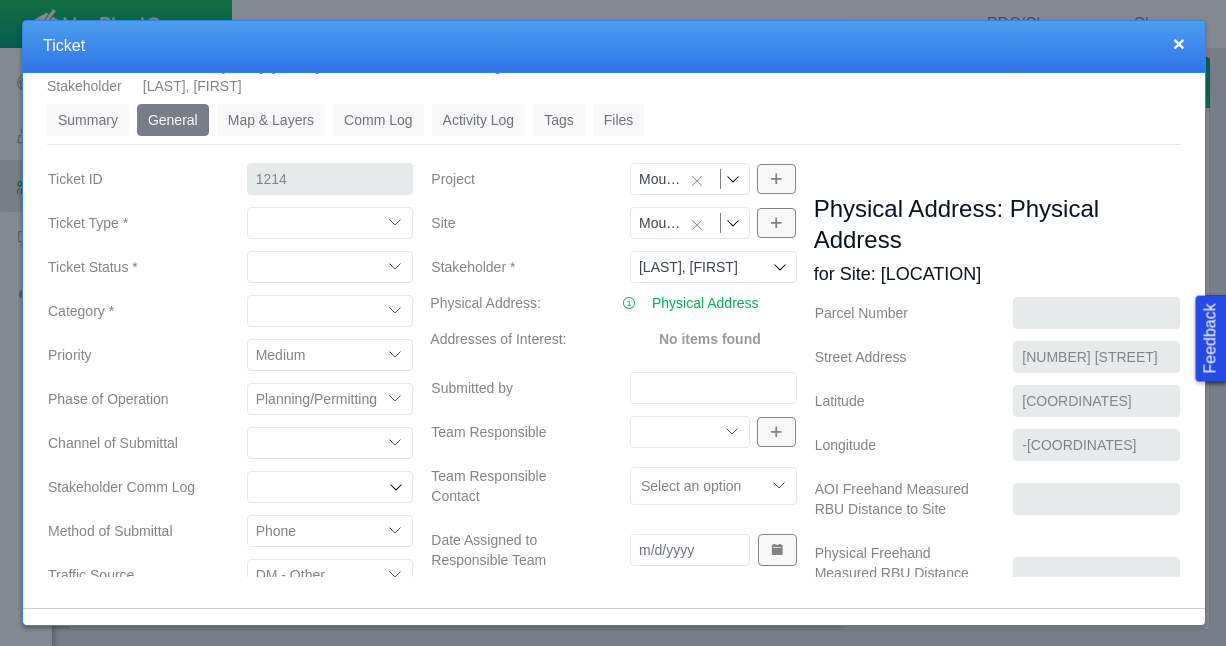 click on "Submitted by" at bounding box center (514, 388) 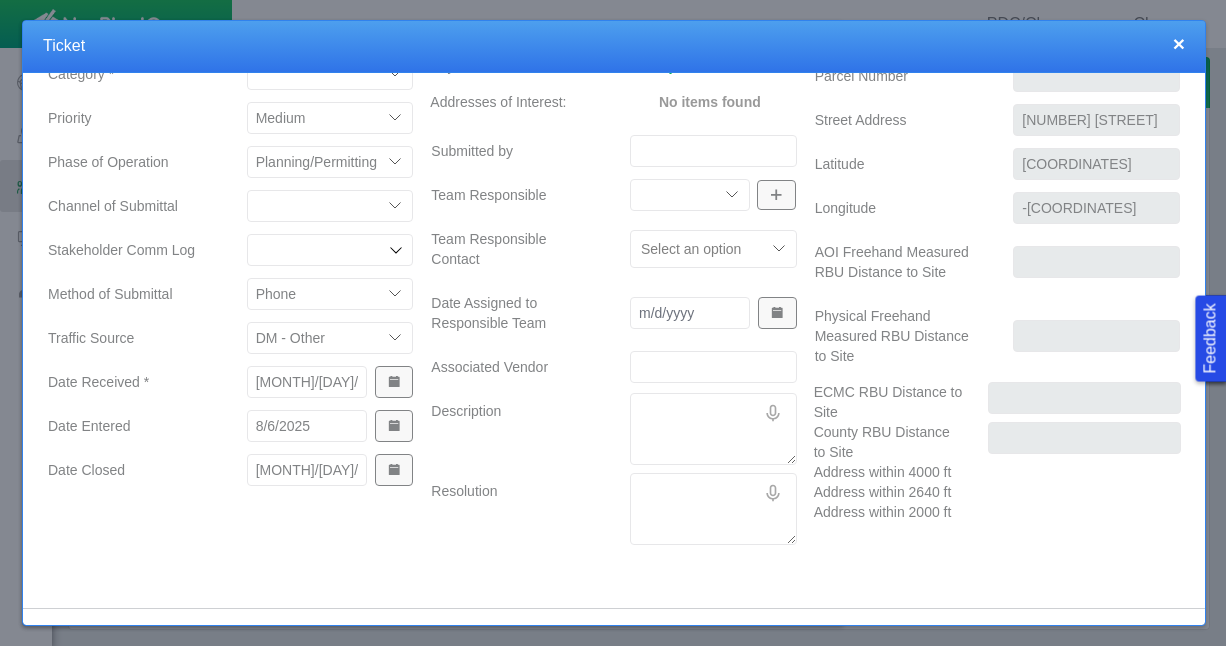 click on "Submitted by" at bounding box center [713, 151] 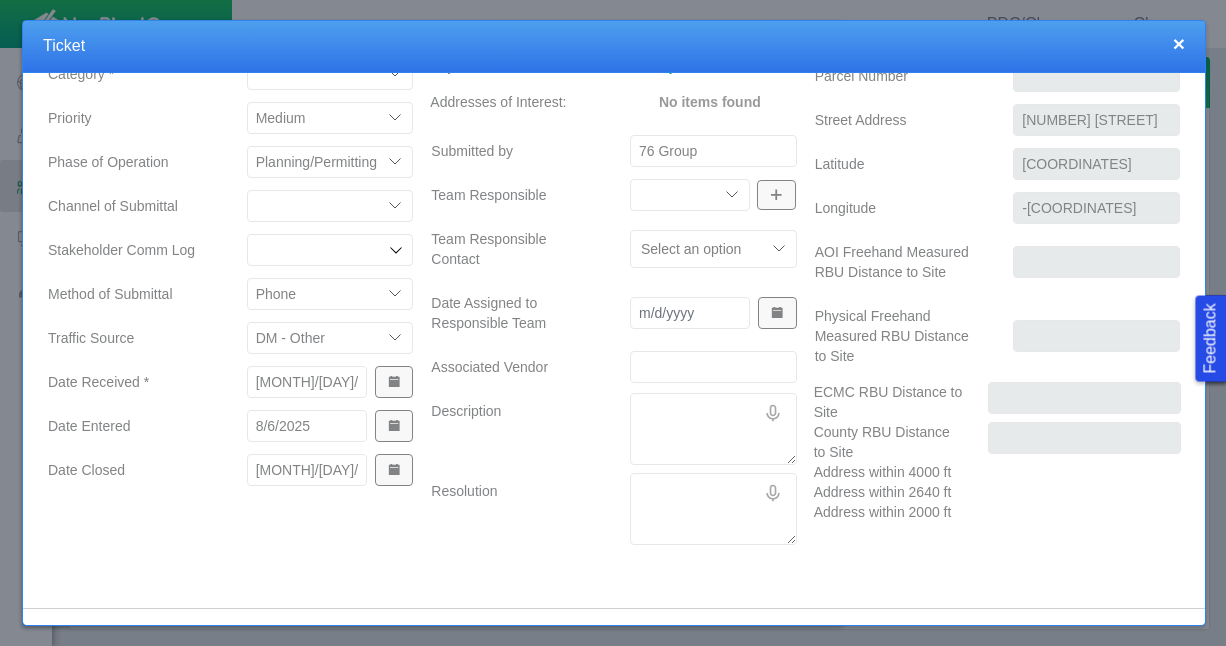type on "76 Group" 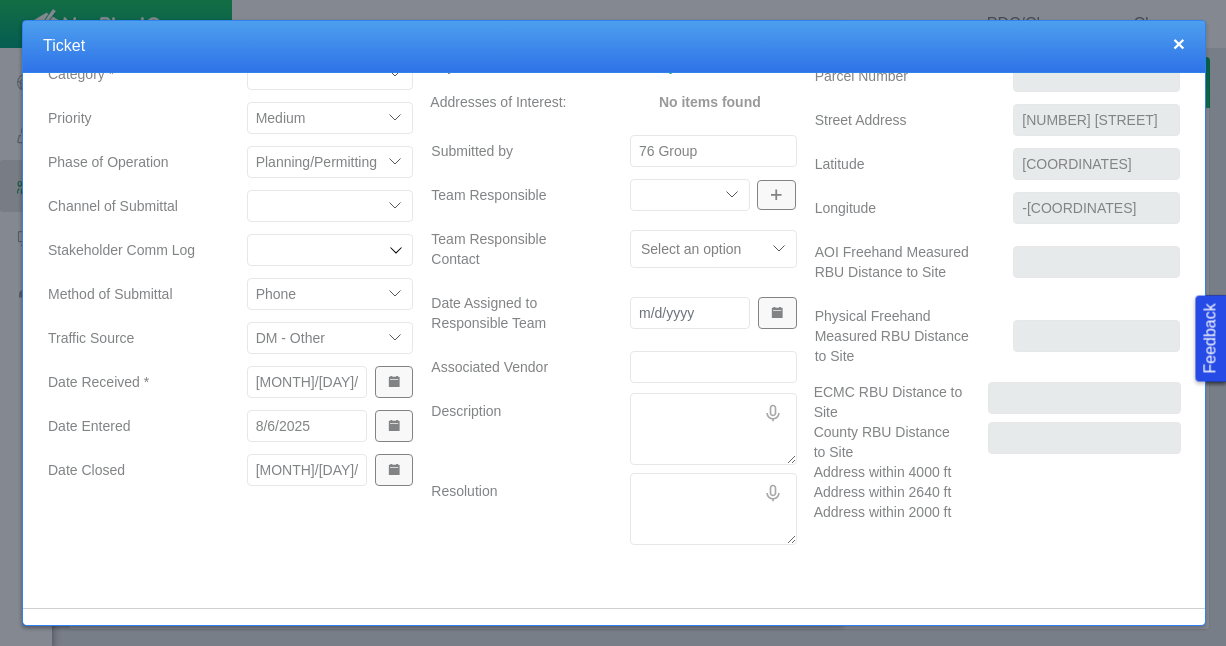 click on "Community Relations Completions Construction Drilling Geology/Exploration Government Affairs HSE Land Admin Mineral Land Ownership Pad Construction Production Reclamation Regulatory/Permitting Royalties Surface Land" at bounding box center [690, 195] 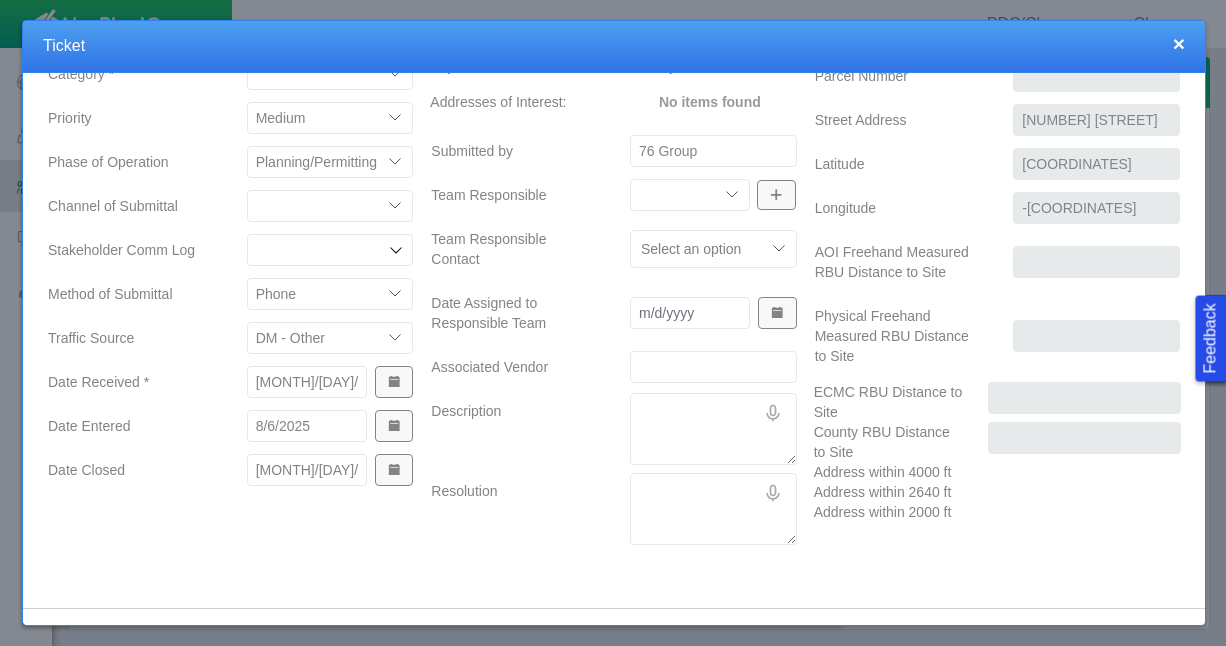 select on "[NUMBER]" 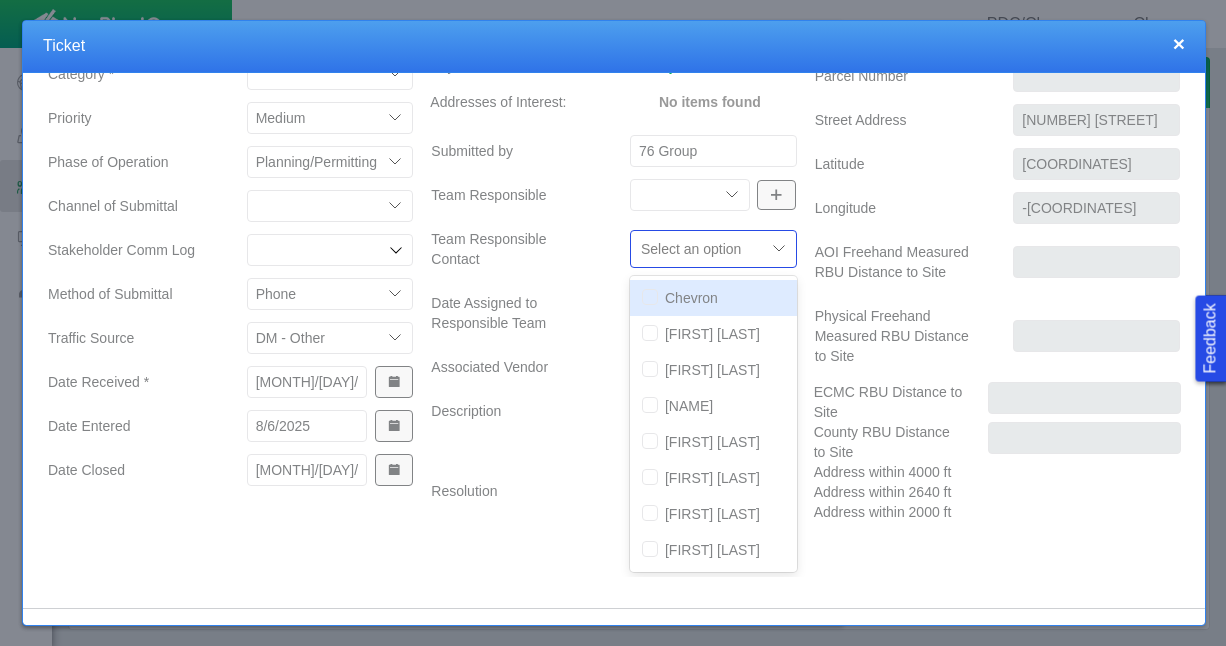 click at bounding box center (698, 249) 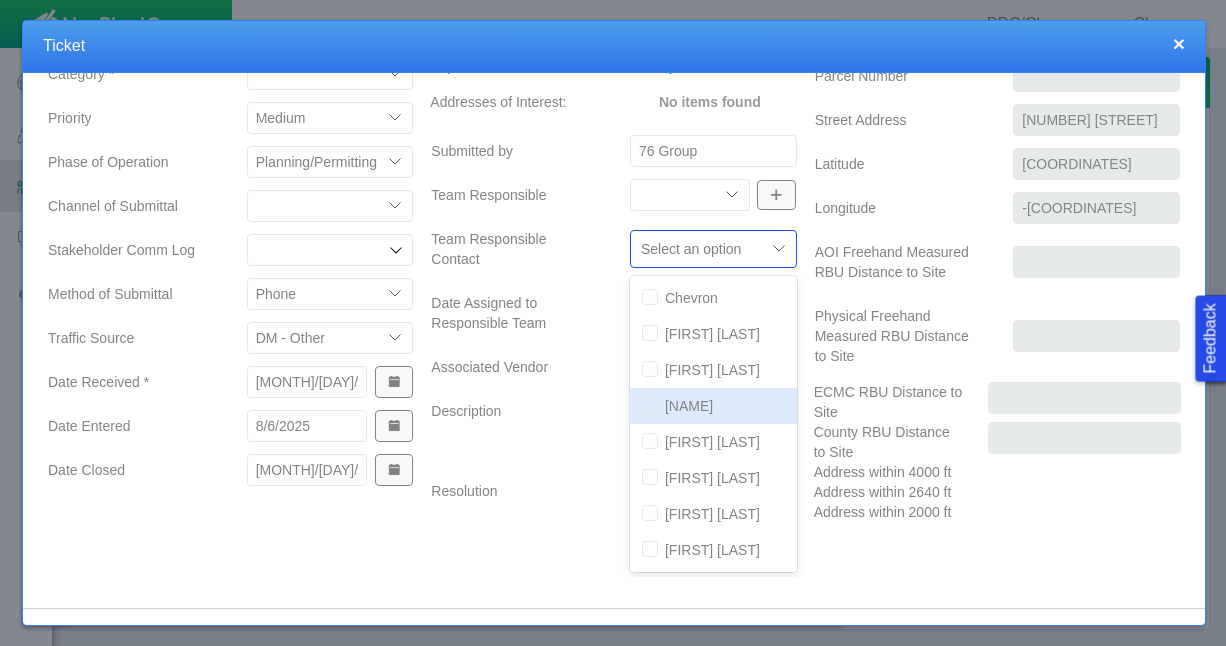 click on "[NAME]" at bounding box center [713, 406] 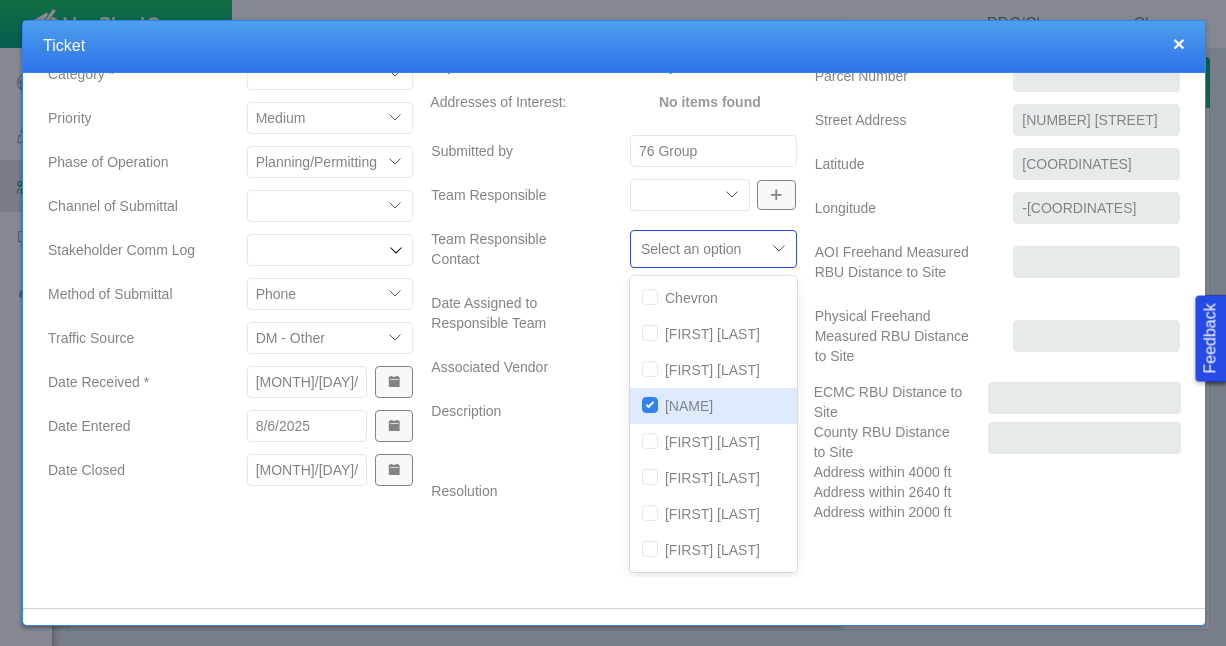checkbox on "true" 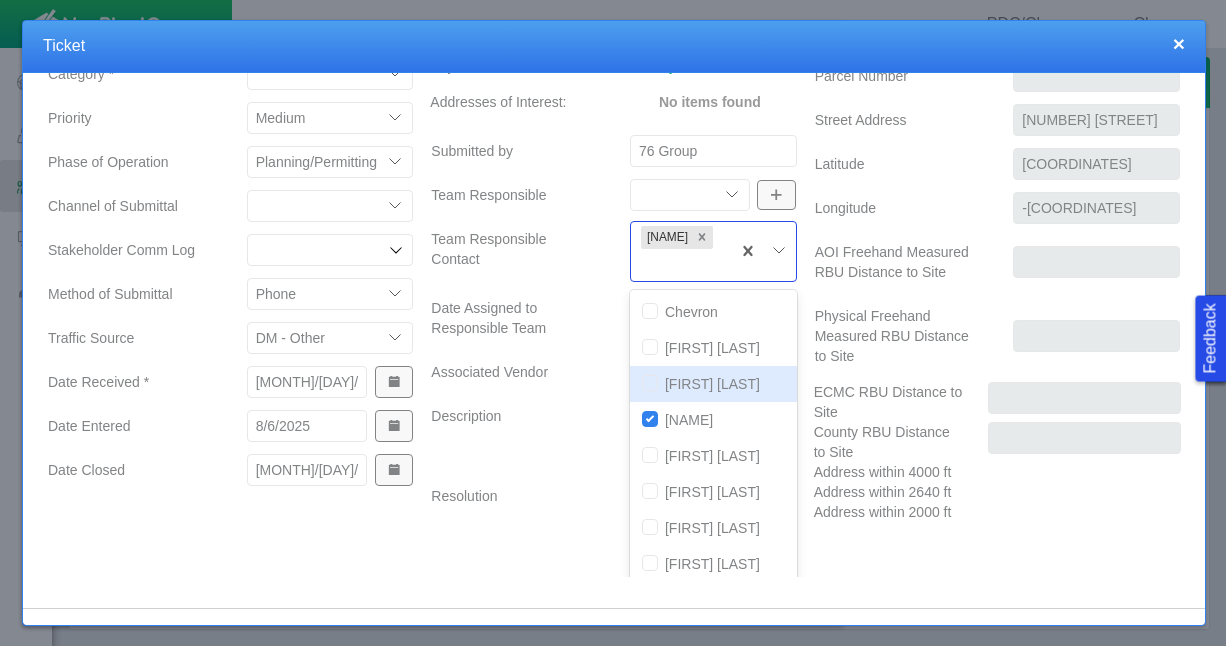click on "Associated Vendor" at bounding box center (514, 372) 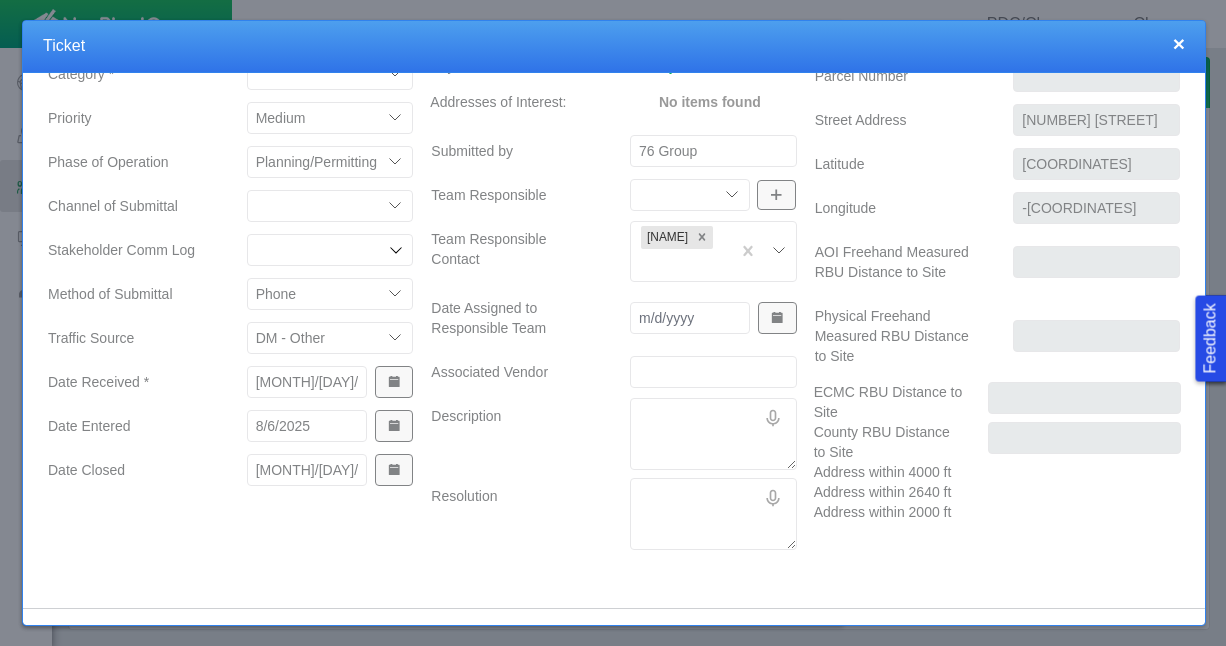 click on "76 Group" at bounding box center (713, 151) 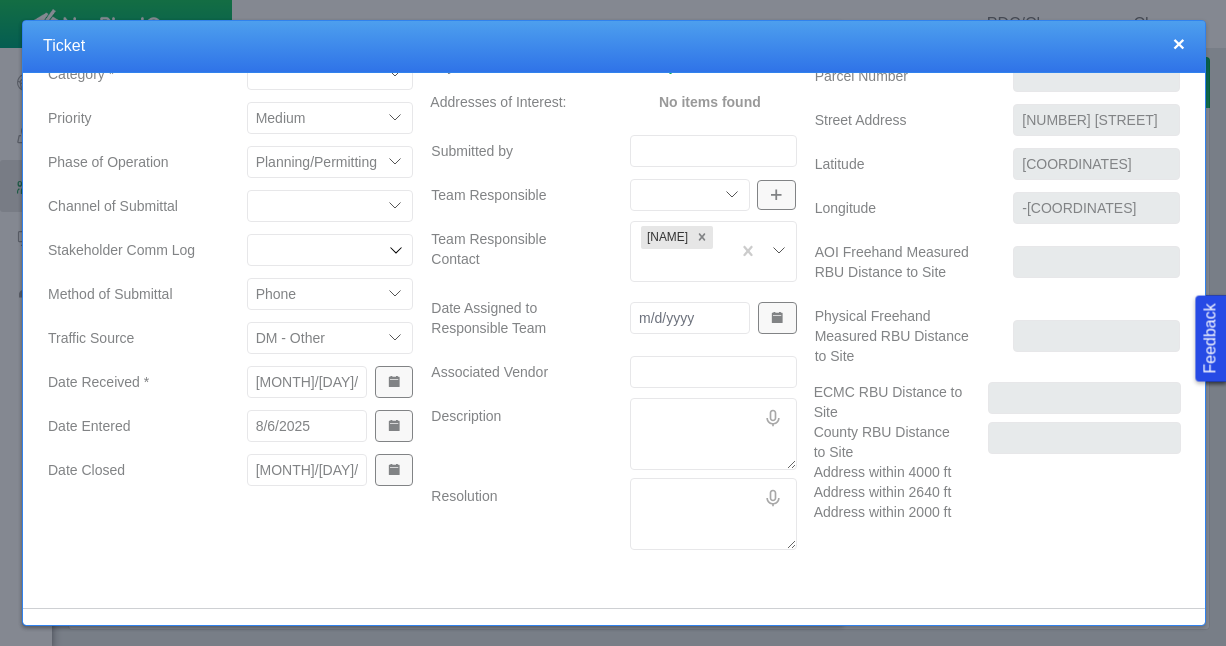 type 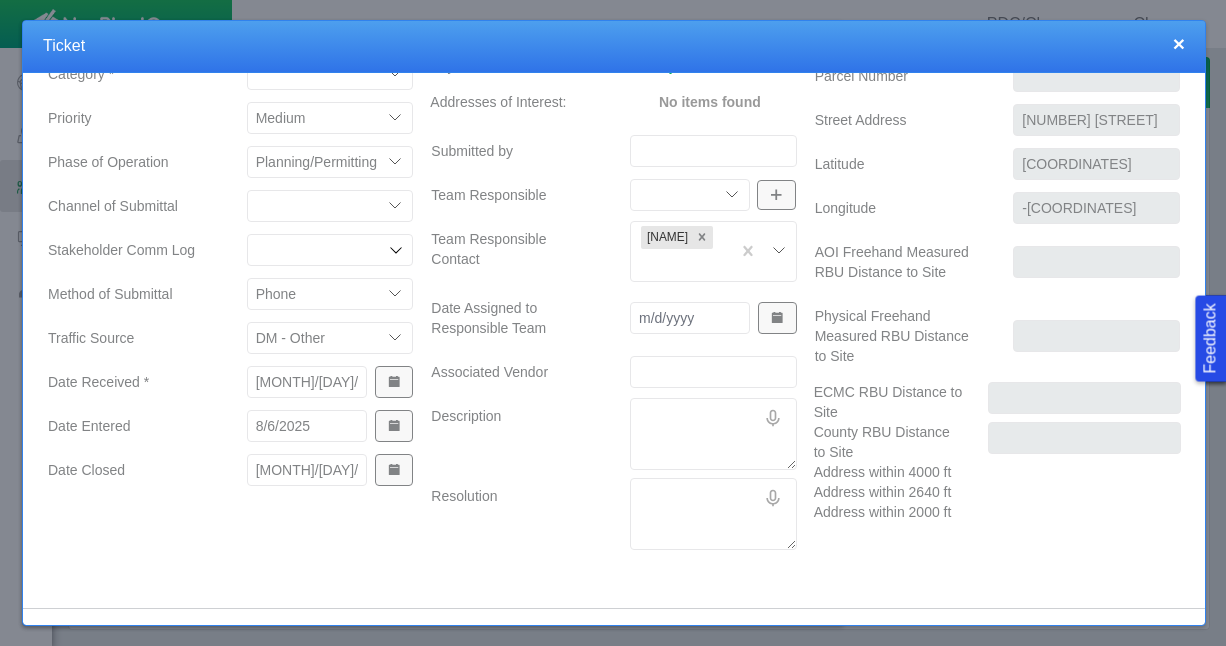 click on "Description" at bounding box center [713, 434] 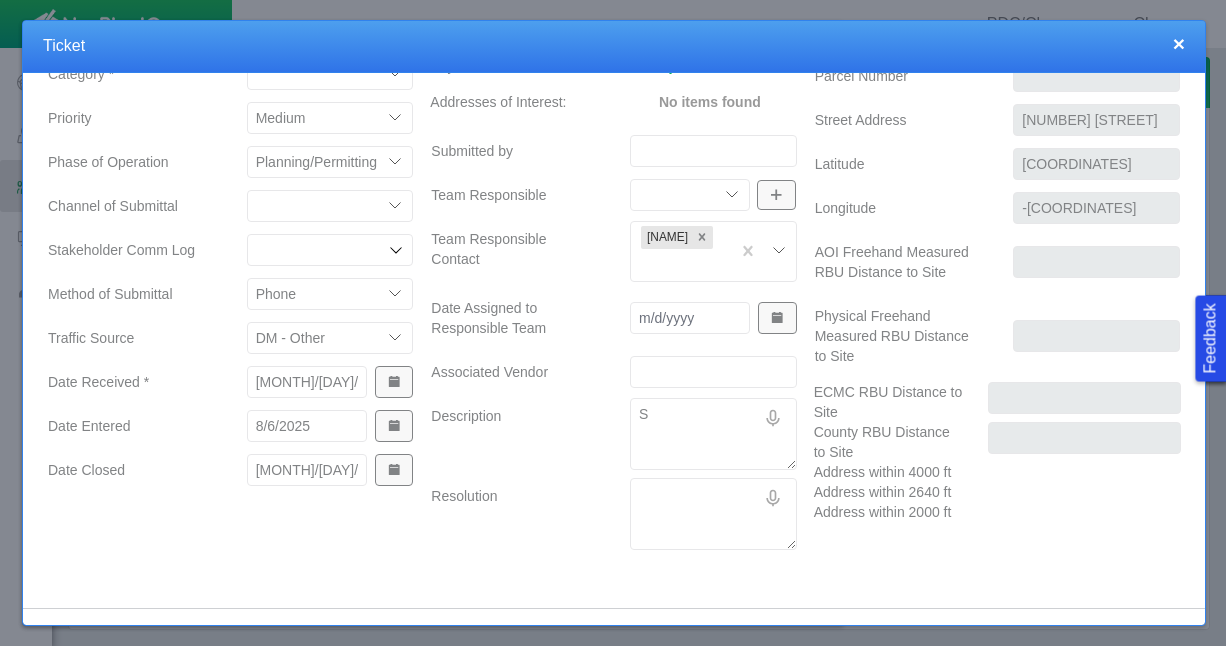 type on "x" 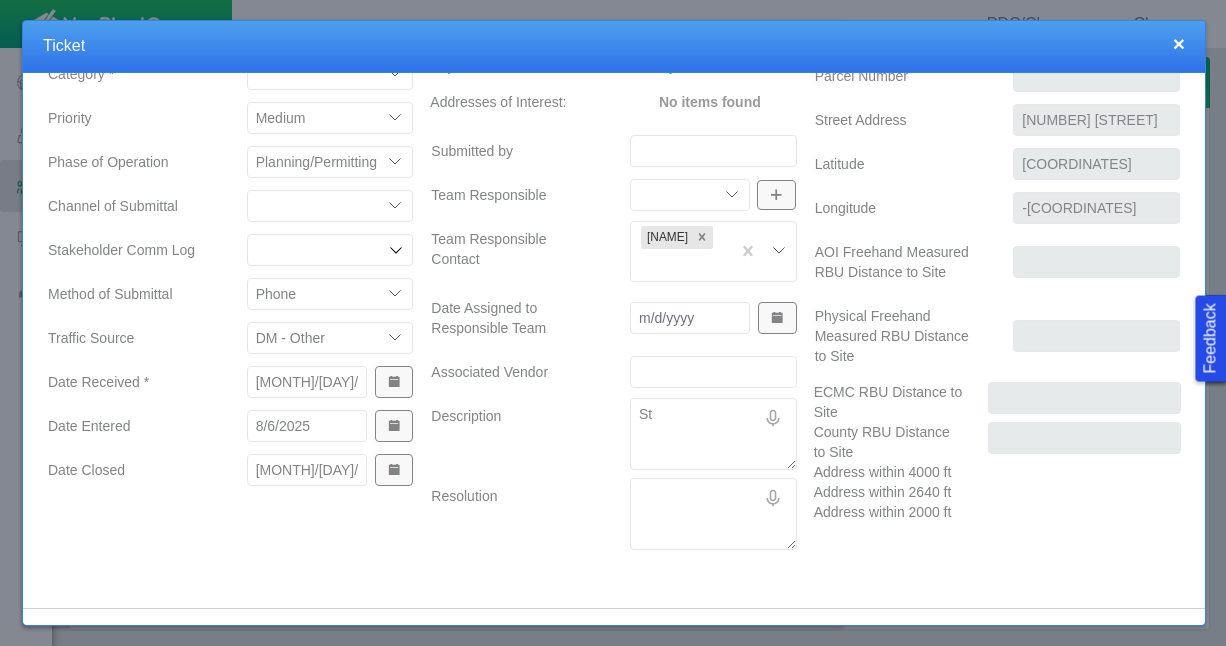 type on "x" 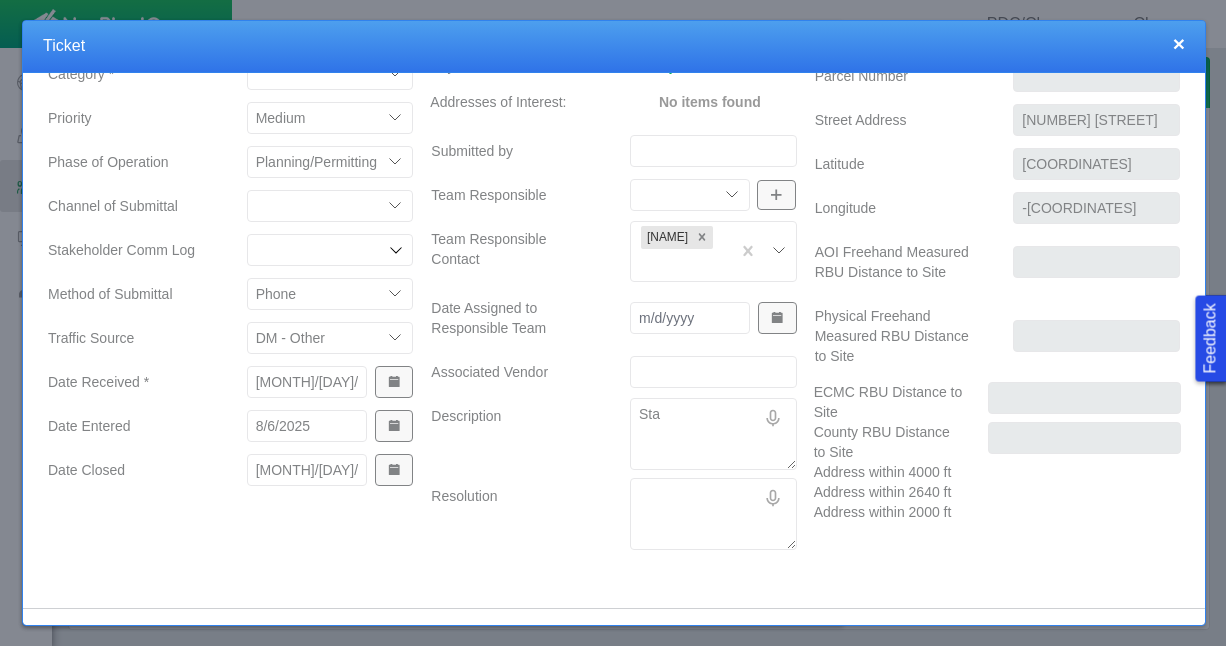 type on "x" 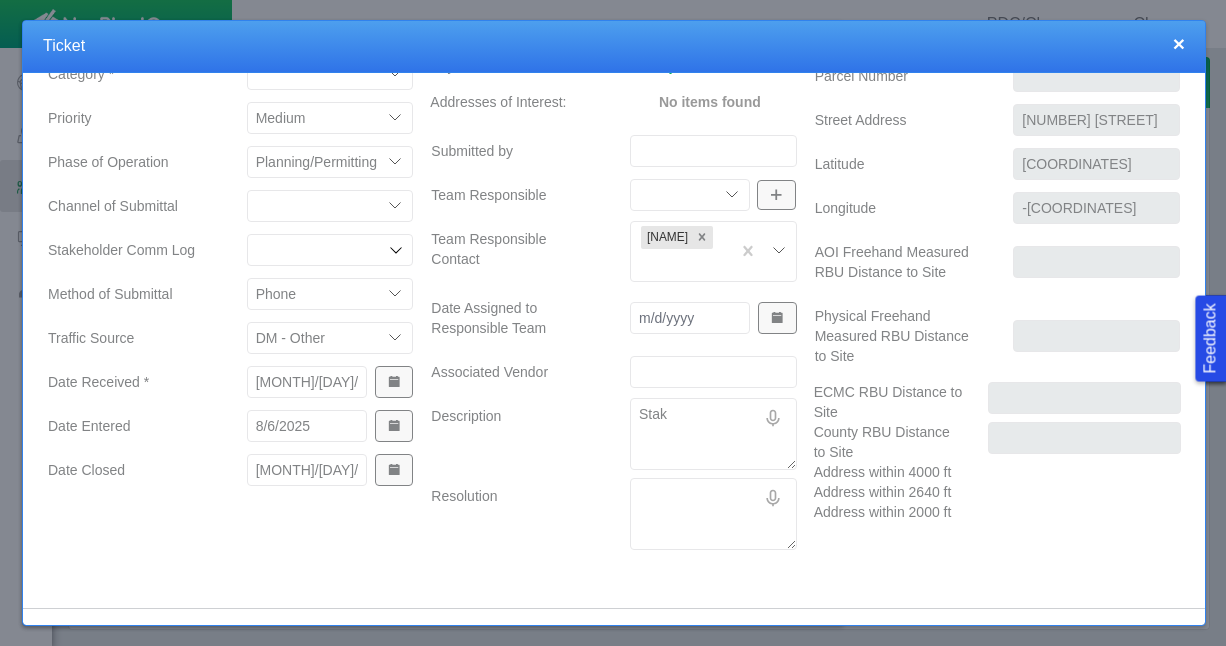 type on "x" 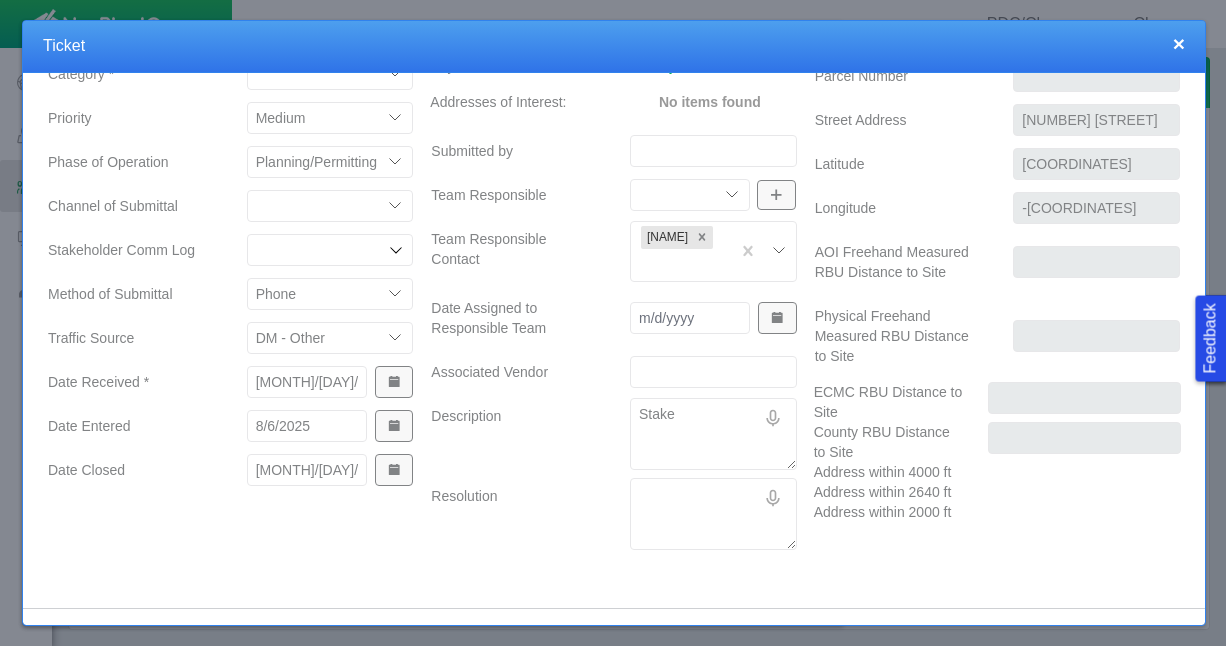 type on "x" 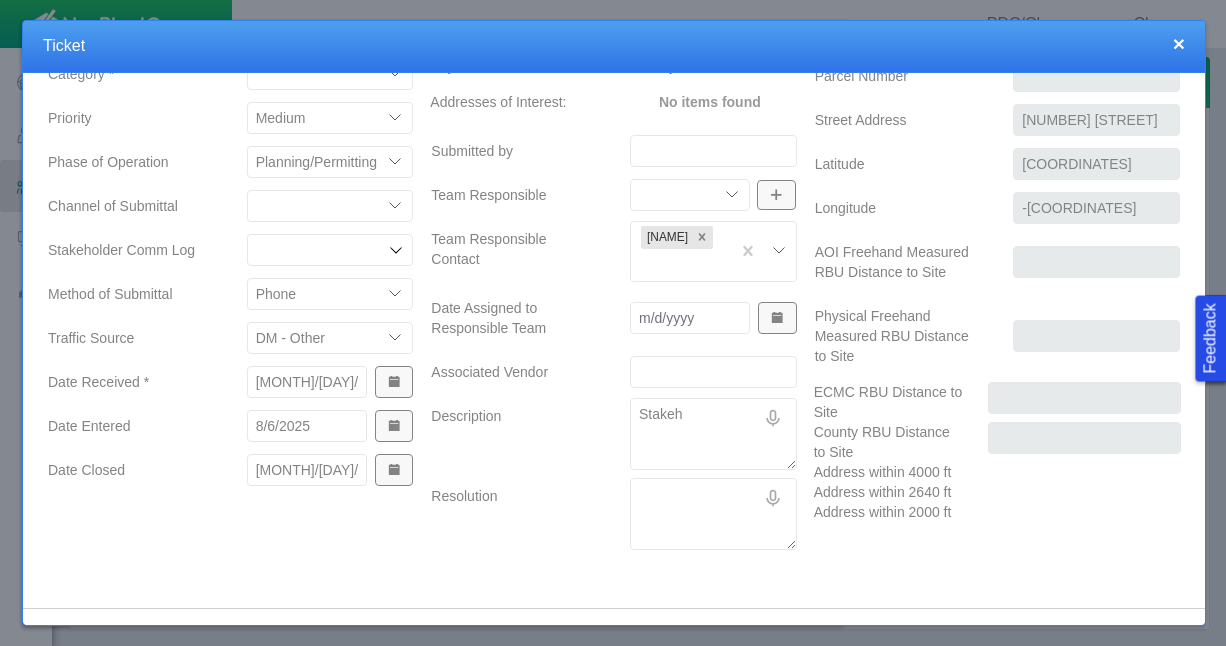 type on "x" 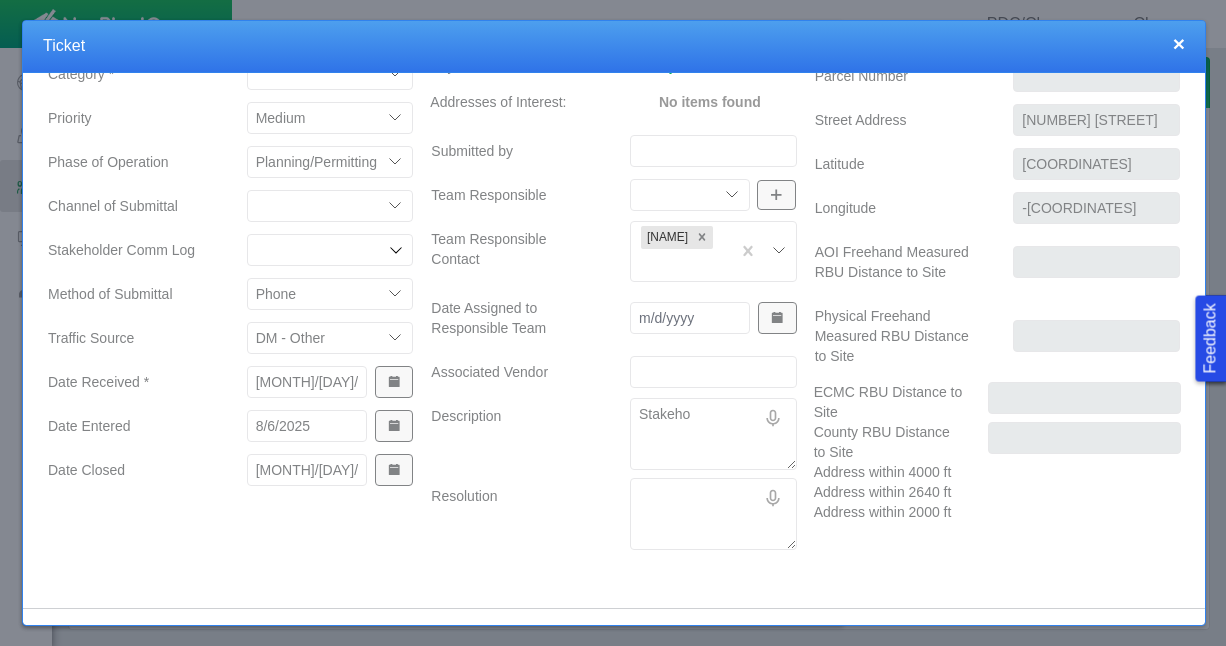 type on "x" 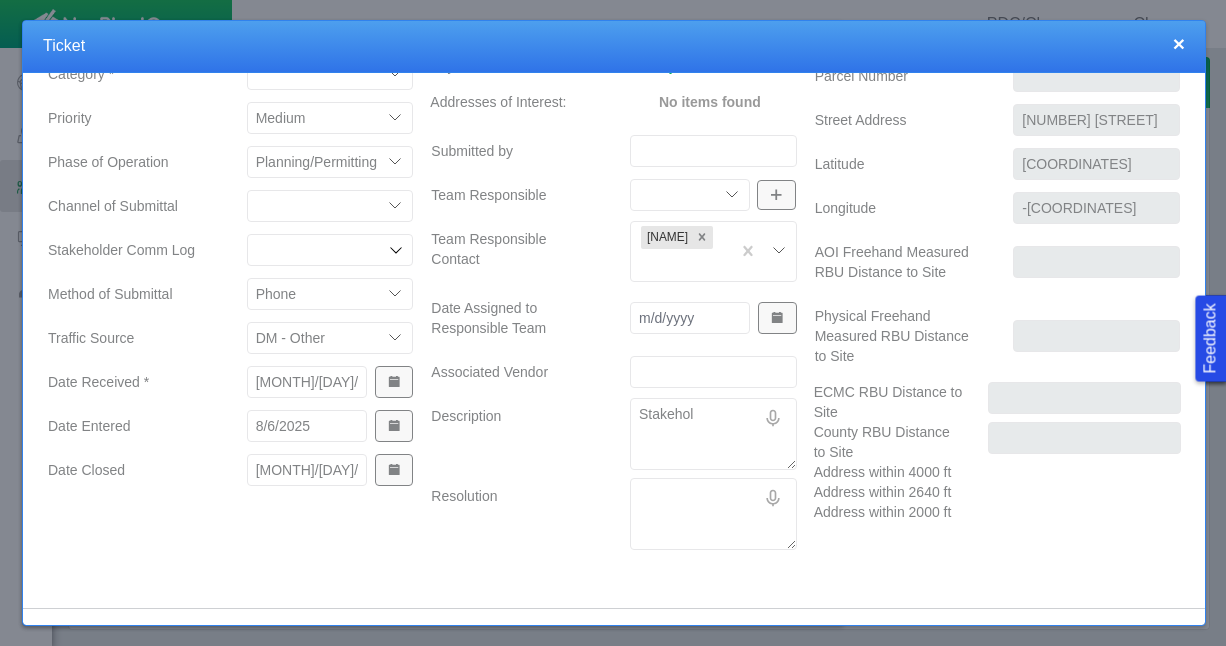 type on "x" 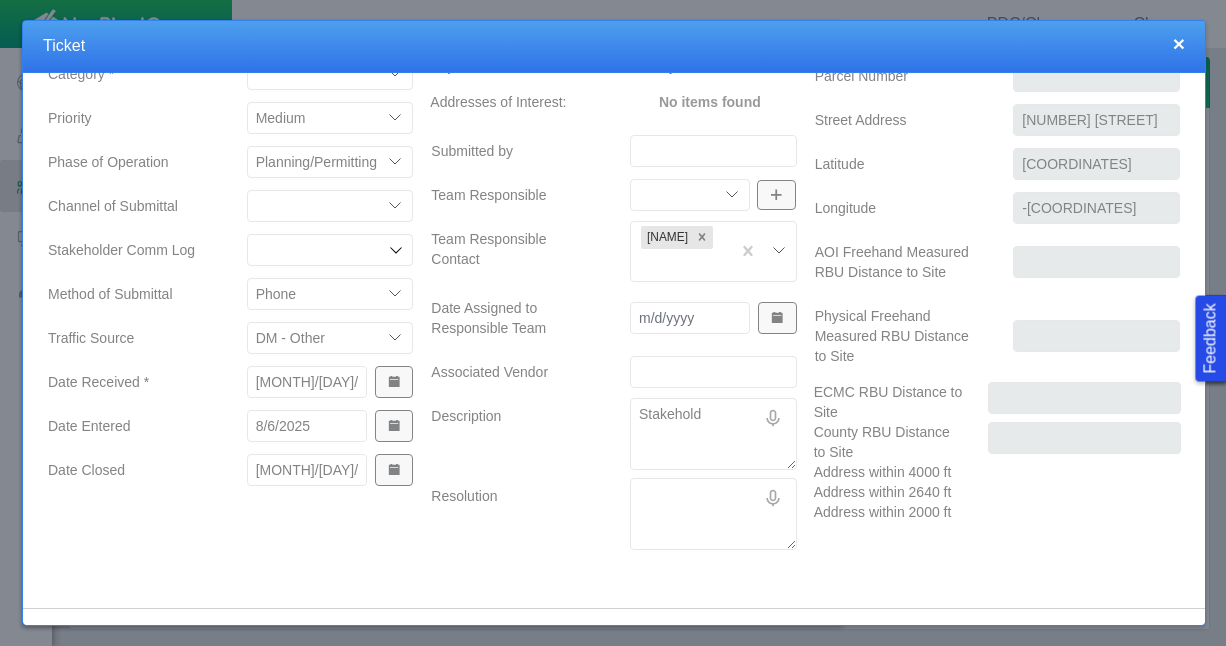 type on "x" 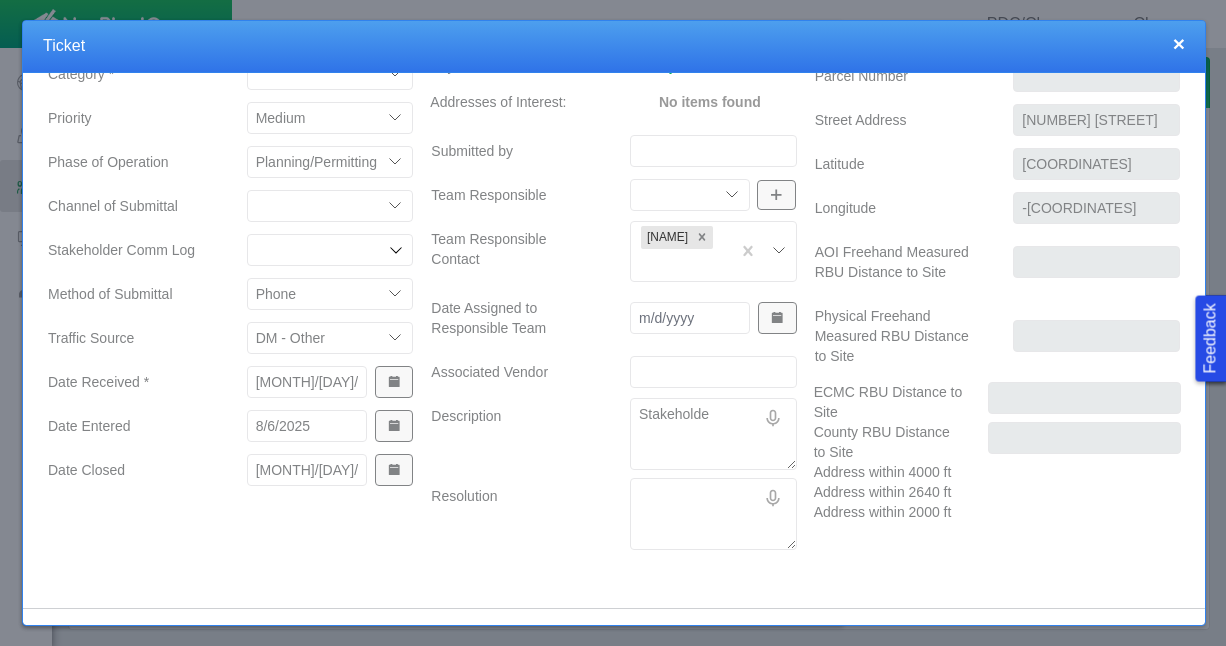 type on "x" 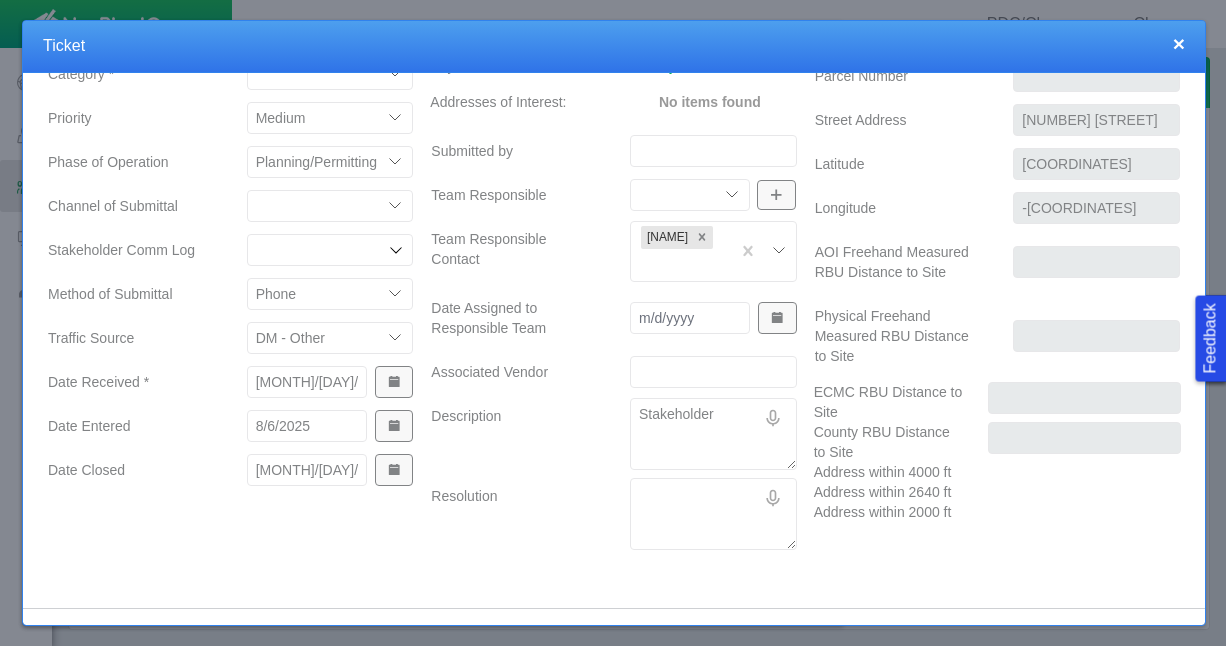type on "x" 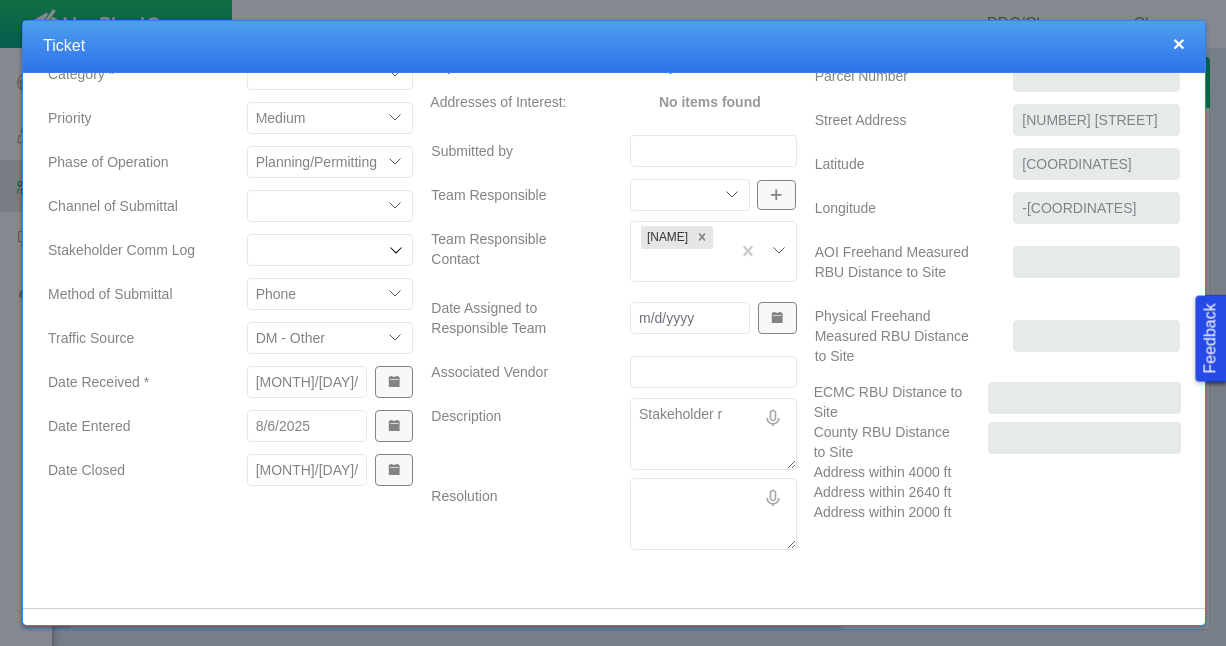 type on "x" 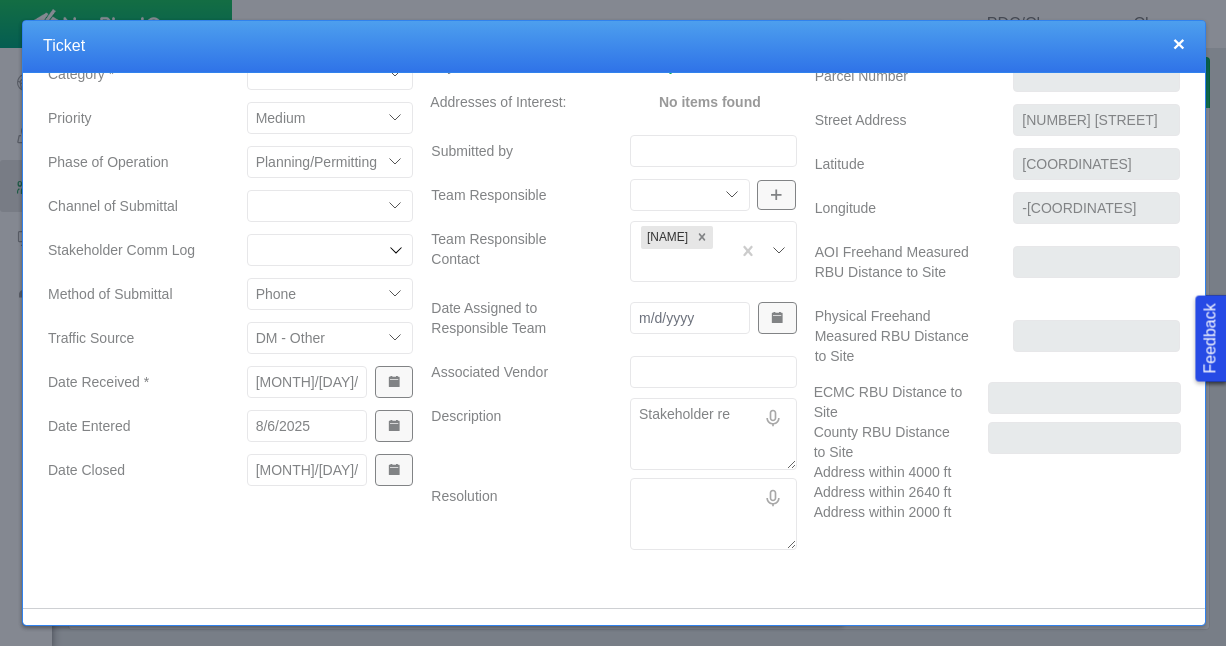 type on "x" 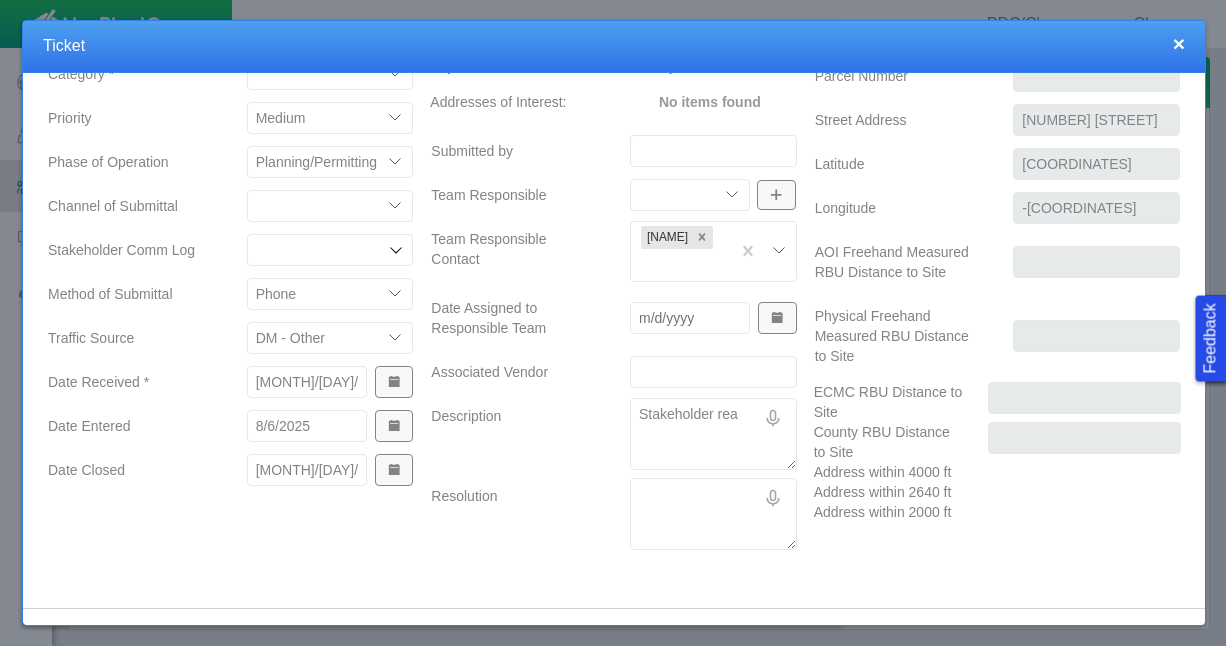 type on "x" 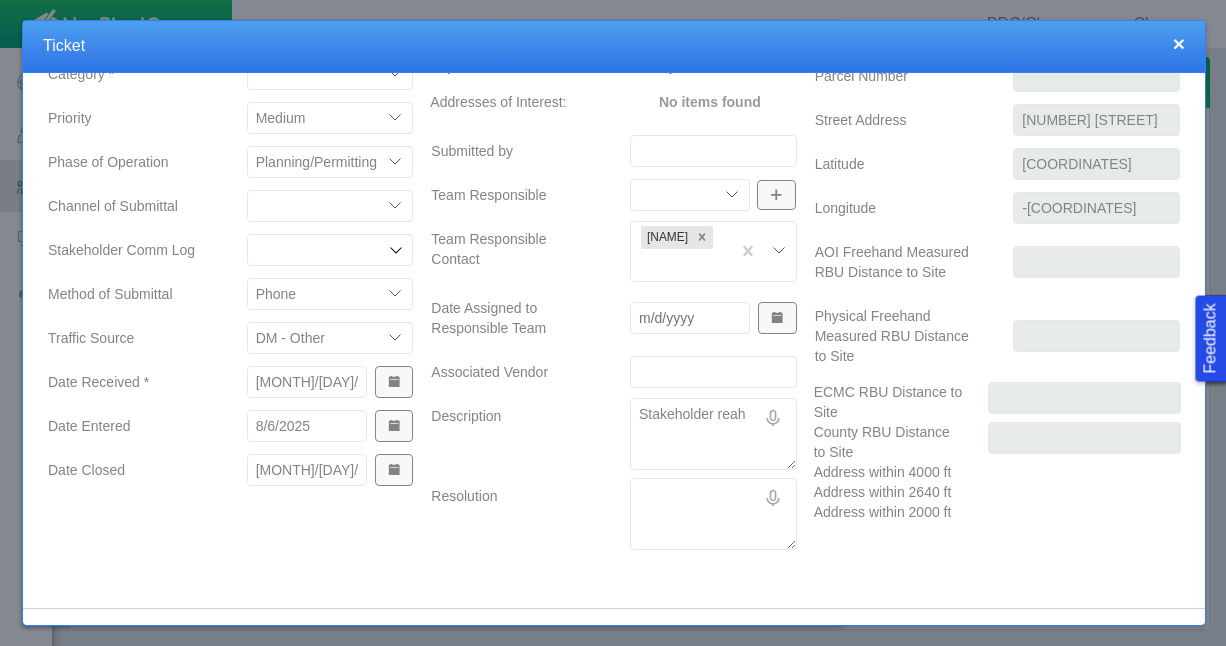 type on "x" 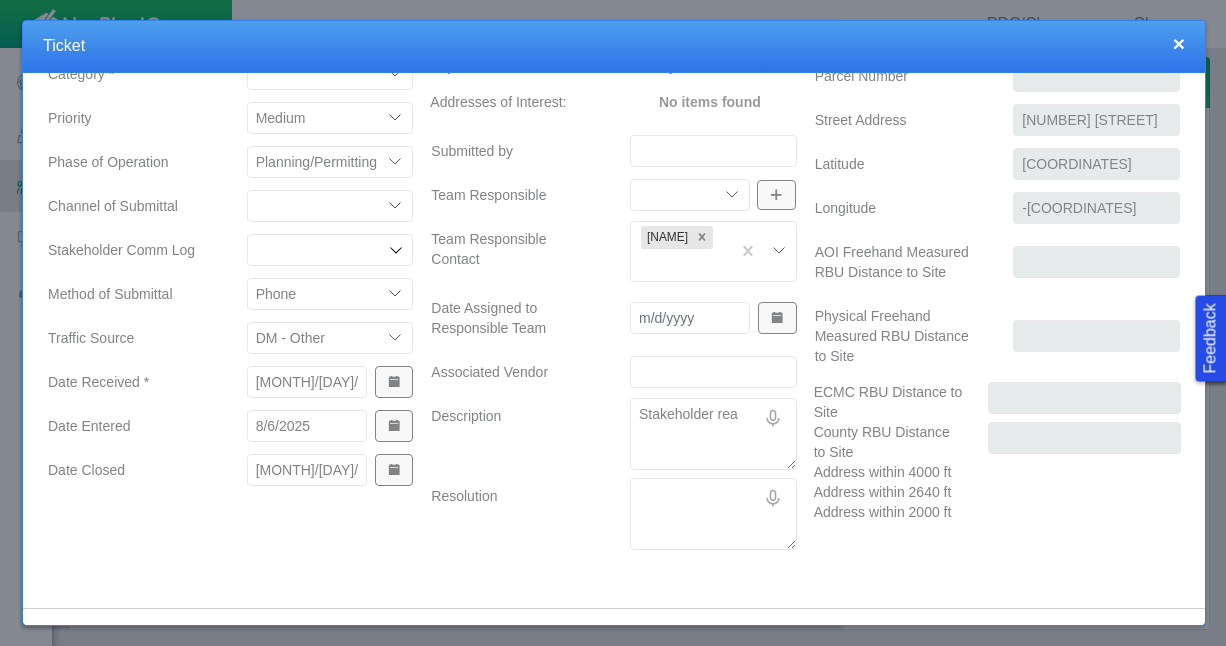 type on "x" 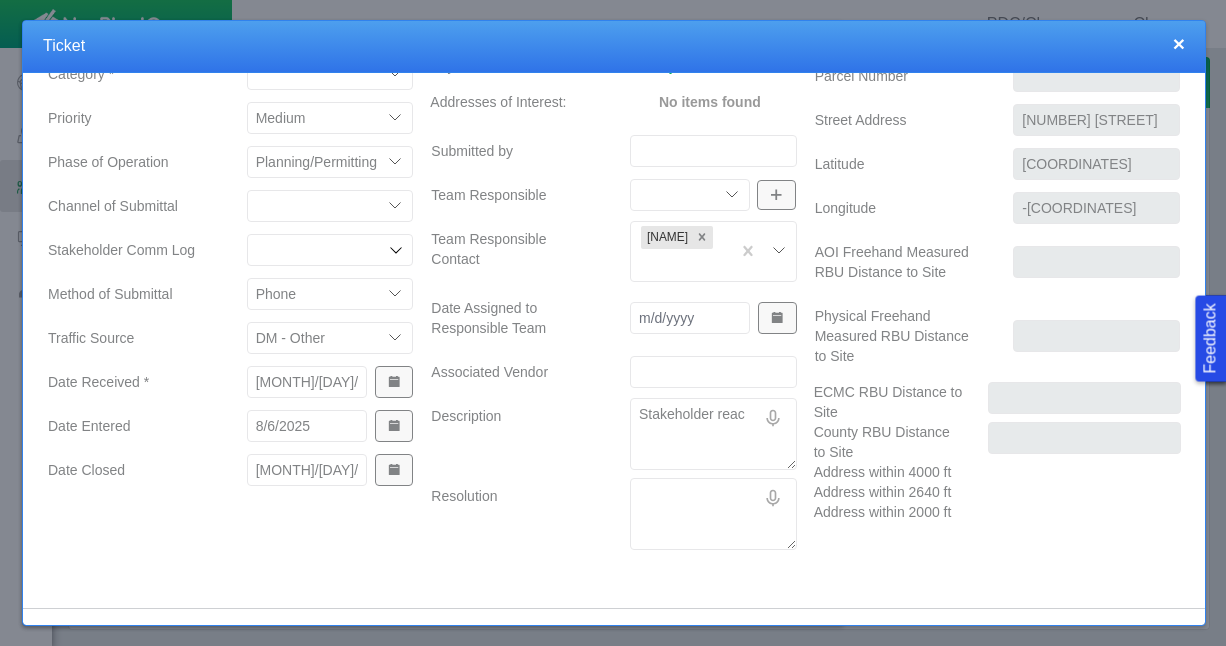 type on "x" 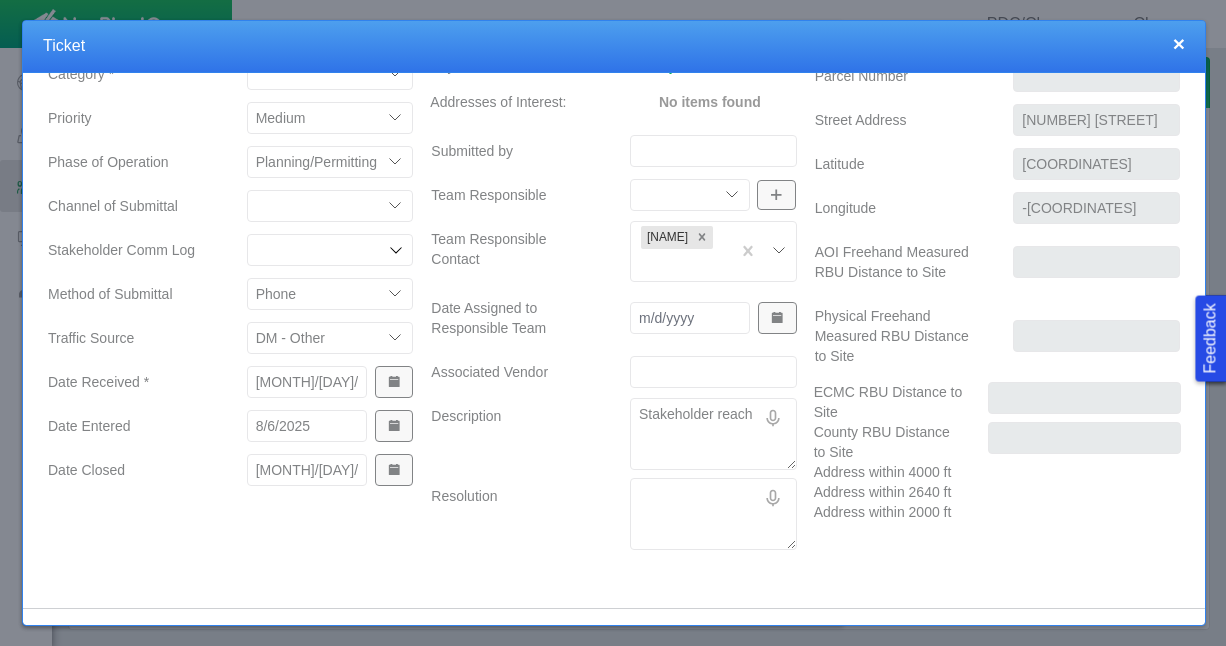 type on "x" 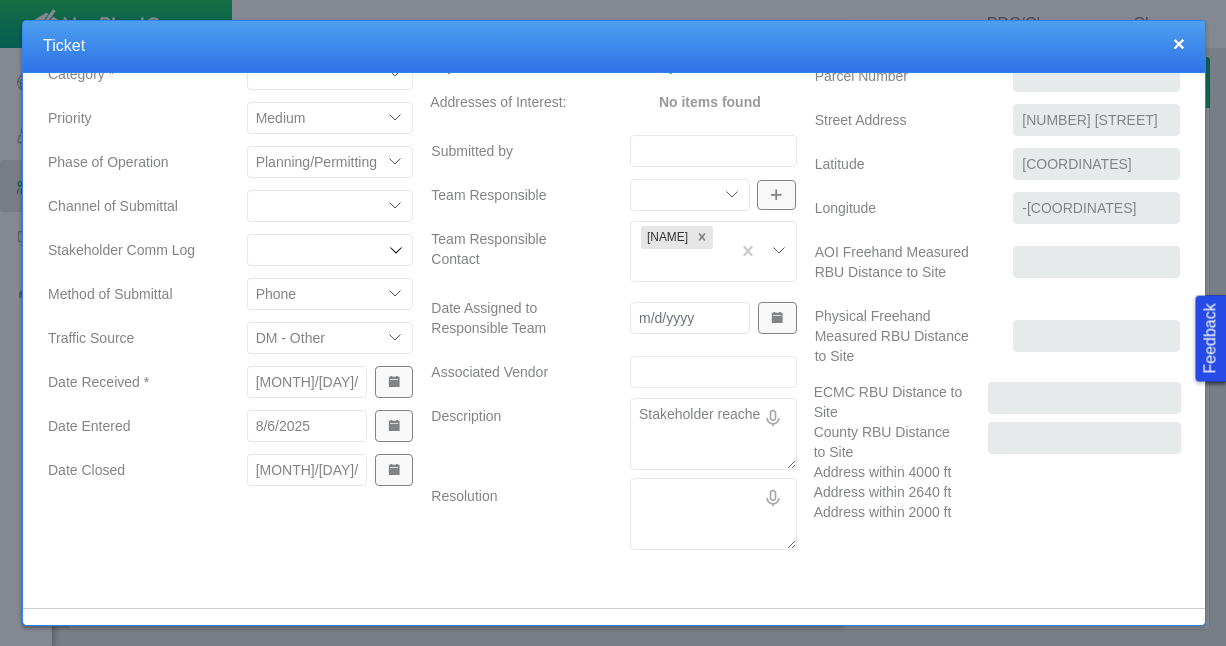 type on "x" 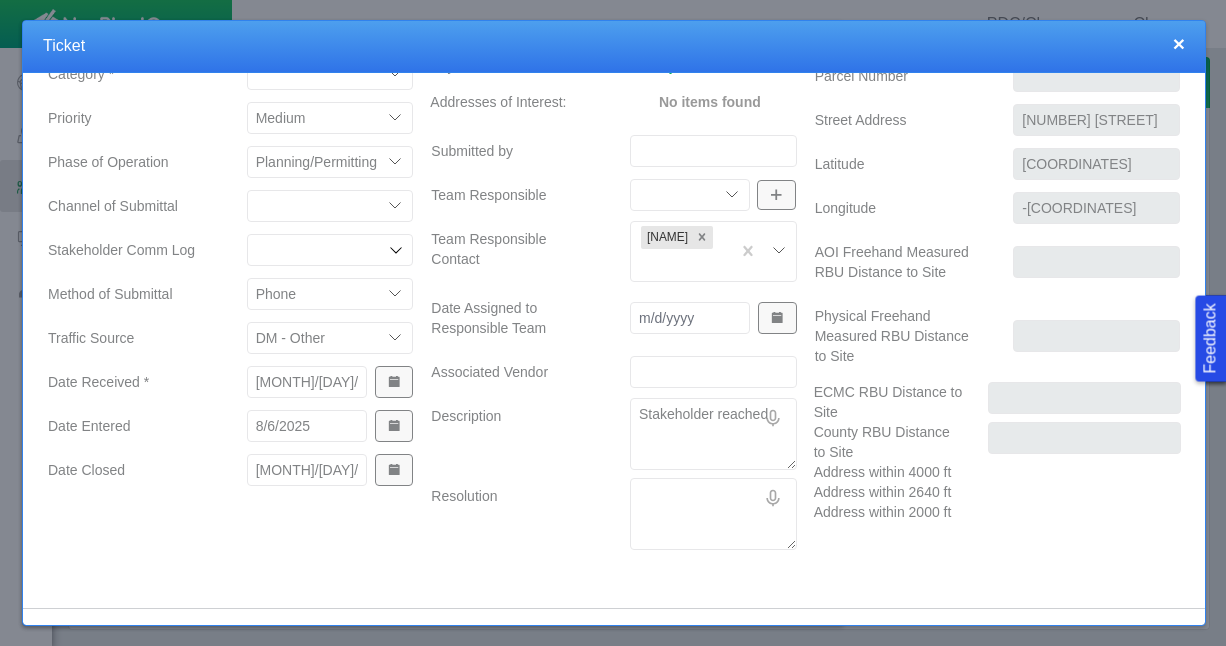 type on "Stakeholder reached" 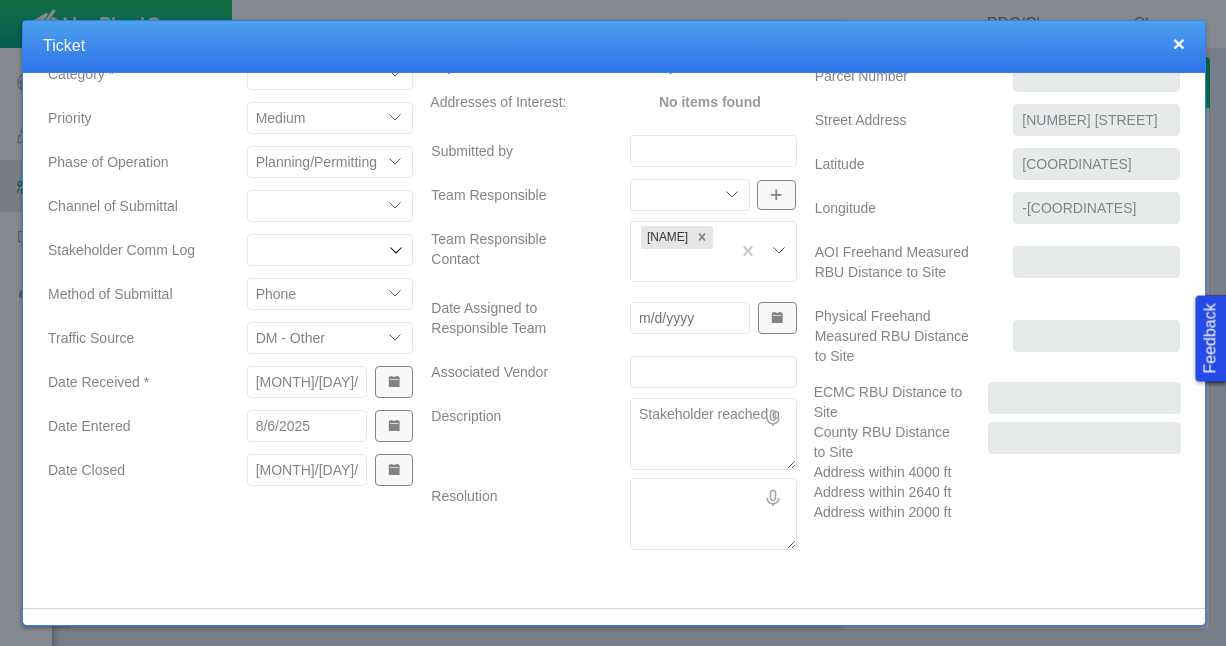 type on "x" 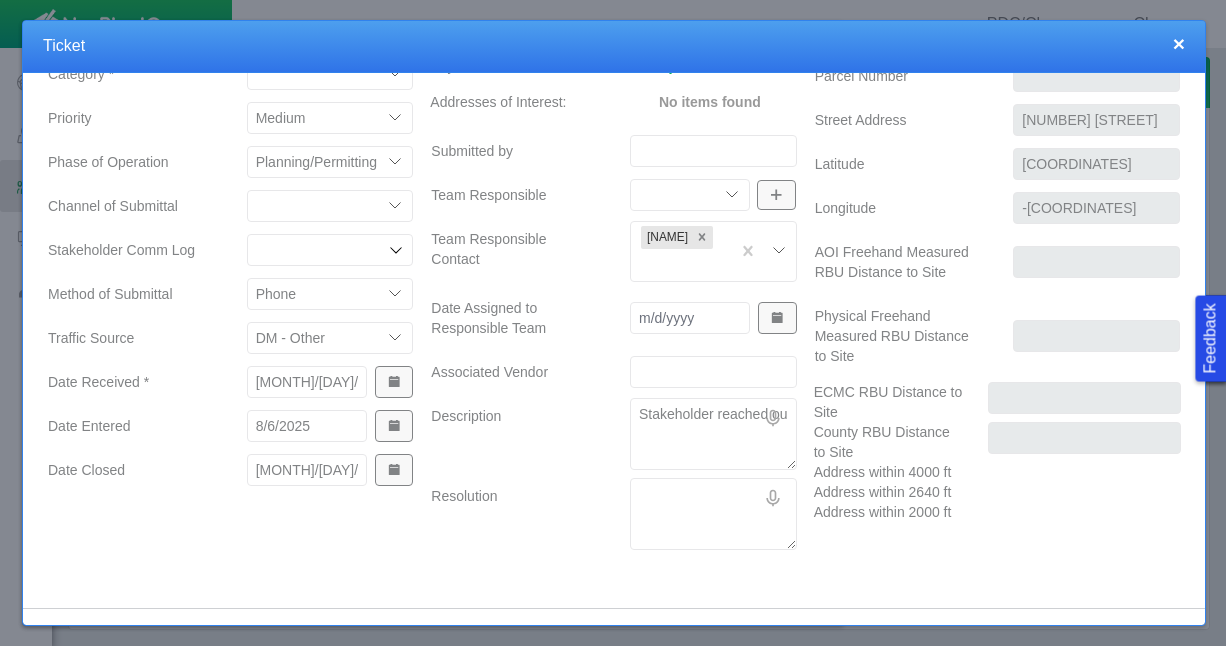 type on "x" 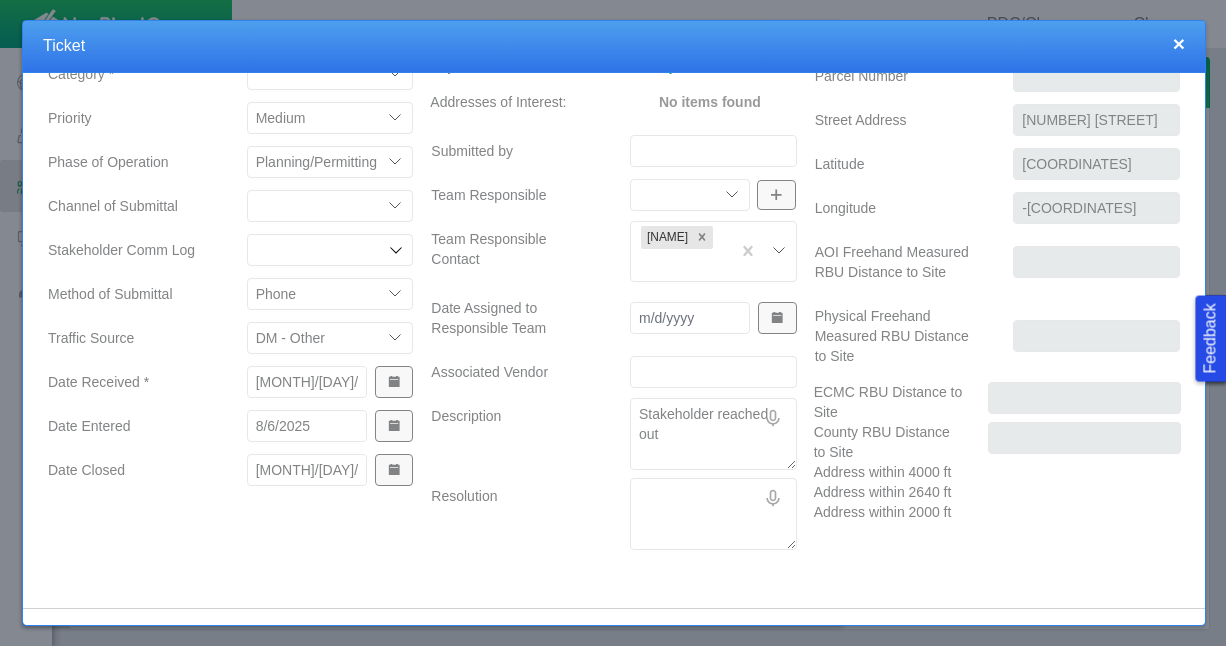 type on "x" 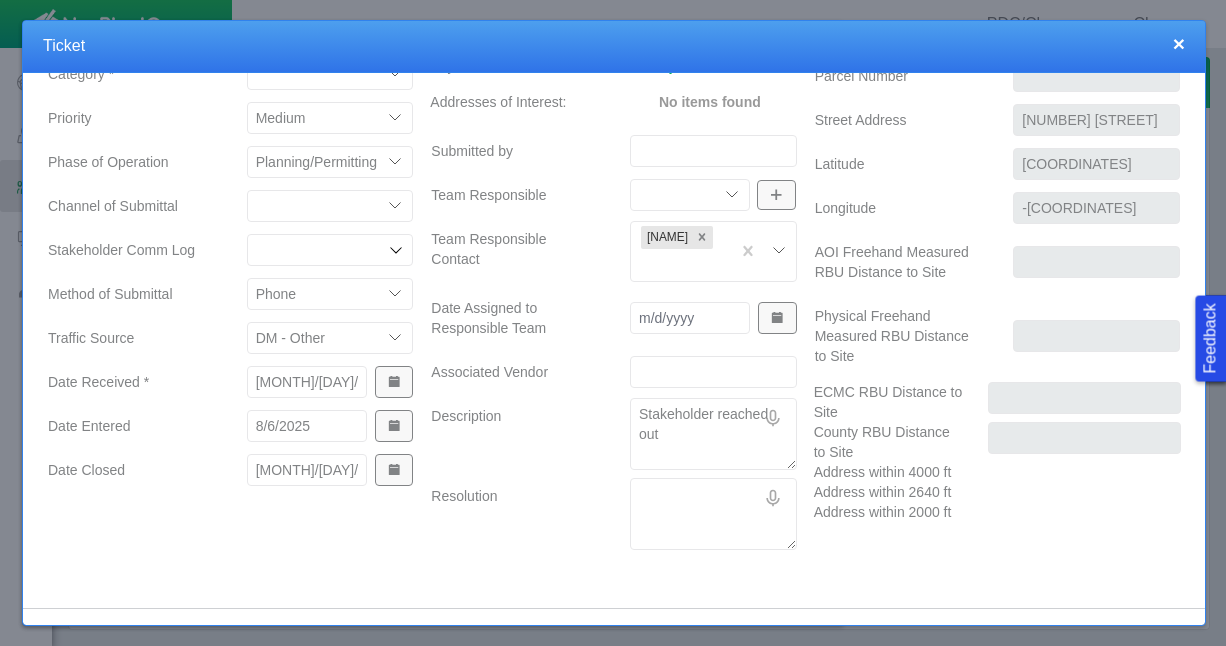 type on "x" 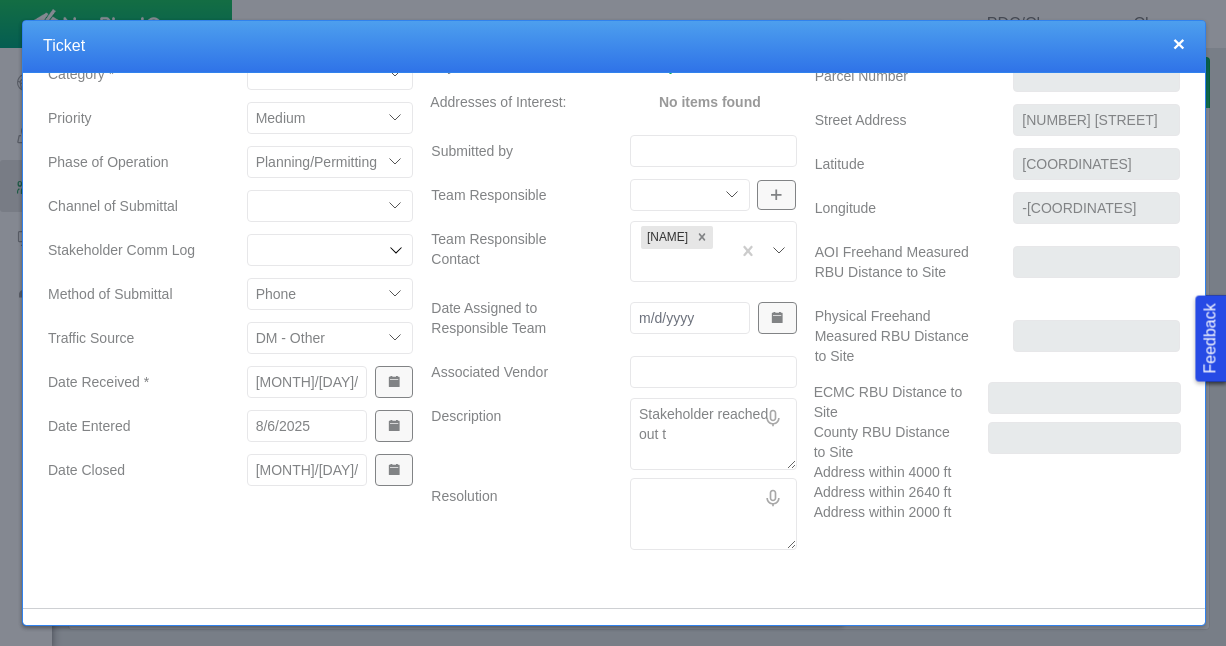 type on "x" 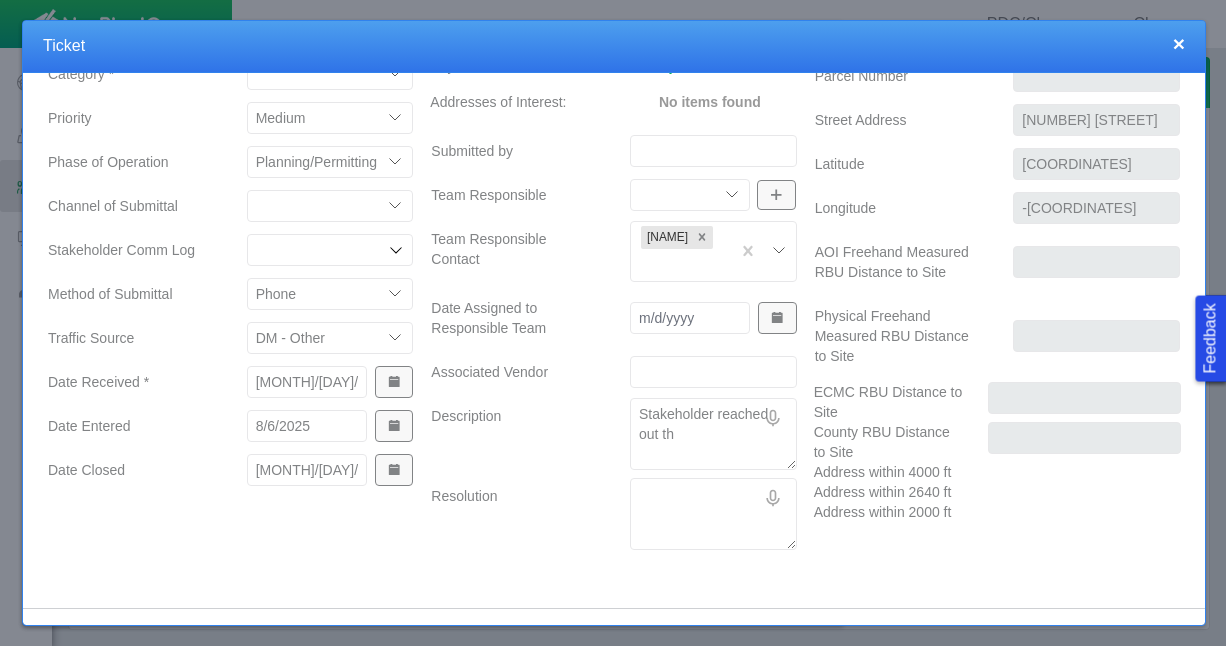 type on "x" 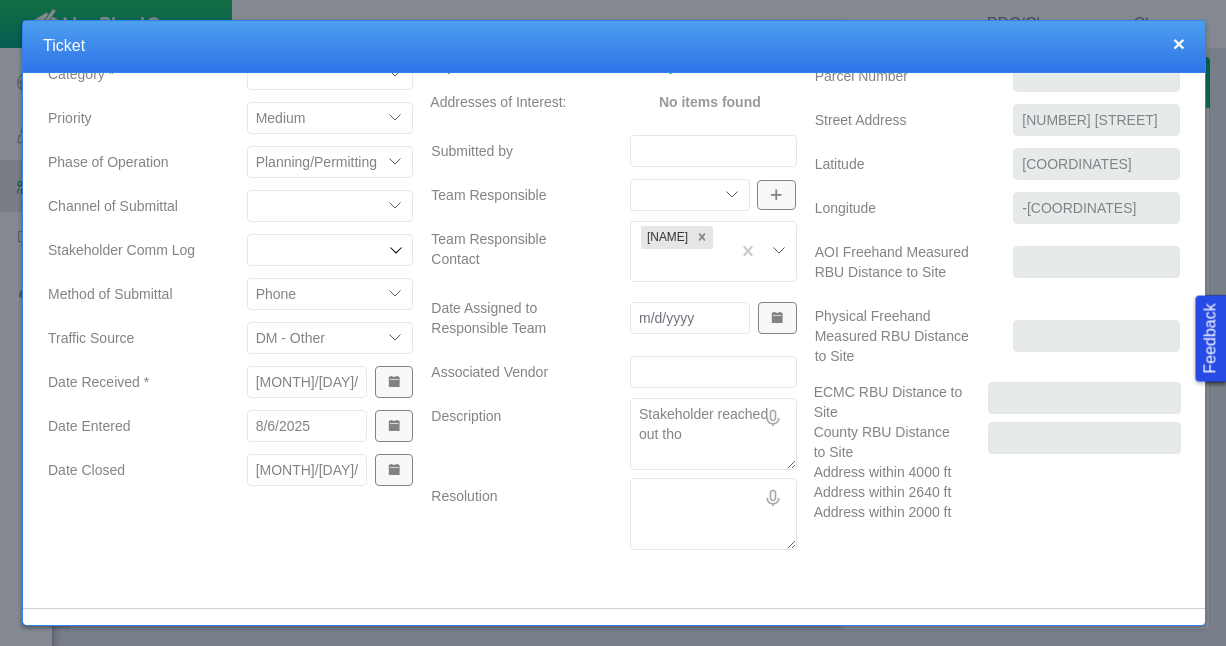 type on "x" 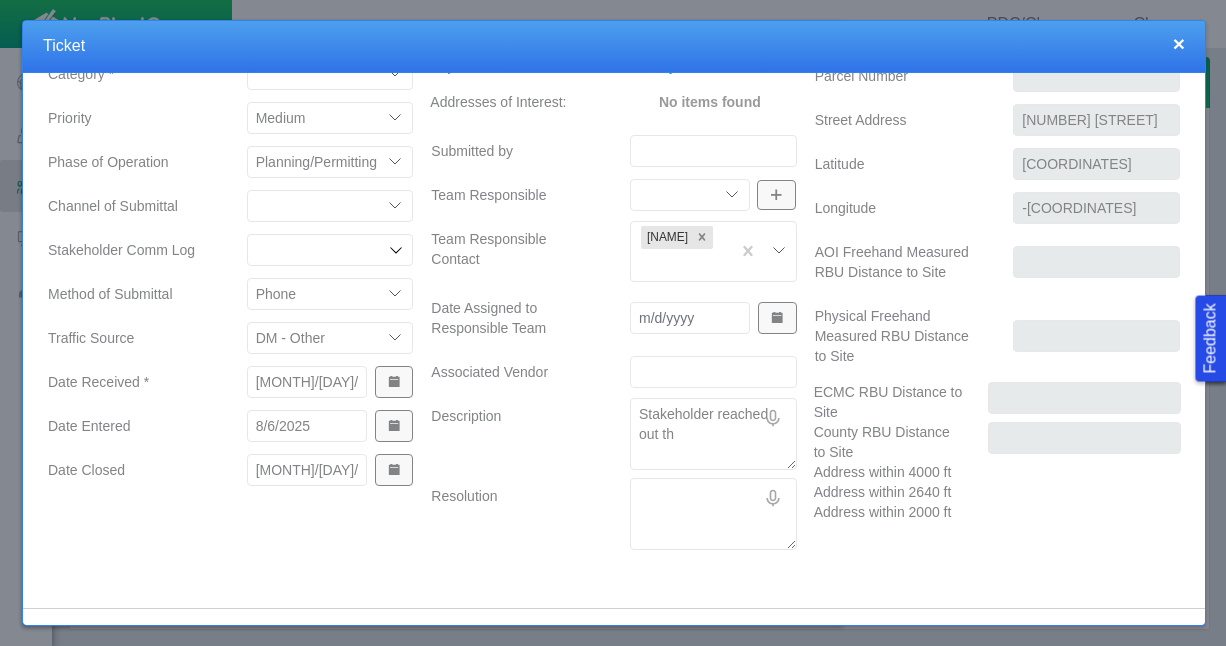 type on "x" 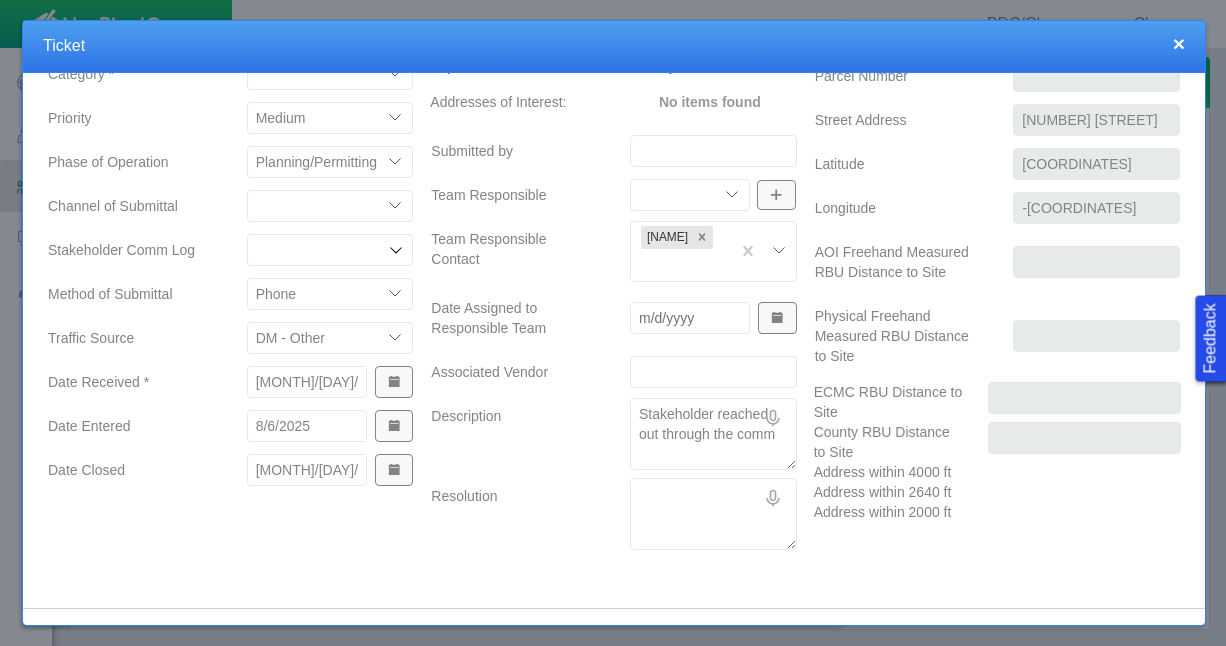 type on "x" 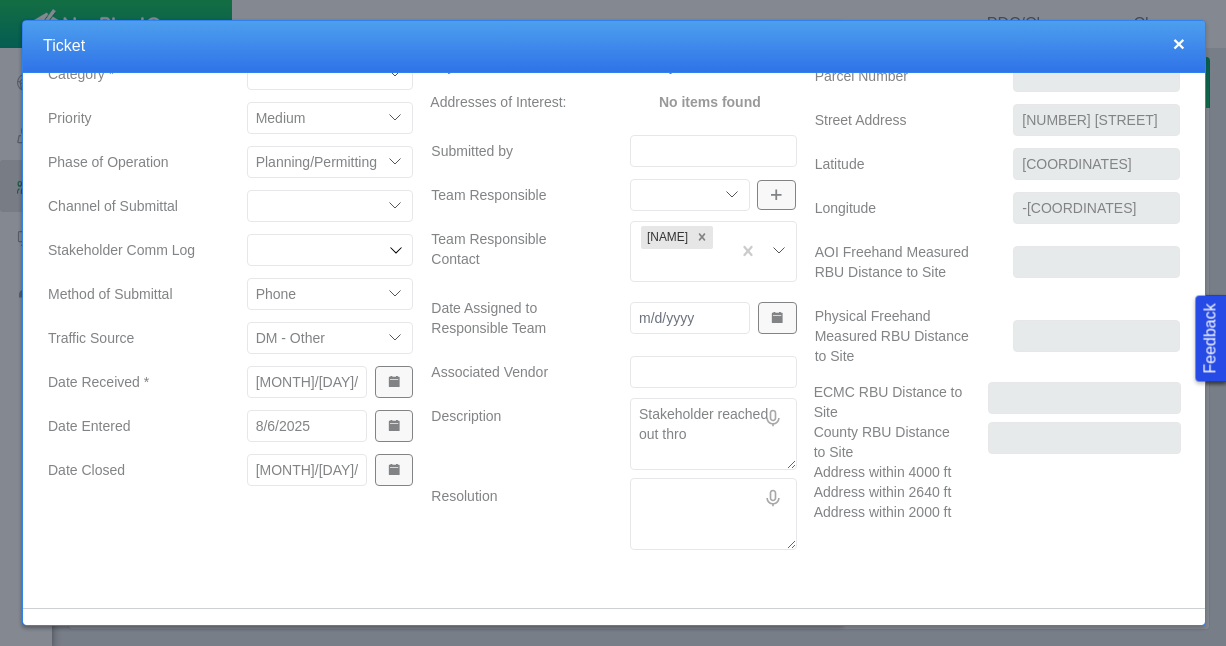 type on "x" 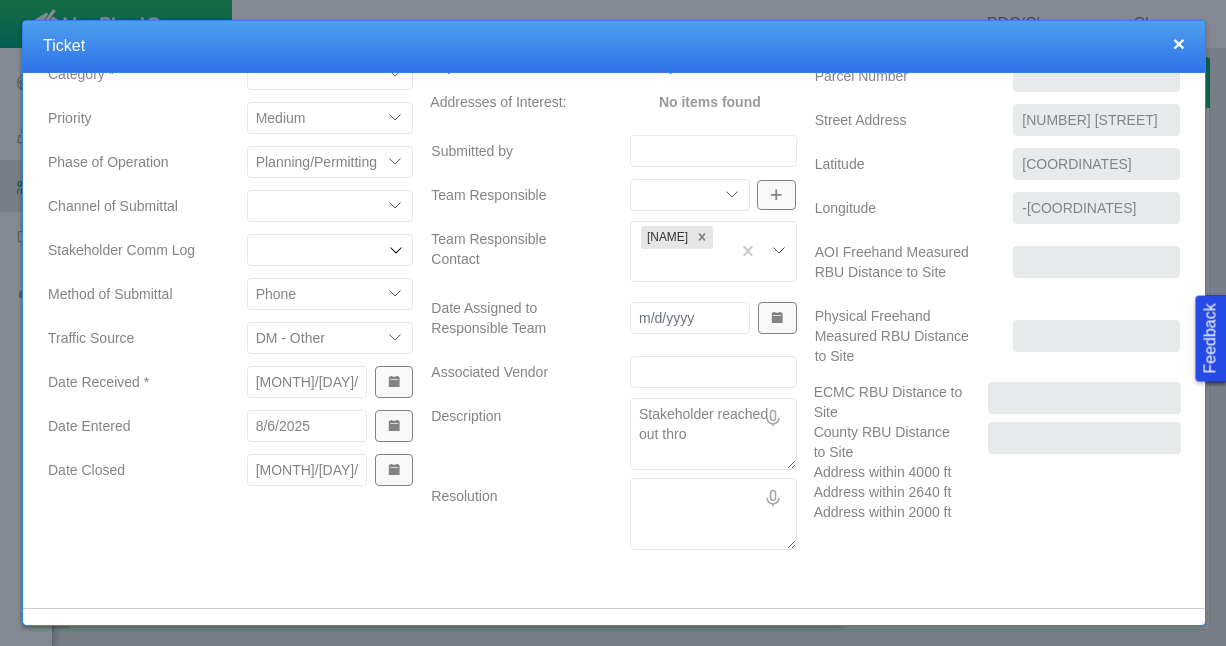 type on "Stakeholder reached out throu" 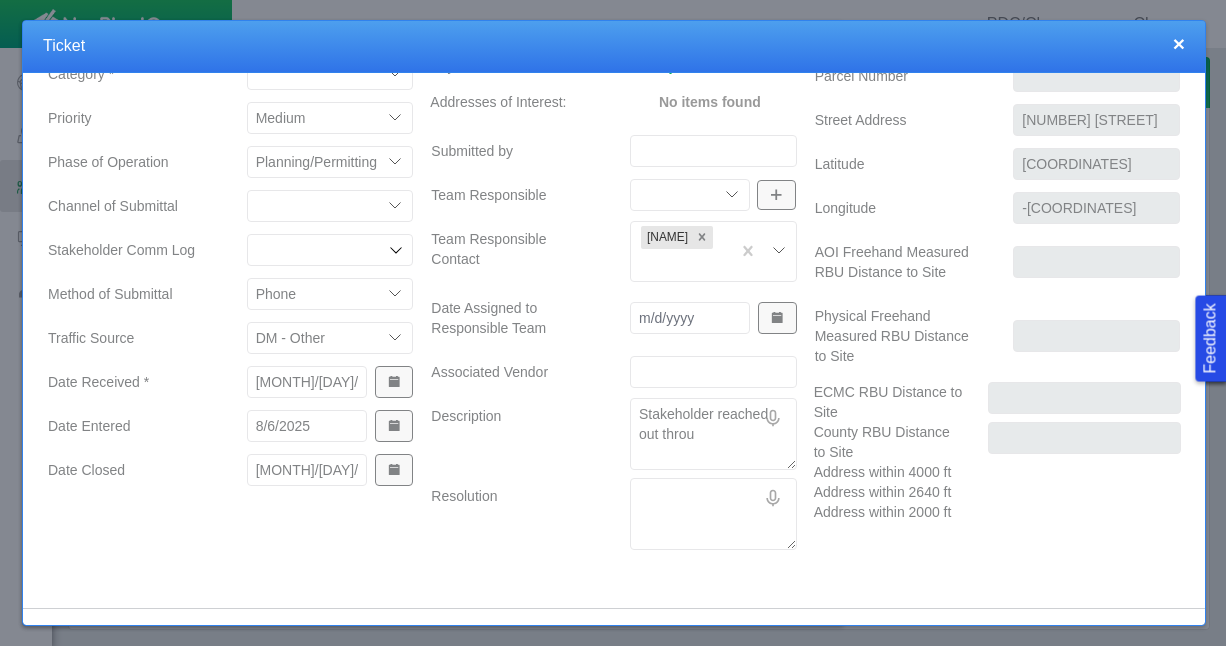 type on "x" 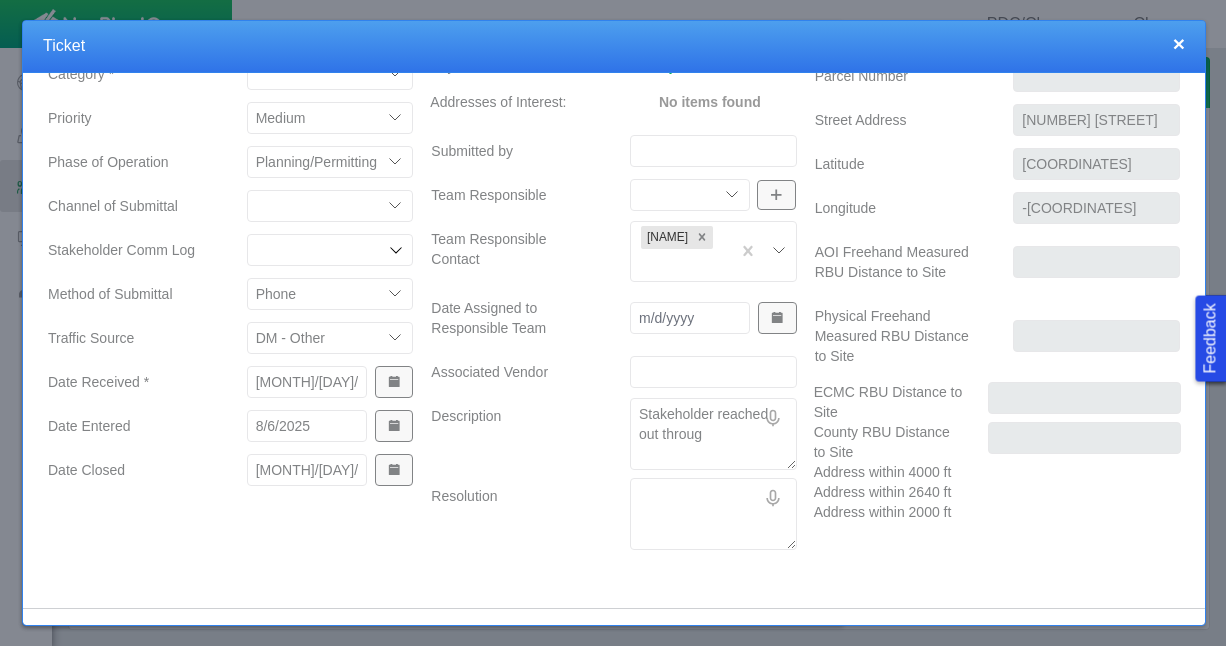 type on "x" 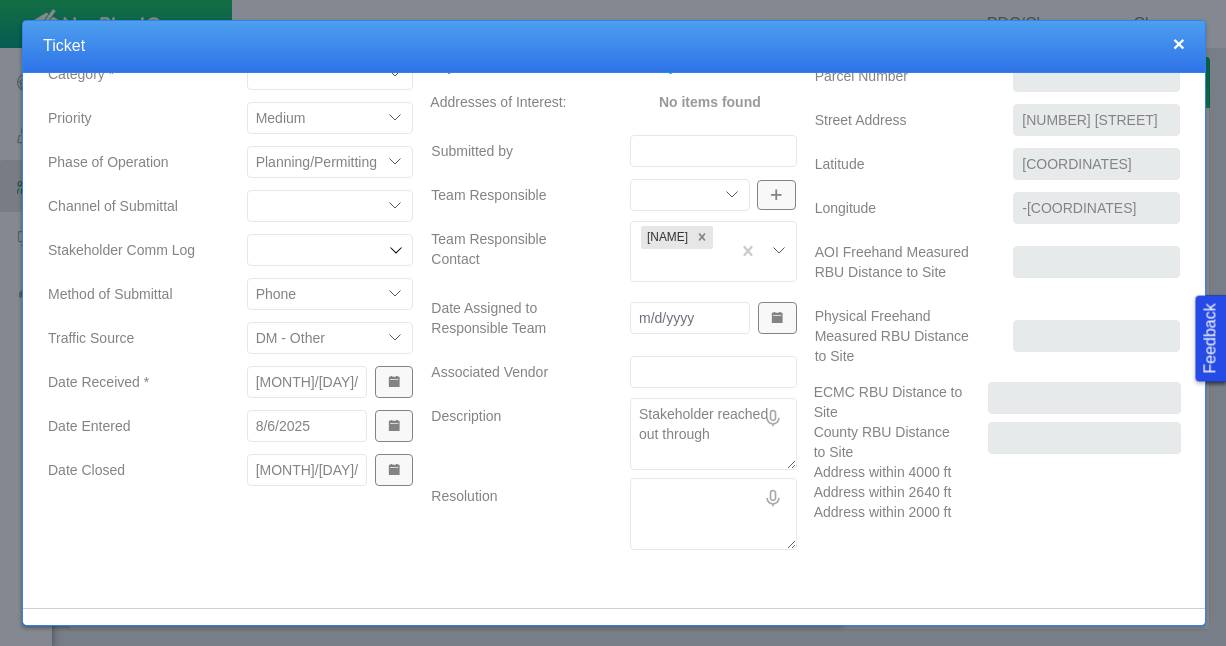 type on "Stakeholder reached out through" 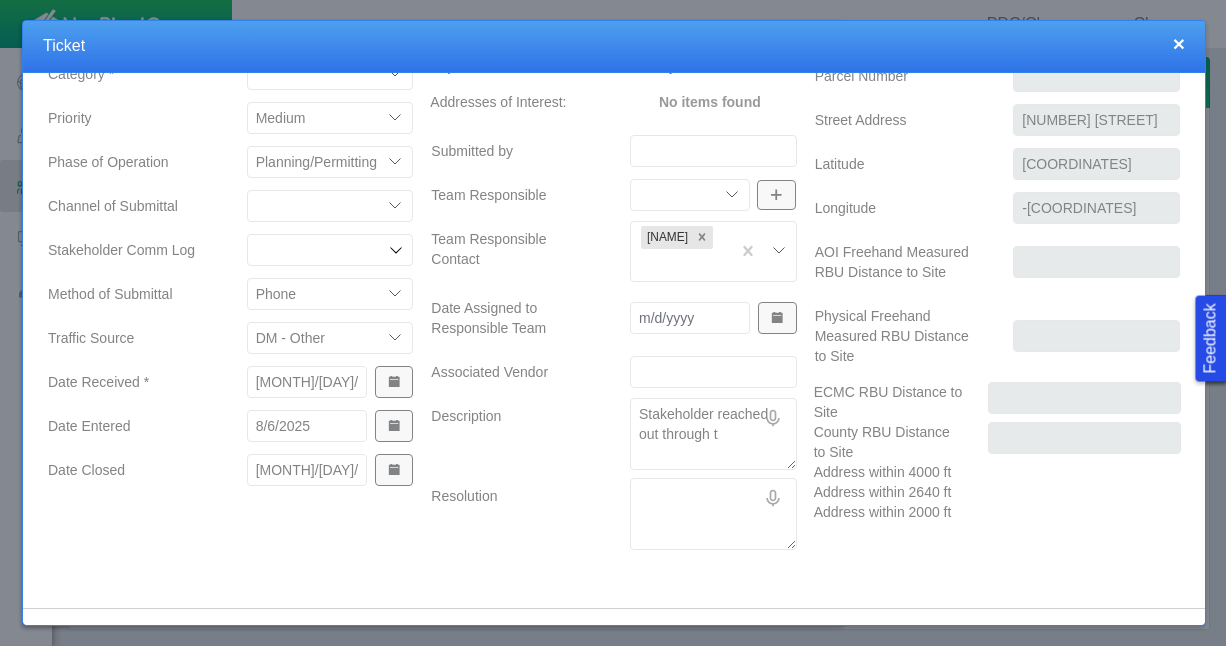 type on "x" 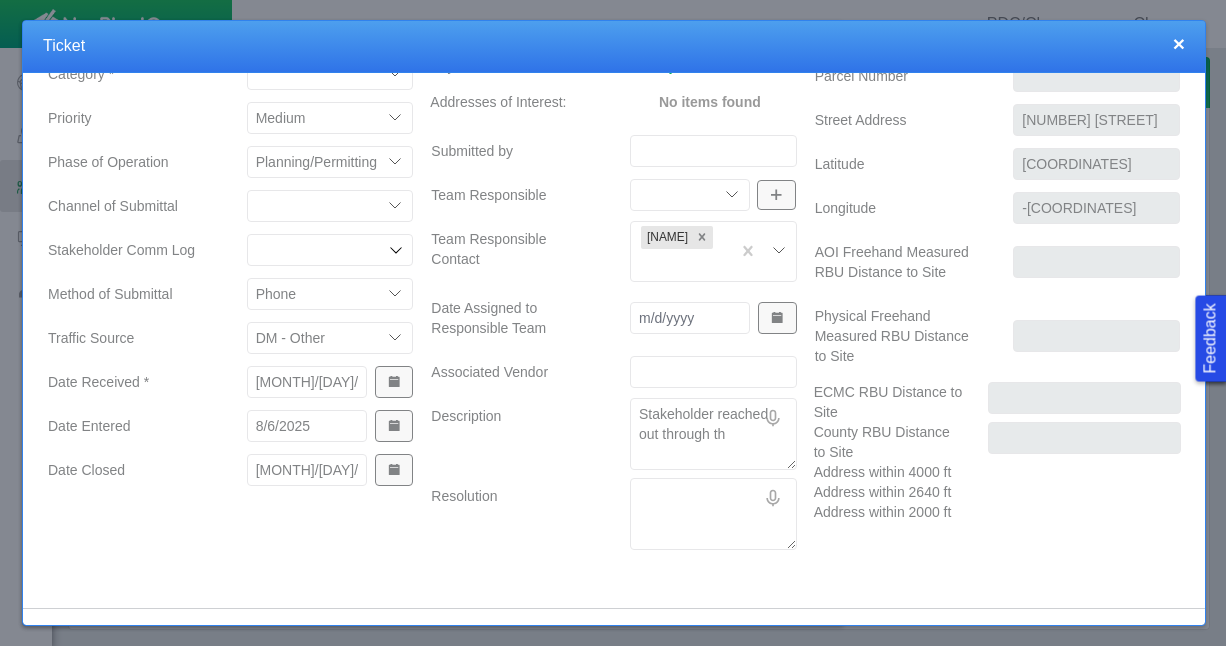 type on "Stakeholder reached out through the" 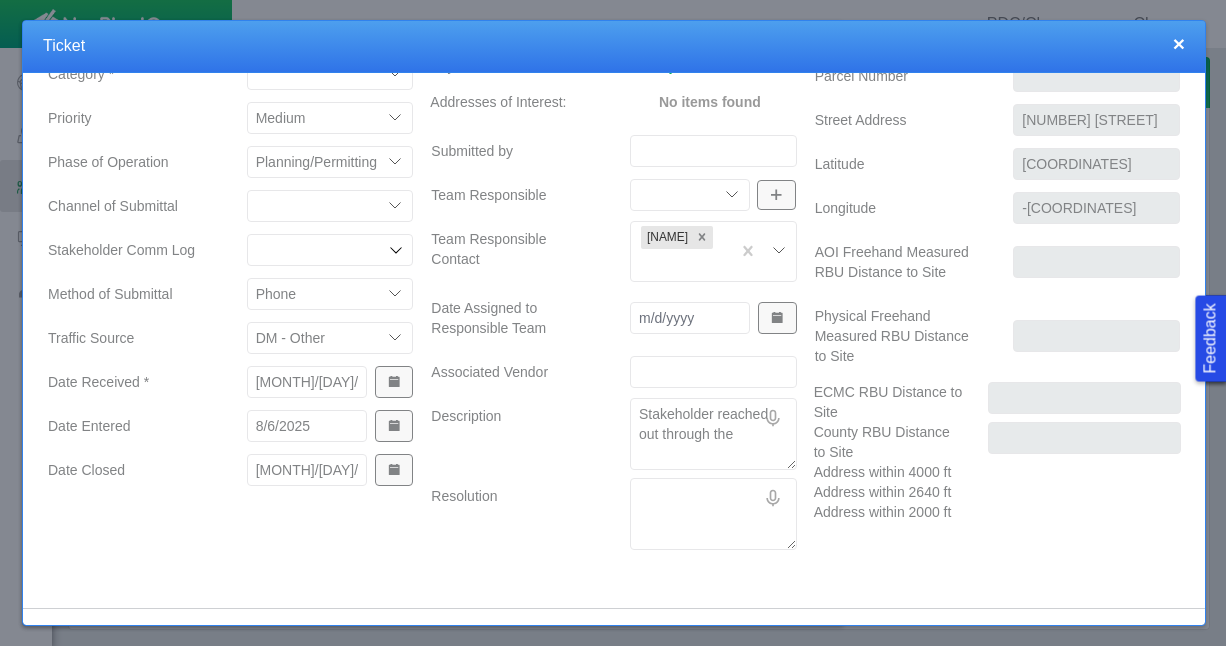 type on "x" 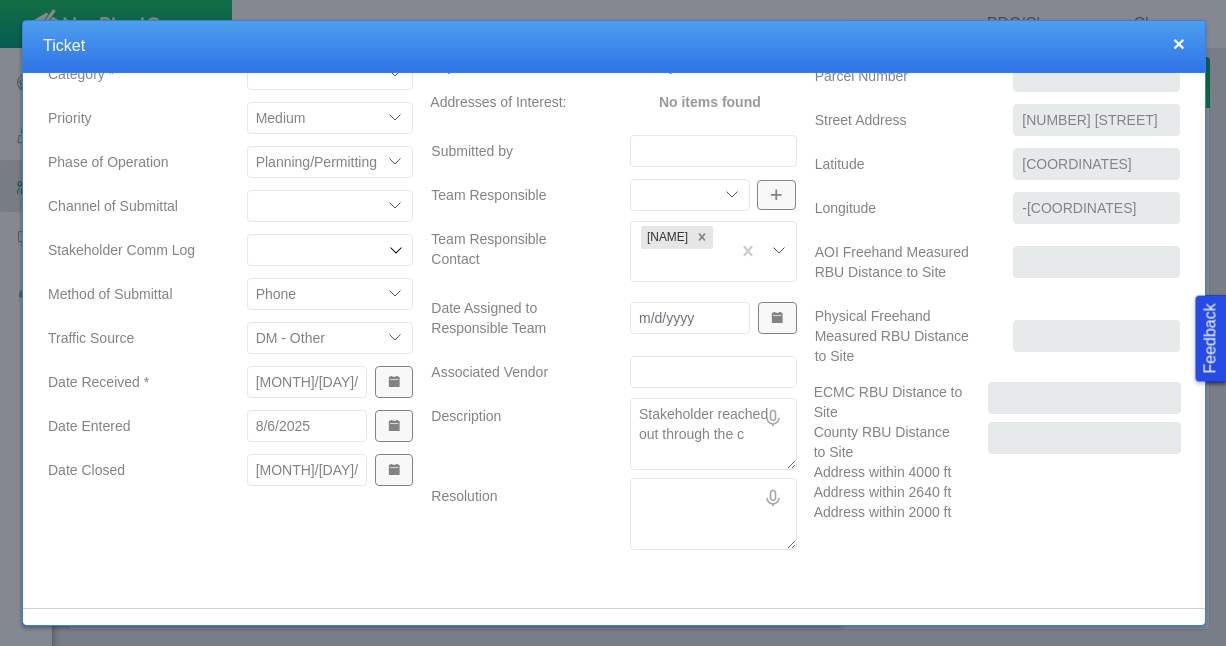 type on "x" 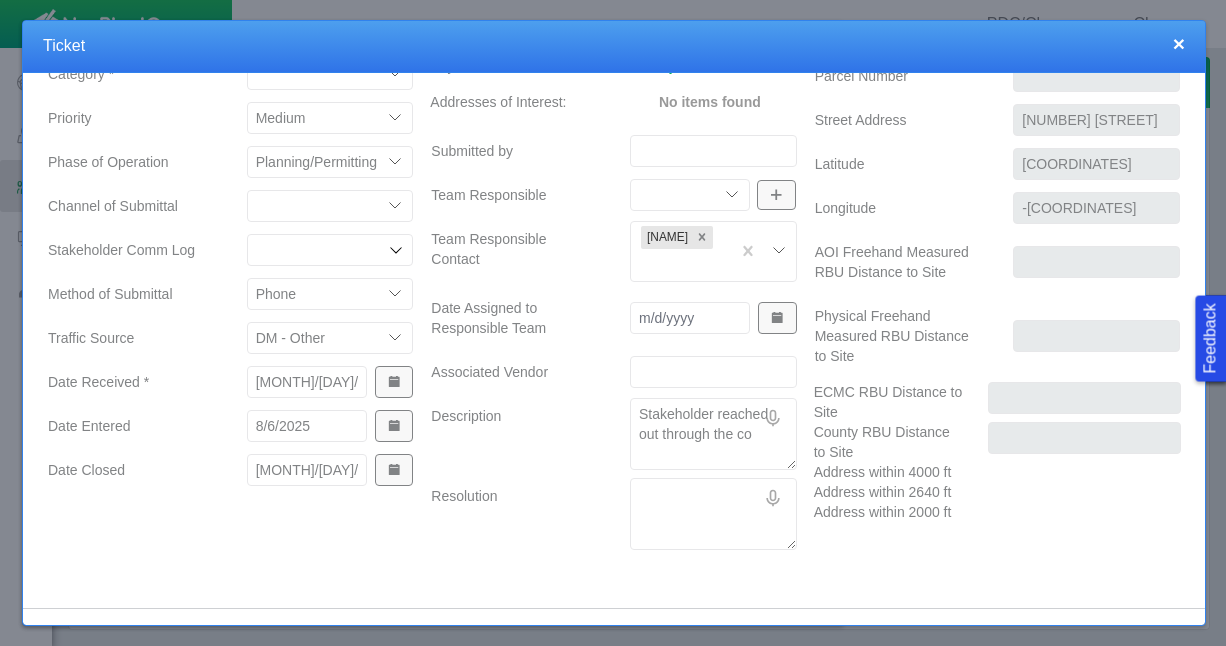 type on "x" 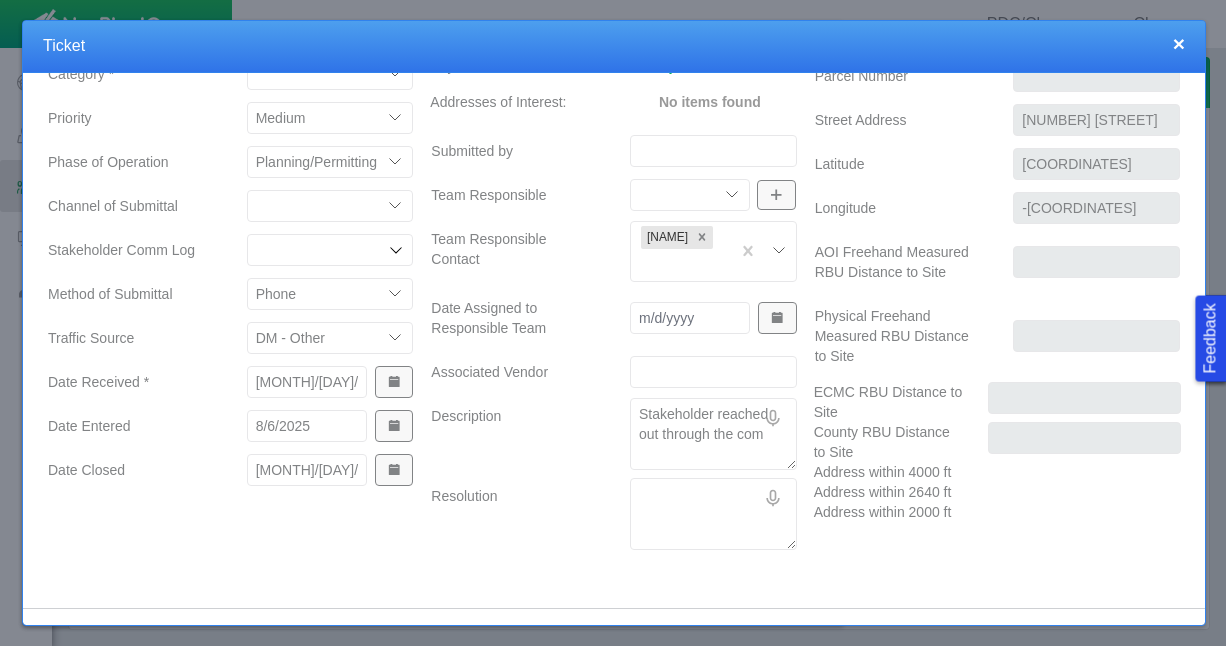 type on "x" 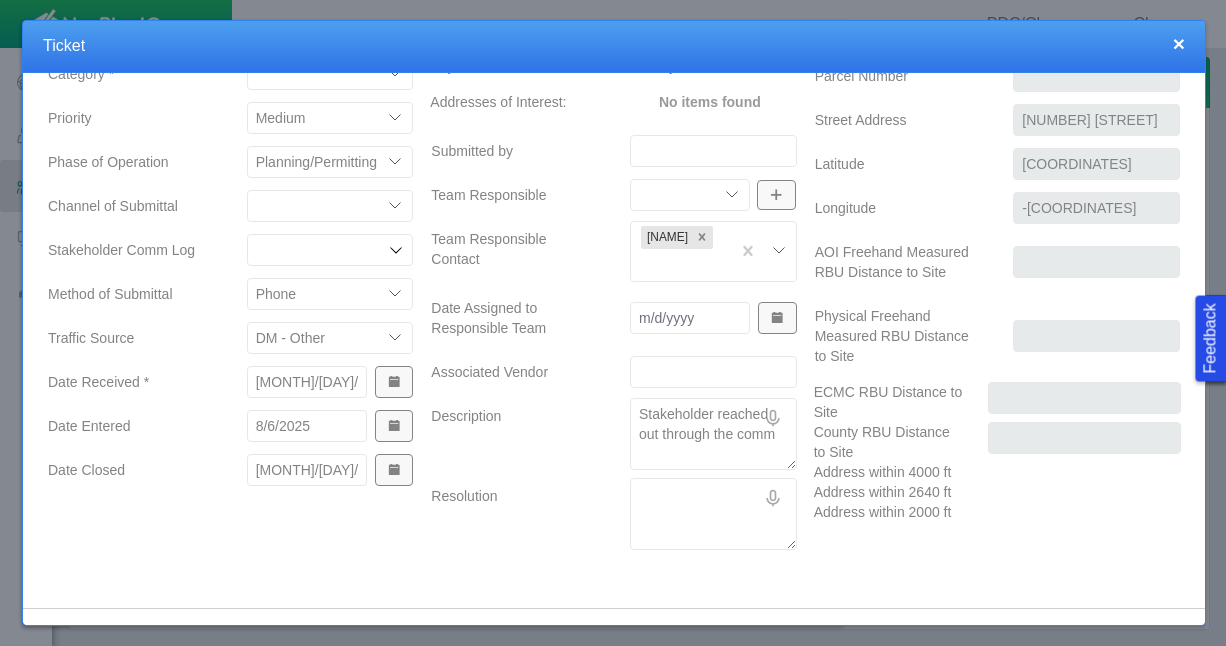 type on "x" 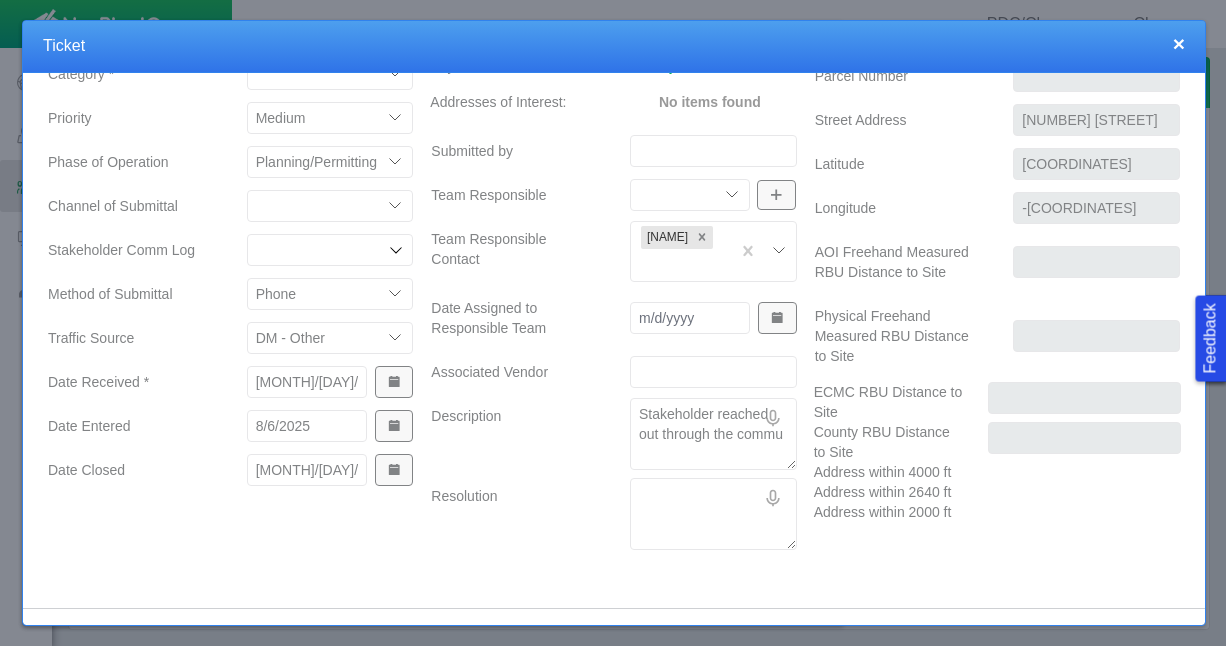 type on "x" 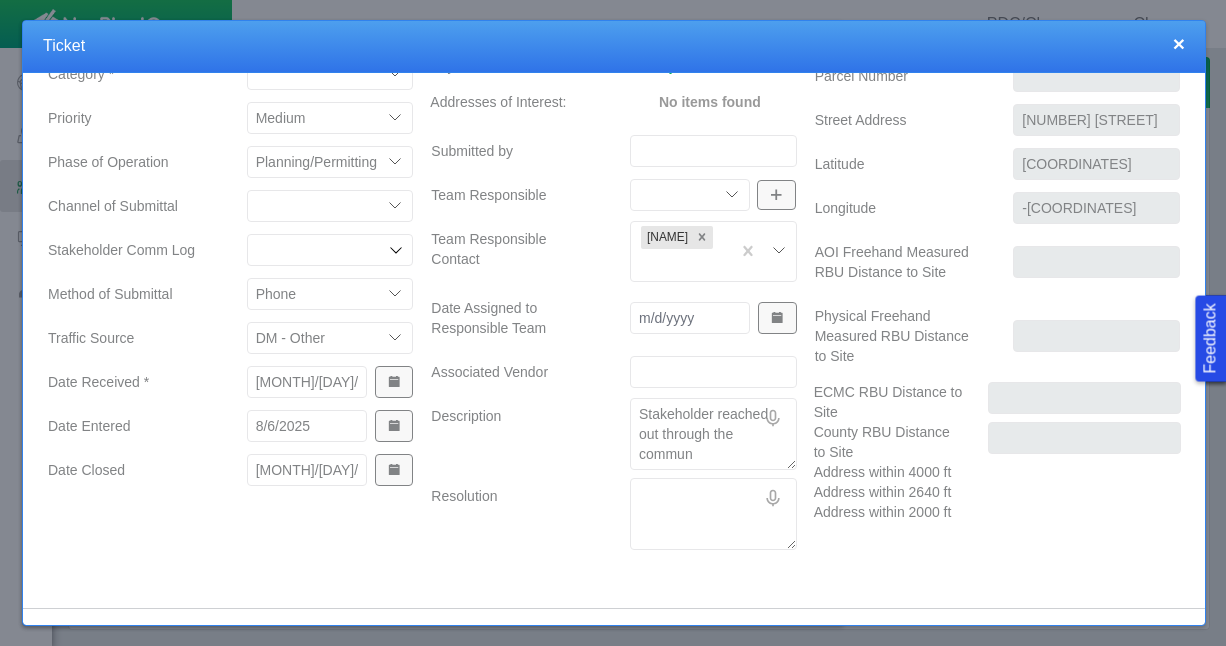 type on "x" 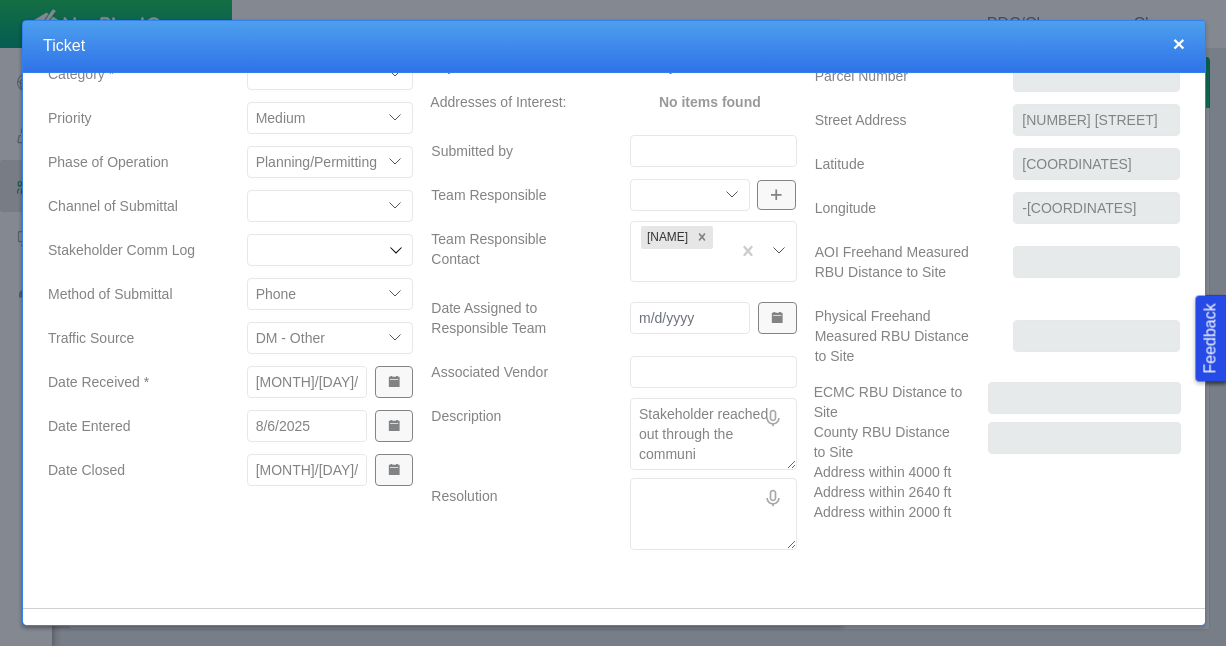 type on "x" 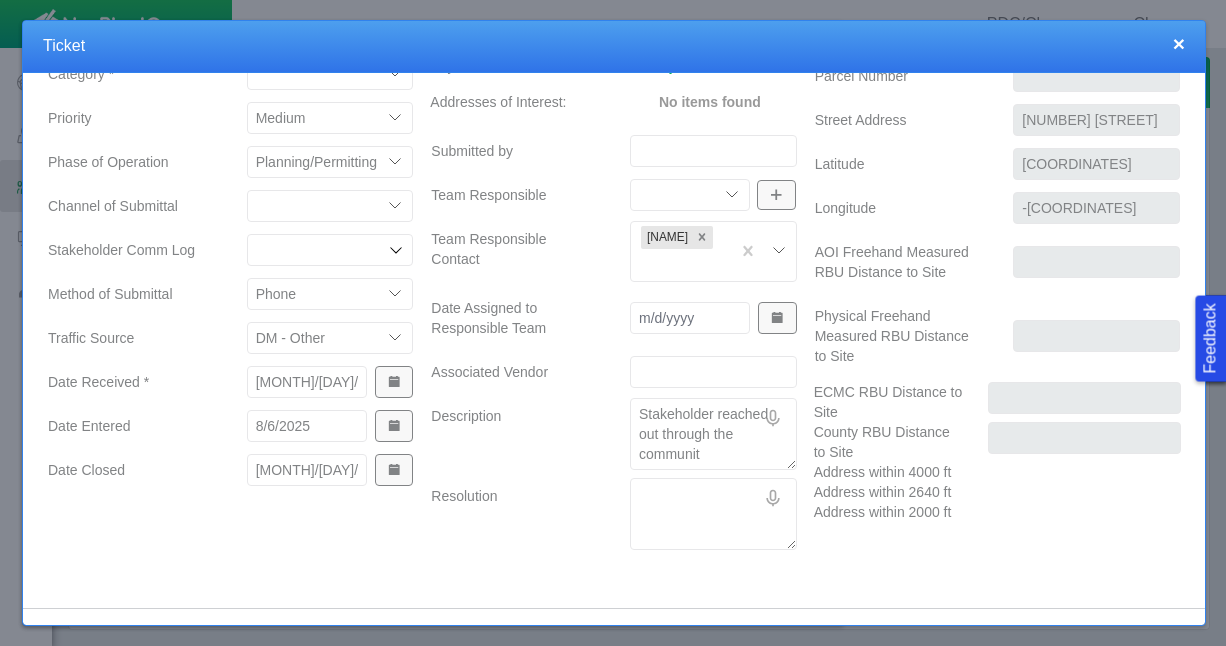 type on "x" 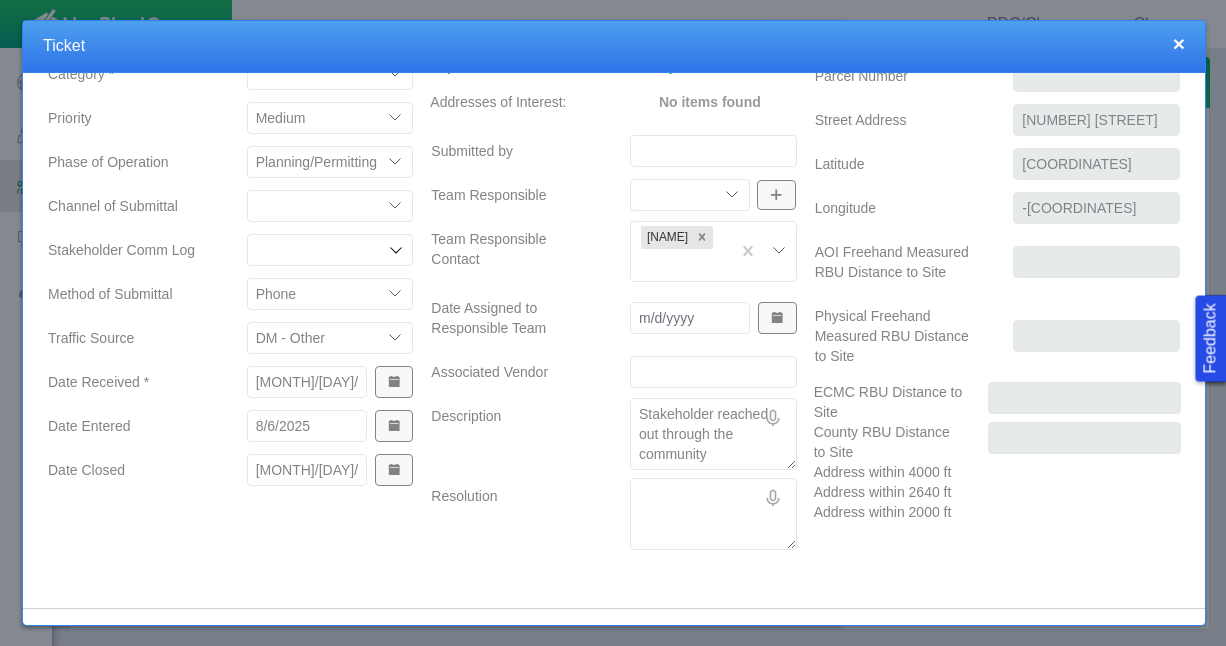 type on "x" 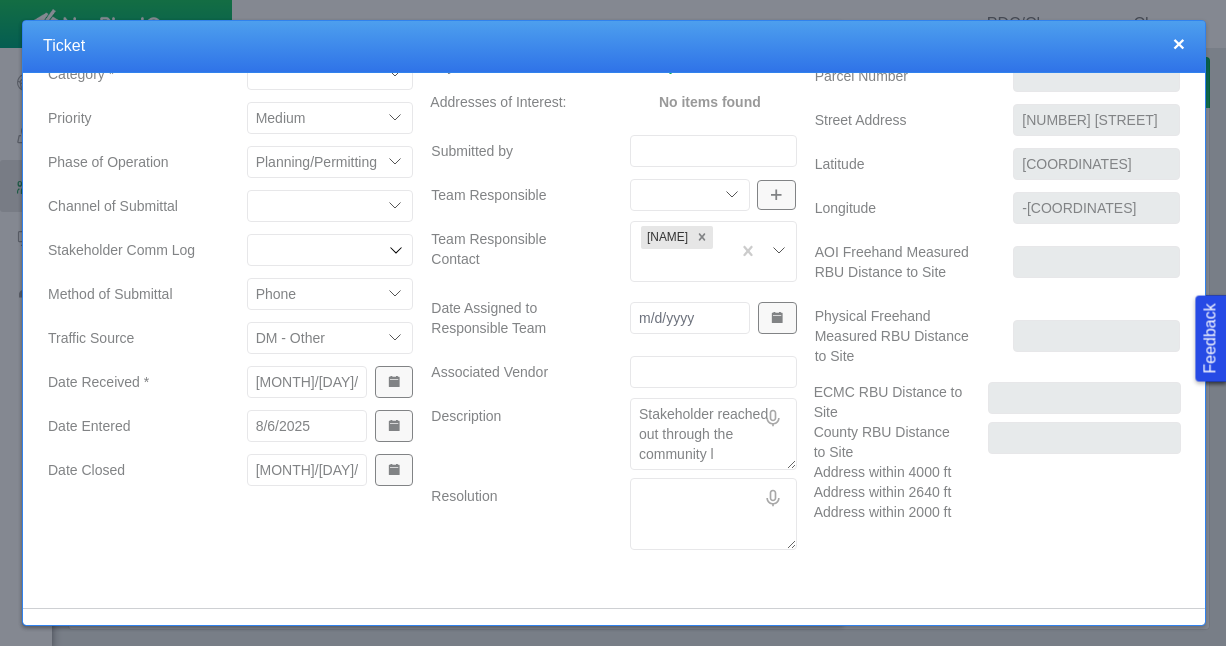 type on "x" 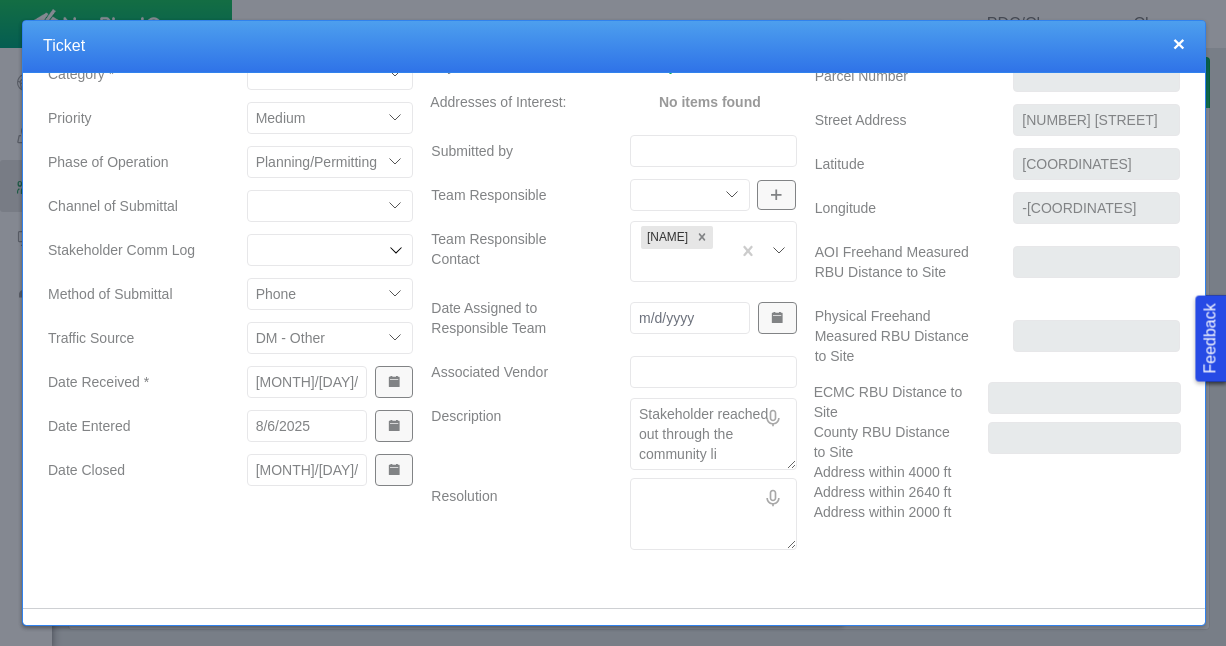 type on "x" 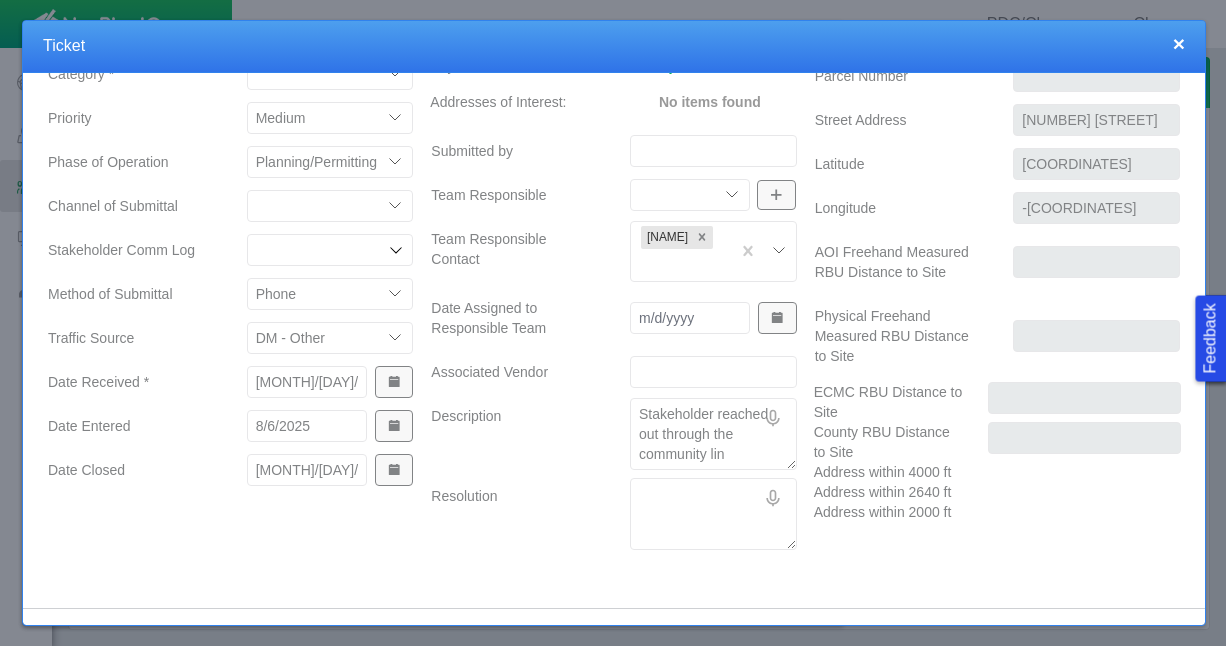 type on "x" 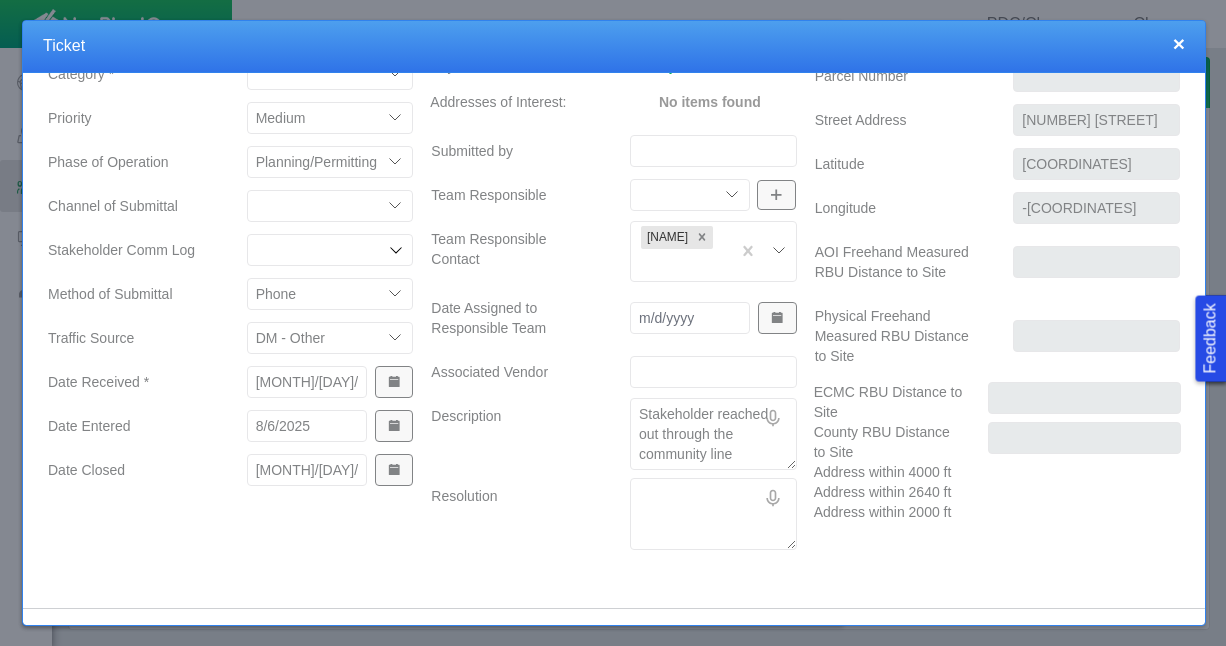 type on "x" 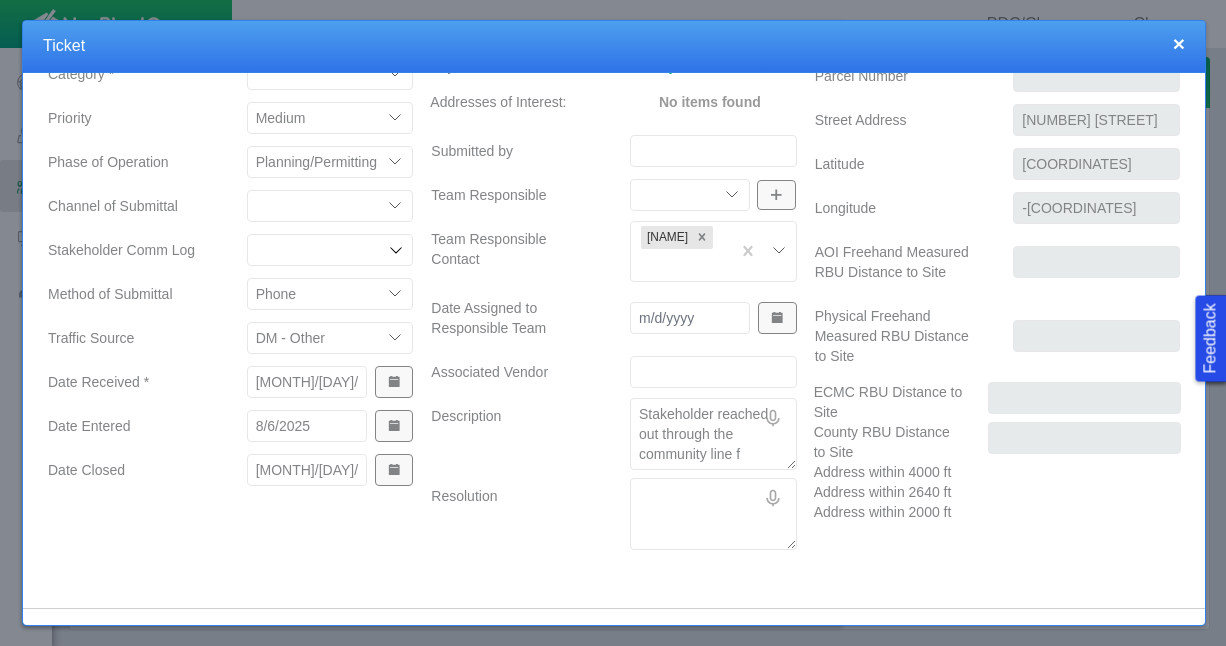 type on "x" 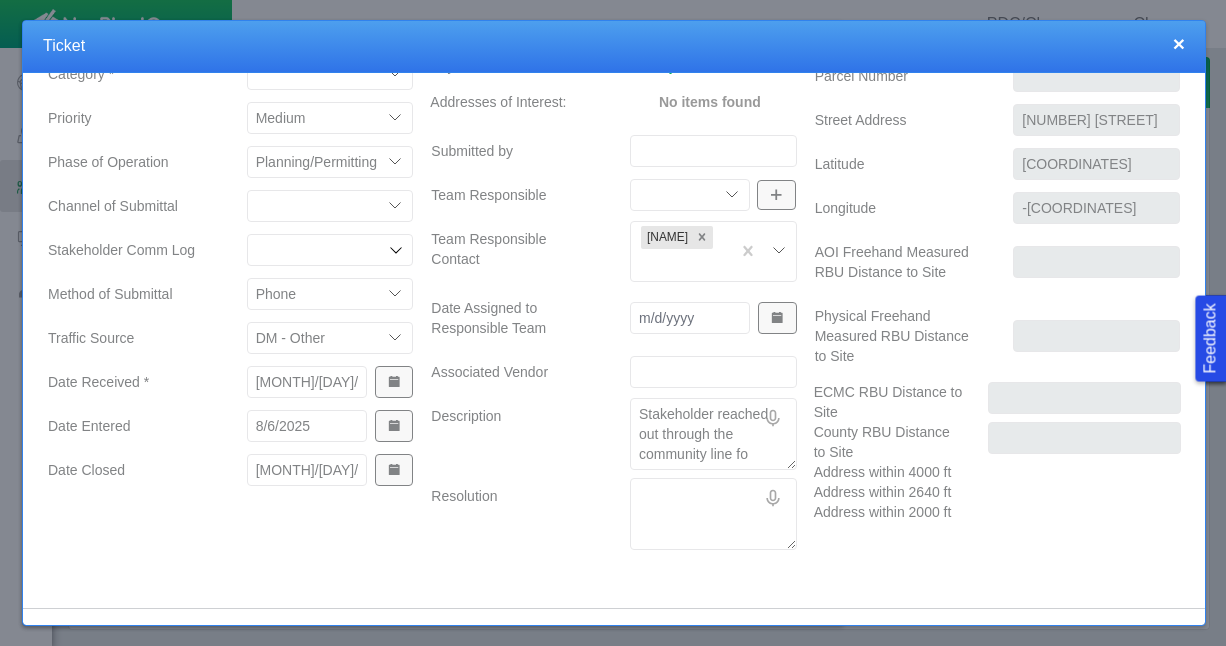 type on "x" 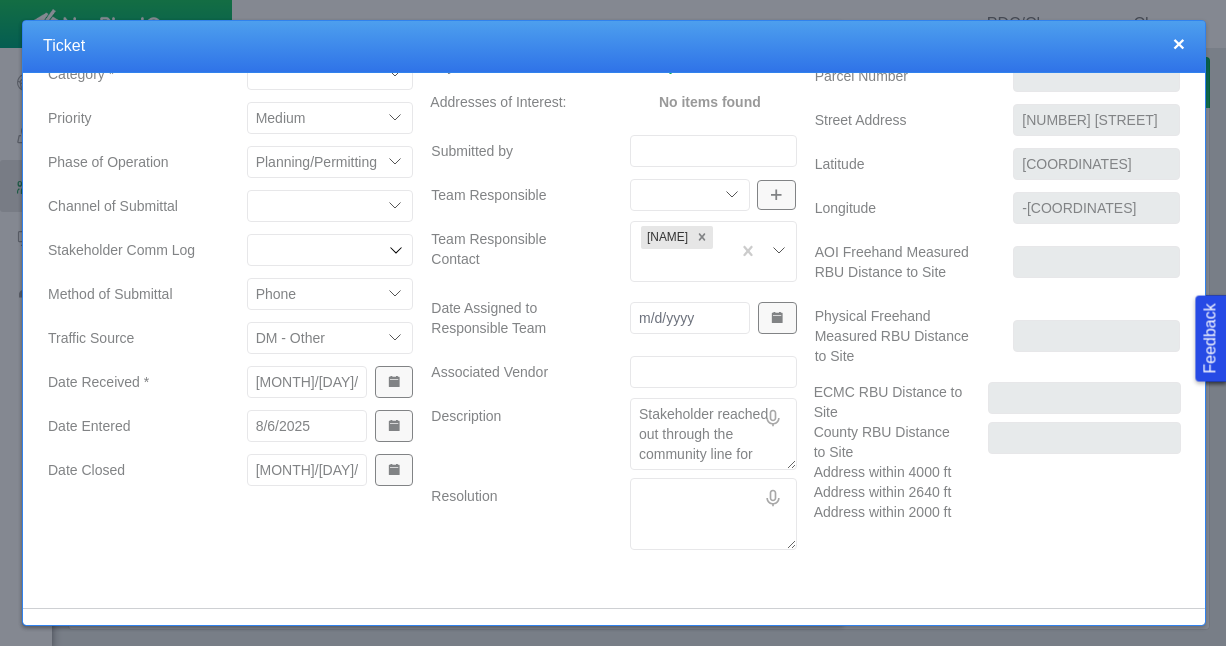 type on "x" 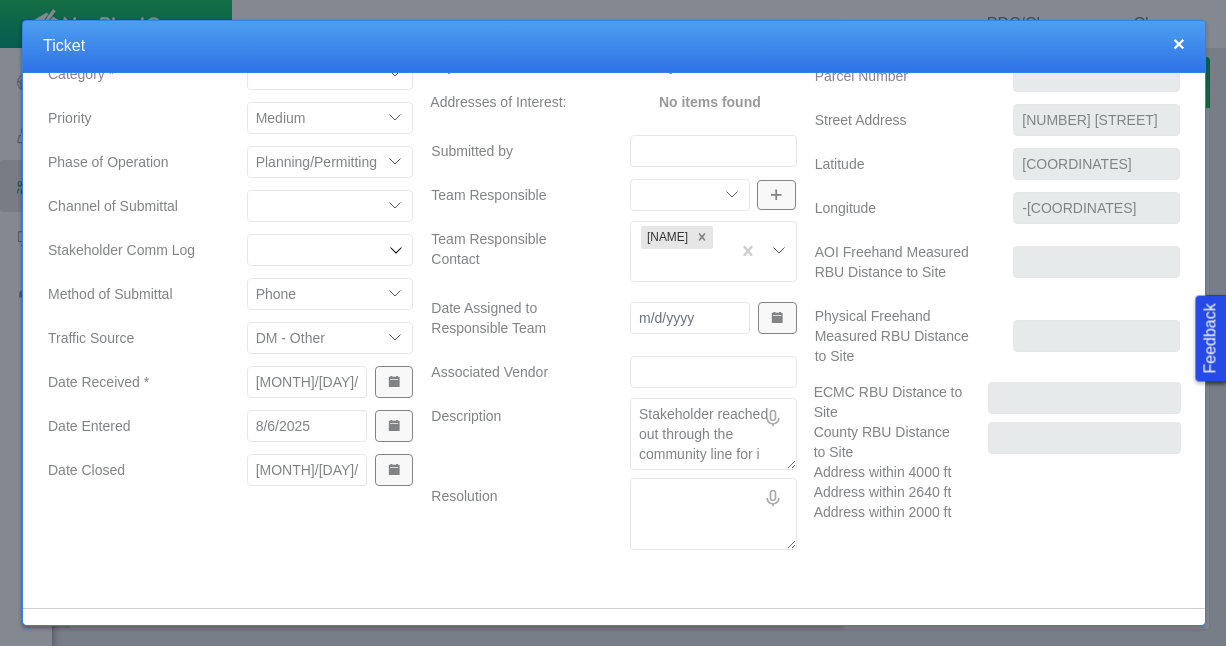 type on "x" 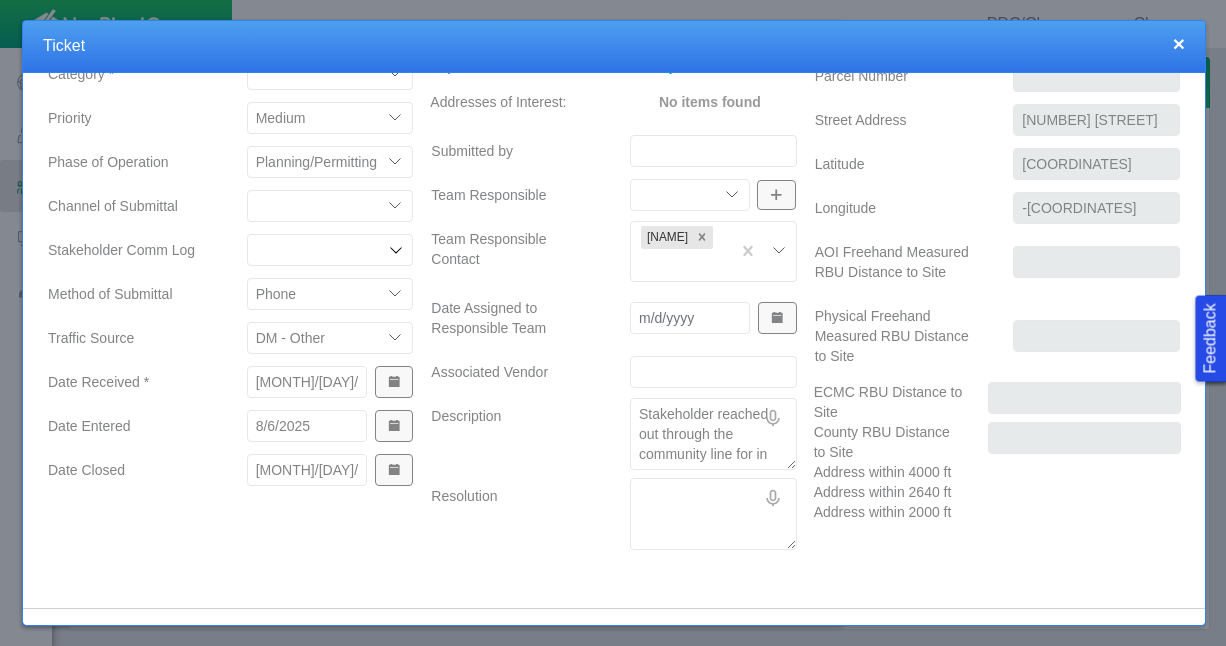 type on "x" 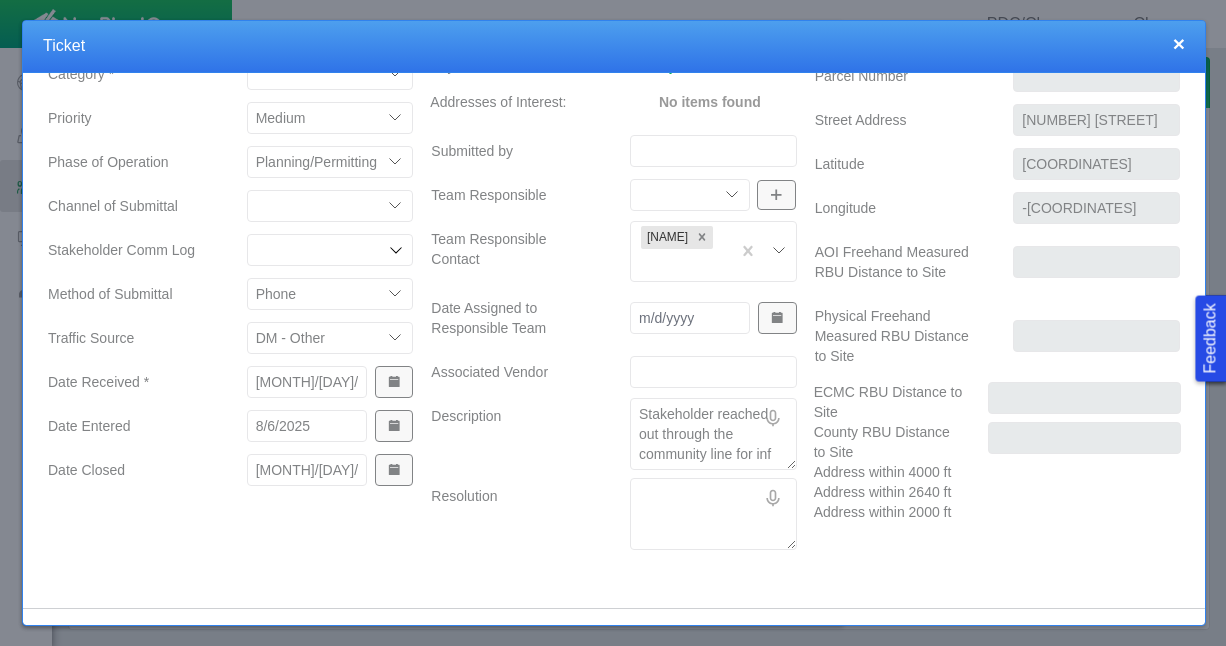 type on "Stakeholder reached out through the community line for info" 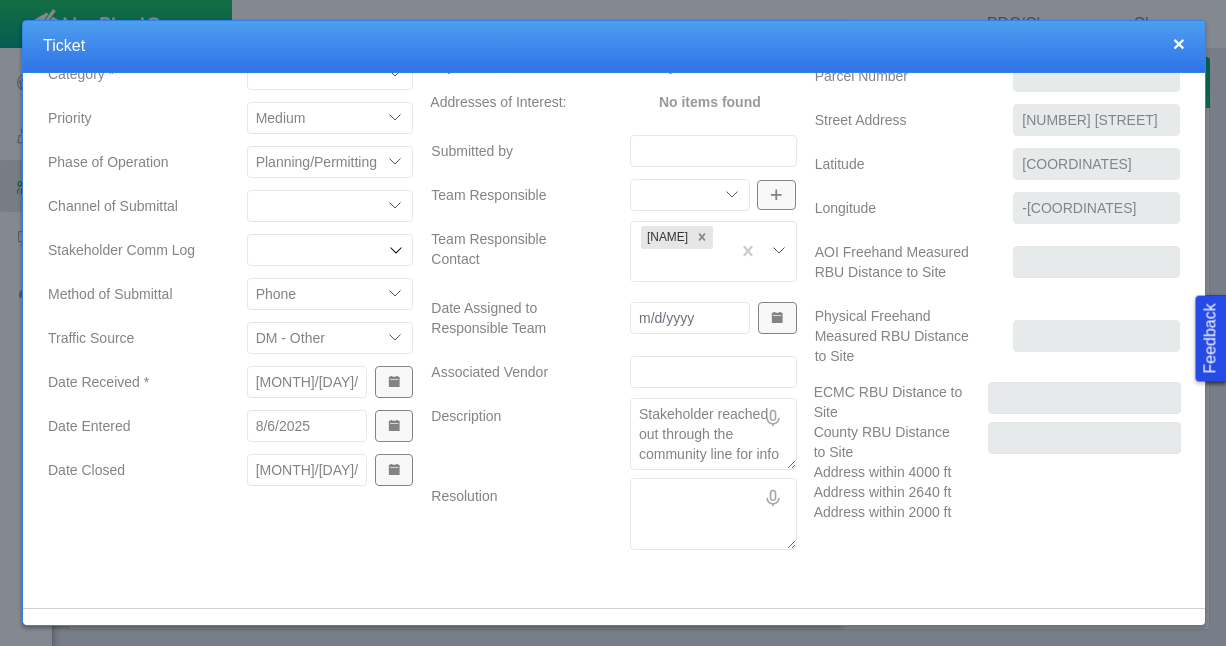 type on "x" 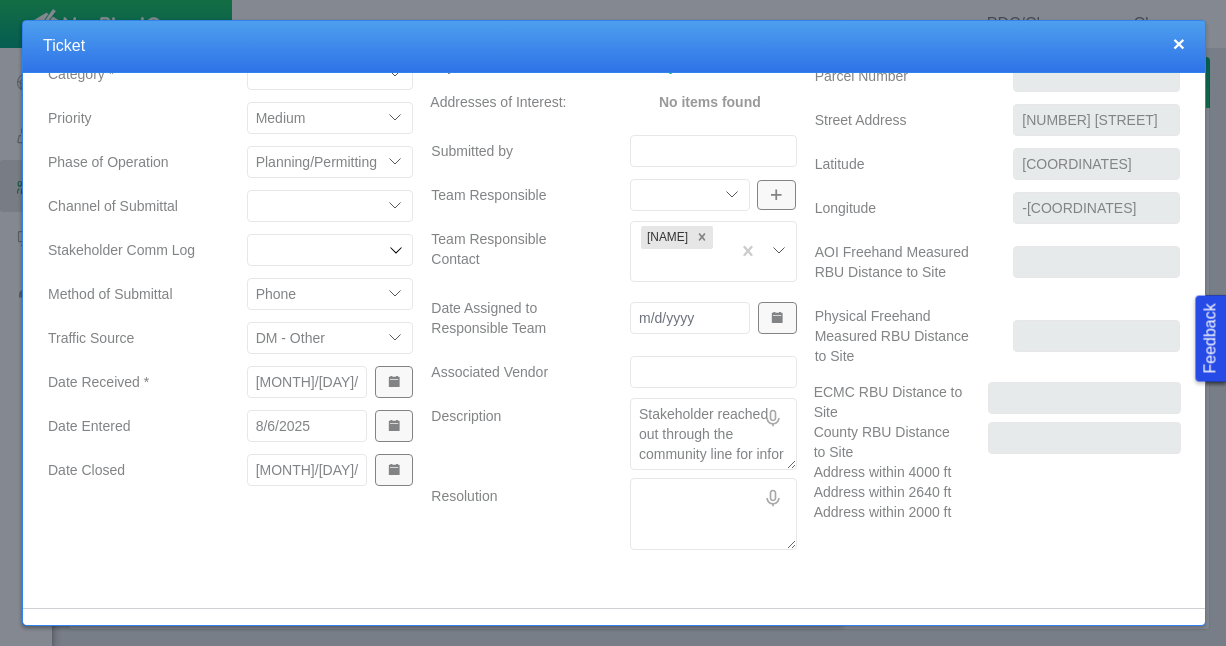 scroll, scrollTop: 13, scrollLeft: 0, axis: vertical 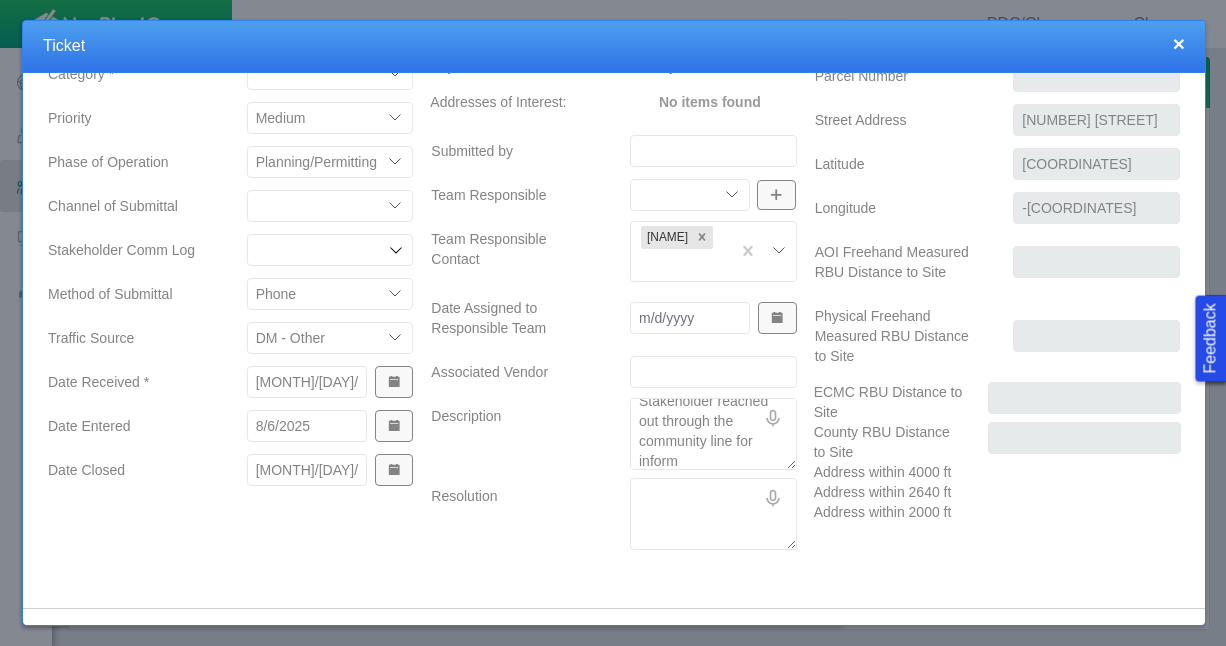 type on "x" 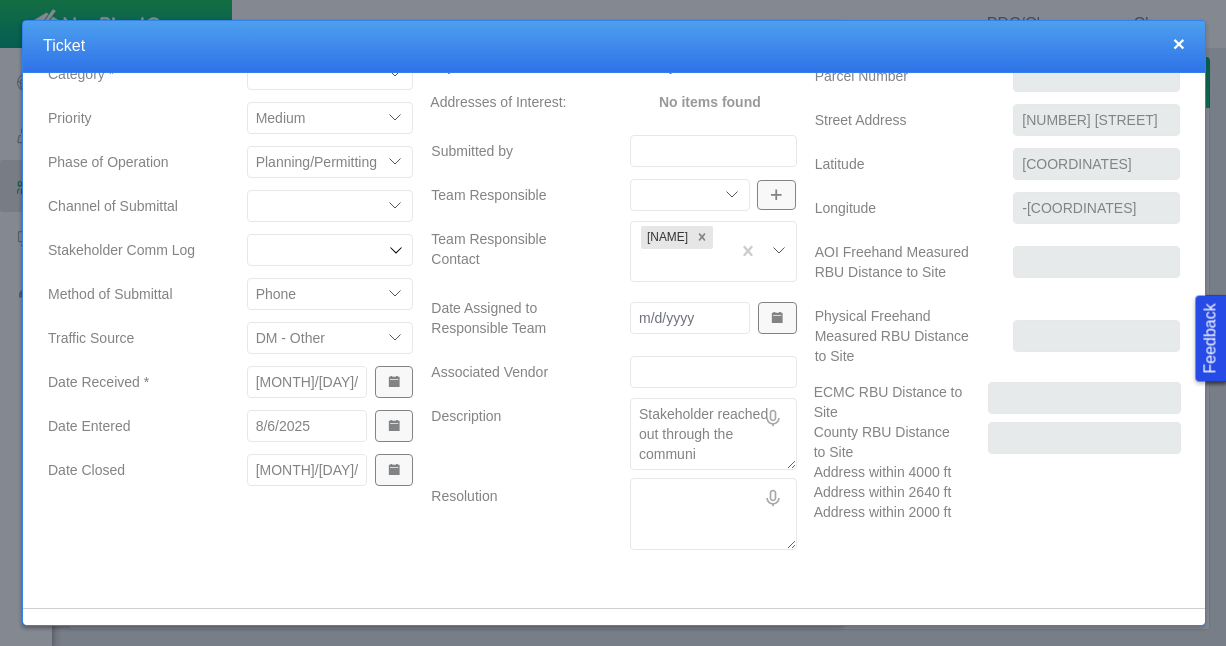 type on "x" 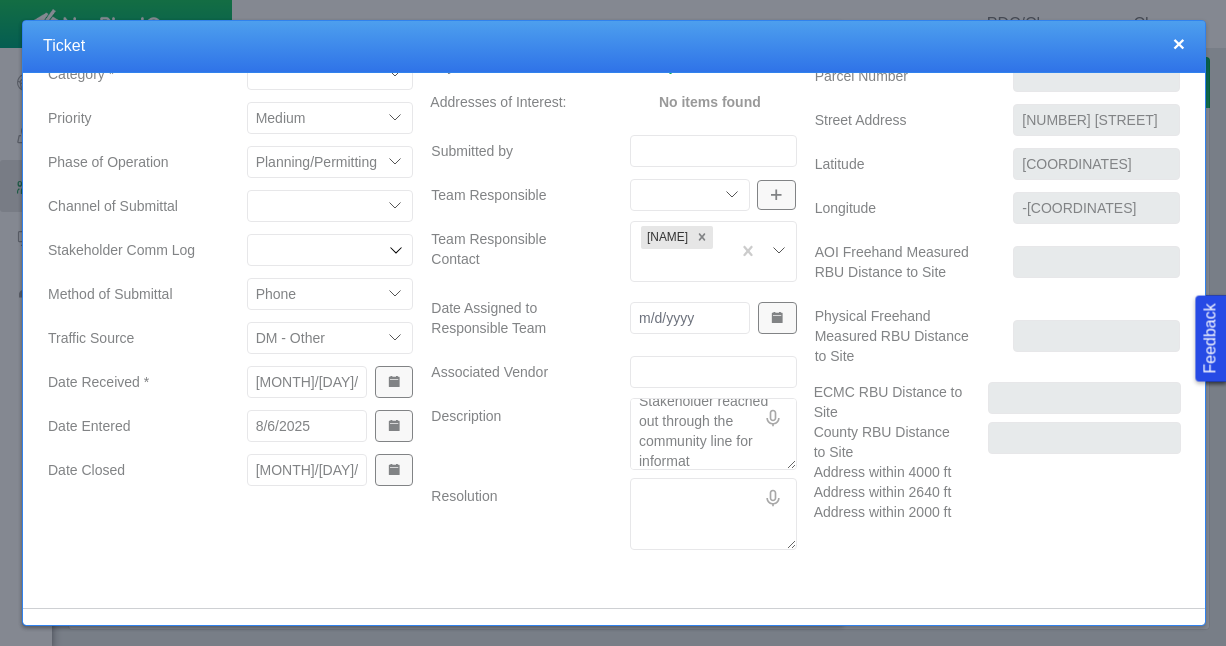 type on "x" 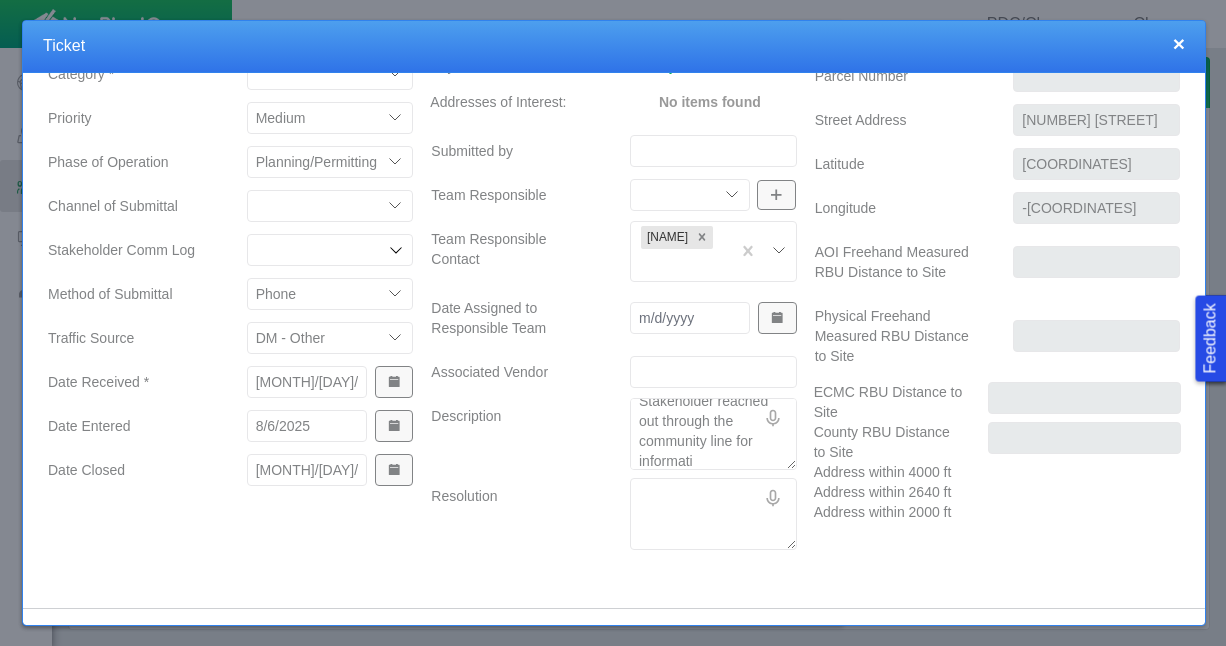type on "x" 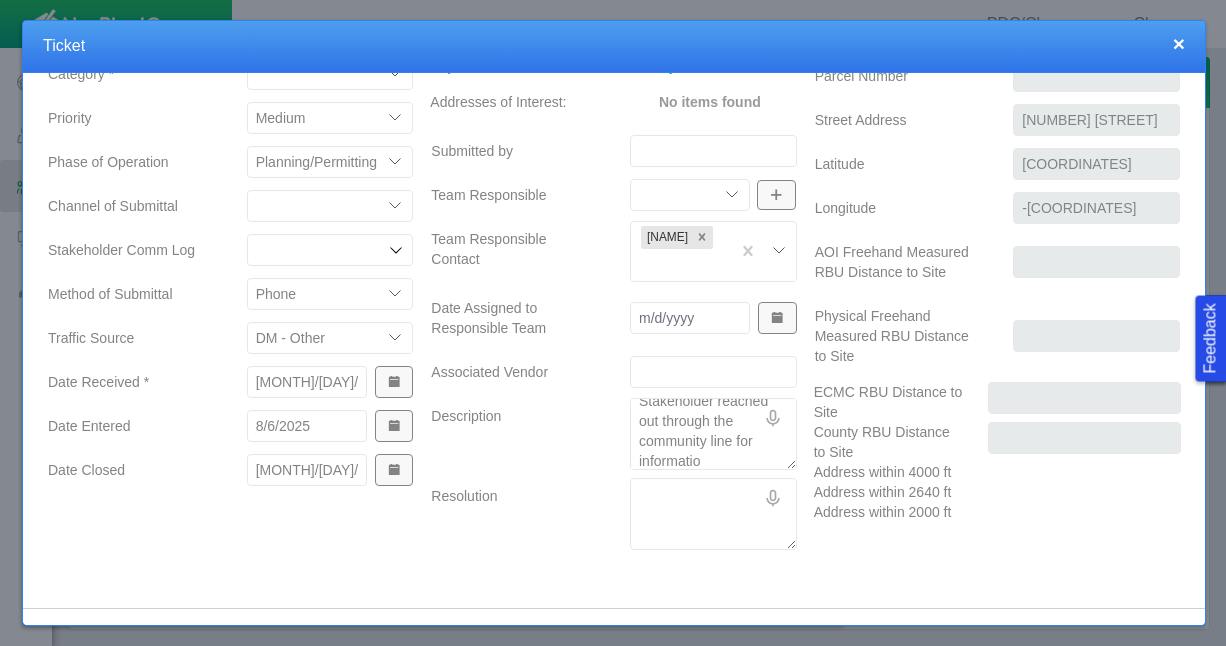 type on "x" 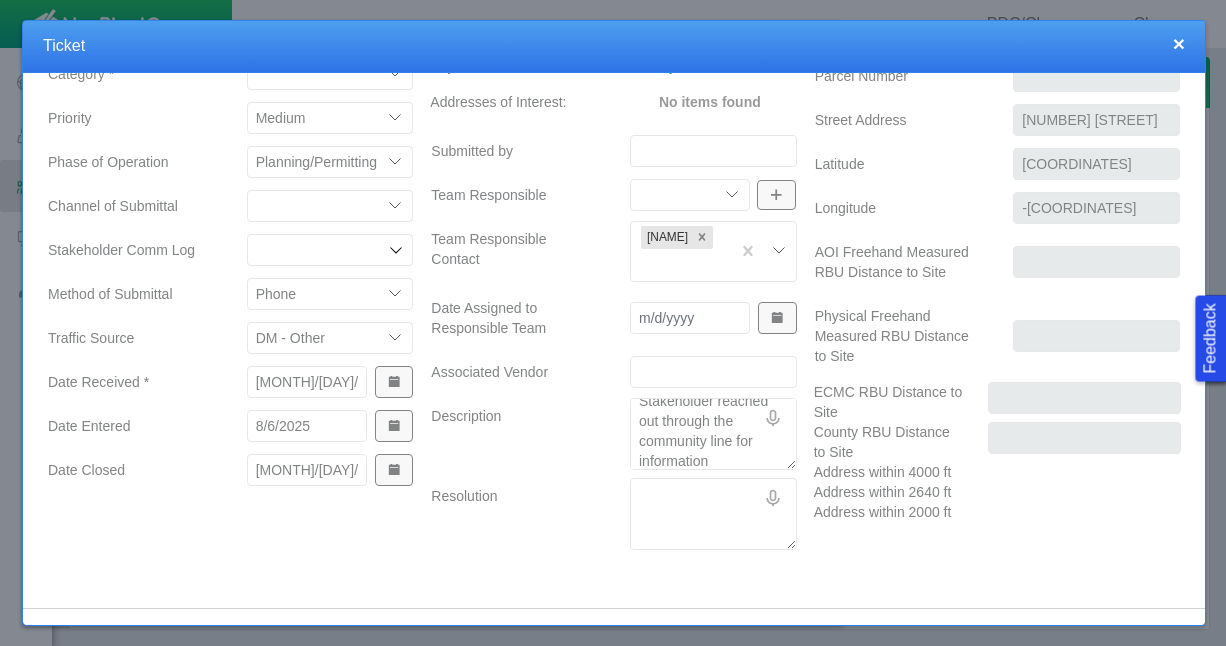 type on "x" 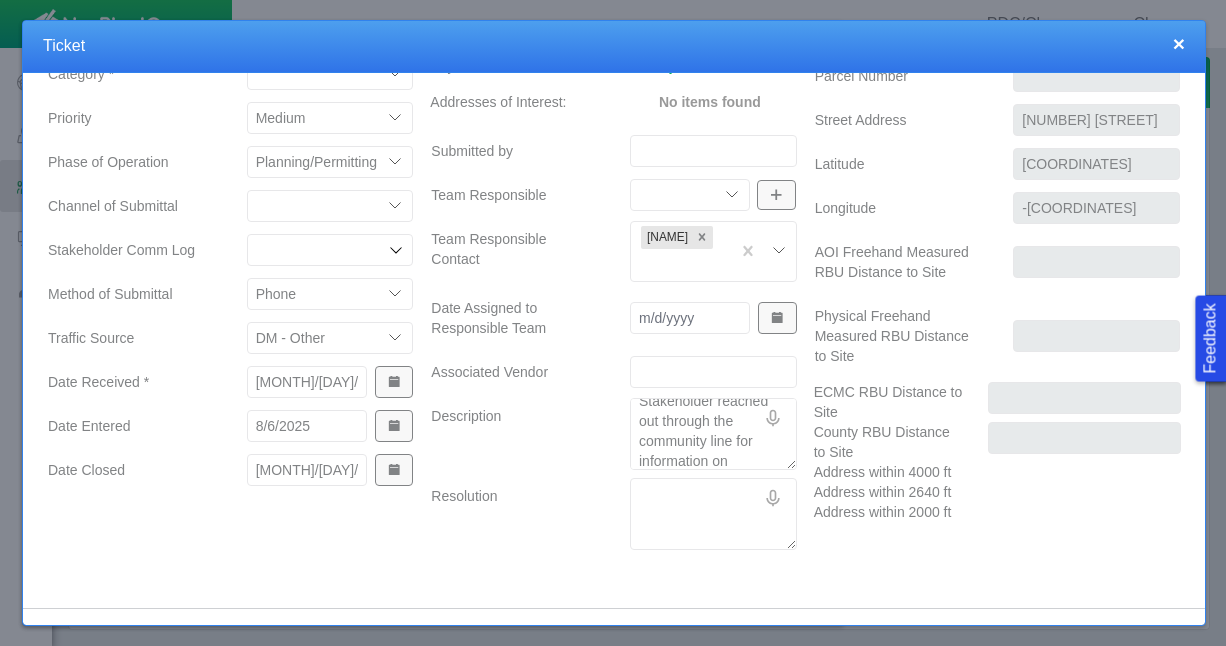 type on "x" 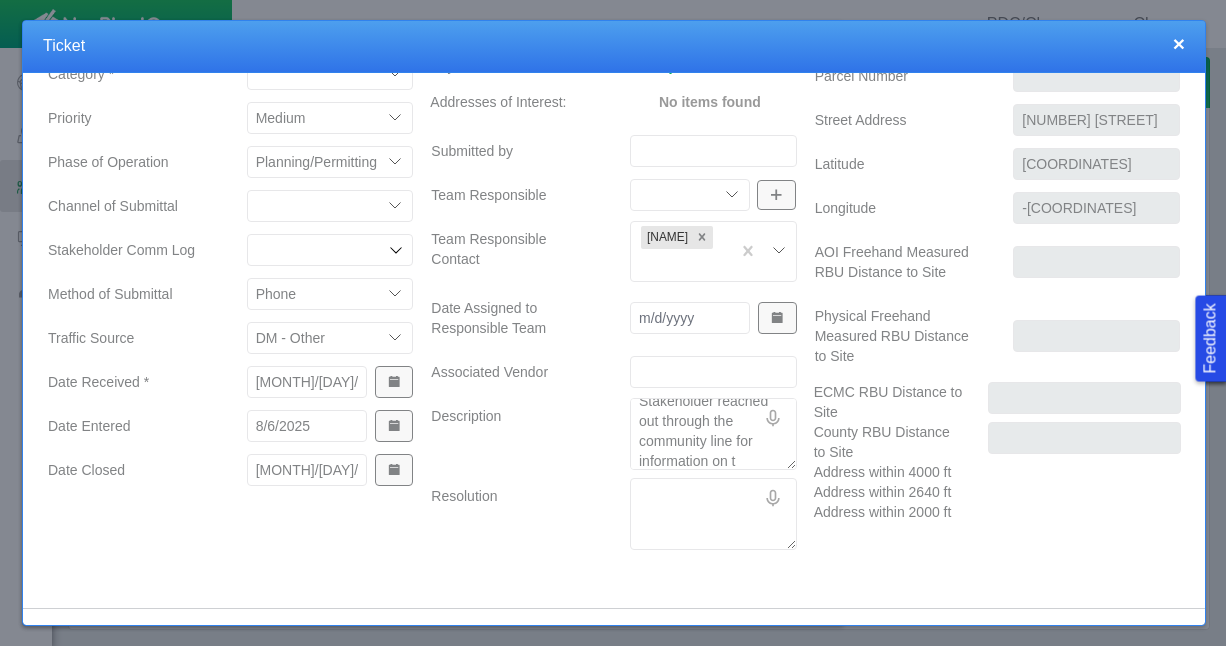 type on "x" 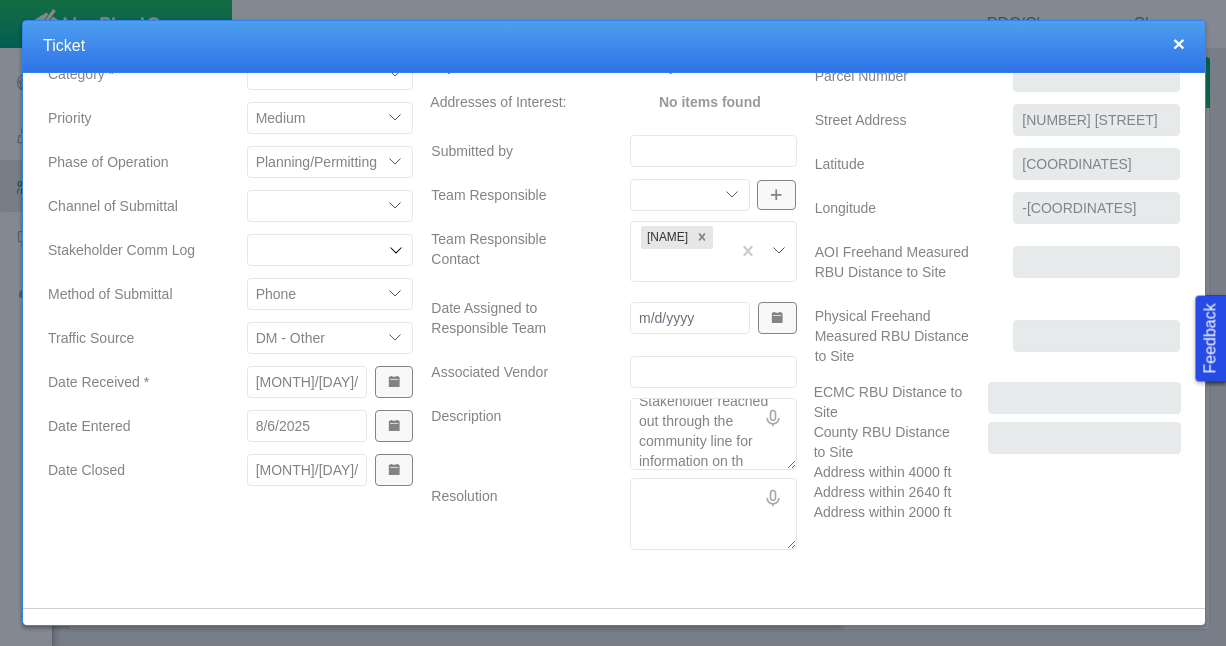 type on "x" 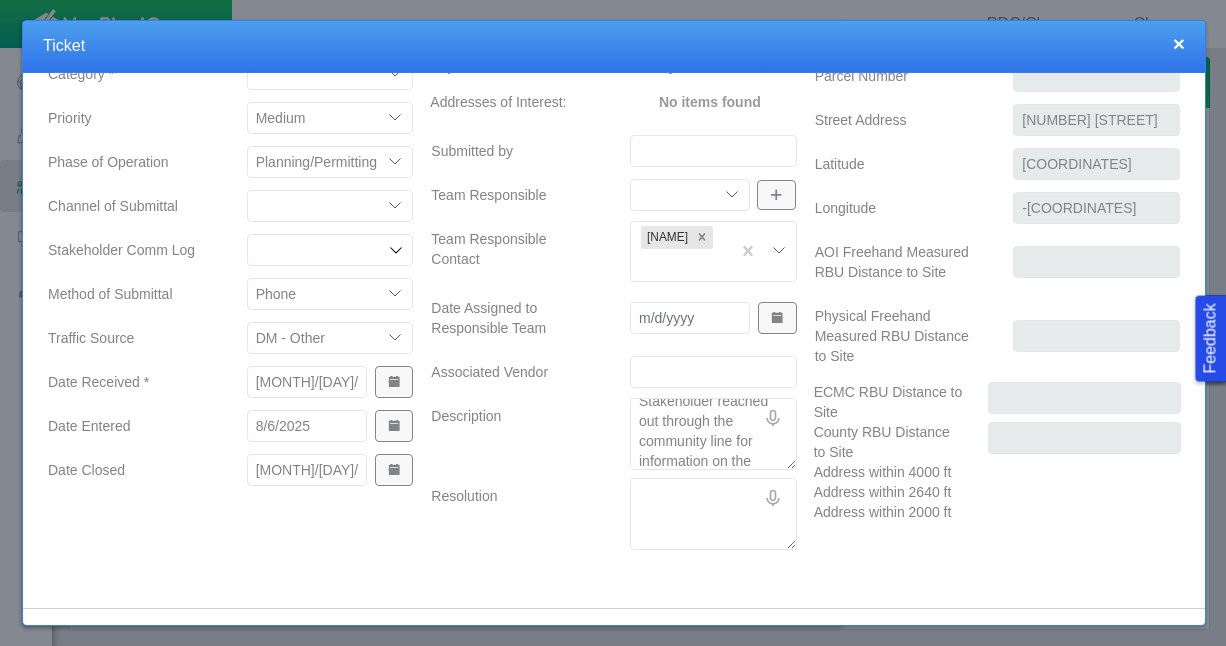 scroll, scrollTop: 33, scrollLeft: 0, axis: vertical 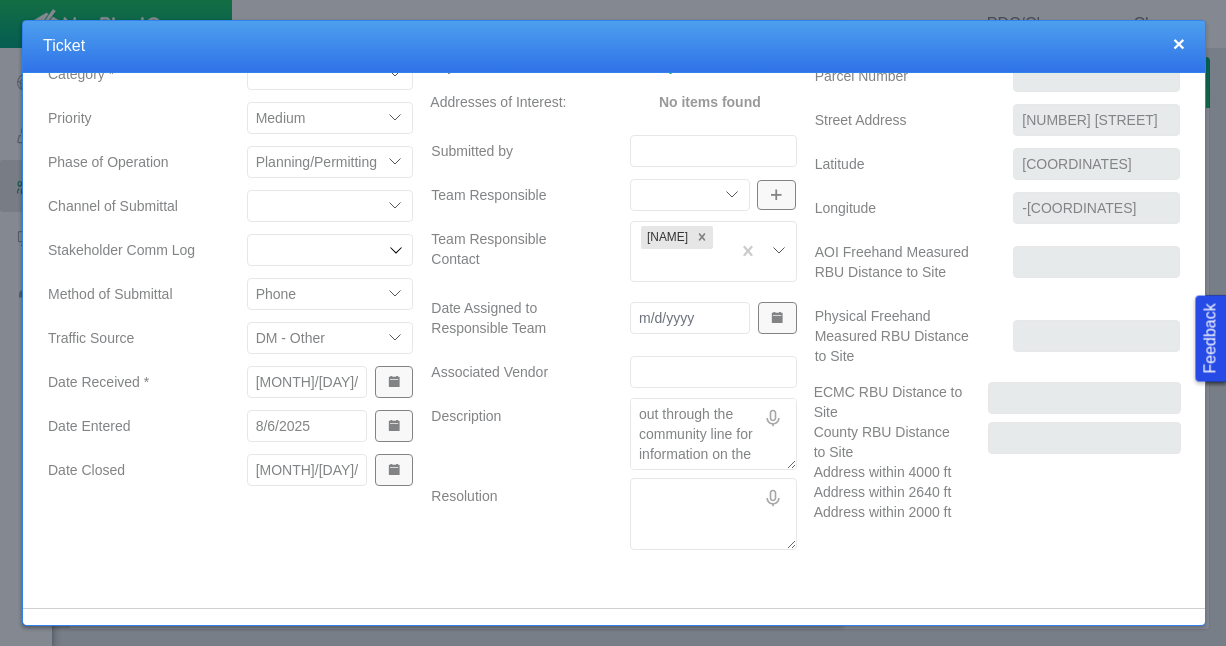 type on "Stakeholder reached out through the community line for information on the" 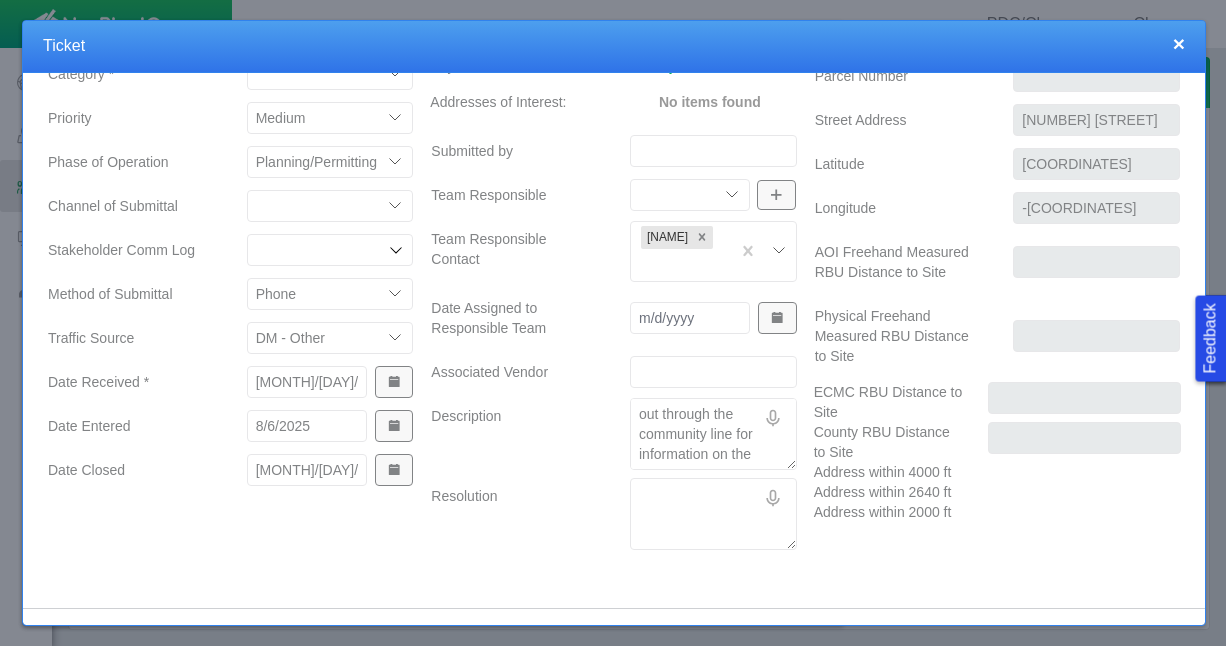 type on "x" 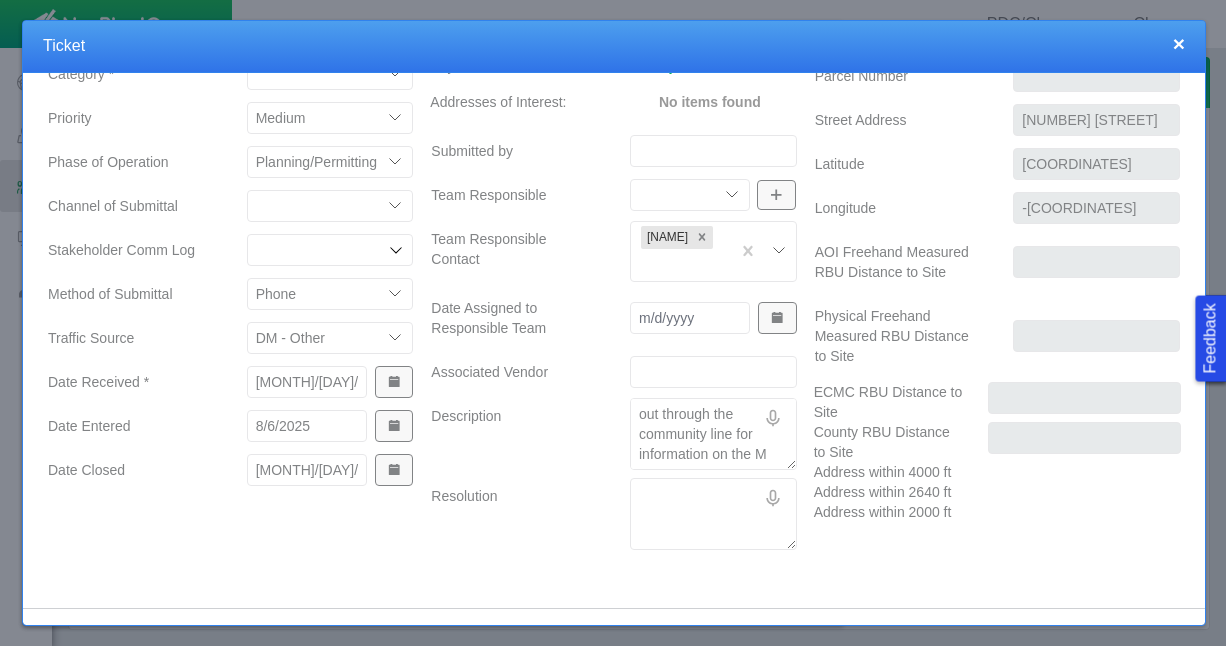 type on "x" 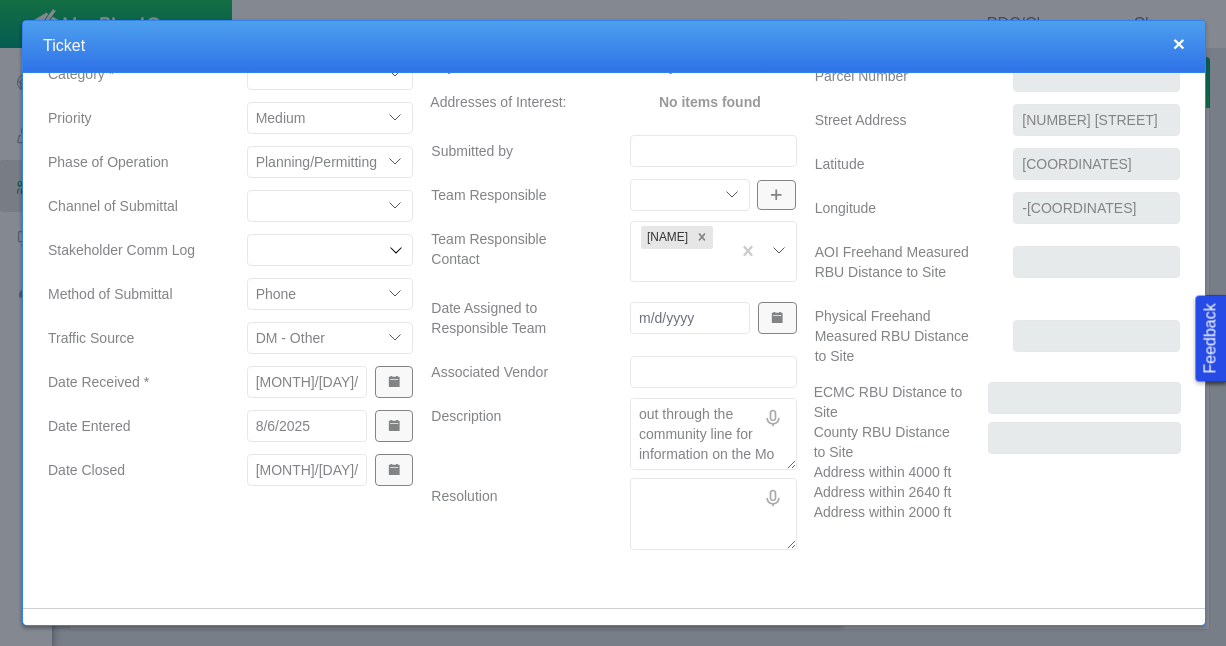 type on "x" 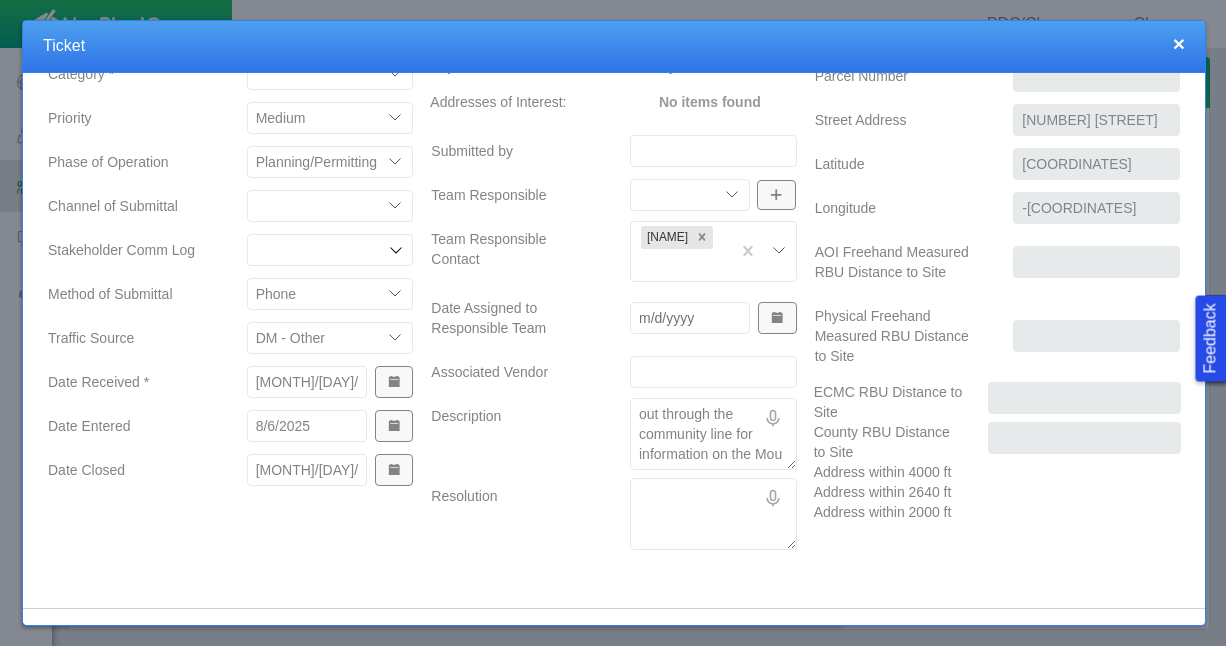 type on "x" 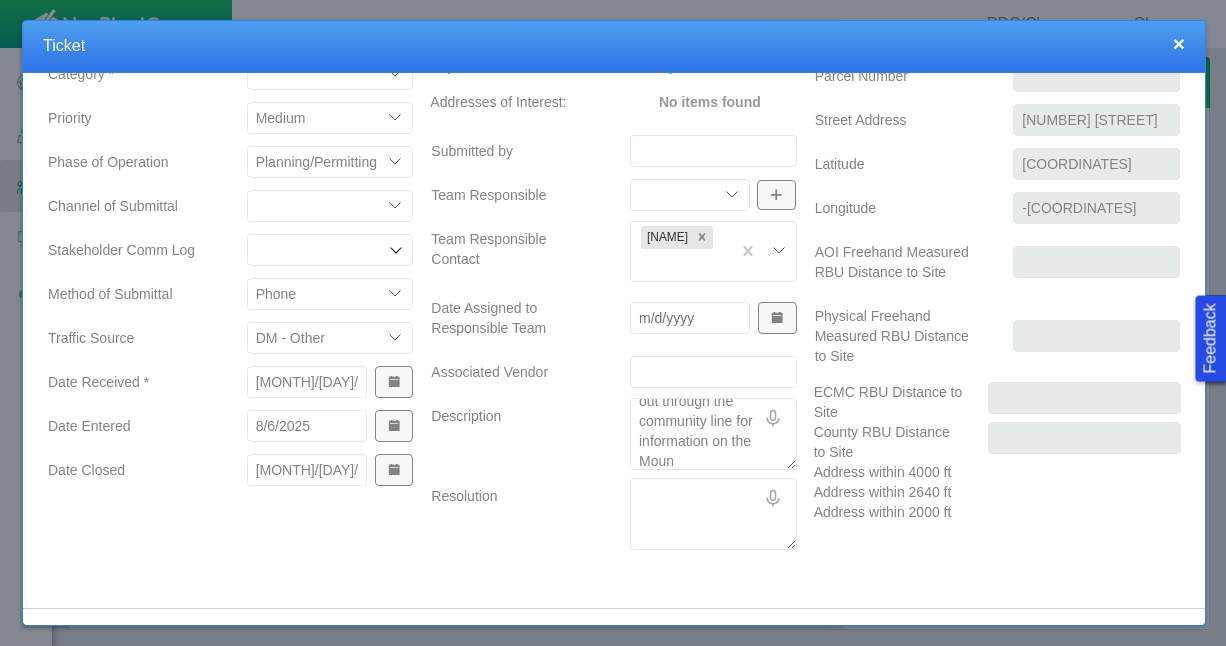 type on "x" 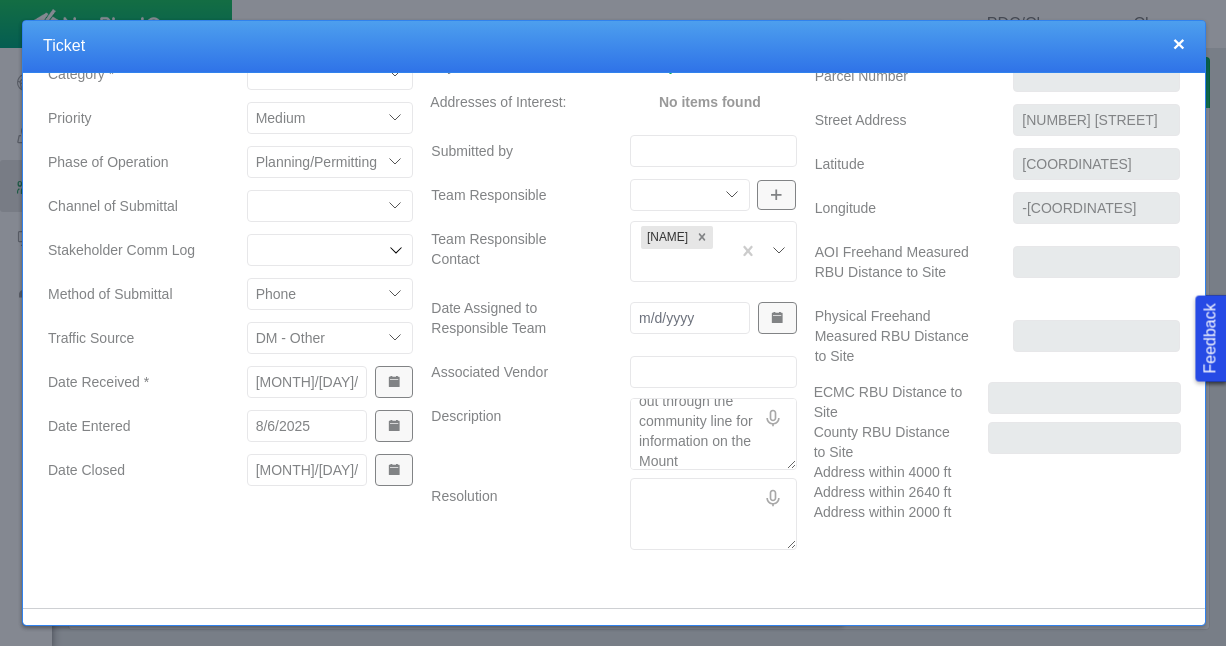 type on "x" 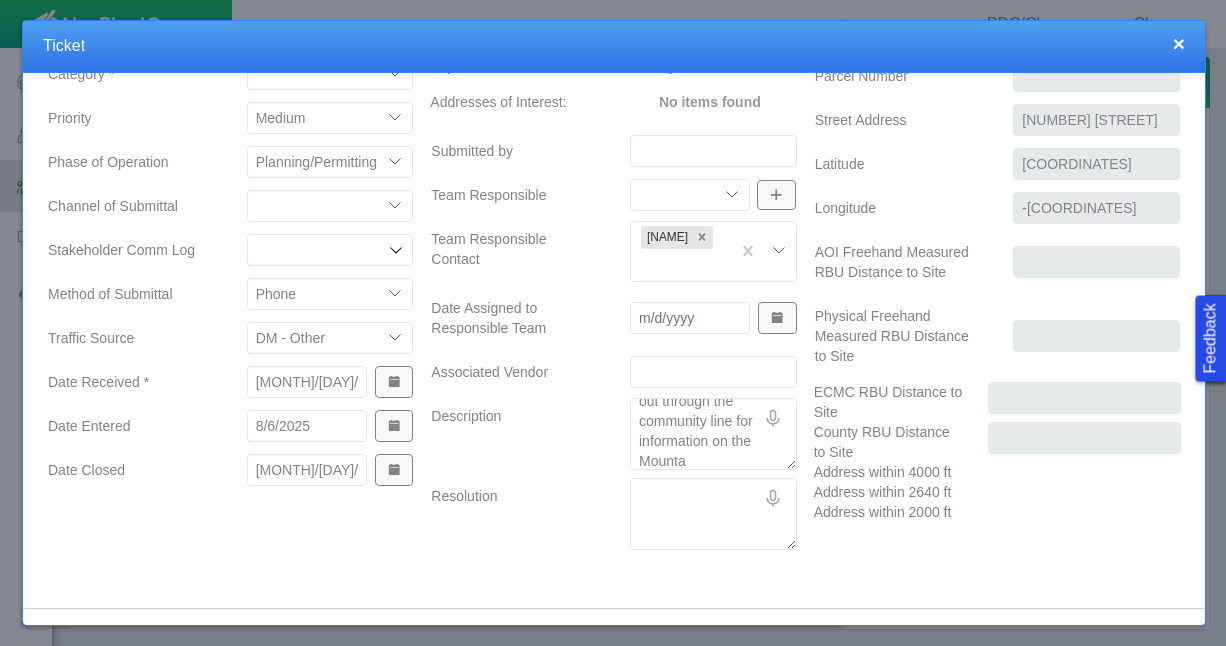 type on "x" 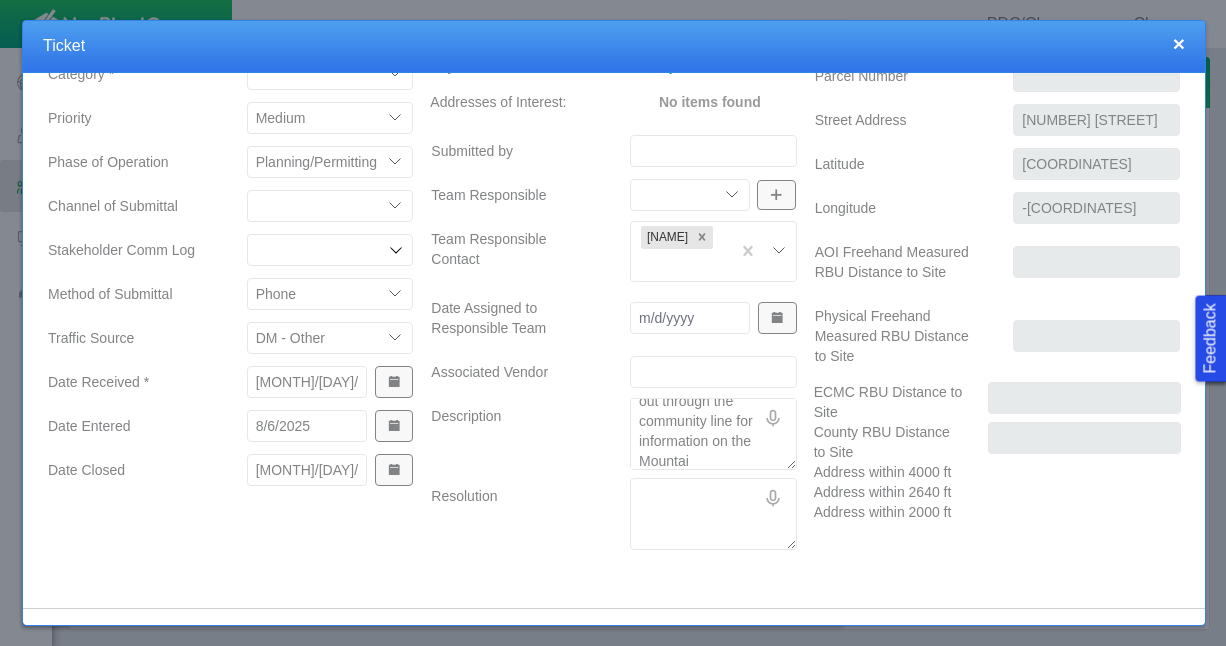 type on "x" 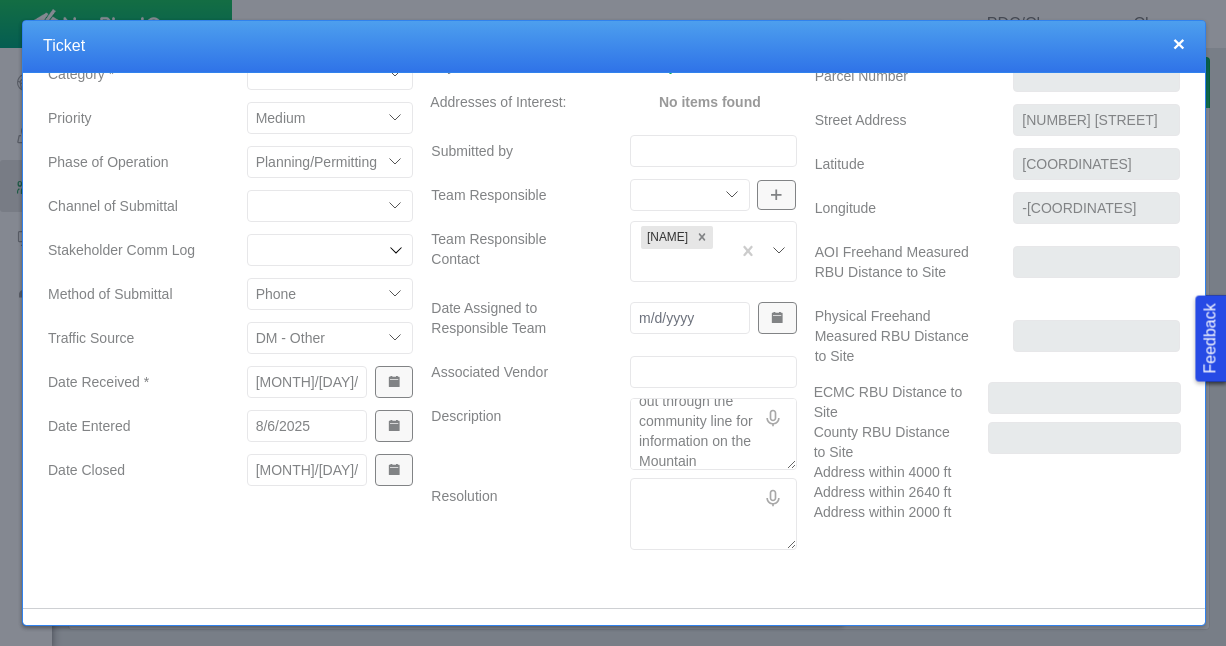 type on "x" 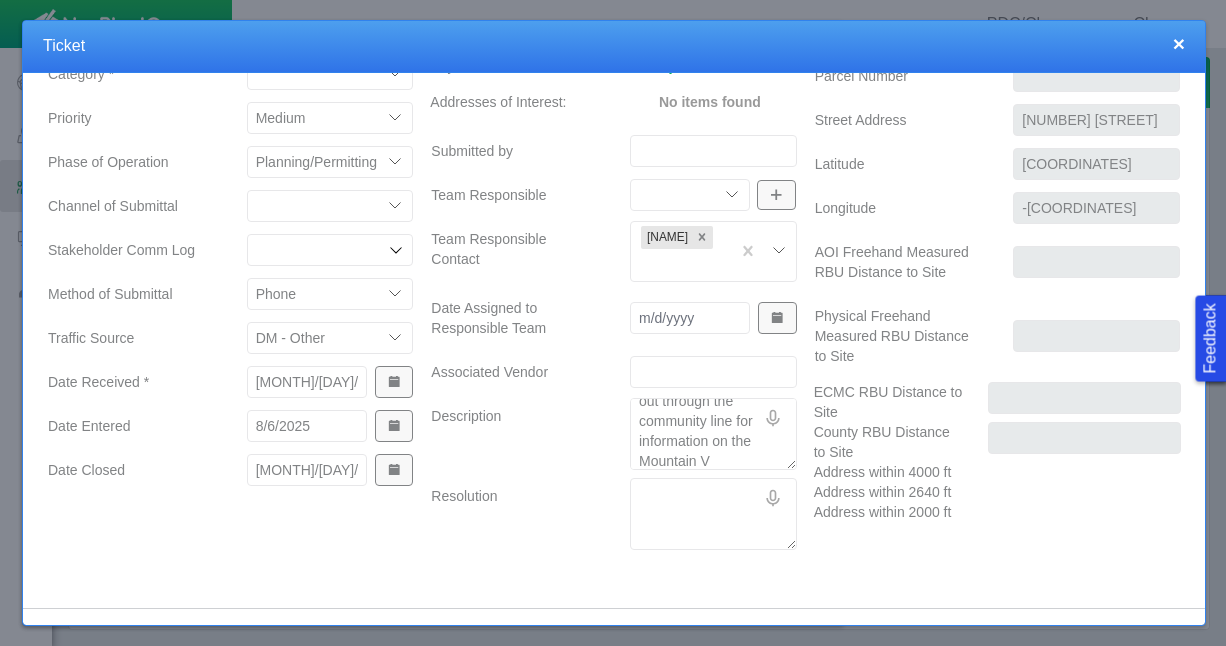 type on "x" 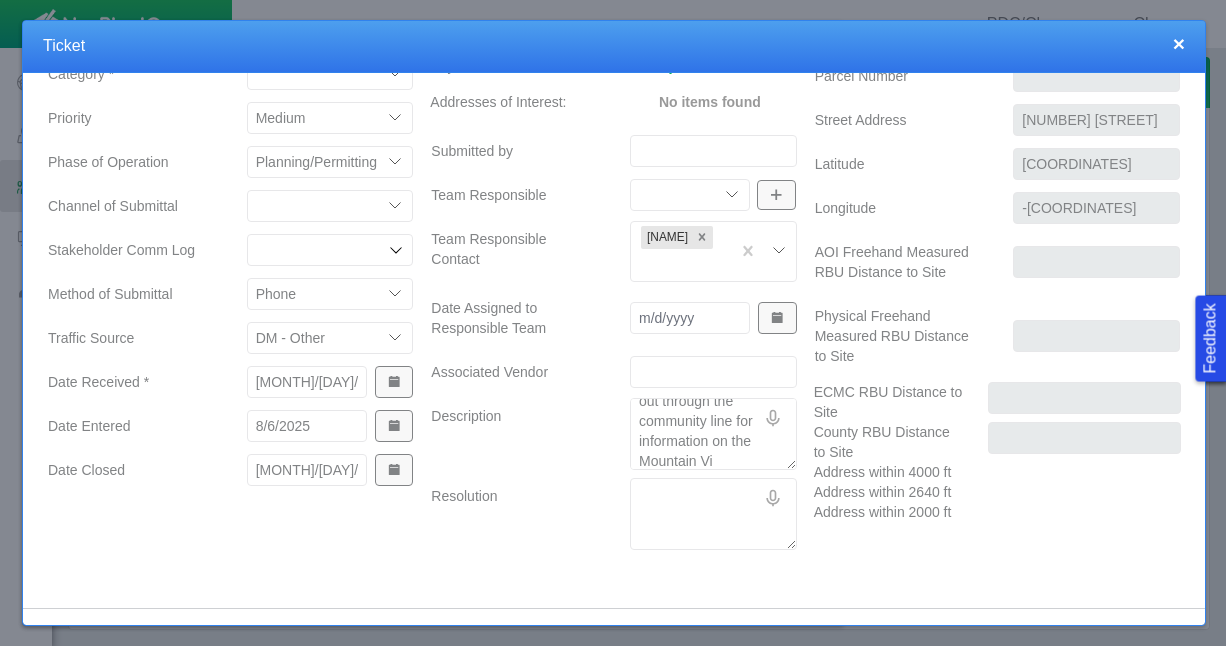 type on "x" 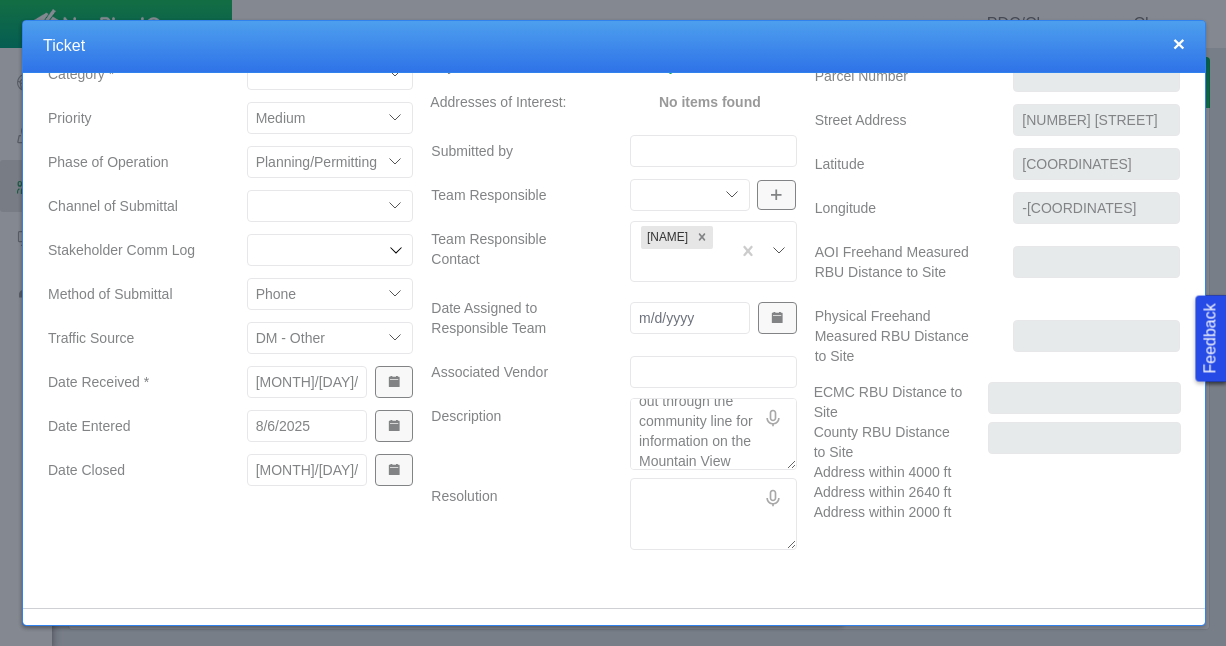 type on "x" 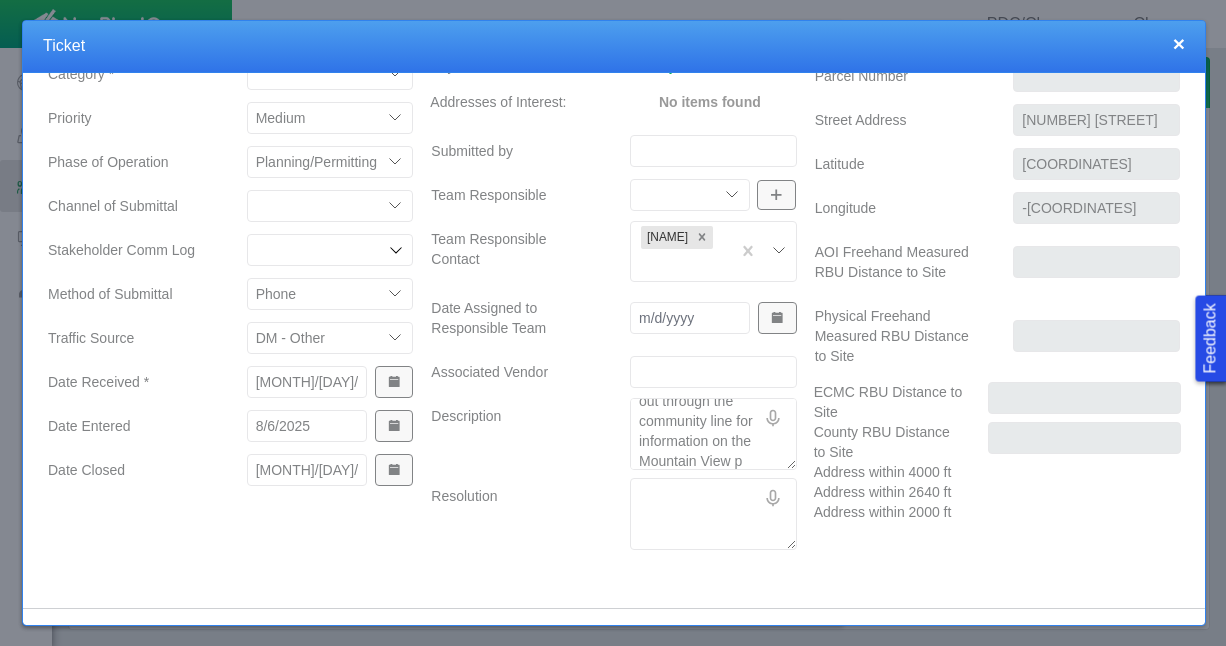 type on "x" 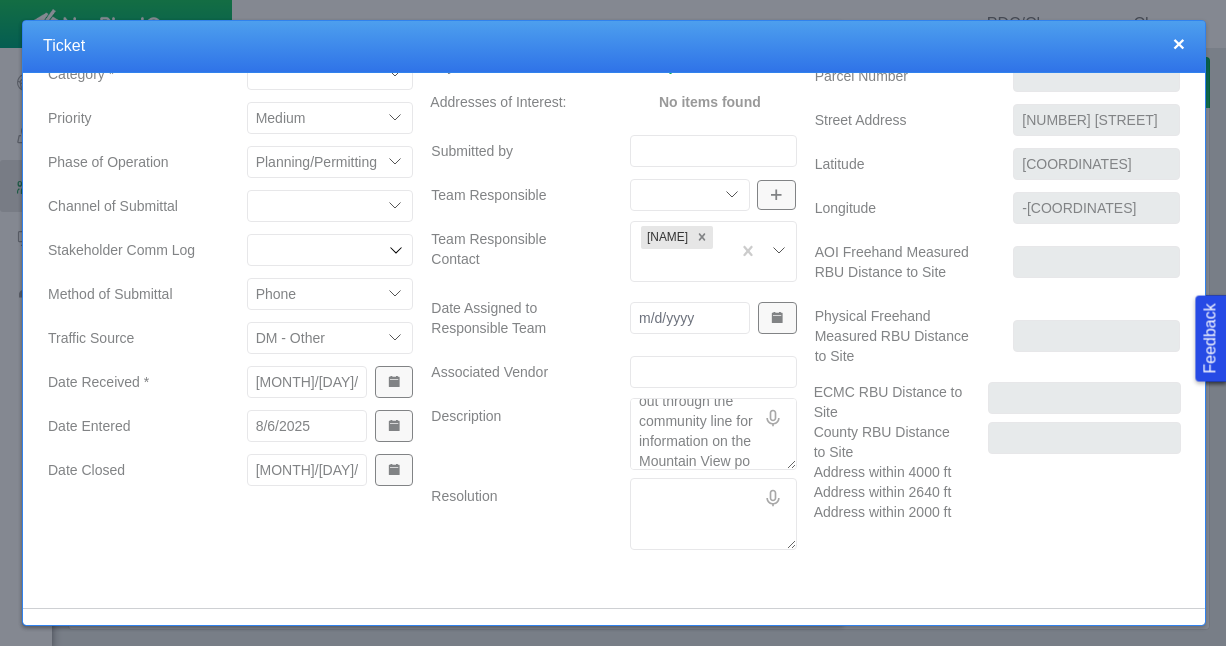 scroll, scrollTop: 53, scrollLeft: 0, axis: vertical 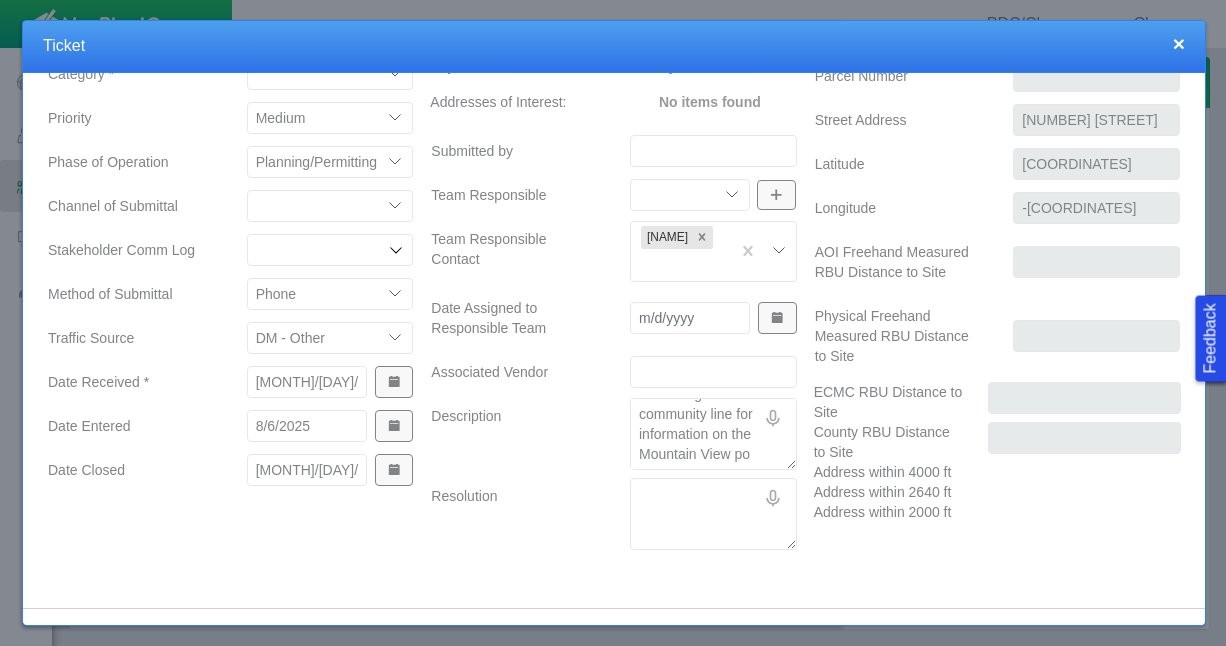 type on "x" 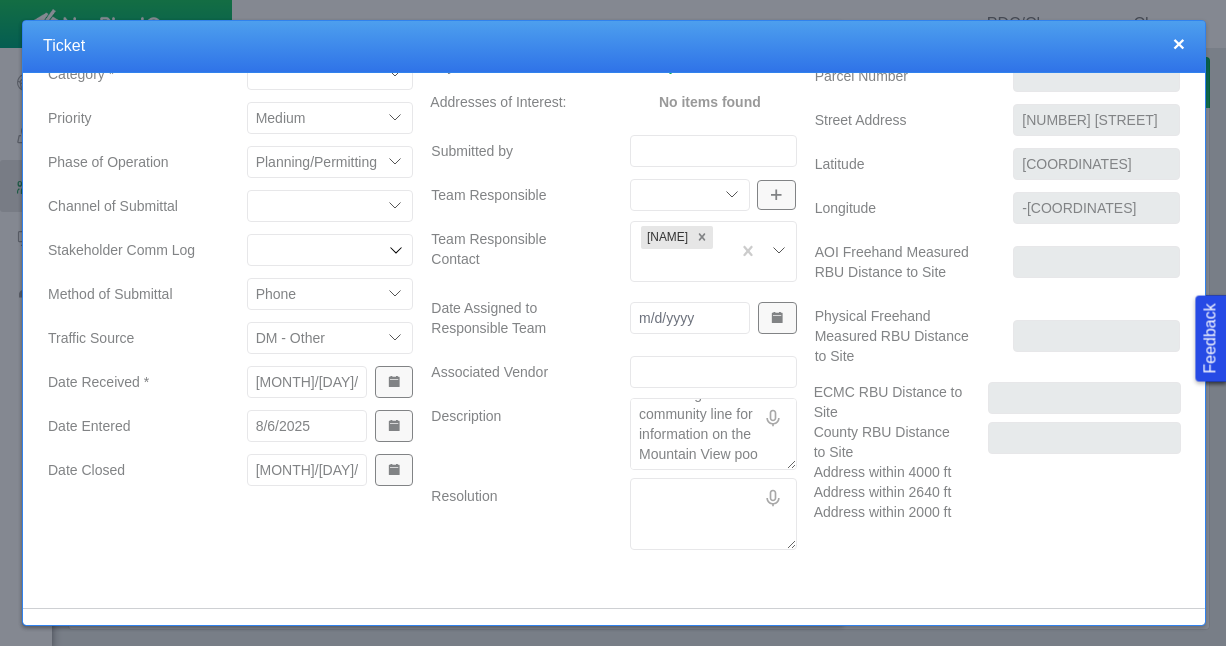 type on "x" 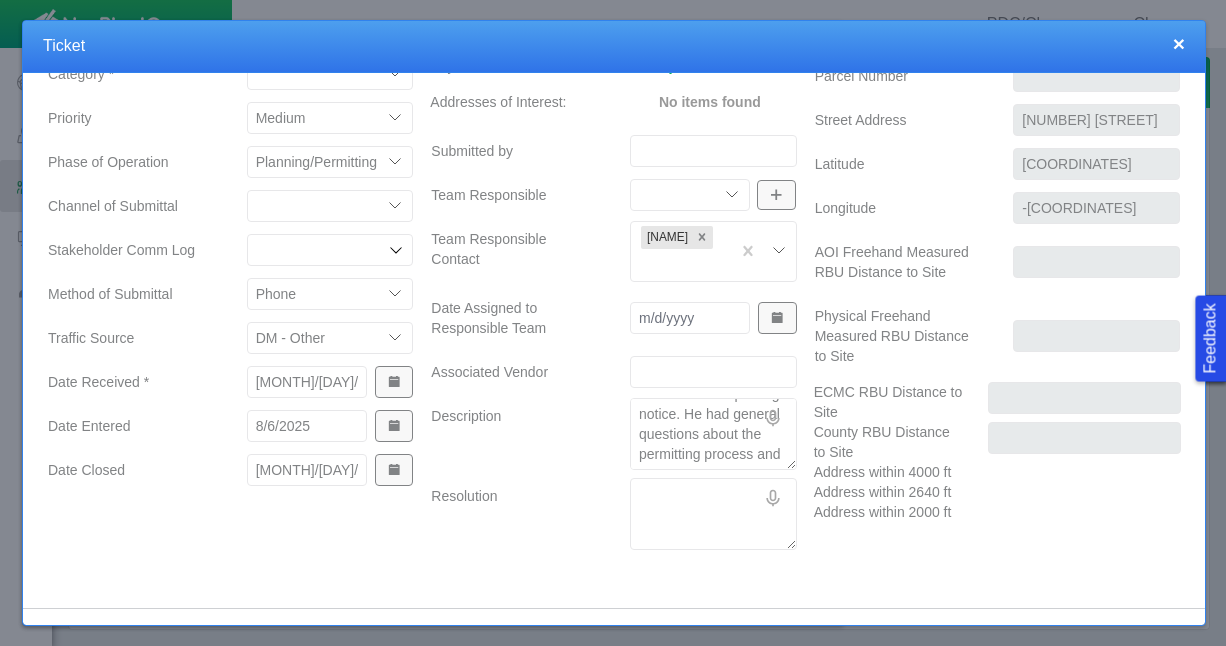 scroll, scrollTop: 0, scrollLeft: 0, axis: both 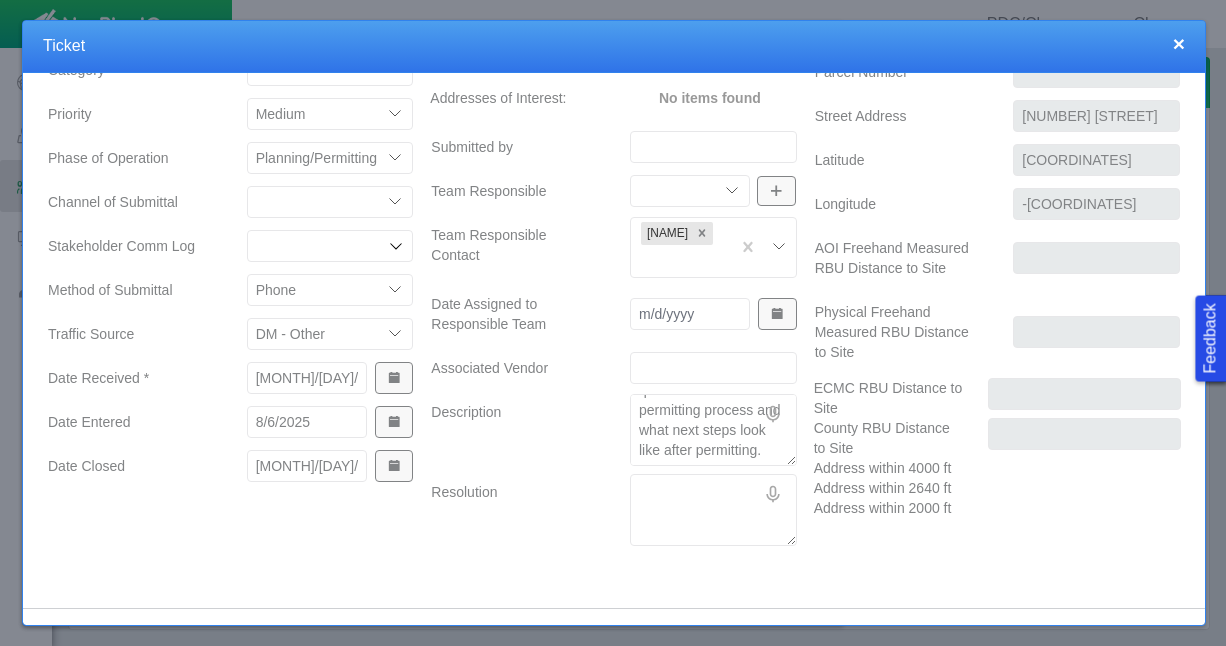 click on "Resolution" at bounding box center (713, 510) 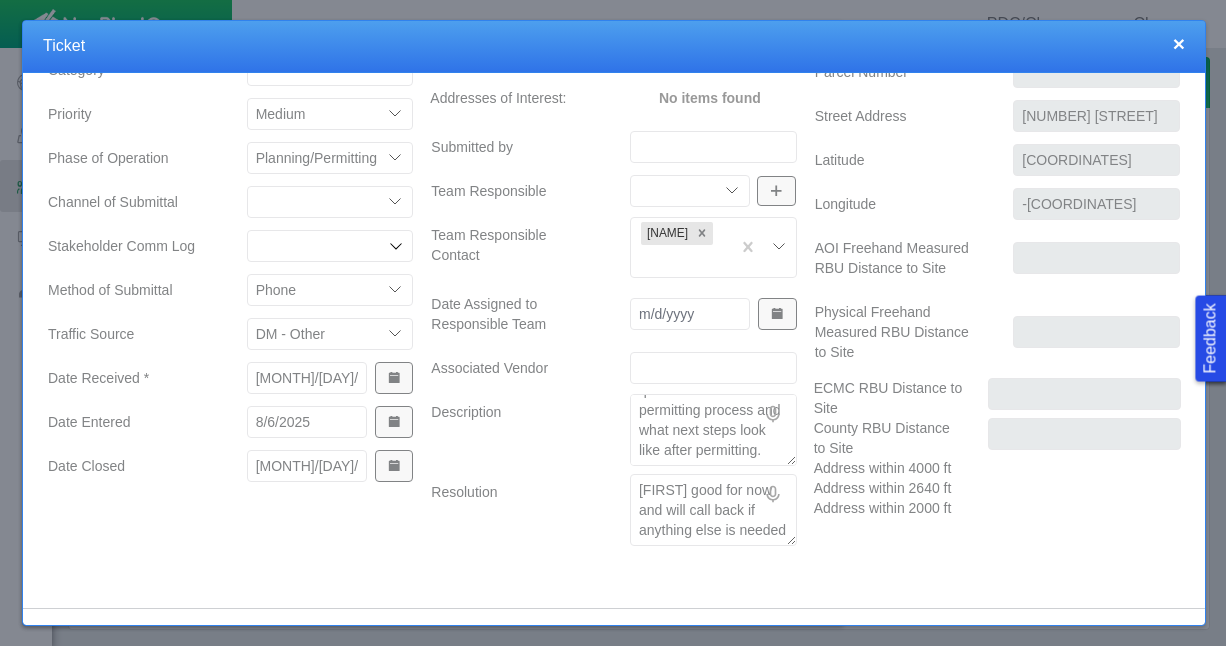 scroll, scrollTop: 13, scrollLeft: 0, axis: vertical 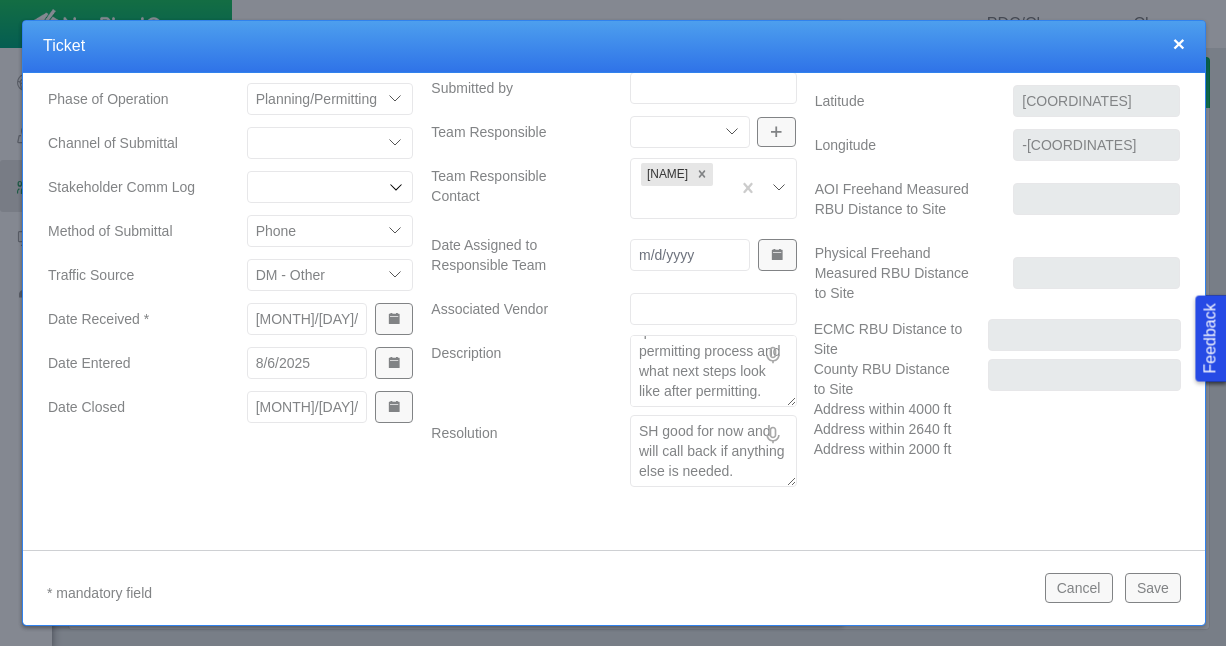 click on "Save" at bounding box center [1153, 588] 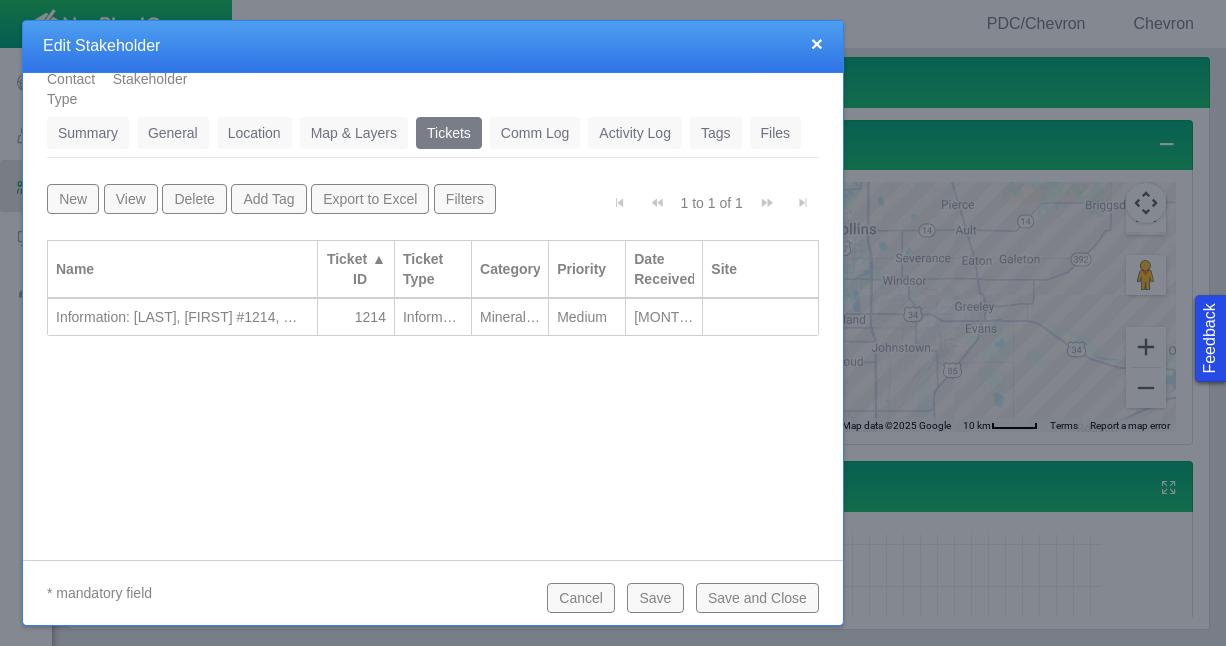 click on "Save and Close" at bounding box center [757, 598] 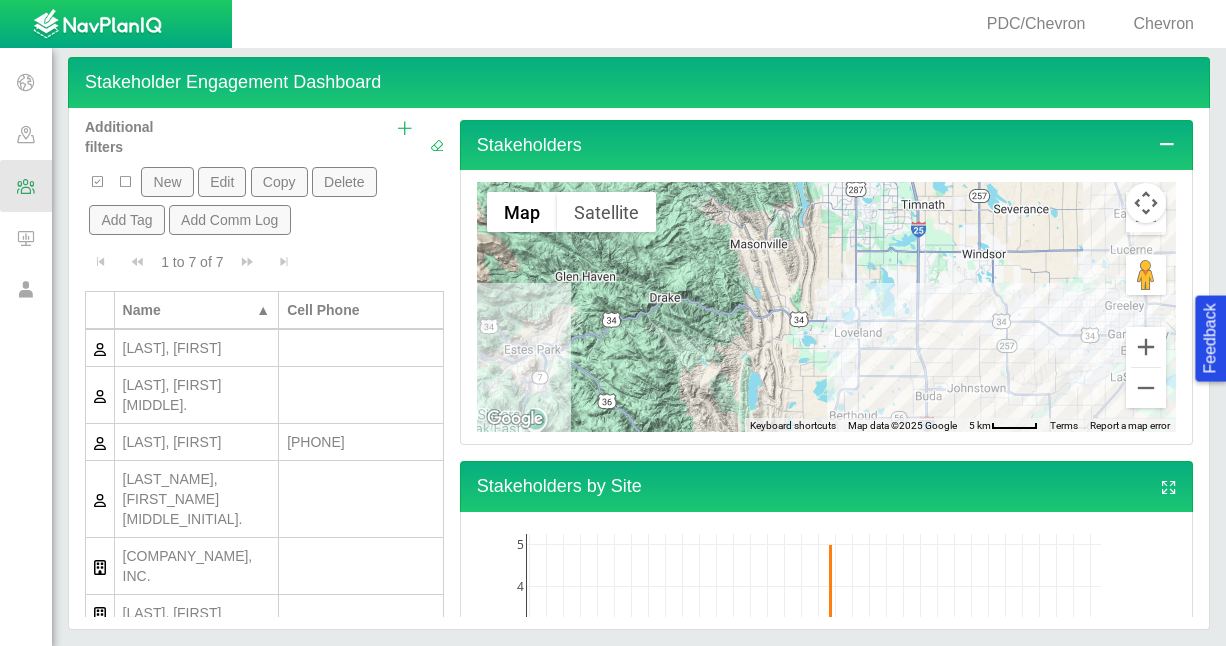 scroll, scrollTop: 0, scrollLeft: 0, axis: both 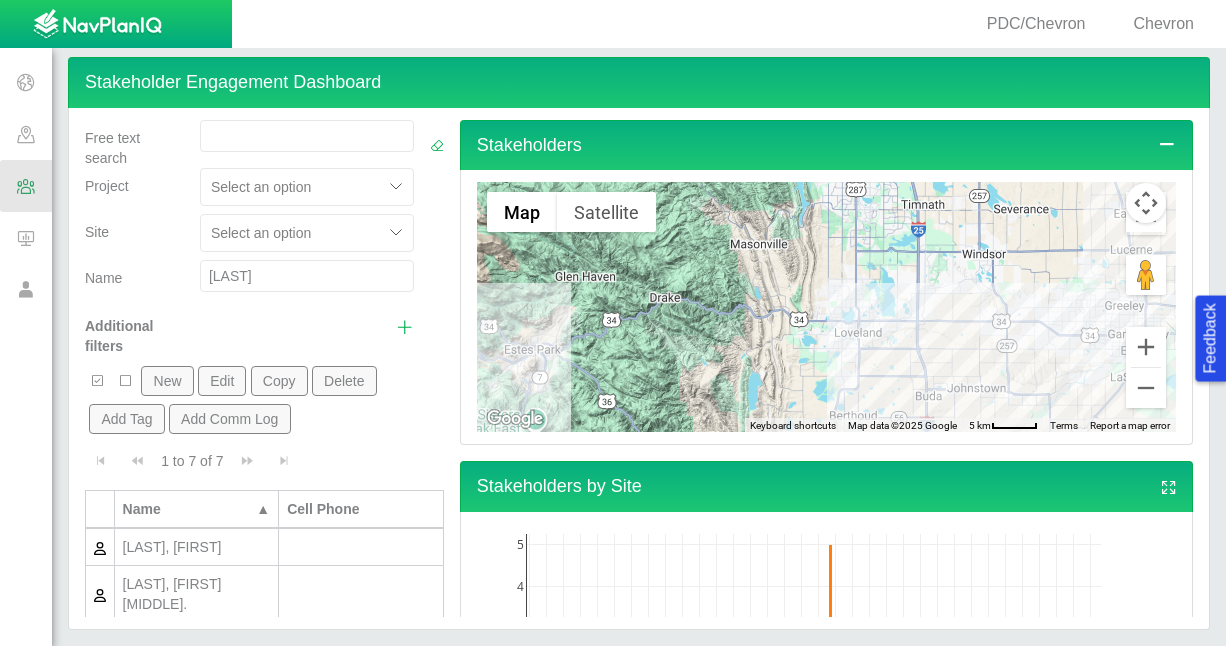 click on "[LAST]" at bounding box center [307, 276] 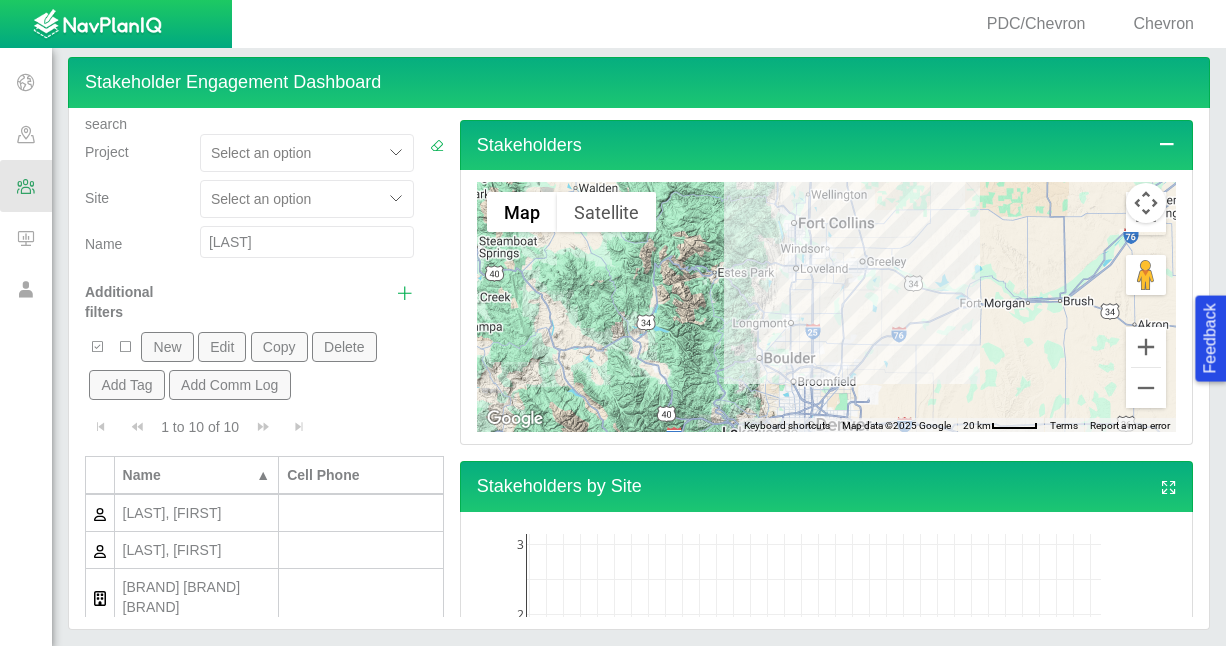 scroll, scrollTop: 133, scrollLeft: 0, axis: vertical 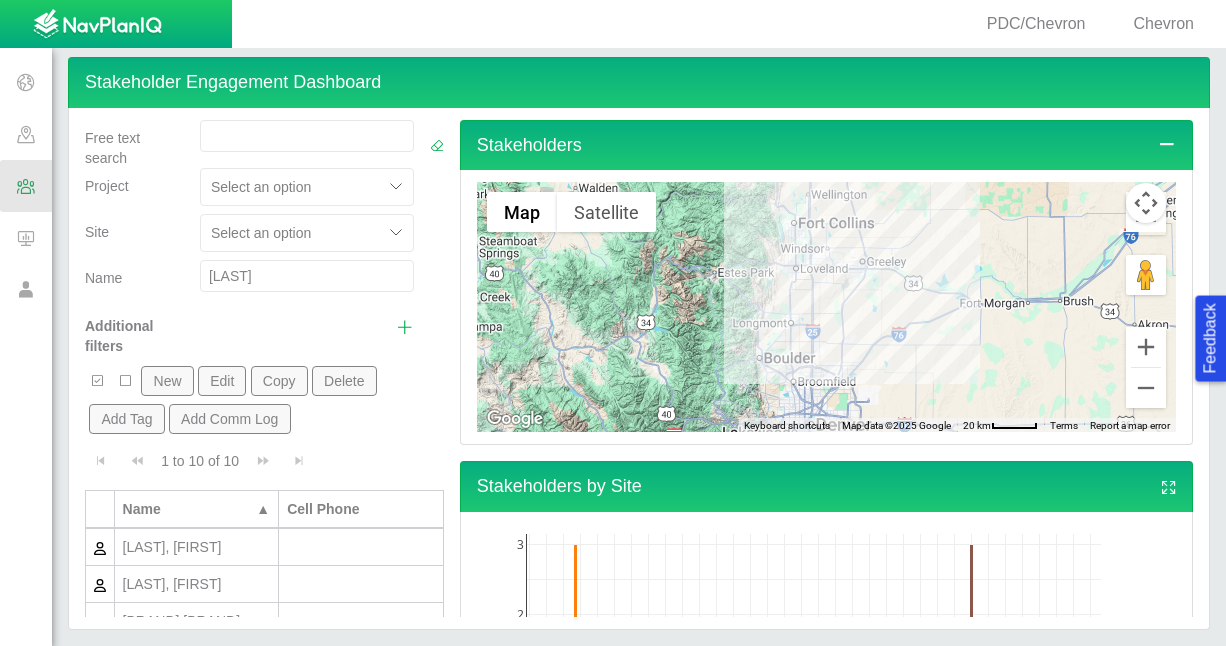 click on "[LAST]" at bounding box center (307, 276) 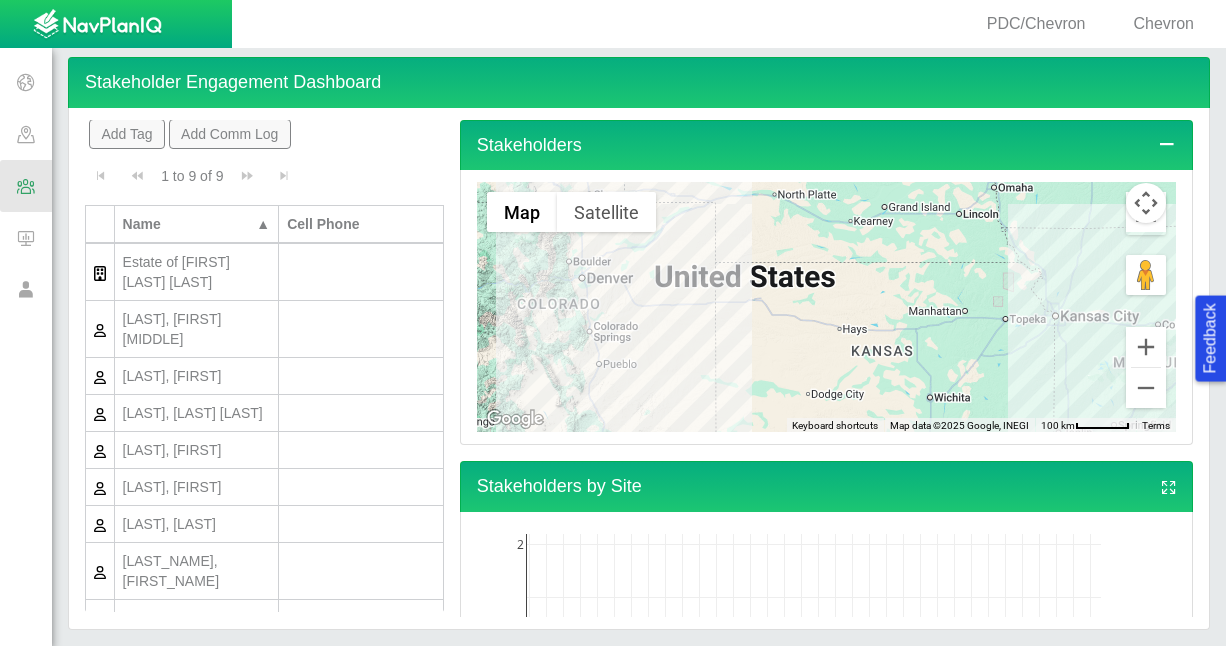 scroll, scrollTop: 293, scrollLeft: 0, axis: vertical 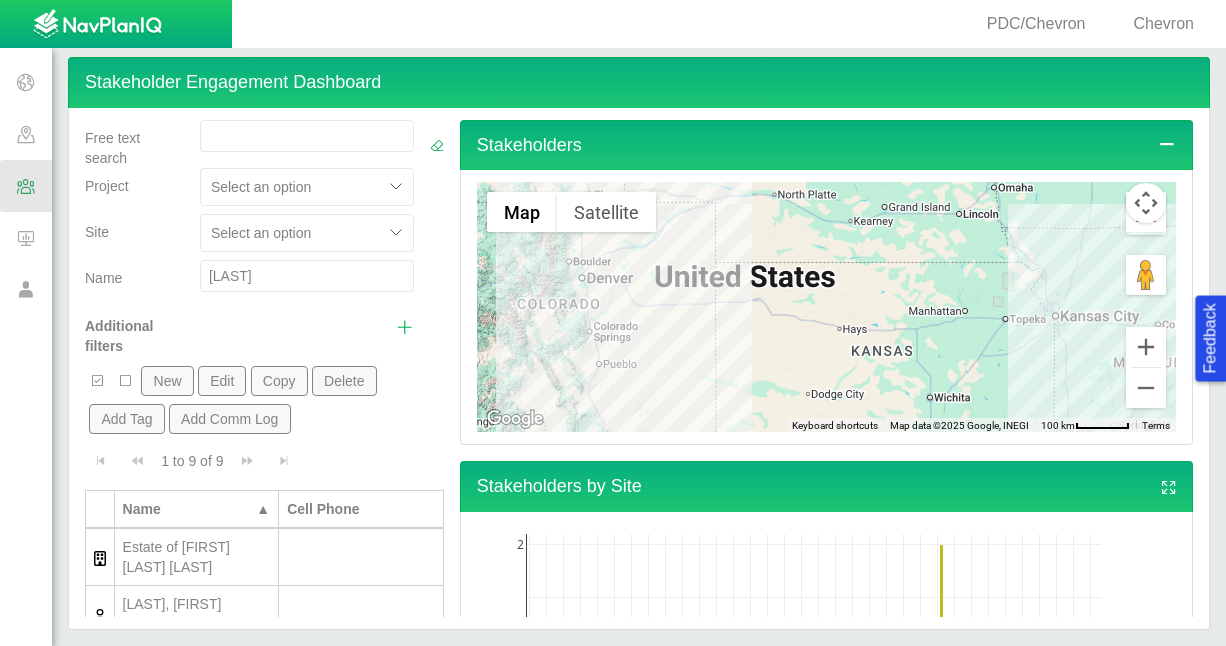 click on "New" at bounding box center [167, 381] 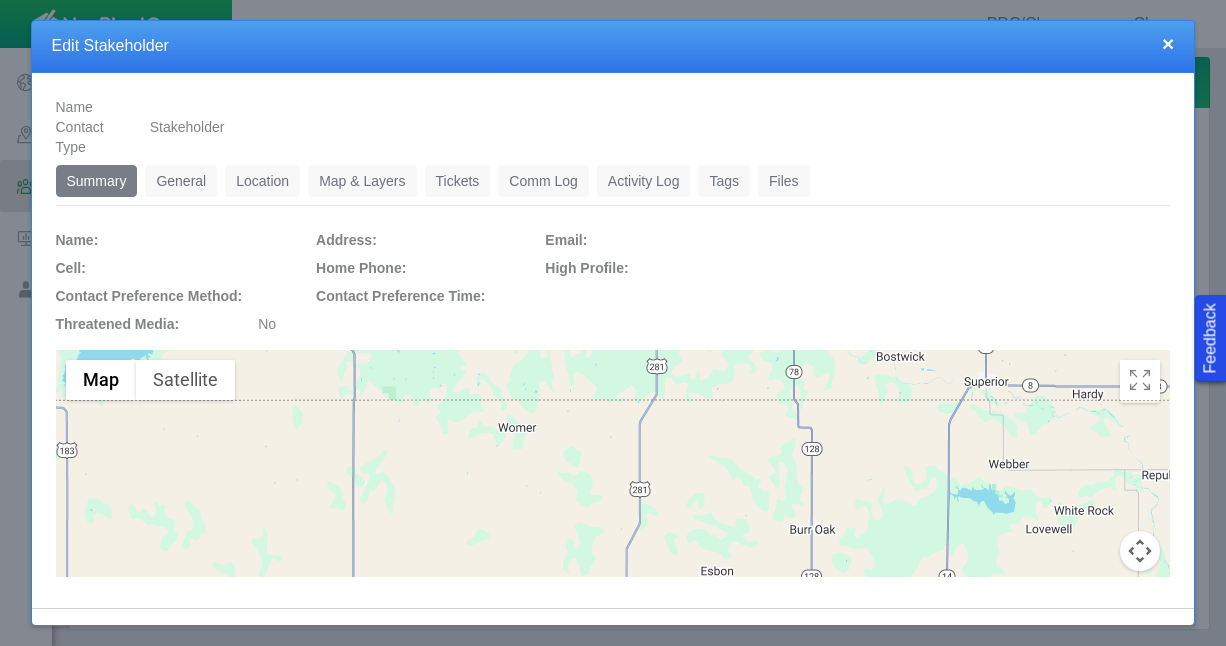 click on "General" at bounding box center (181, 181) 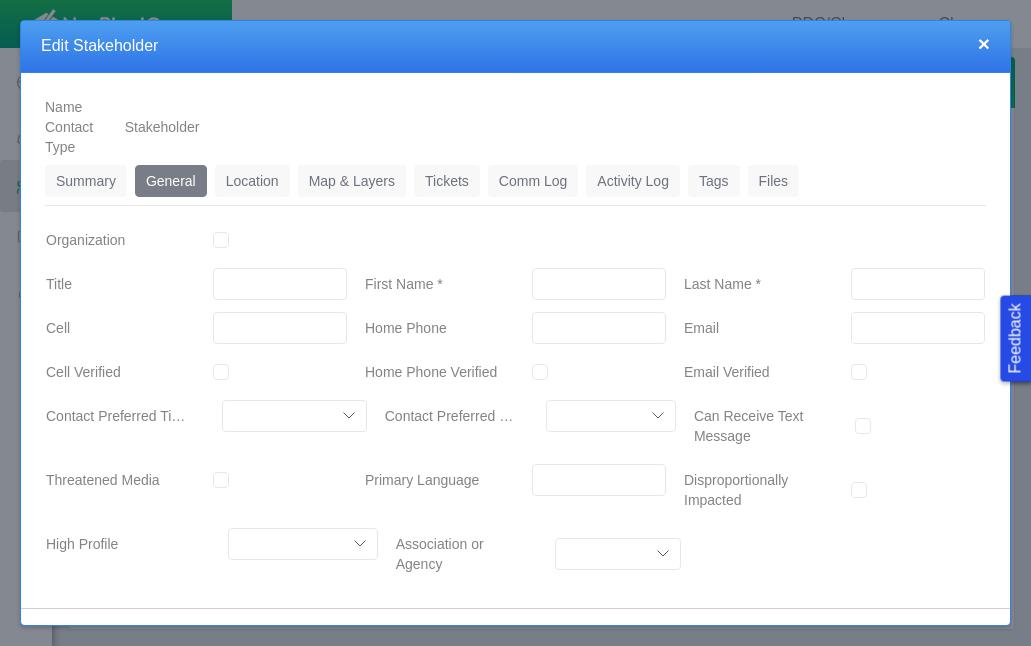 click on "×" at bounding box center [984, 43] 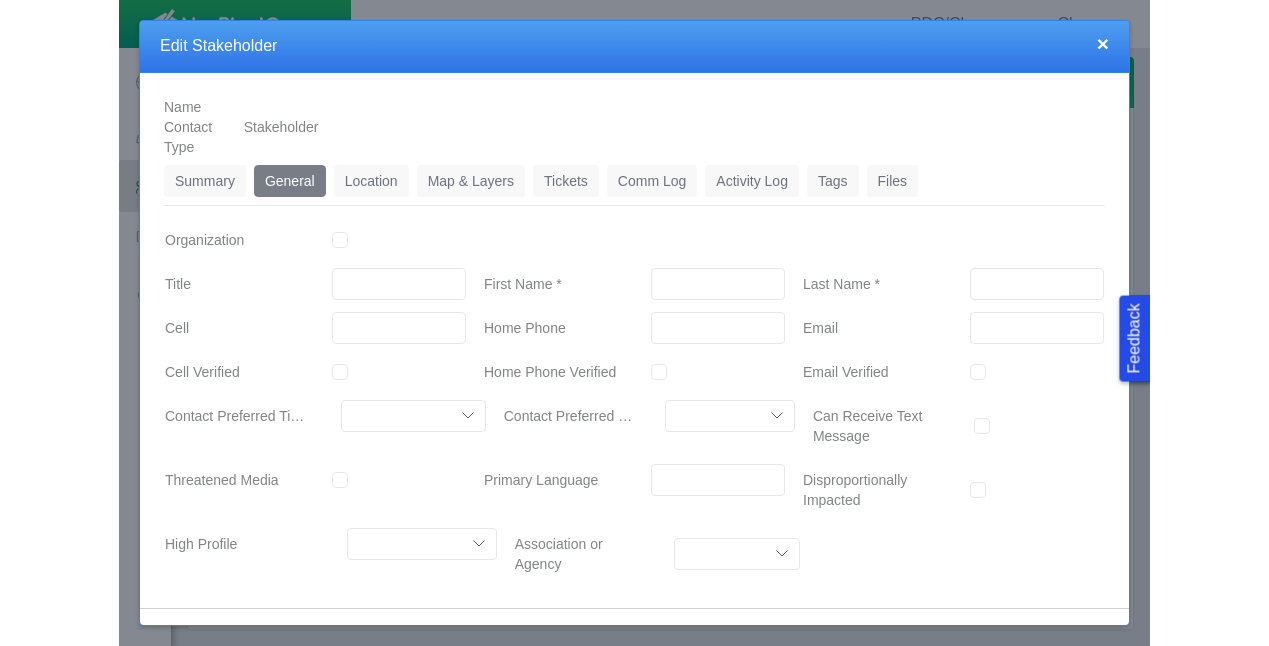 scroll, scrollTop: 48, scrollLeft: 0, axis: vertical 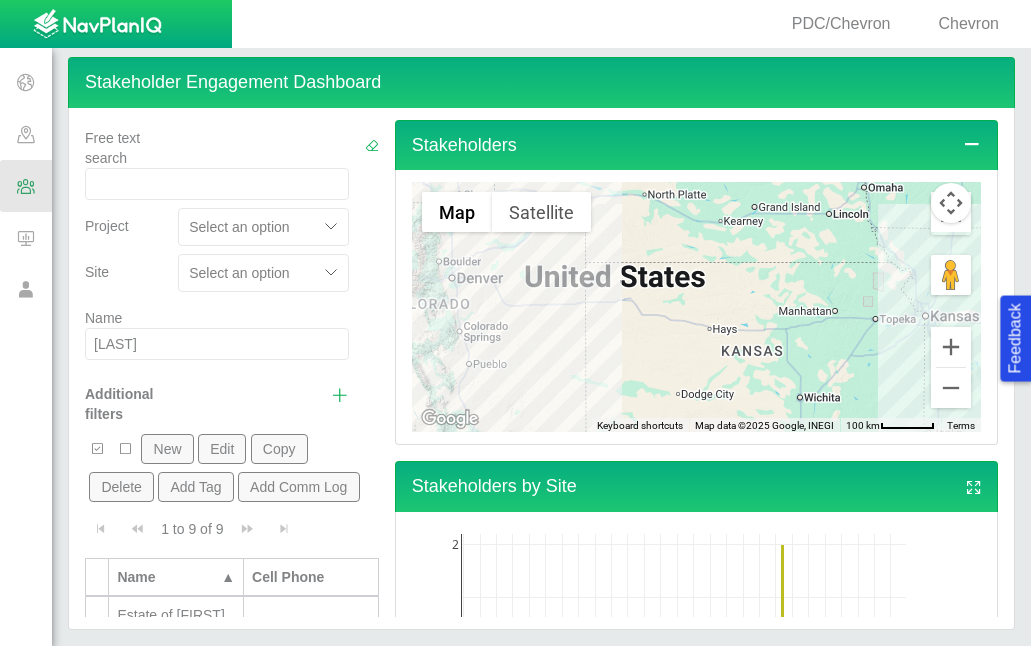 click on "[LAST]" at bounding box center [217, 344] 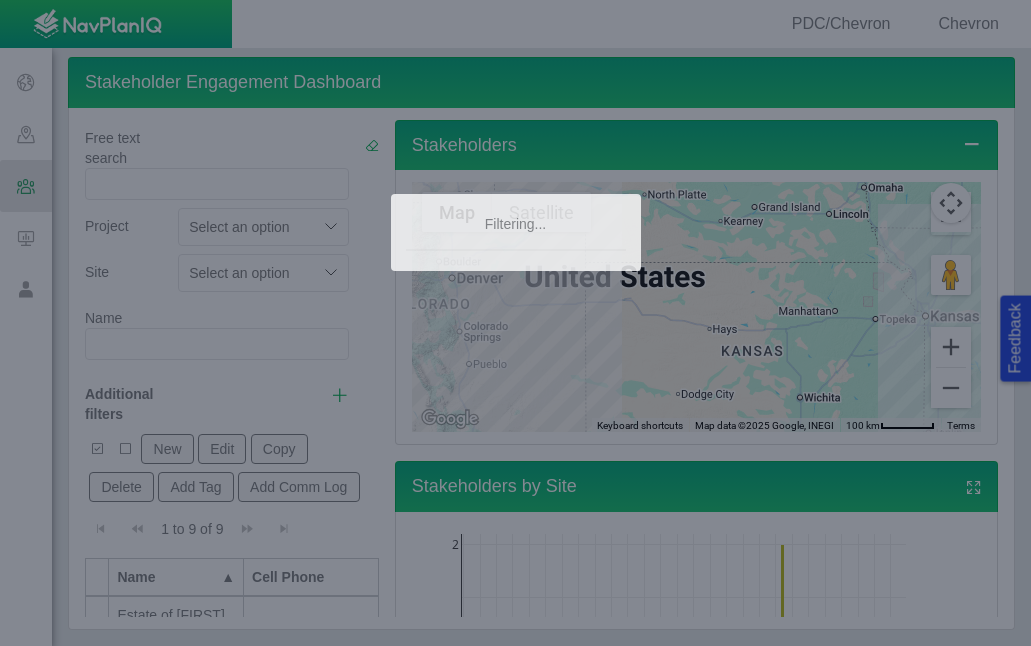 click on "Feedback     PDC/Chevron Chevron  Projects  Sites  CRM  Noise  Customer Admin  Stakeholders  Engagement Dashboard  Stakeholder Search  Stakeholder Multi-Edit  Stakeholder Report  Tickets  Ticket Dashboard  Ticket Search  Ticket Multi-Edit  Ticket Report  Ticket Kanban  Communication  Mailer Dashboard Stakeholder Engagement Dashboard Free text search Project Select an option Site Select an option Name Additional filters
New     Edit     Copy     Delete     Add Tag     Add Comm Log
1 to 9 of 9   Currently showing 1 to 9 of 9
▲ Name Cell Phone
Estate of [LAST] [FIRST]   [LAST], [FIRST] [MIDDLE]   [LAST], [FIRST],   [LAST], [FIRST] [MIDDLE]   [LAST], [FIRST]   [LAST], [FIRST]   [LAST], [FIRST]   [LAST], [FIRST]       [LAST], [FIRST]   [NUMBER] [STREET], LLC   [NUMBER] [STREET] LLC" at bounding box center [515, 323] 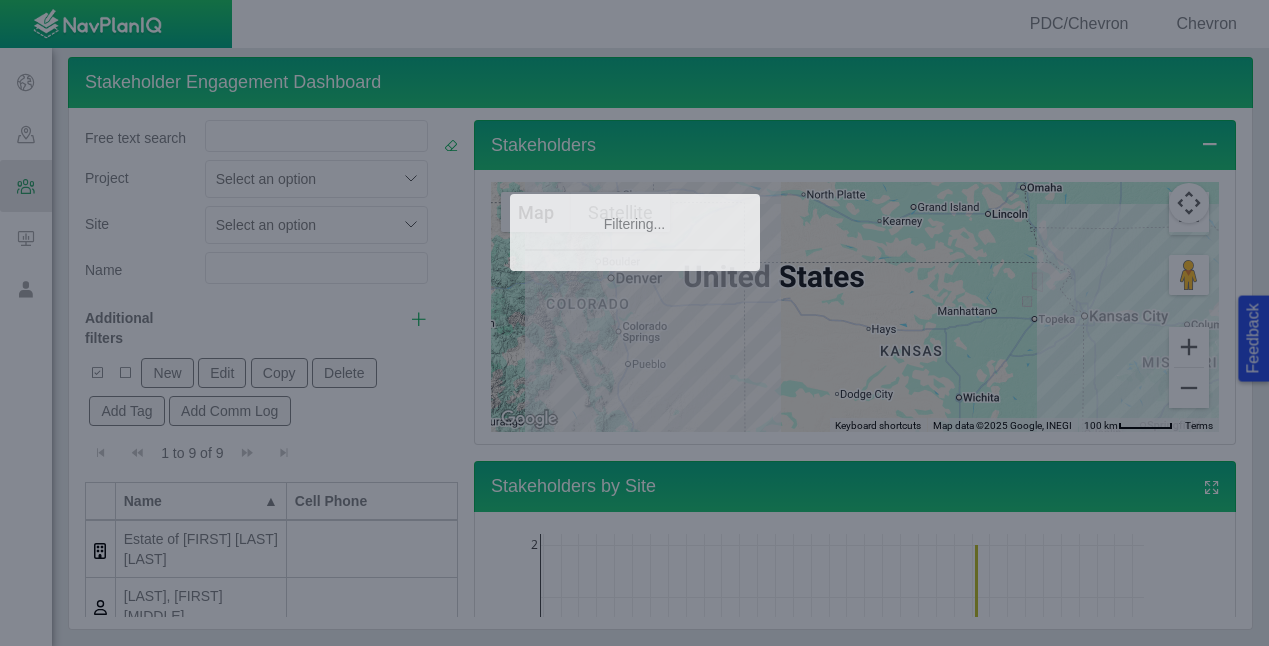 click at bounding box center [634, 323] 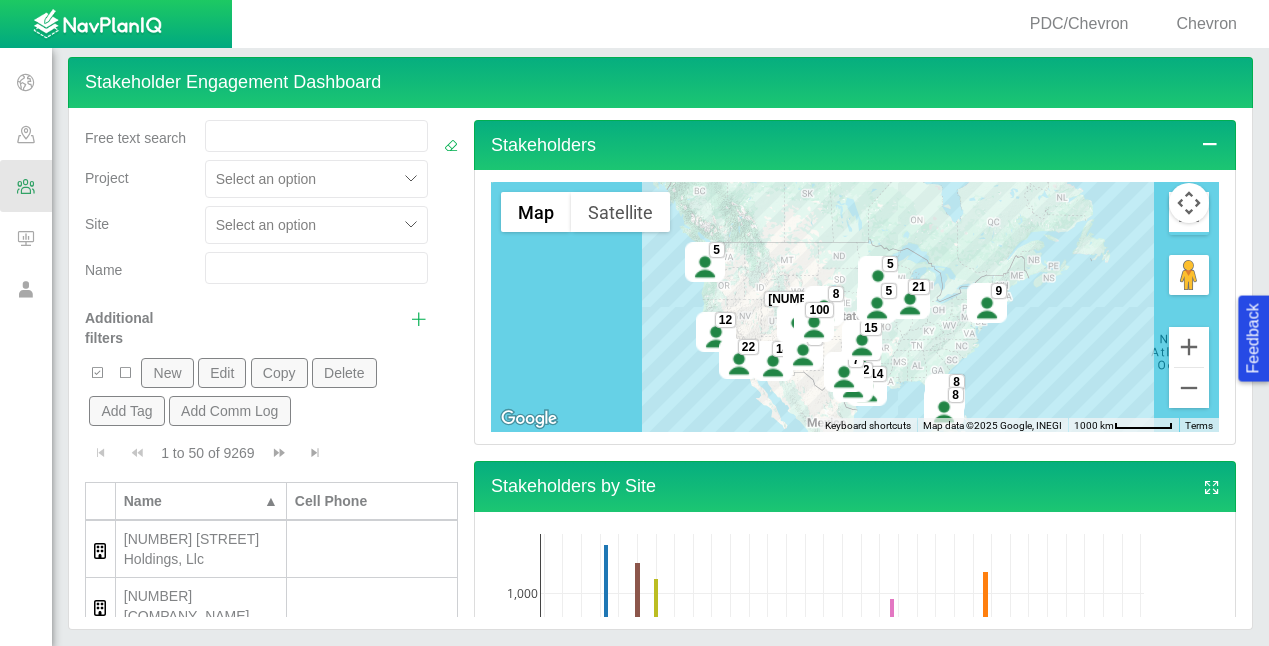 click at bounding box center (419, 319) 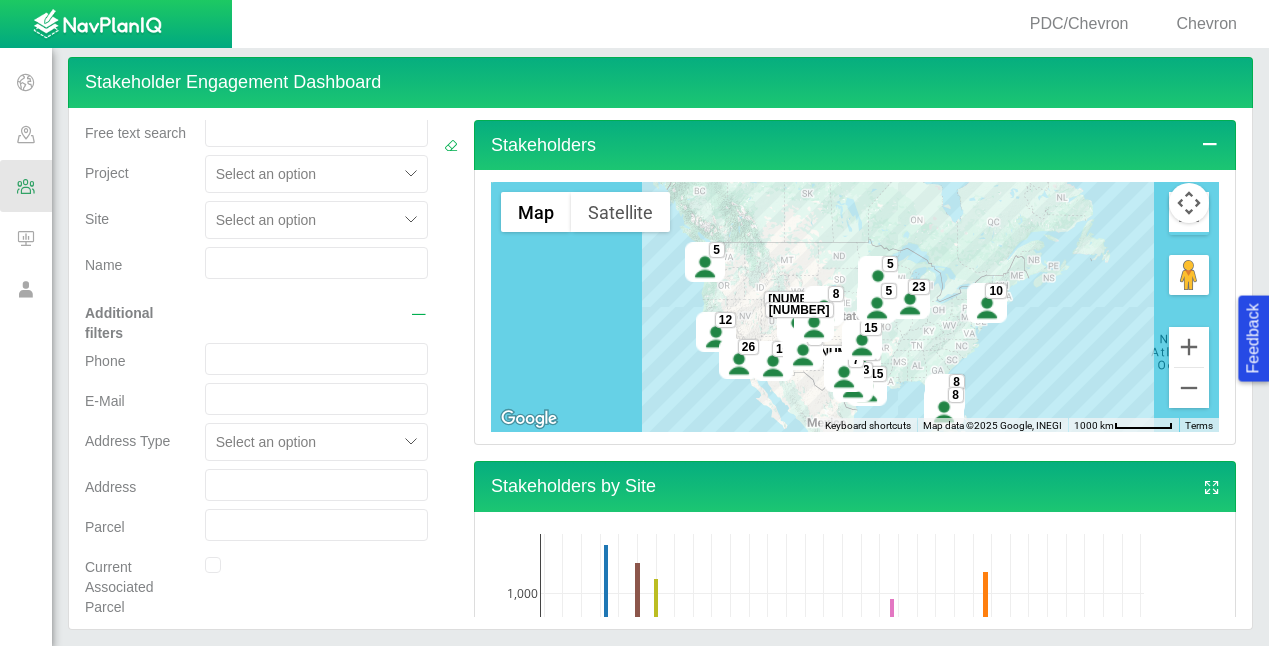 scroll, scrollTop: 8, scrollLeft: 0, axis: vertical 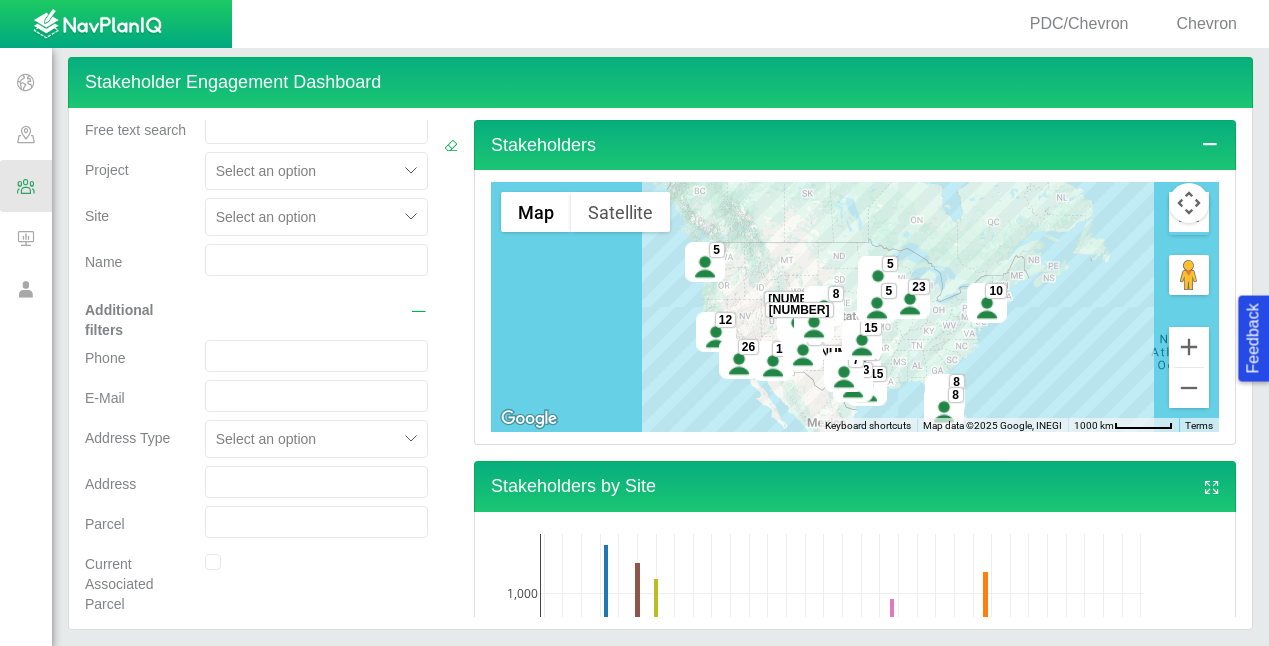 click at bounding box center (316, 482) 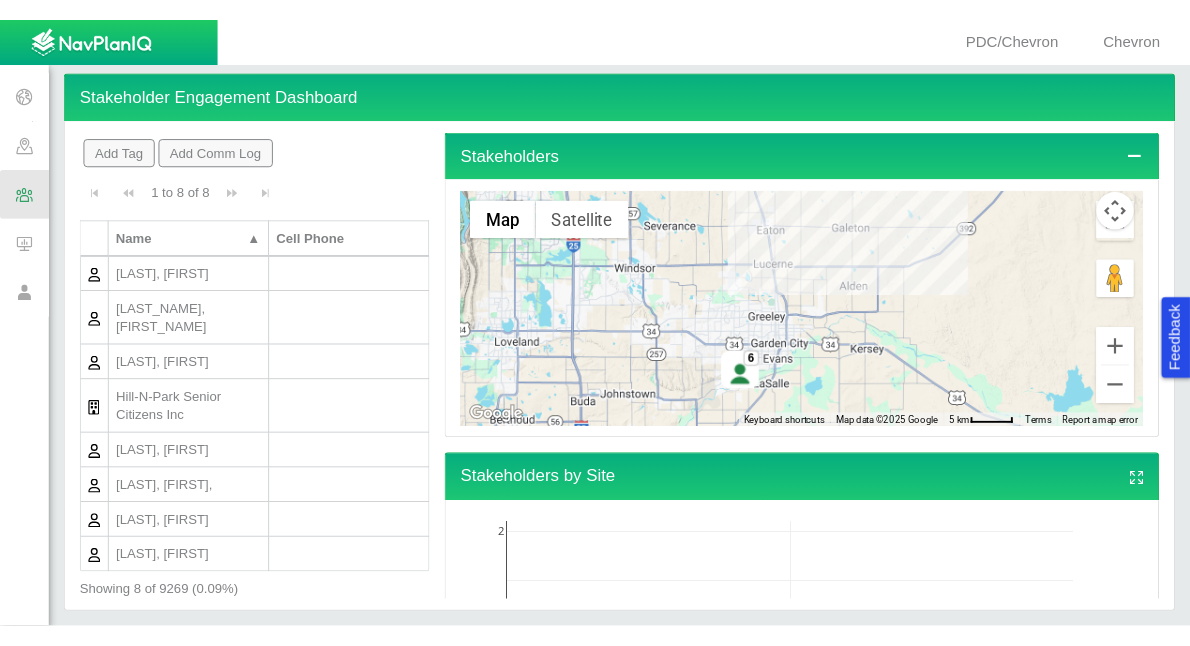 scroll, scrollTop: 1162, scrollLeft: 0, axis: vertical 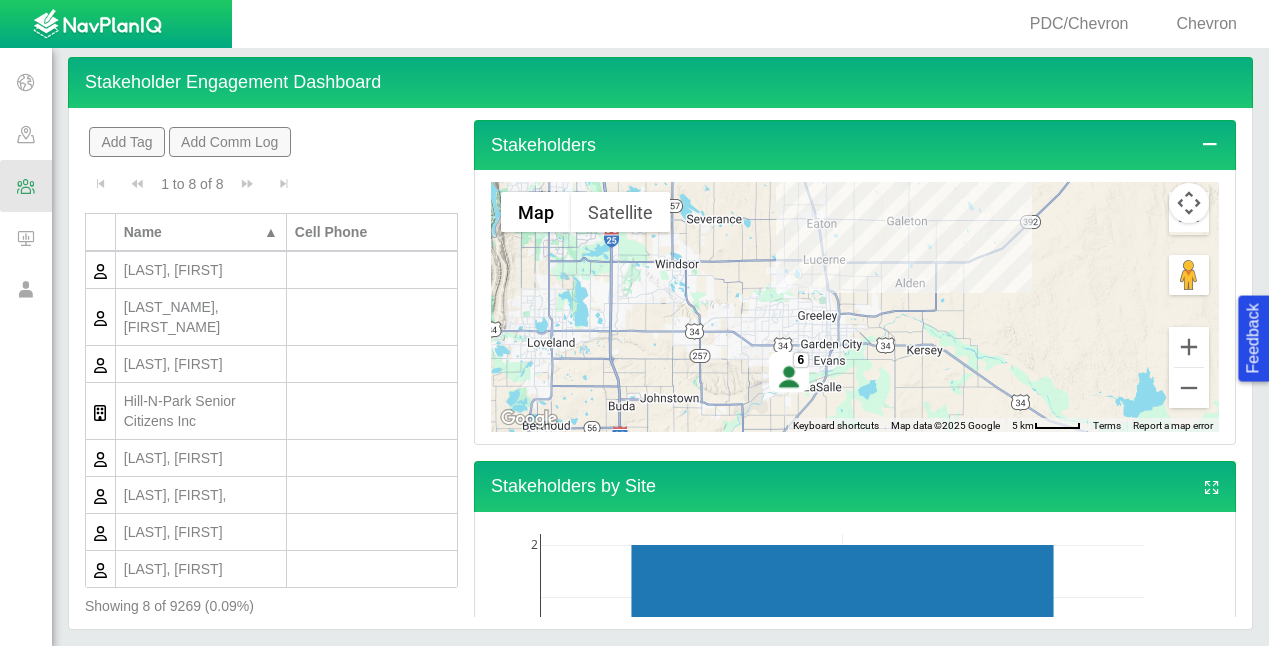 click on "New" at bounding box center [167, 104] 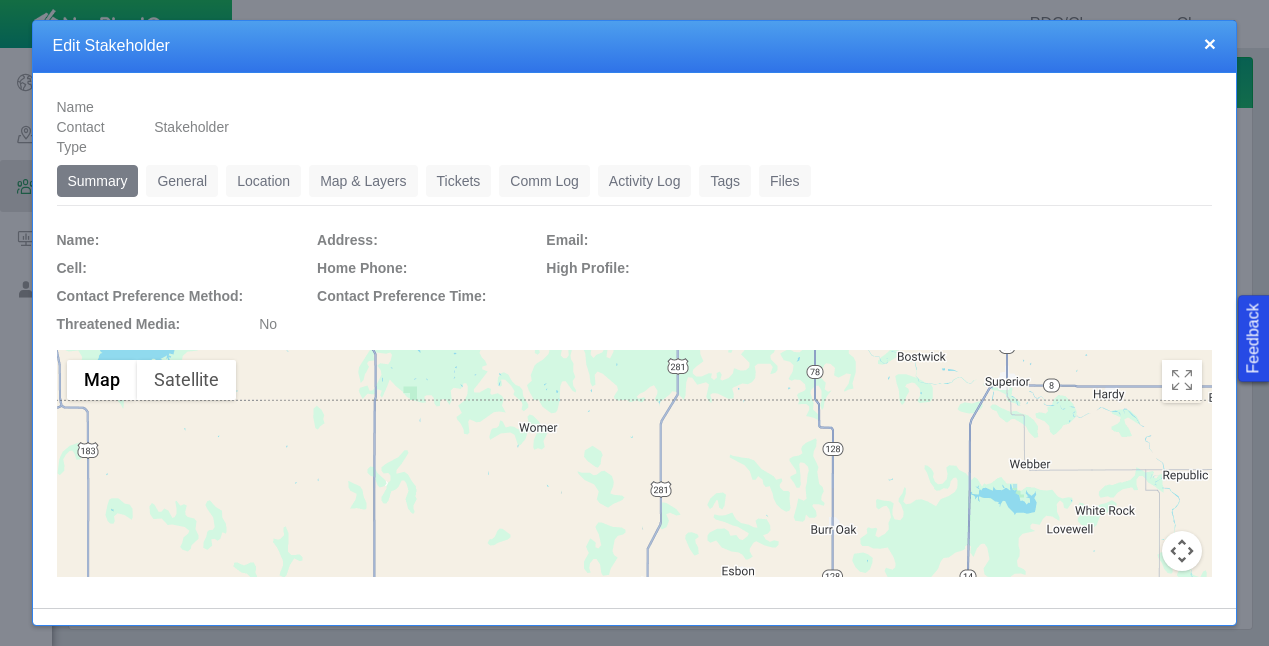 click on "General" at bounding box center (182, 181) 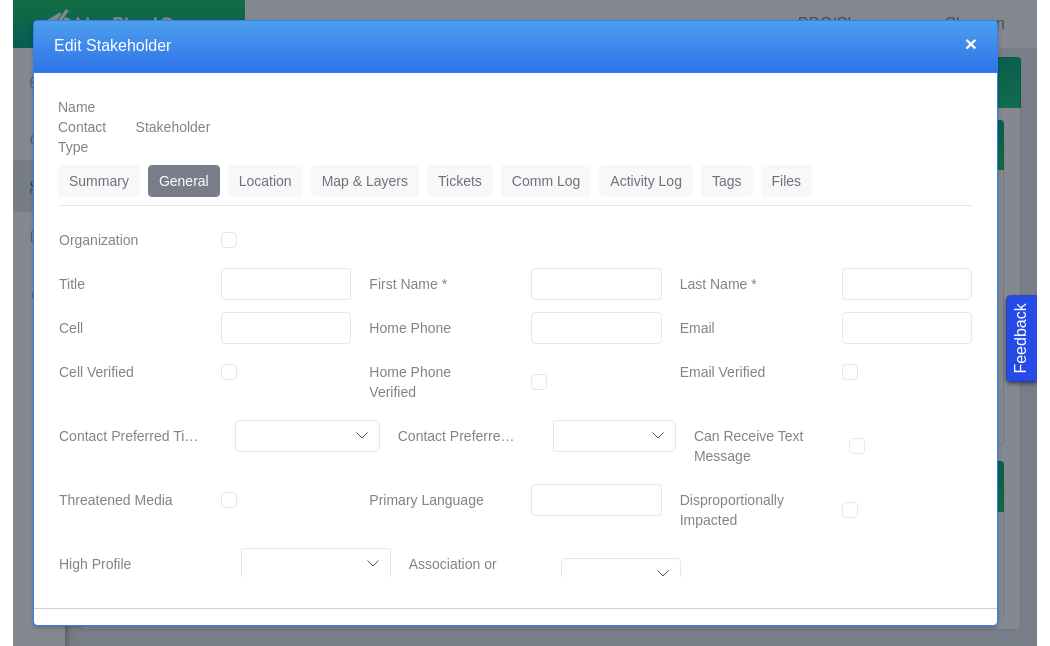 scroll, scrollTop: 1446, scrollLeft: 0, axis: vertical 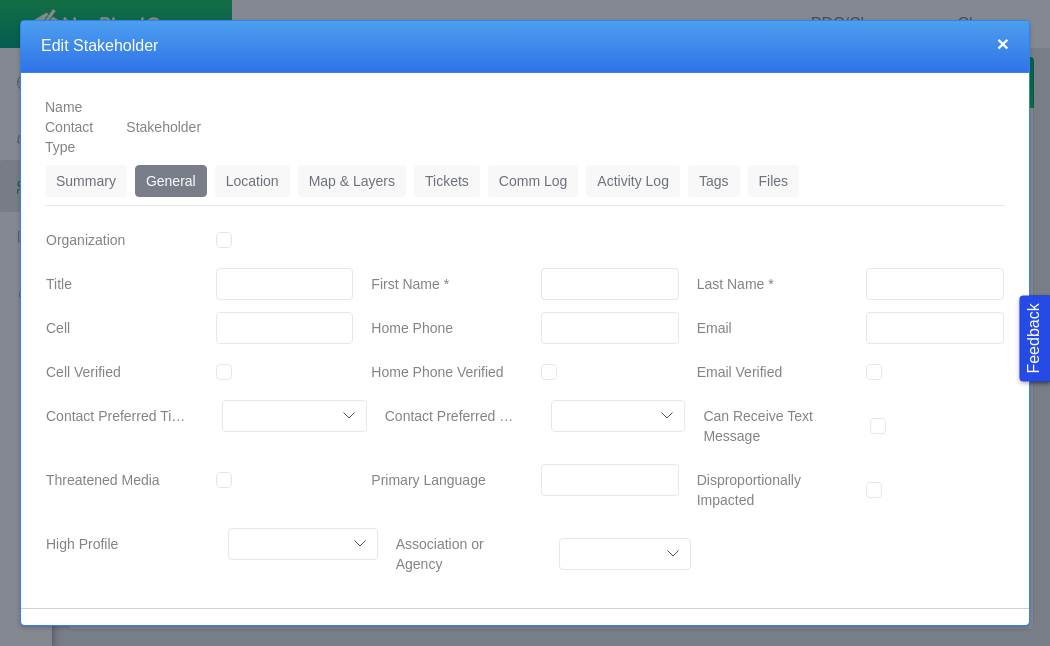 click on "First Name *" at bounding box center [610, 284] 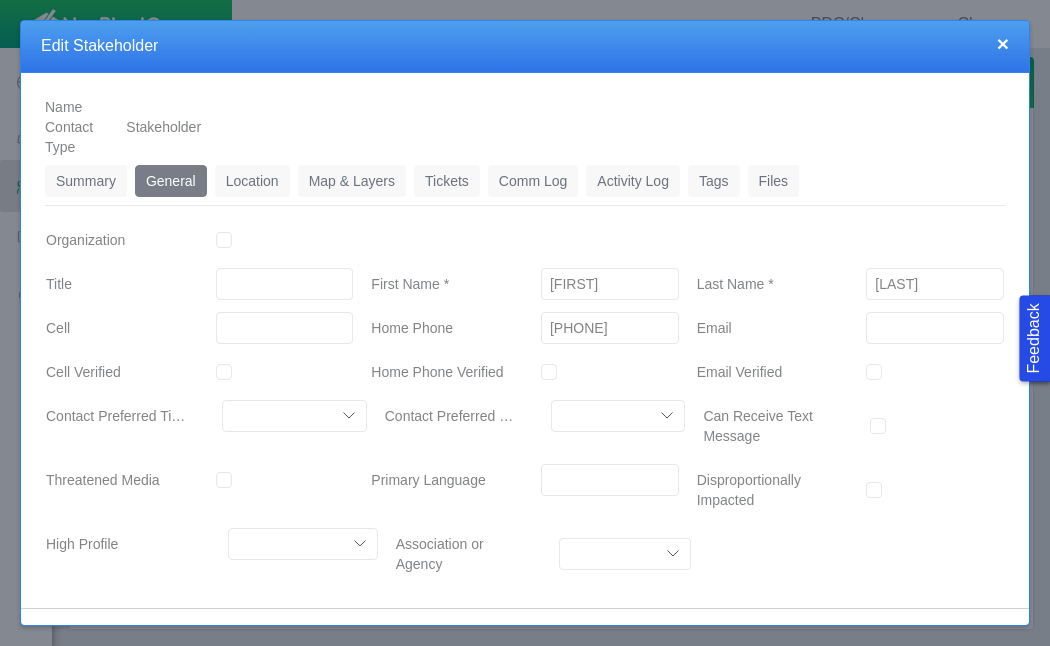 click on "[PHONE]" at bounding box center (610, 328) 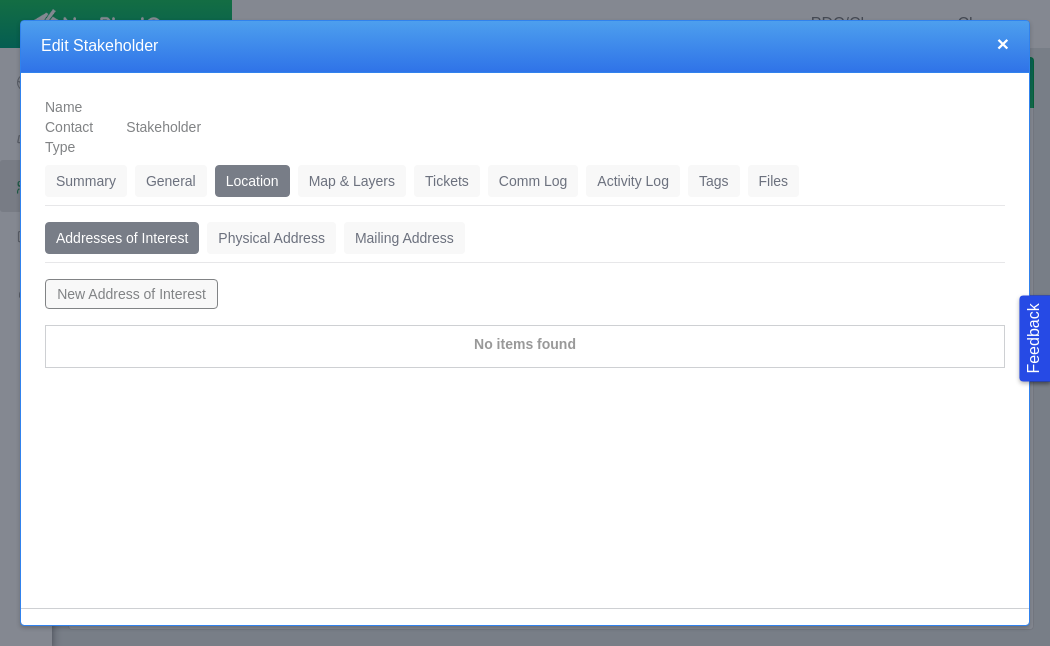click on "New Address of Interest" at bounding box center [131, 294] 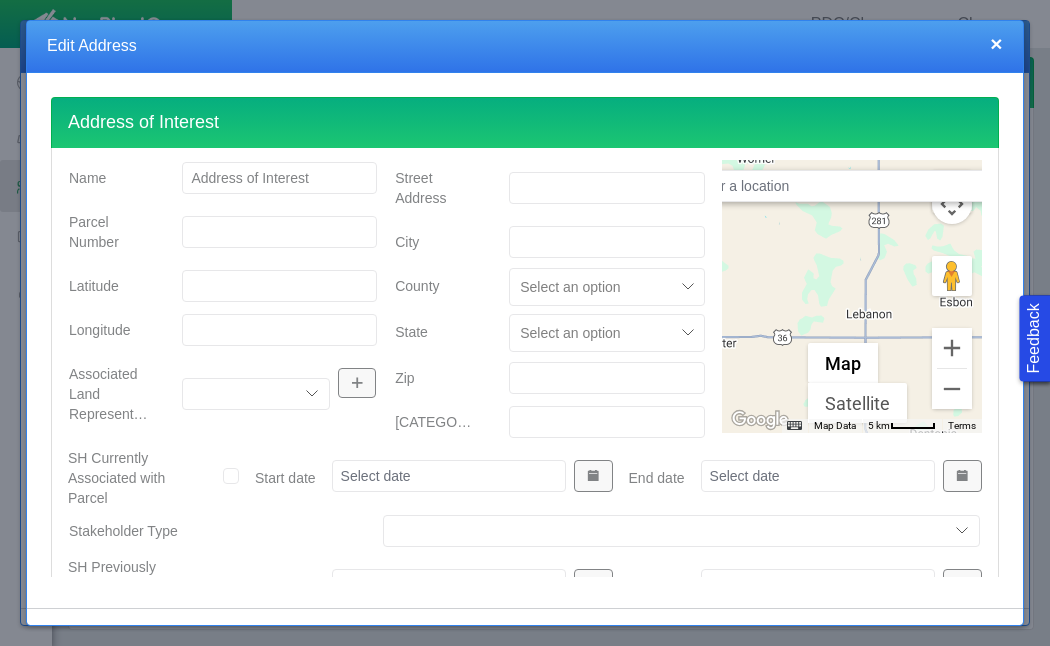 click at bounding box center [852, 186] 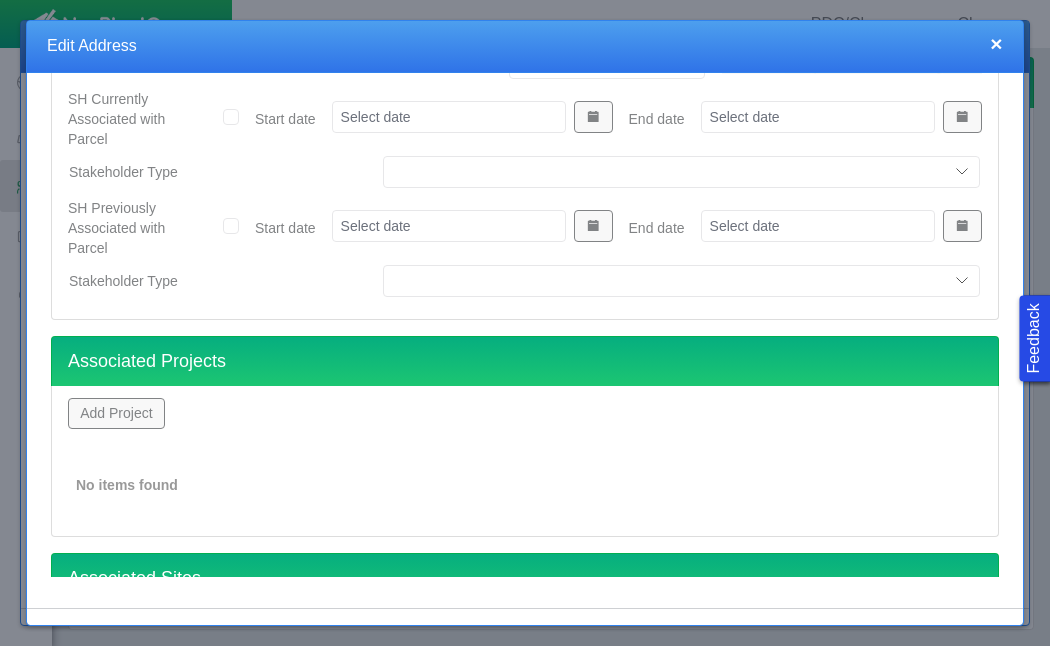 scroll, scrollTop: 560, scrollLeft: 0, axis: vertical 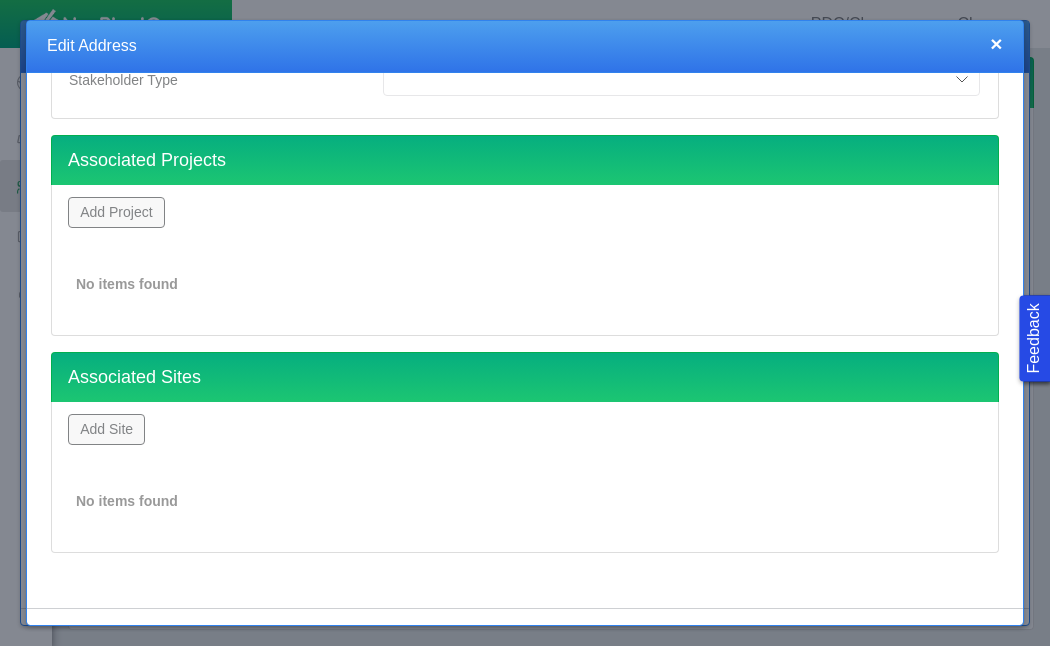 click on "Add Project" at bounding box center (116, 212) 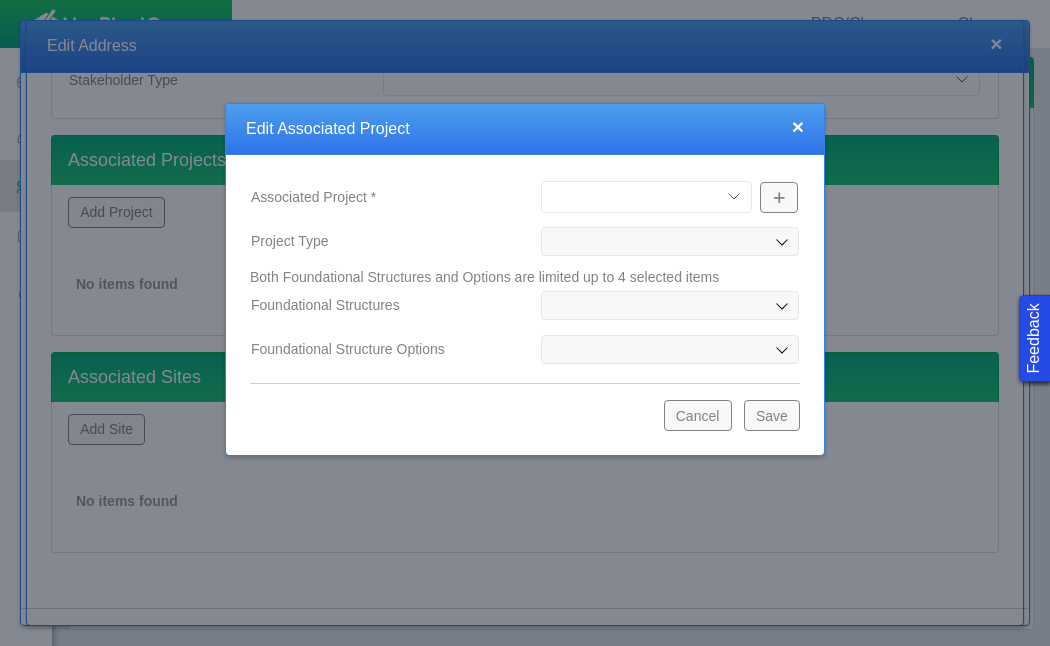 click on "Bishop Well Incident  Brahman OGDP Fairfield OGDP Great Western  Guanella CAP Mancos OGDP Mountain View OGDP Parks OGDP Prairie OGDP Raton OGDP Trout Creek OGDP West Pony CDP" at bounding box center [646, 197] 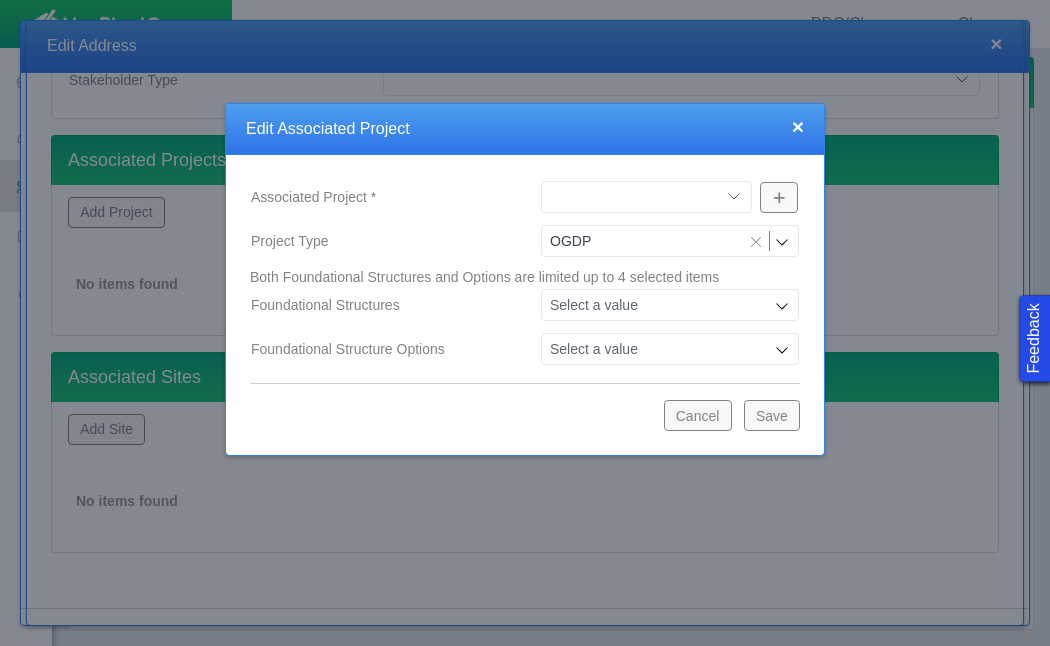 click on "Save" at bounding box center (772, 415) 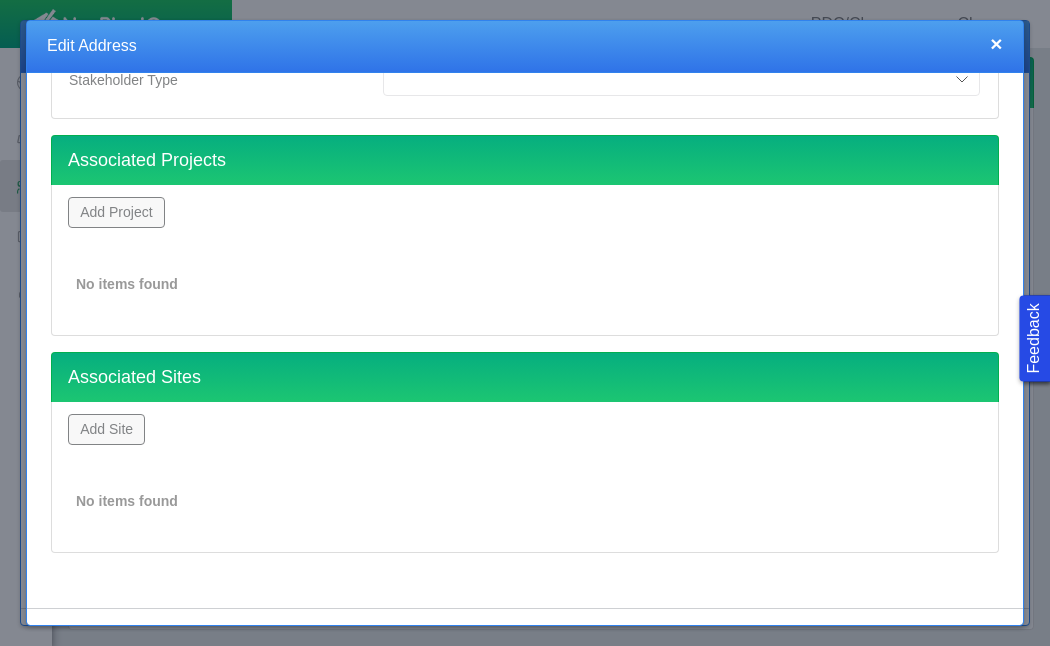 scroll, scrollTop: 538, scrollLeft: 0, axis: vertical 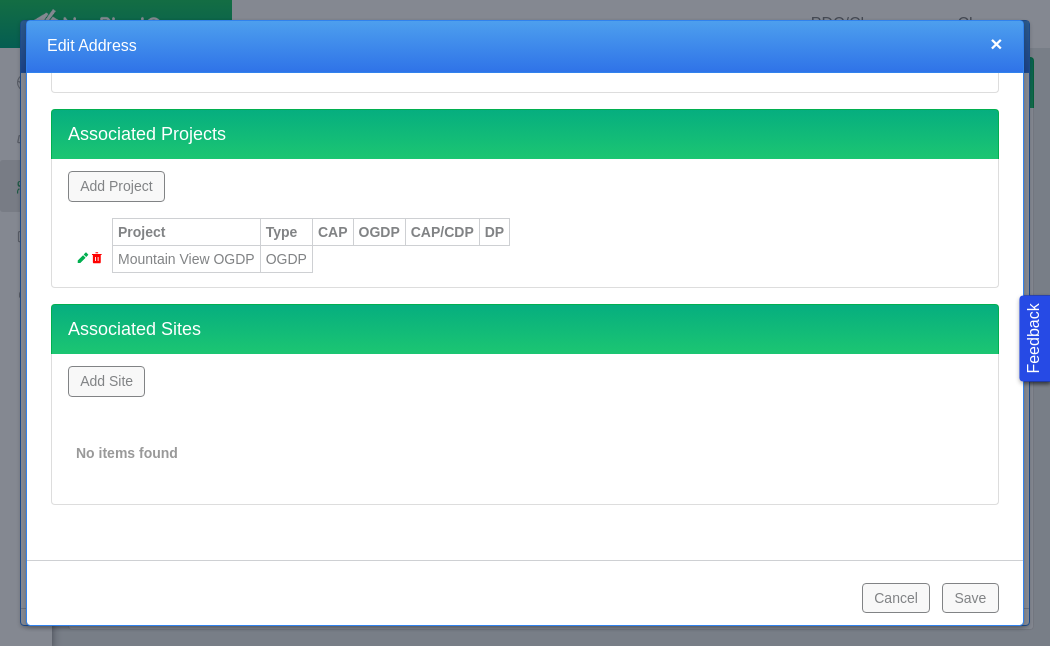 click on "Add Site" at bounding box center (106, 381) 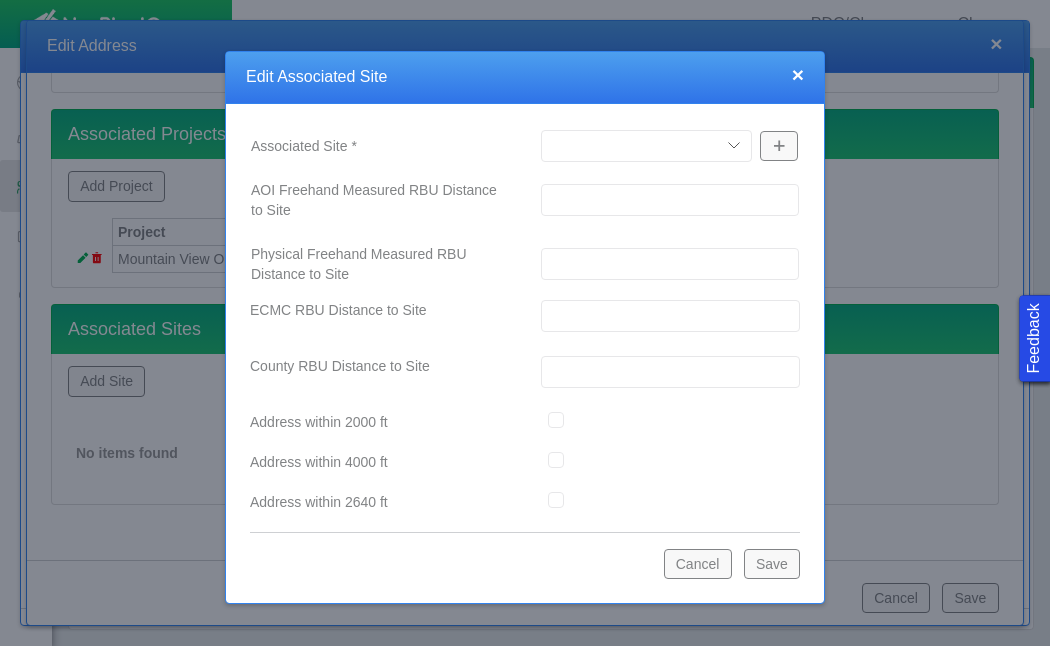 click on "Aren Pad Arenal Pad Aristocrat Angus 2-4 Augusta Pad Baseline LE Belford Pad Berry IC Pad B-Farm Bierstadt Pad Bishop  Blackburn Federal Pad Bodacious State Pad  Bona Pad Boomerang Booth Pad Bost Pad Brant LD Broe Pad Bubba Pad Bypass Pad Capitol Pad Carrot Pad Chalk Seeley Challenger/4N64W08 1-9 Champlin 117 G Chatfield Pad Chestnut  Craw & Low Denali Pad Dittmer KE DP423 DD28-14-B Pad Drake Pad Edmundson LE Ehler 2-4 (PNA) Equinox (PNA) Erwin Evenstar EE Pad Faulkner 30-25 Fuji Pad George Pad Glacier Pad Golden Eagle Grays Federal  Green 32-14 (PNA) Grein 1 (PNA) Gus LD Pad Haake Farms (PNA) Hen Pad HSR-Austin-64N66W/26SESE HSR-Eppinger Ivey Jagged Kielian Pad (PNA) Kortum LD Pad Kortum (PNA) Lawrence Pad Lincoln  Mancos Pad Marcus LD Maroon Bells Maximus State Pad McNear 10-9 Monson Pad Morrison Mountain View Pad N. Colorado 24-13 #8 (PNA) N. Colorado 41-13 #7 (P&A) N. Colorado 44-13 #9 (PNA) Non-Op Related North Colorado (PNA) North Point North York (PNA) Ocho Pad Ollie Pad Ottesen Pad Oxford Pad Peaks" at bounding box center (646, 146) 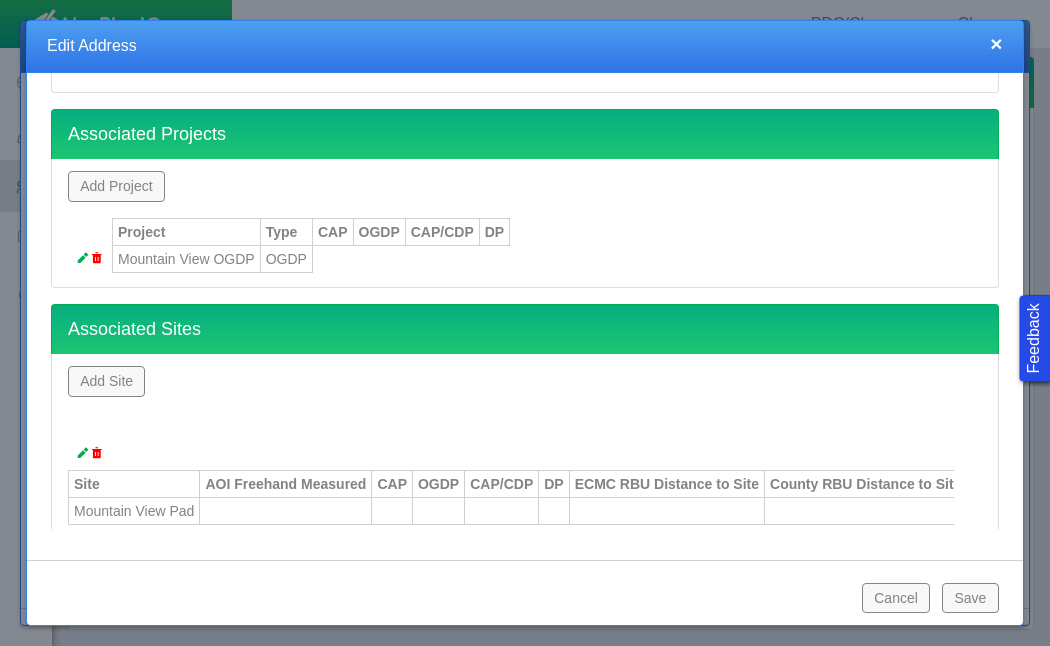 click on "Save" at bounding box center (970, 598) 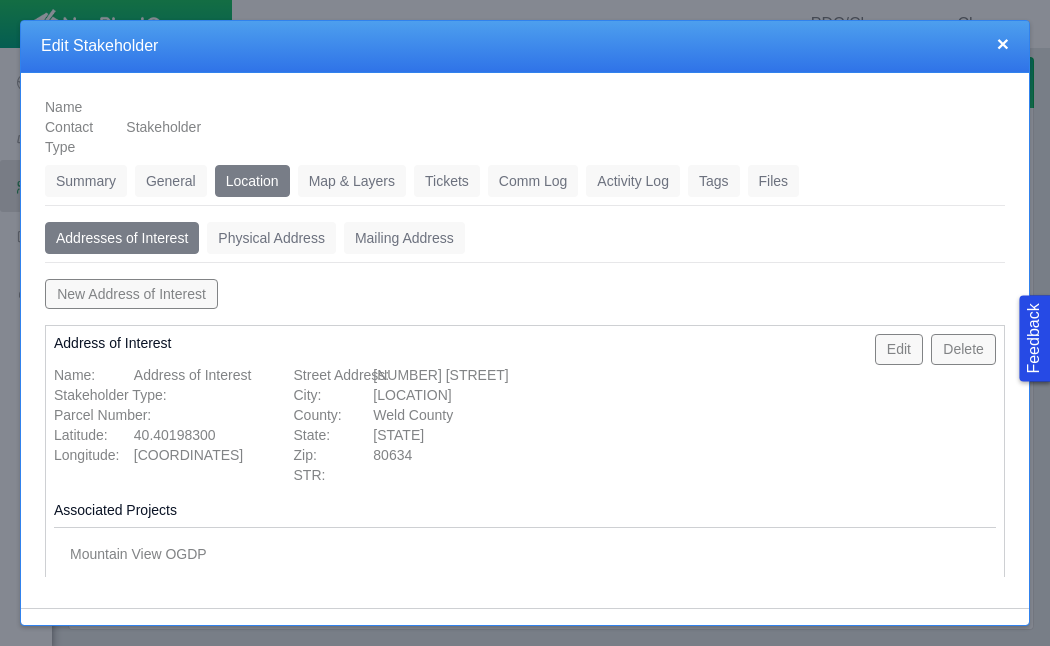click on "Tickets" at bounding box center (447, 181) 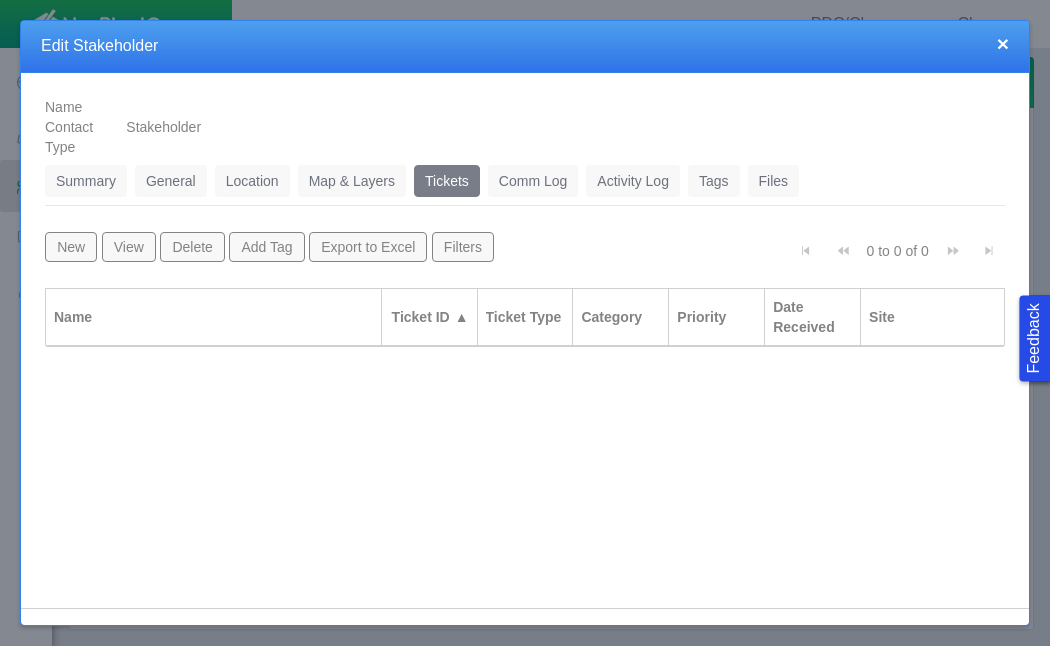 click on "New" at bounding box center [71, 247] 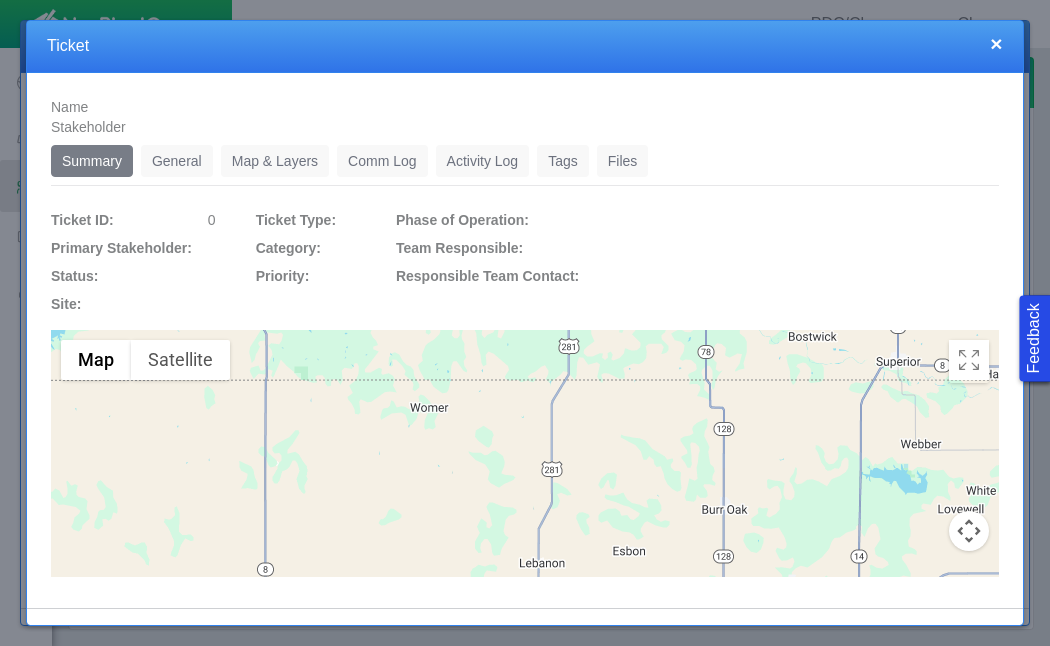 click on "General" at bounding box center (177, 161) 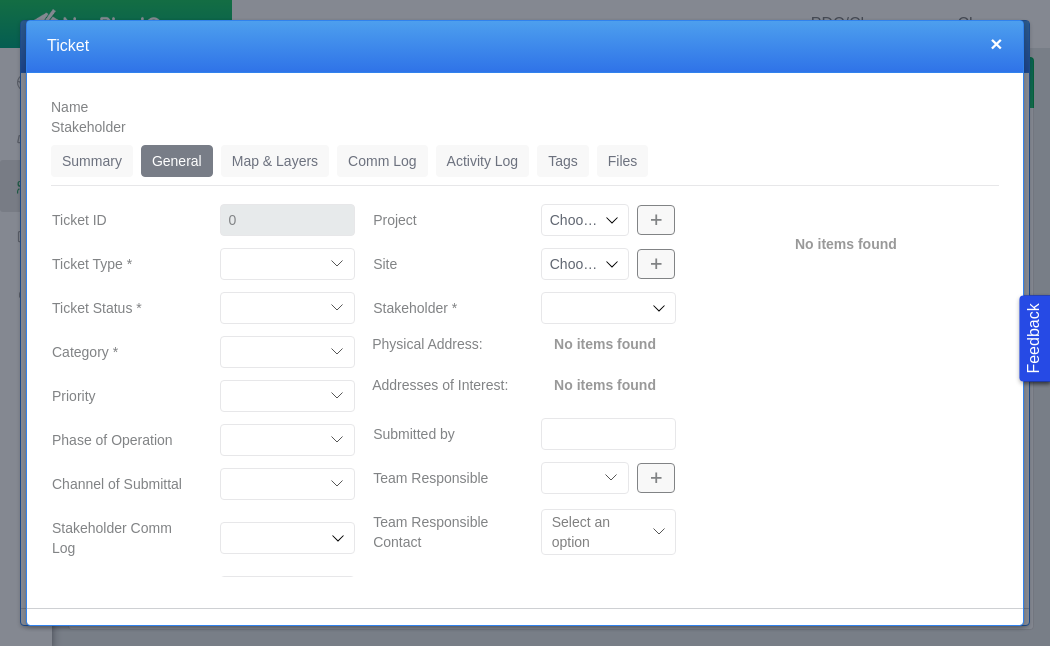 click on "Compliment Grievance Grievance Non-Op Information" at bounding box center (288, 264) 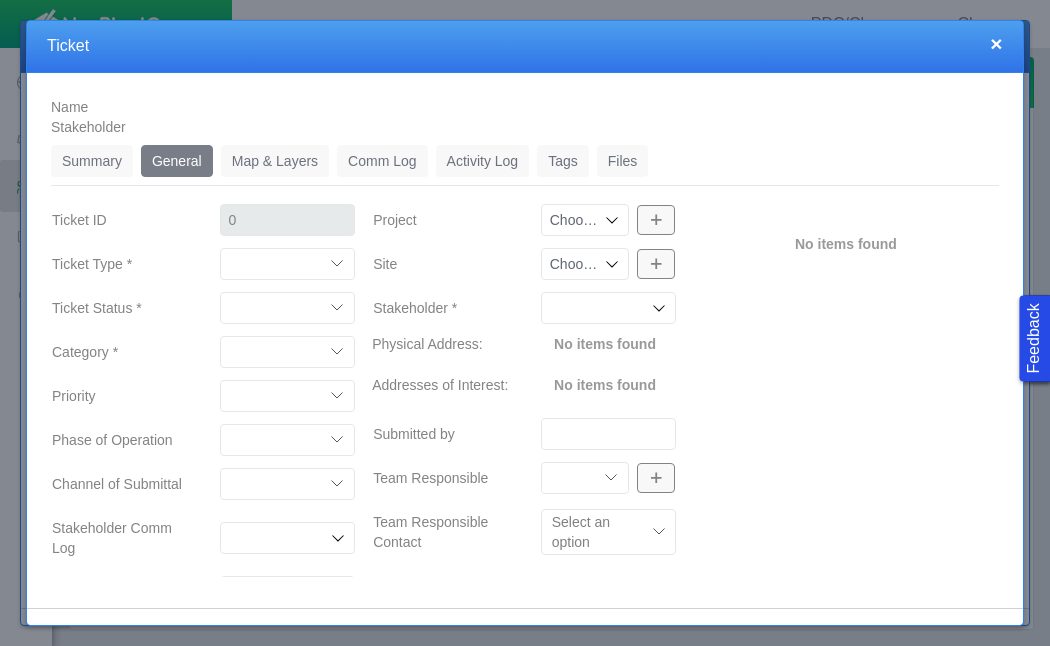 click on "Closed (resolved) Closed (unreasonable) Closed (unresolved) Open (assigned) Open (unassigned)" at bounding box center [288, 308] 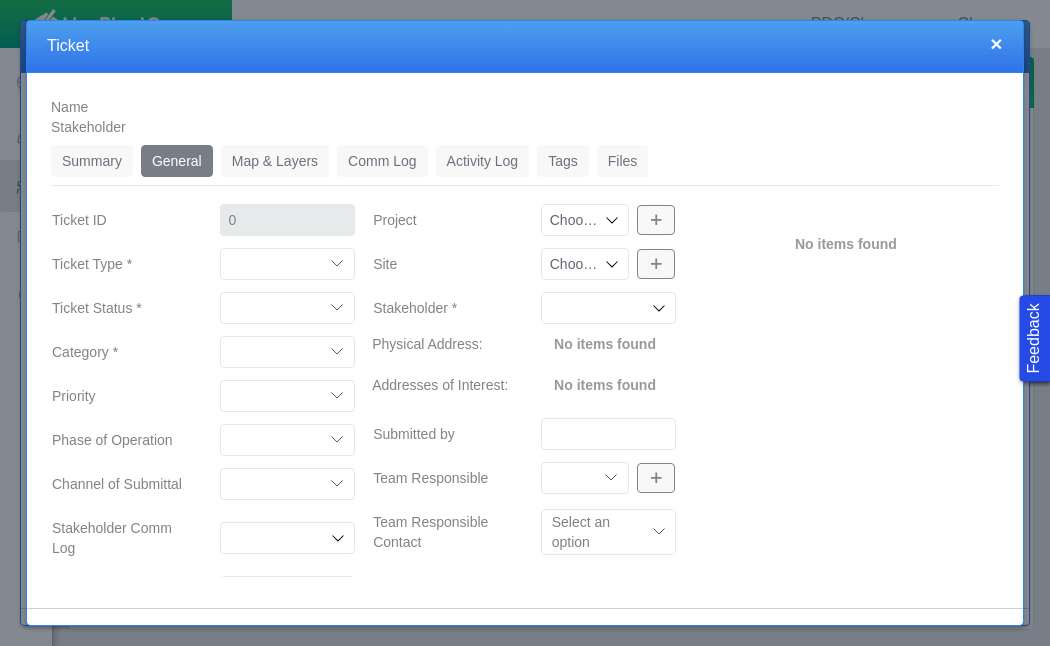 click on "Access Aesthetics Ag/Crops Air Quality Claims Clean-up/Remediation Communication Dust Emergency Emissions Environmental Equipment Flaring Gate/Fence Haul Route Health Leasing Letter of Support Light Line Locate Livestock Meeting Attendance Meeting Attendance Not Invited Mineral Land Pooling Mud Tracking Noise Odor Ownership/Royalties Permitting Property Damage Property Value Proximity Reclamation Safety Schedule School Shocks Signage Soil Sampling Spill Traffic/Rules of the Road Vibrations Water Quality" at bounding box center [288, 352] 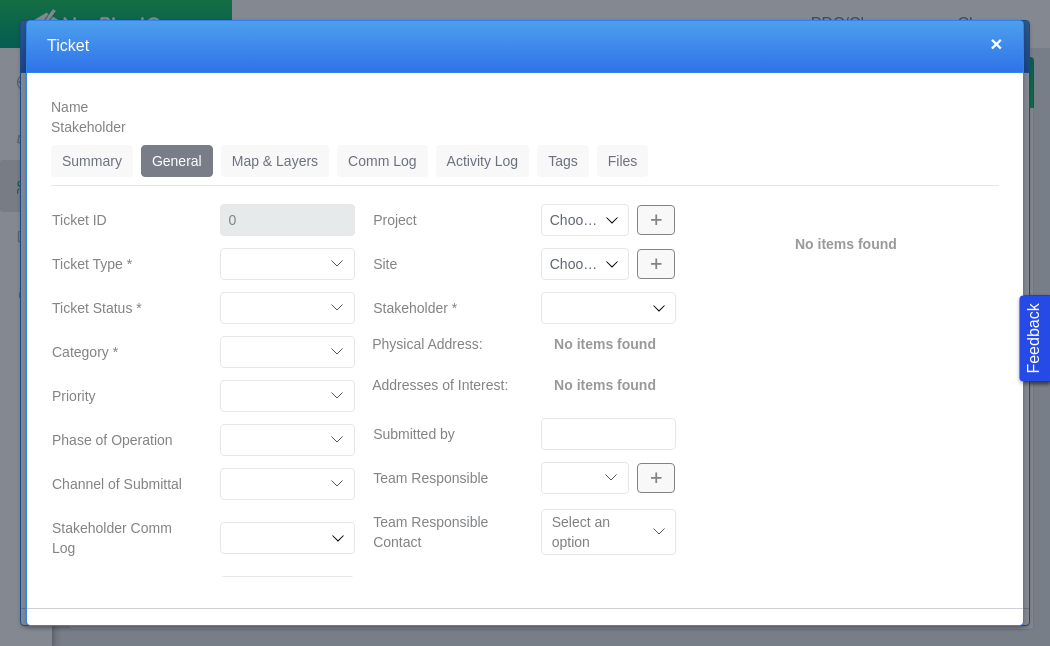 click on "High Medium Low" at bounding box center [288, 396] 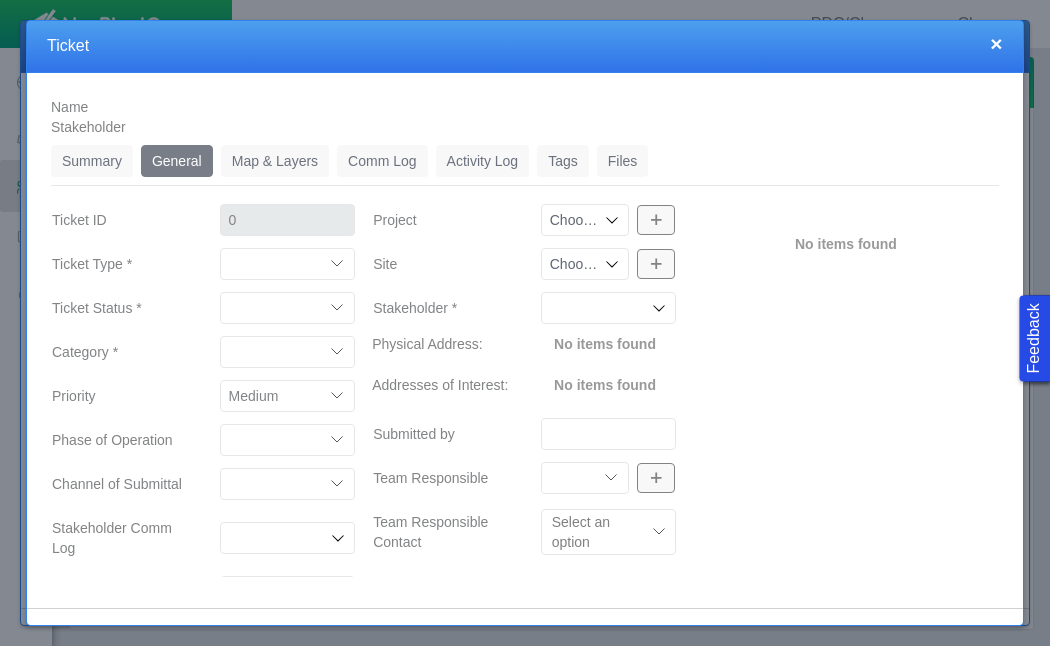 click on "Completions Drilling Production Reclamation Planning/Permitting Workover P&A Unknown Leasing No Longer Pursuing Seismic Multiple Well Incident Construction" at bounding box center (288, 440) 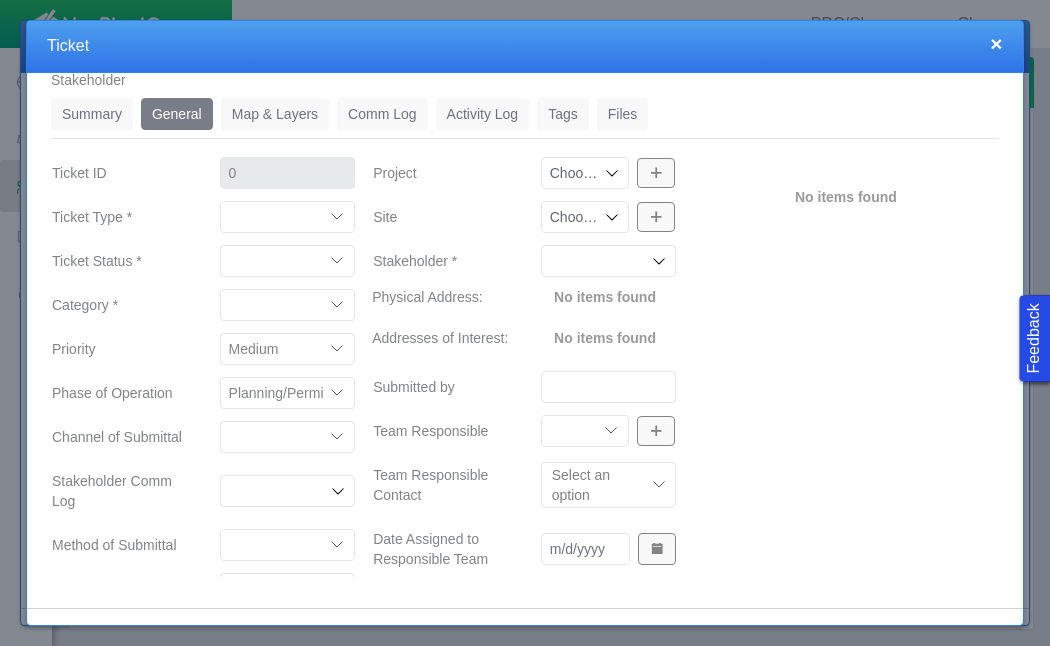scroll, scrollTop: 283, scrollLeft: 0, axis: vertical 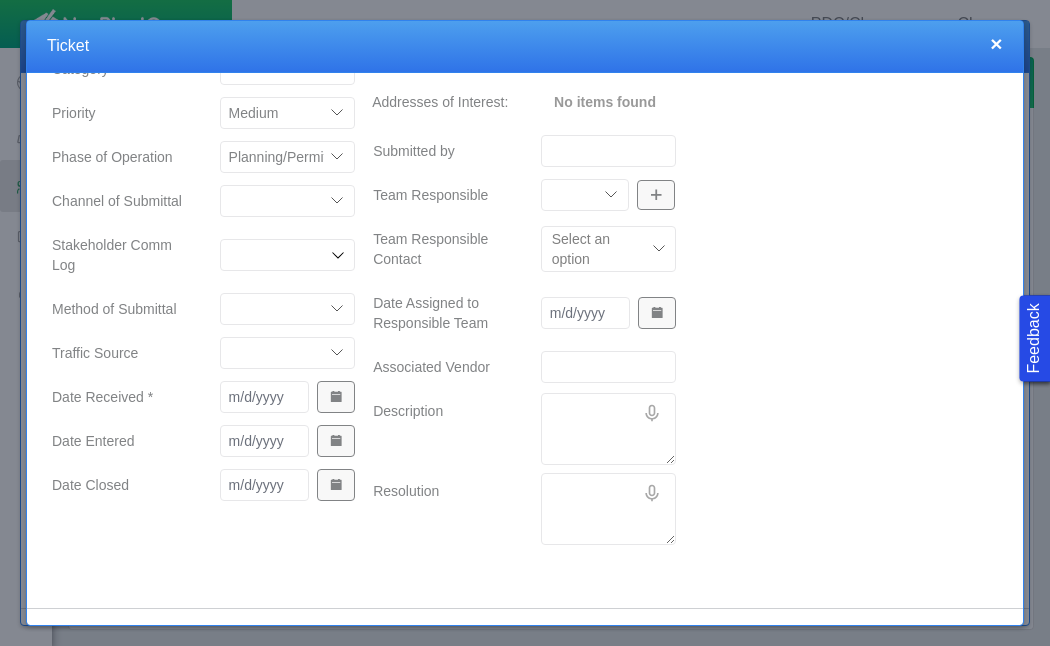 click on "ECMC Community Relations LGD Website/Microsite HSE Local Elected Official Surface Land Regulatory/Permitting Geology Asset Team Mineral Land Unknown Field Monitoring Room Proactive Engagement Vendor Employee" at bounding box center (288, 201) 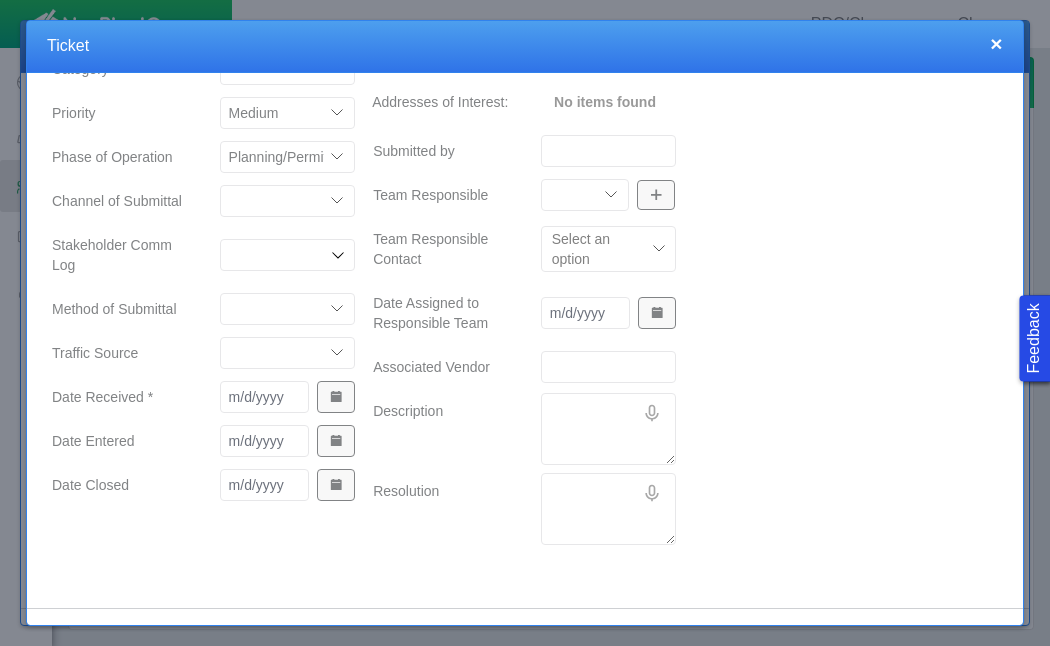 click on "Email In Person Mail Phone" at bounding box center (288, 309) 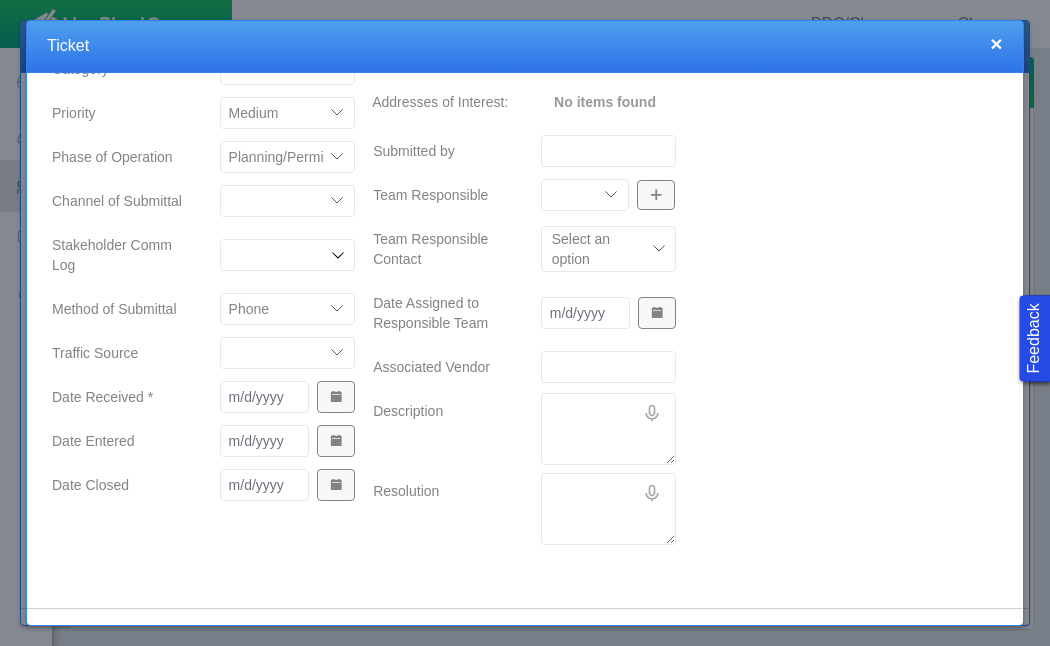 click on "ECMC Proactive Engagement Local Government Website Courtesy Communication Community Meeting Vendor/Contractor Neighbor DM-Workover/P&A Employee Door Hanger N/A DM - Other Response Line Direct Mailer Meeting" at bounding box center [288, 353] 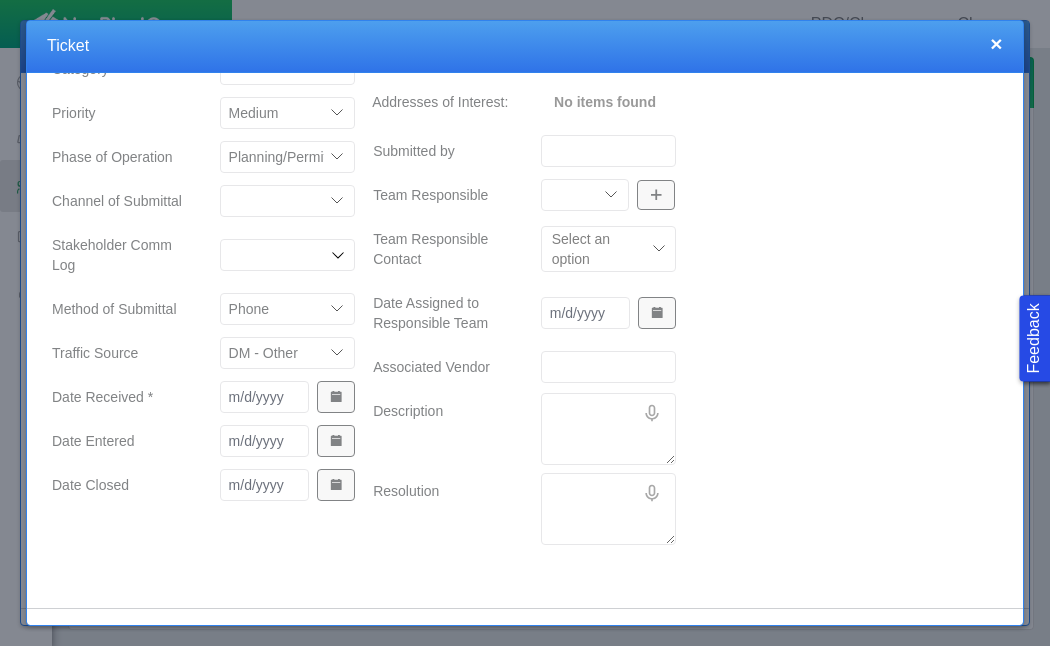 click at bounding box center (336, 397) 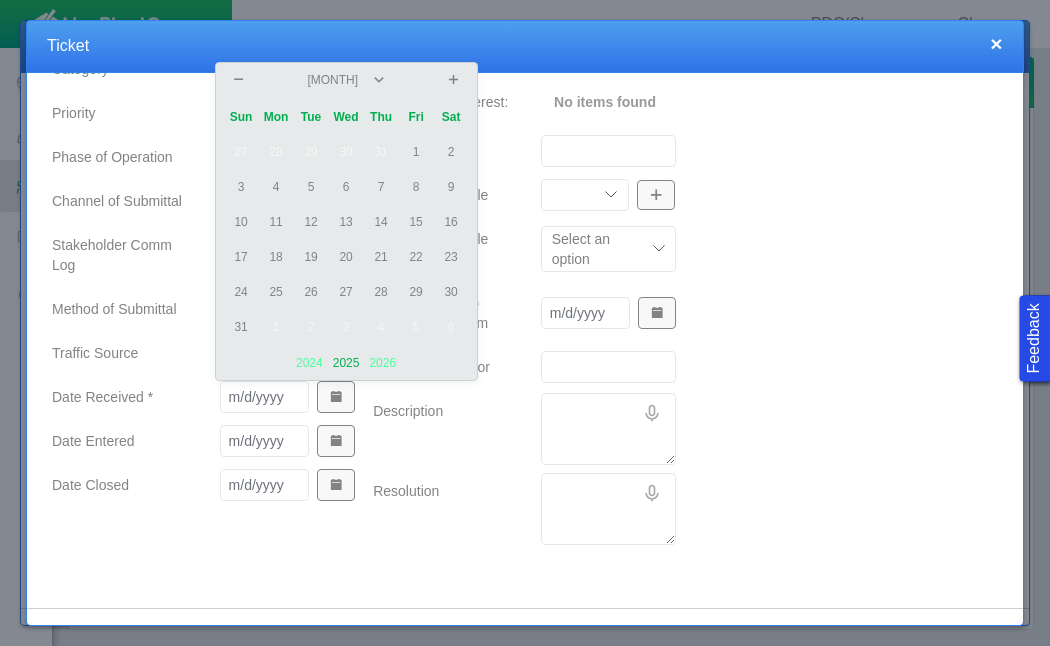 click on "1" at bounding box center [416, 152] 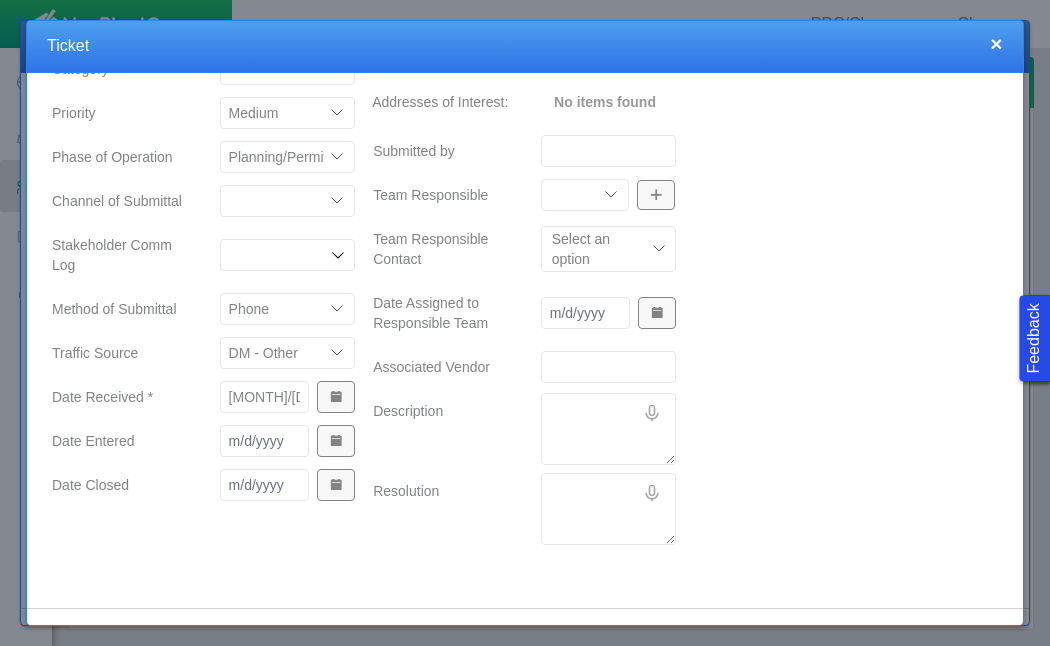 click at bounding box center (336, 441) 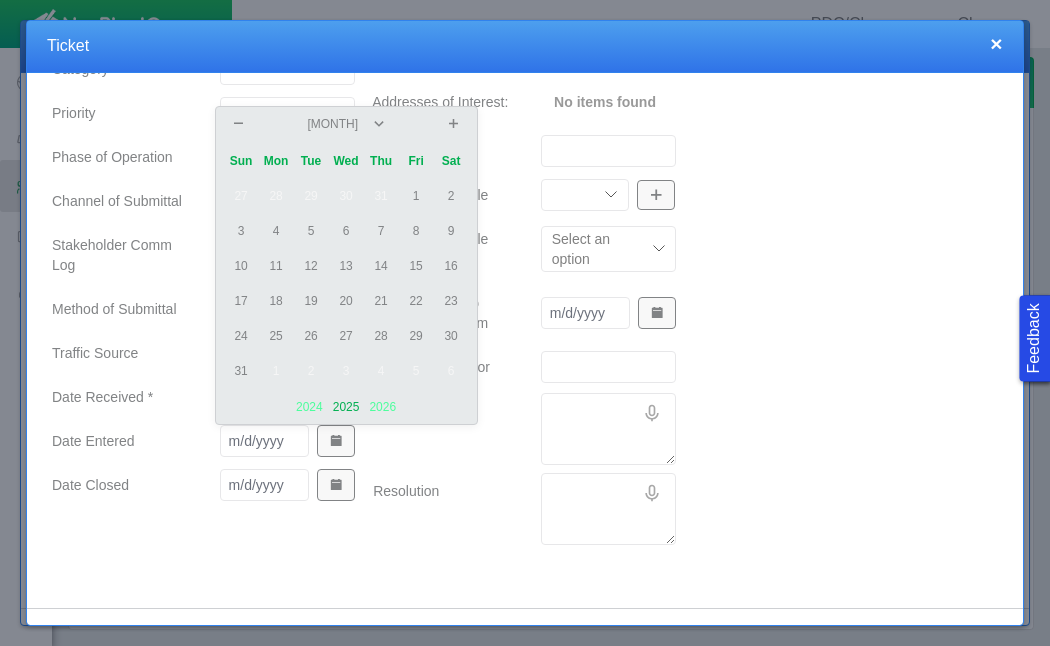 click on "6" at bounding box center (346, 231) 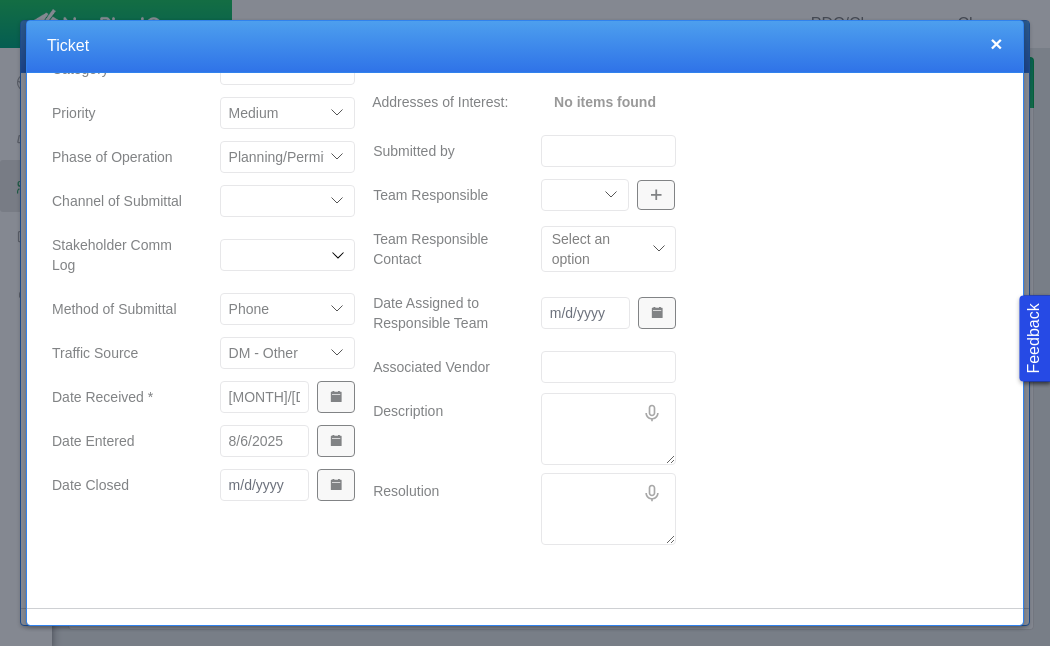 click at bounding box center [336, 485] 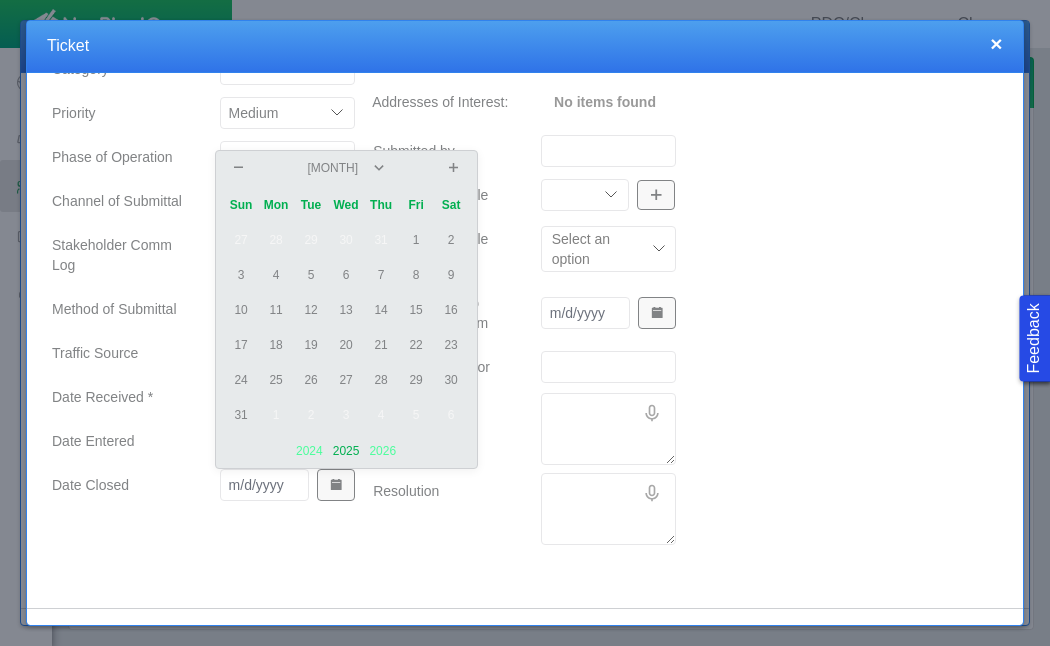 click on "5" at bounding box center (311, 275) 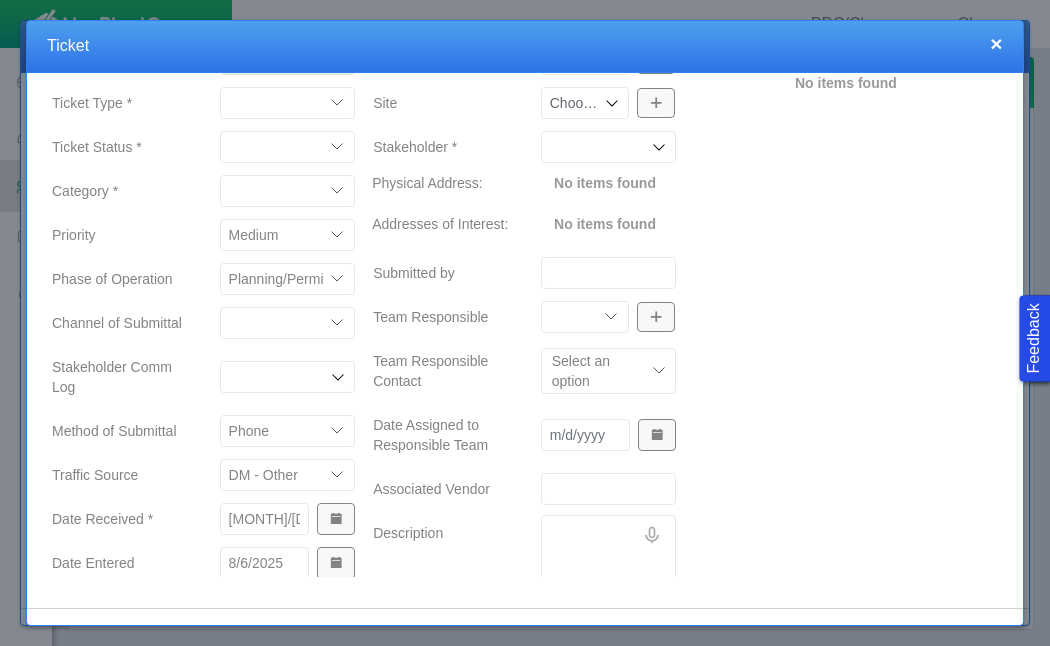 scroll, scrollTop: 29, scrollLeft: 0, axis: vertical 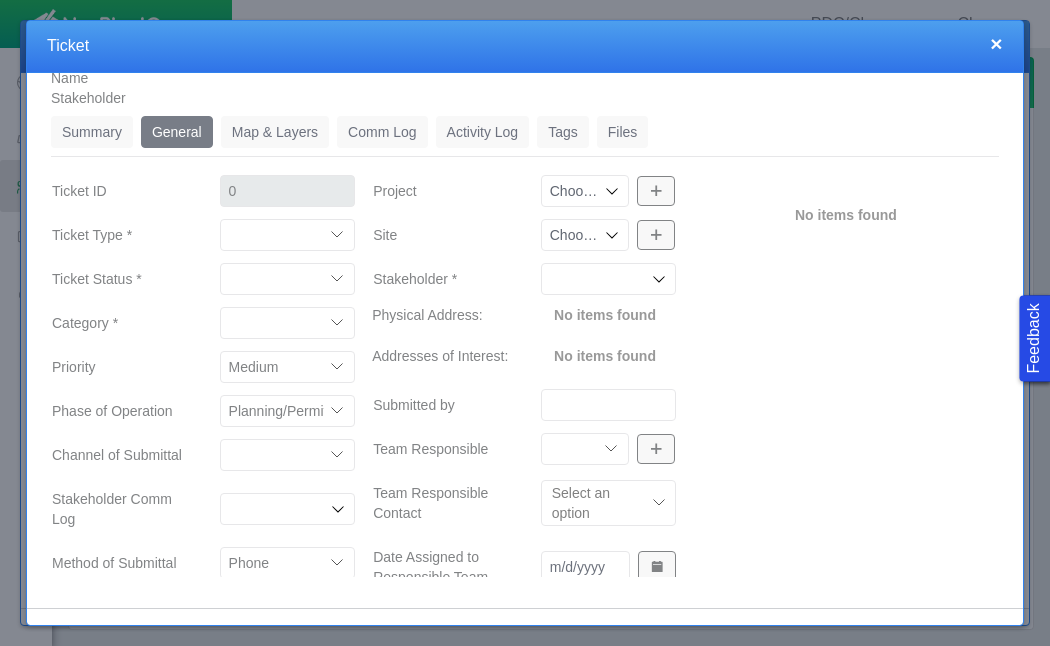 click on "Project" at bounding box center [575, 191] 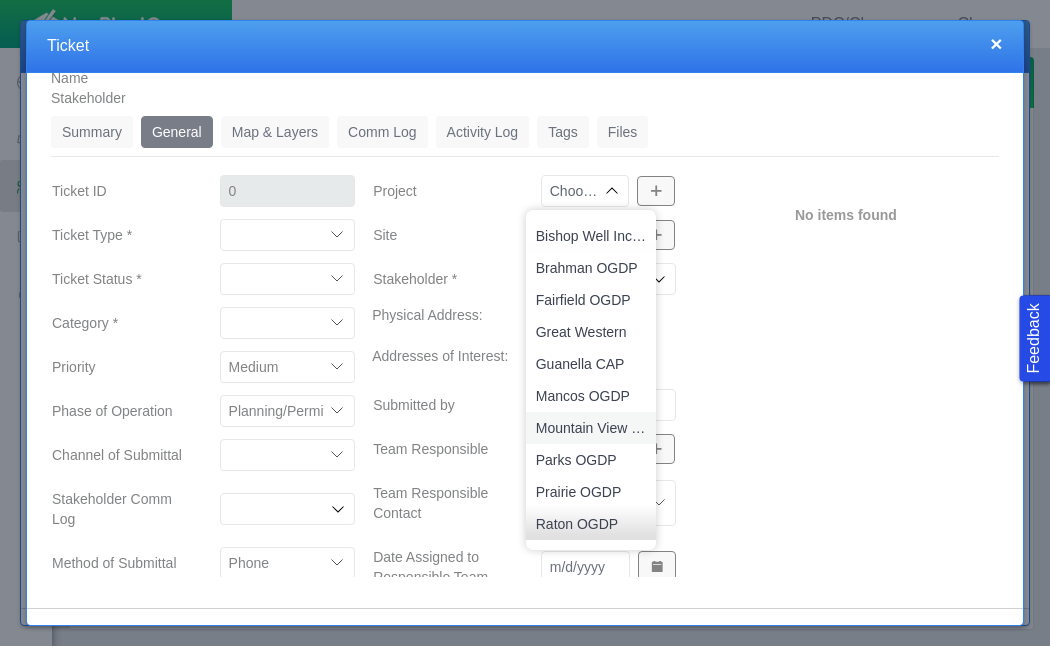 click on "Mountain View OGDP" at bounding box center [591, 428] 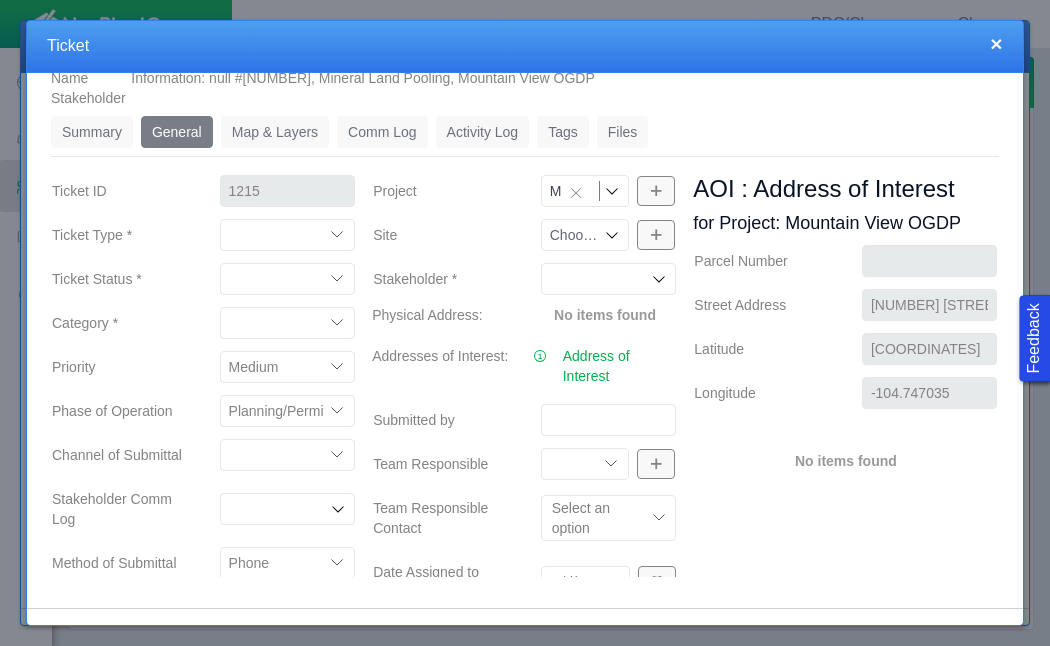 click 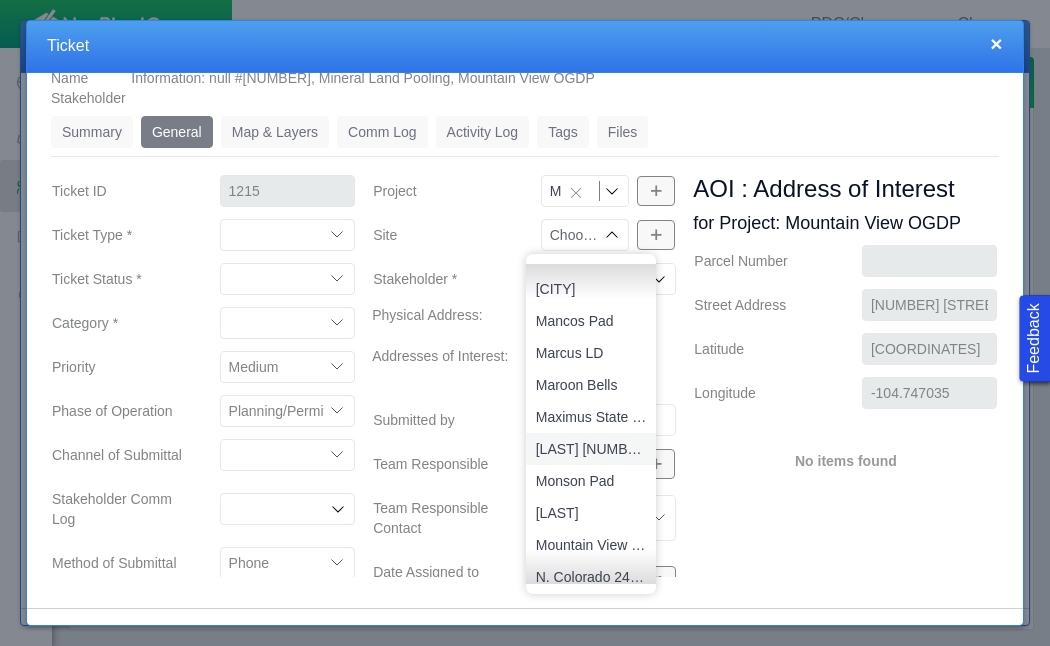 scroll, scrollTop: 1783, scrollLeft: 0, axis: vertical 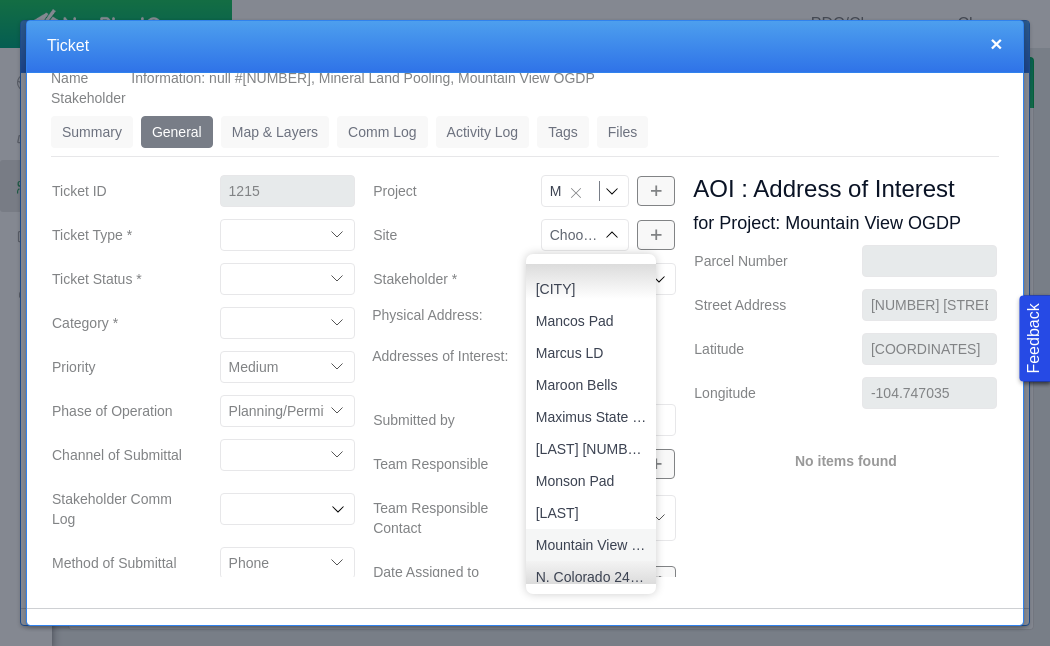 click on "Mountain View Pad" at bounding box center (591, 545) 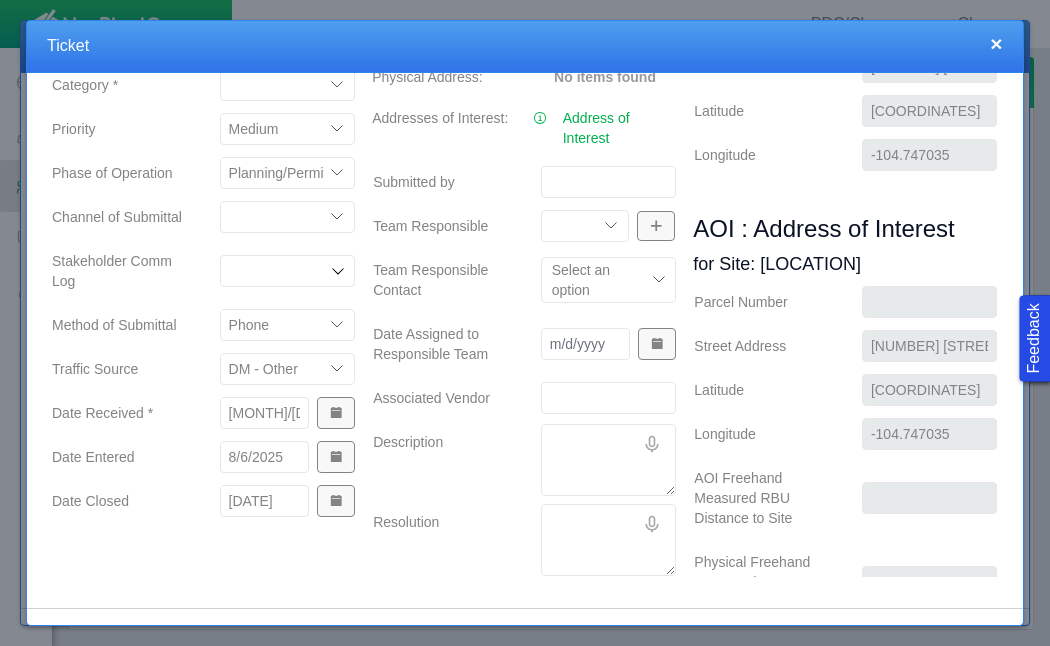scroll, scrollTop: 293, scrollLeft: 0, axis: vertical 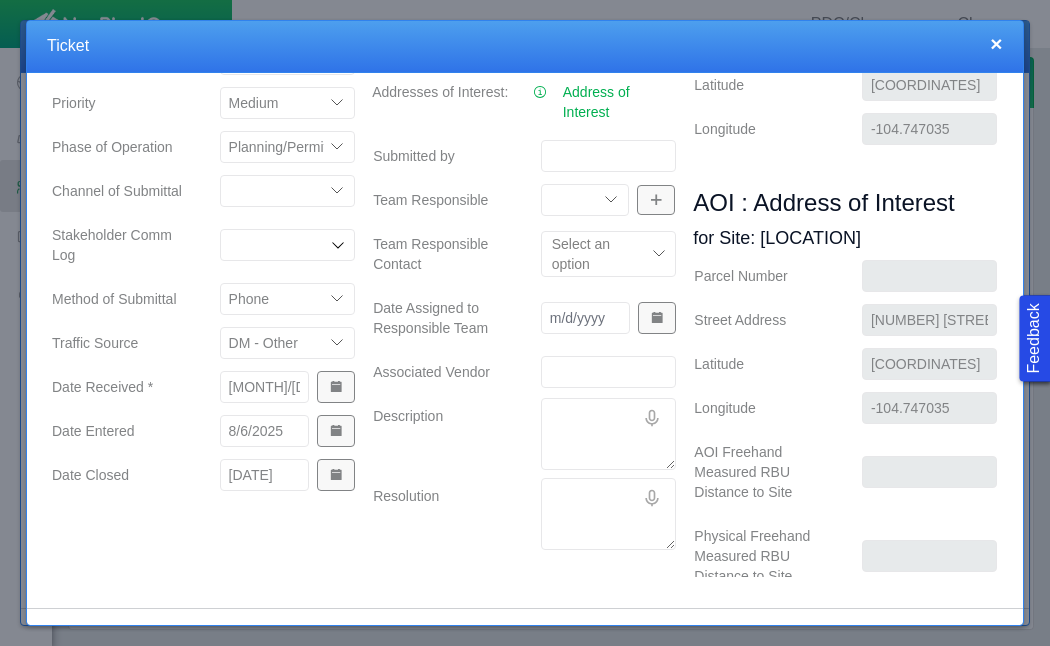 click on "Description" at bounding box center (609, 434) 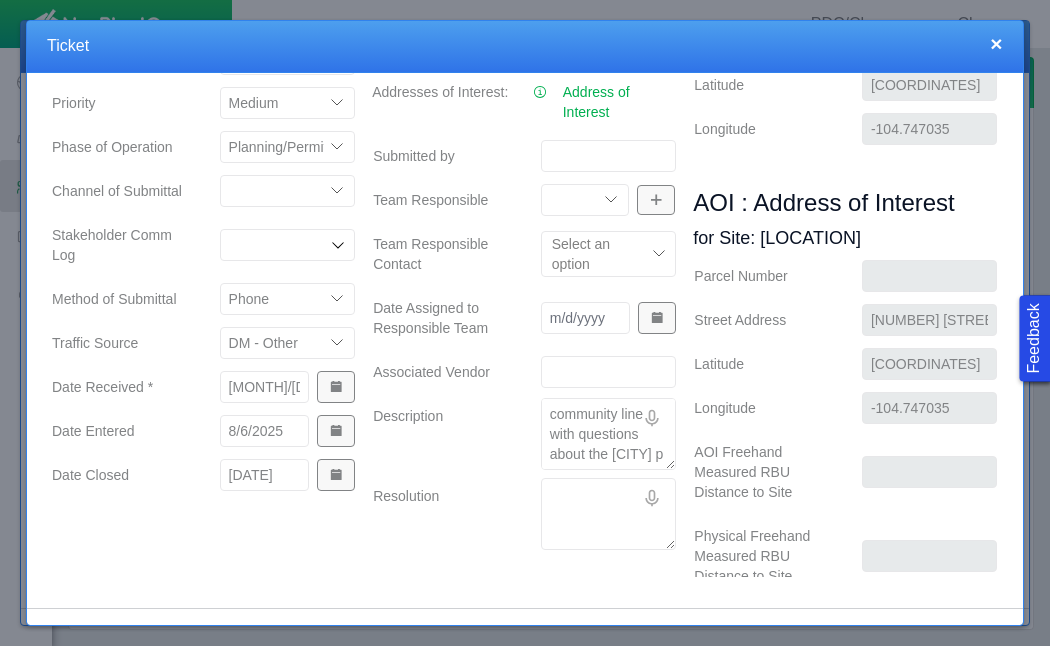 scroll, scrollTop: 53, scrollLeft: 0, axis: vertical 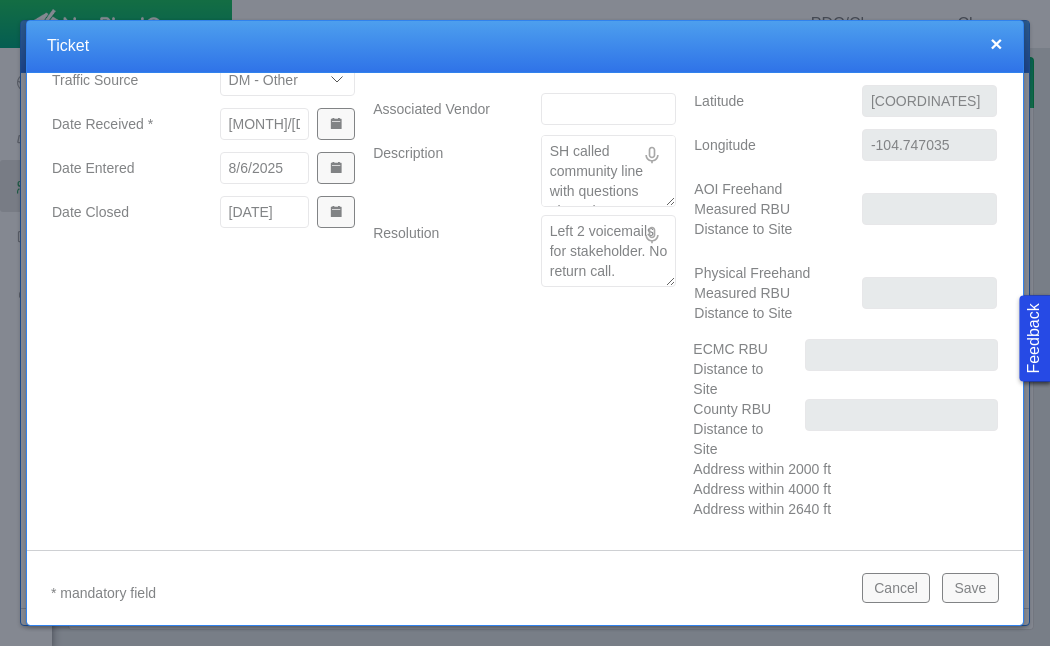 click on "Save" at bounding box center (970, 588) 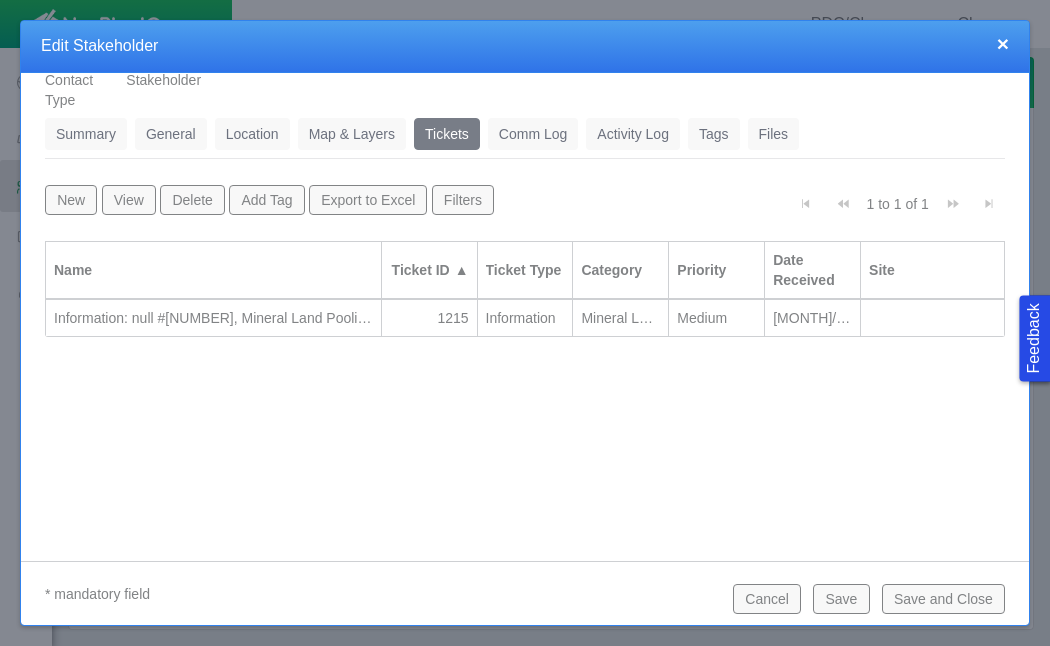 scroll, scrollTop: 48, scrollLeft: 0, axis: vertical 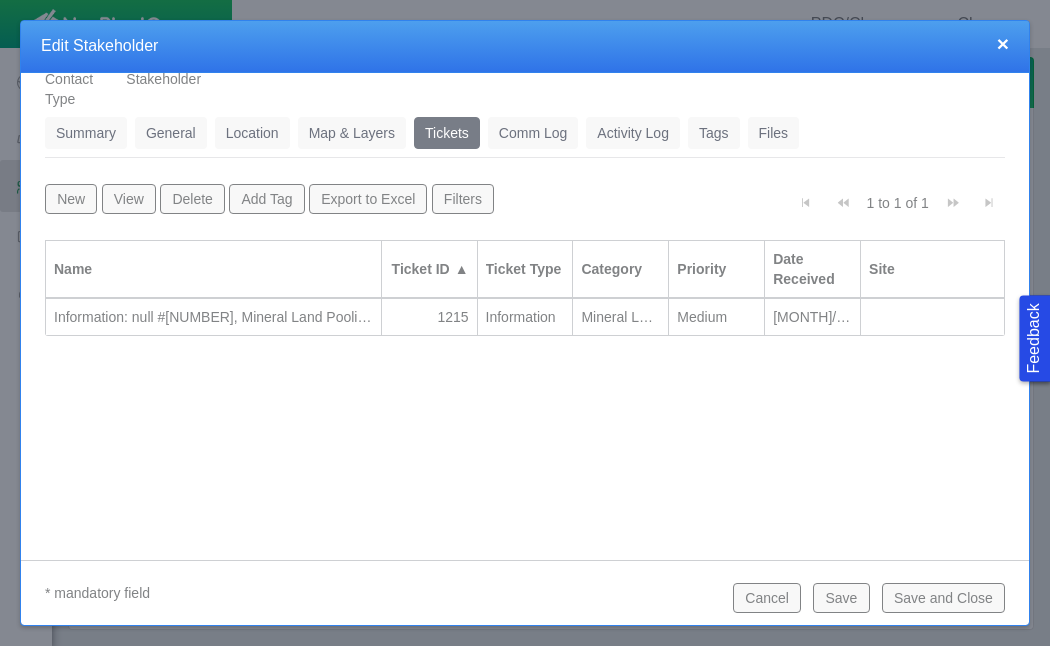 click on "Save and Close" at bounding box center (943, 598) 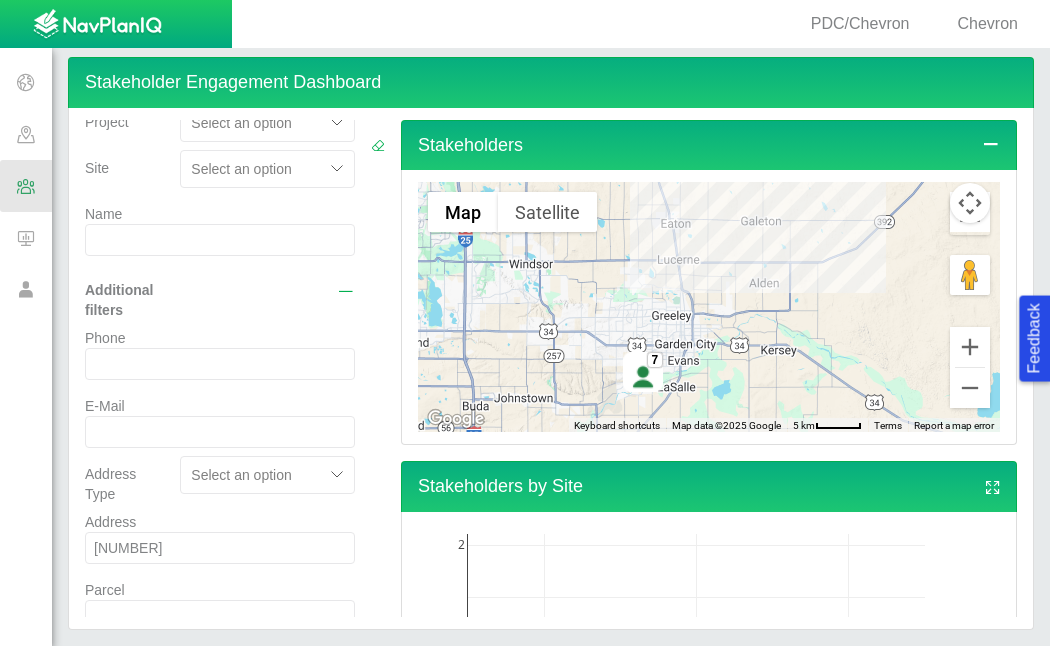 scroll, scrollTop: 81, scrollLeft: 0, axis: vertical 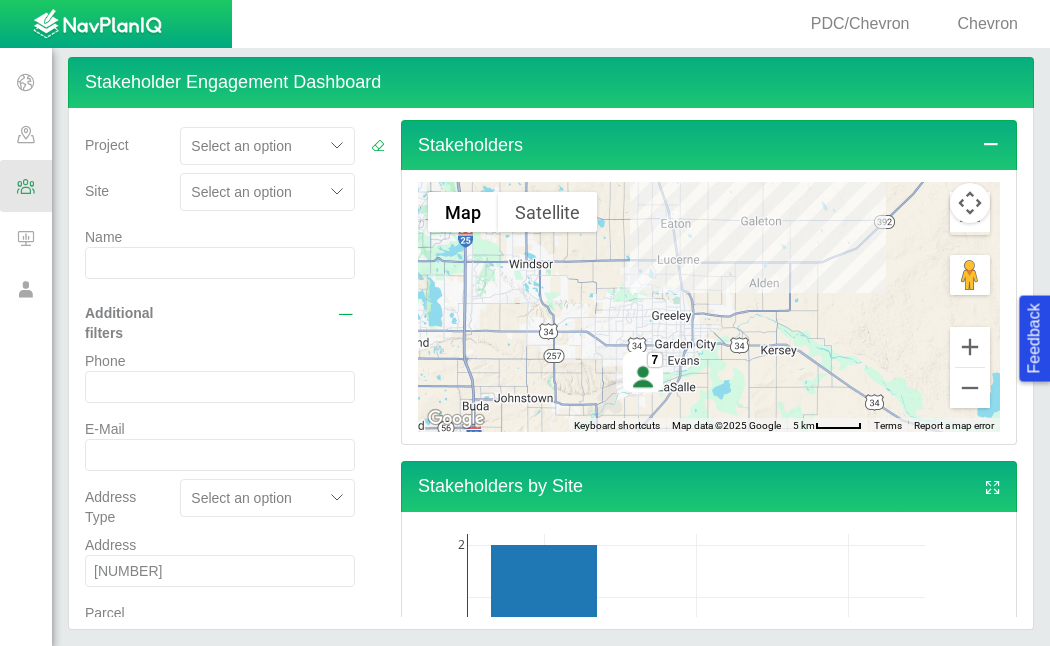 click on "[NUMBER]" at bounding box center (220, 571) 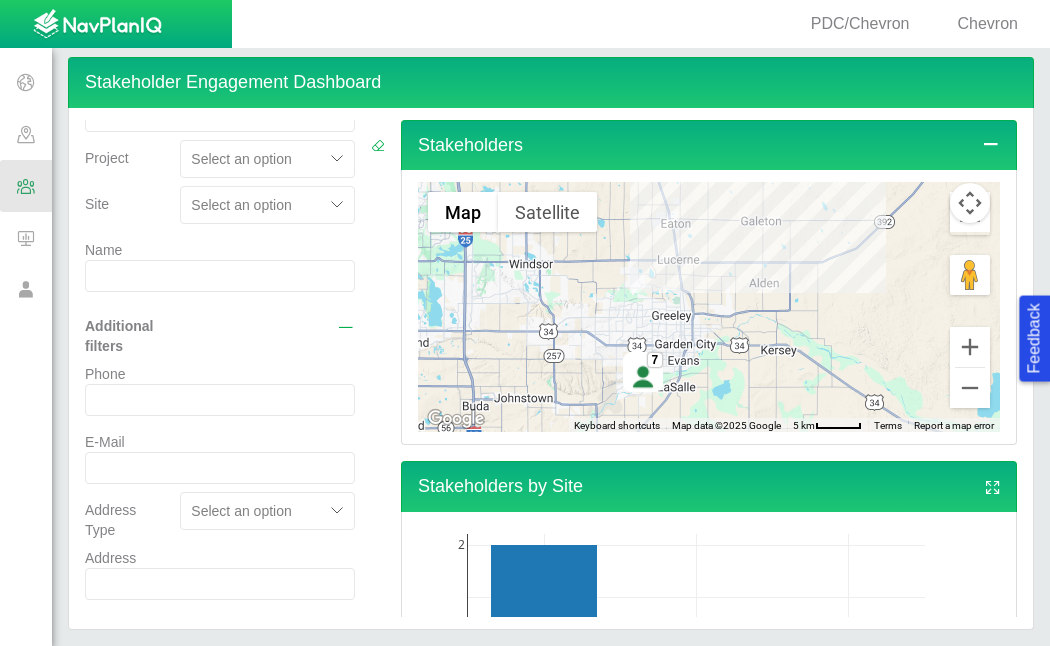 scroll, scrollTop: 39, scrollLeft: 0, axis: vertical 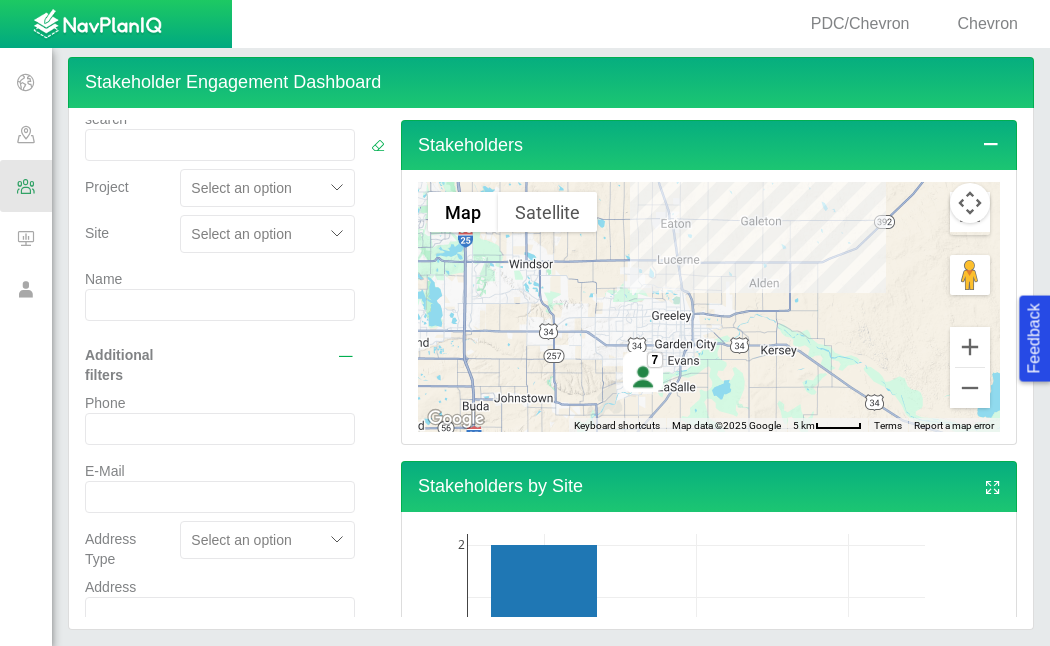 click on "Feedback     PDC/Chevron Chevron  Projects  Sites  CRM  Noise  Customer Admin  Stakeholders  Engagement Dashboard  Stakeholder Search  Stakeholder Multi-Edit  Stakeholder Report  Tickets  Ticket Dashboard  Ticket Search  Ticket Multi-Edit  Ticket Report  Ticket Kanban  Communication  Mailer Dashboard Stakeholder Engagement Dashboard Free text search Project Select an option Site Select an option Name Additional filters   Phone E-Mail Address Type Select an option Address Parcel Current Associated Parcel Previous Associated Parcel Tag Select an option CAP OGDP CAP/CDP DP Stakeholder Type Select an option Address within 4000 ft Address within 2640 ft Address within 2000 ft Distance Type Select an option Associated Land Representative Select an option Show All (Primary and Secondary) Show All (DI Community)
New     Edit     Copy     Delete     Add Tag     Add Comm Log
1 to 9 of 9
▲" at bounding box center (525, 323) 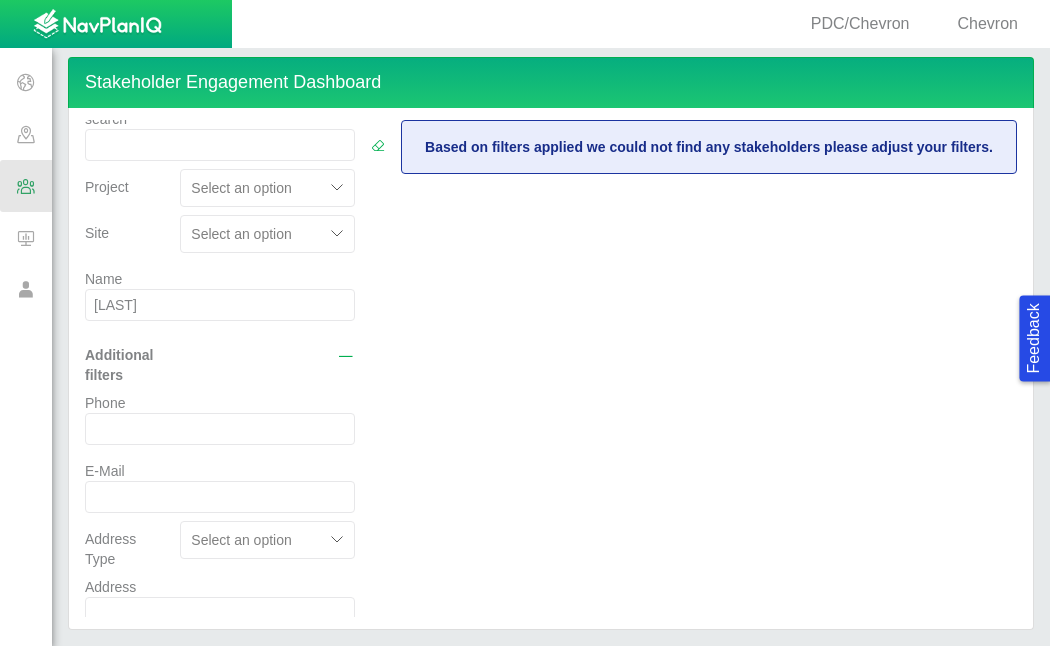 click on "[LAST]" at bounding box center [220, 305] 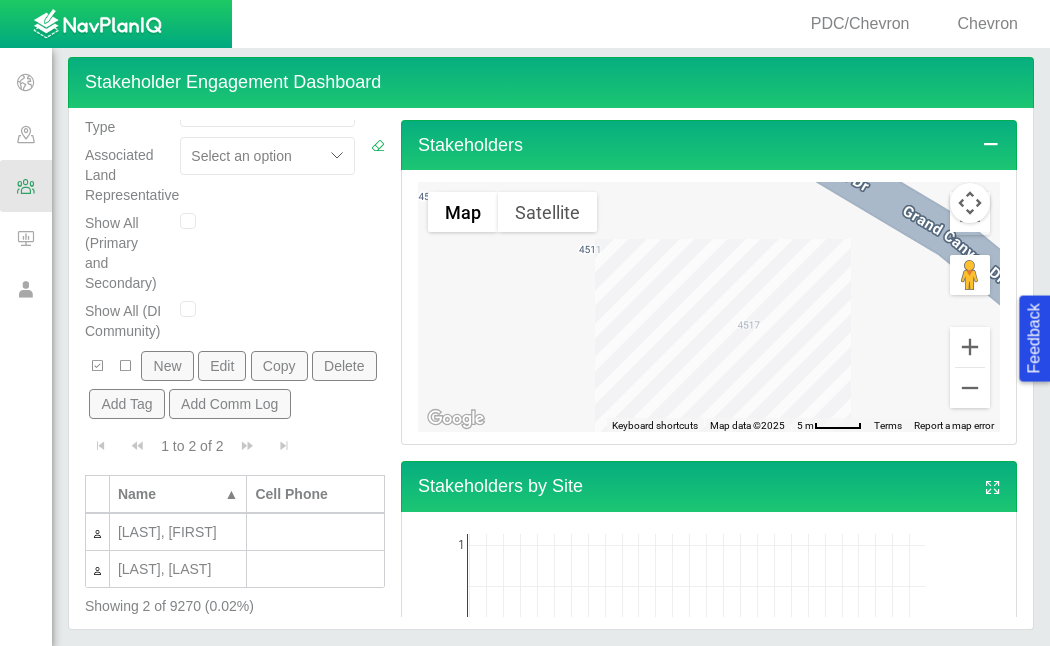 scroll, scrollTop: 1224, scrollLeft: 0, axis: vertical 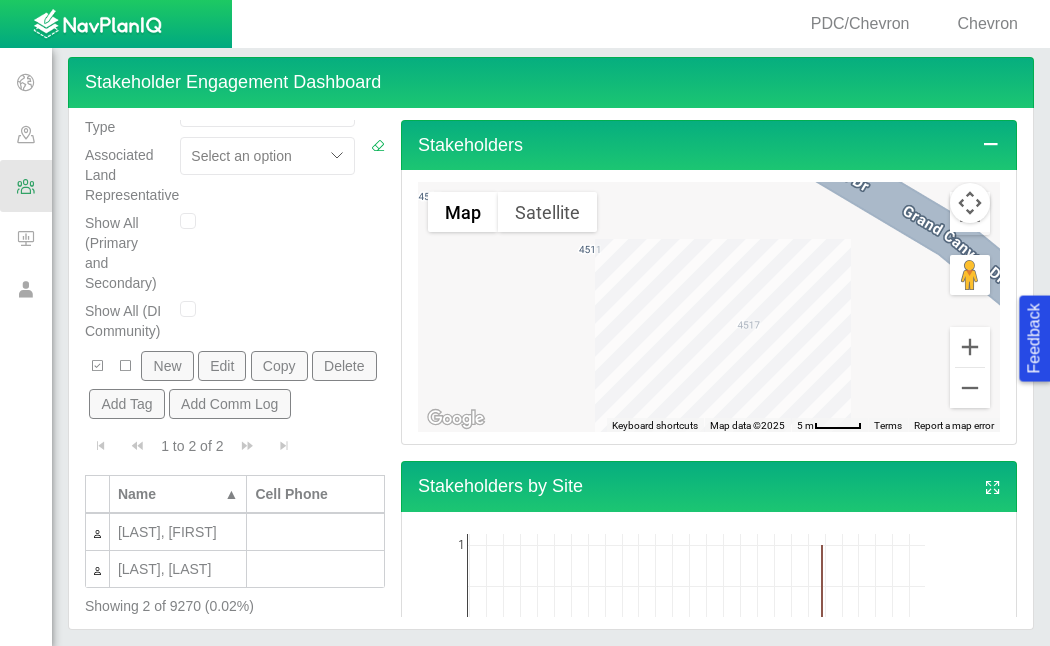 click on "New" at bounding box center [167, 366] 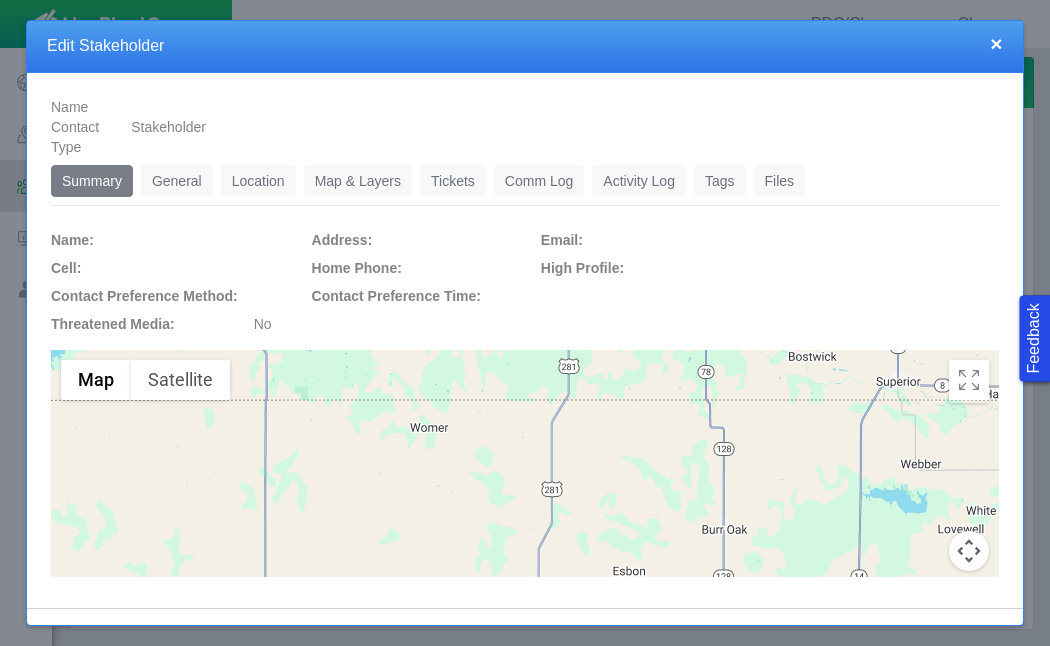 click on "General" at bounding box center (177, 181) 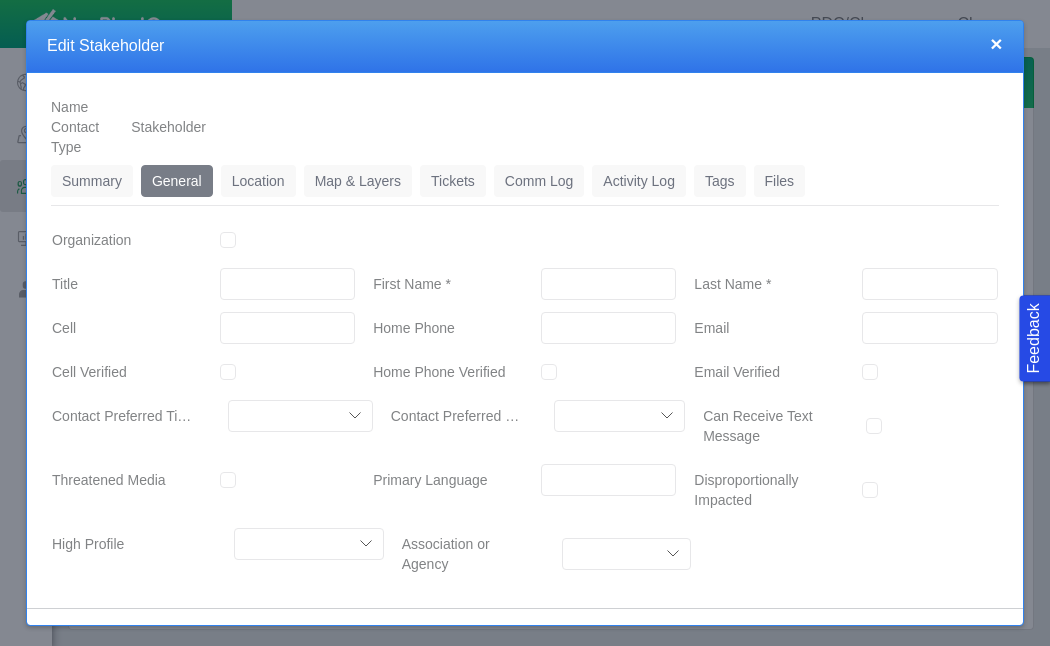 click on "First Name *" at bounding box center (609, 284) 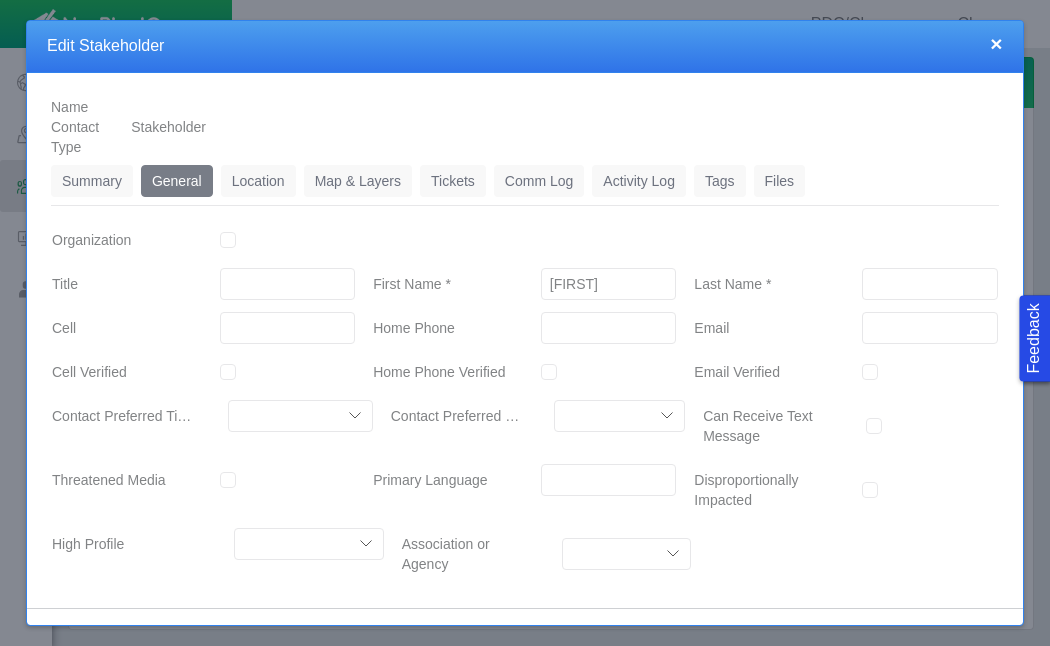 click on "[FIRST]" at bounding box center (609, 284) 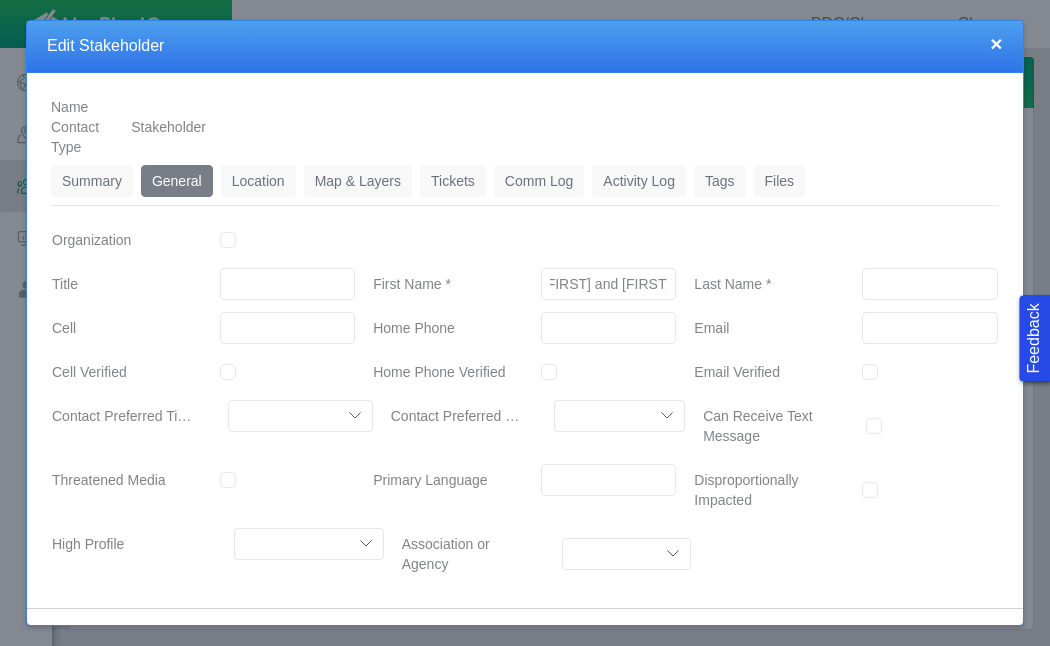 scroll, scrollTop: 0, scrollLeft: 15, axis: horizontal 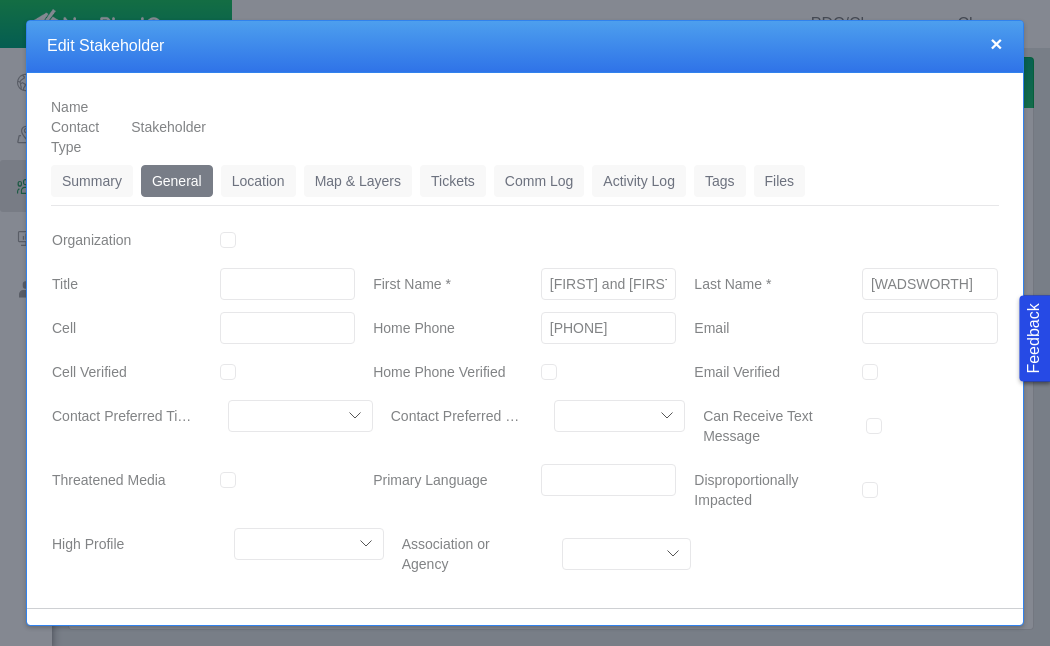 click on "[PHONE]" at bounding box center (609, 328) 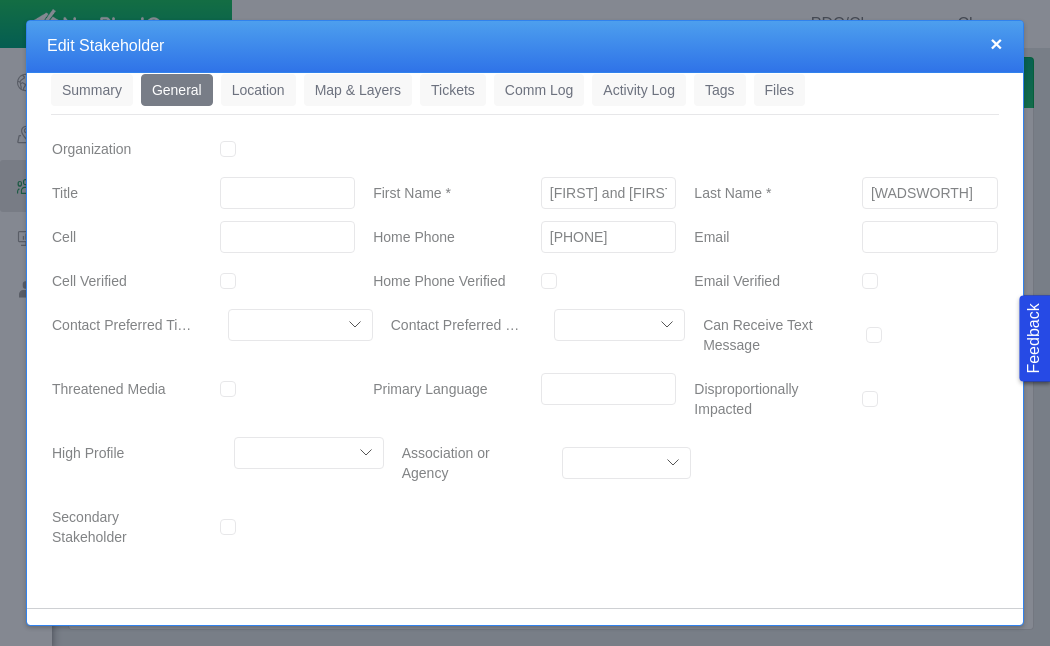scroll, scrollTop: 137, scrollLeft: 0, axis: vertical 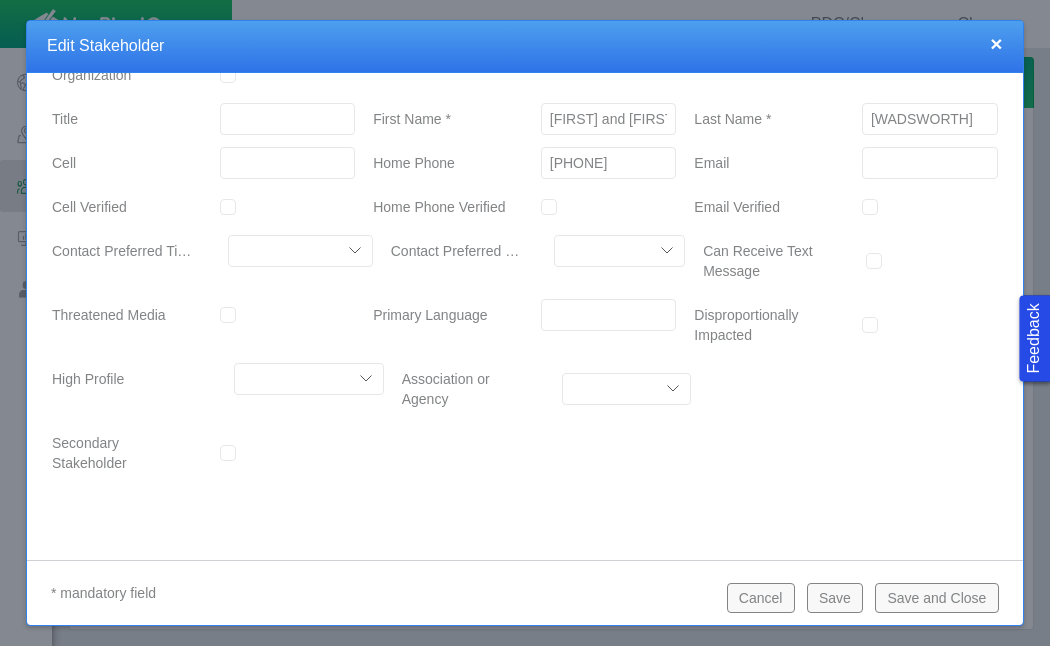 click on "Save" at bounding box center [835, 598] 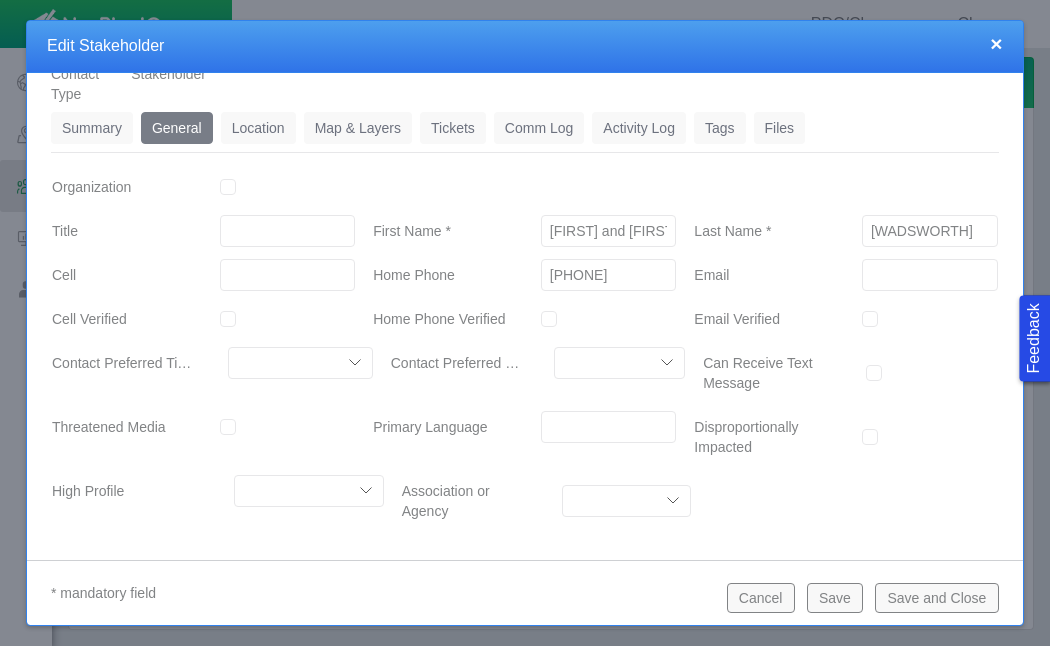 scroll, scrollTop: 0, scrollLeft: 0, axis: both 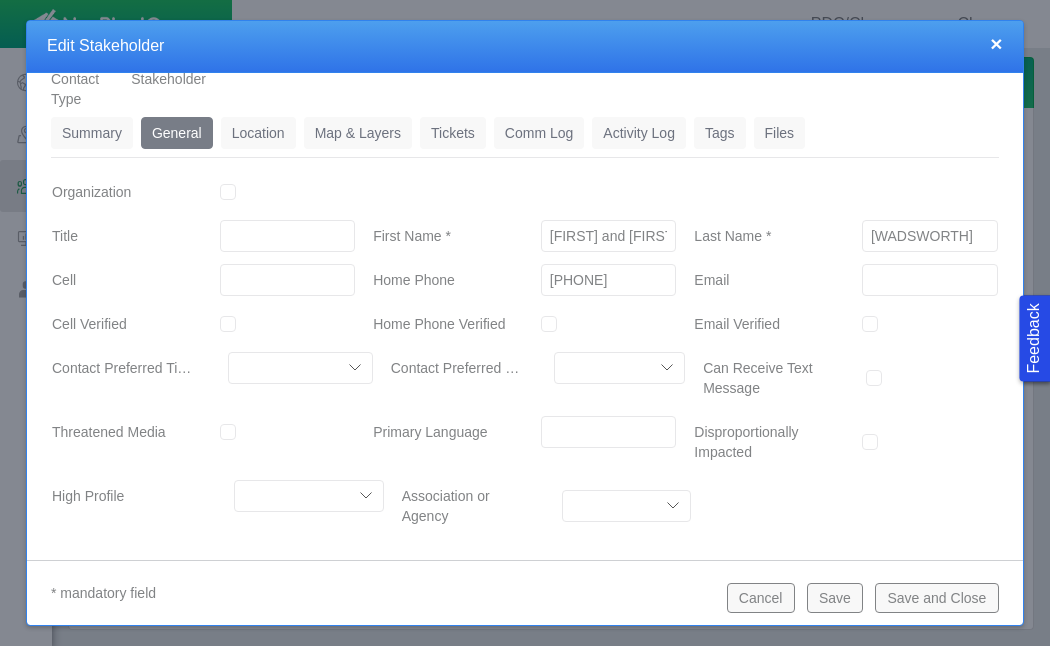 click on "Location" at bounding box center (258, 133) 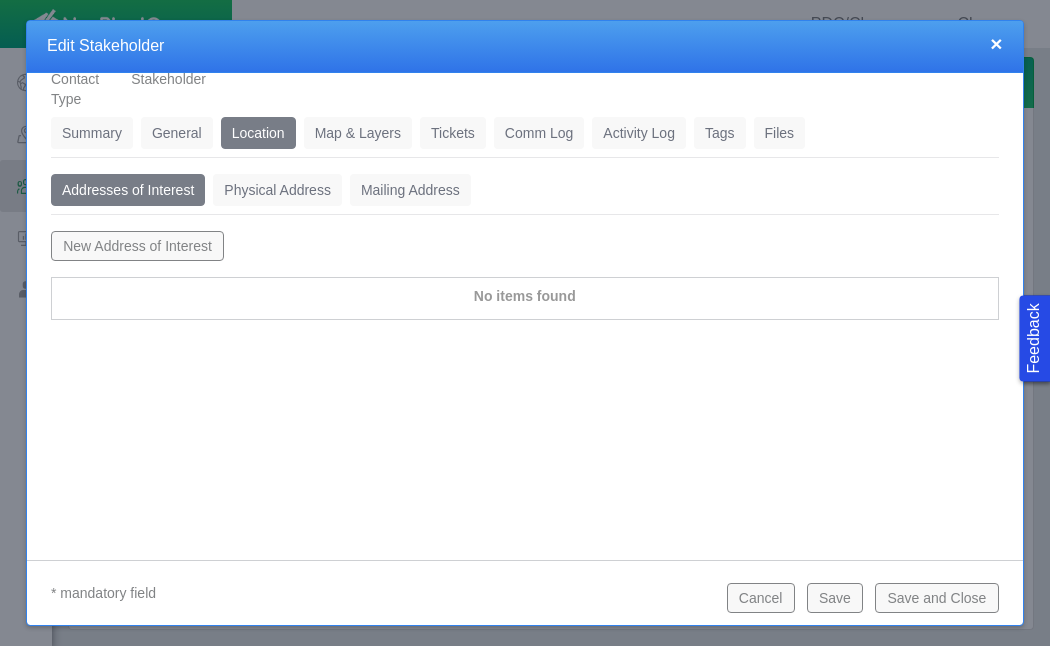 click on "New Address of Interest" at bounding box center [137, 246] 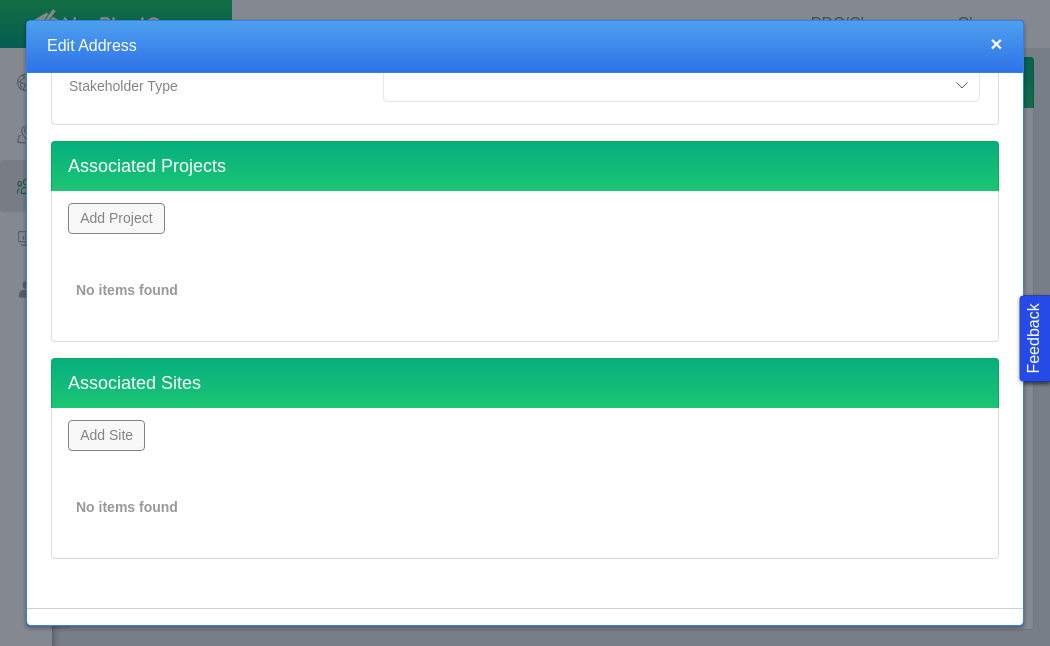 scroll, scrollTop: 560, scrollLeft: 0, axis: vertical 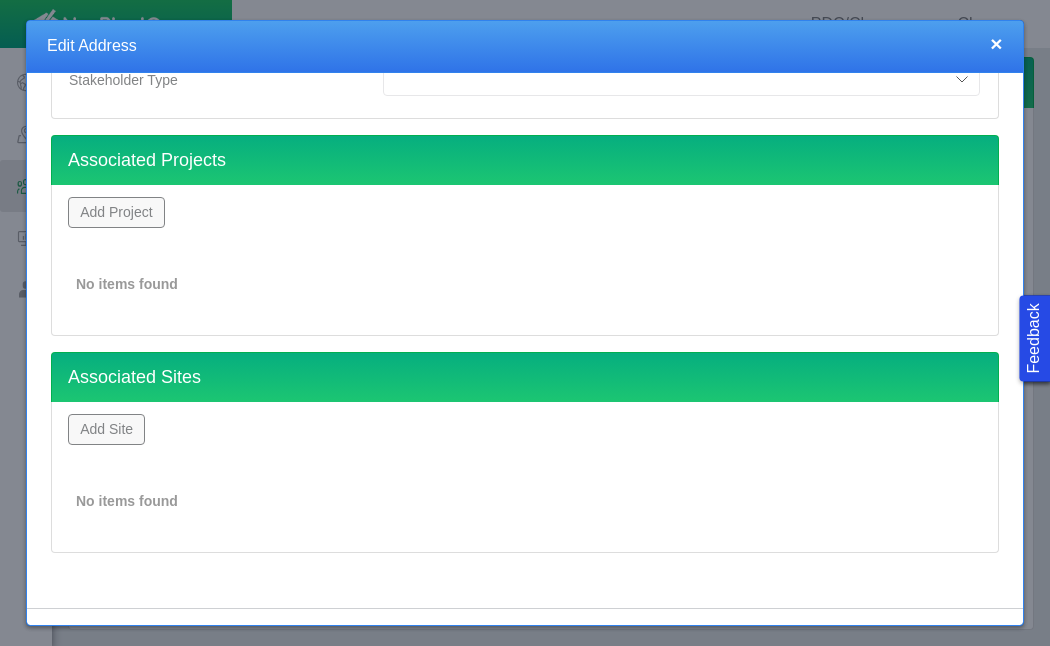 click on "Add Project" at bounding box center (116, 212) 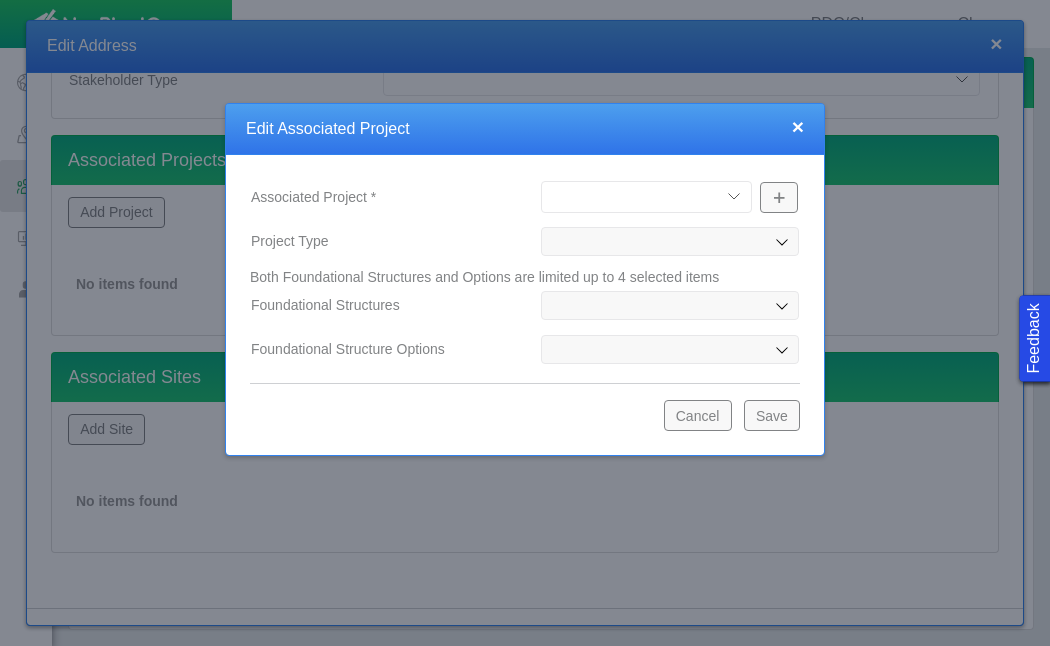 click on "Bishop Well Incident  Brahman OGDP Fairfield OGDP Great Western  Guanella CAP Mancos OGDP Mountain View OGDP Parks OGDP Prairie OGDP Raton OGDP Trout Creek OGDP West Pony CDP" at bounding box center (646, 197) 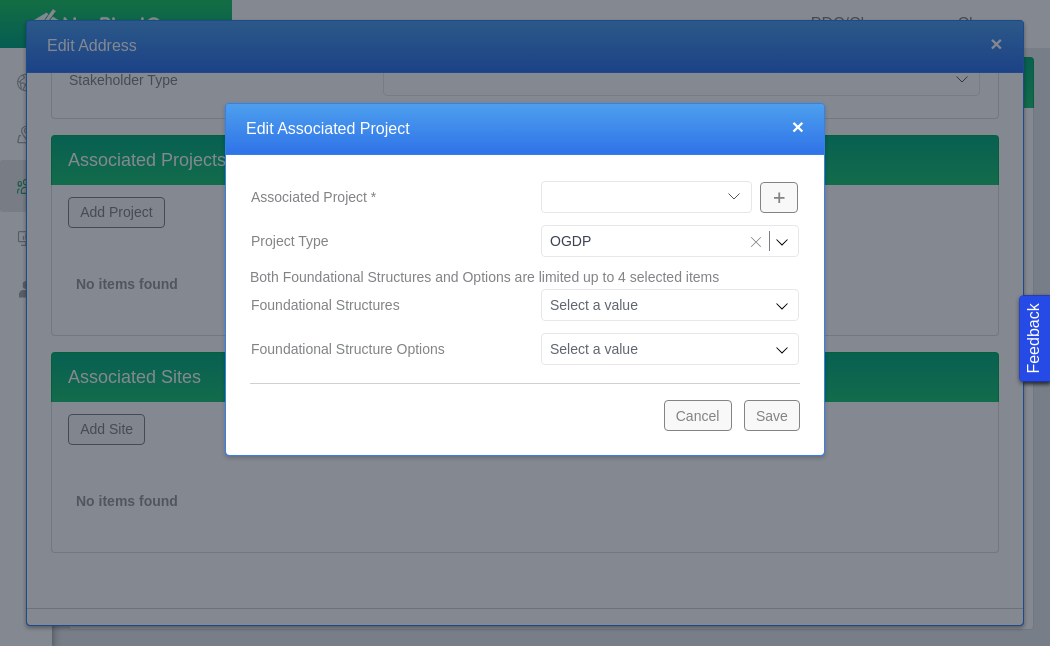 click on "Save" at bounding box center (772, 415) 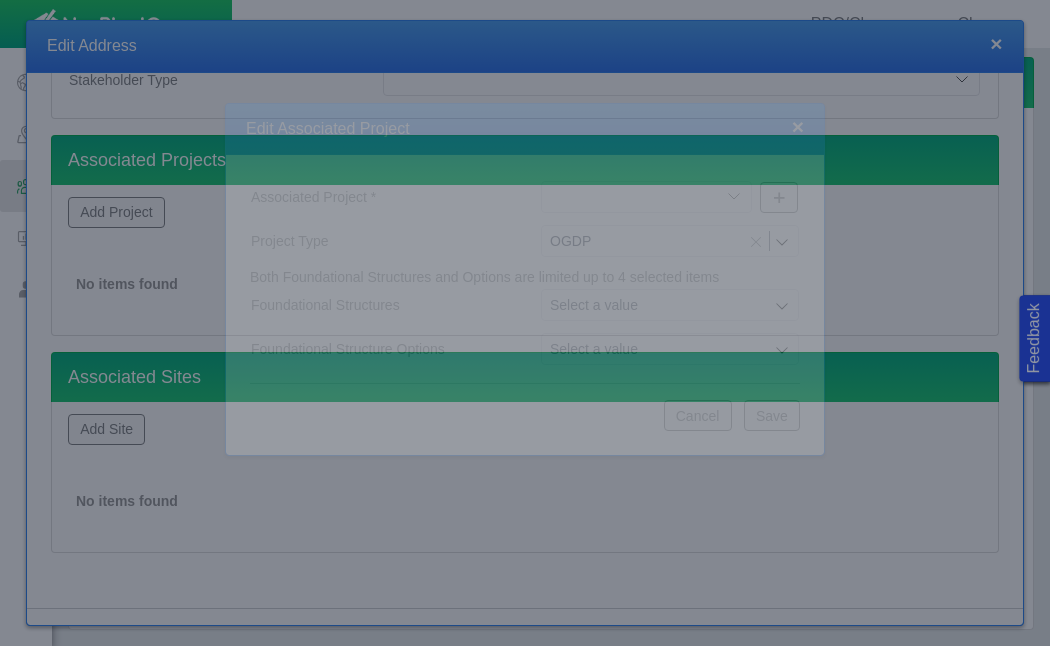 scroll, scrollTop: 538, scrollLeft: 0, axis: vertical 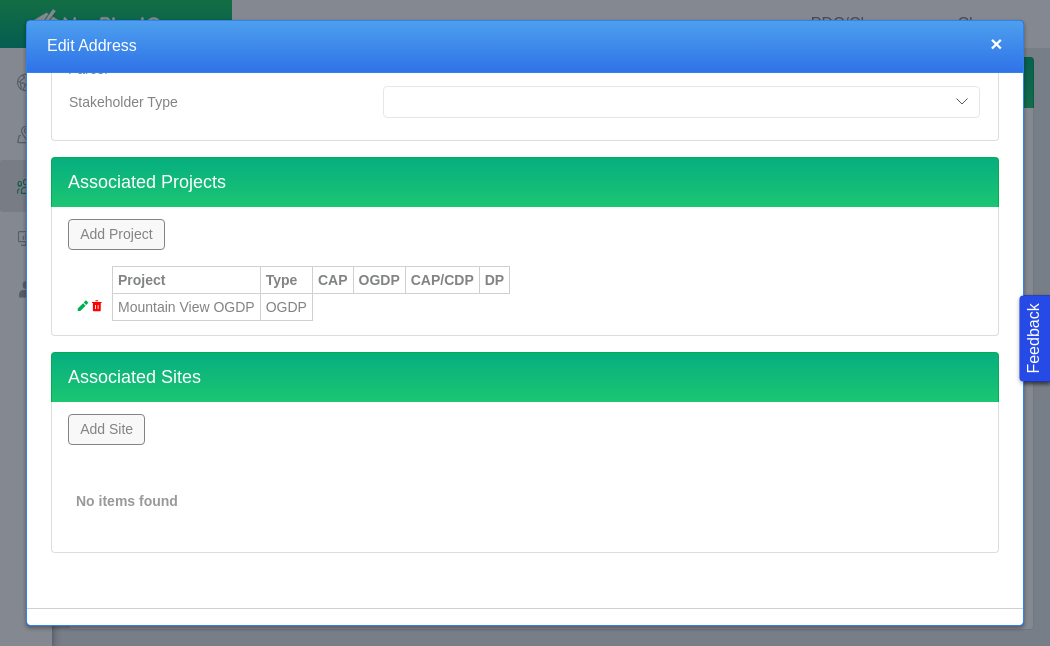 click on "Add Site" at bounding box center [106, 429] 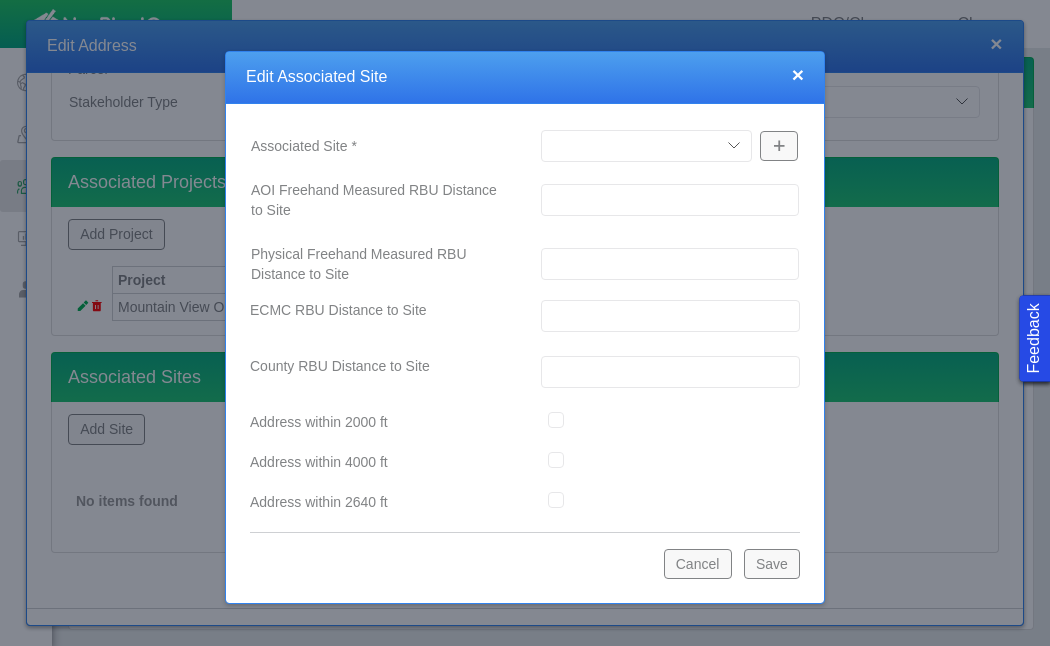 click on "Aren Pad Arenal Pad Aristocrat Angus 2-4 Augusta Pad Baseline LE Belford Pad Berry IC Pad B-Farm Bierstadt Pad Bishop  Blackburn Federal Pad Bodacious State Pad  Bona Pad Boomerang Booth Pad Bost Pad Brant LD Broe Pad Bubba Pad Bypass Pad Capitol Pad Carrot Pad Chalk Seeley Challenger/4N64W08 1-9 Champlin 117 G Chatfield Pad Chestnut  Craw & Low Denali Pad Dittmer KE DP423 DD28-14-B Pad Drake Pad Edmundson LE Ehler 2-4 (PNA) Equinox (PNA) Erwin Evenstar EE Pad Faulkner 30-25 Fuji Pad George Pad Glacier Pad Golden Eagle Grays Federal  Green 32-14 (PNA) Grein 1 (PNA) Gus LD Pad Haake Farms (PNA) Hen Pad HSR-Austin-64N66W/26SESE HSR-Eppinger Ivey Jagged Kielian Pad (PNA) Kortum LD Pad Kortum (PNA) Lawrence Pad Lincoln  Mancos Pad Marcus LD Maroon Bells Maximus State Pad McNear 10-9 Monson Pad Morrison Mountain View Pad N. Colorado 24-13 #8 (PNA) N. Colorado 41-13 #7 (P&A) N. Colorado 44-13 #9 (PNA) Non-Op Related North Colorado (PNA) North Point North York (PNA) Ocho Pad Ollie Pad Ottesen Pad Oxford Pad Peaks" at bounding box center (646, 146) 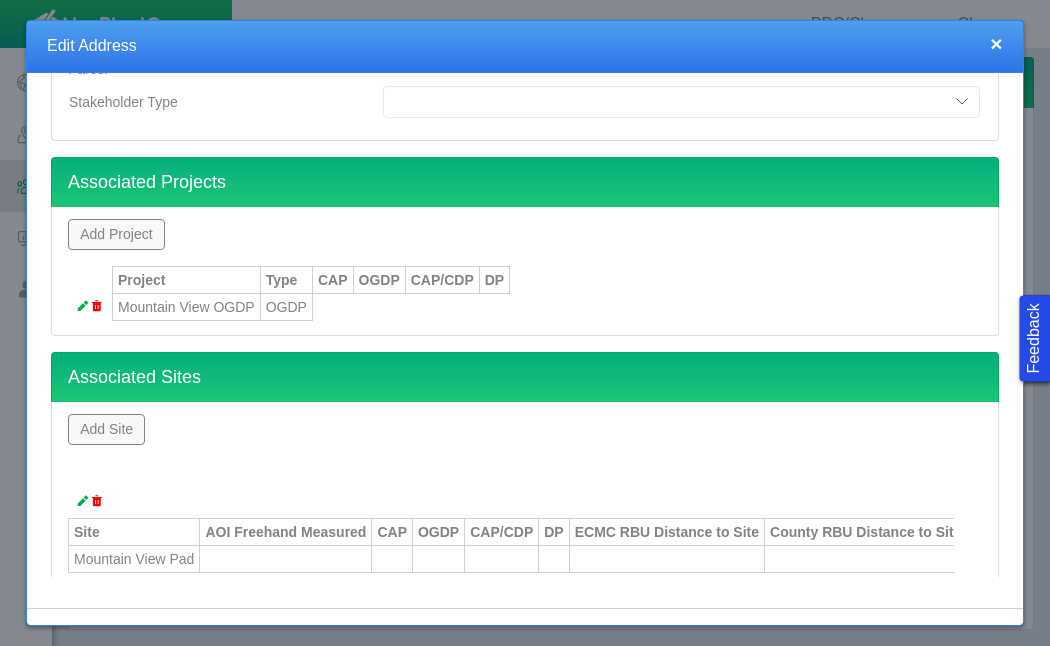 scroll, scrollTop: 586, scrollLeft: 0, axis: vertical 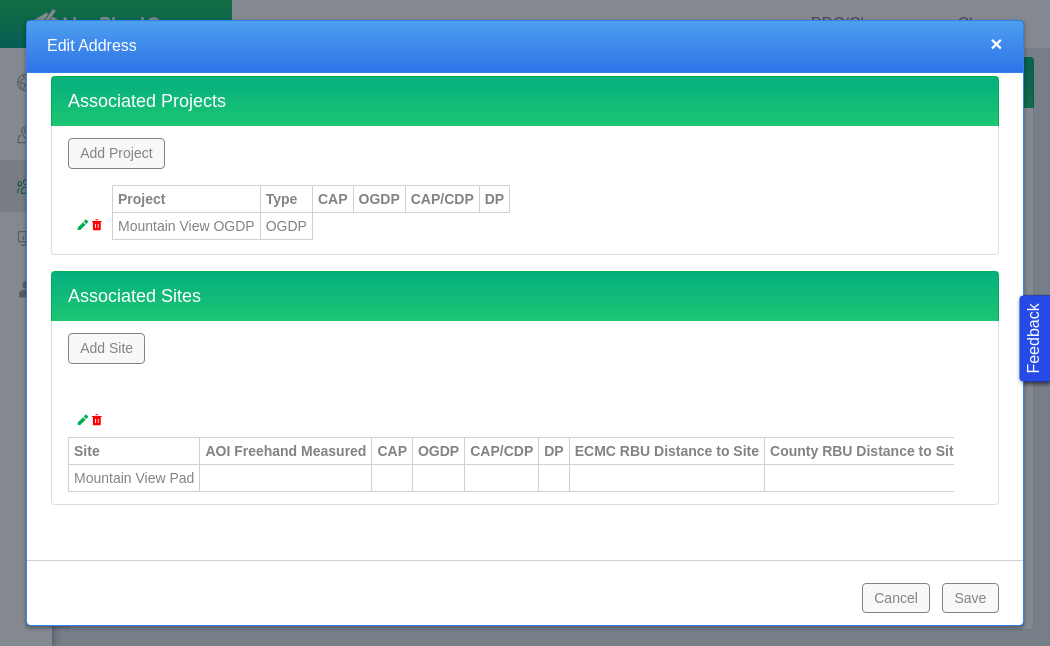 click on "Save" at bounding box center [970, 598] 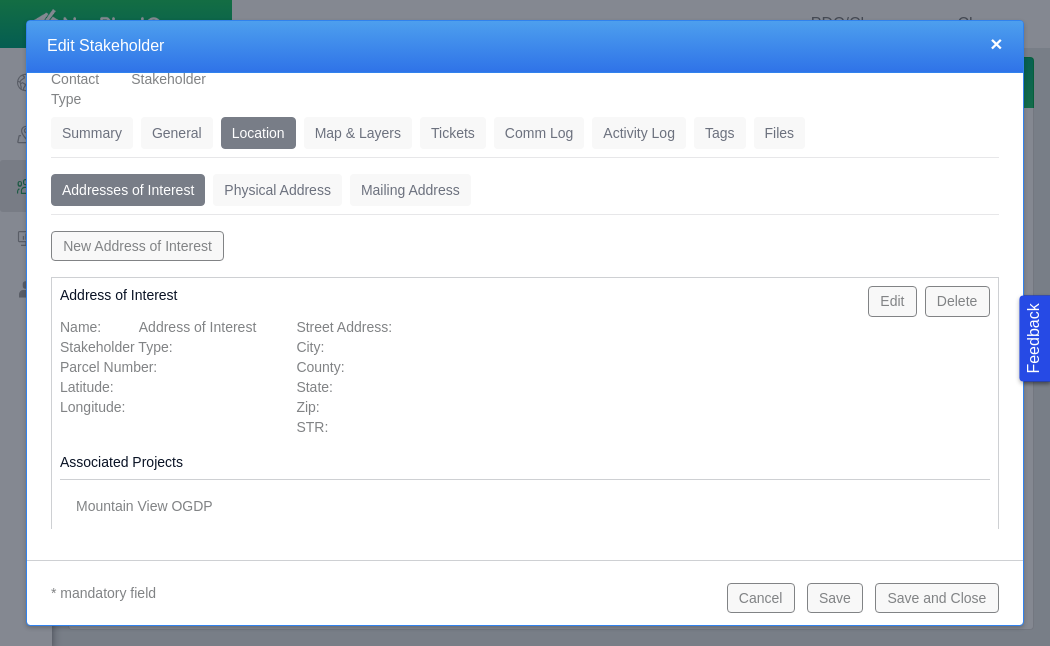 click on "Tickets" at bounding box center [453, 133] 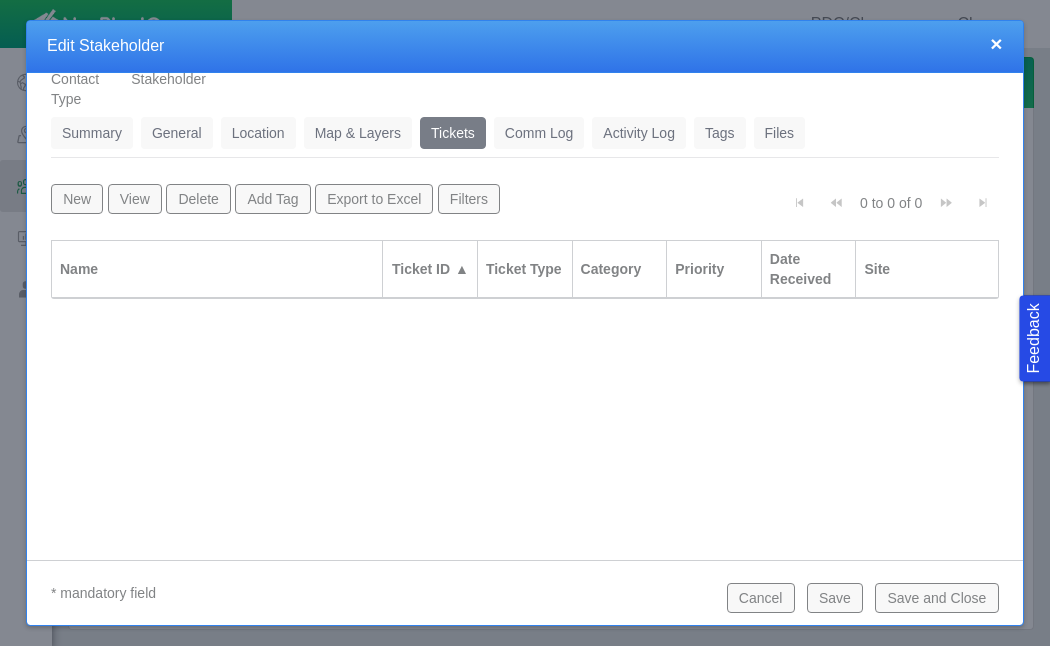 click on "New" at bounding box center [77, 199] 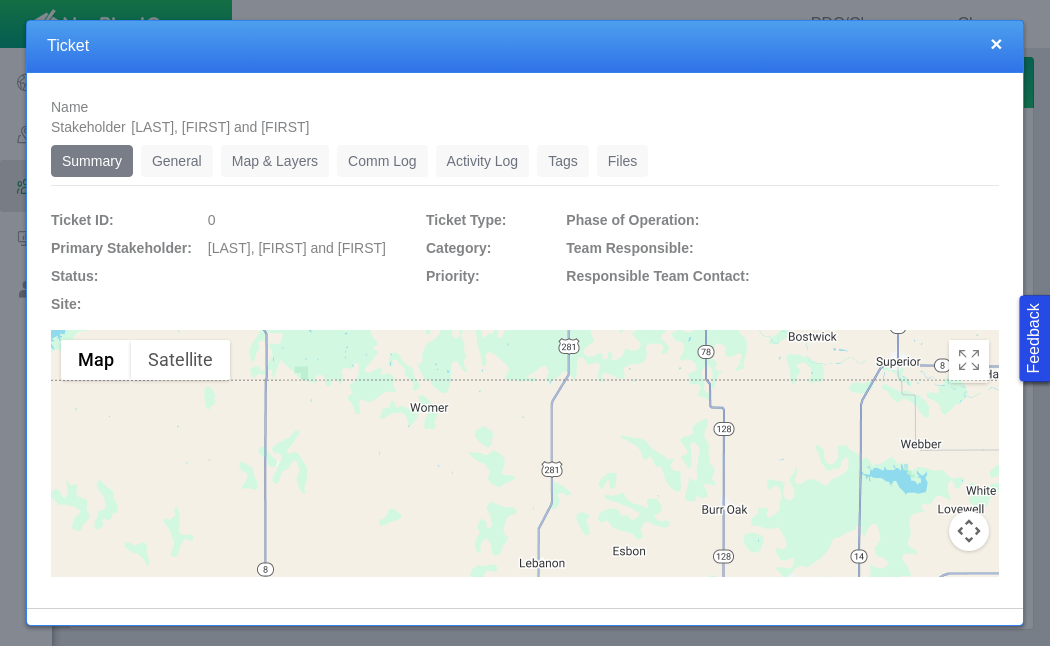 click on "General" at bounding box center [177, 161] 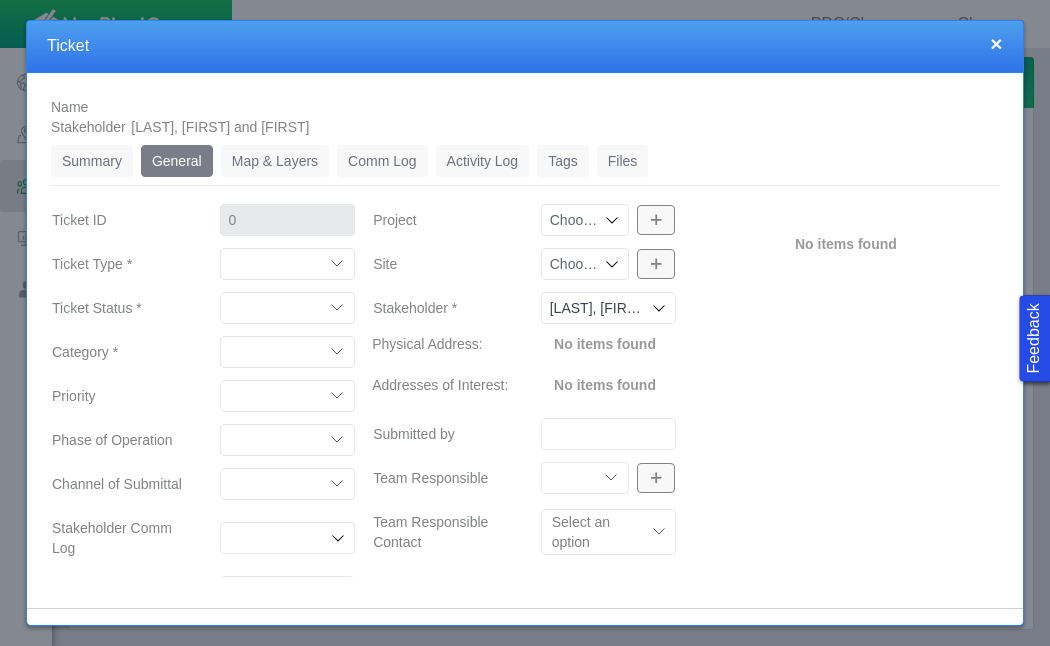 click on "Compliment Grievance Grievance Non-Op Information" at bounding box center (288, 264) 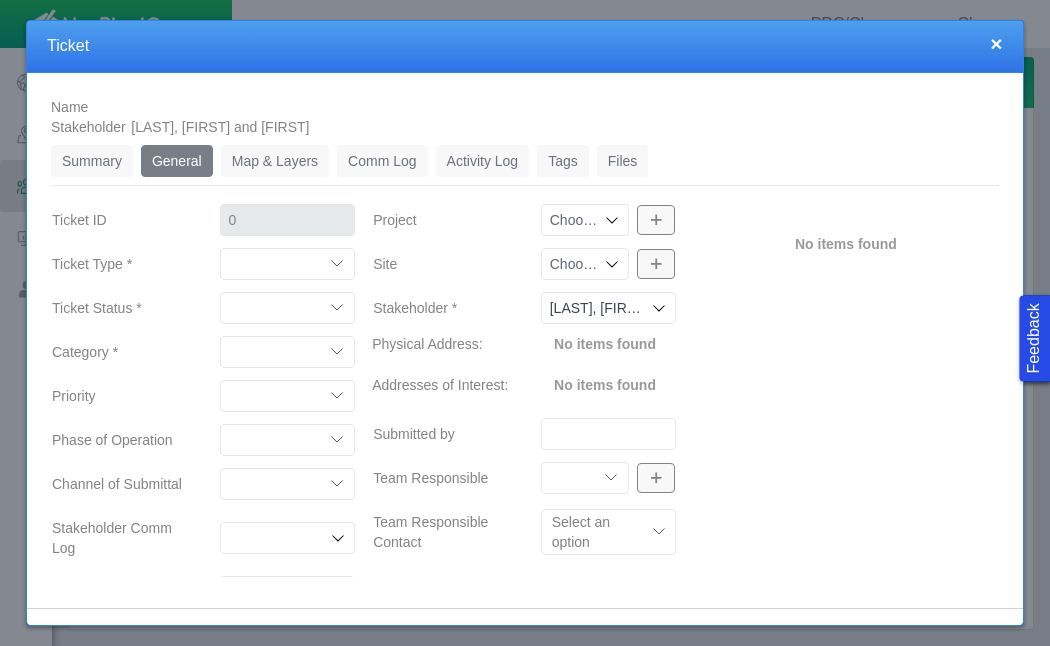 click on "Closed (resolved) Closed (unreasonable) Closed (unresolved) Open (assigned) Open (unassigned)" at bounding box center (288, 308) 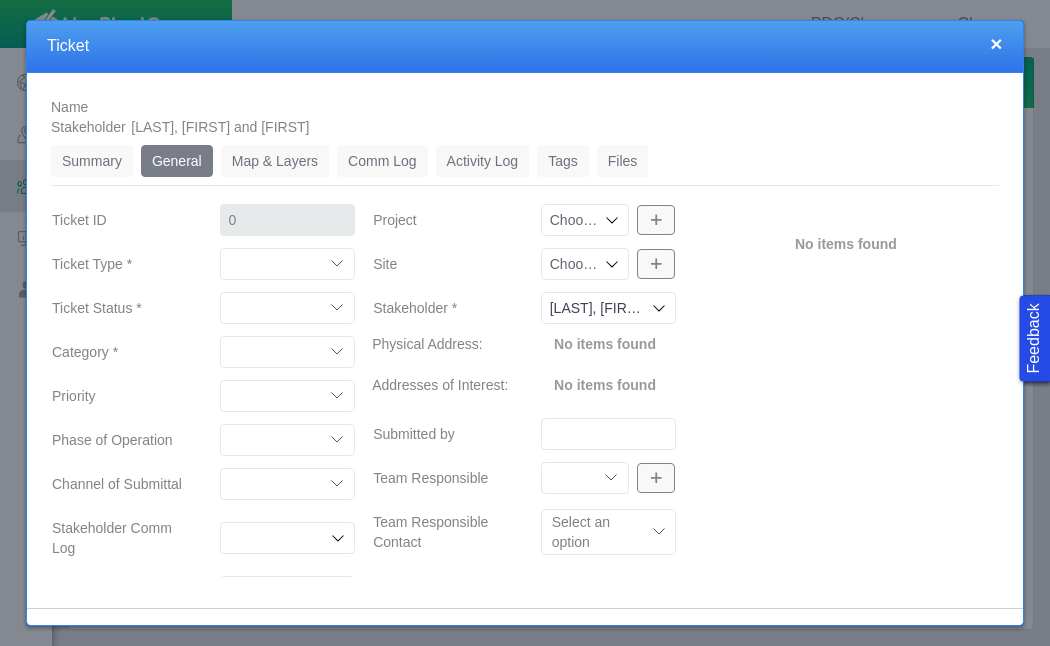 click on "Access Aesthetics Ag/Crops Air Quality Claims Clean-up/Remediation Communication Dust Emergency Emissions Environmental Equipment Flaring Gate/Fence Haul Route Health Leasing Letter of Support Light Line Locate Livestock Meeting Attendance Meeting Attendance Not Invited Mineral Land Pooling Mud Tracking Noise Odor Ownership/Royalties Permitting Property Damage Property Value Proximity Reclamation Safety Schedule School Shocks Signage Soil Sampling Spill Traffic/Rules of the Road Vibrations Water Quality" at bounding box center [288, 352] 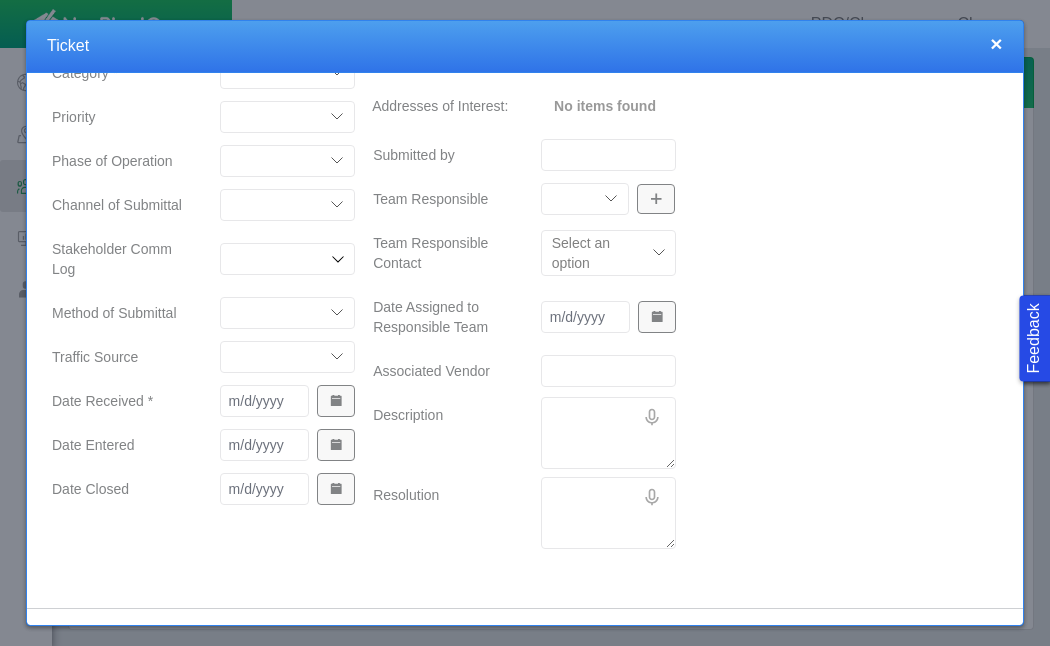 scroll, scrollTop: 279, scrollLeft: 0, axis: vertical 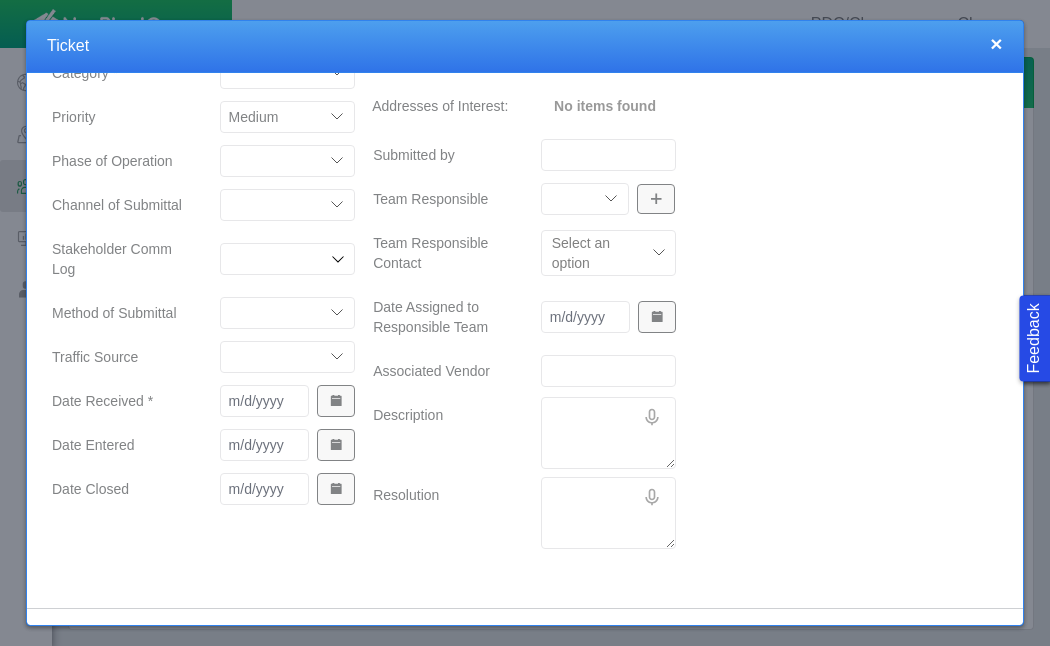 click on "Completions Drilling Production Reclamation Planning/Permitting Workover P&A Unknown Leasing No Longer Pursuing Seismic Multiple Well Incident Construction" at bounding box center (288, 161) 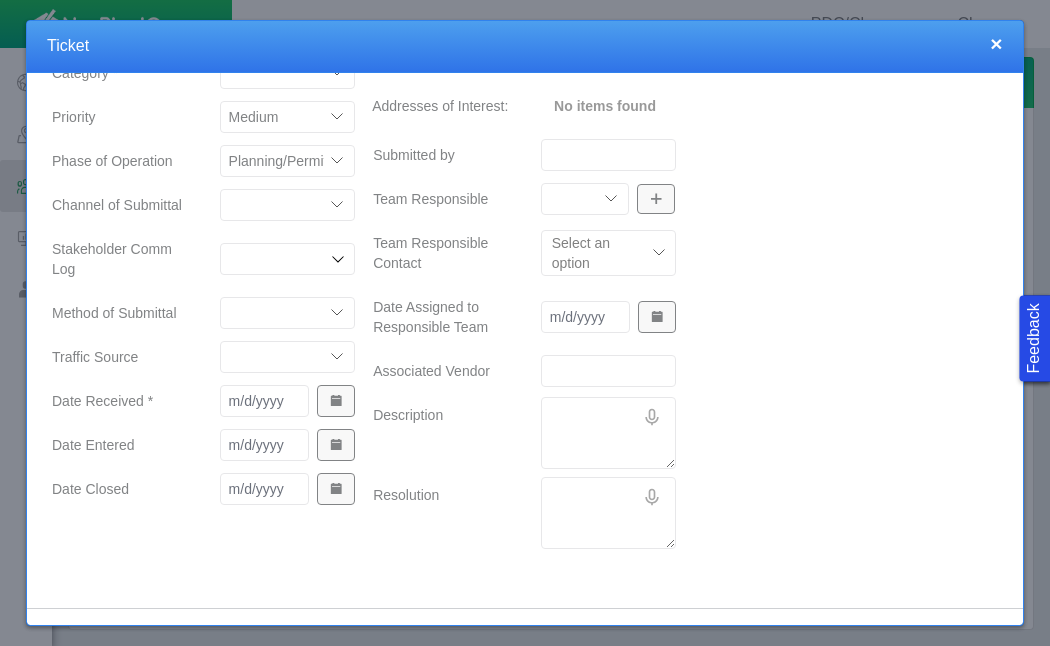 click on "ECMC Community Relations LGD Website/Microsite HSE Local Elected Official Surface Land Regulatory/Permitting Geology Asset Team Mineral Land Unknown Field Monitoring Room Proactive Engagement Vendor Employee" at bounding box center (288, 205) 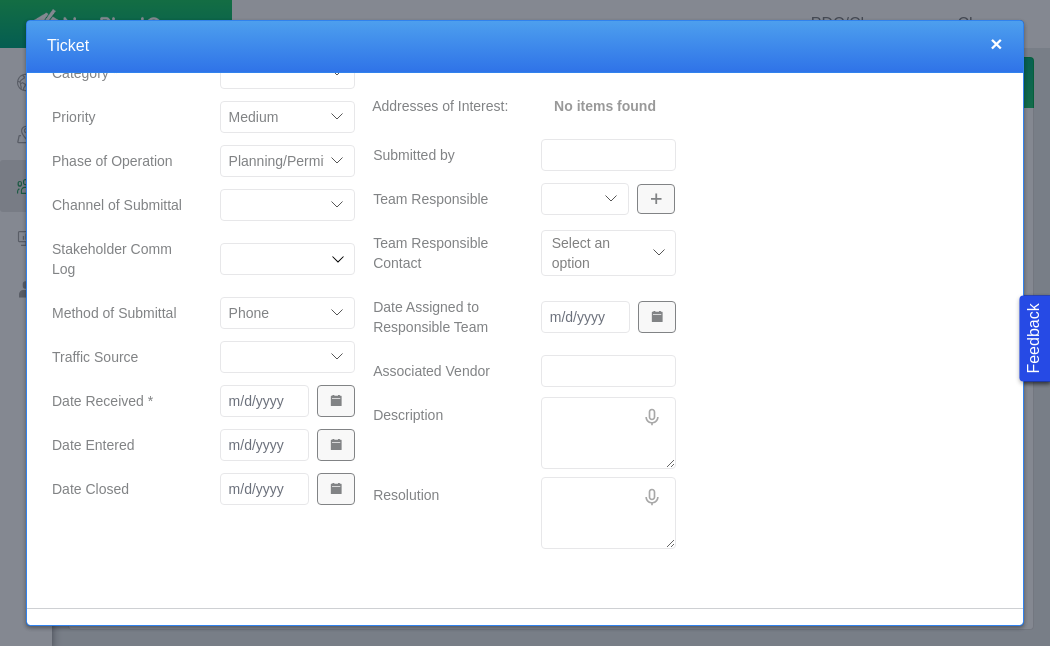 click on "ECMC Proactive Engagement Local Government Website Courtesy Communication Community Meeting Vendor/Contractor Neighbor DM-Workover/P&A Employee Door Hanger N/A DM - Other Response Line Direct Mailer Meeting" at bounding box center (288, 357) 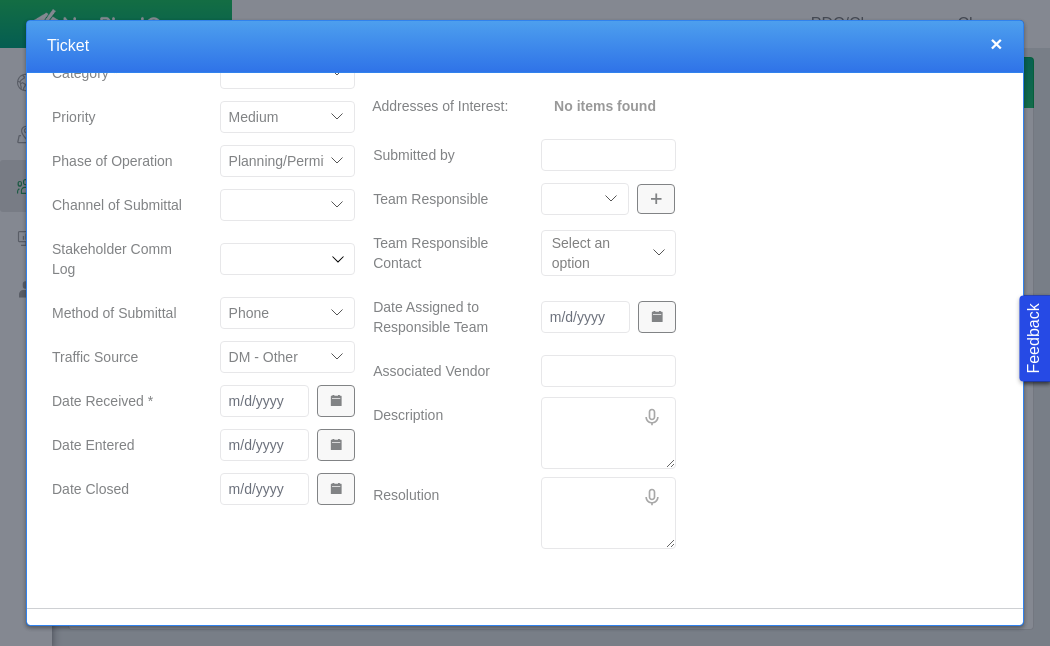 click at bounding box center [336, 401] 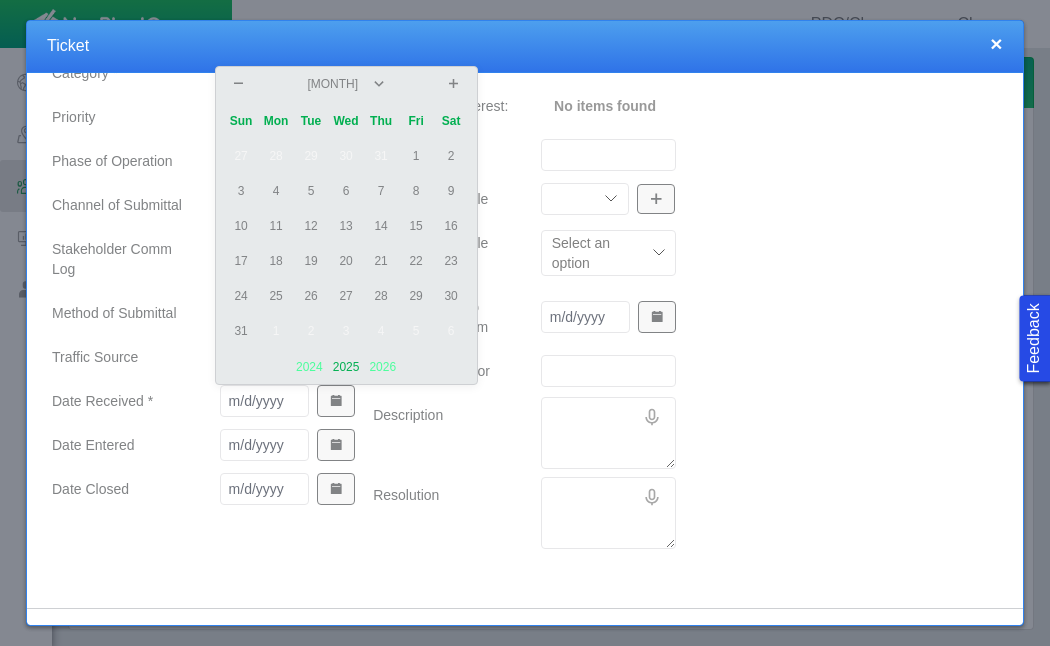 click on "1" at bounding box center [416, 156] 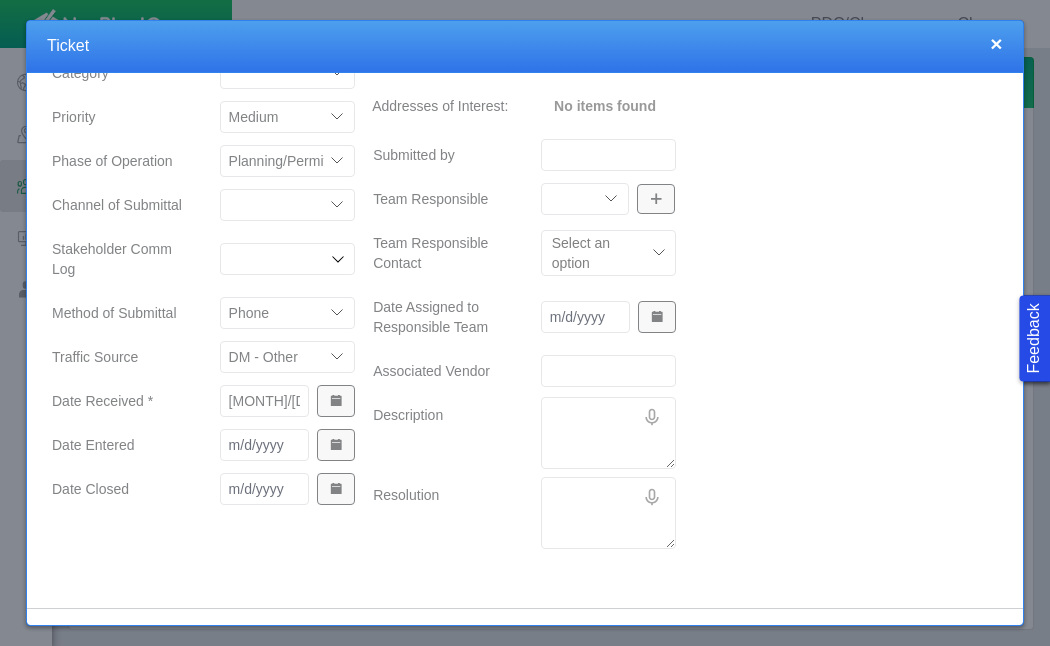 click at bounding box center (336, 445) 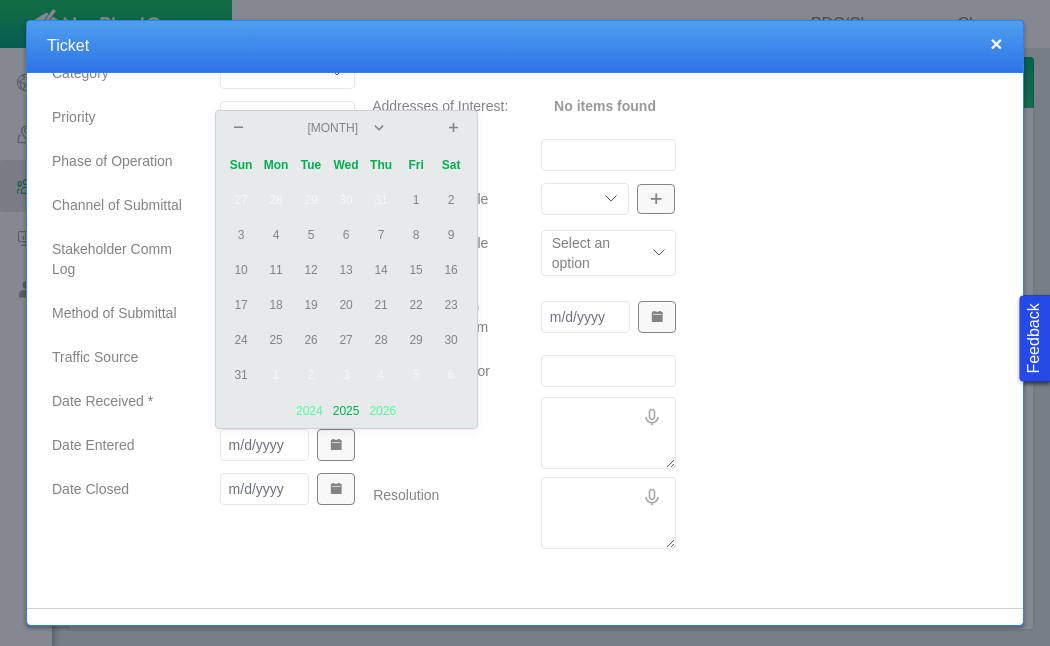 click on "6" at bounding box center [346, 235] 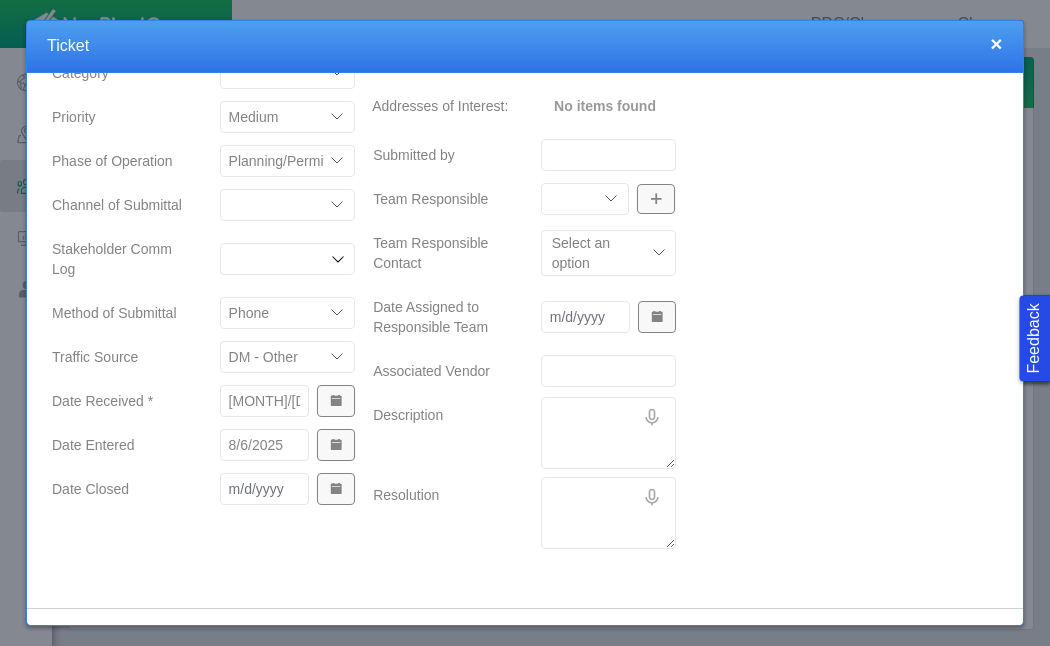 click at bounding box center (336, 489) 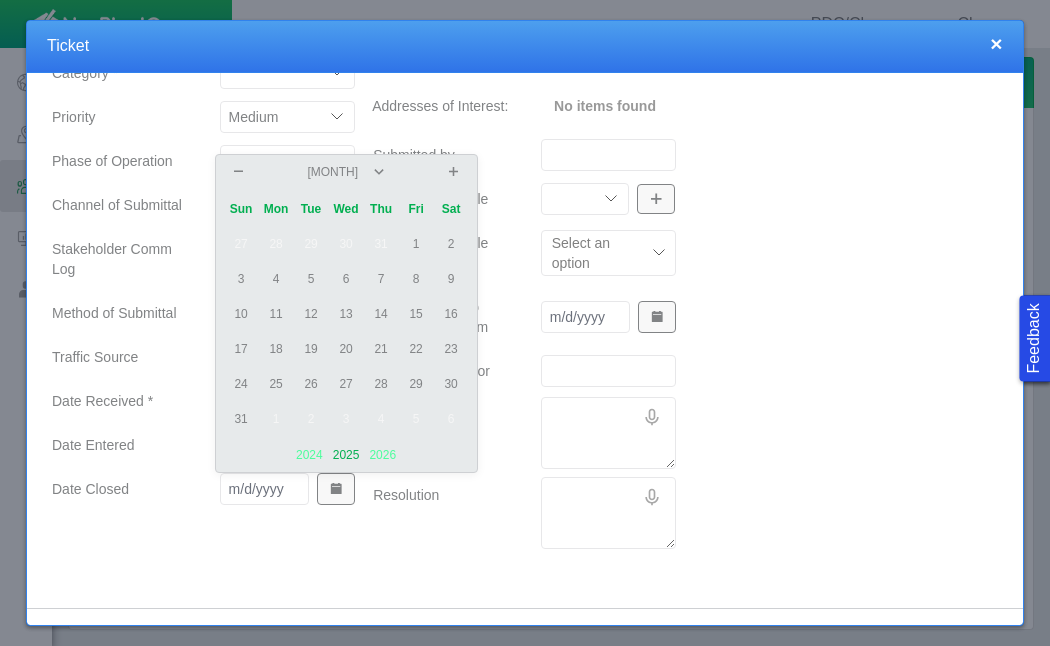 click on "1" at bounding box center [416, 244] 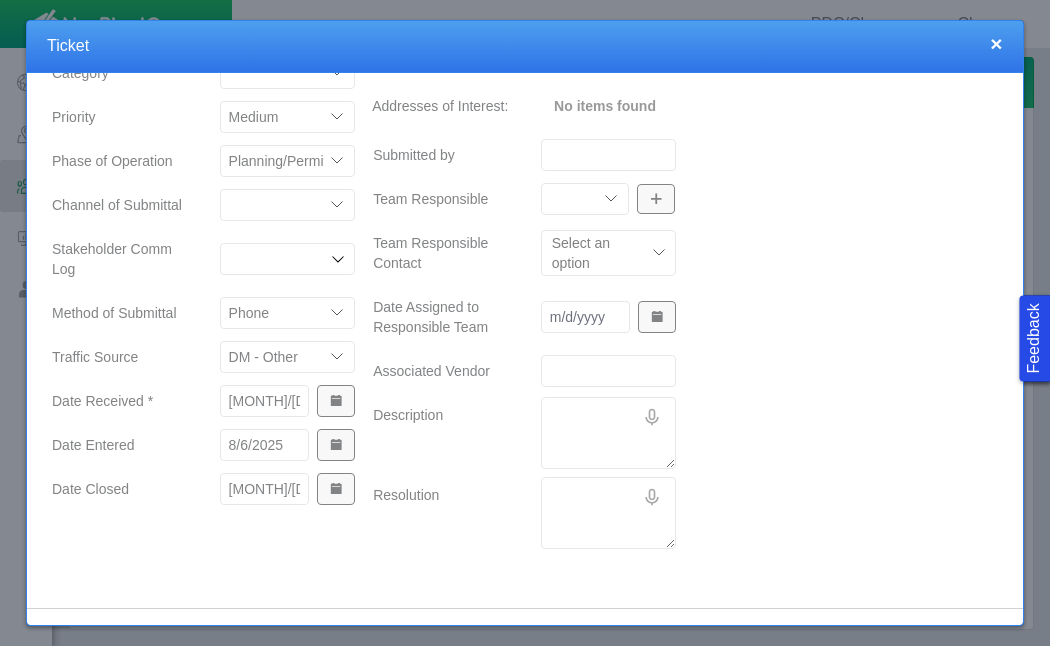 click on "Description" at bounding box center (441, 433) 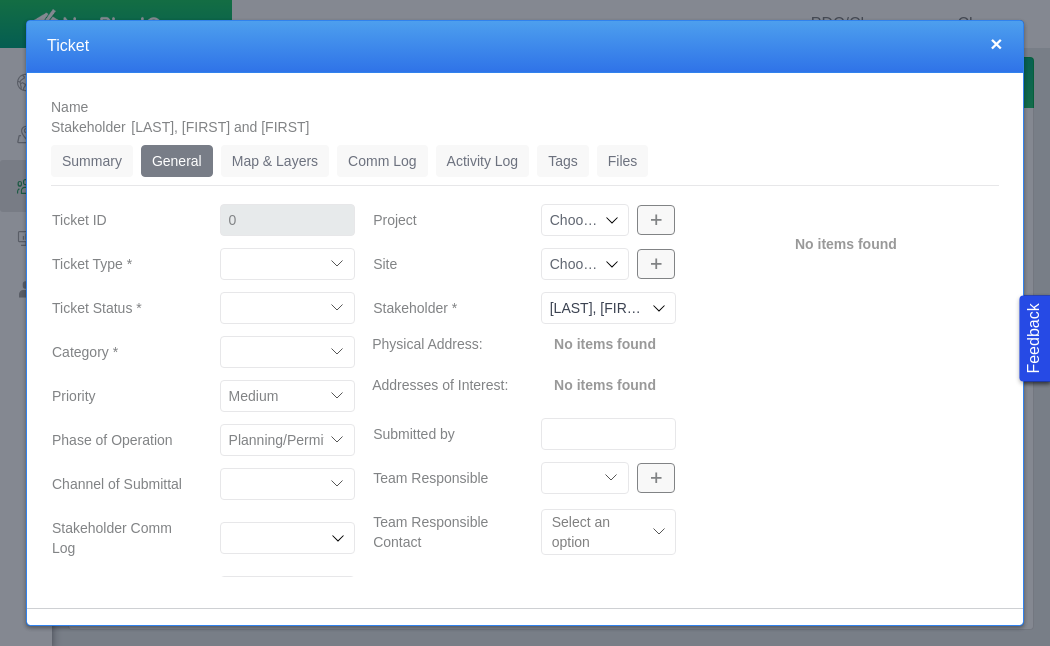 click 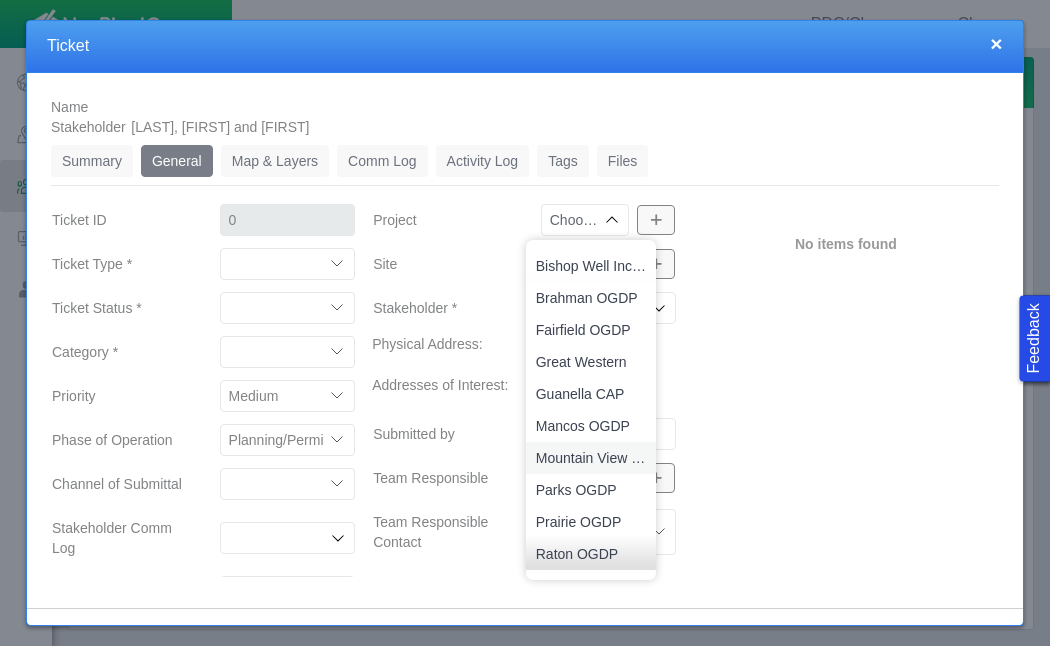 click on "Mountain View OGDP" at bounding box center [591, 458] 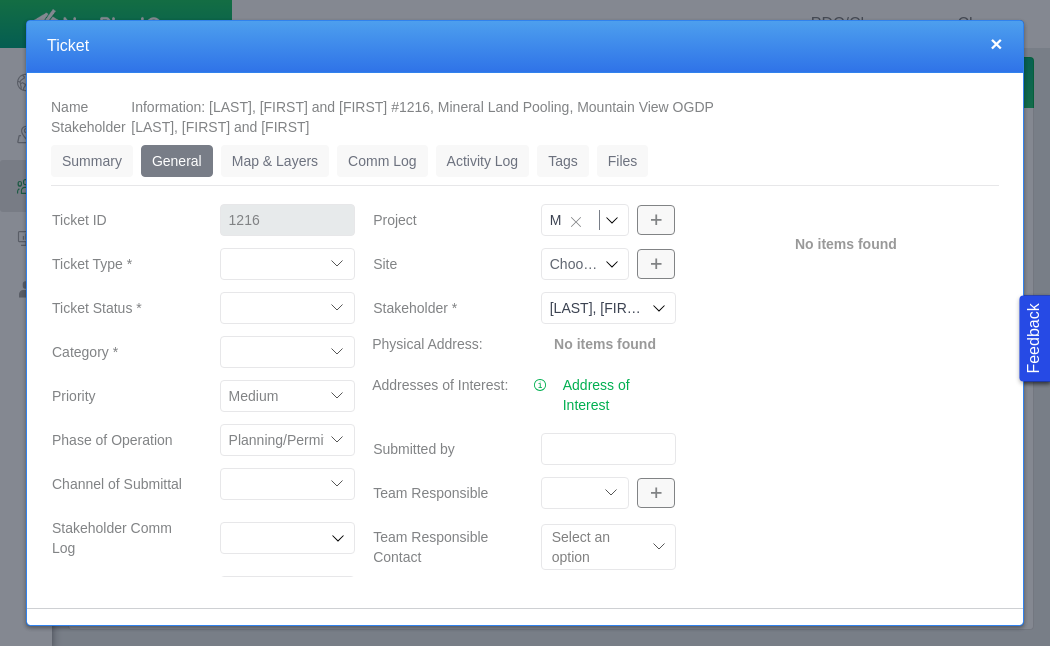 click 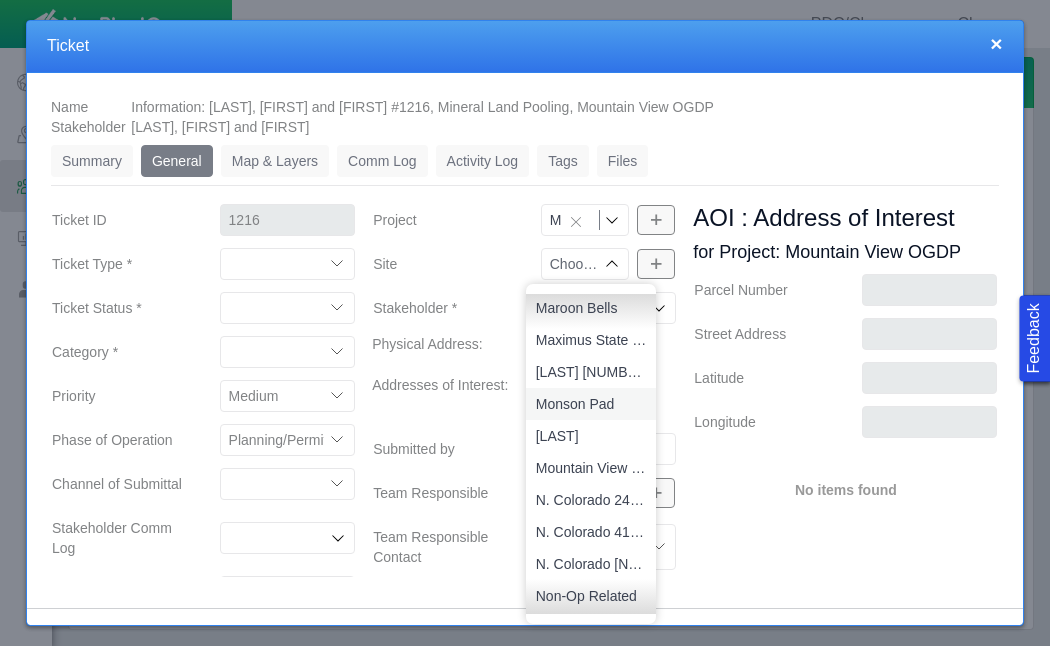 scroll, scrollTop: 1889, scrollLeft: 0, axis: vertical 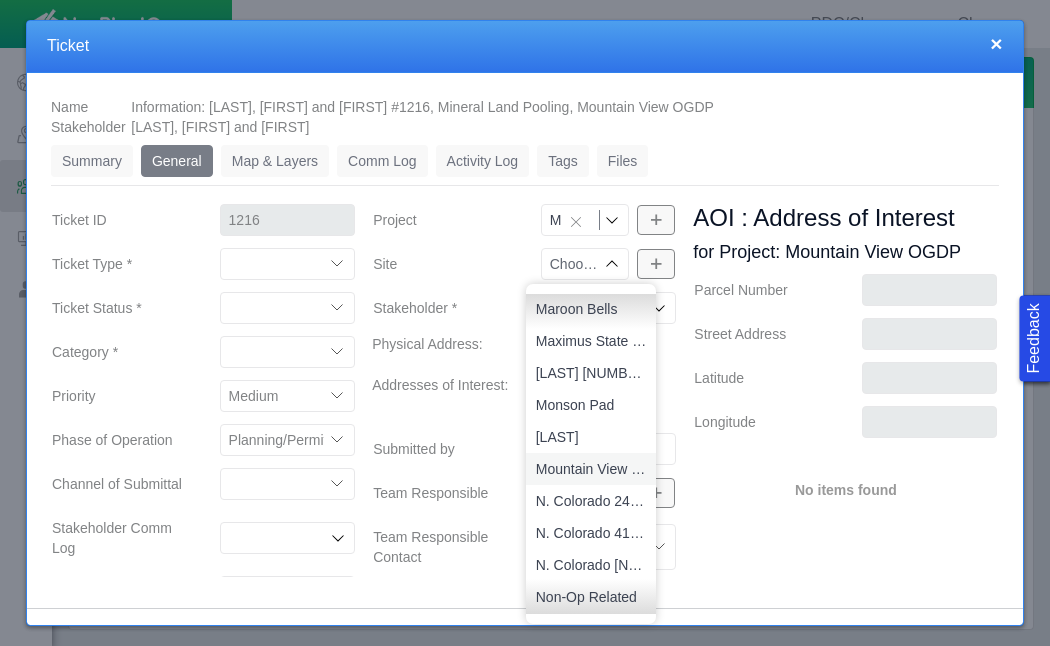 click on "Mountain View Pad" at bounding box center (591, 469) 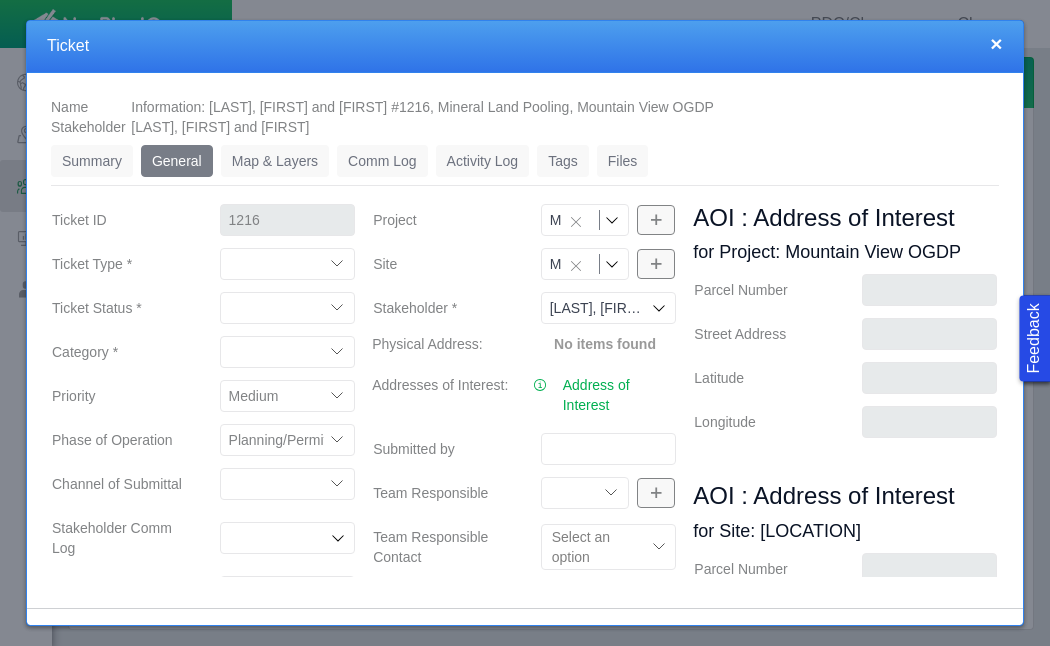 click on "AOI : Address of Interest for Project: Mountain View OGDP Parcel Number Street Address Latitude Longitude AOI : Address of Interest for Site: Mountain View Pad Parcel Number Street Address Latitude Longitude AOI Freehand Measured RBU Distance to Site Physical Freehand Measured RBU Distance to Site ECMC RBU Distance to Site Address within 4000 ft Address within 2000 ft County RBU Distance to Site Address within 2640 ft" at bounding box center (845, 646) 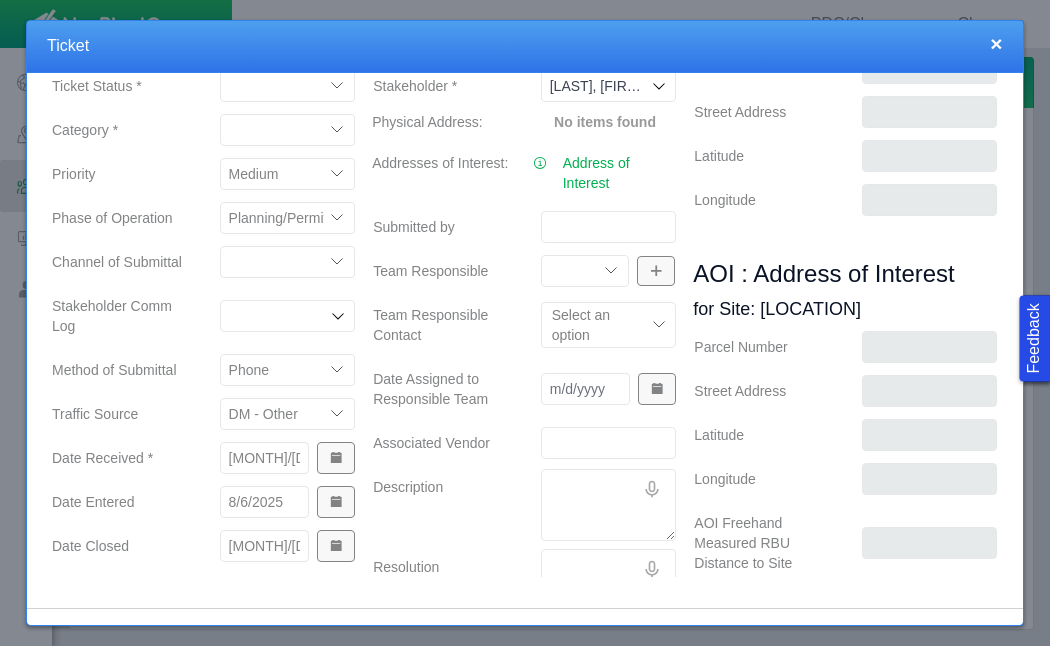 scroll, scrollTop: 330, scrollLeft: 0, axis: vertical 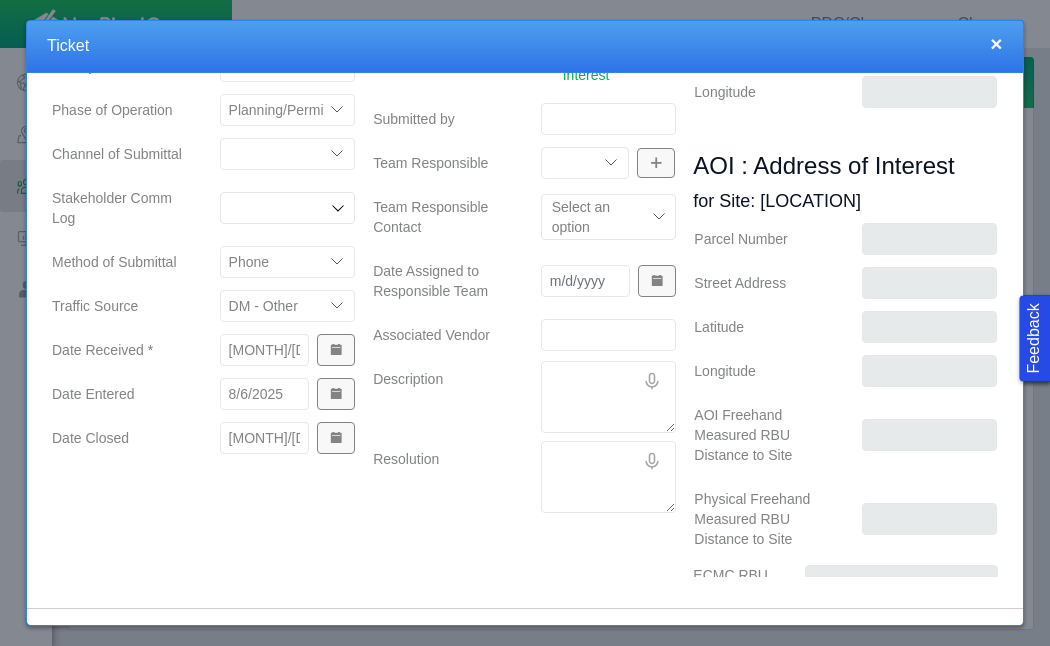 click on "Community Relations Completions Construction Drilling Geology/Exploration Government Affairs HSE Land Admin Mineral Land Ownership Pad Construction Production Reclamation Regulatory/Permitting Royalties Surface Land" at bounding box center (585, 163) 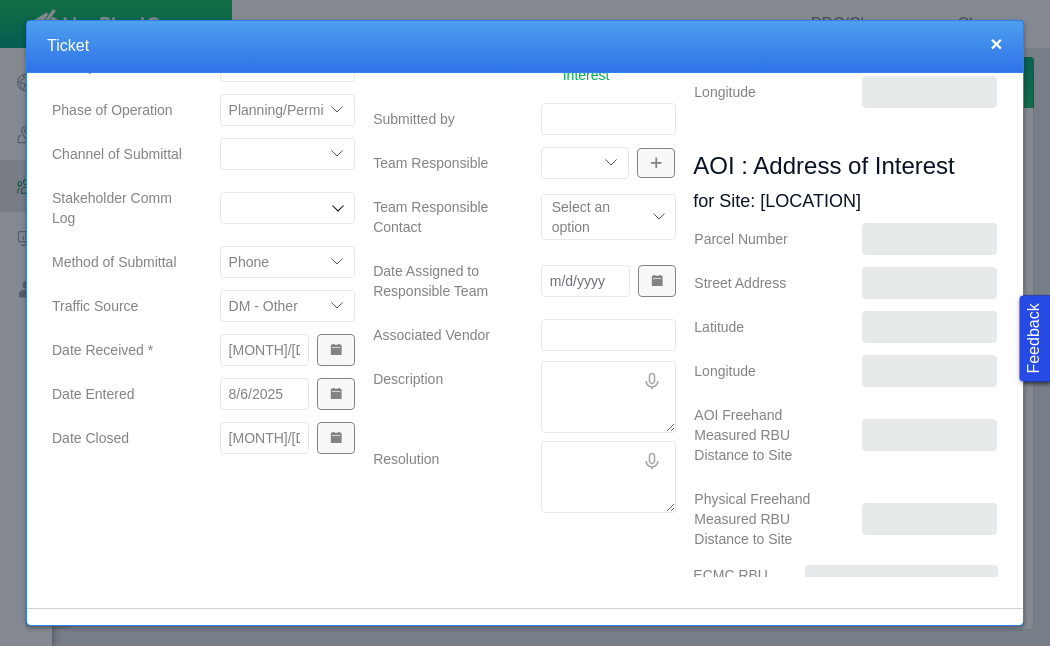 click on "Description" at bounding box center (609, 397) 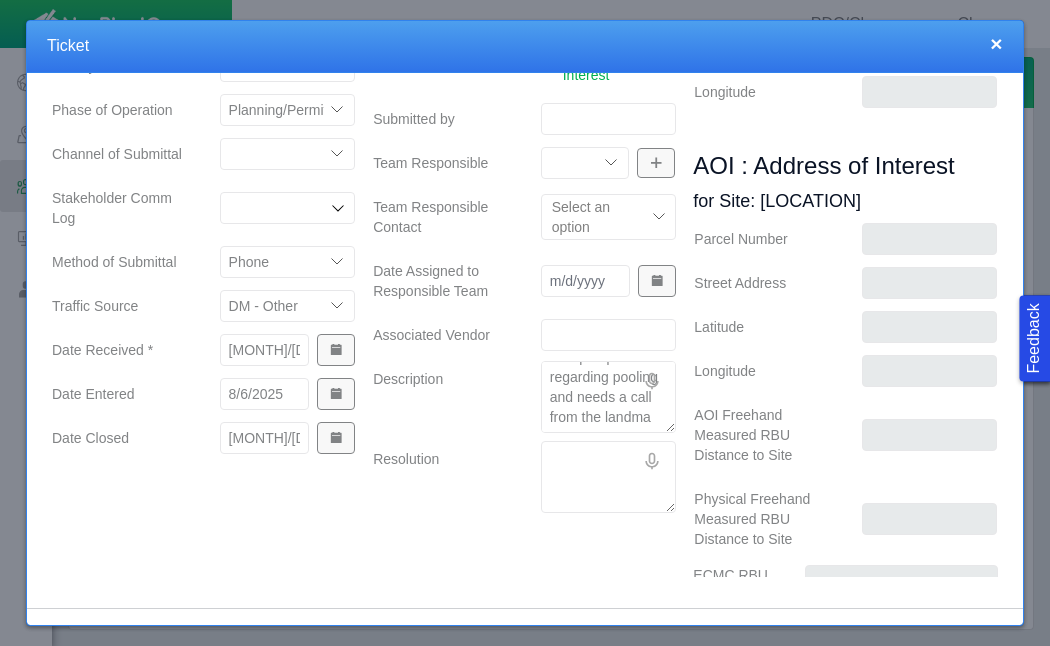 scroll, scrollTop: 293, scrollLeft: 0, axis: vertical 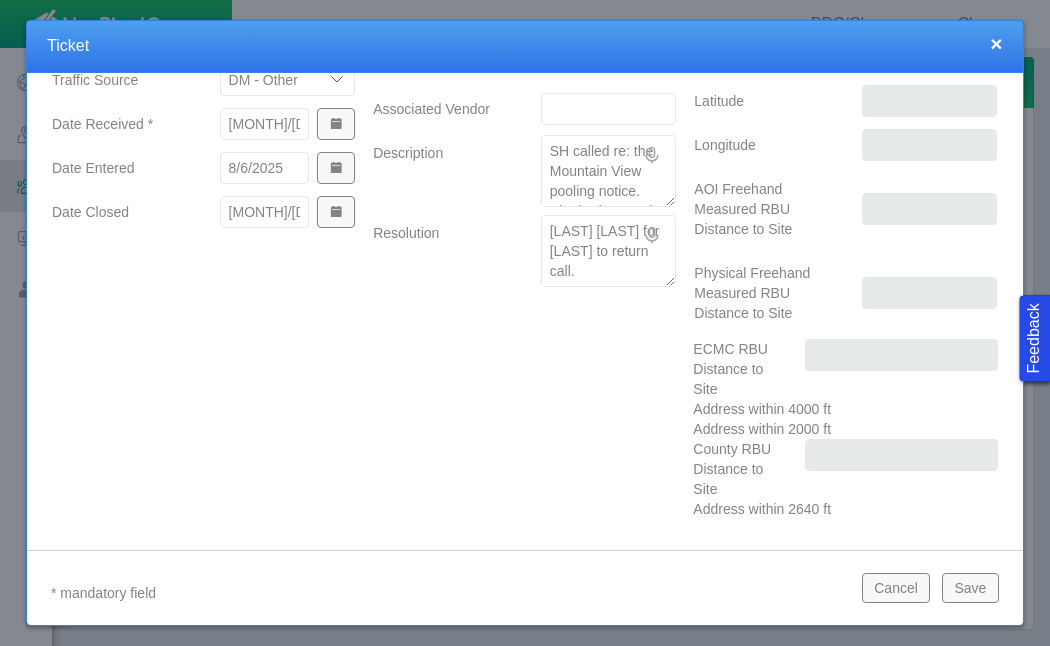 click on "Save" at bounding box center (970, 588) 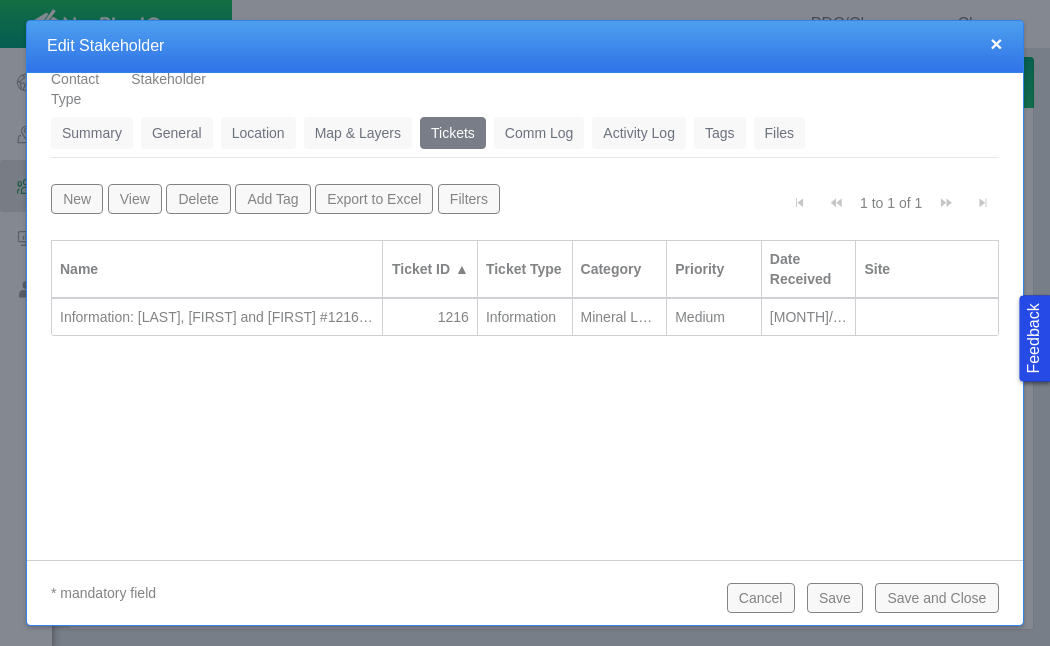 click on "Save and Close" at bounding box center (936, 598) 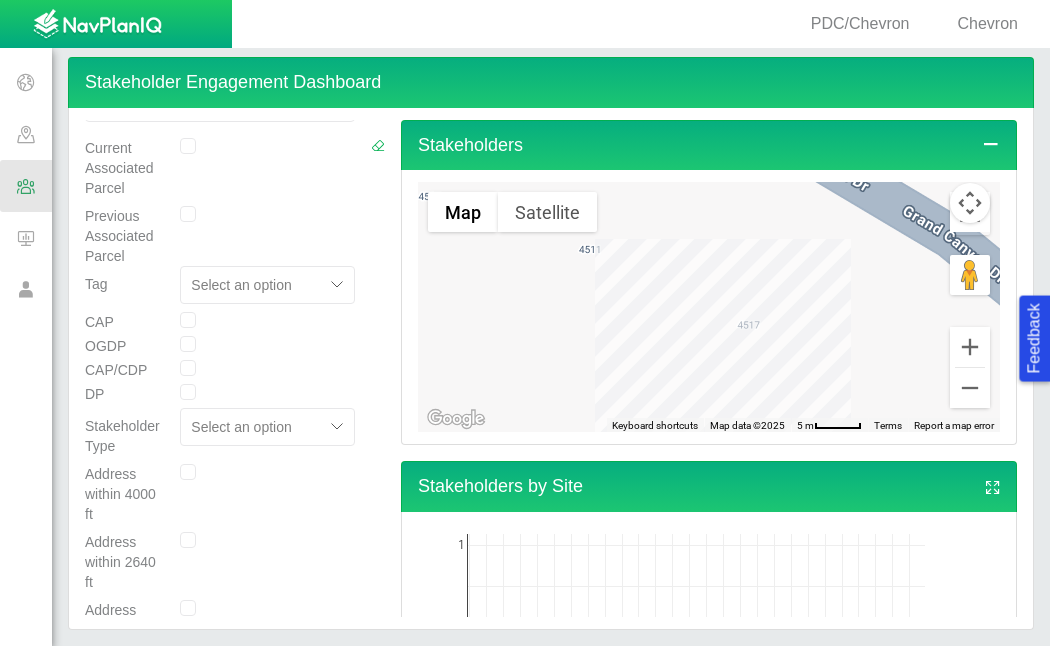 scroll, scrollTop: 0, scrollLeft: 0, axis: both 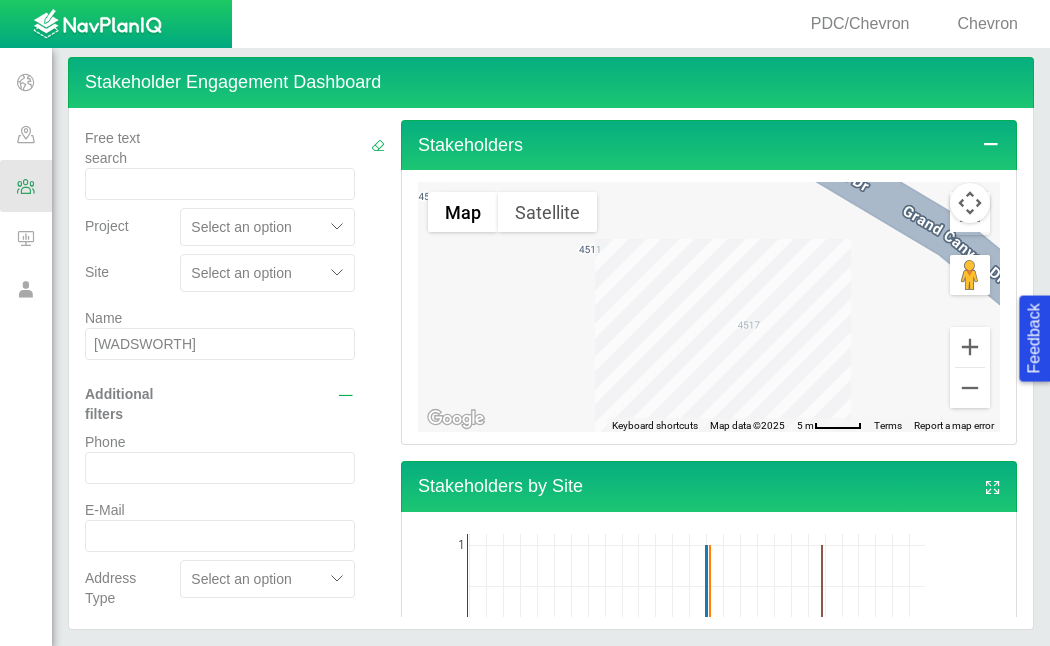 click on "[WADSWORTH]" at bounding box center (220, 344) 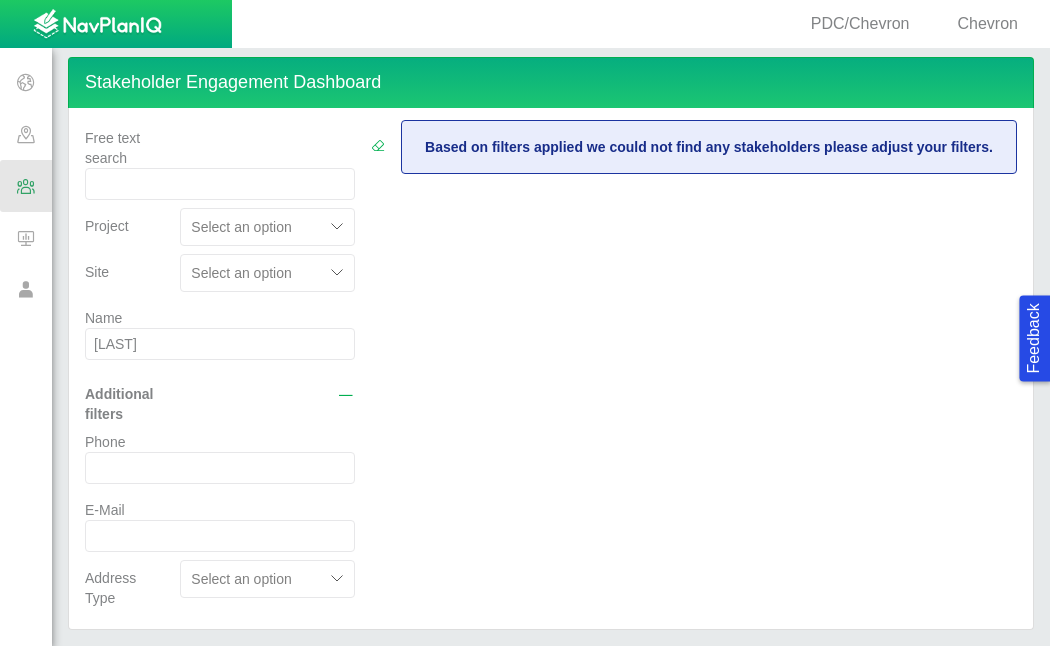 click on "[LAST]" at bounding box center [220, 344] 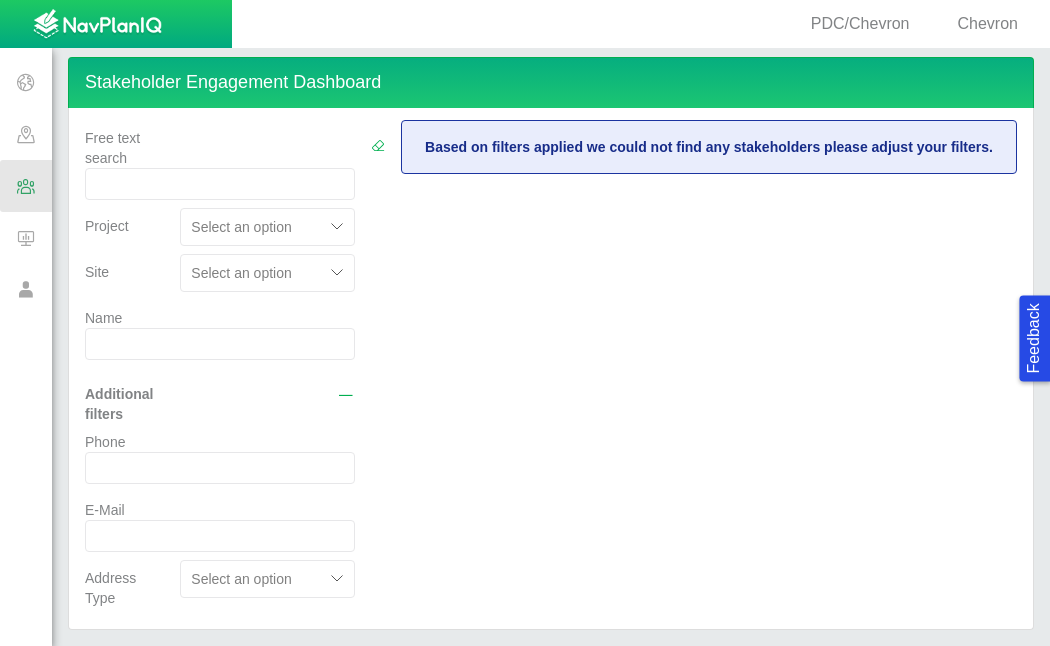 scroll, scrollTop: 0, scrollLeft: 0, axis: both 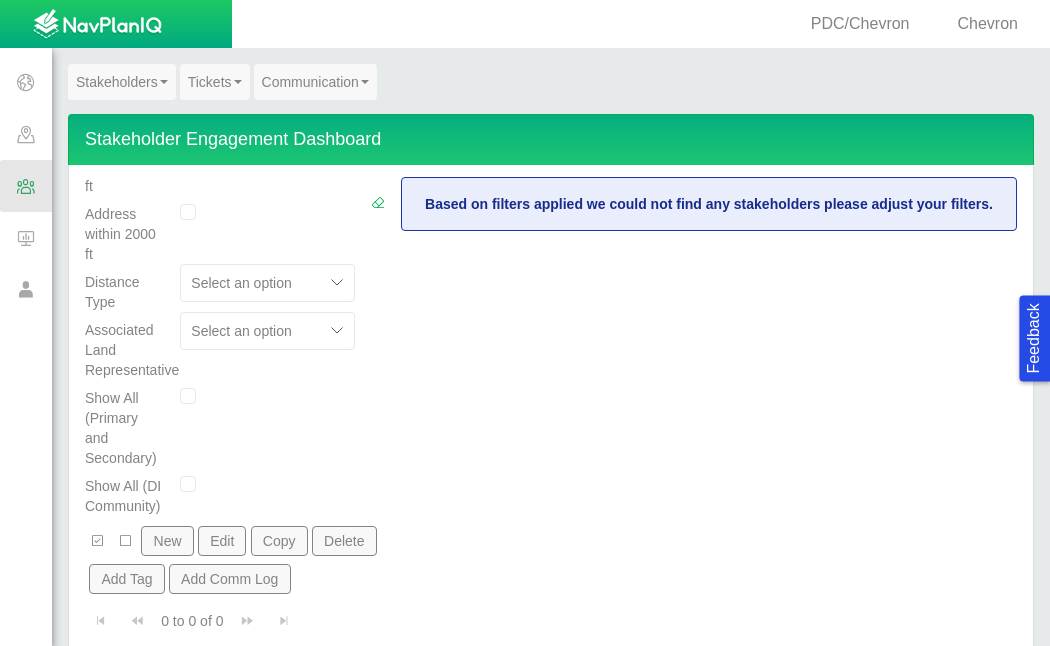 click on "Feedback PDC/Chevron Chevron Projects Sites CRM Noise Customer Admin Stakeholders Engagement Dashboard Stakeholder Search Stakeholder Multi-Edit Stakeholder Report Tickets Ticket Dashboard Ticket Search Ticket Multi-Edit Ticket Report Ticket Kanban Communication Mailer Dashboard Stakeholder Engagement Dashboard Free text search Project Select an option Site Select an option Name Additional filters Phone E-Mail Address Type Select an option Address Parcel Current Associated Parcel Previous Associated Parcel Tag Select an option CAP OGDP CAP/CDP DP Stakeholder Type Select an option Address within 4000 ft Address within 2640 ft Address within 2000 ft Distance Type Select an option Associated Land Representative Select an option Show All (Primary and Secondary) Show All (DI Community) New Edit Copy Delete Add Tag Add Comm Log 0 to 0 of 0 ▲" at bounding box center [525, 323] 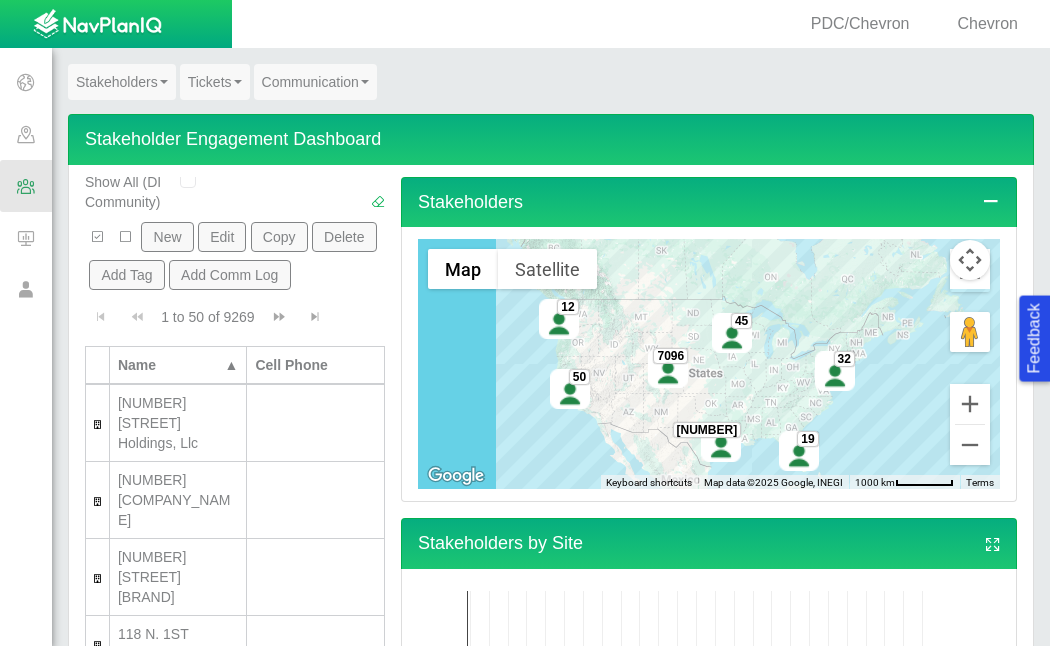 scroll, scrollTop: 1372, scrollLeft: 0, axis: vertical 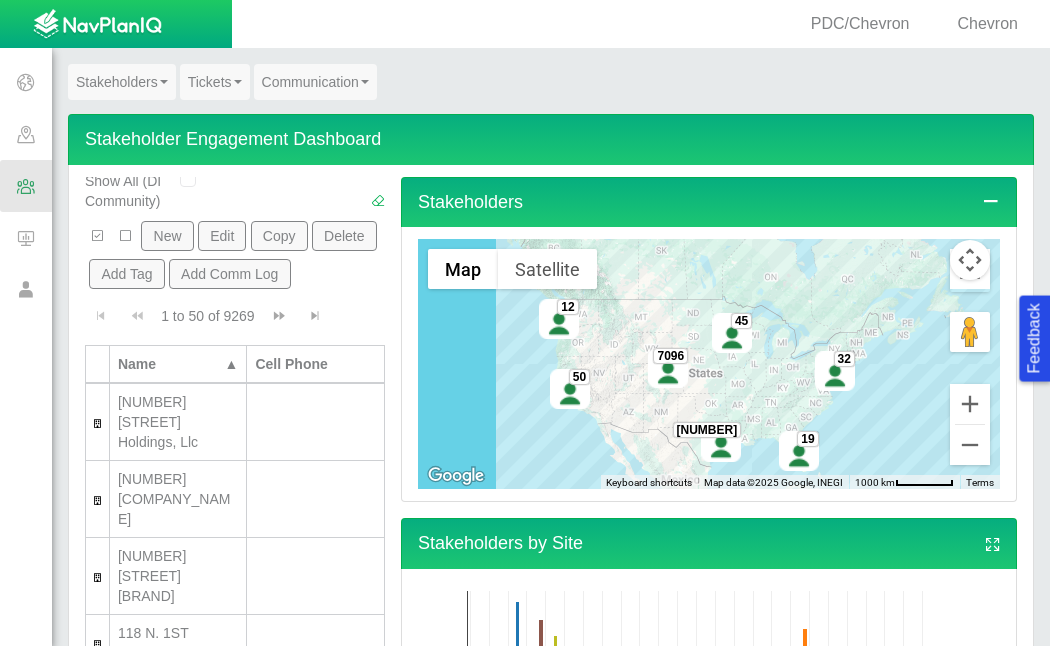 click on "New" at bounding box center (167, 236) 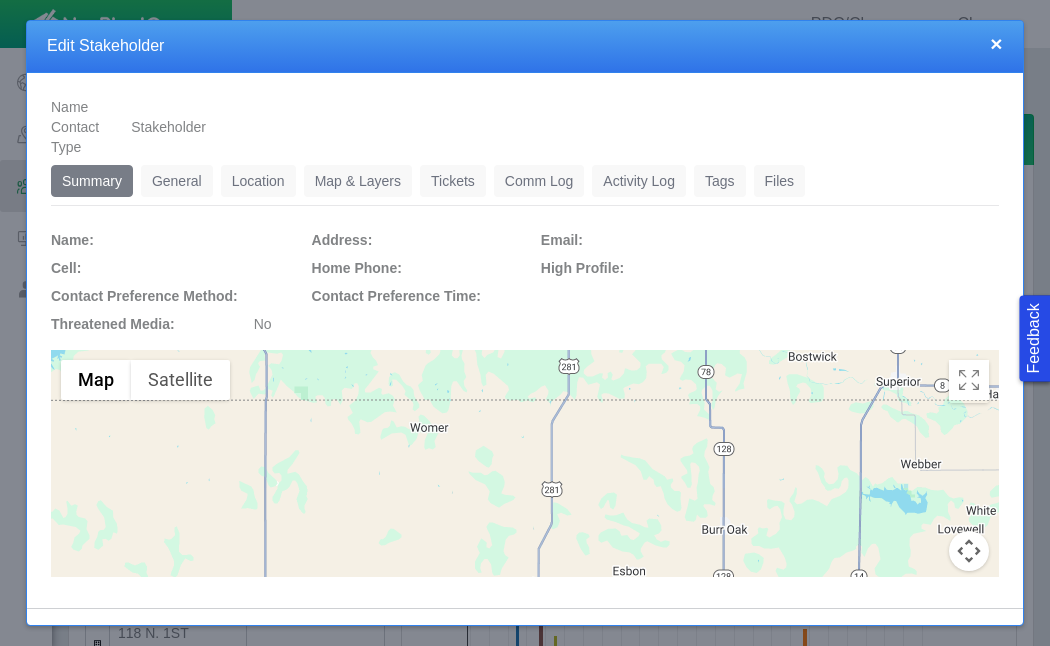 click on "General" at bounding box center (177, 181) 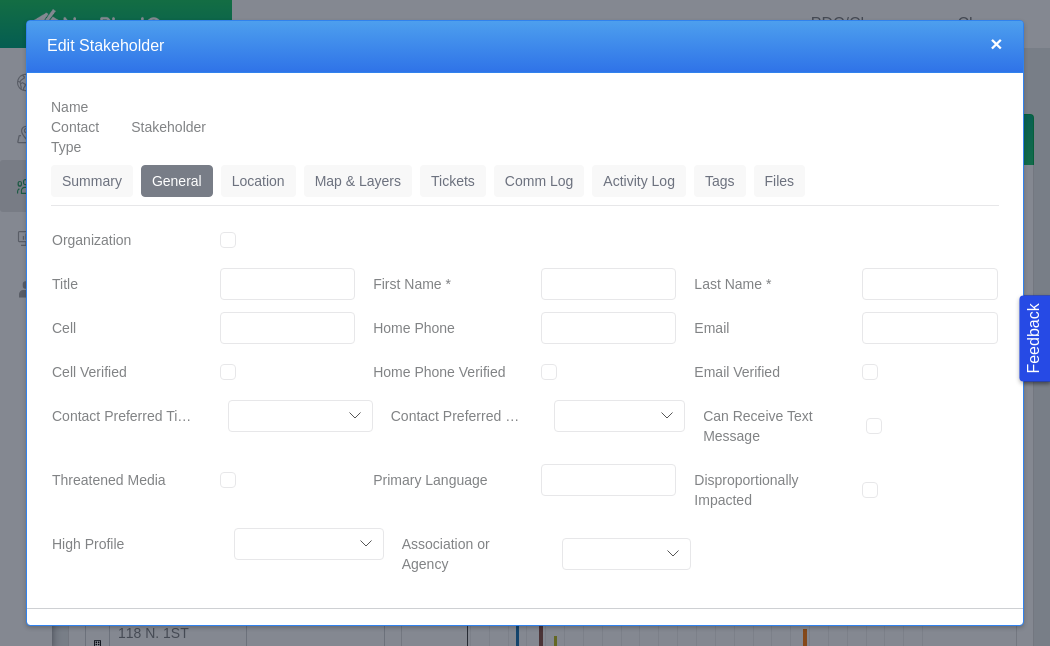 click on "First Name *" at bounding box center (609, 284) 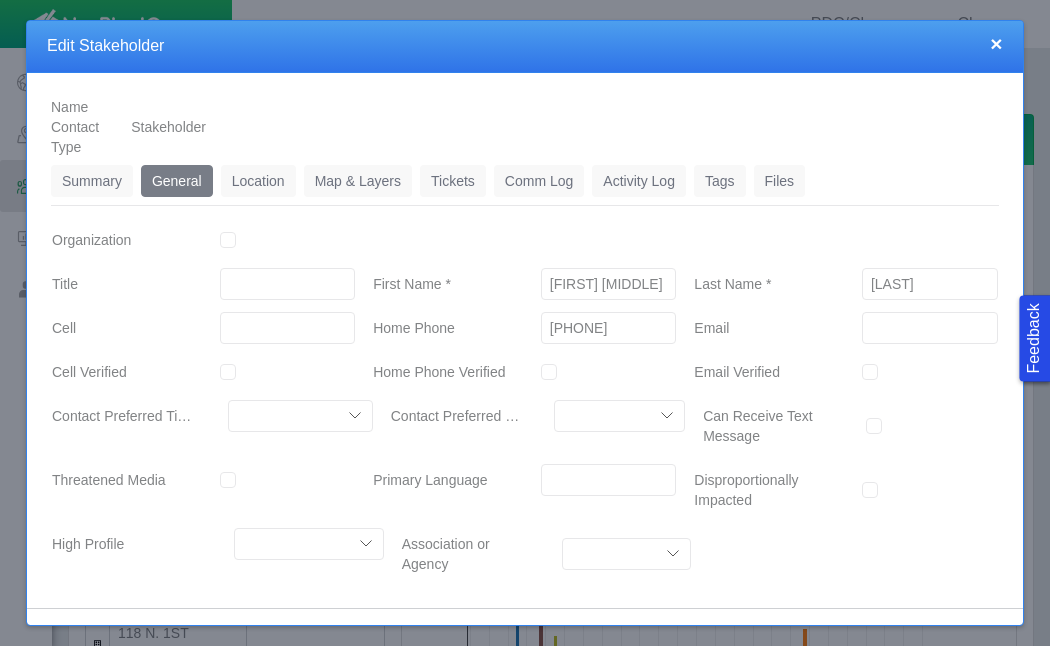 click on "[PHONE]" at bounding box center [609, 328] 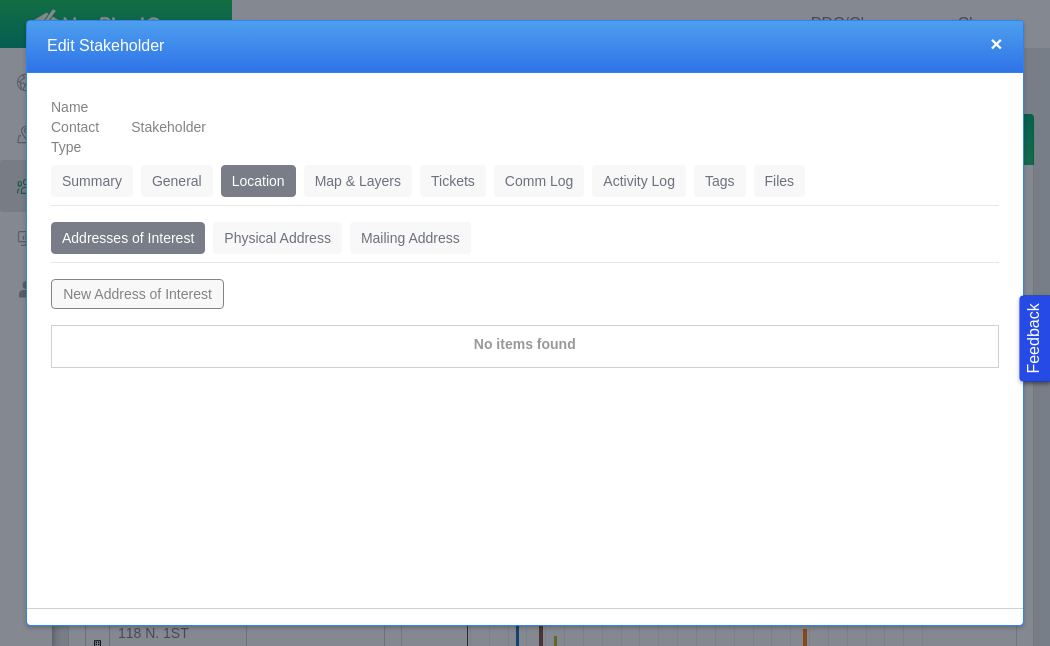 click on "New Address of Interest" at bounding box center [137, 294] 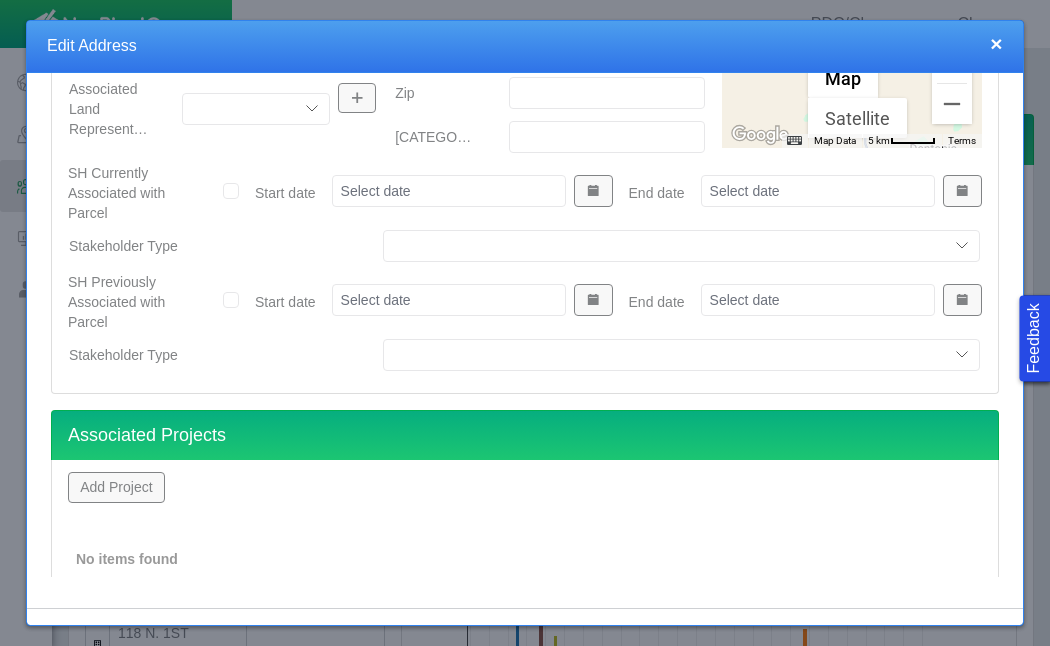 scroll, scrollTop: 465, scrollLeft: 0, axis: vertical 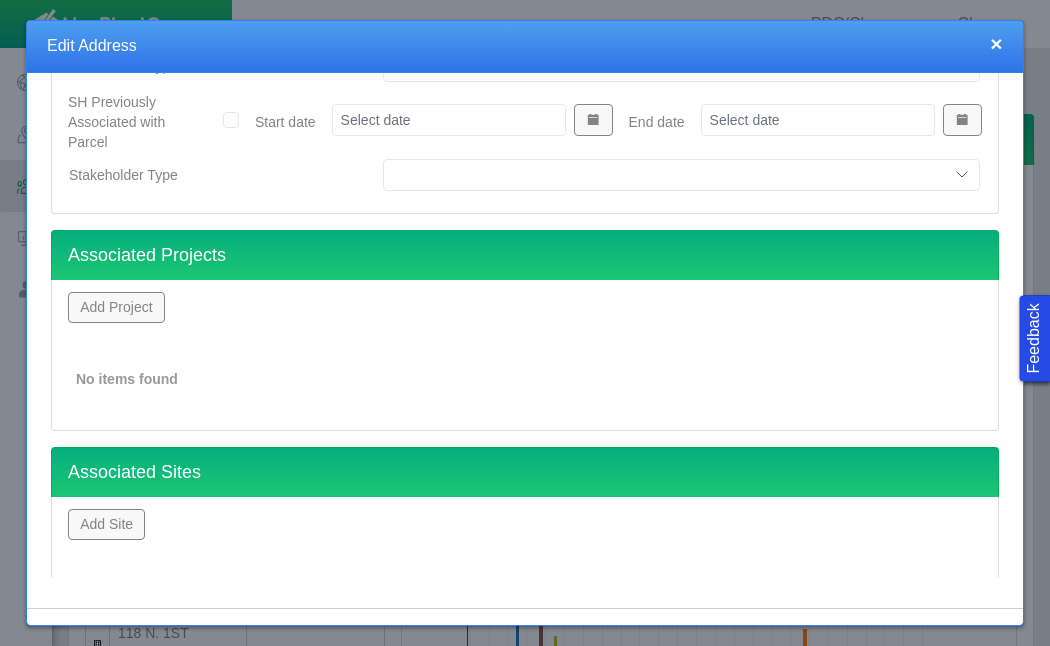 click on "Add Project" at bounding box center (116, 307) 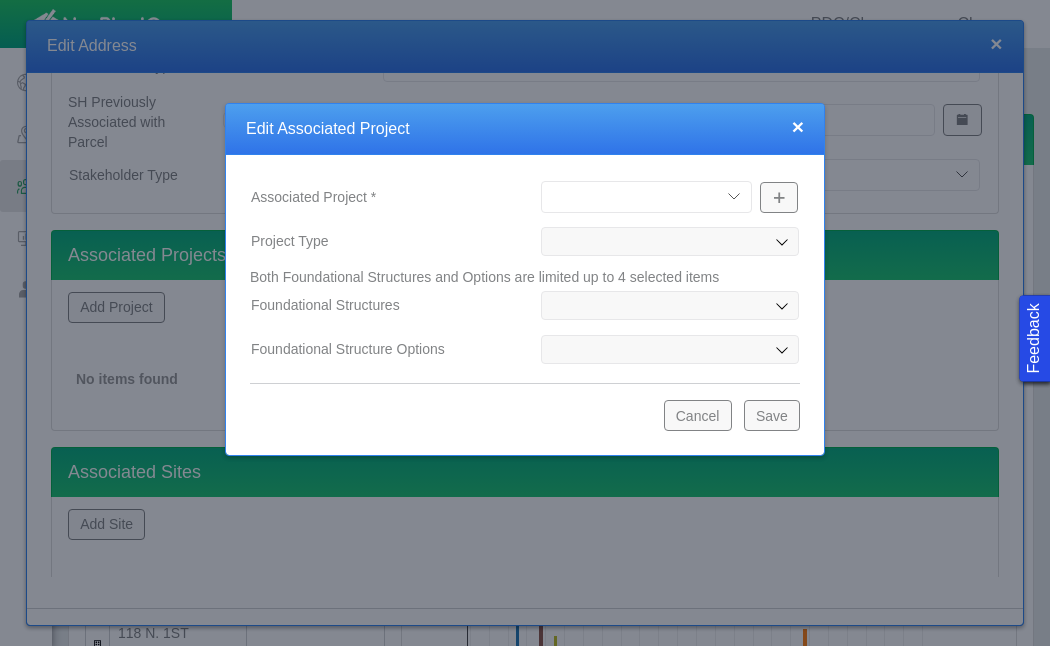 click on "Bishop Well Incident  Brahman OGDP Fairfield OGDP Great Western  Guanella CAP Mancos OGDP Mountain View OGDP Parks OGDP Prairie OGDP Raton OGDP Trout Creek OGDP West Pony CDP" at bounding box center [646, 197] 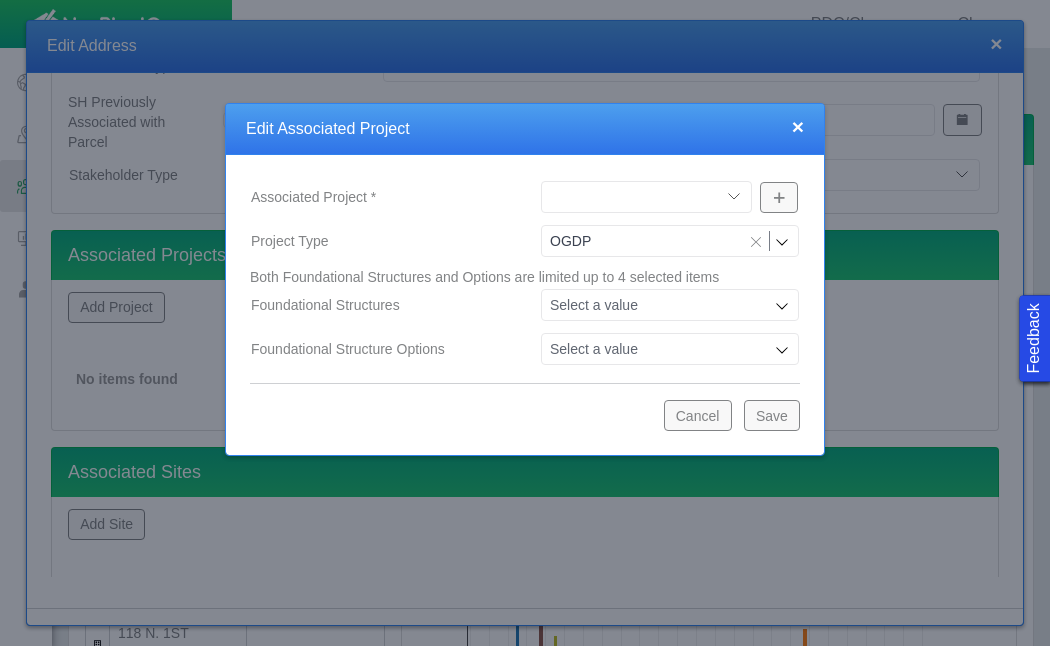 click on "Save" at bounding box center [772, 415] 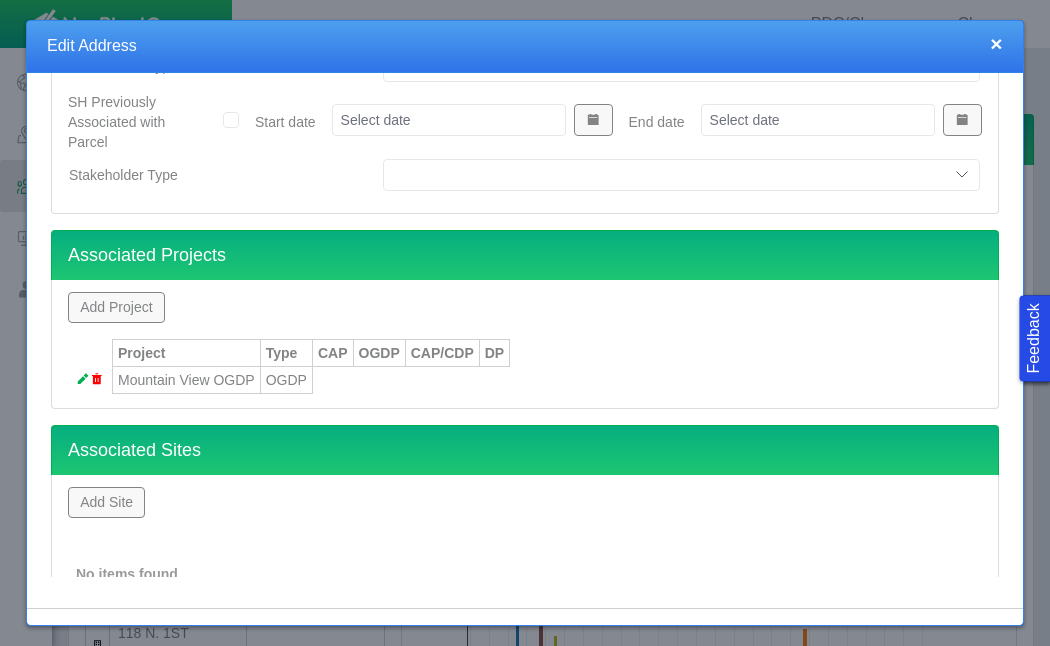 click on "Add Site" at bounding box center (106, 502) 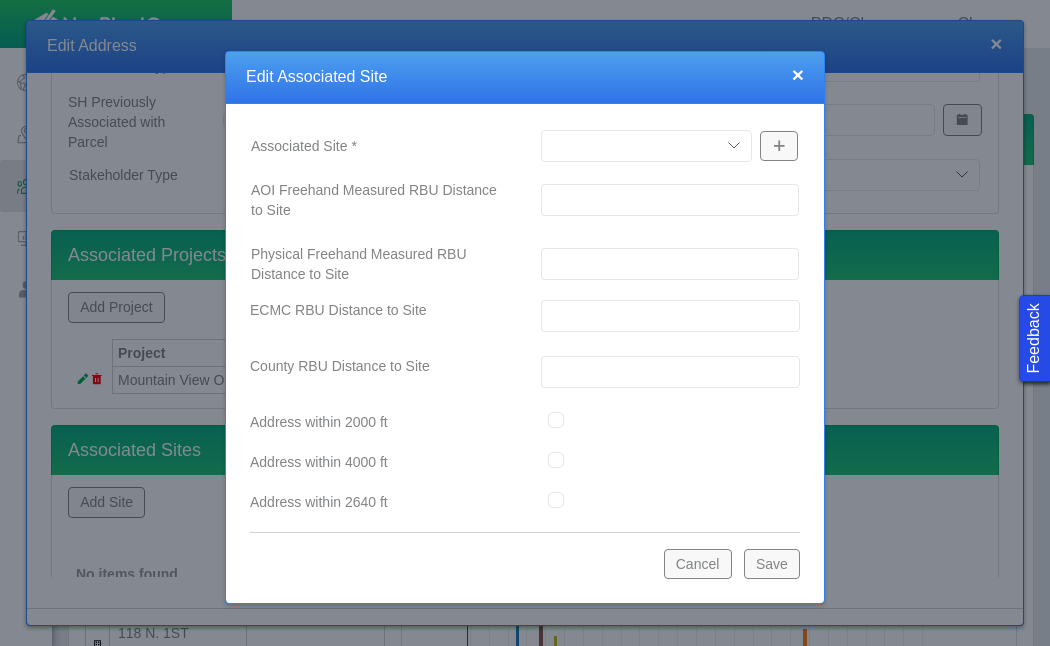 click on "Aren Pad Arenal Pad Aristocrat Angus 2-4 Augusta Pad Baseline LE Belford Pad Berry IC Pad B-Farm Bierstadt Pad Bishop  Blackburn Federal Pad Bodacious State Pad  Bona Pad Boomerang Booth Pad Bost Pad Brant LD Broe Pad Bubba Pad Bypass Pad Capitol Pad Carrot Pad Chalk Seeley Challenger/4N64W08 1-9 Champlin 117 G Chatfield Pad Chestnut  Craw & Low Denali Pad Dittmer KE DP423 DD28-14-B Pad Drake Pad Edmundson LE Ehler 2-4 (PNA) Equinox (PNA) Erwin Evenstar EE Pad Faulkner 30-25 Fuji Pad George Pad Glacier Pad Golden Eagle Grays Federal  Green 32-14 (PNA) Grein 1 (PNA) Gus LD Pad Haake Farms (PNA) Hen Pad HSR-Austin-64N66W/26SESE HSR-Eppinger Ivey Jagged Kielian Pad (PNA) Kortum LD Pad Kortum (PNA) Lawrence Pad Lincoln  Mancos Pad Marcus LD Maroon Bells Maximus State Pad McNear 10-9 Monson Pad Morrison Mountain View Pad N. Colorado 24-13 #8 (PNA) N. Colorado 41-13 #7 (P&A) N. Colorado 44-13 #9 (PNA) Non-Op Related North Colorado (PNA) North Point North York (PNA) Ocho Pad Ollie Pad Ottesen Pad Oxford Pad Peaks" at bounding box center (646, 146) 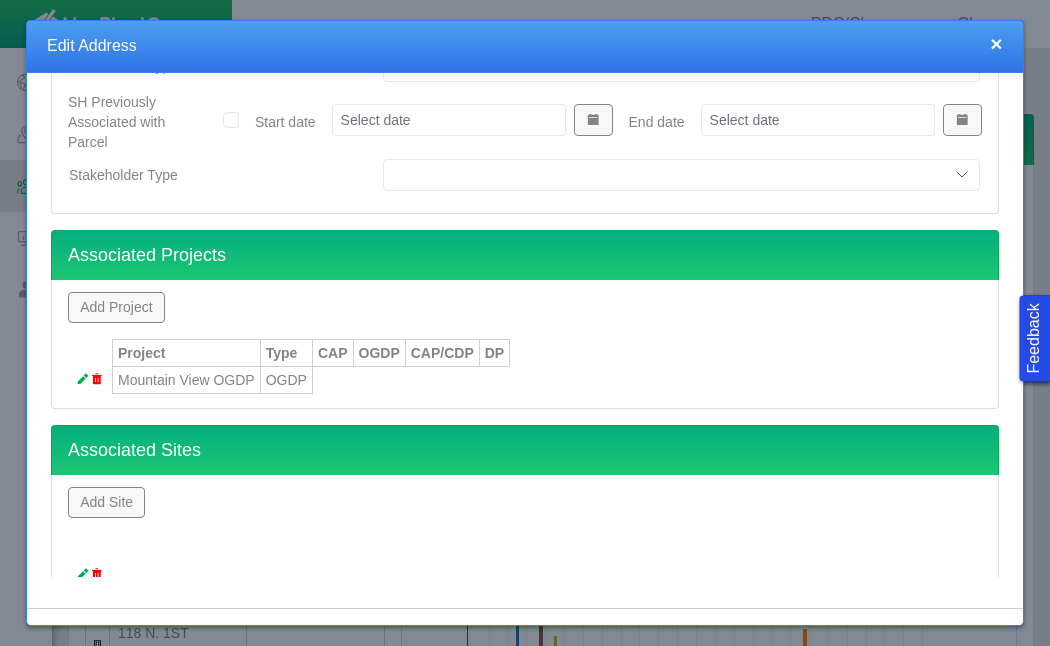scroll, scrollTop: 586, scrollLeft: 0, axis: vertical 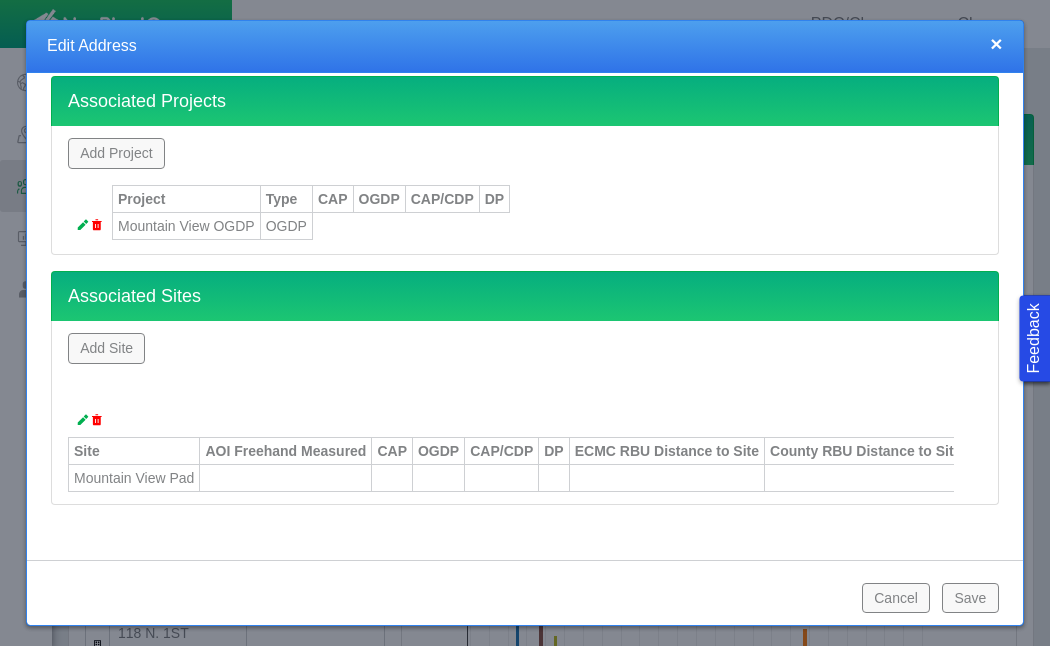click on "Save" at bounding box center [970, 598] 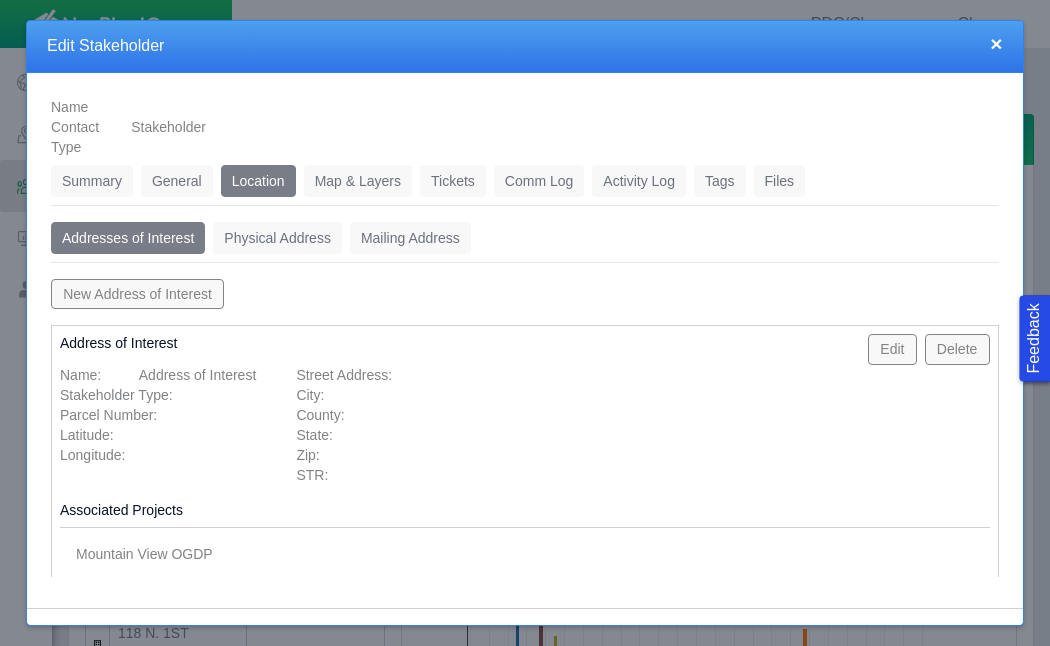 click on "Tickets" at bounding box center [453, 181] 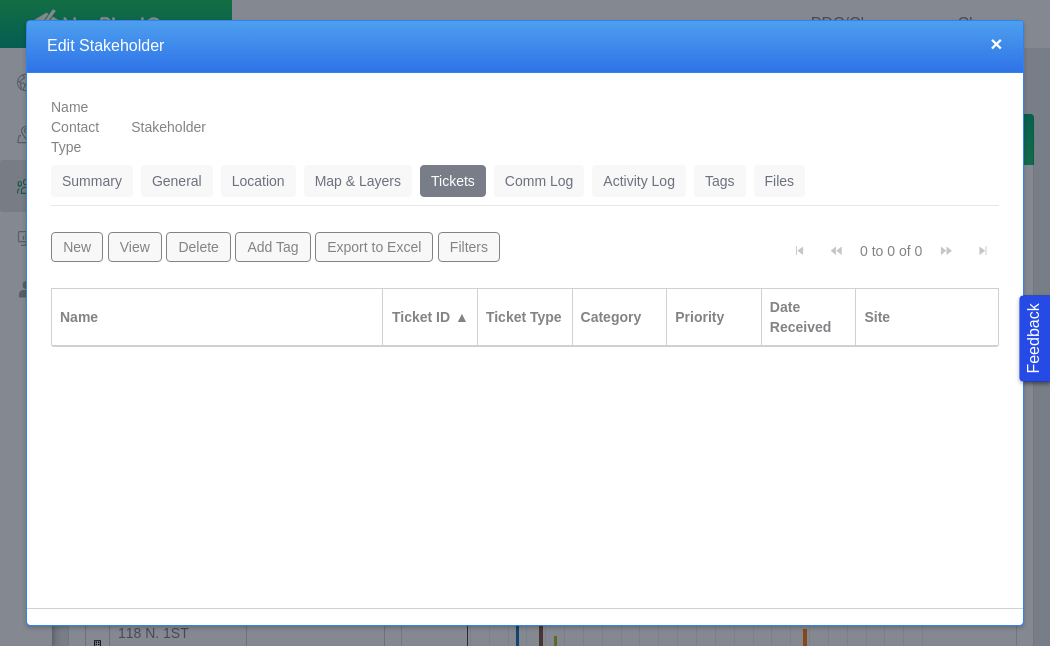 click on "New" at bounding box center [77, 247] 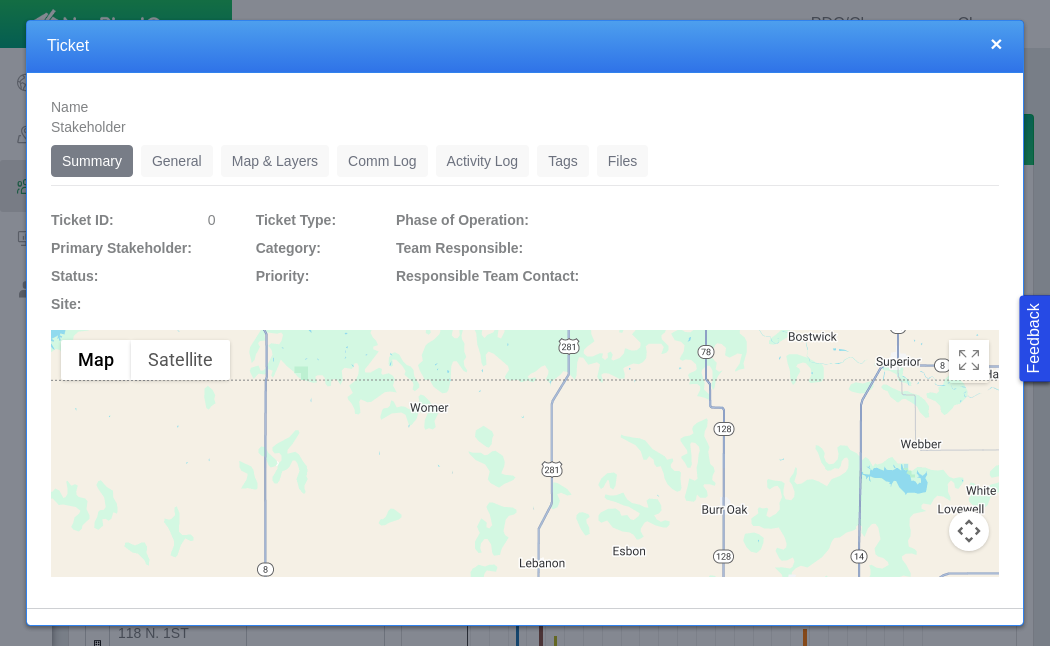 click on "General" at bounding box center (177, 161) 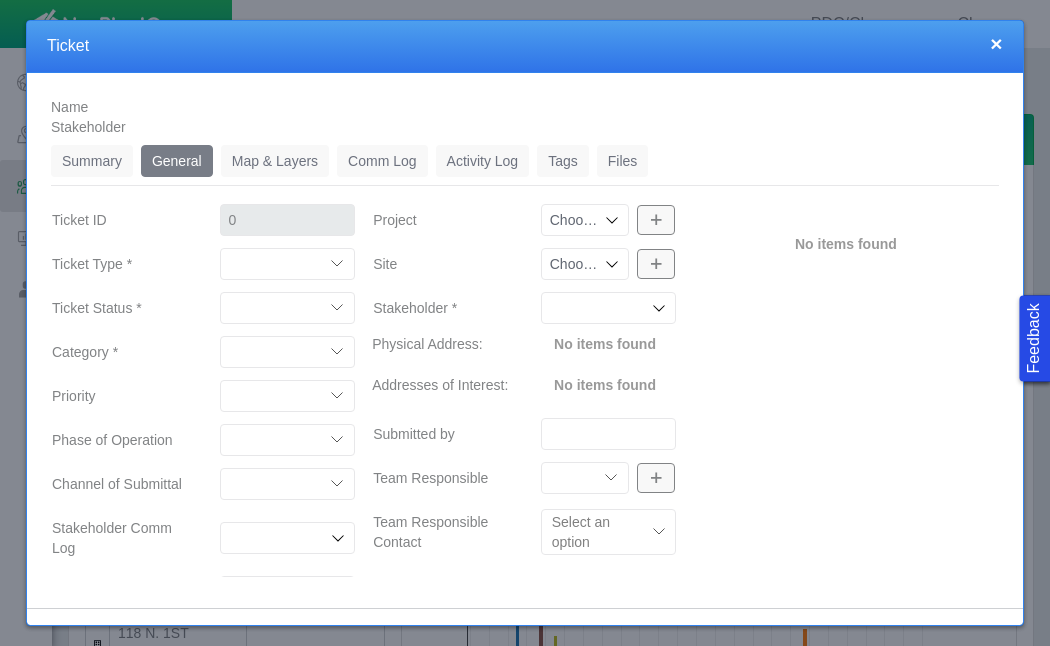click on "Compliment Grievance Grievance Non-Op Information" at bounding box center [288, 264] 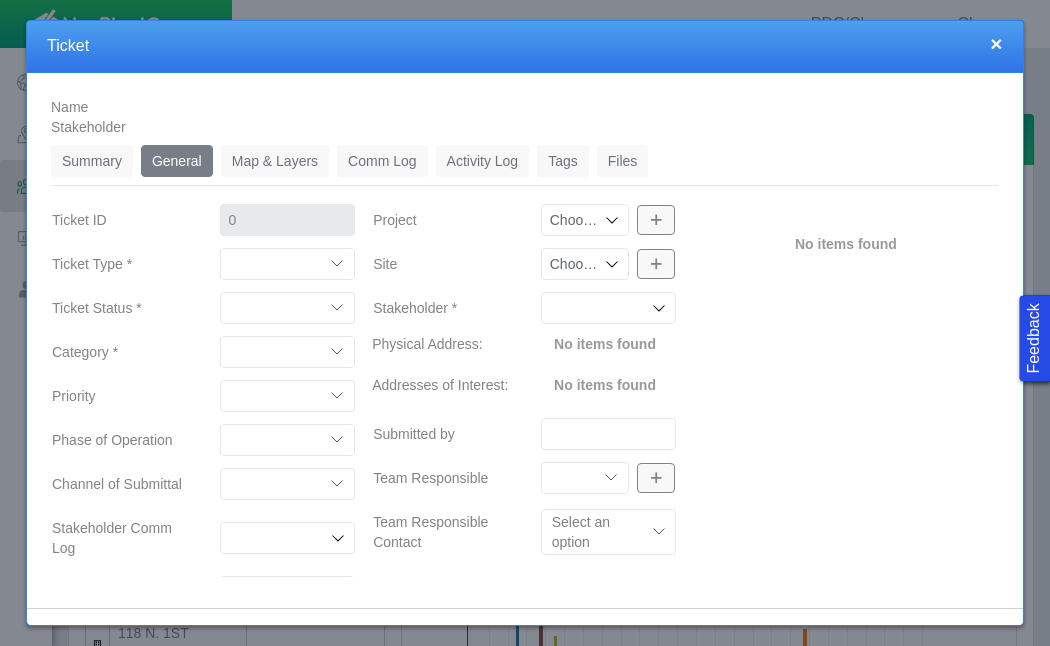 click on "Closed (resolved) Closed (unreasonable) Closed (unresolved) Open (assigned) Open (unassigned)" at bounding box center [288, 308] 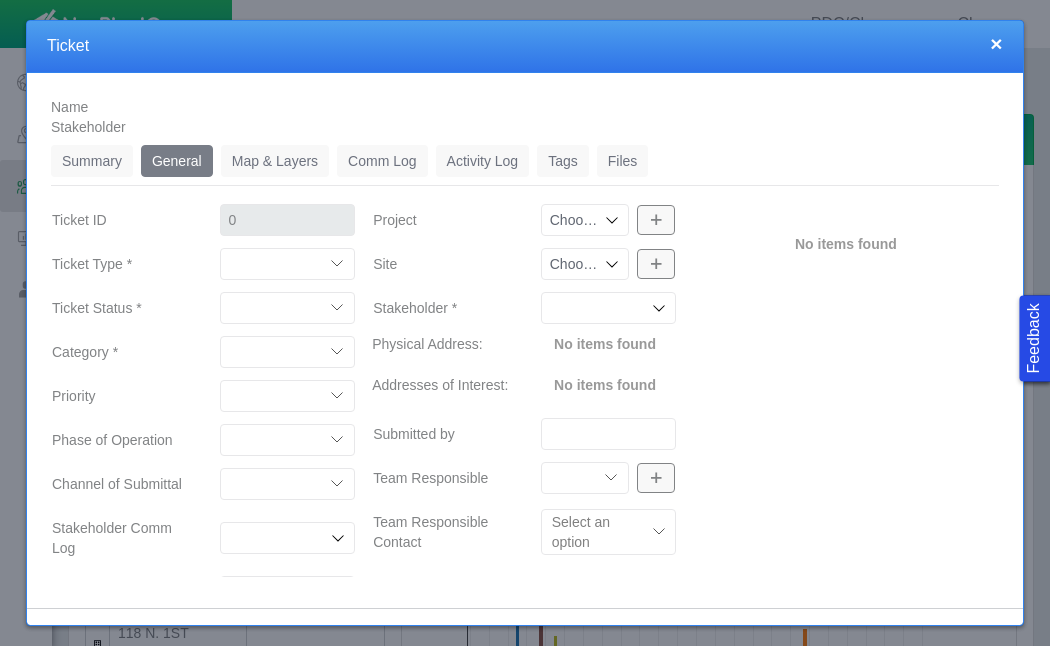 click on "Access Aesthetics Ag/Crops Air Quality Claims Clean-up/Remediation Communication Dust Emergency Emissions Environmental Equipment Flaring Gate/Fence Haul Route Health Leasing Letter of Support Light Line Locate Livestock Meeting Attendance Meeting Attendance Not Invited Mineral Land Pooling Mud Tracking Noise Odor Ownership/Royalties Permitting Property Damage Property Value Proximity Reclamation Safety Schedule School Shocks Signage Soil Sampling Spill Traffic/Rules of the Road Vibrations Water Quality" at bounding box center [288, 352] 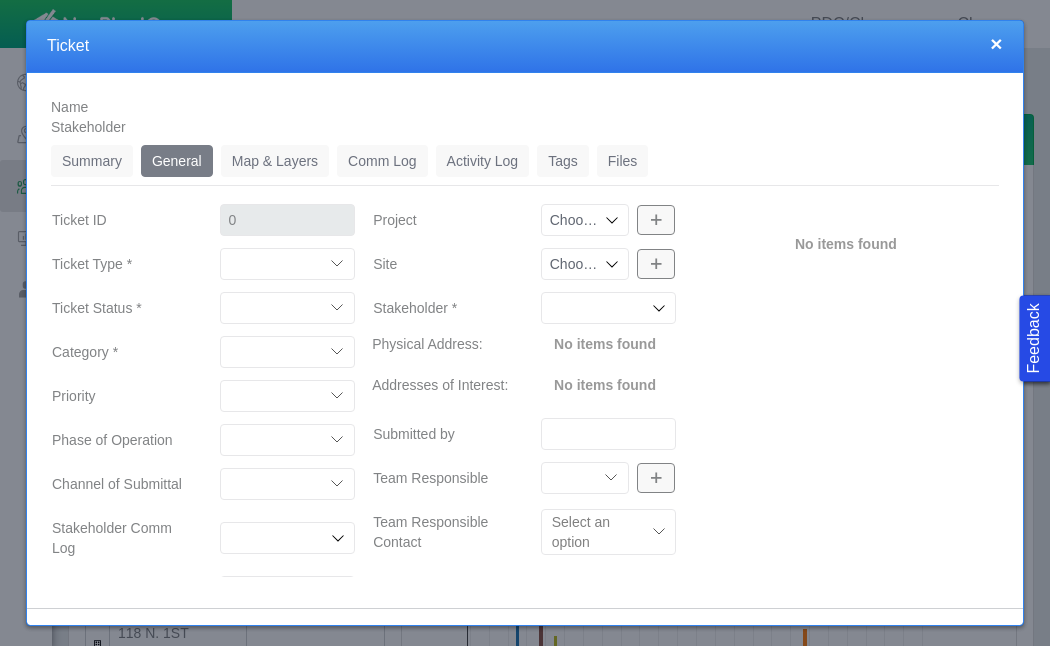 click on "Priority" at bounding box center [120, 396] 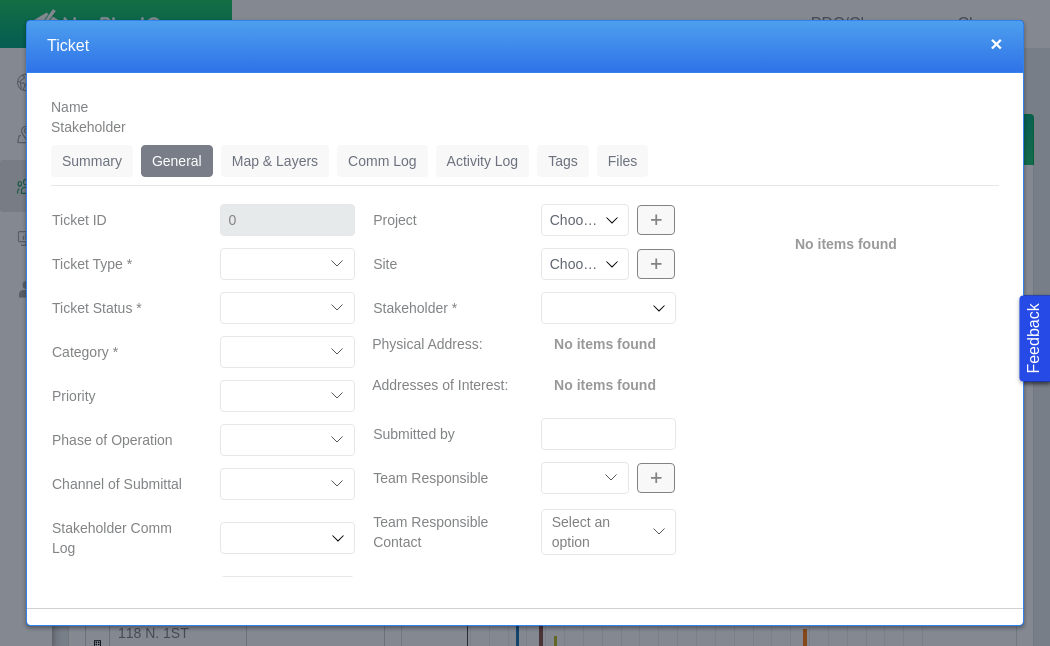 click on "High Medium Low" at bounding box center (288, 396) 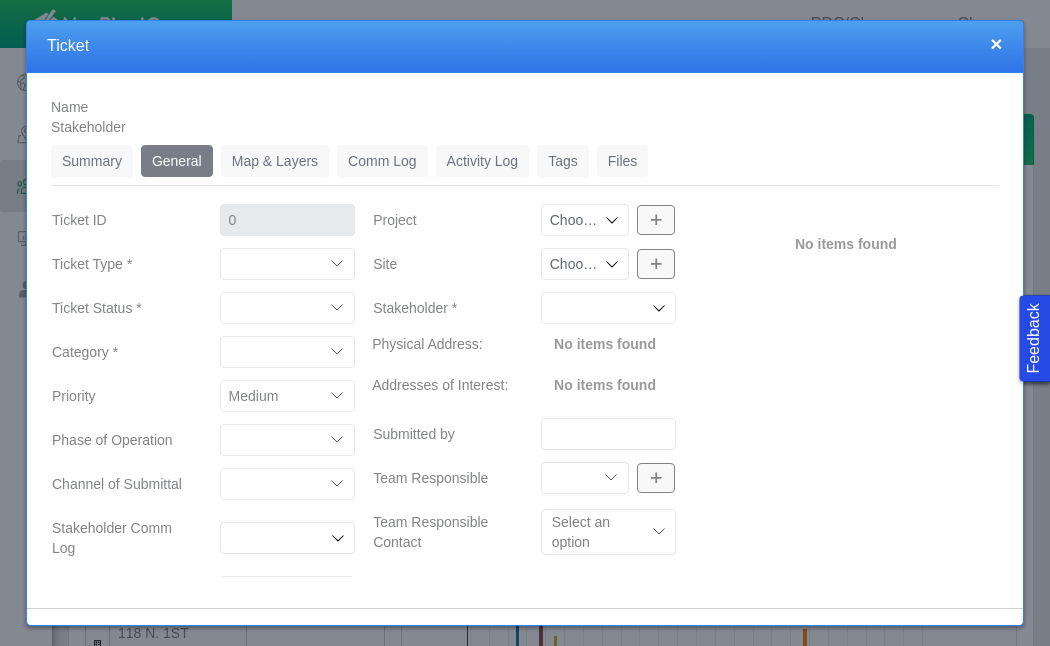 click on "Completions Drilling Production Reclamation Planning/Permitting Workover P&A Unknown Leasing No Longer Pursuing Seismic Multiple Well Incident Construction" at bounding box center (288, 440) 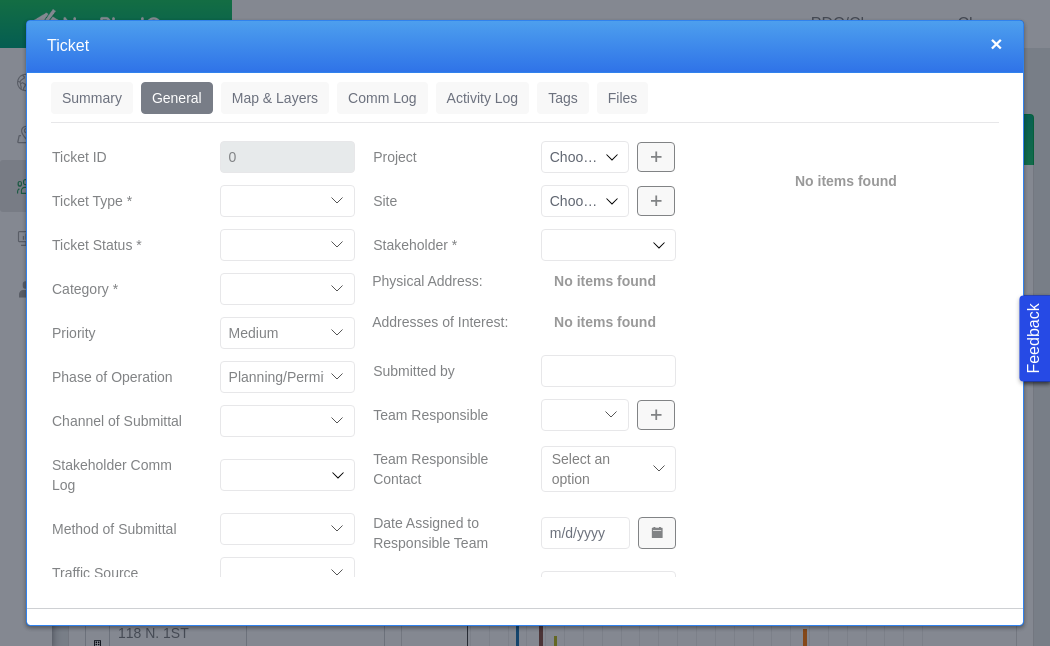 scroll, scrollTop: 76, scrollLeft: 0, axis: vertical 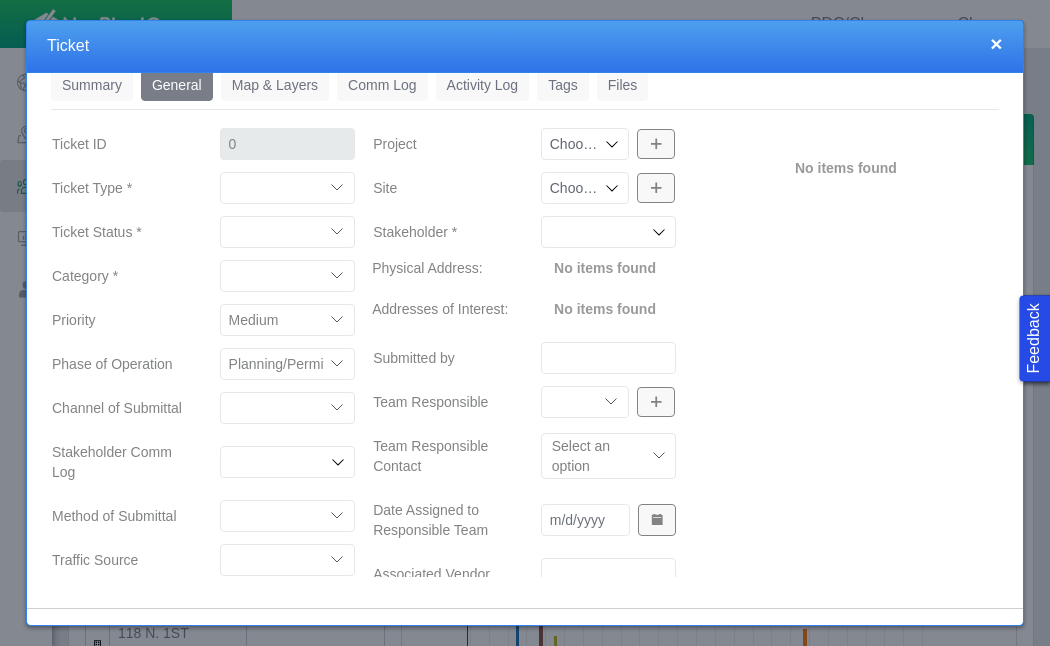 click on "ECMC Community Relations LGD Website/Microsite HSE Local Elected Official Surface Land Regulatory/Permitting Geology Asset Team Mineral Land Unknown Field Monitoring Room Proactive Engagement Vendor Employee" at bounding box center (288, 408) 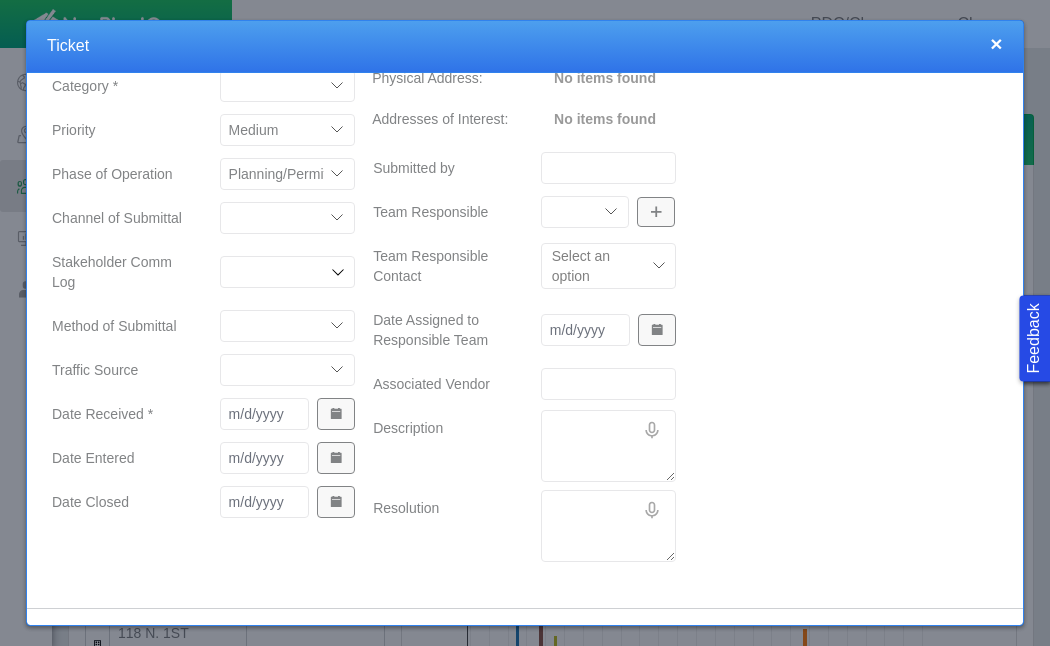 scroll, scrollTop: 283, scrollLeft: 0, axis: vertical 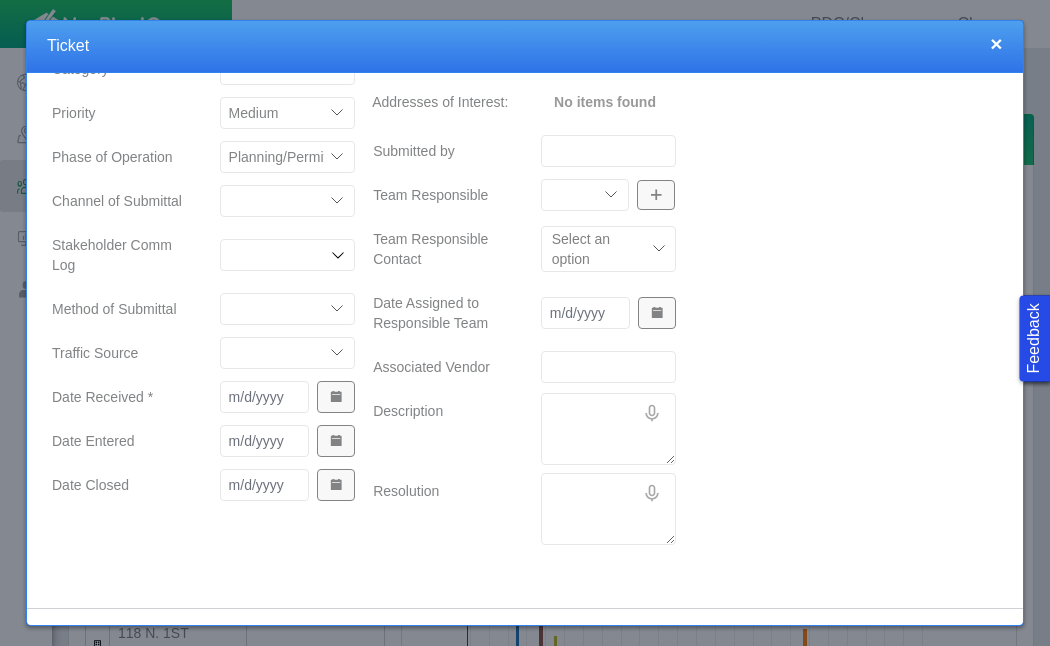 click on "Email In Person Mail Phone" at bounding box center (288, 309) 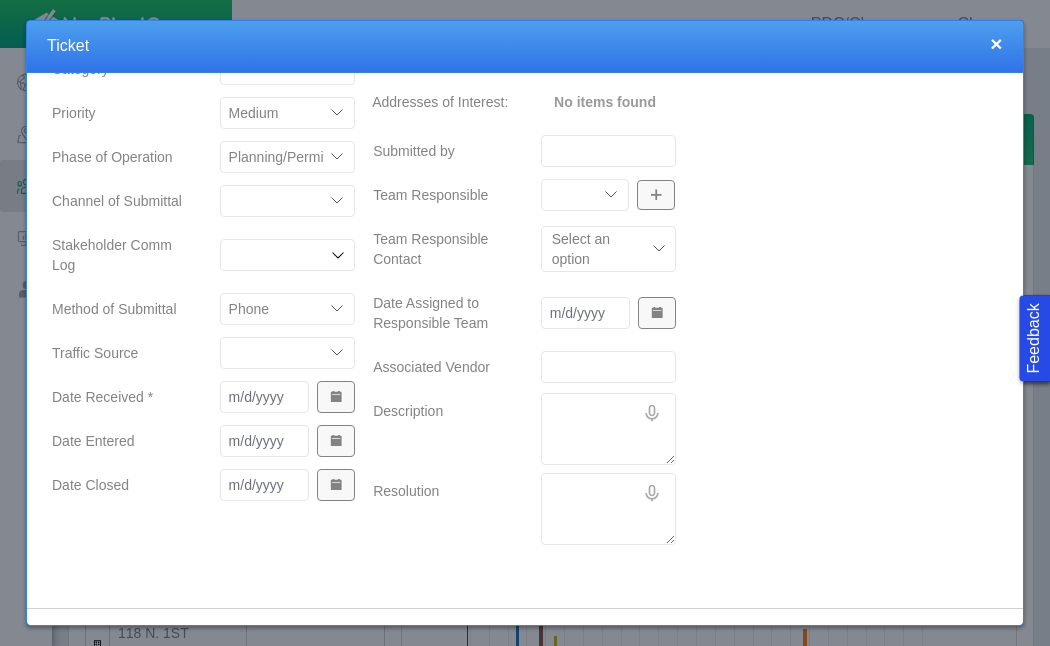 click on "ECMC Proactive Engagement Local Government Website Courtesy Communication Community Meeting Vendor/Contractor Neighbor DM-Workover/P&A Employee Door Hanger N/A DM - Other Response Line Direct Mailer Meeting" at bounding box center [288, 353] 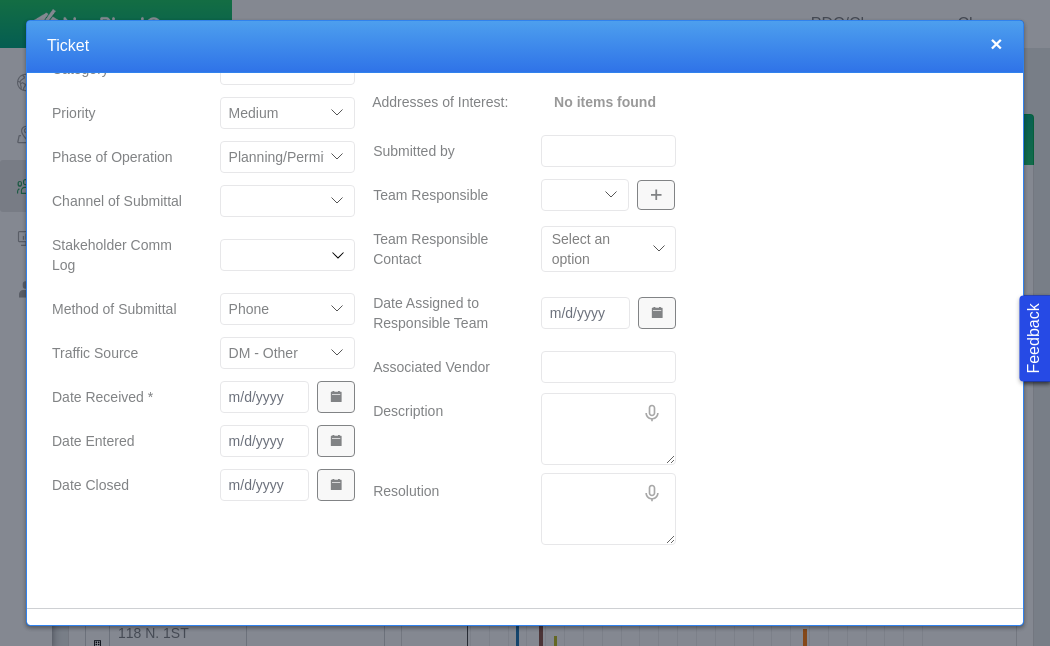 click at bounding box center [336, 397] 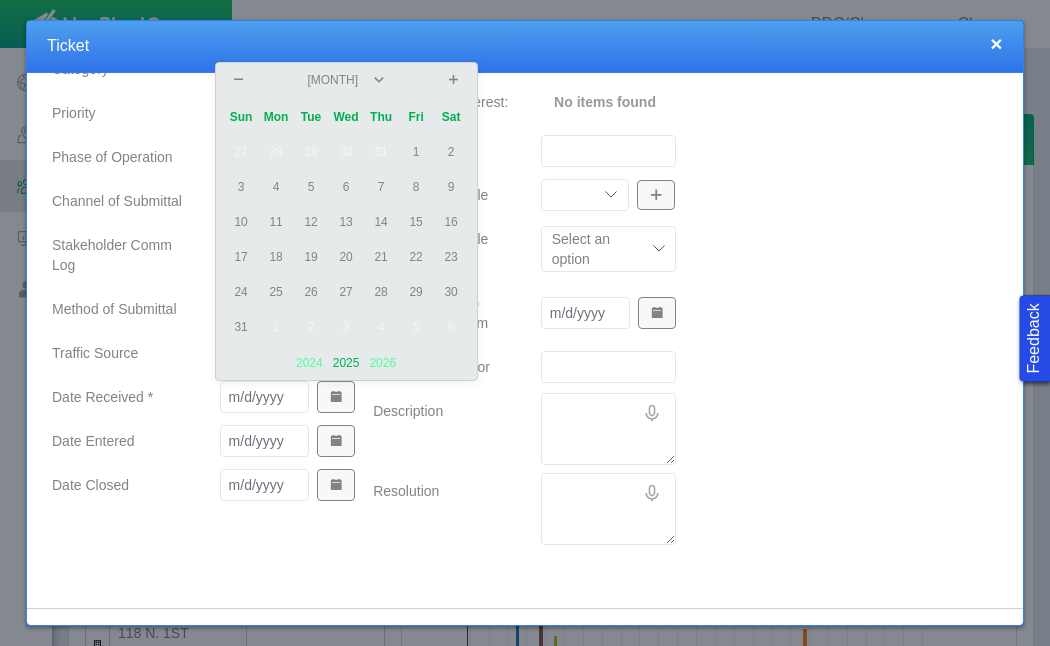click on "1" at bounding box center [416, 152] 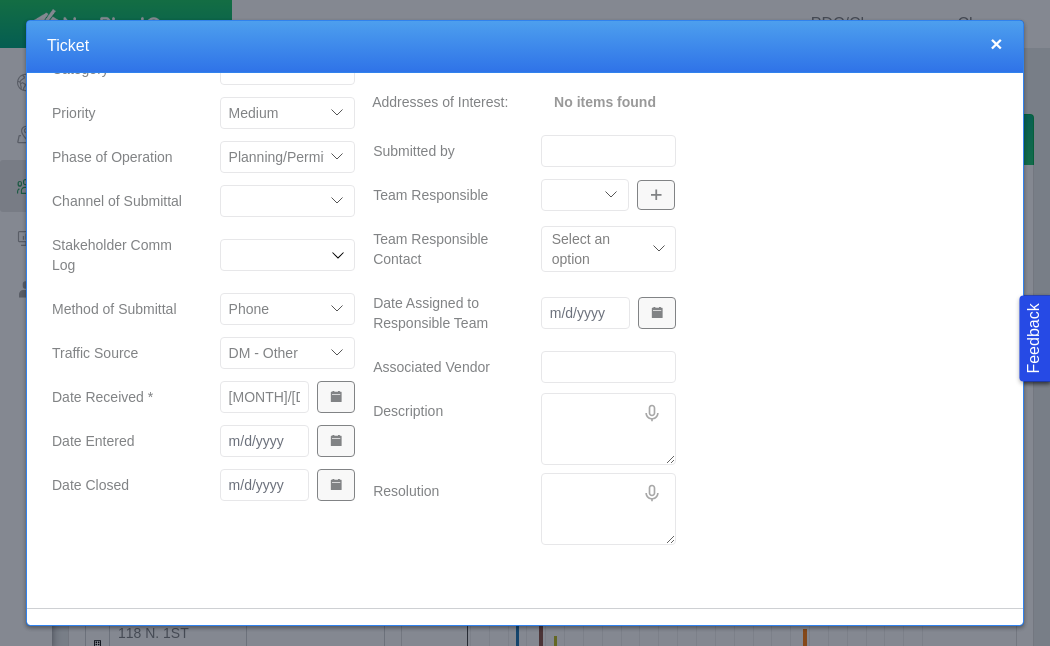 click at bounding box center (336, 441) 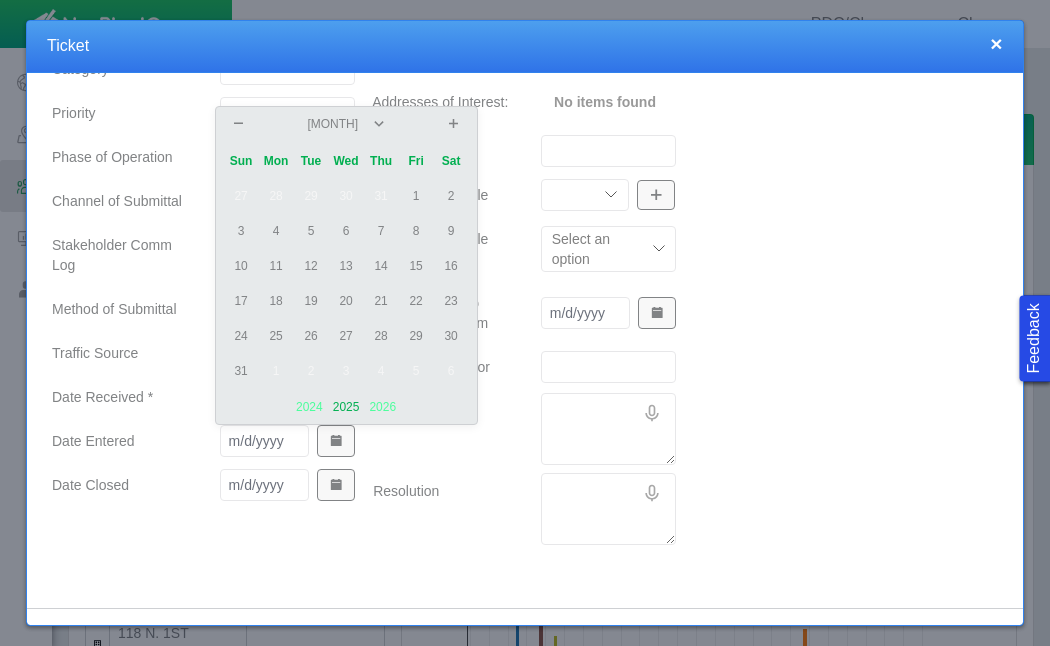 click on "6" at bounding box center (346, 231) 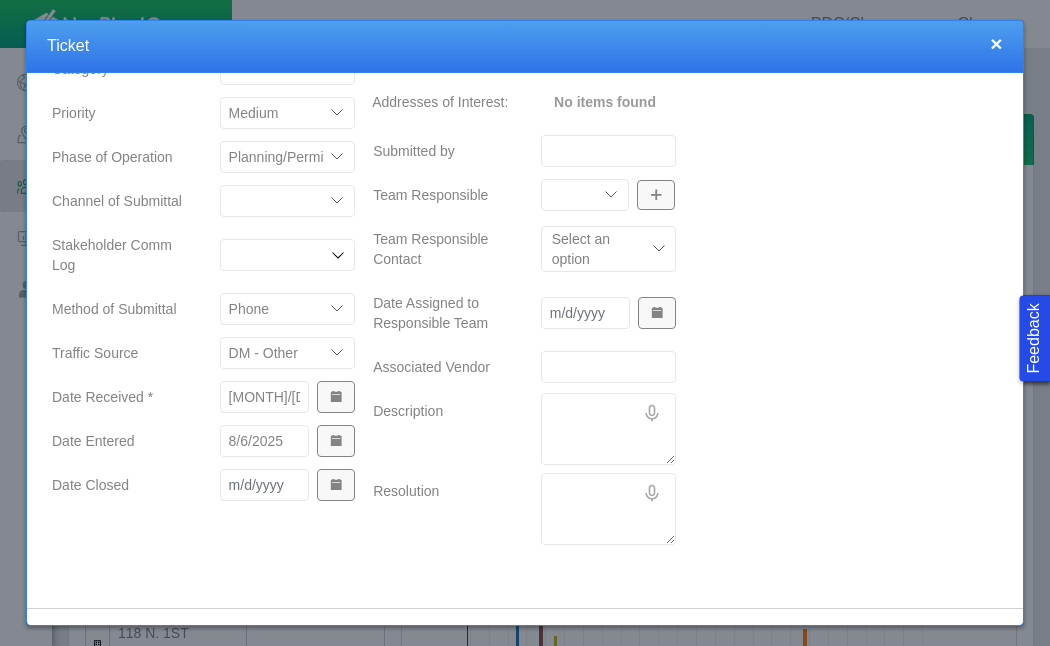 click at bounding box center [336, 485] 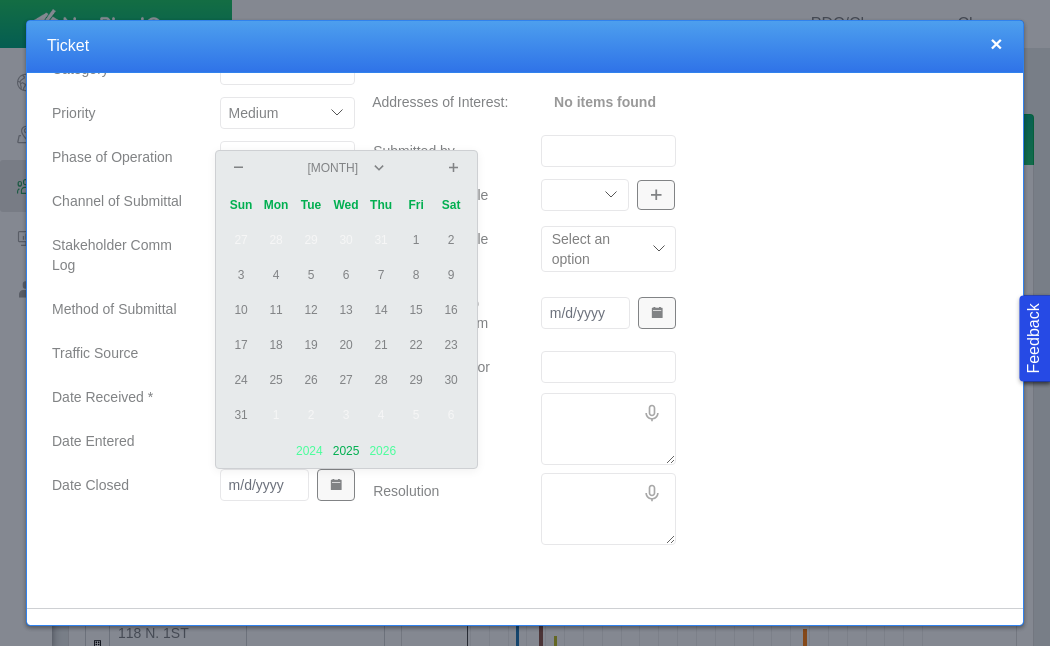 click on "1" at bounding box center [416, 240] 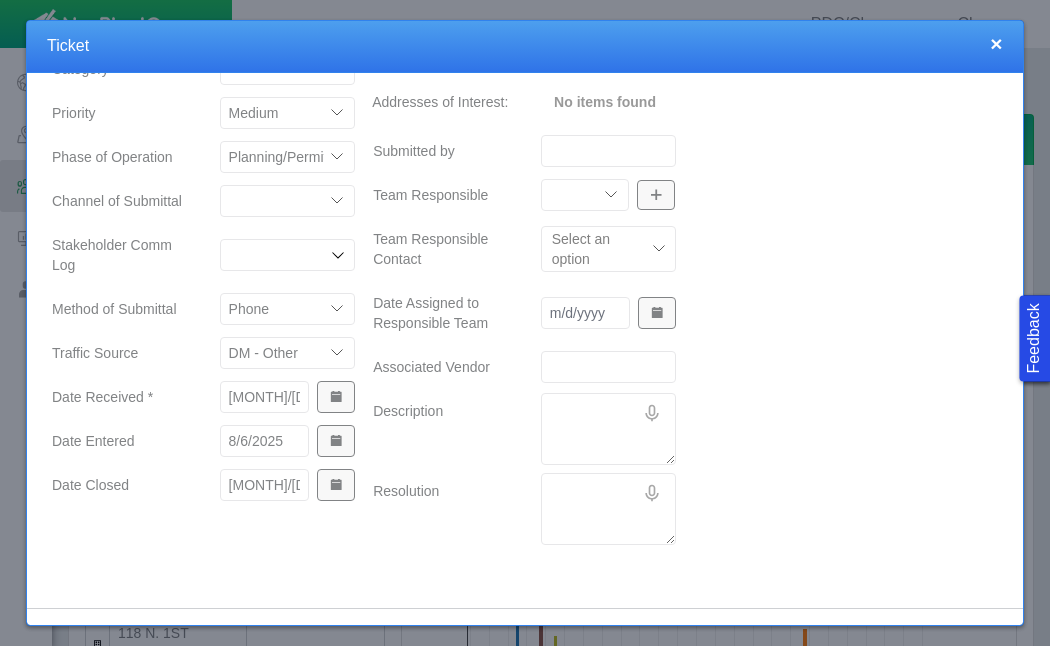 scroll, scrollTop: 0, scrollLeft: 0, axis: both 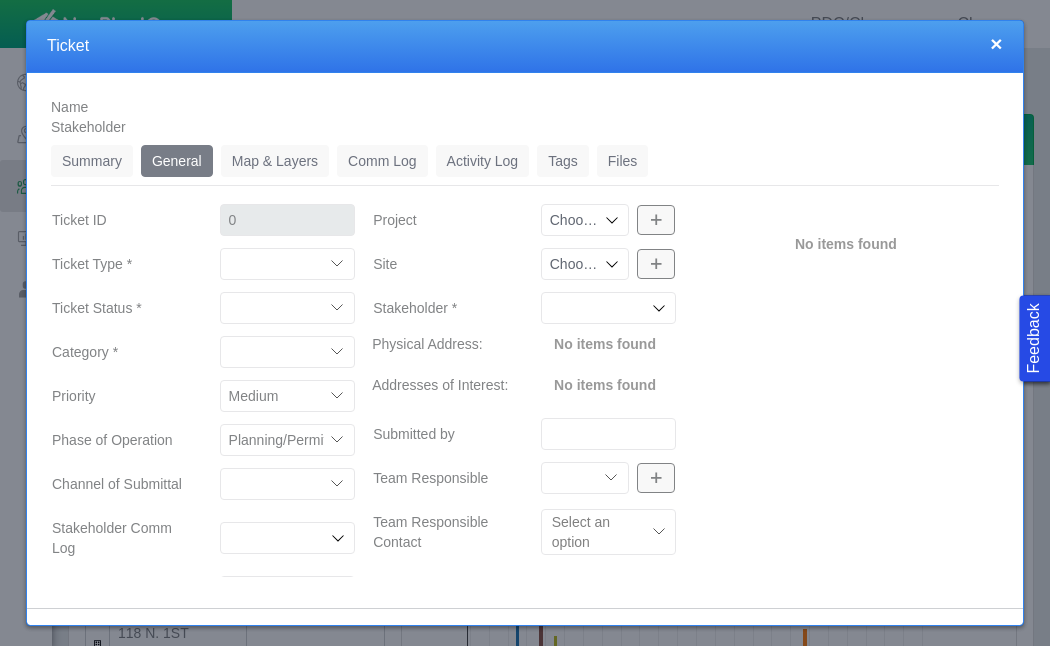 click at bounding box center [612, 219] 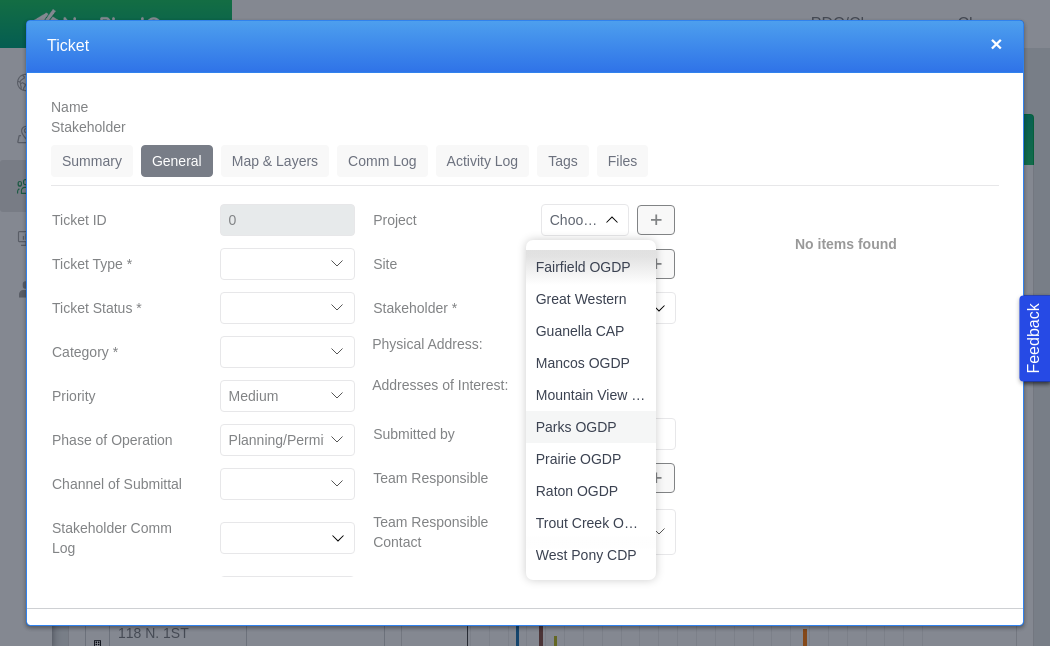 scroll, scrollTop: 64, scrollLeft: 0, axis: vertical 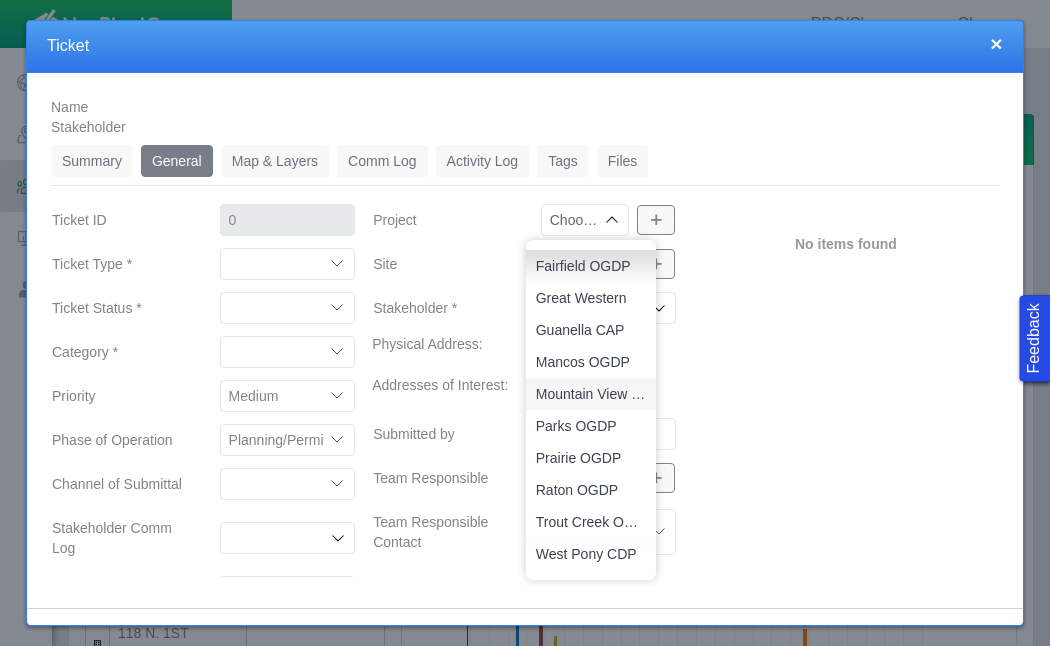 click on "Mountain View OGDP" at bounding box center (591, 394) 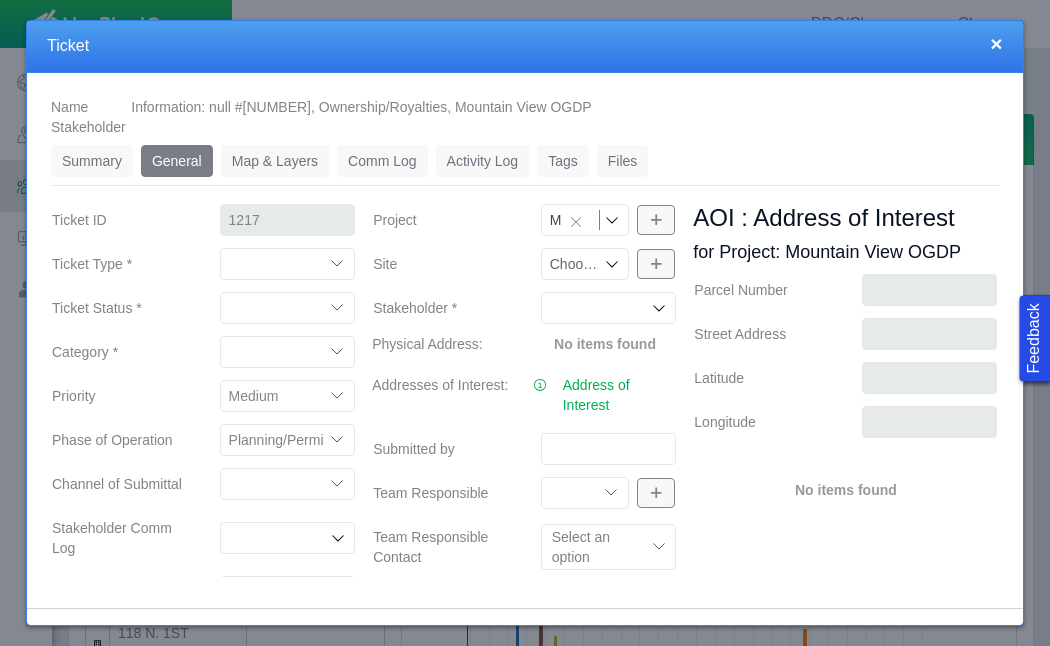 click 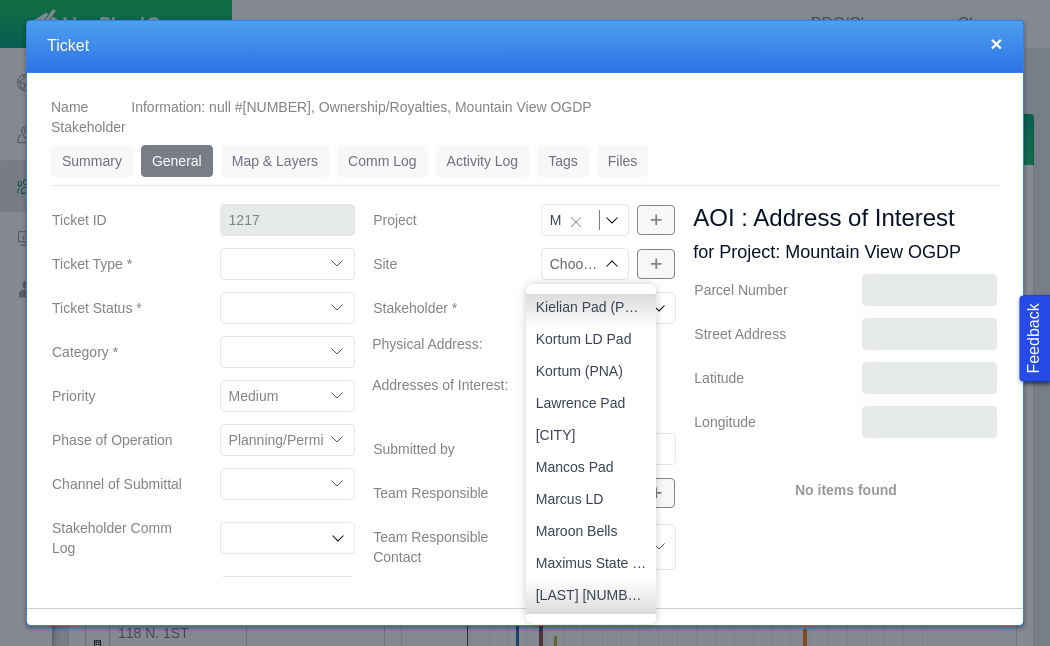 scroll, scrollTop: 1812, scrollLeft: 0, axis: vertical 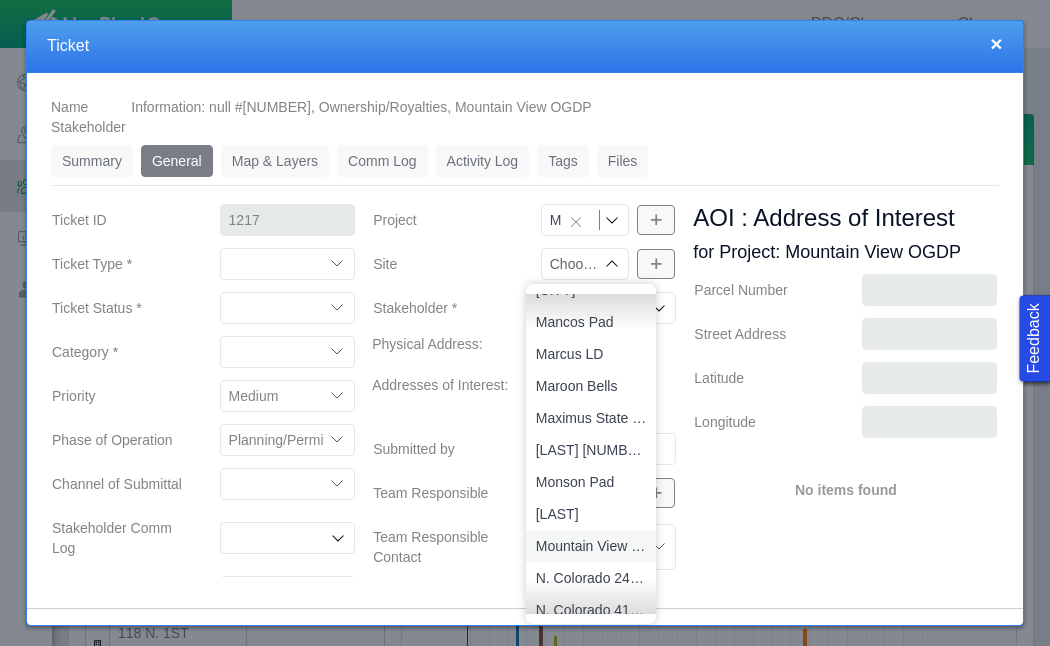 click on "Mountain View Pad" at bounding box center [591, 546] 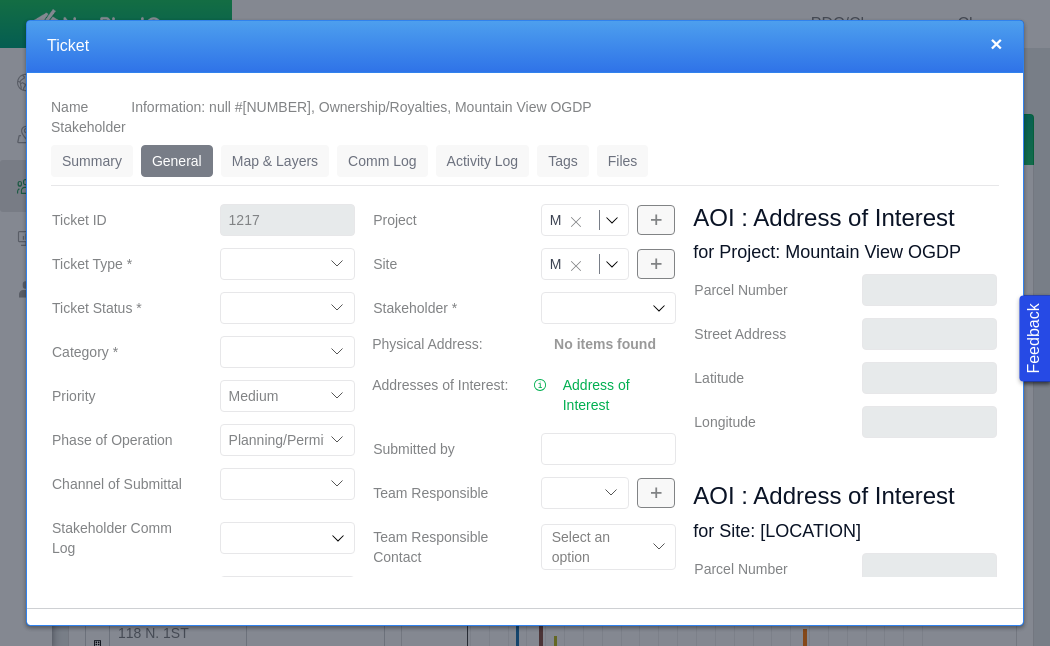 click on "No items found" at bounding box center (605, 354) 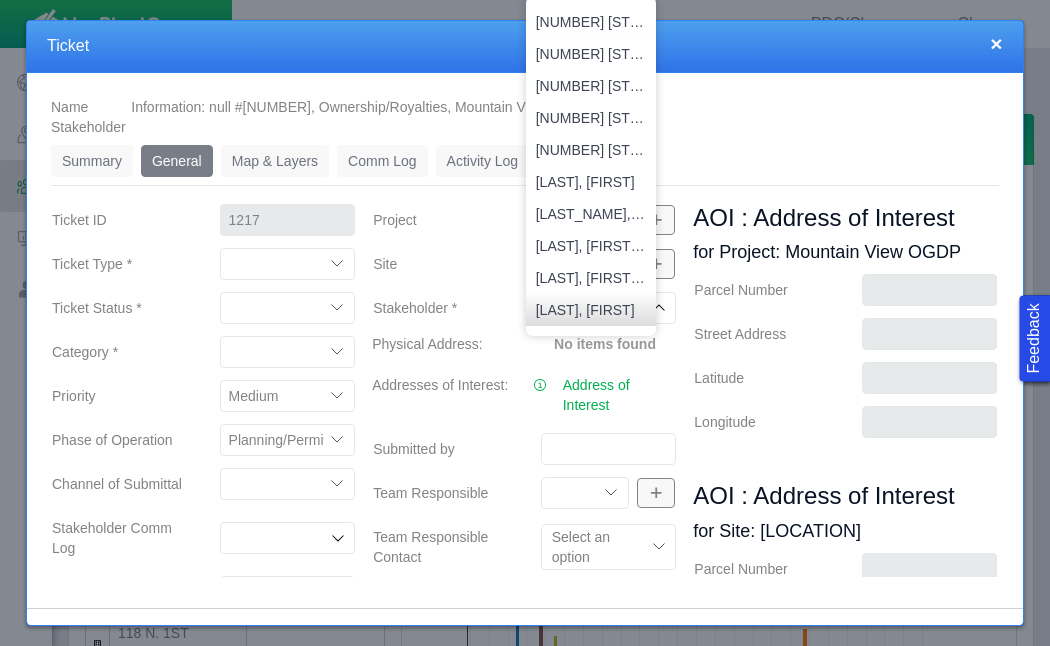 click on "AOI : Address of Interest for Project: Mountain View OGDP Parcel Number Street Address Latitude Longitude AOI : Address of Interest for Site: Mountain View Pad Parcel Number Street Address Latitude Longitude AOI Freehand Measured RBU Distance to Site Physical Freehand Measured RBU Distance to Site ECMC RBU Distance to Site Address within 2000 ft Address within 4000 ft County RBU Distance to Site Address within 2640 ft" at bounding box center [845, 646] 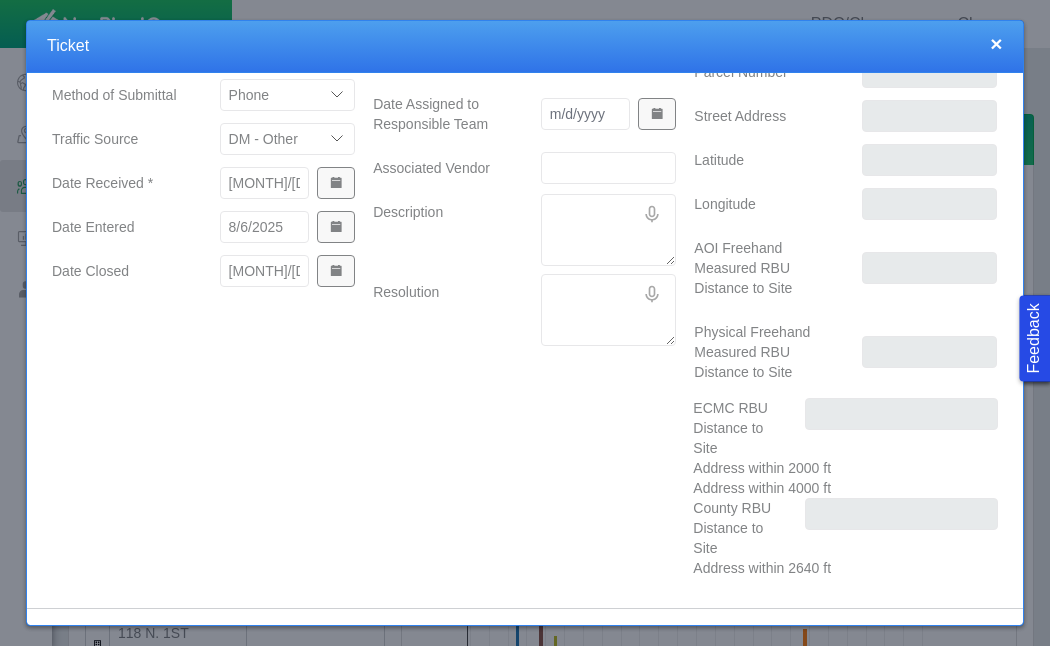 scroll, scrollTop: 498, scrollLeft: 0, axis: vertical 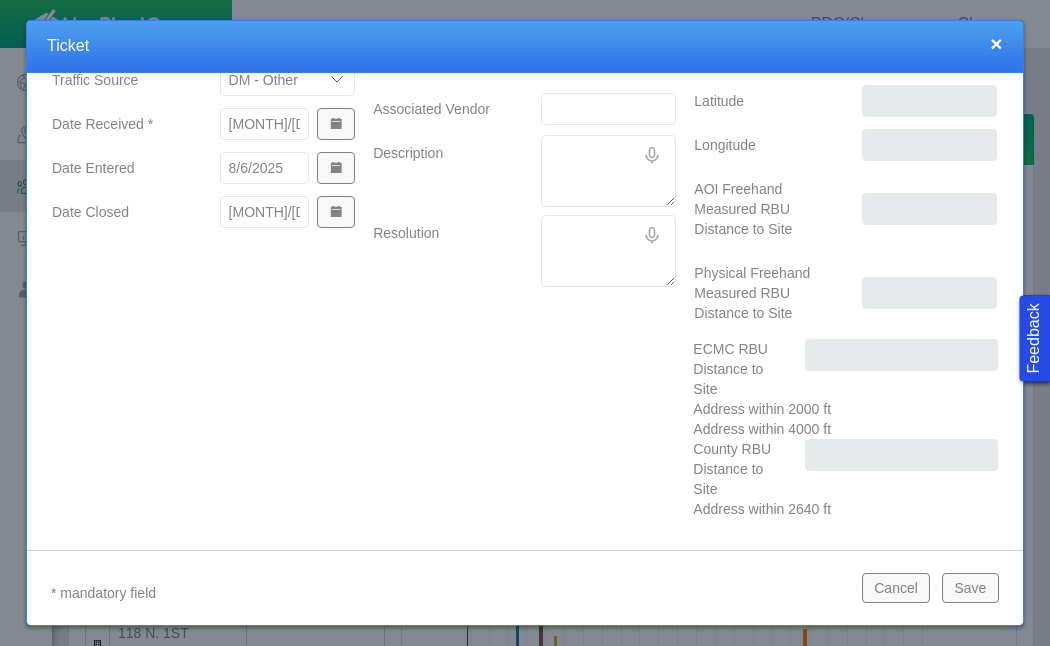 click on "Save" at bounding box center [970, 588] 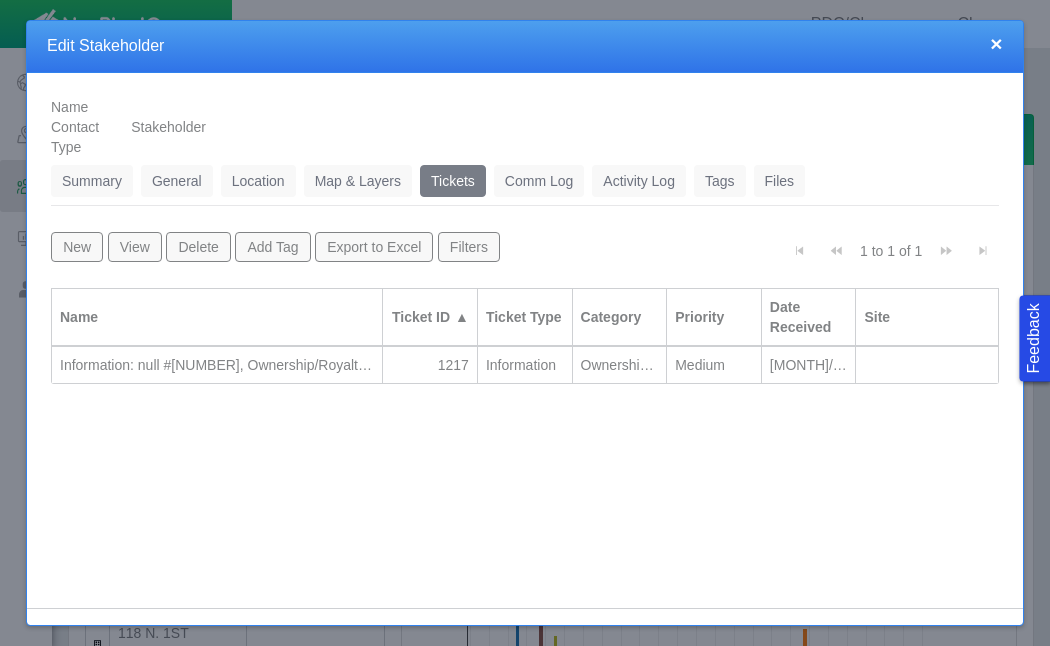 scroll, scrollTop: 48, scrollLeft: 0, axis: vertical 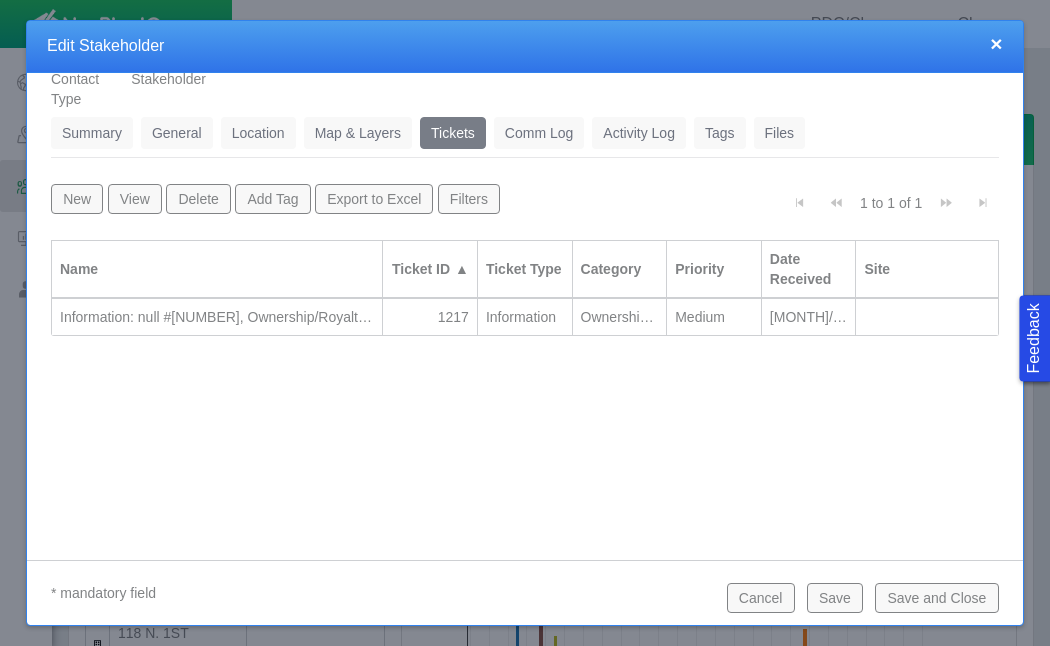 click on "Save" at bounding box center (835, 598) 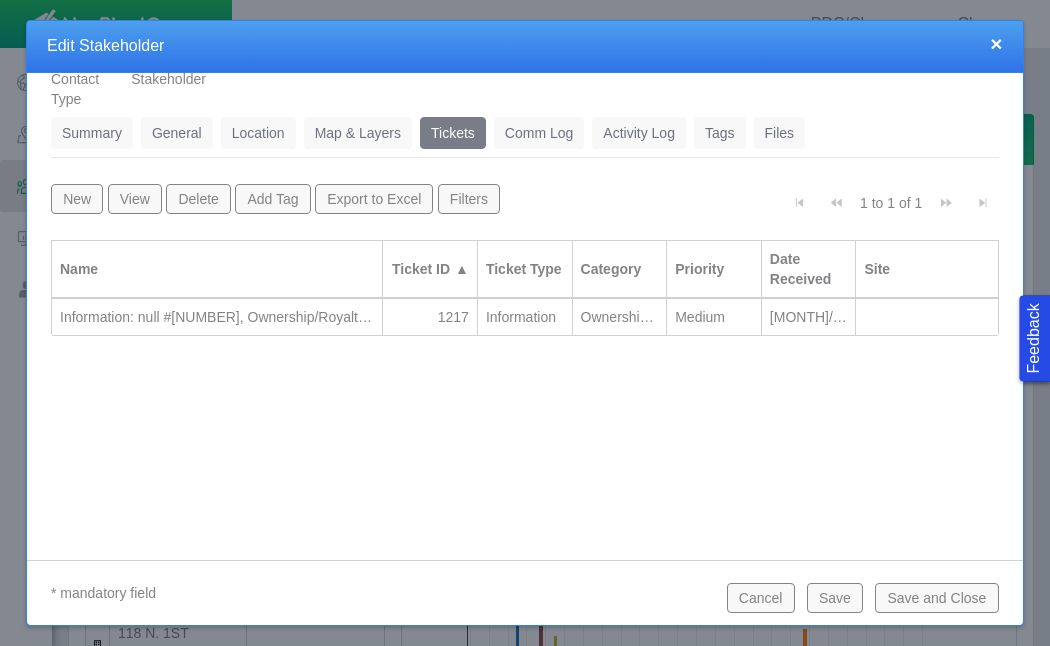 click on "Information: null #[NUMBER], Ownership/Royalties, Mountain View OGDP" at bounding box center (217, 317) 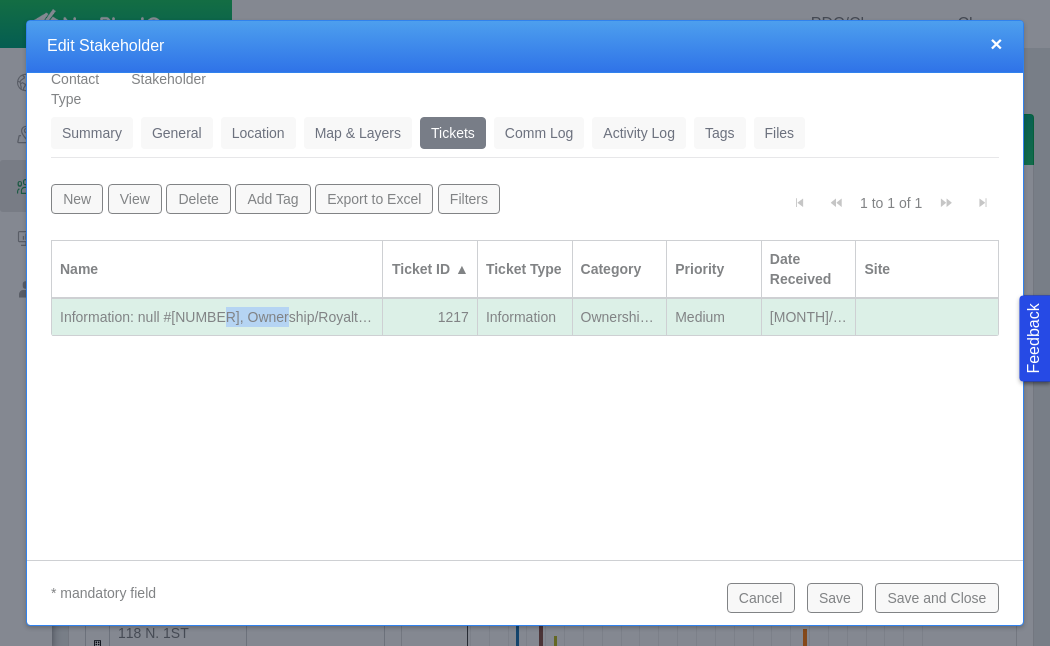 click on "Information: null #[NUMBER], Ownership/Royalties, Mountain View OGDP" at bounding box center (217, 317) 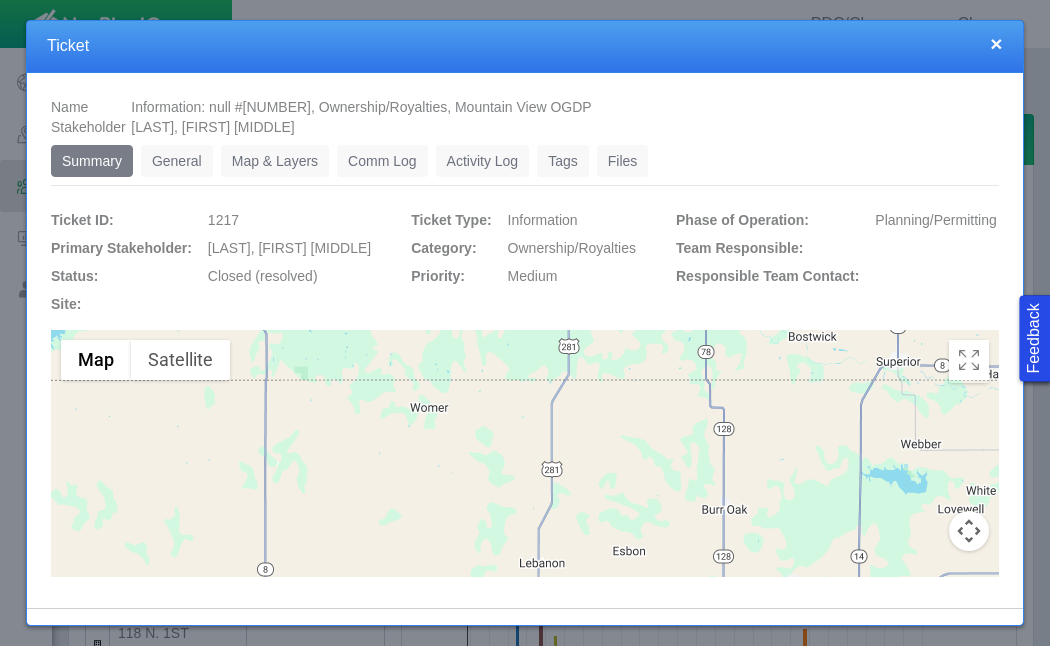 click on "General" at bounding box center (177, 161) 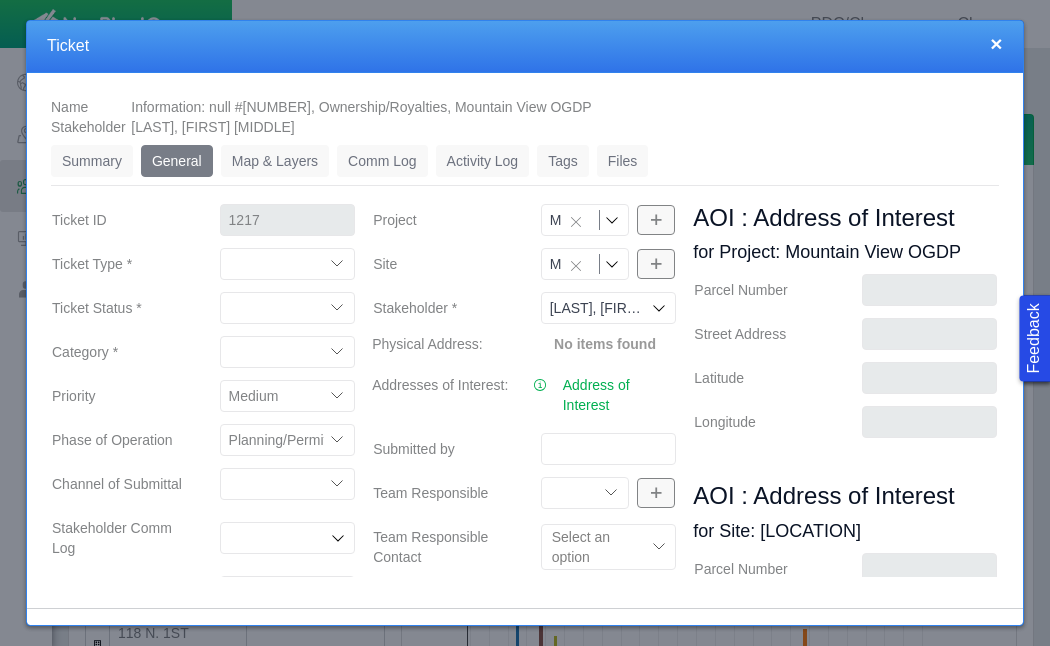 click on "AOI : Address of Interest for Project: Mountain View OGDP Parcel Number Street Address Latitude Longitude AOI : Address of Interest for Site: Mountain View Pad Parcel Number Street Address Latitude Longitude AOI Freehand Measured RBU Distance to Site Physical Freehand Measured RBU Distance to Site ECMC RBU Distance to Site Address within 2000 ft Address within 4000 ft County RBU Distance to Site Address within 2640 ft" at bounding box center (845, 646) 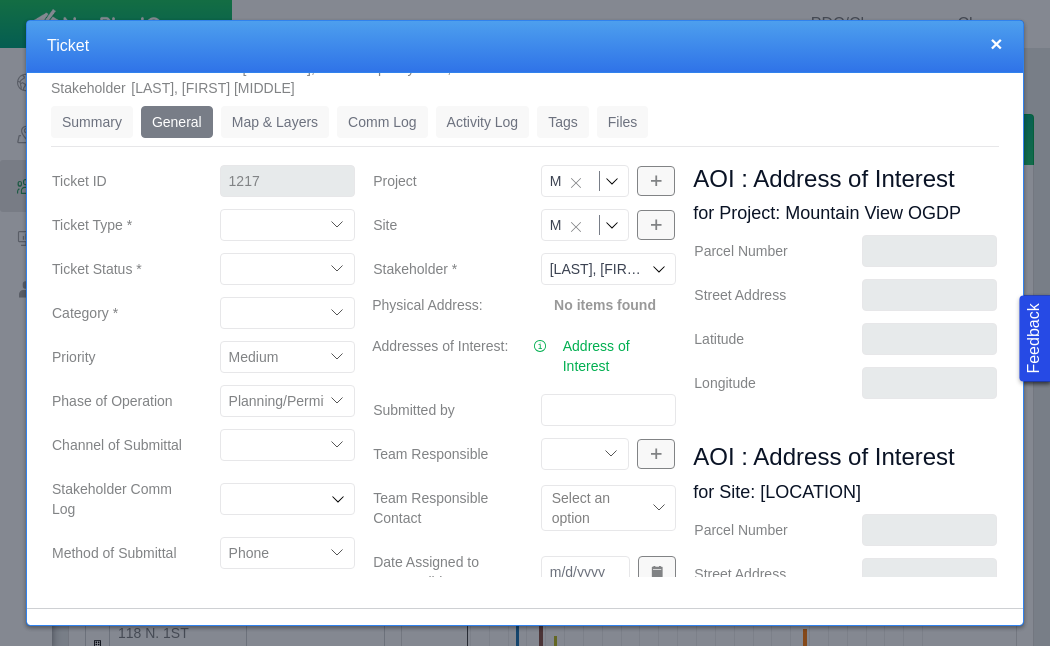 scroll, scrollTop: 403, scrollLeft: 0, axis: vertical 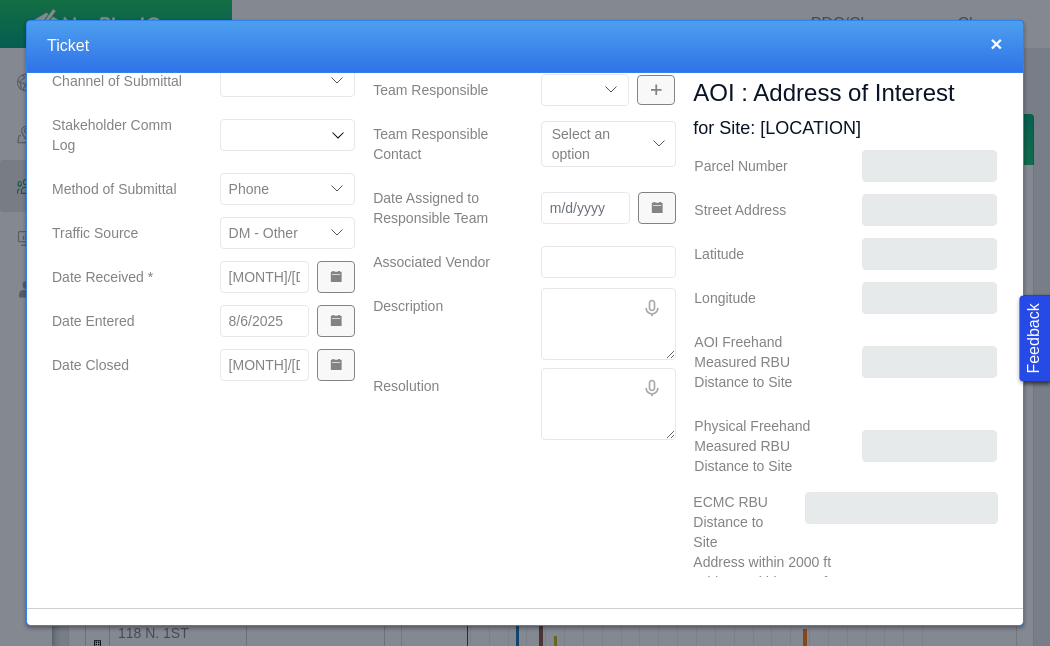 click on "Community Relations Completions Construction Drilling Geology/Exploration Government Affairs HSE Land Admin Mineral Land Ownership Pad Construction Production Reclamation Regulatory/Permitting Royalties Surface Land" at bounding box center (585, 90) 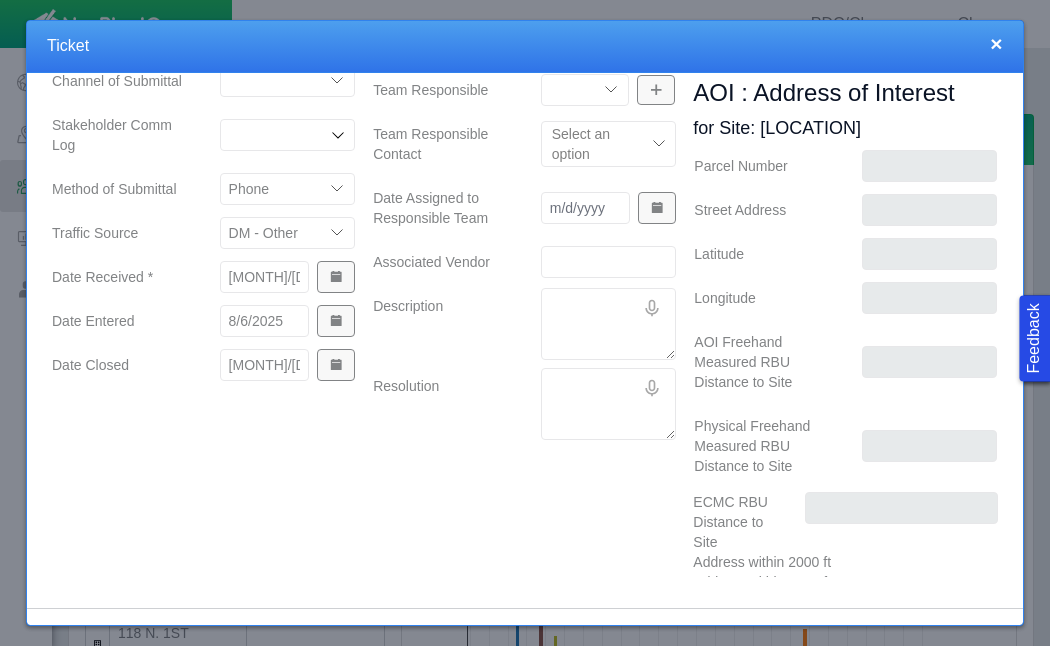 click on "Description" at bounding box center [609, 324] 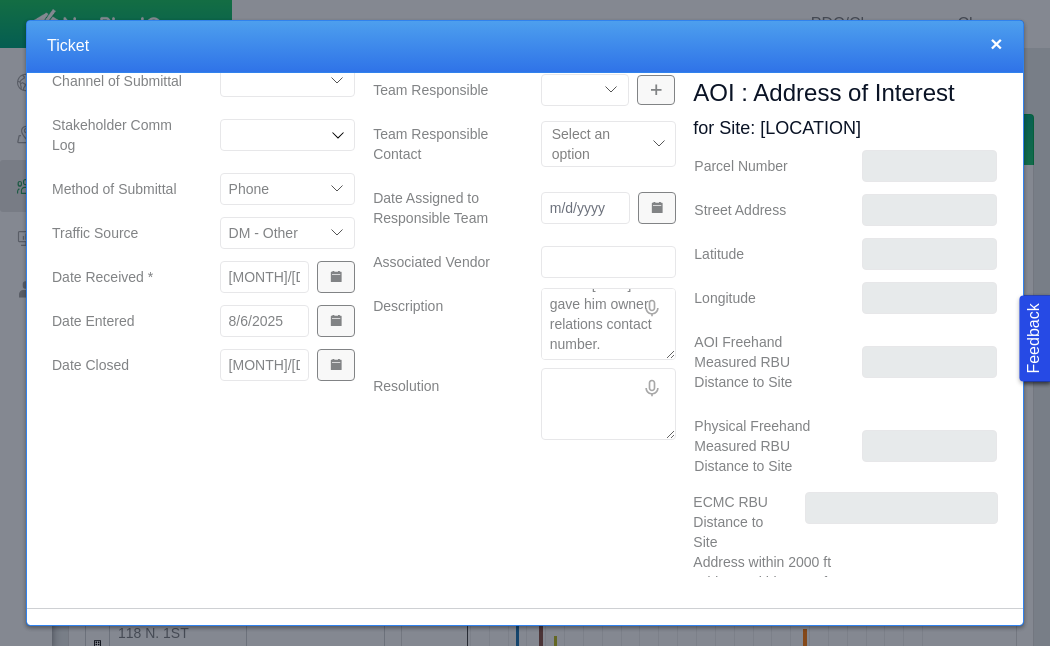scroll, scrollTop: 253, scrollLeft: 0, axis: vertical 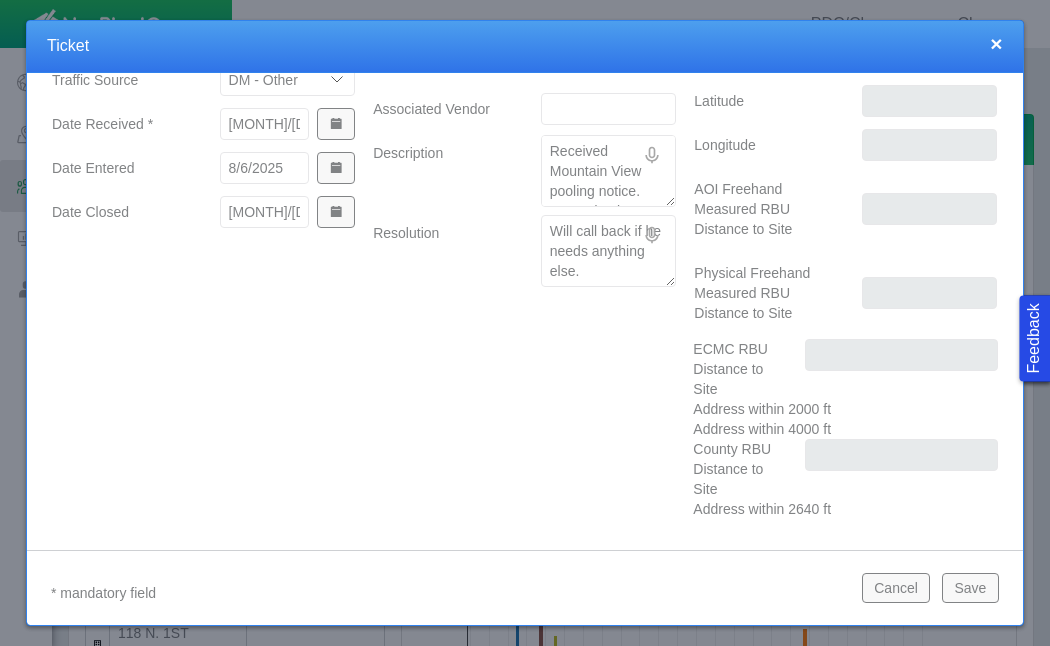 click on "Save" at bounding box center (970, 588) 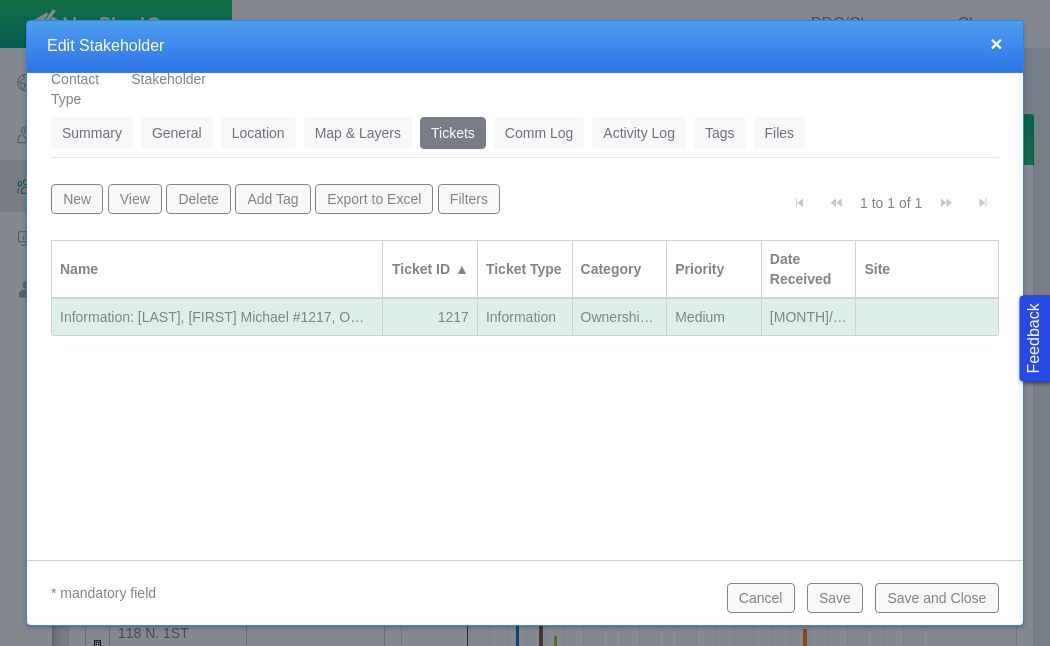 click on "Save and Close" at bounding box center [936, 598] 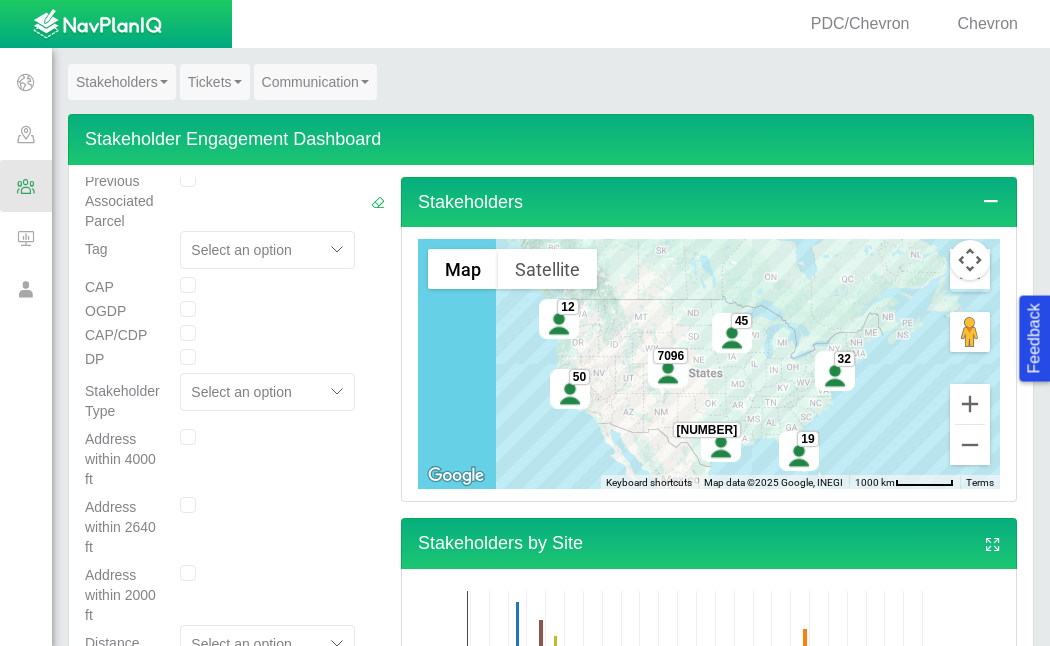 scroll, scrollTop: 0, scrollLeft: 0, axis: both 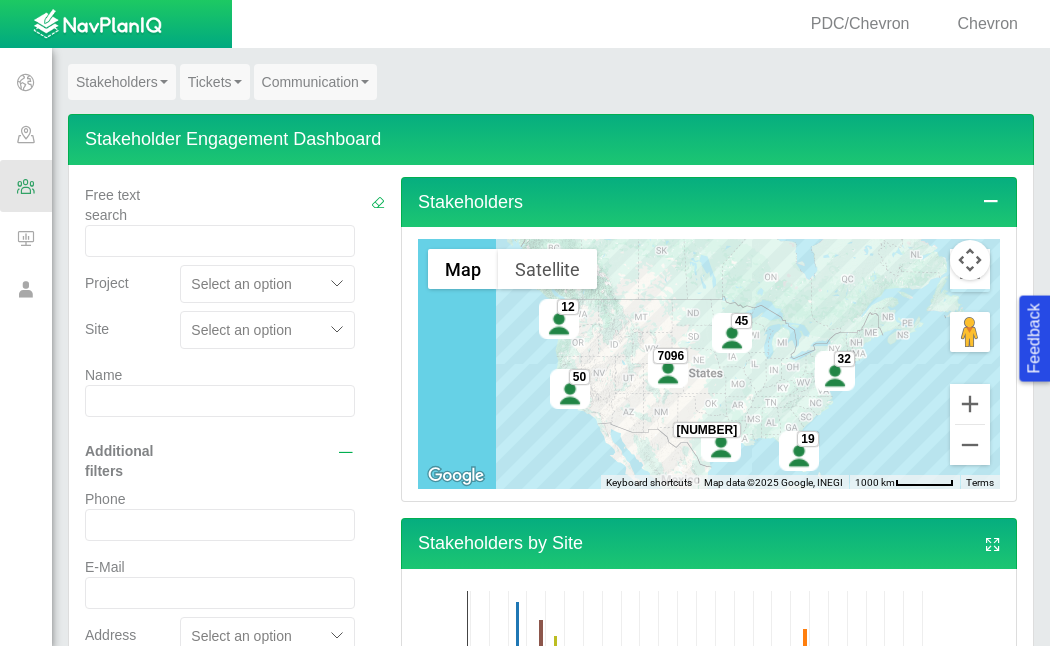 click at bounding box center (220, 401) 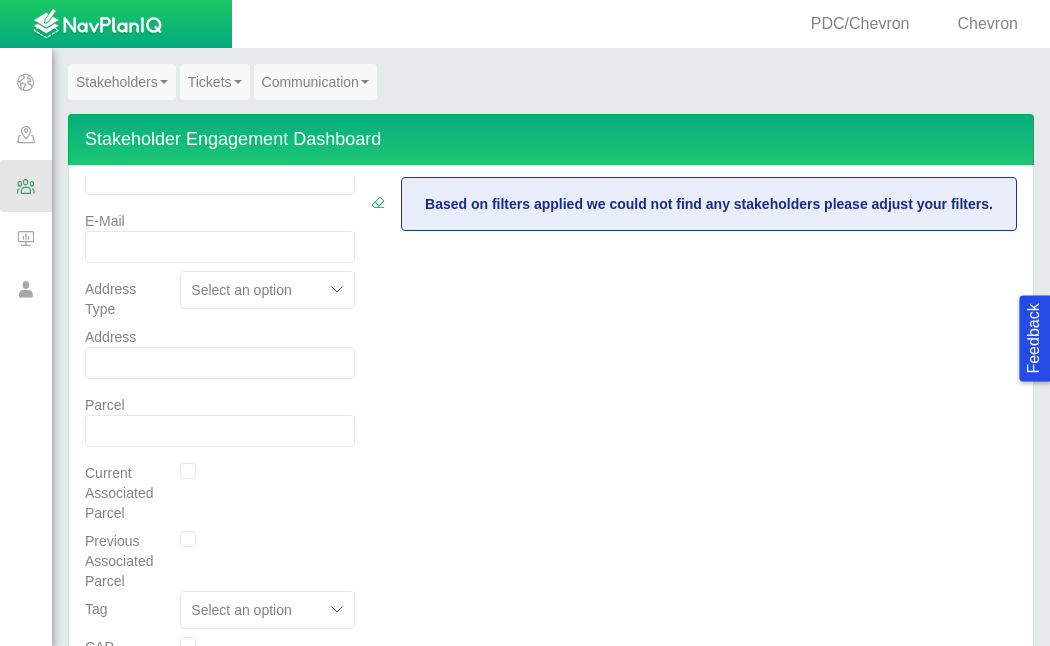 scroll, scrollTop: 0, scrollLeft: 0, axis: both 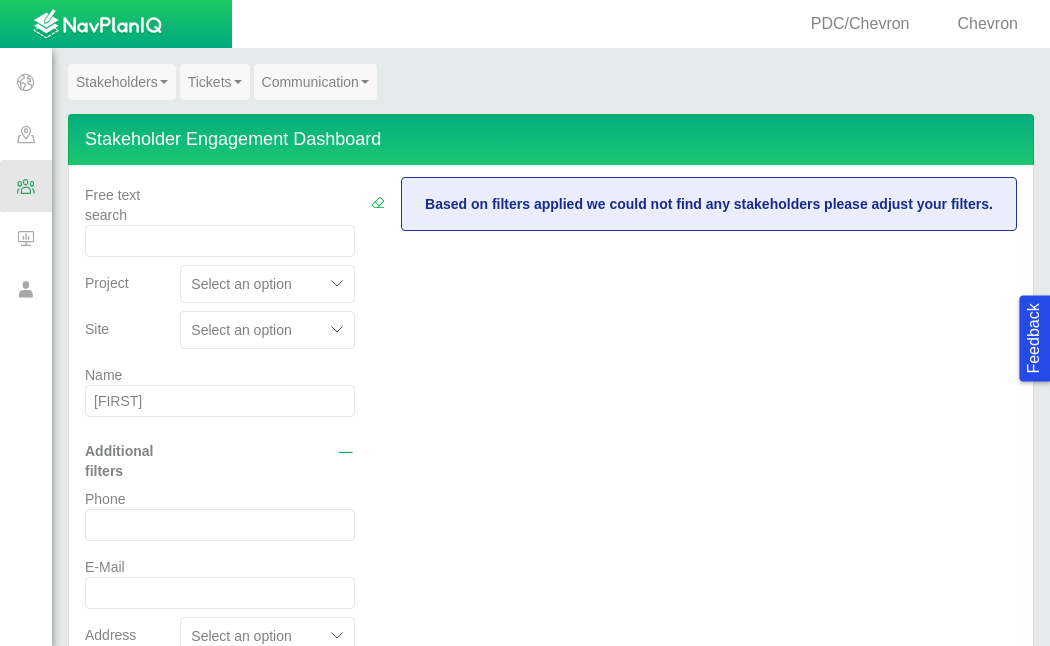 click on "[FIRST]" at bounding box center (220, 401) 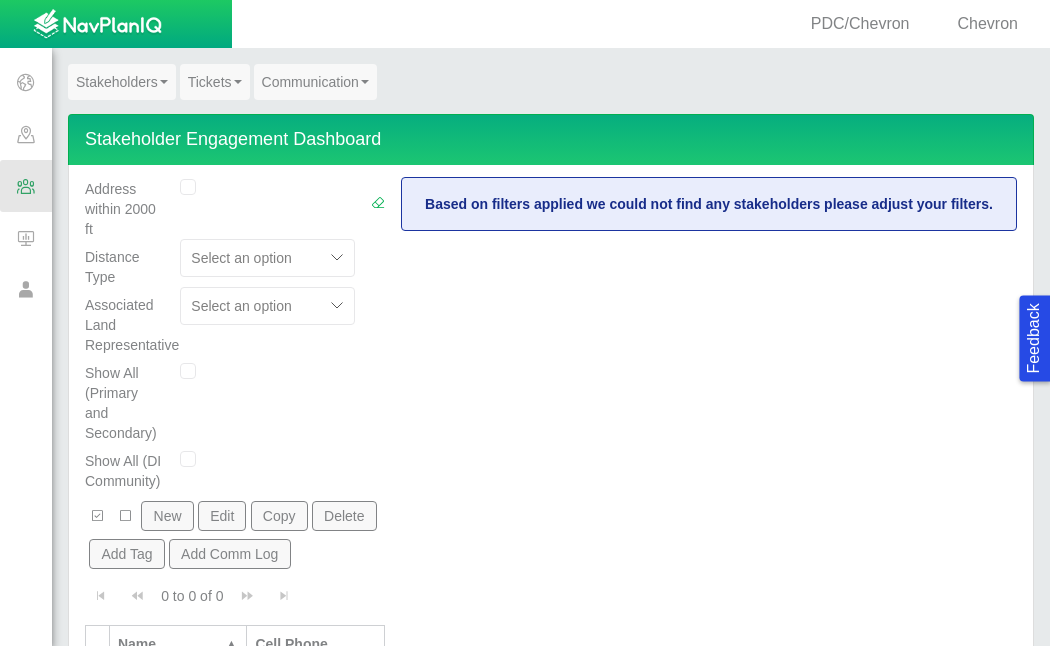 scroll, scrollTop: 1130, scrollLeft: 0, axis: vertical 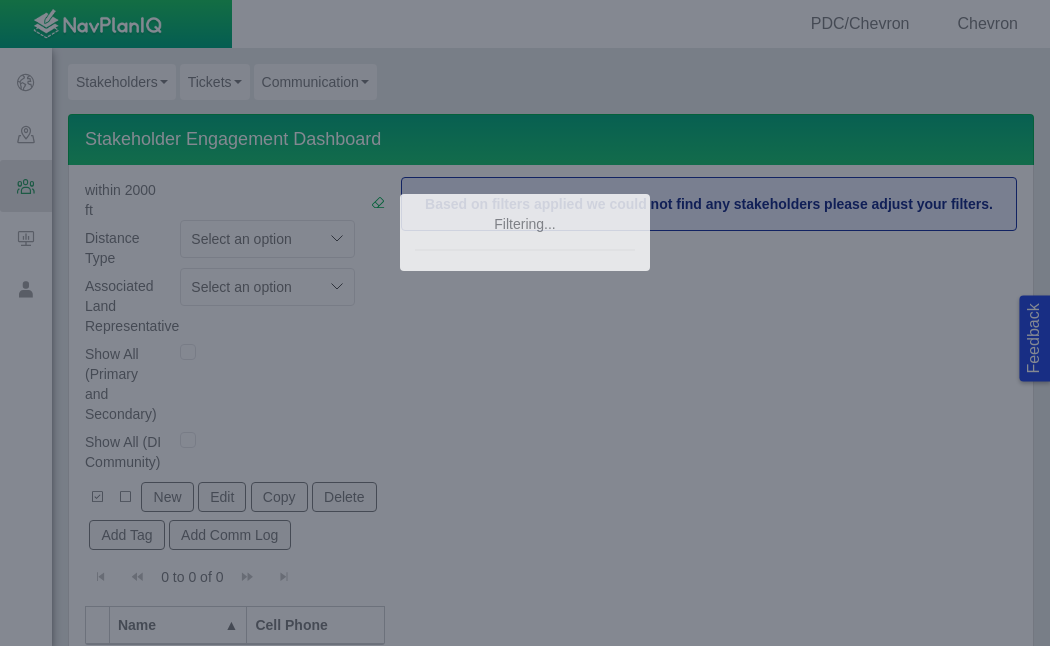 click on "Feedback PDC/Chevron Chevron Projects Sites CRM Noise Customer Admin Stakeholders Engagement Dashboard Stakeholder Search Stakeholder Multi-Edit Stakeholder Report Tickets Ticket Dashboard Ticket Search Ticket Multi-Edit Ticket Report Ticket Kanban Communication Mailer Dashboard Stakeholder Engagement Dashboard Free text search Project Select an option Site Select an option Name Additional filters Phone E-Mail Address Type Select an option Address Parcel Current Associated Parcel Previous Associated Parcel Tag Select an option CAP OGDP CAP/CDP DP Stakeholder Type Select an option Address within 4000 ft Address within 2640 ft Address within 2000 ft Distance Type Select an option Associated Land Representative Select an option Show All (Primary and Secondary) Show All (DI Community) New Edit Copy Delete Add Tag Add Comm Log 0 to 0 of 0 ▲" at bounding box center (525, 323) 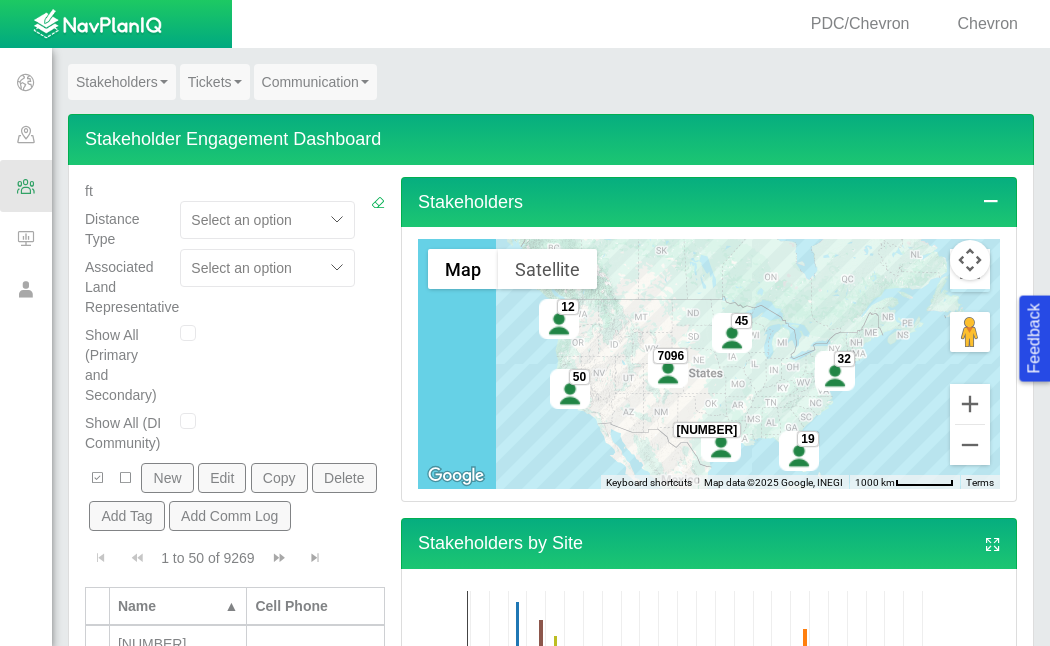 click on "New" at bounding box center (167, 478) 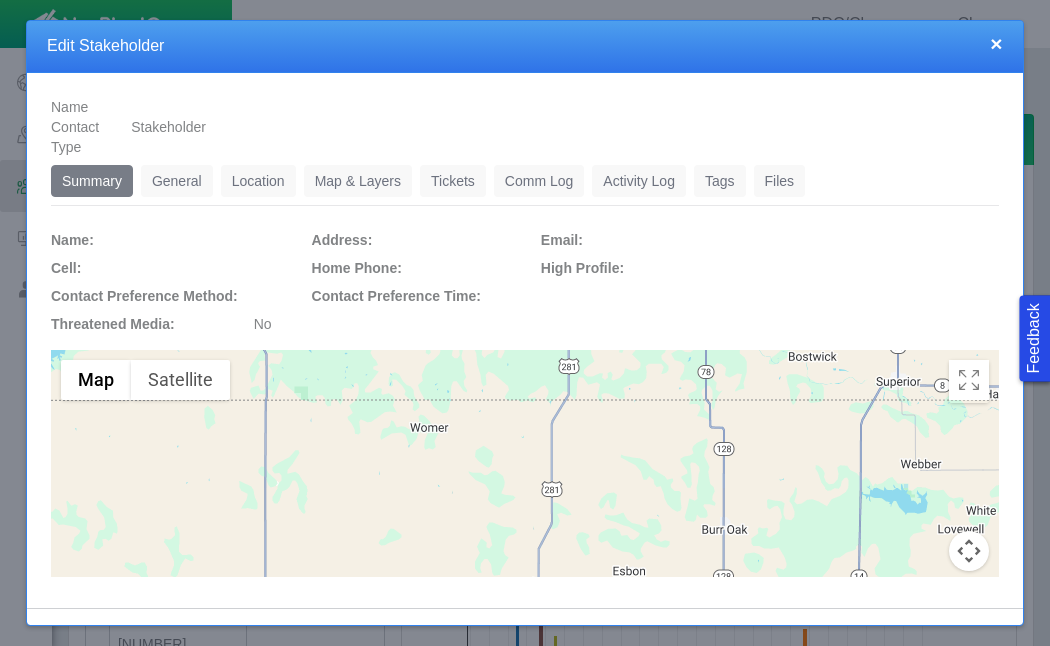 click on "General" at bounding box center [177, 181] 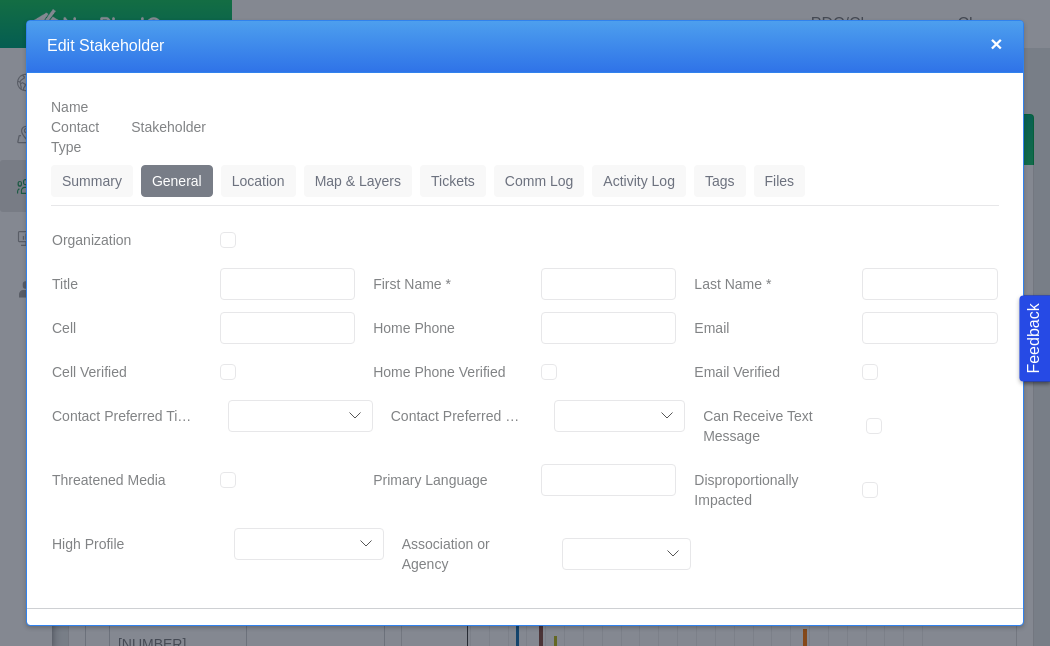 click on "First Name *" at bounding box center [609, 284] 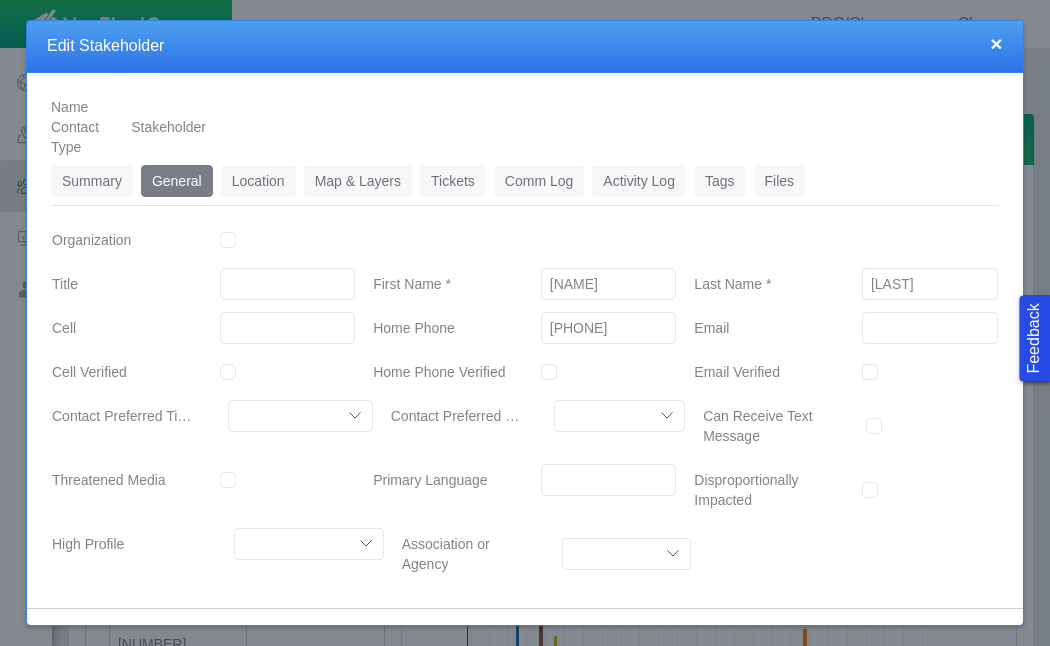 click on "[PHONE]" at bounding box center (609, 328) 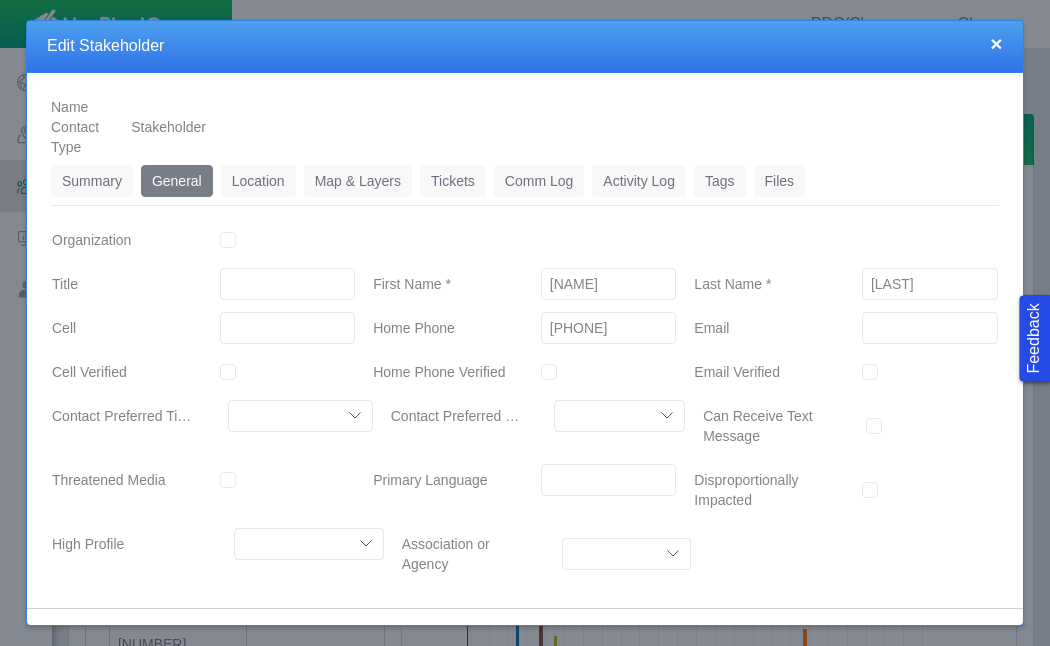 click on "Location" at bounding box center (258, 181) 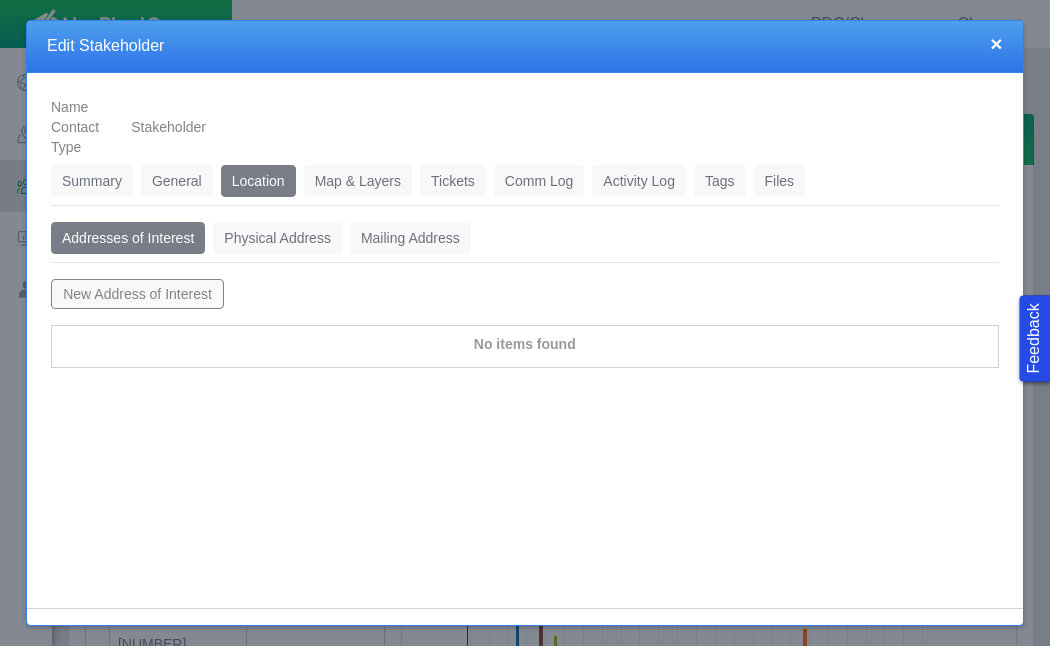 click on "New Address of Interest" at bounding box center [137, 294] 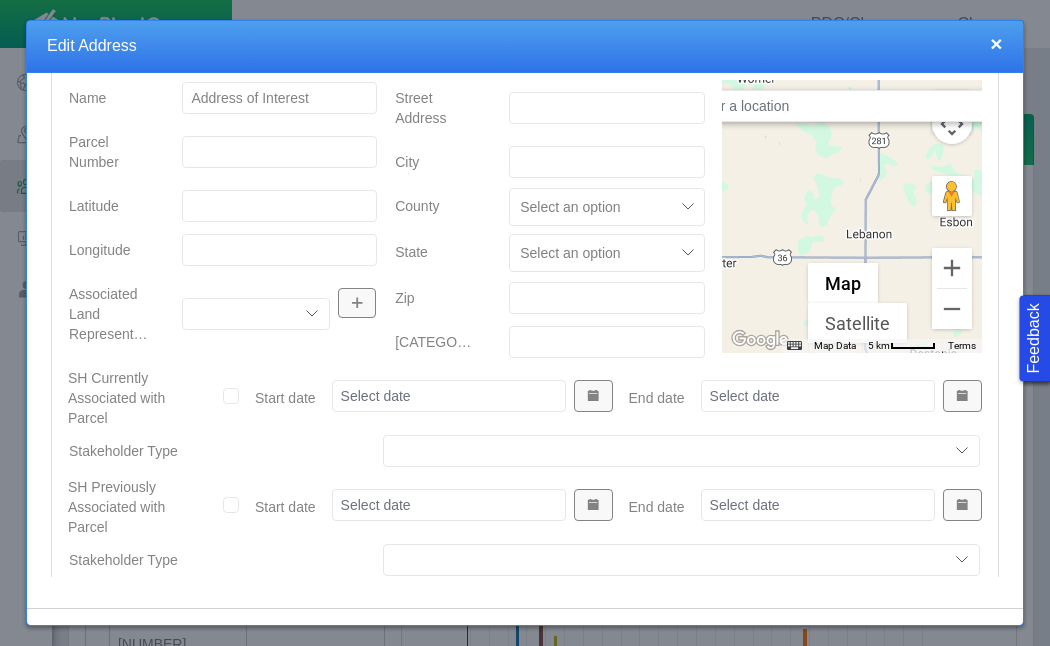 scroll, scrollTop: 271, scrollLeft: 0, axis: vertical 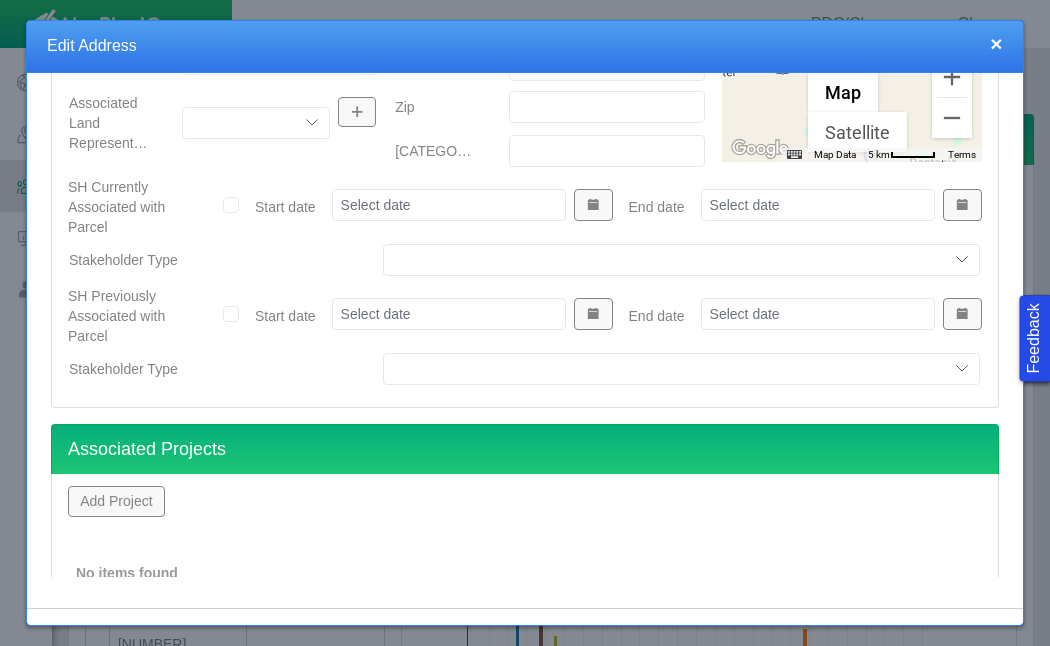 click on "Add Project" at bounding box center [116, 501] 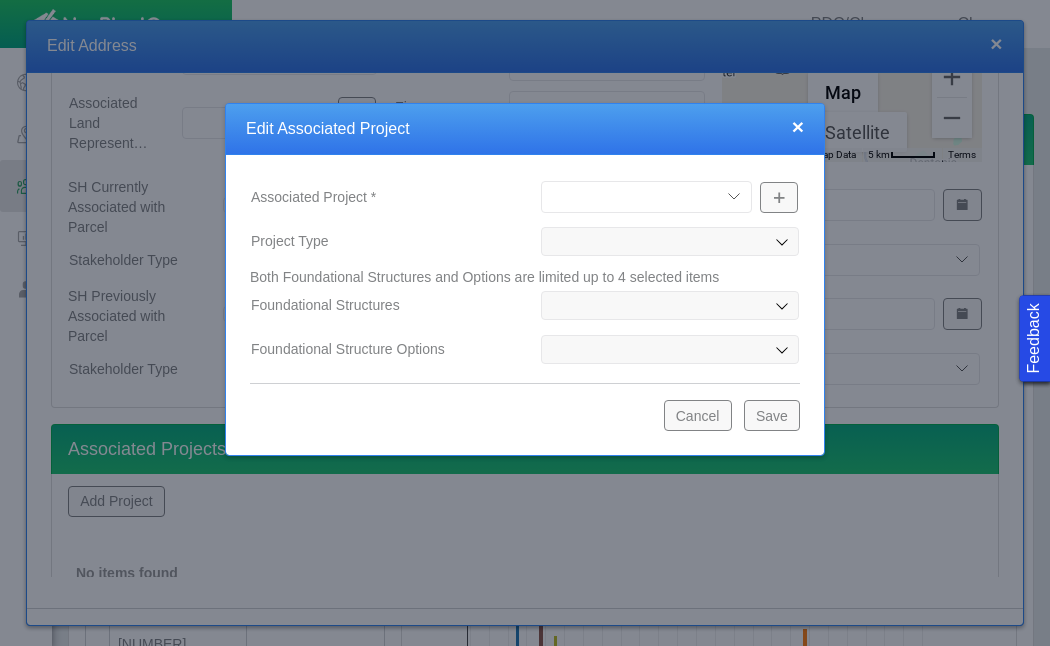 click on "Bishop Well Incident  Brahman OGDP Fairfield OGDP Great Western  Guanella CAP Mancos OGDP Mountain View OGDP Parks OGDP Prairie OGDP Raton OGDP Trout Creek OGDP West Pony CDP" at bounding box center (646, 197) 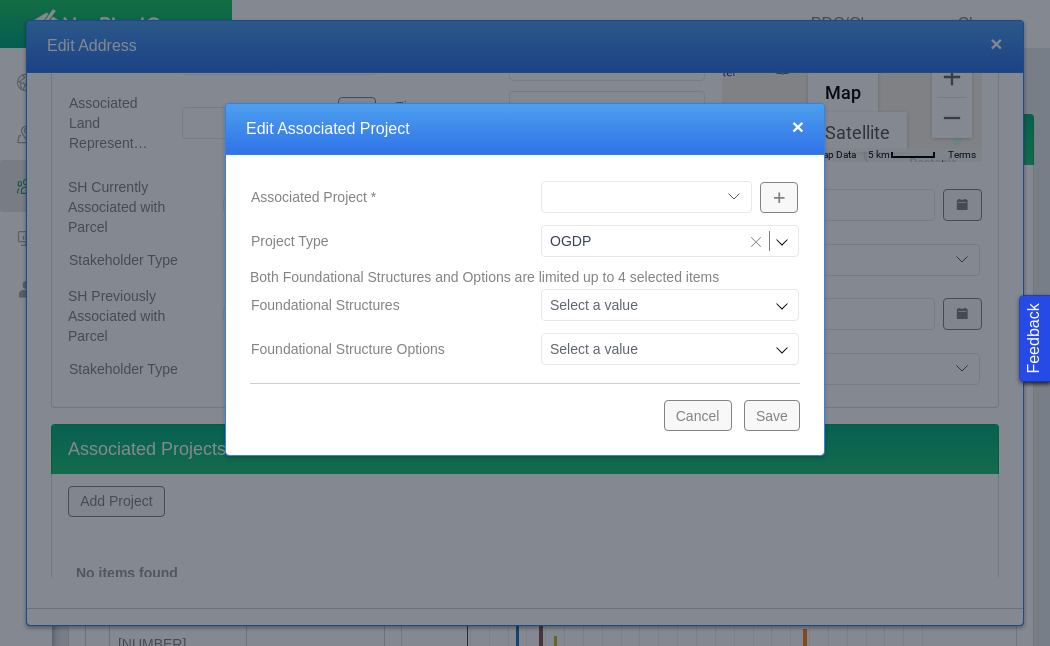 click on "Save" at bounding box center (772, 415) 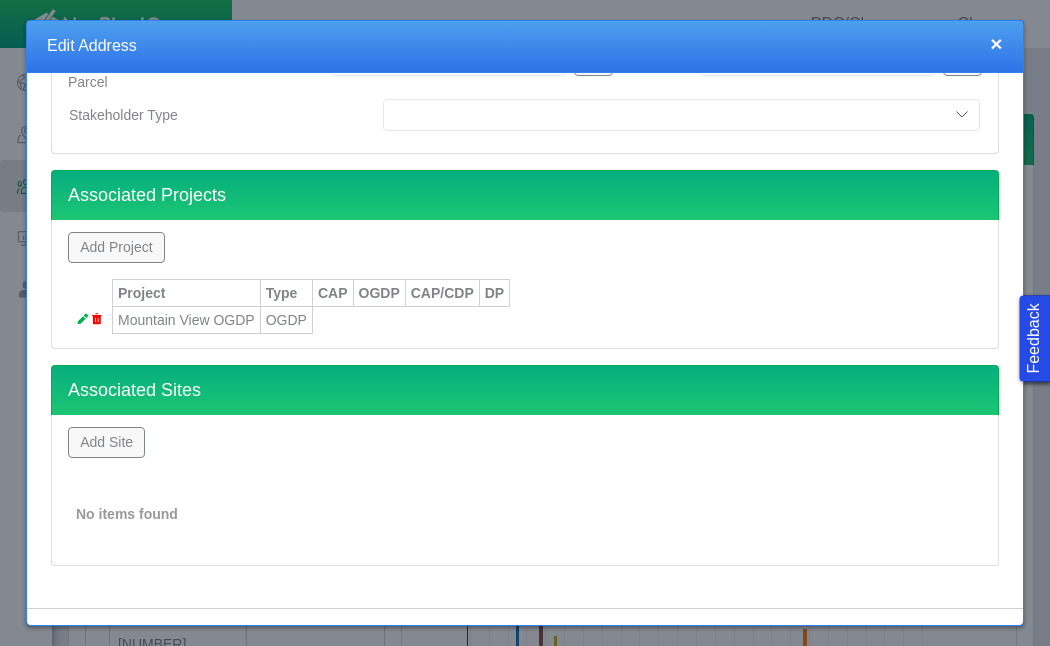 scroll, scrollTop: 535, scrollLeft: 0, axis: vertical 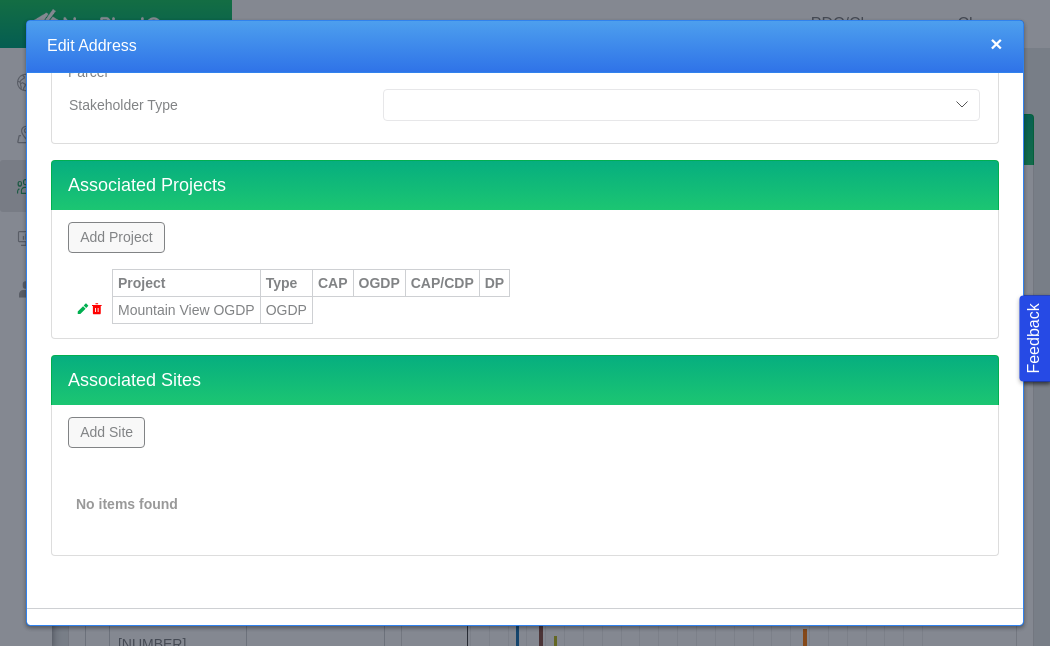 click on "Add Site" at bounding box center [106, 432] 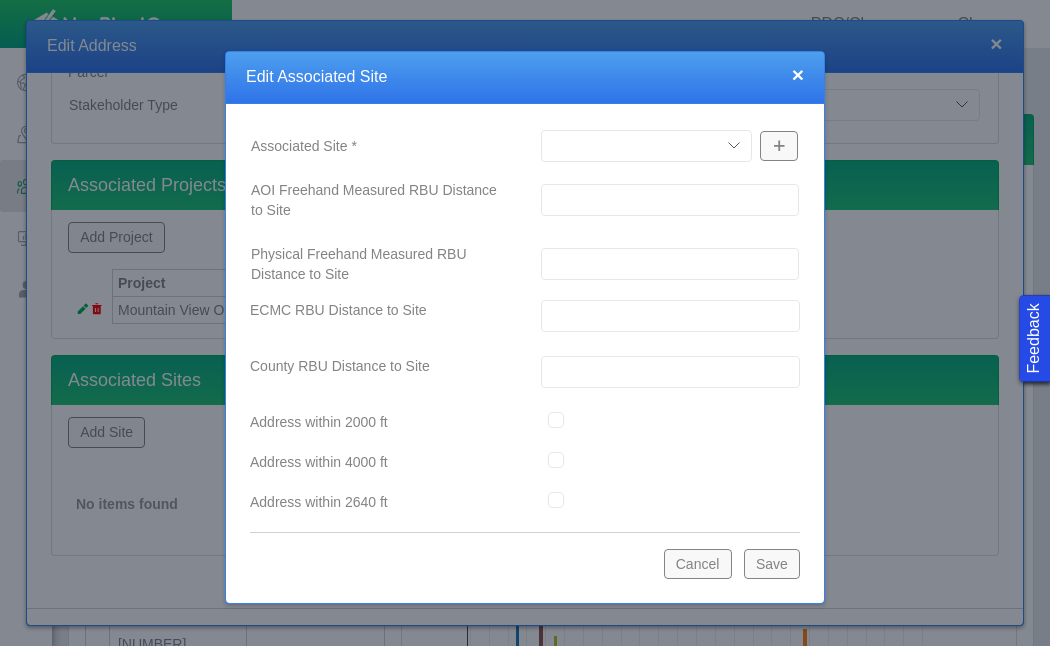 click on "Aren Pad Arenal Pad Aristocrat Angus 2-4 Augusta Pad Baseline LE Belford Pad Berry IC Pad B-Farm Bierstadt Pad Bishop  Blackburn Federal Pad Bodacious State Pad  Bona Pad Boomerang Booth Pad Bost Pad Brant LD Broe Pad Bubba Pad Bypass Pad Capitol Pad Carrot Pad Chalk Seeley Challenger/4N64W08 1-9 Champlin 117 G Chatfield Pad Chestnut  Craw & Low Denali Pad Dittmer KE DP423 DD28-14-B Pad Drake Pad Edmundson LE Ehler 2-4 (PNA) Equinox (PNA) Erwin Evenstar EE Pad Faulkner 30-25 Fuji Pad George Pad Glacier Pad Golden Eagle Grays Federal  Green 32-14 (PNA) Grein 1 (PNA) Gus LD Pad Haake Farms (PNA) Hen Pad HSR-Austin-64N66W/26SESE HSR-Eppinger Ivey Jagged Kielian Pad (PNA) Kortum LD Pad Kortum (PNA) Lawrence Pad Lincoln  Mancos Pad Marcus LD Maroon Bells Maximus State Pad McNear 10-9 Monson Pad Morrison Mountain View Pad N. Colorado 24-13 #8 (PNA) N. Colorado 41-13 #7 (P&A) N. Colorado 44-13 #9 (PNA) Non-Op Related North Colorado (PNA) North Point North York (PNA) Ocho Pad Ollie Pad Ottesen Pad Oxford Pad Peaks" at bounding box center (646, 146) 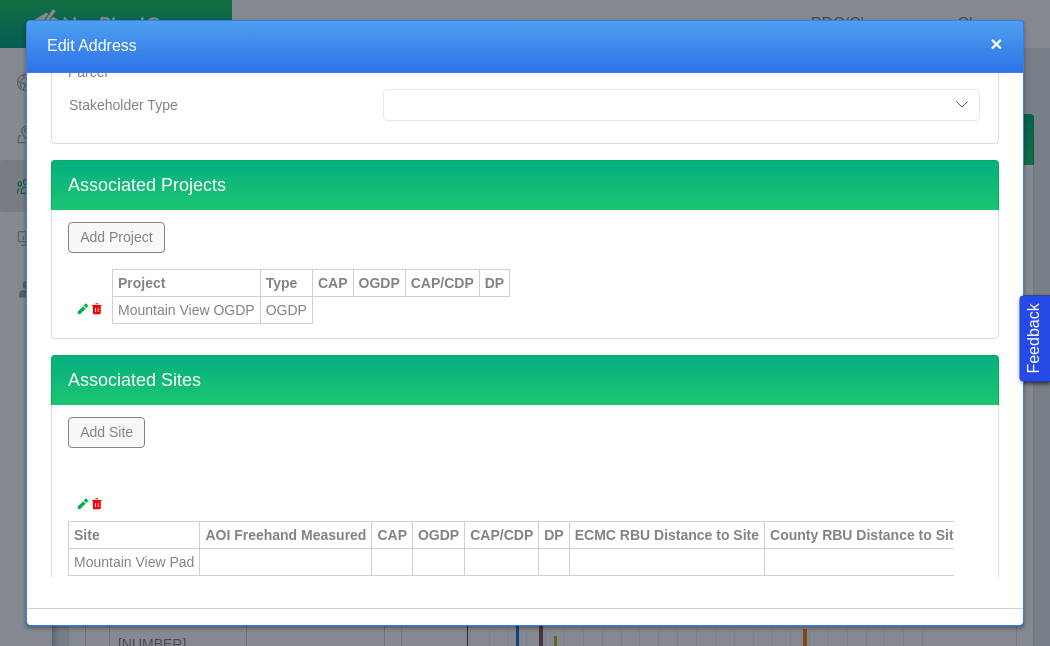 scroll, scrollTop: 586, scrollLeft: 0, axis: vertical 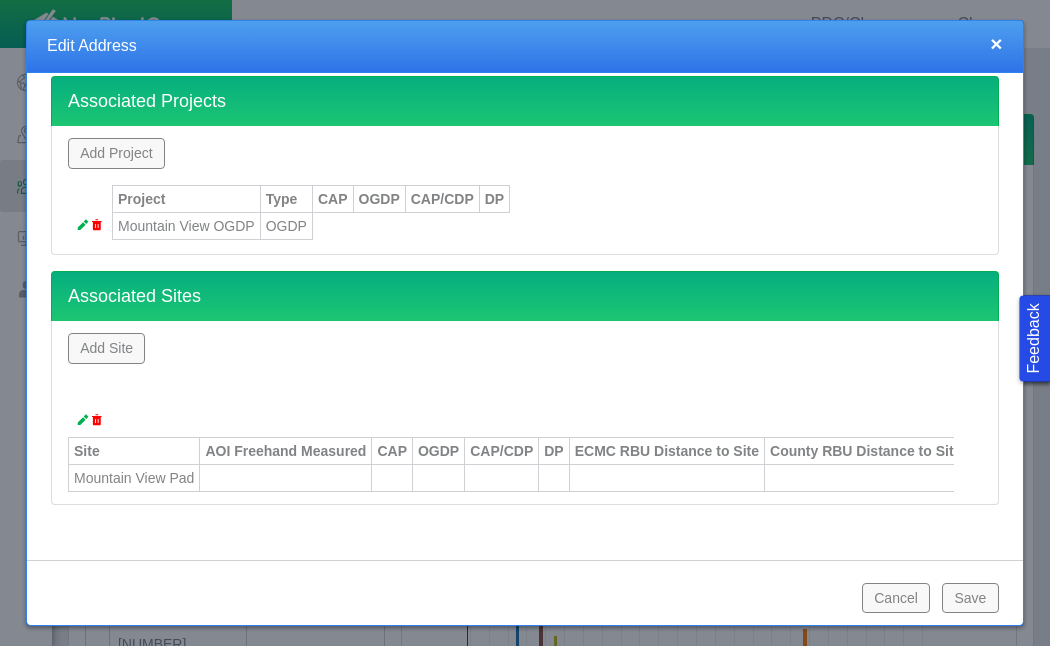 click on "Save" at bounding box center (970, 598) 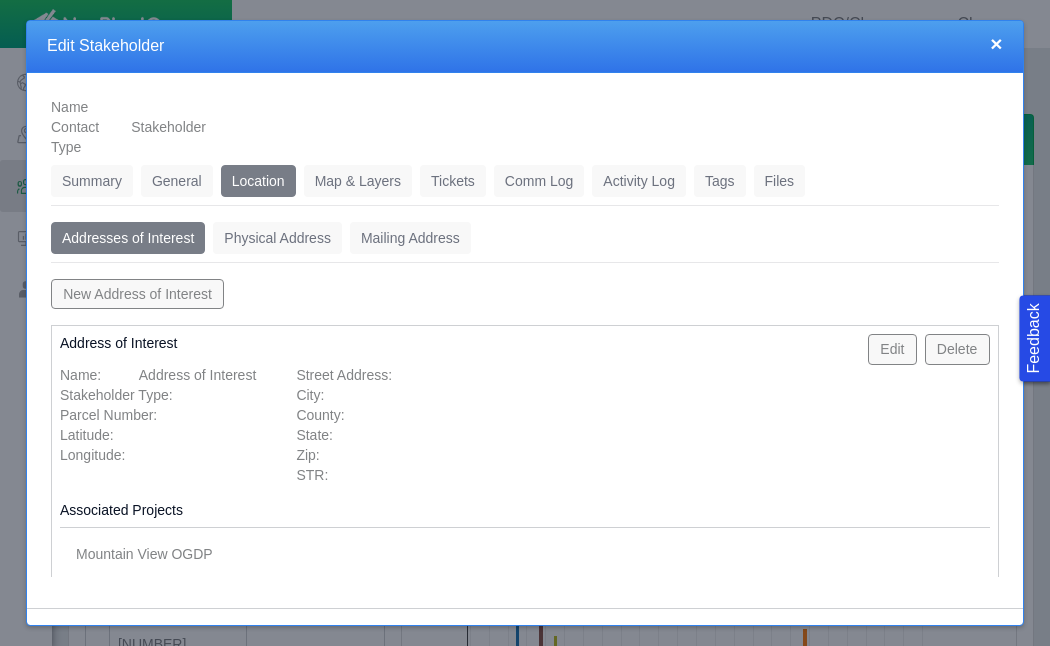 click on "Tickets" at bounding box center (453, 181) 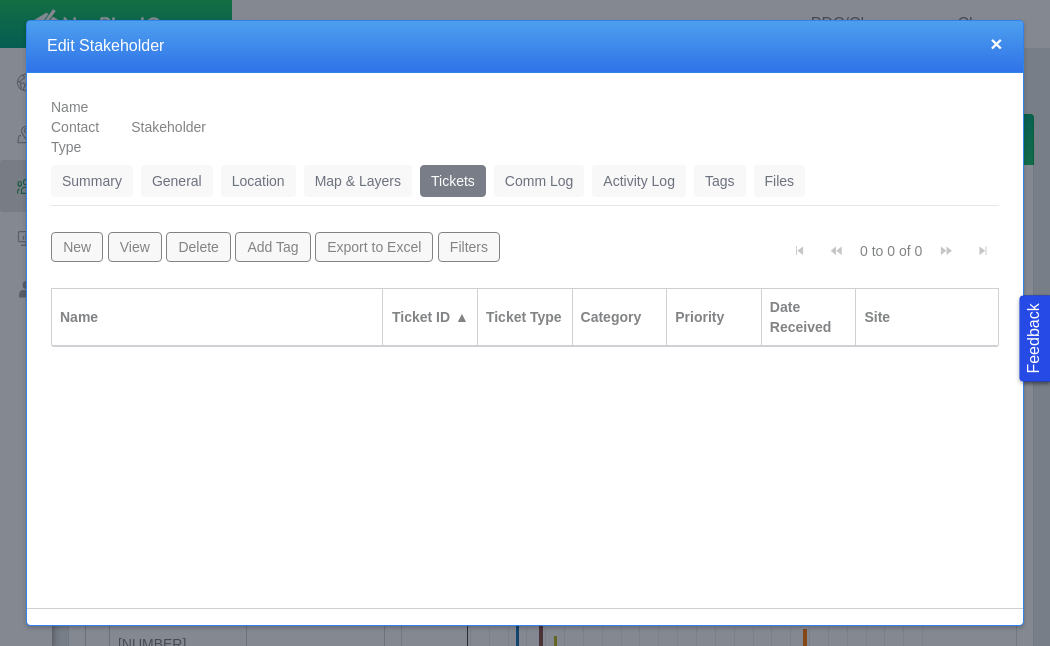 click on "New" at bounding box center [77, 247] 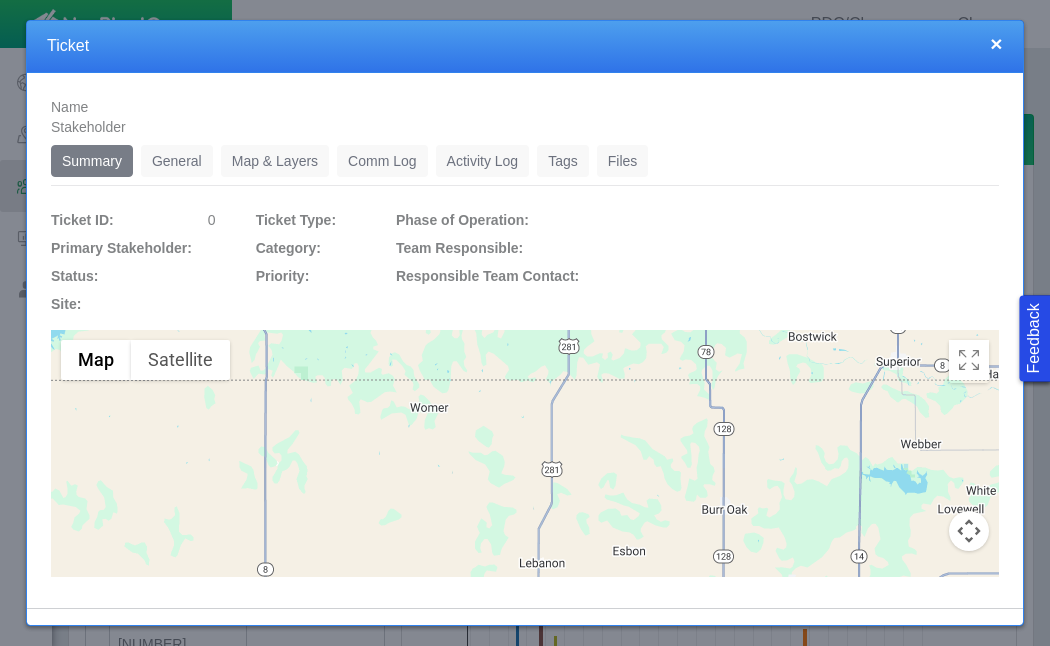 click on "General" at bounding box center [177, 161] 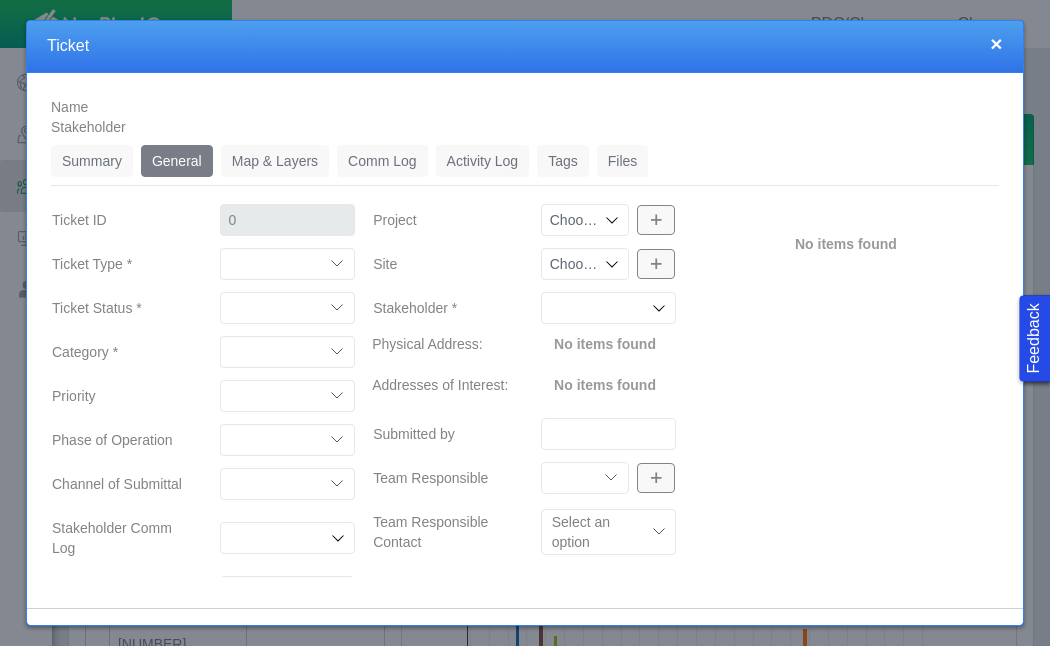 click on "Compliment Grievance Grievance Non-Op Information" at bounding box center (288, 264) 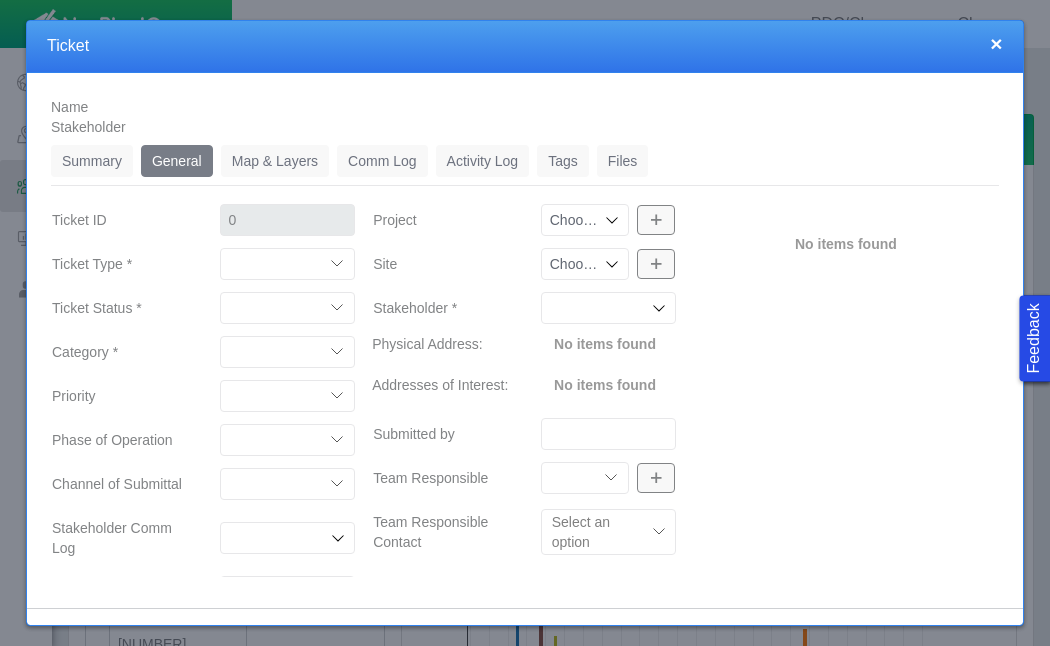 click on "Access Aesthetics Ag/Crops Air Quality Claims Clean-up/Remediation Communication Dust Emergency Emissions Environmental Equipment Flaring Gate/Fence Haul Route Health Leasing Letter of Support Light Line Locate Livestock Meeting Attendance Meeting Attendance Not Invited Mineral Land Pooling Mud Tracking Noise Odor Ownership/Royalties Permitting Property Damage Property Value Proximity Reclamation Safety Schedule School Shocks Signage Soil Sampling Spill Traffic/Rules of the Road Vibrations Water Quality" at bounding box center [288, 352] 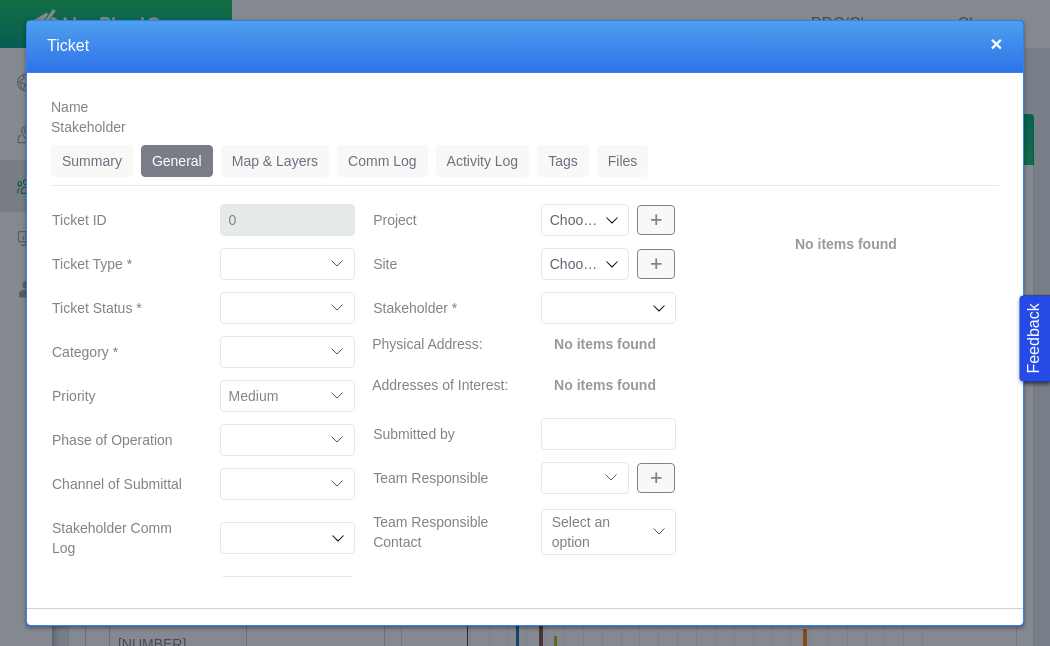 click on "Submitted by" at bounding box center [441, 434] 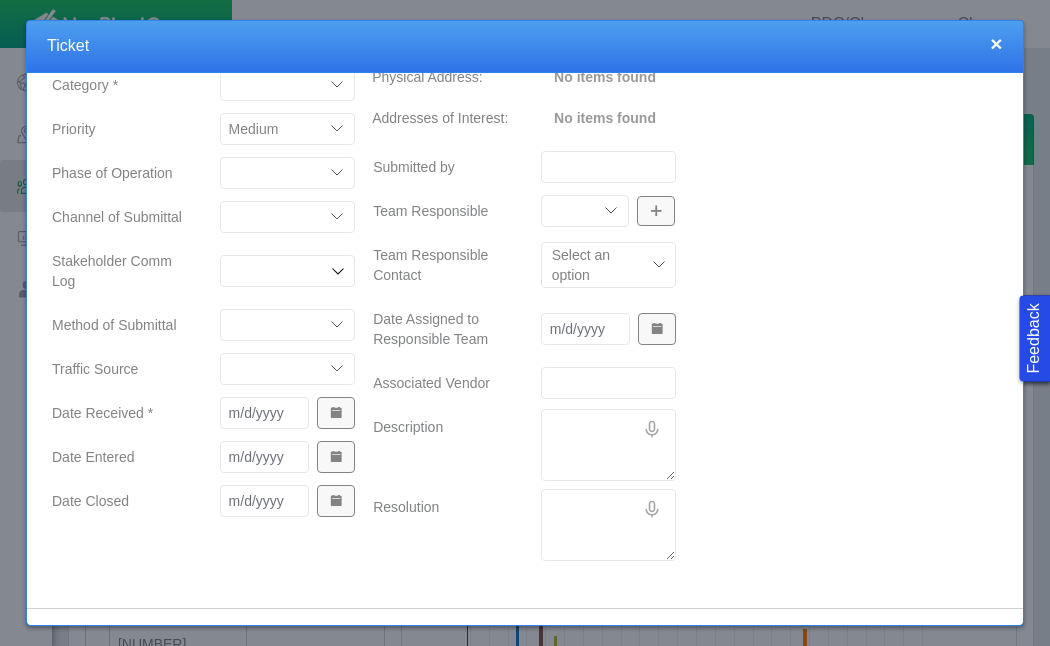 scroll, scrollTop: 283, scrollLeft: 0, axis: vertical 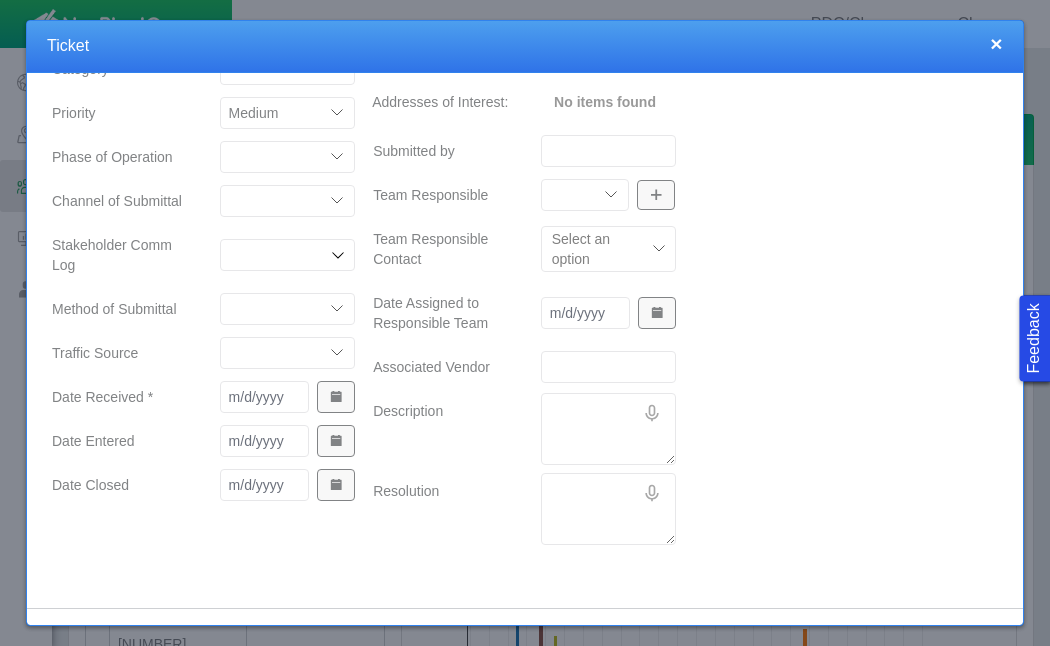 click on "Completions Drilling Production Reclamation Planning/Permitting Workover P&A Unknown Leasing No Longer Pursuing Seismic Multiple Well Incident Construction" at bounding box center [288, 157] 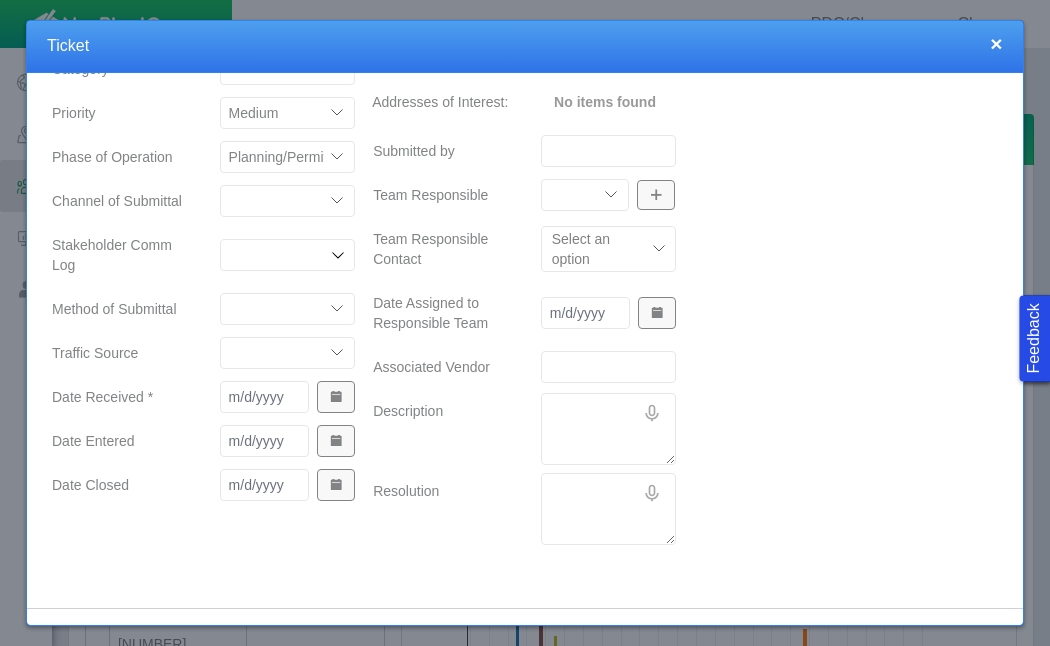 click on "ECMC Community Relations LGD Website/Microsite HSE Local Elected Official Surface Land Regulatory/Permitting Geology Asset Team Mineral Land Unknown Field Monitoring Room Proactive Engagement Vendor Employee" at bounding box center [288, 201] 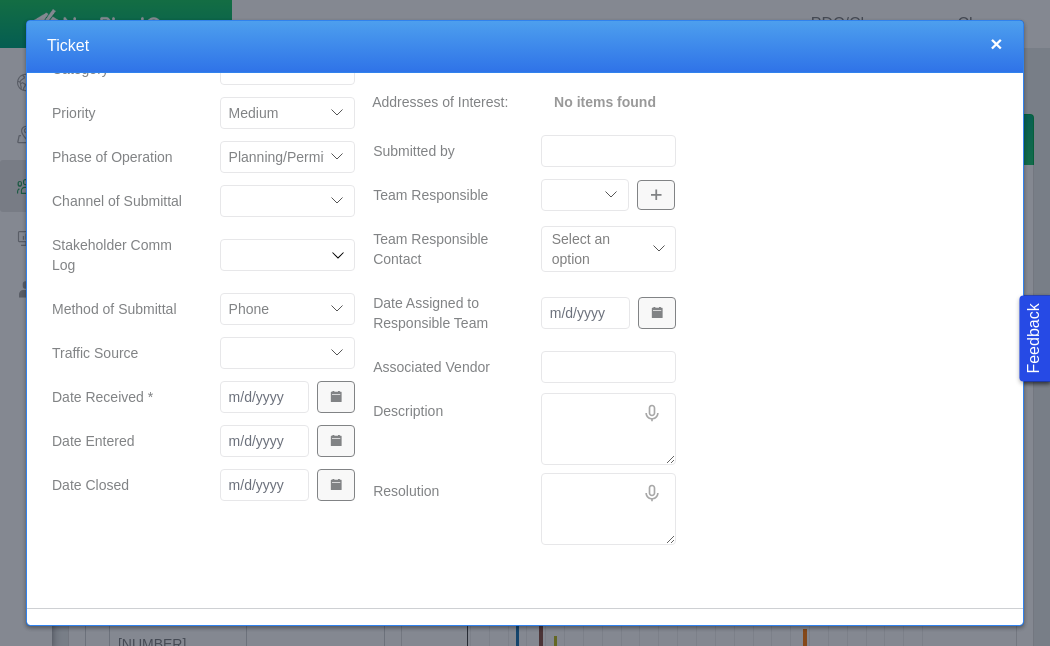 click on "ECMC Proactive Engagement Local Government Website Courtesy Communication Community Meeting Vendor/Contractor Neighbor DM-Workover/P&A Employee Door Hanger N/A DM - Other Response Line Direct Mailer Meeting" at bounding box center (288, 353) 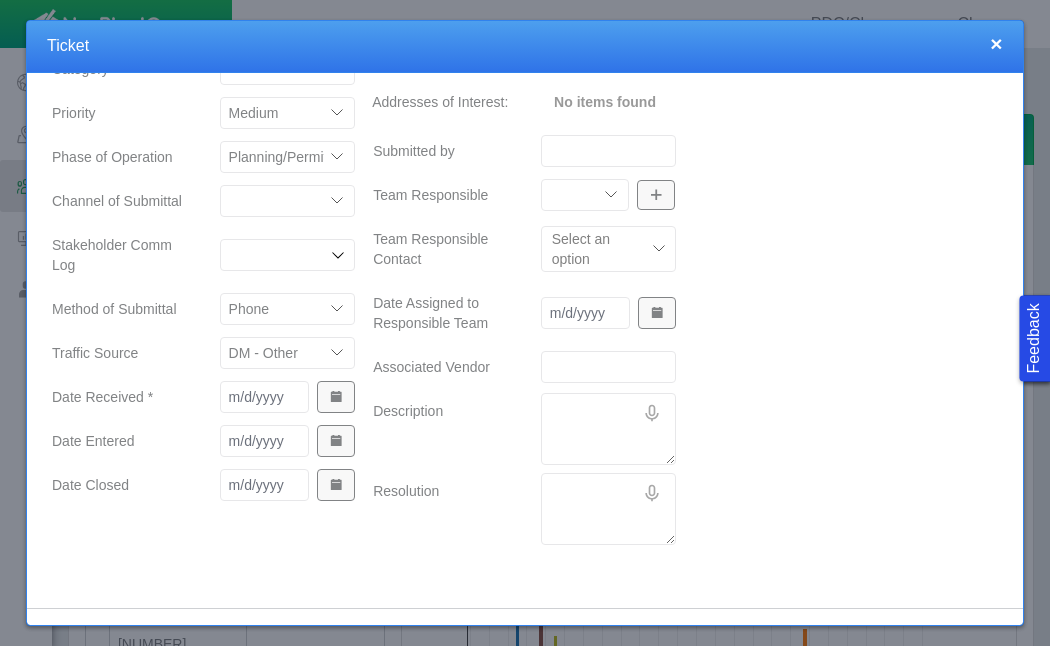 click at bounding box center (336, 397) 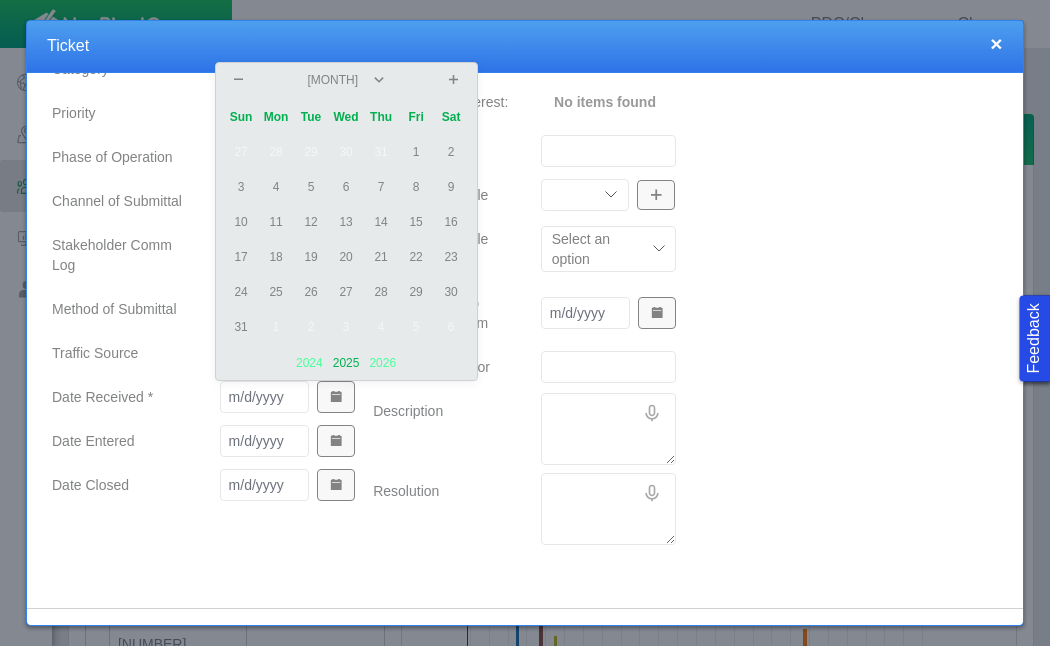 click on "1" at bounding box center [416, 152] 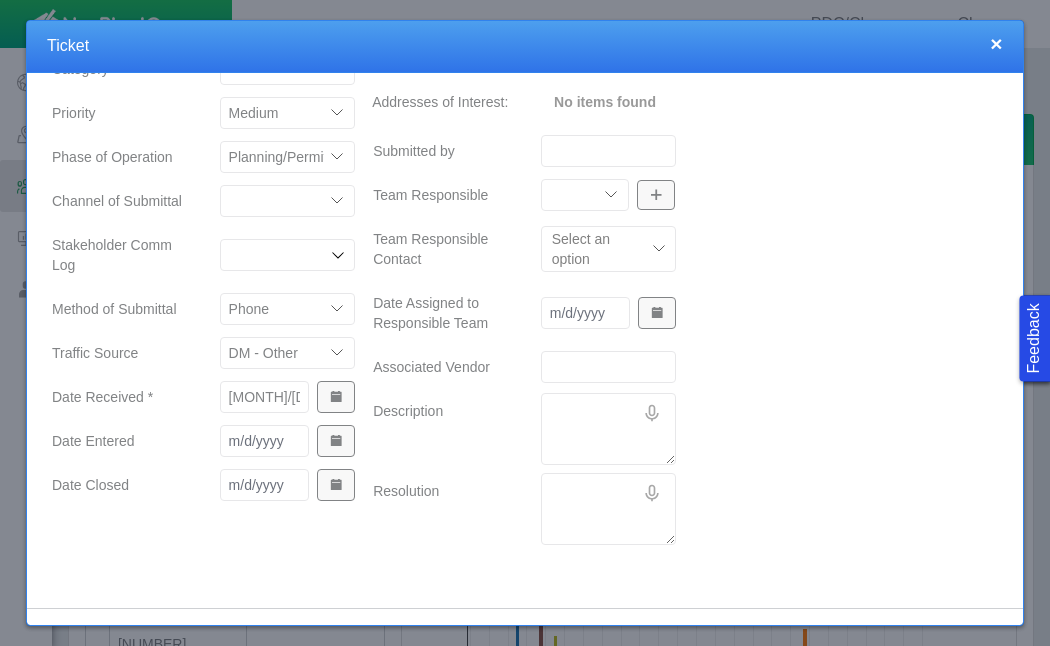 click at bounding box center [336, 441] 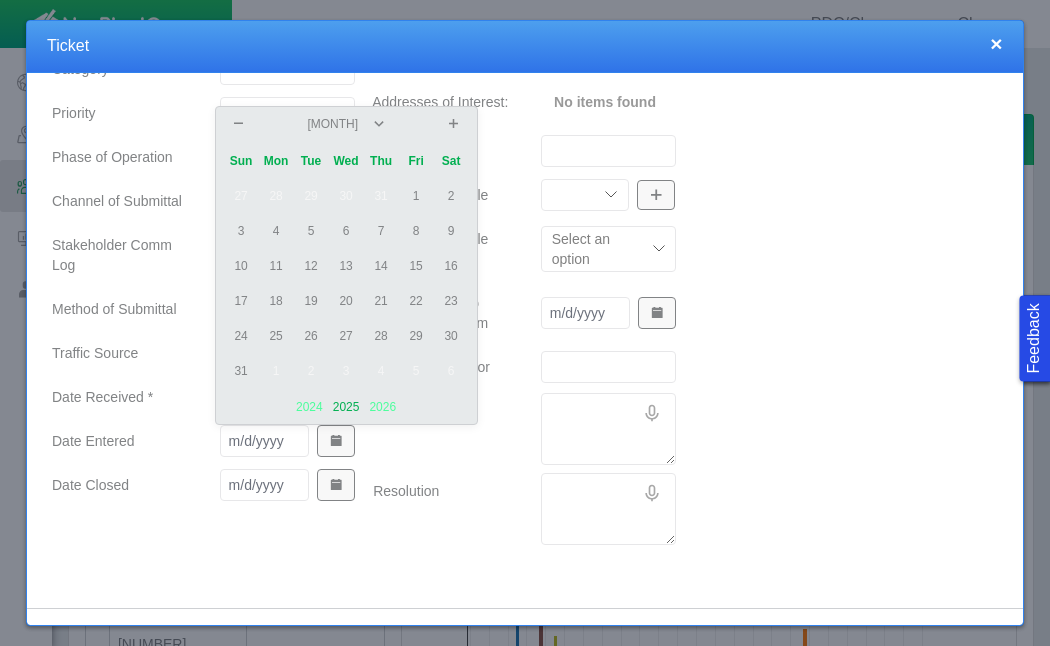 click on "6" at bounding box center (346, 231) 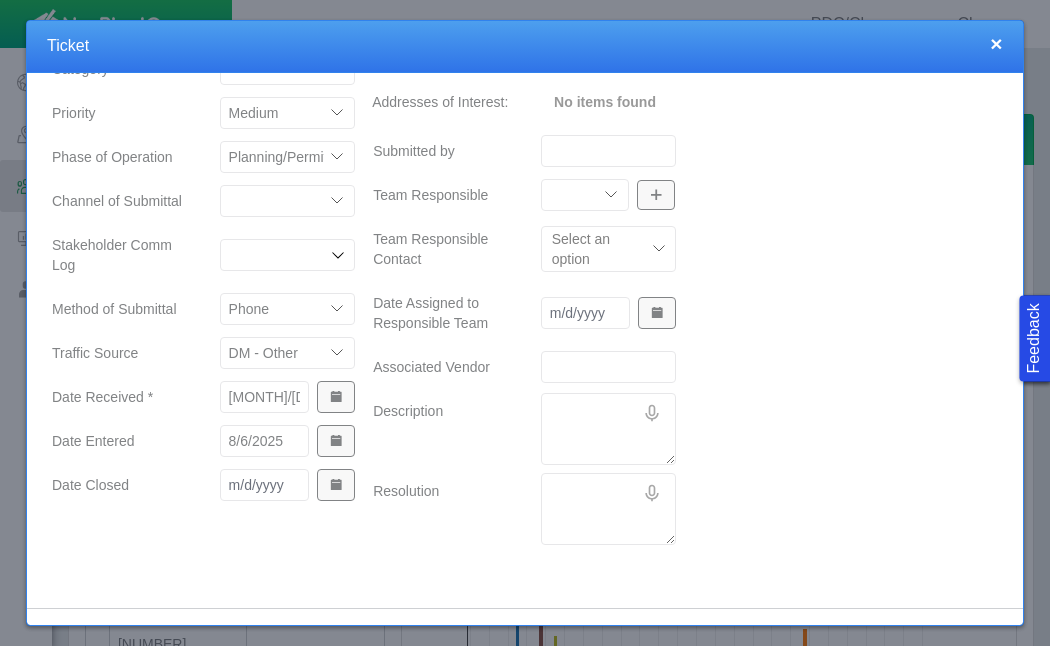 click at bounding box center (336, 485) 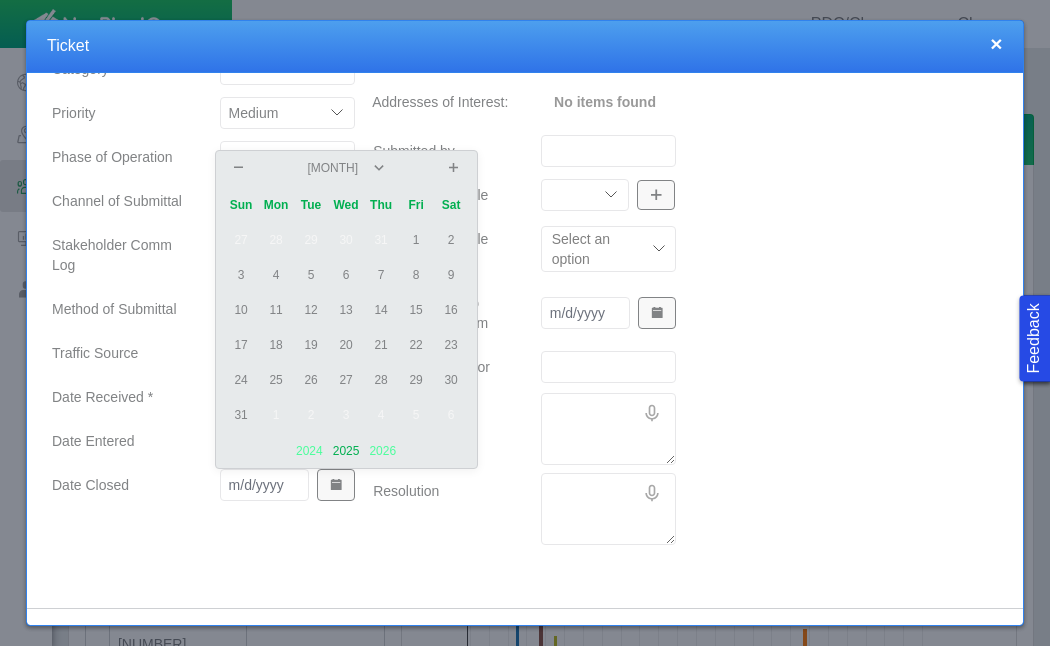 click on "1" at bounding box center [416, 240] 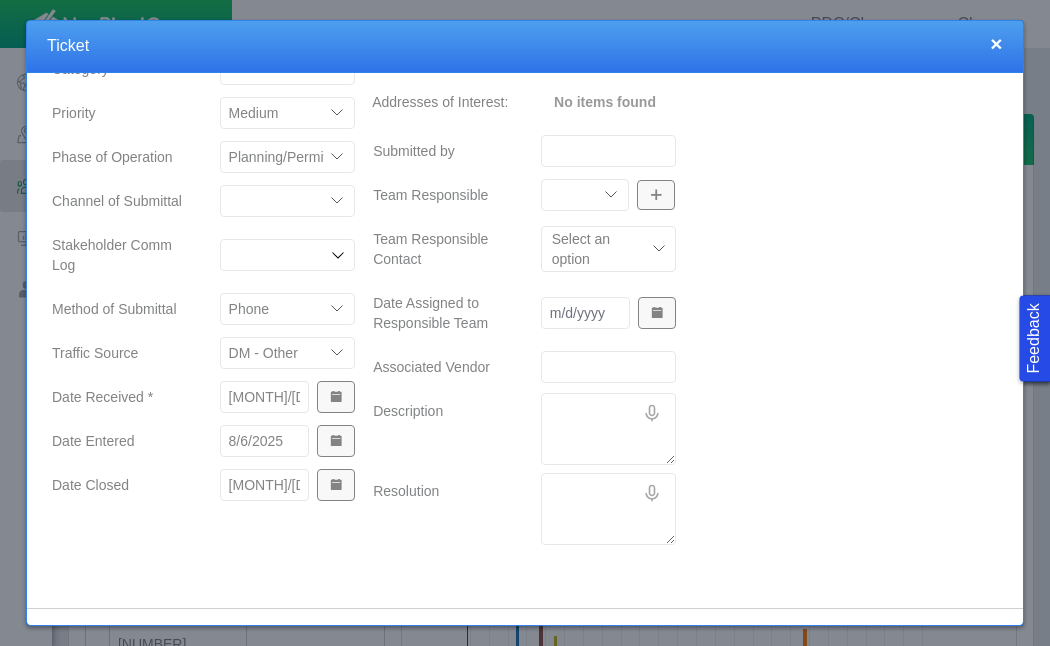 click on "Description" at bounding box center [441, 429] 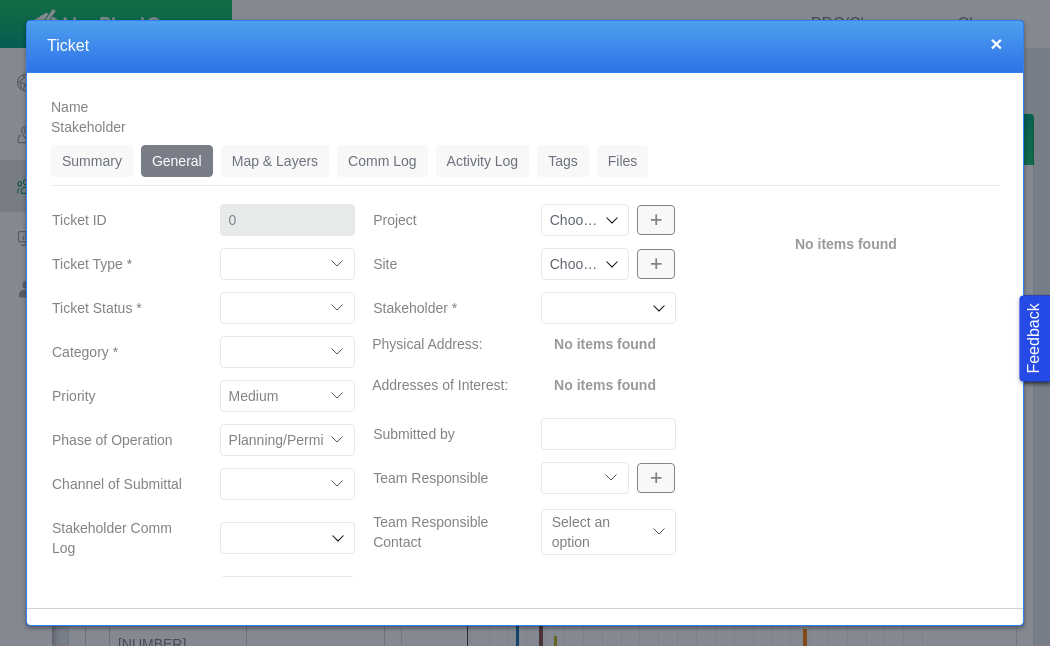 click 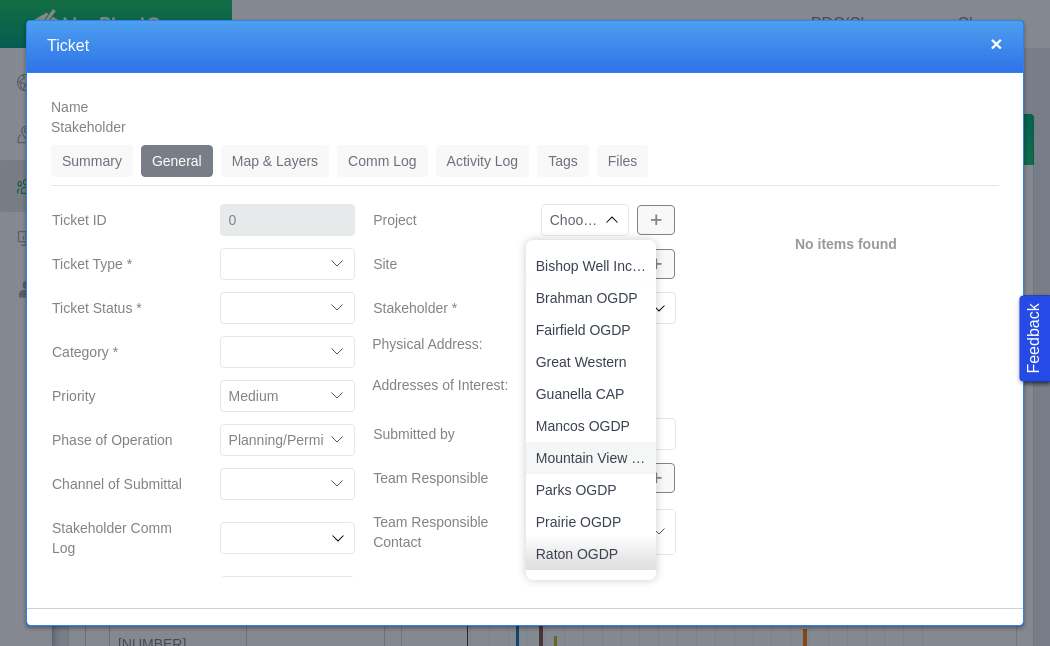 click on "Mountain View OGDP" at bounding box center [591, 458] 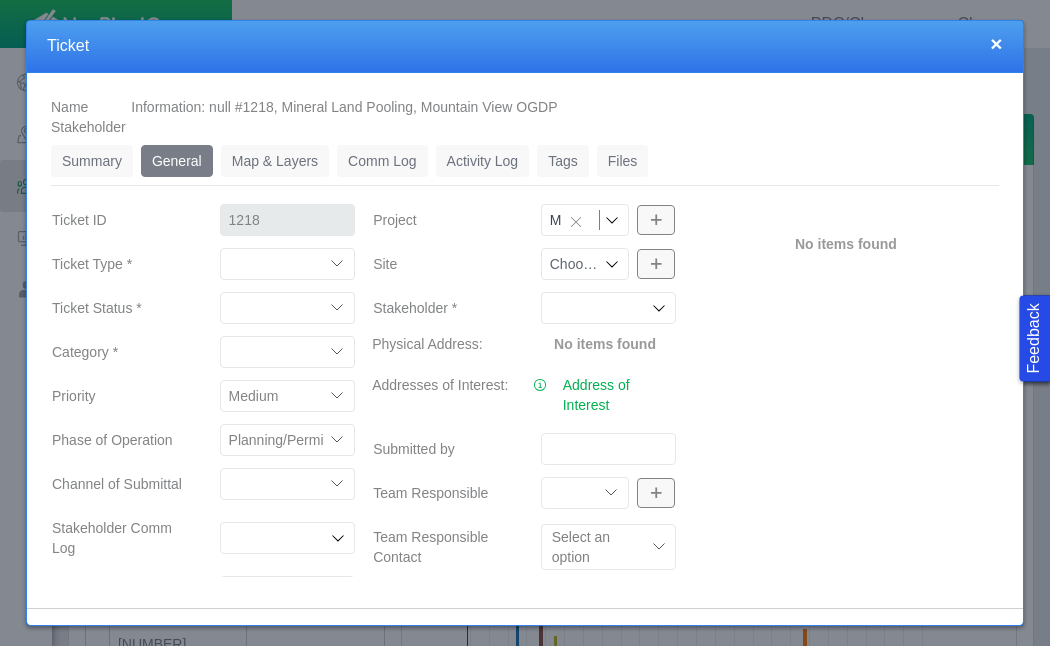 click 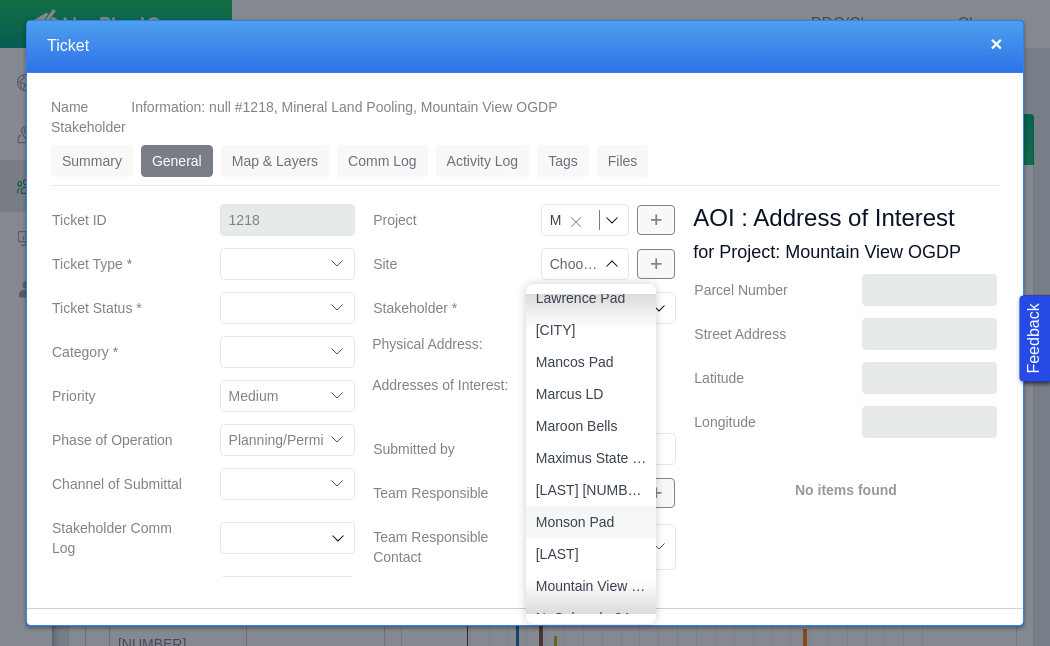 scroll, scrollTop: 1773, scrollLeft: 0, axis: vertical 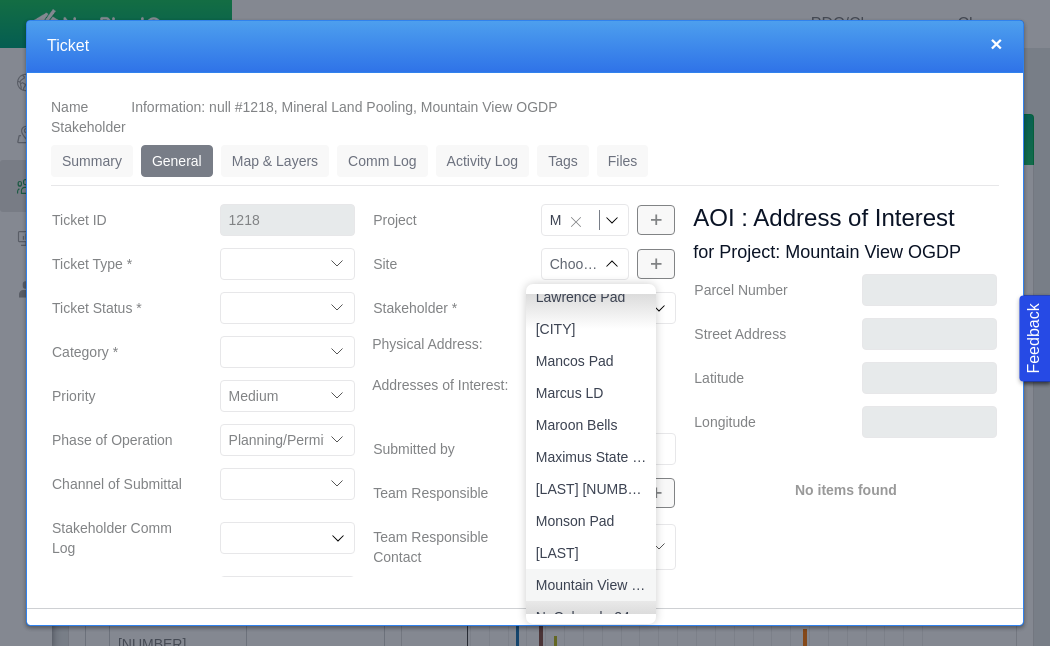click on "Mountain View Pad" at bounding box center (591, 585) 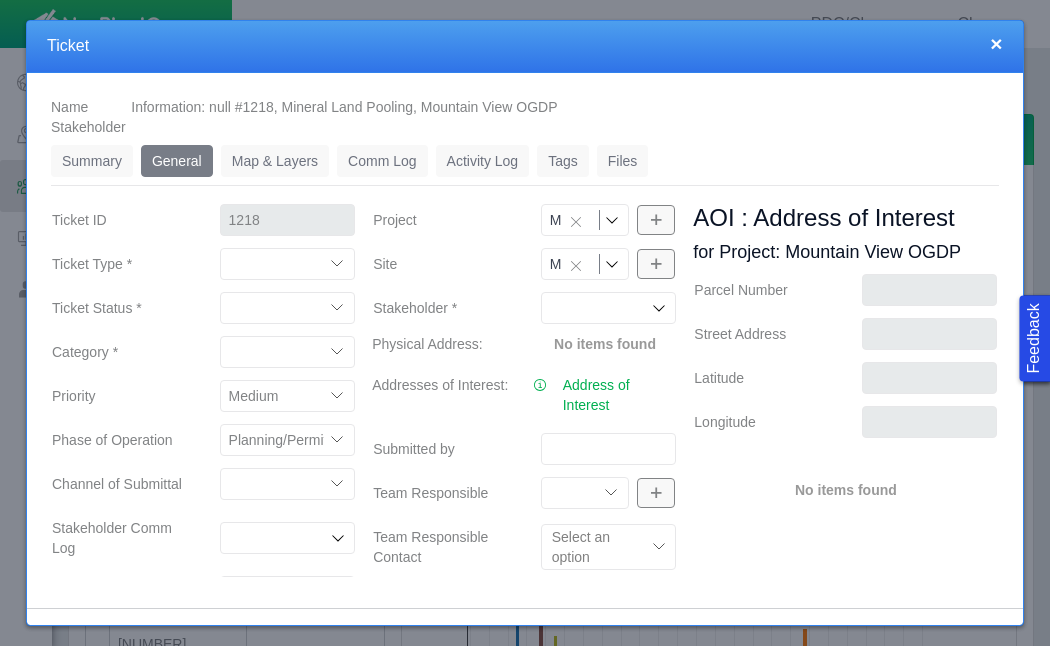click on "AOI : Address of Interest for Project: Mountain View OGDP Parcel Number Street Address Latitude Longitude No items found" at bounding box center [845, 362] 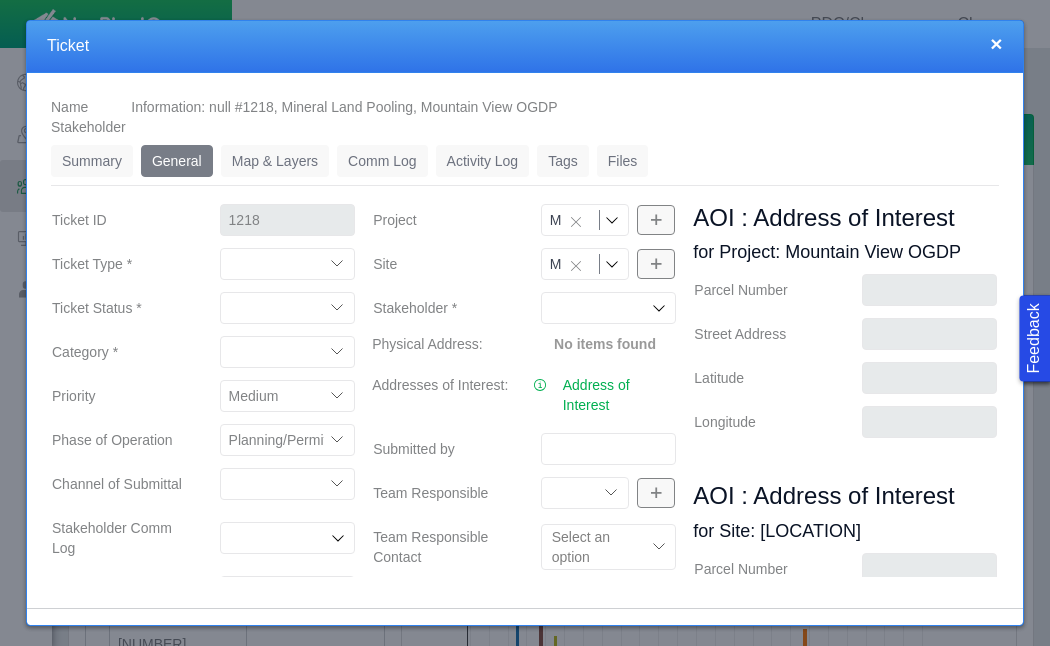 scroll, scrollTop: 157, scrollLeft: 0, axis: vertical 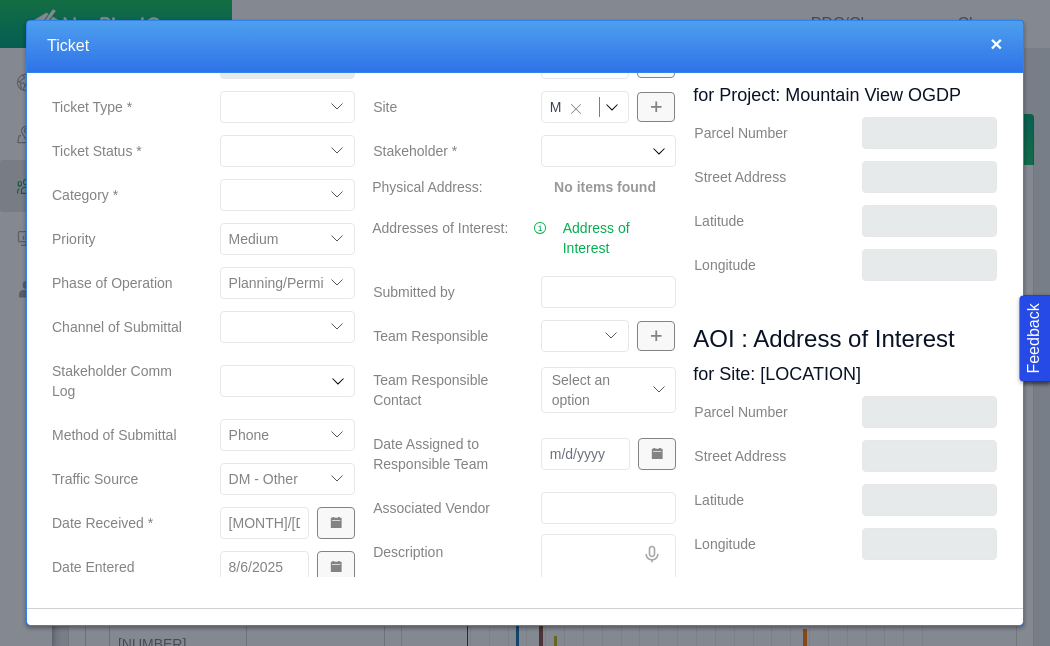 click on "Community Relations Completions Construction Drilling Geology/Exploration Government Affairs HSE Land Admin Mineral Land Ownership Pad Construction Production Reclamation Regulatory/Permitting Royalties Surface Land" at bounding box center (585, 336) 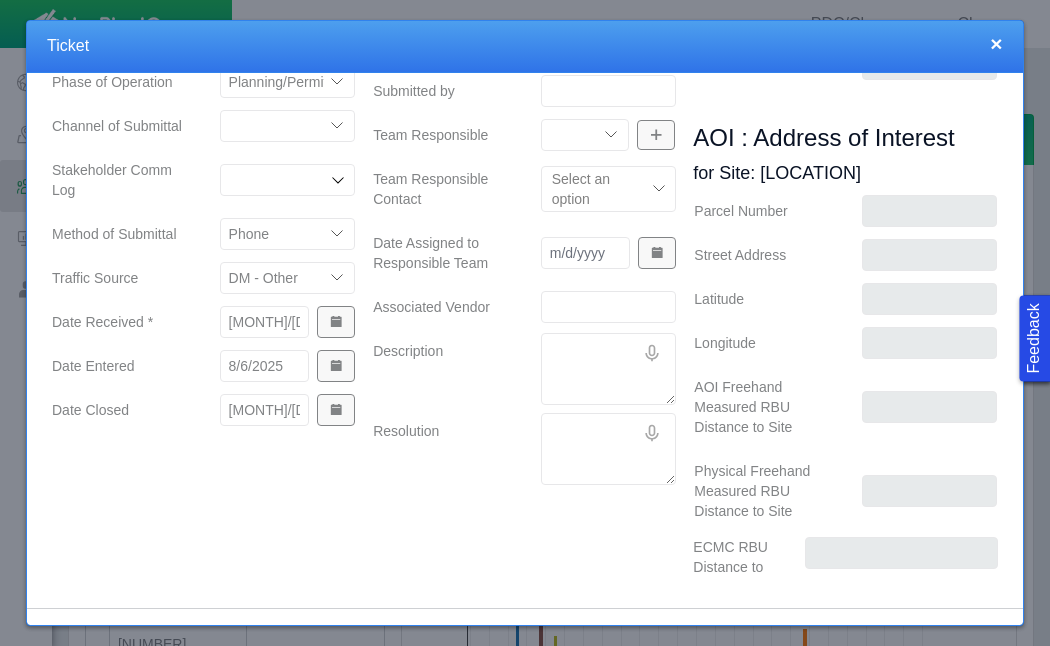 scroll, scrollTop: 498, scrollLeft: 0, axis: vertical 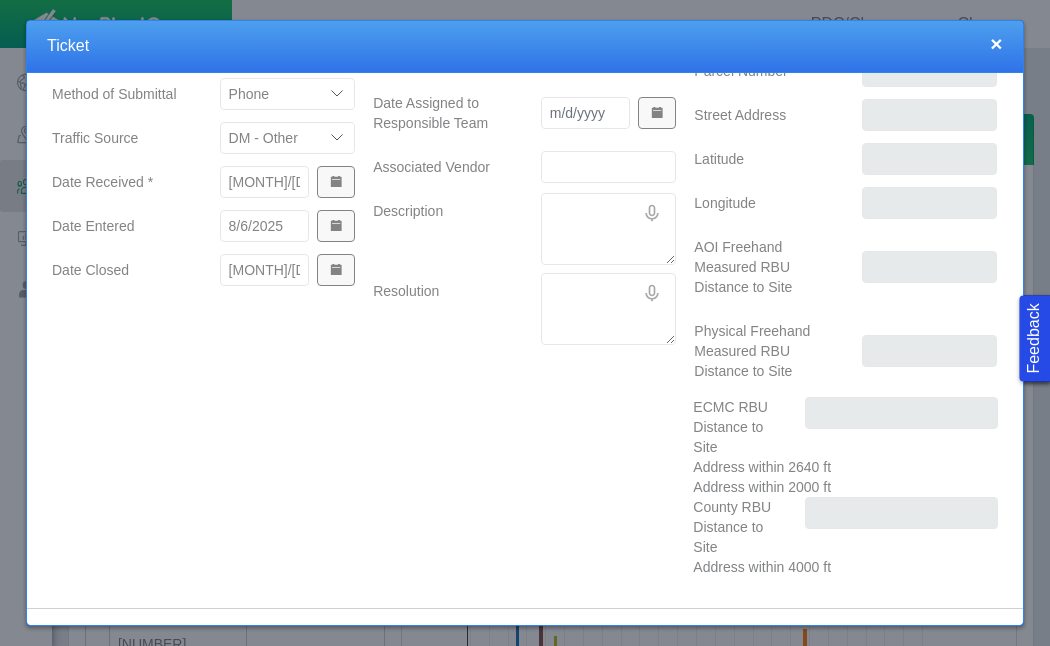 click on "Description" at bounding box center (609, 229) 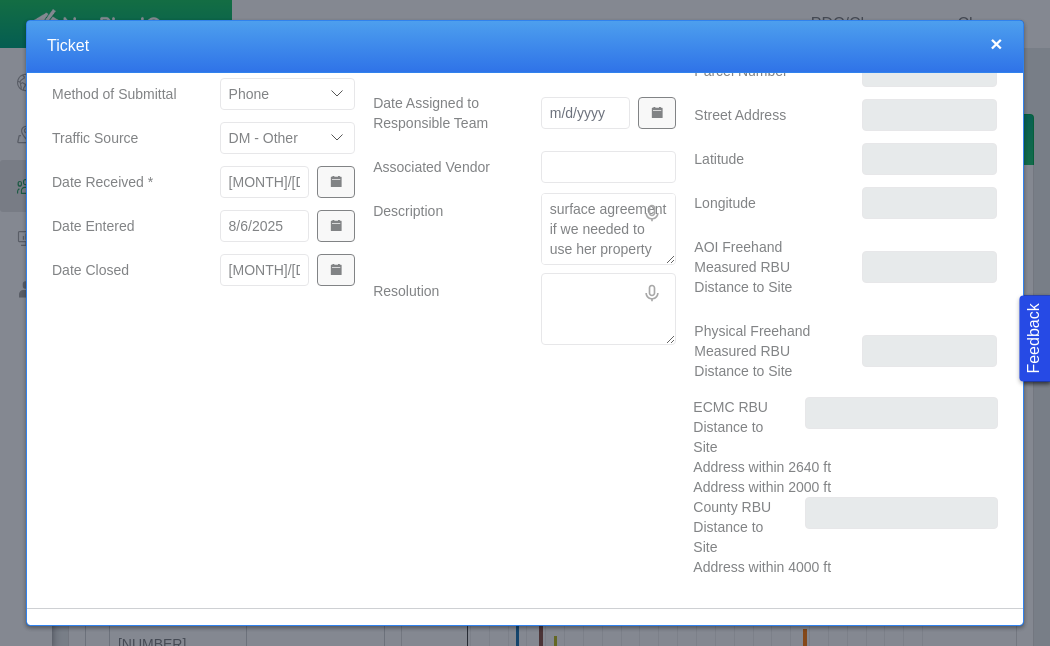 scroll, scrollTop: 193, scrollLeft: 0, axis: vertical 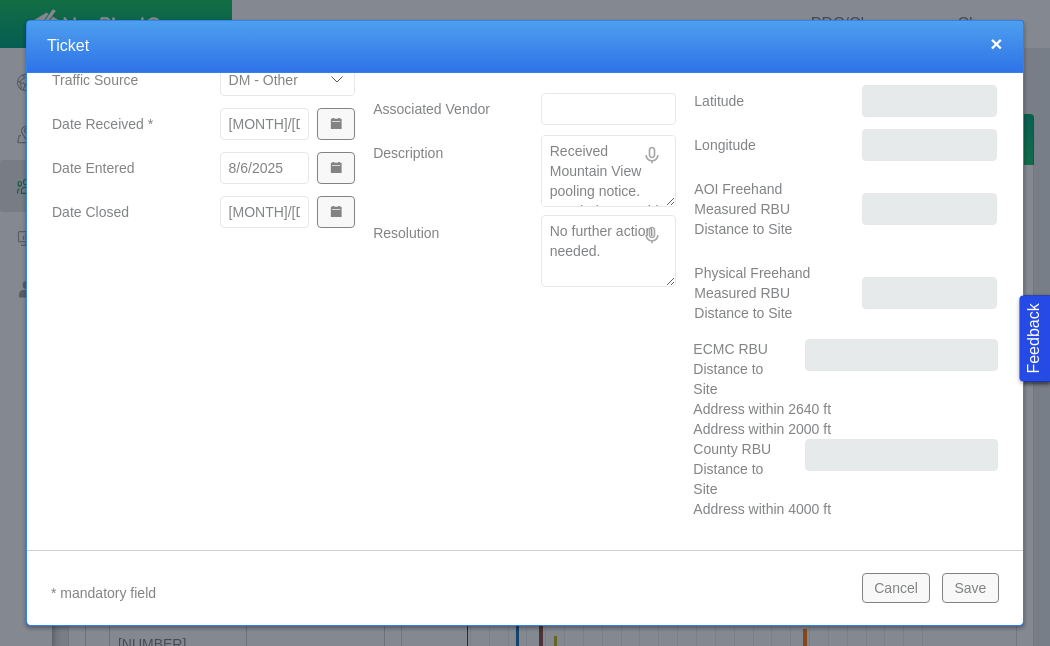 click on "Save" at bounding box center [970, 588] 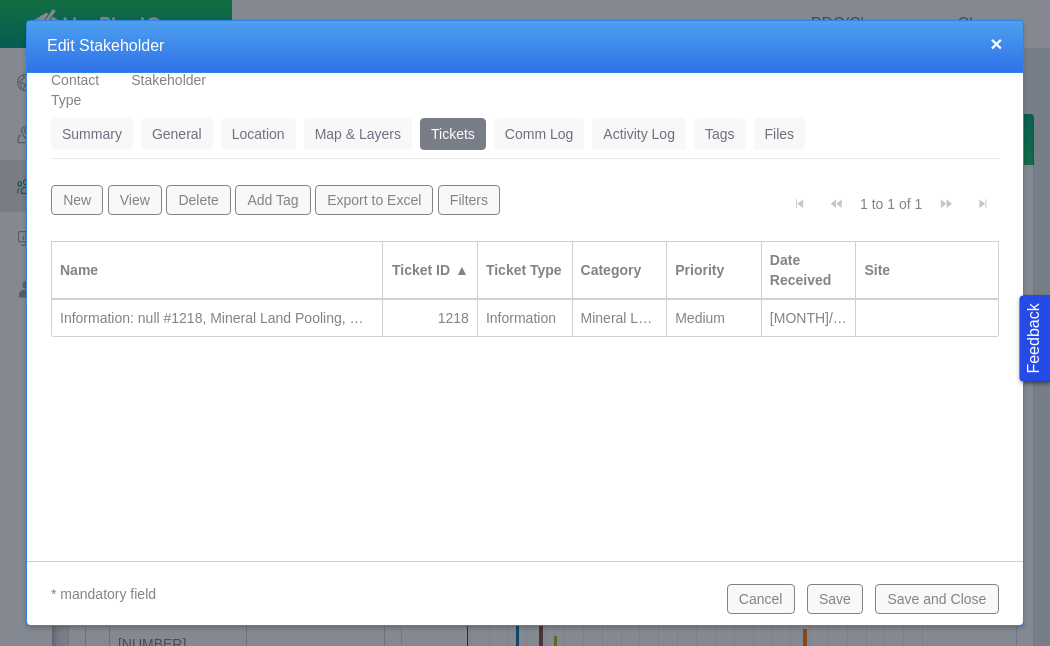 scroll, scrollTop: 48, scrollLeft: 0, axis: vertical 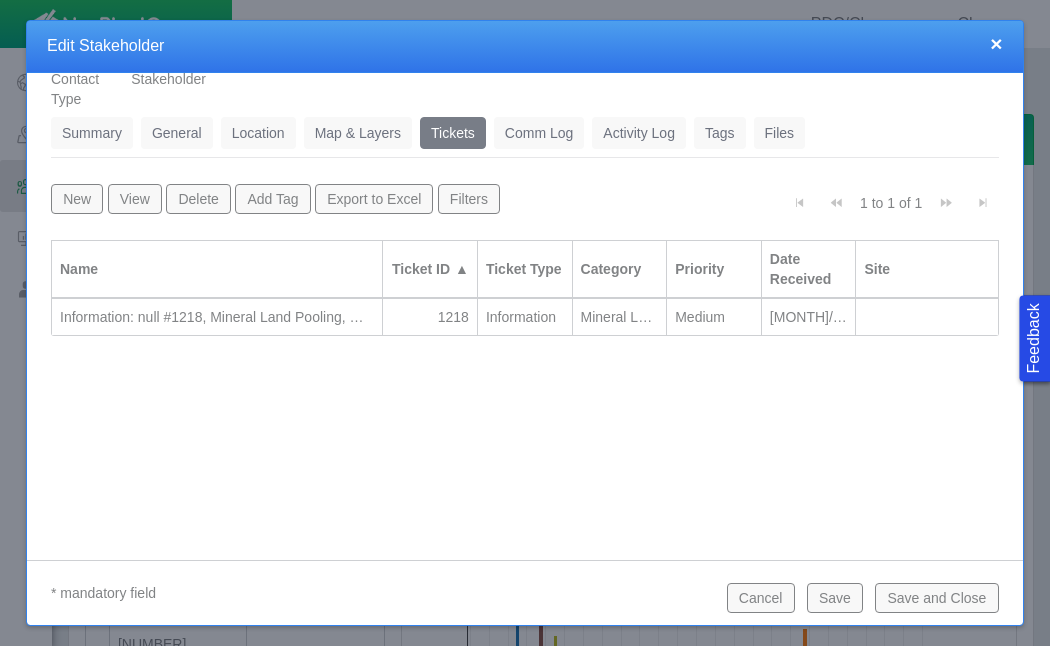 click on "Save and Close" at bounding box center [936, 598] 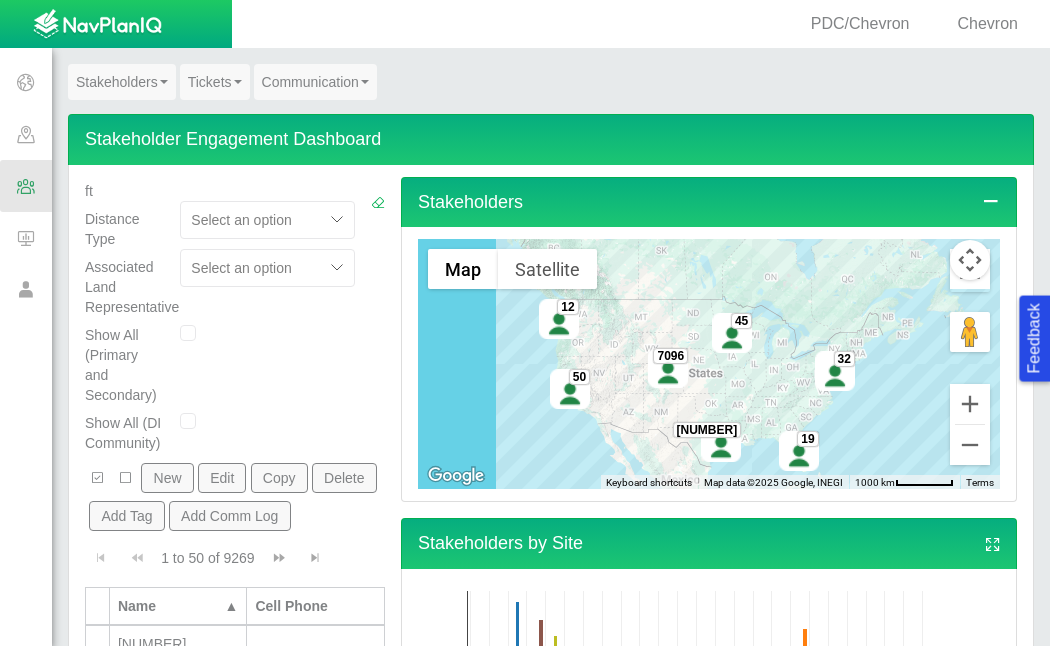 click at bounding box center [267, 361] 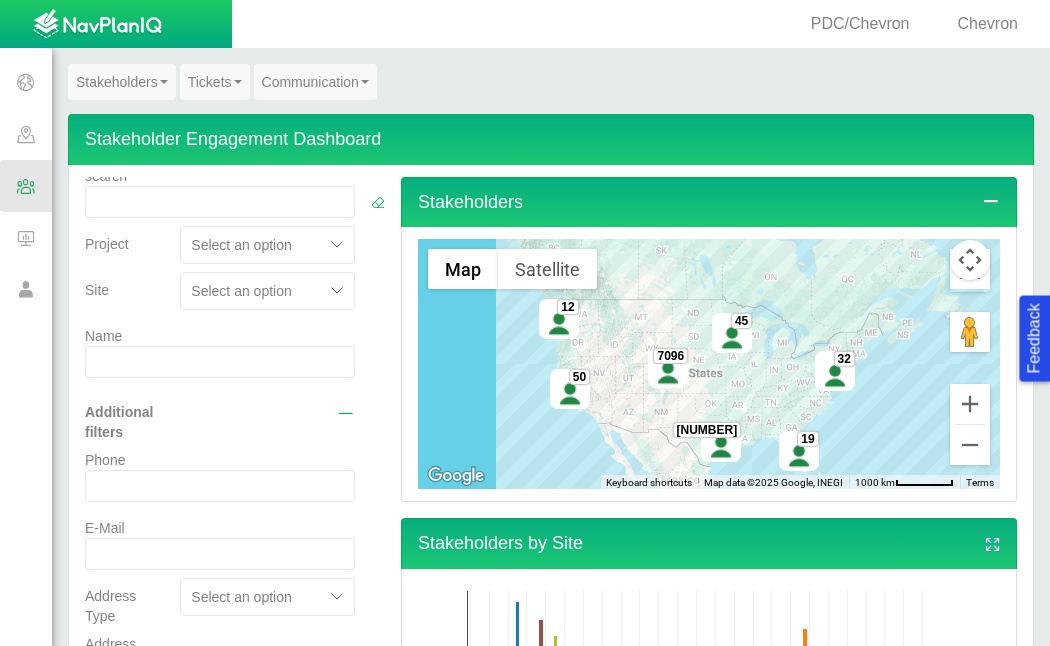 scroll, scrollTop: 0, scrollLeft: 0, axis: both 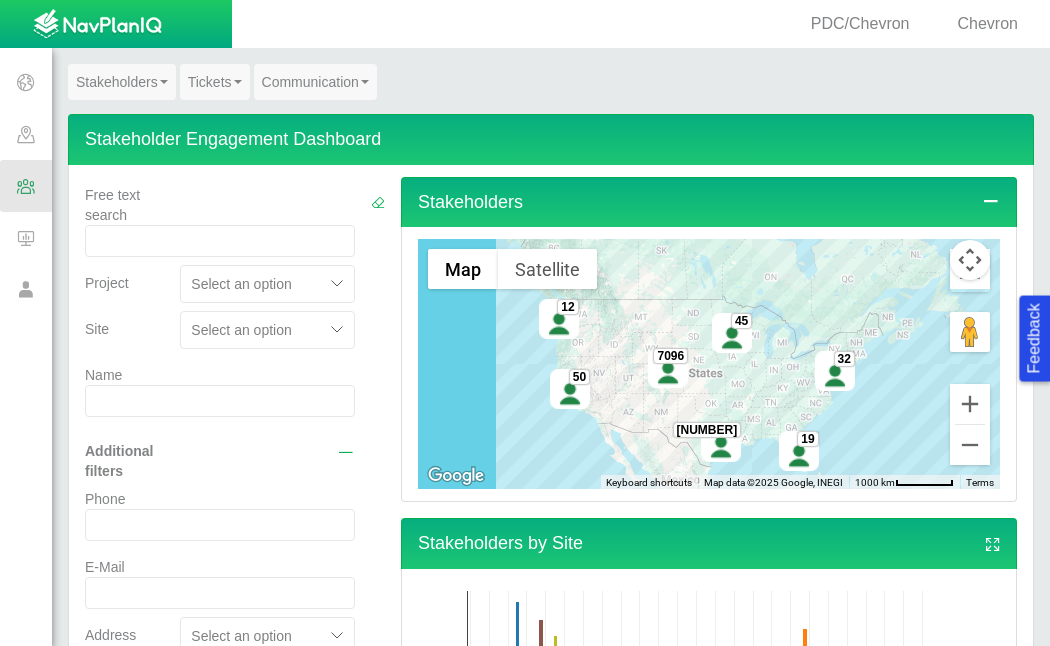 click at bounding box center (220, 401) 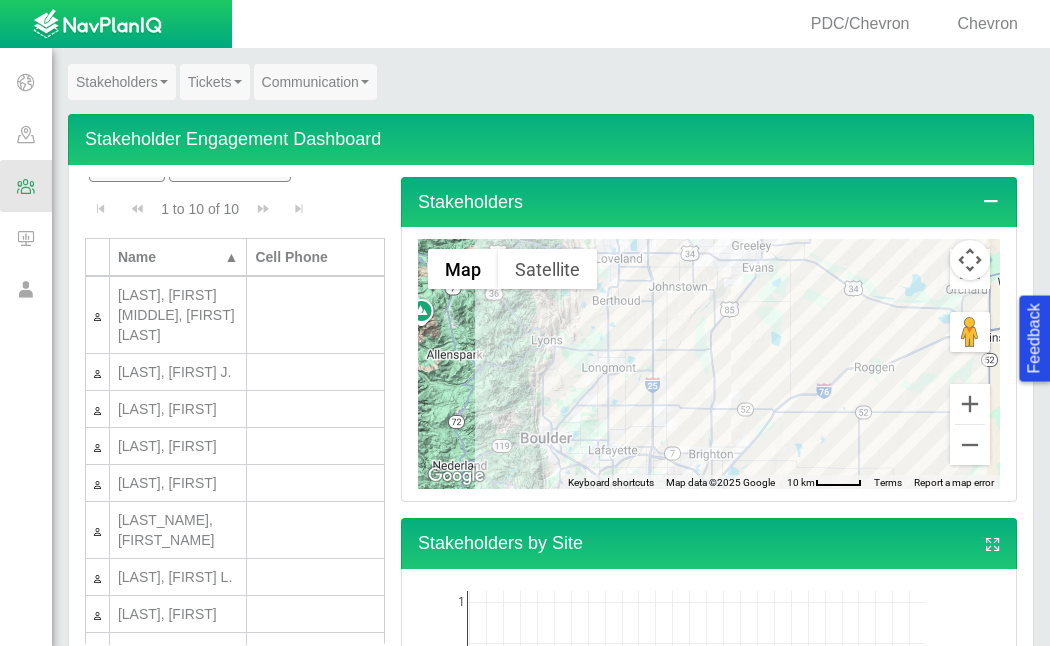 scroll, scrollTop: 1498, scrollLeft: 0, axis: vertical 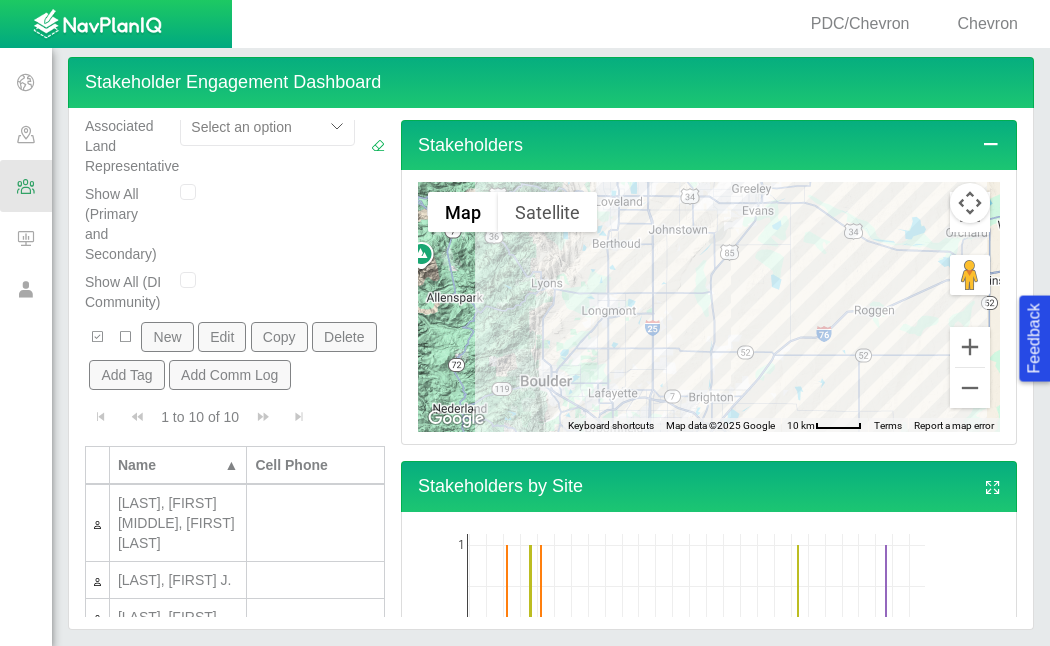 click on "New" at bounding box center (167, 337) 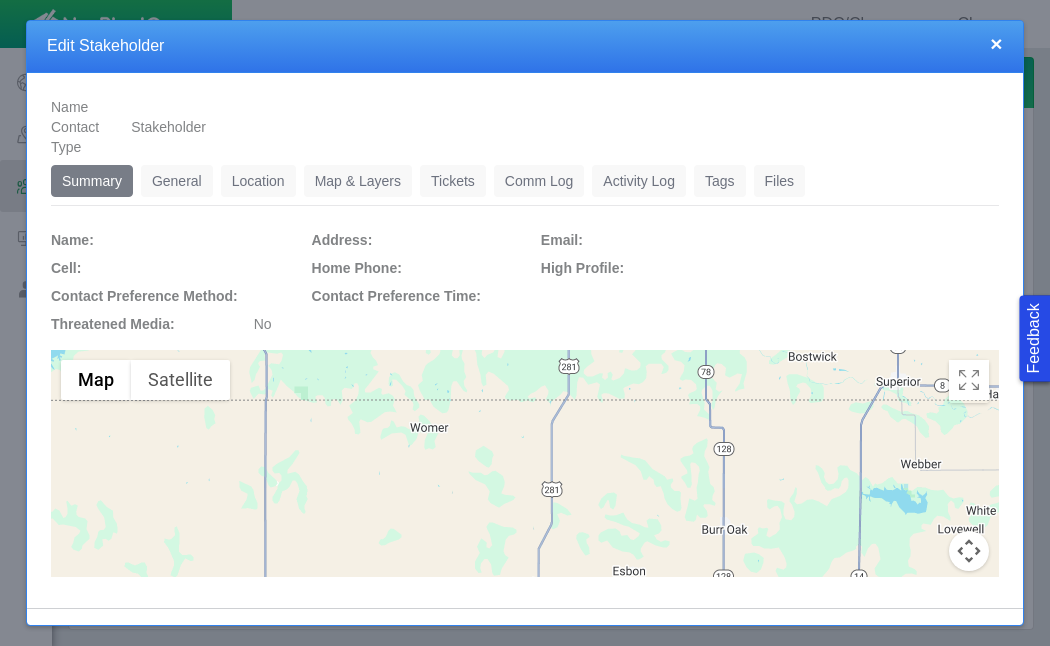 click on "General" at bounding box center [177, 181] 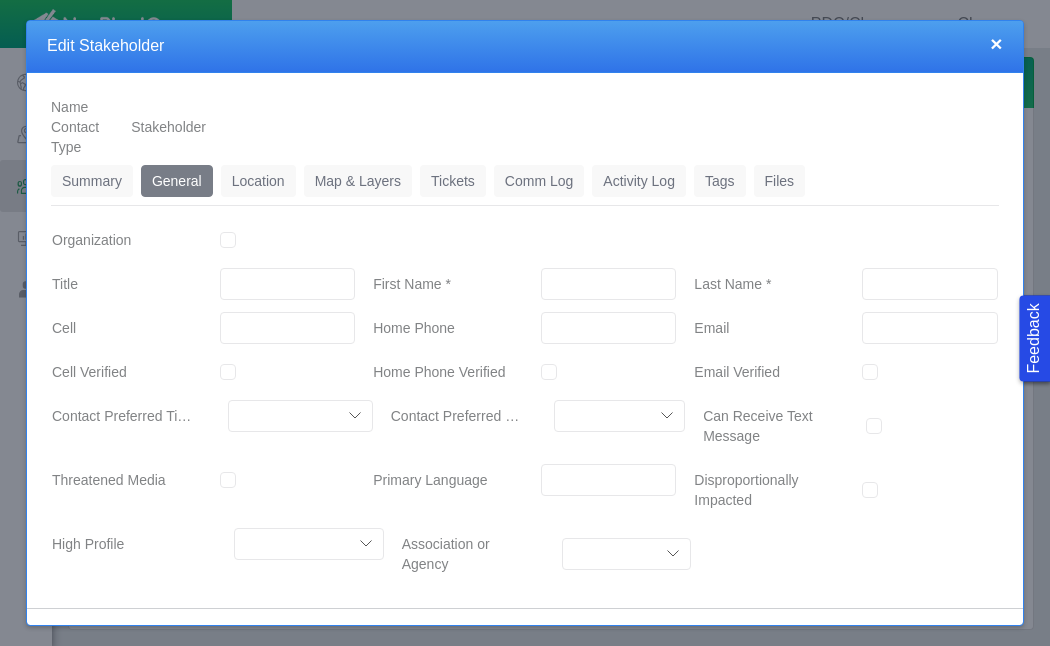 click on "First Name *" at bounding box center [609, 284] 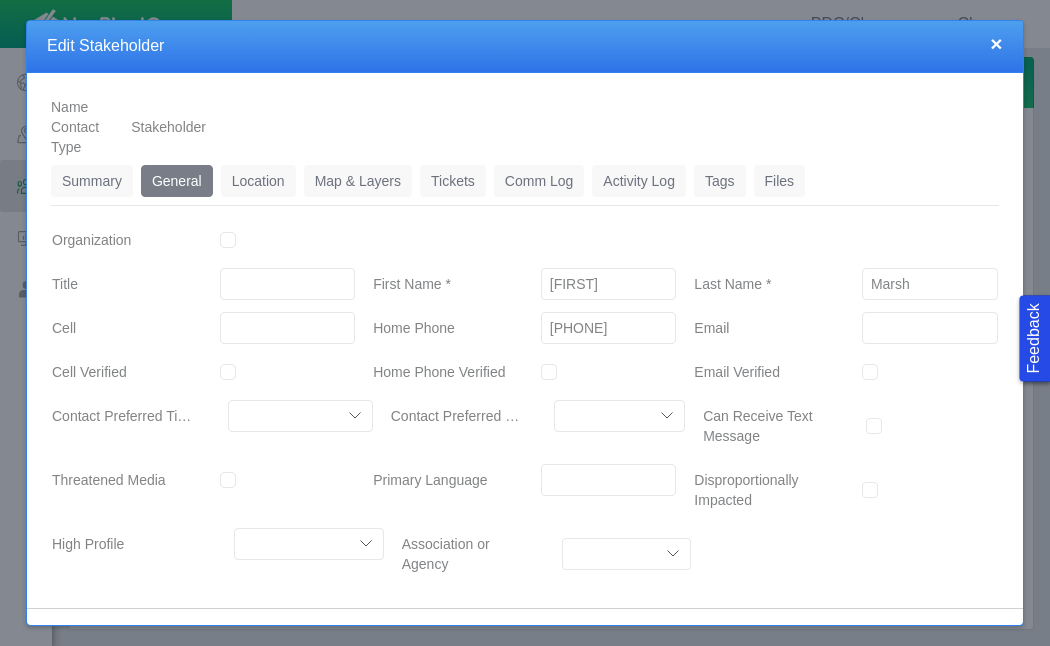 click on "[PHONE]" at bounding box center [609, 328] 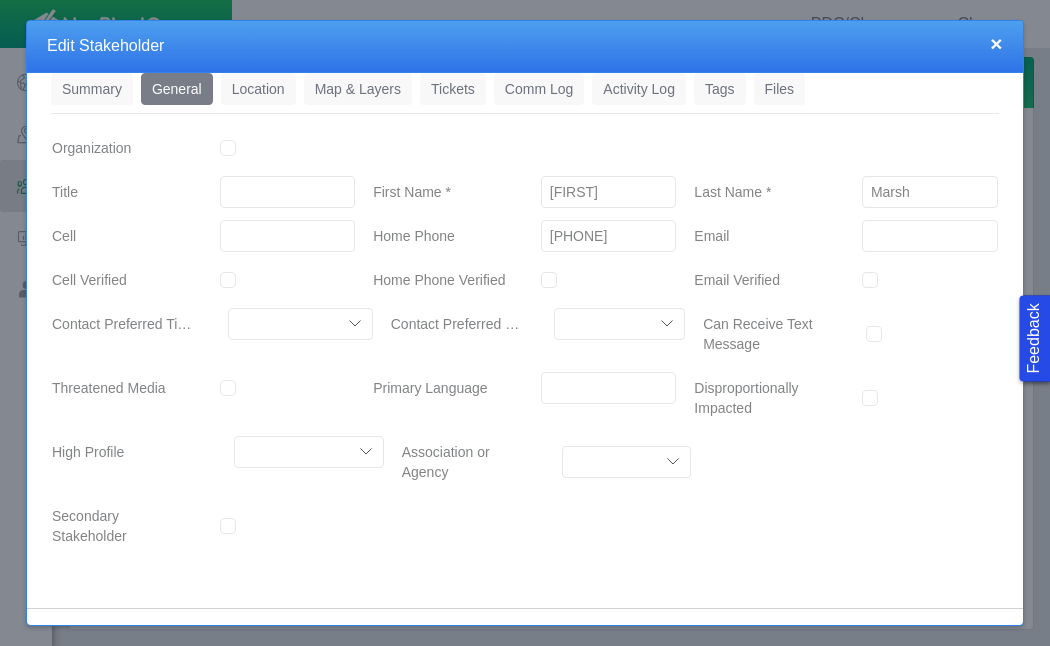 scroll, scrollTop: 137, scrollLeft: 0, axis: vertical 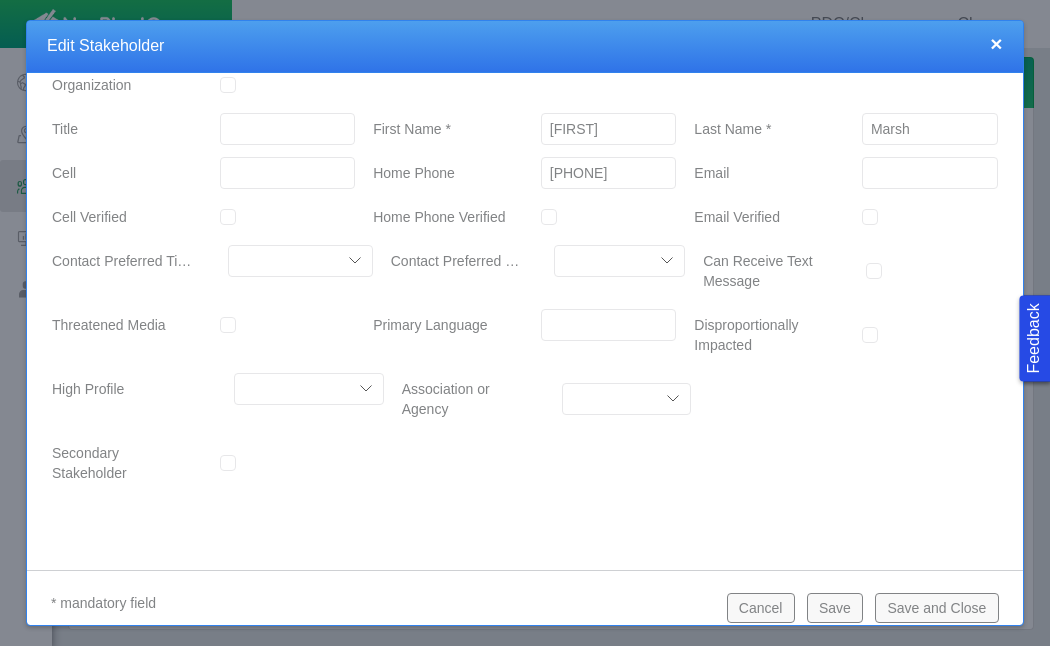 click on "Save" at bounding box center [835, 608] 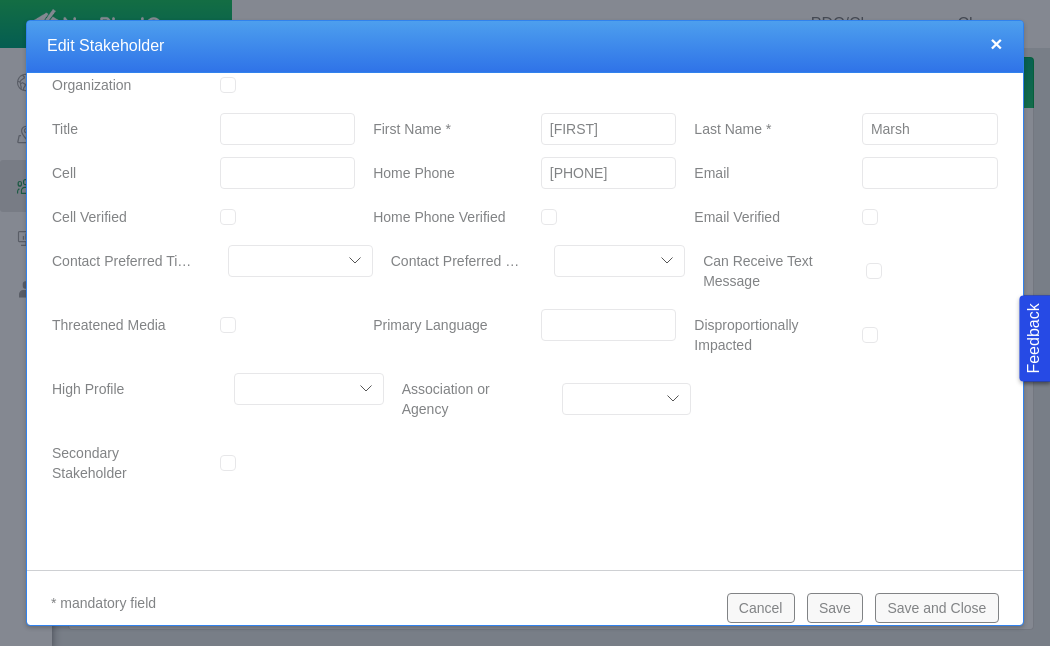 scroll, scrollTop: 0, scrollLeft: 0, axis: both 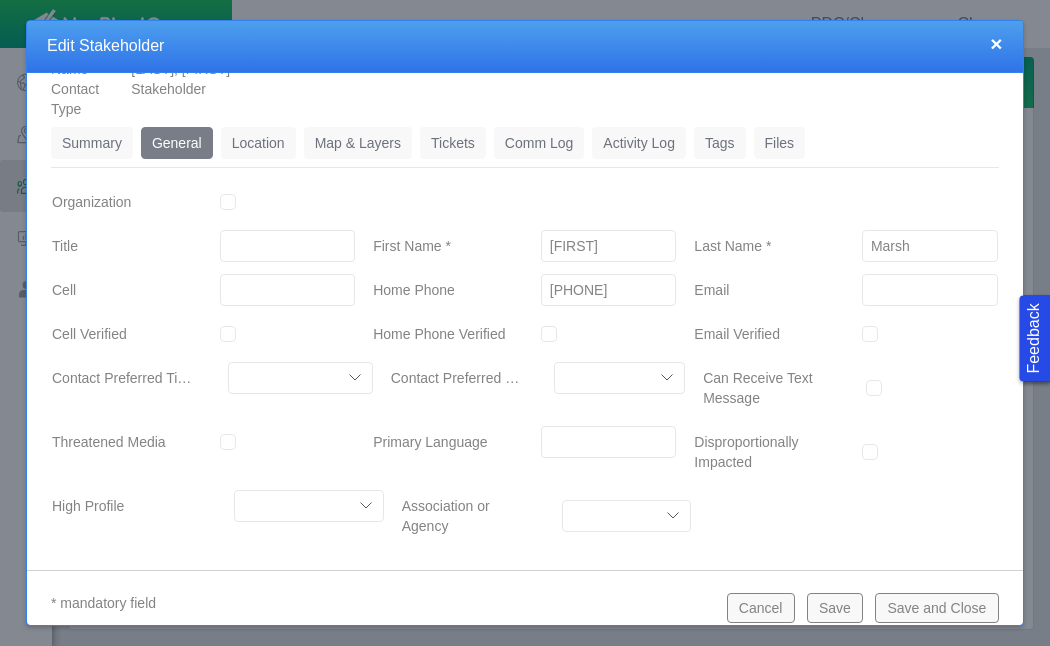 click on "Location" at bounding box center [258, 143] 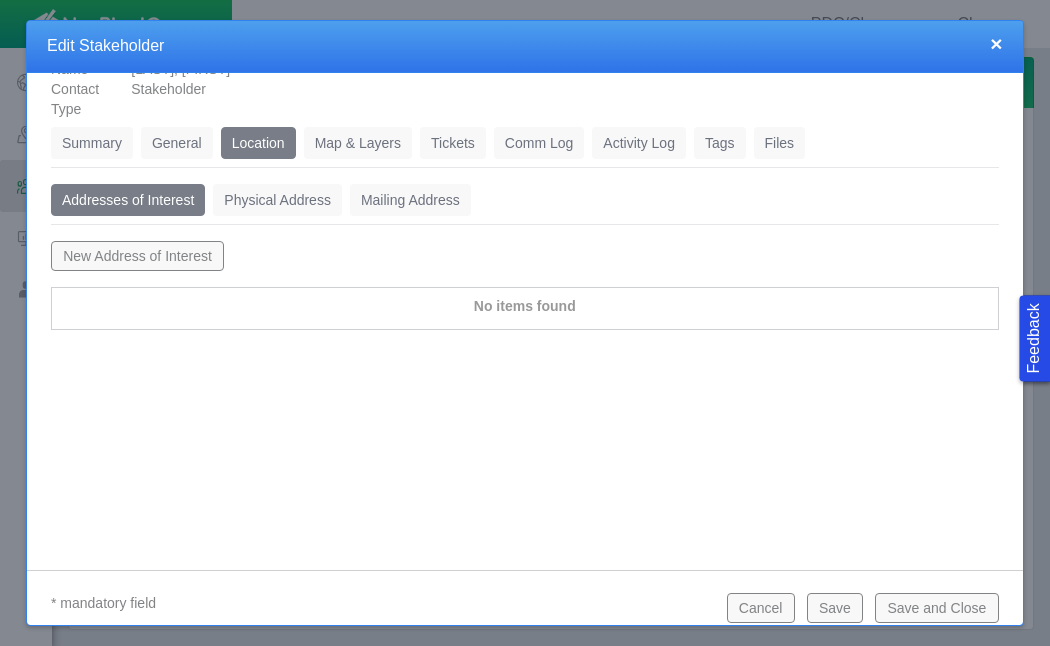 click on "New Address of Interest" at bounding box center (137, 256) 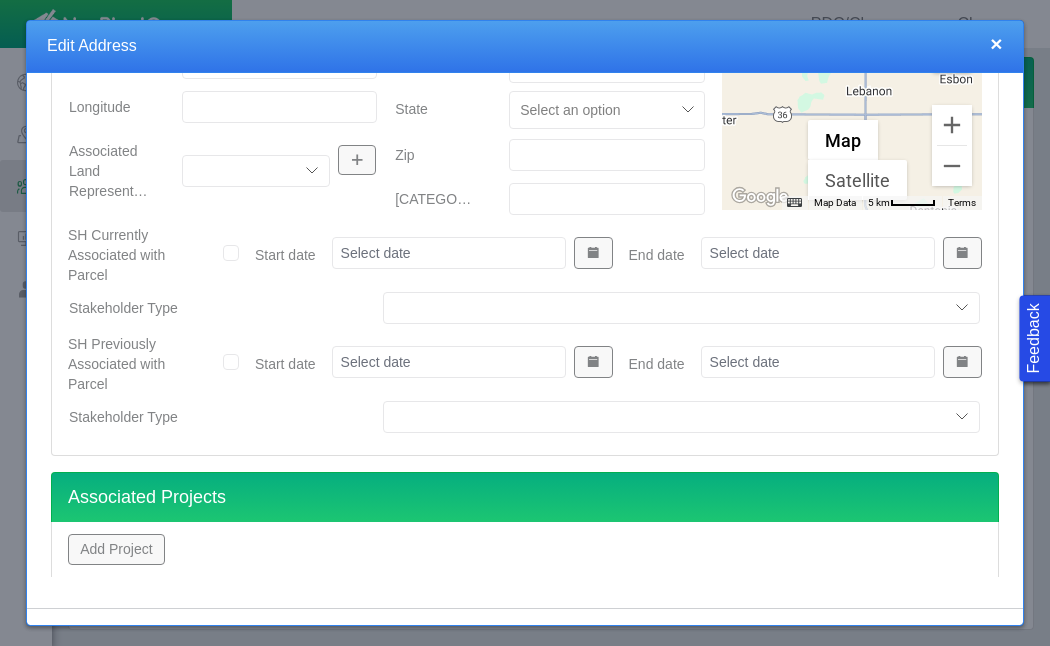 scroll, scrollTop: 560, scrollLeft: 0, axis: vertical 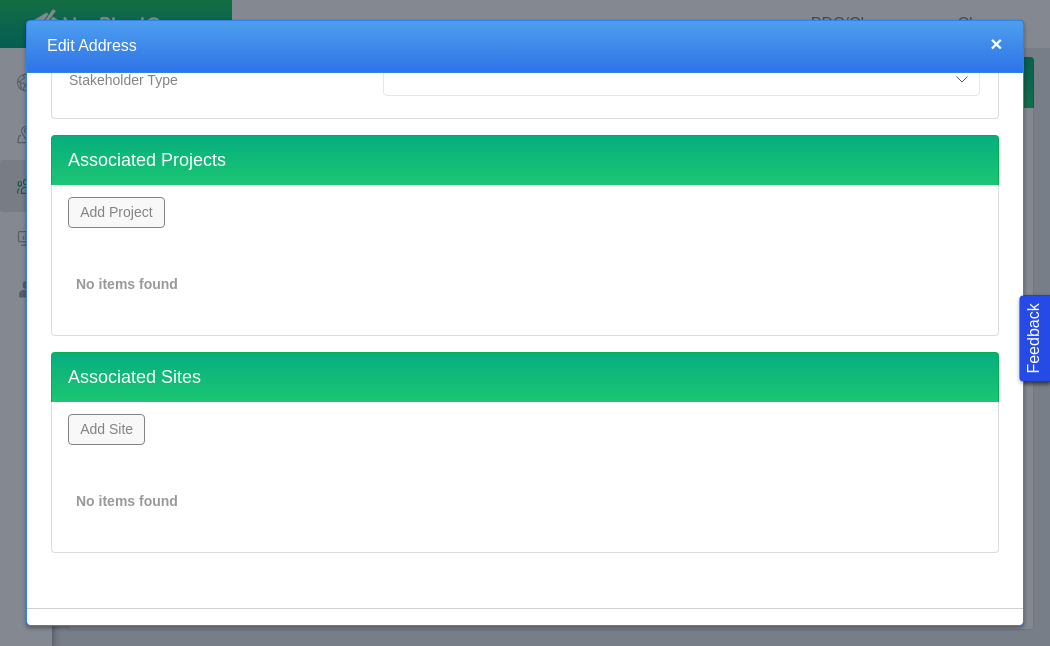 click on "Add Project" at bounding box center [116, 212] 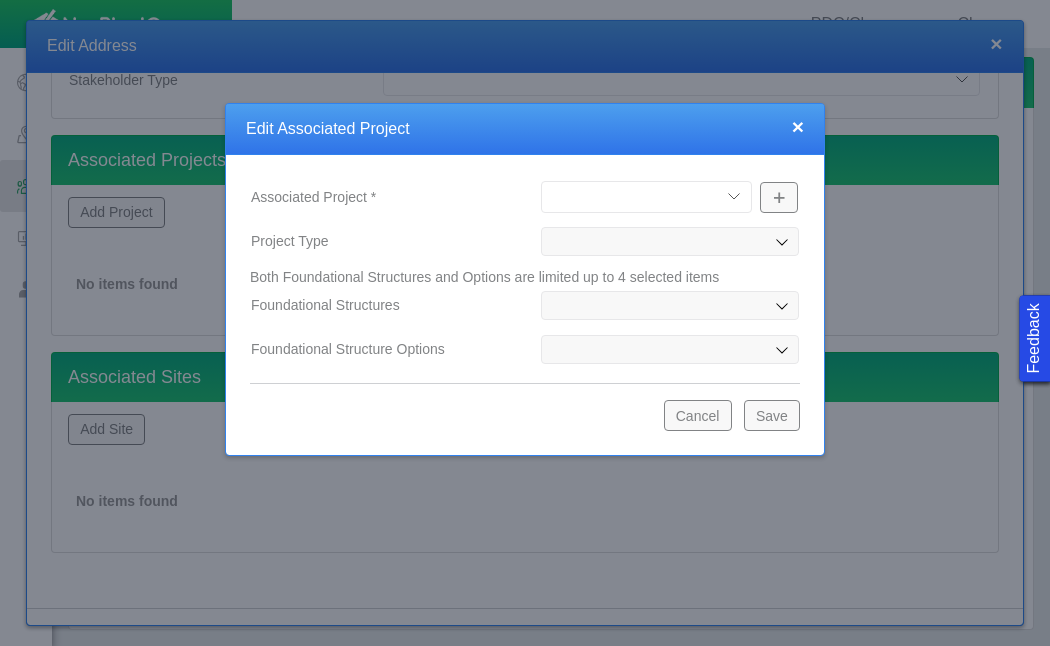 click on "Bishop Well Incident  Brahman OGDP Fairfield OGDP Great Western  Guanella CAP Mancos OGDP Mountain View OGDP Parks OGDP Prairie OGDP Raton OGDP Trout Creek OGDP West Pony CDP" at bounding box center (646, 197) 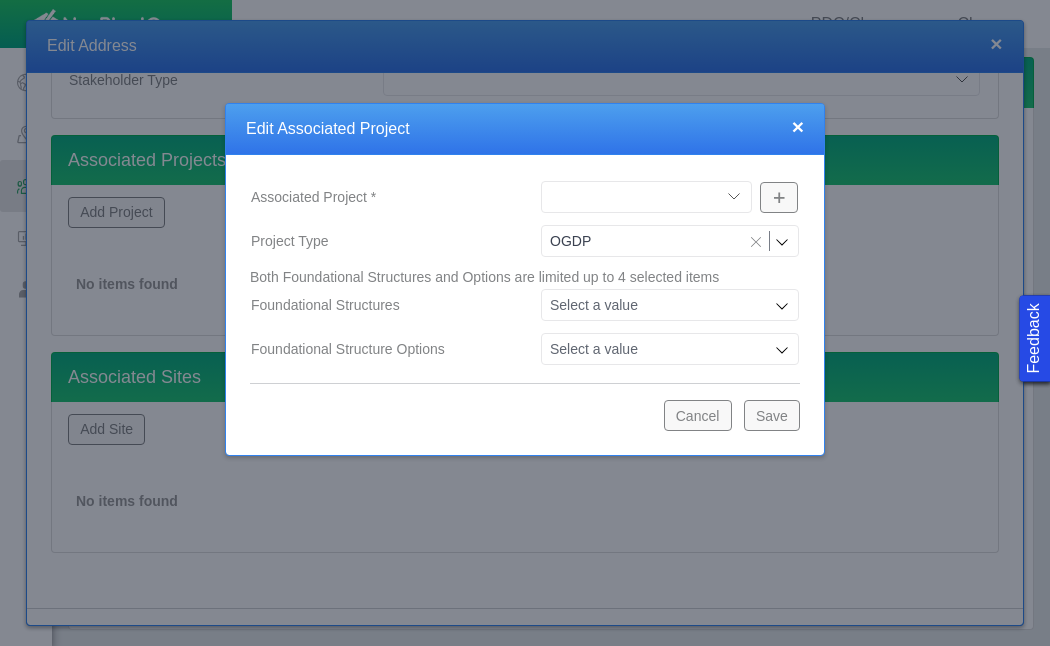 click on "Save" at bounding box center [772, 415] 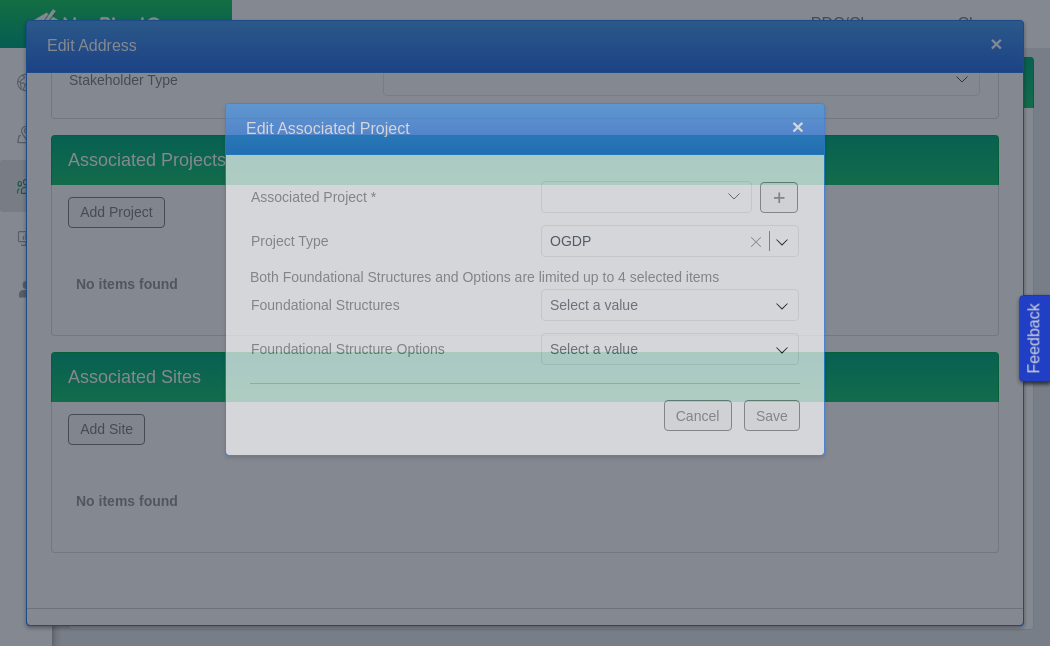 scroll, scrollTop: 538, scrollLeft: 0, axis: vertical 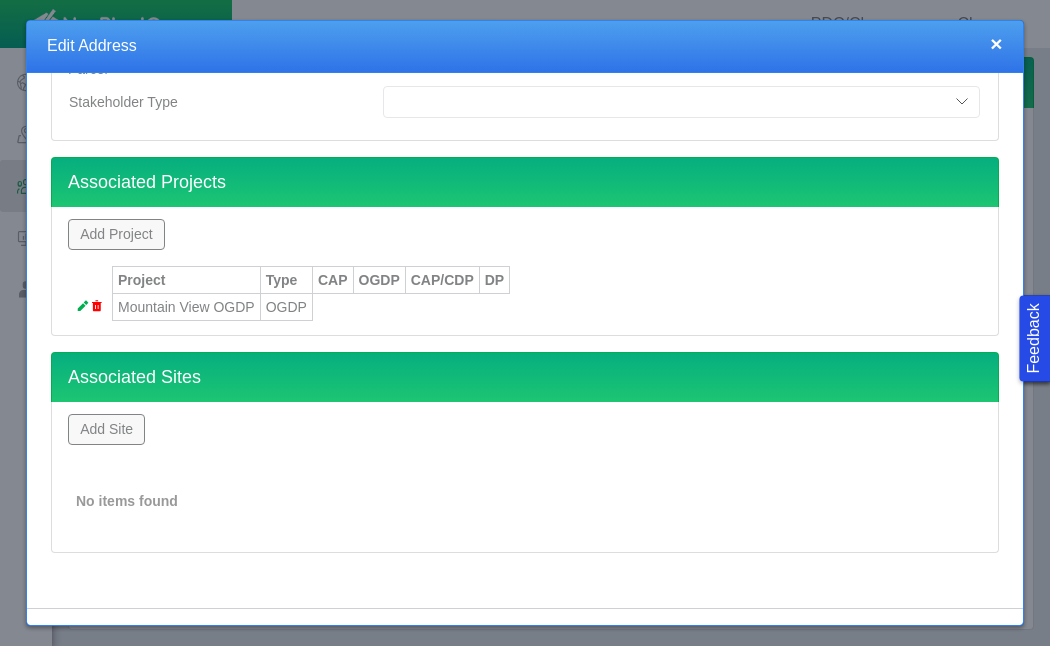 click on "Add Site" at bounding box center [106, 429] 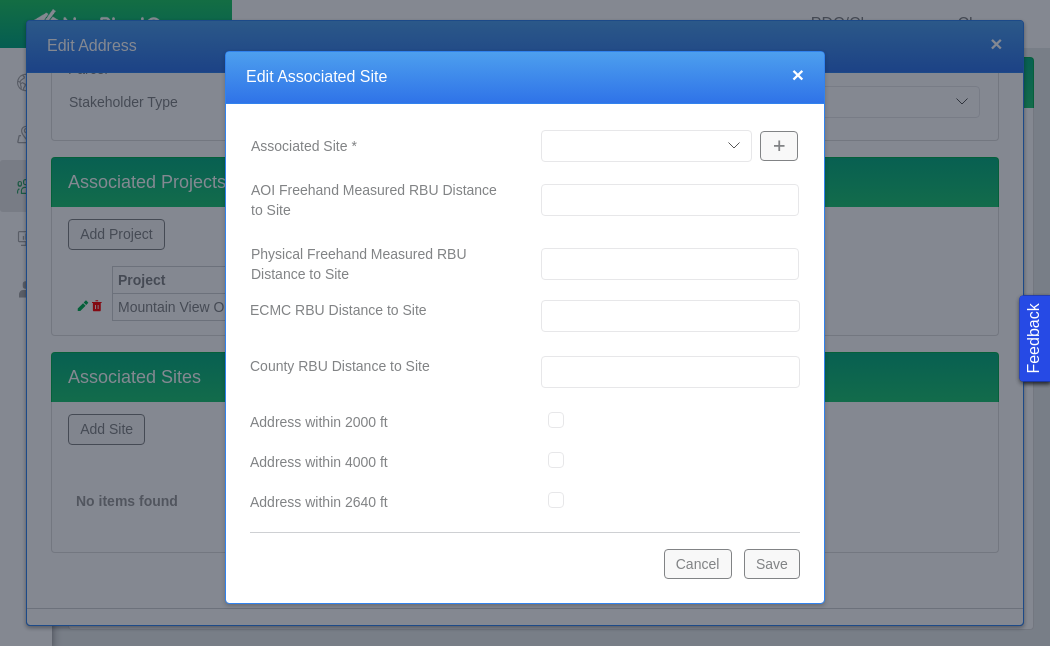 click on "Aren Pad Arenal Pad Aristocrat Angus 2-4 Augusta Pad Baseline LE Belford Pad Berry IC Pad B-Farm Bierstadt Pad Bishop  Blackburn Federal Pad Bodacious State Pad  Bona Pad Boomerang Booth Pad Bost Pad Brant LD Broe Pad Bubba Pad Bypass Pad Capitol Pad Carrot Pad Chalk Seeley Challenger/4N64W08 1-9 Champlin 117 G Chatfield Pad Chestnut  Craw & Low Denali Pad Dittmer KE DP423 DD28-14-B Pad Drake Pad Edmundson LE Ehler 2-4 (PNA) Equinox (PNA) Erwin Evenstar EE Pad Faulkner 30-25 Fuji Pad George Pad Glacier Pad Golden Eagle Grays Federal  Green 32-14 (PNA) Grein 1 (PNA) Gus LD Pad Haake Farms (PNA) Hen Pad HSR-Austin-64N66W/26SESE HSR-Eppinger Ivey Jagged Kielian Pad (PNA) Kortum LD Pad Kortum (PNA) Lawrence Pad Lincoln  Mancos Pad Marcus LD Maroon Bells Maximus State Pad McNear 10-9 Monson Pad Morrison Mountain View Pad N. Colorado 24-13 #8 (PNA) N. Colorado 41-13 #7 (P&A) N. Colorado 44-13 #9 (PNA) Non-Op Related North Colorado (PNA) North Point North York (PNA) Ocho Pad Ollie Pad Ottesen Pad Oxford Pad Peaks" at bounding box center (646, 146) 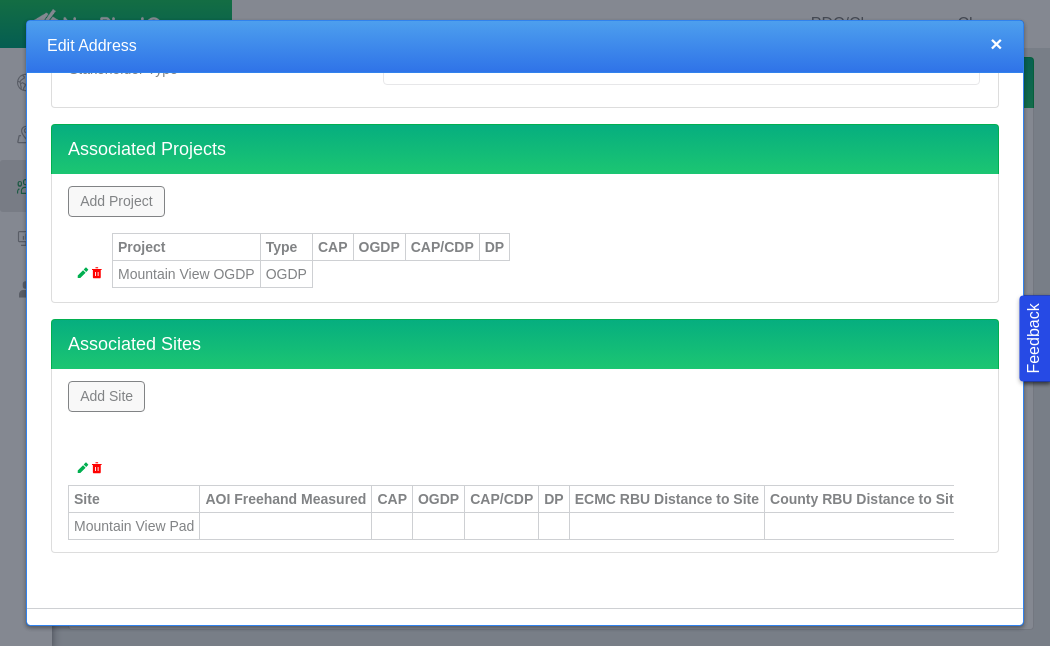 scroll, scrollTop: 586, scrollLeft: 0, axis: vertical 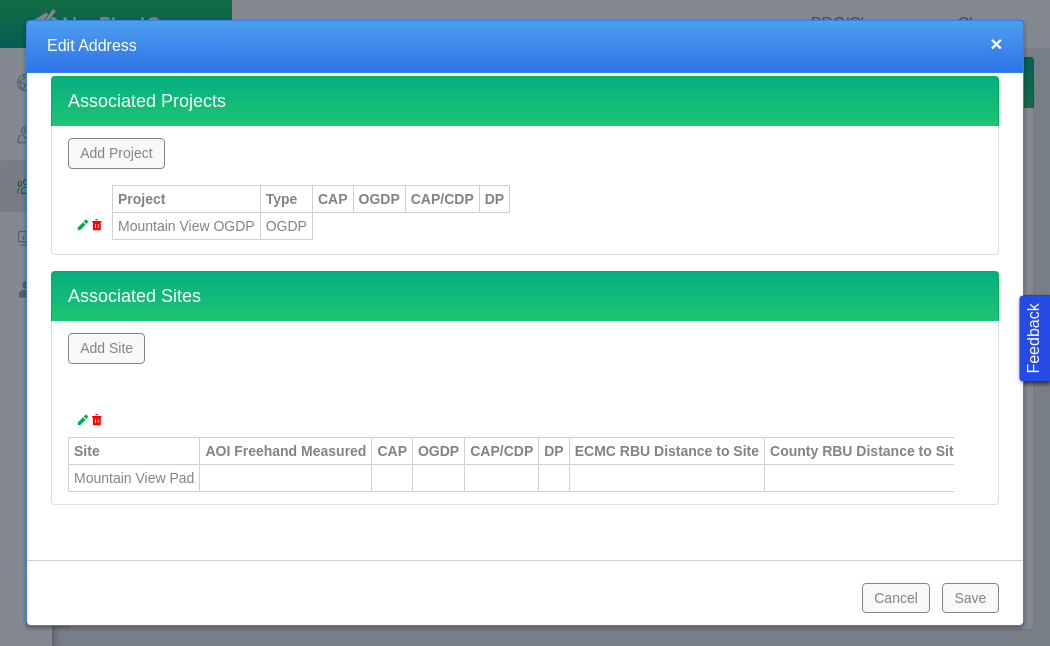 click on "Save" at bounding box center (970, 598) 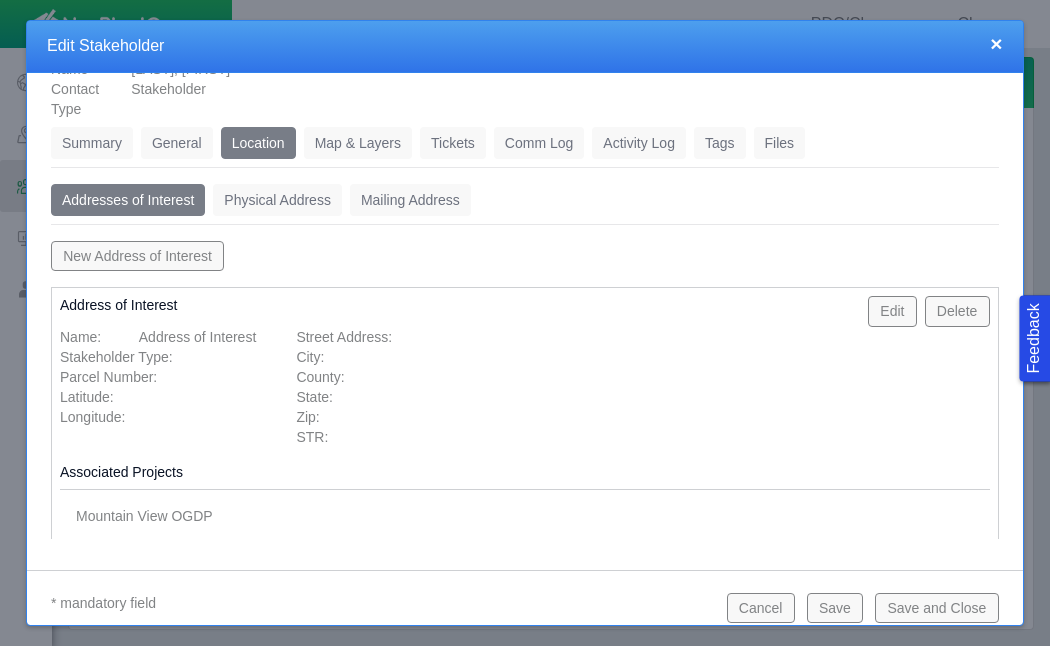 click on "Tickets" at bounding box center [453, 143] 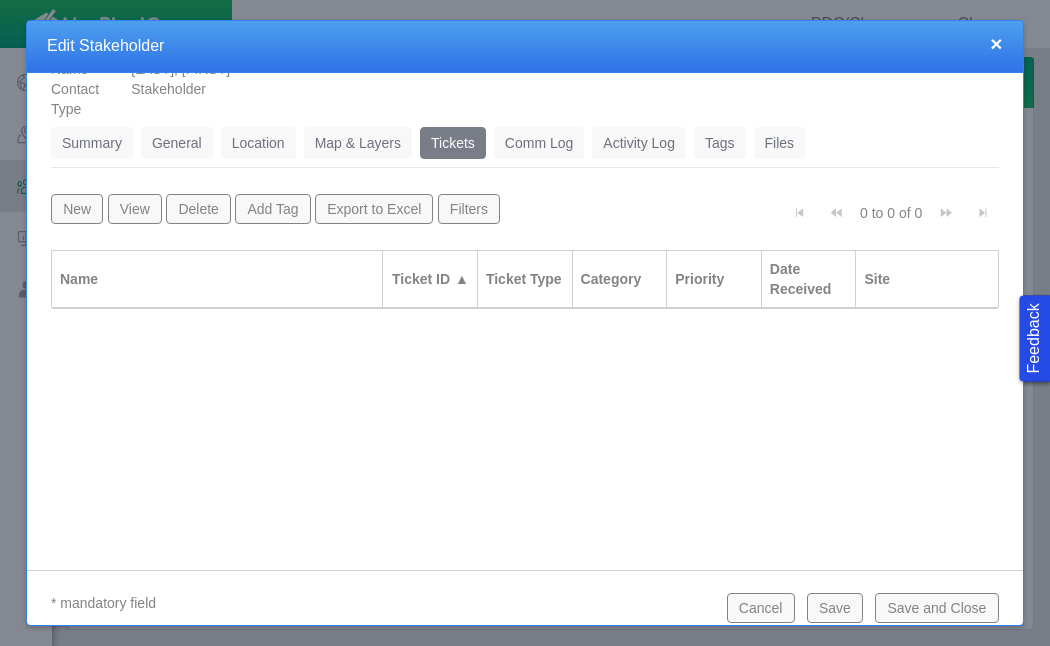 click on "New" at bounding box center [77, 209] 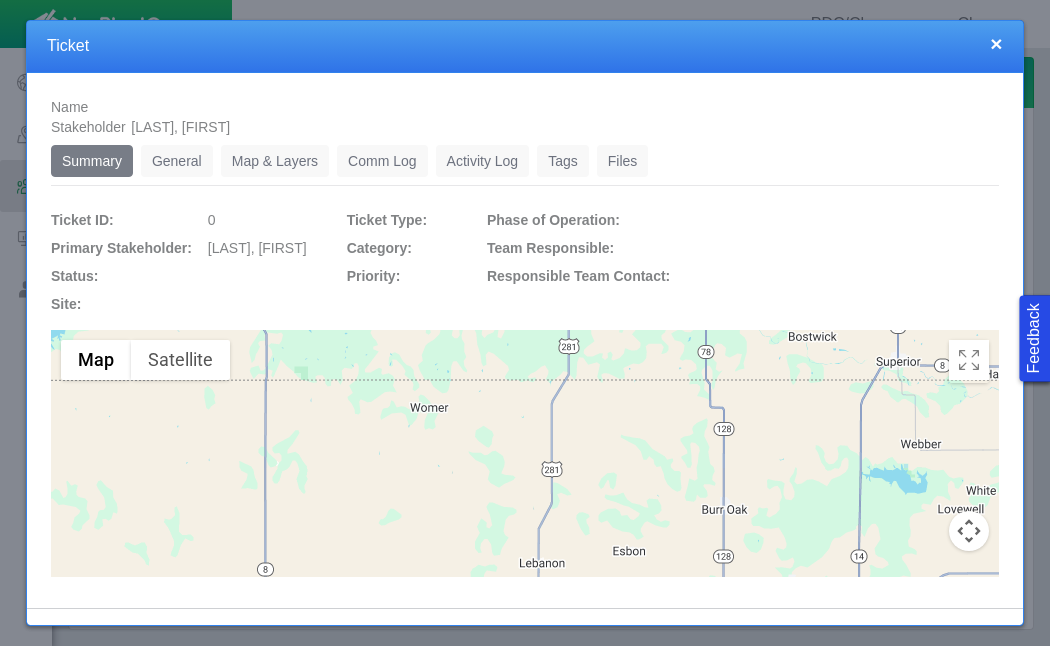 click on "General" at bounding box center [177, 161] 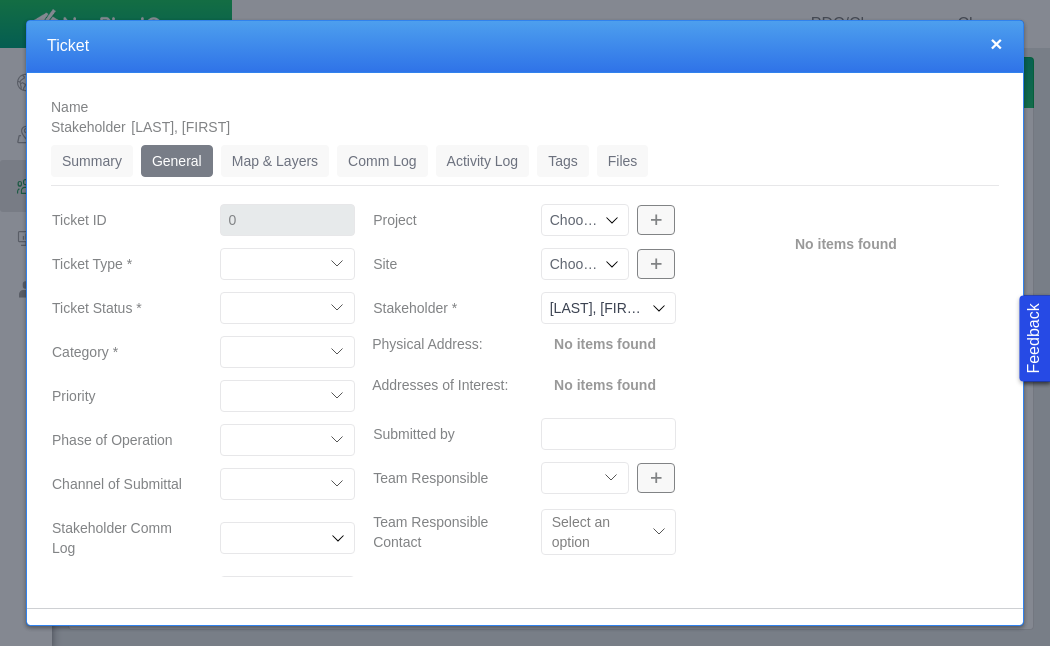 click on "Compliment Grievance Grievance Non-Op Information" at bounding box center [288, 264] 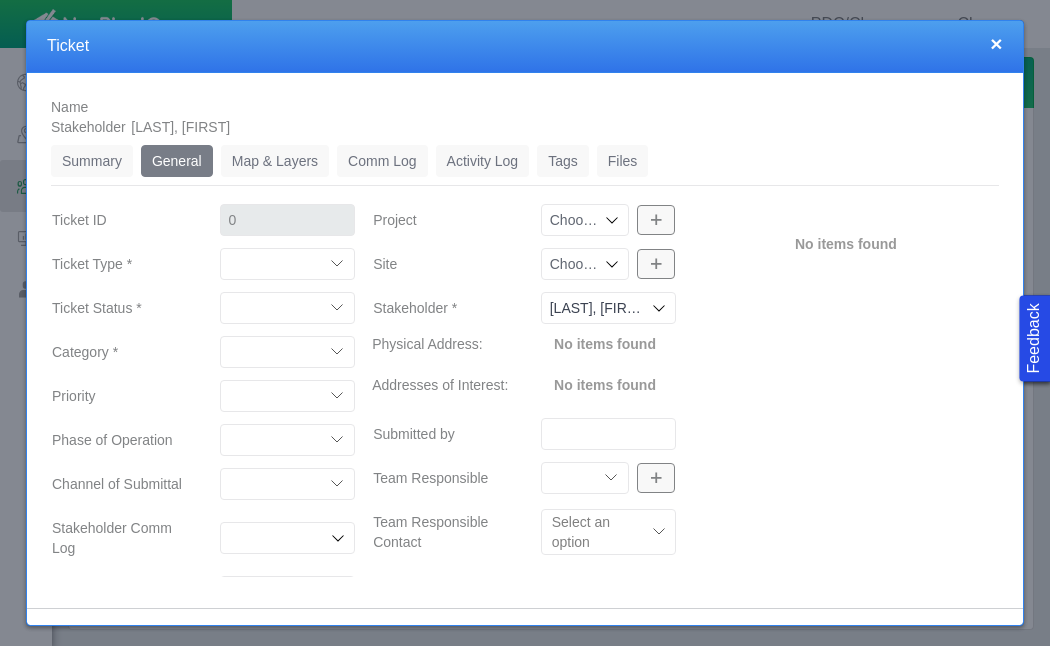 click on "Access Aesthetics Ag/Crops Air Quality Claims Clean-up/Remediation Communication Dust Emergency Emissions Environmental Equipment Flaring Gate/Fence Haul Route Health Leasing Letter of Support Light Line Locate Livestock Meeting Attendance Meeting Attendance Not Invited Mineral Land Pooling Mud Tracking Noise Odor Ownership/Royalties Permitting Property Damage Property Value Proximity Reclamation Safety Schedule School Shocks Signage Soil Sampling Spill Traffic/Rules of the Road Vibrations Water Quality" at bounding box center [288, 352] 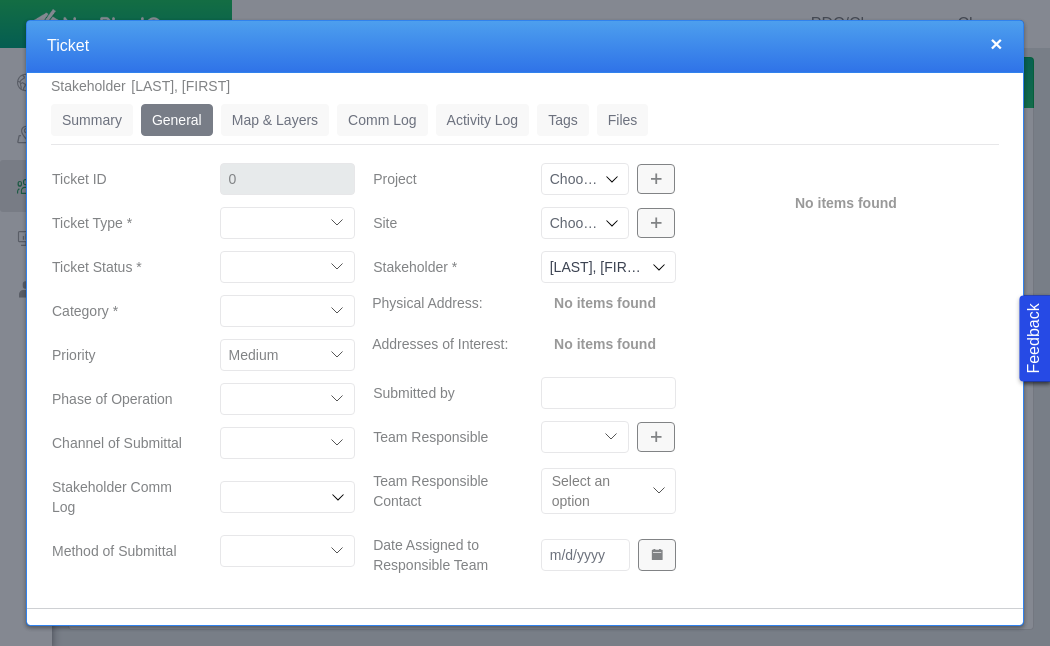 scroll, scrollTop: 70, scrollLeft: 0, axis: vertical 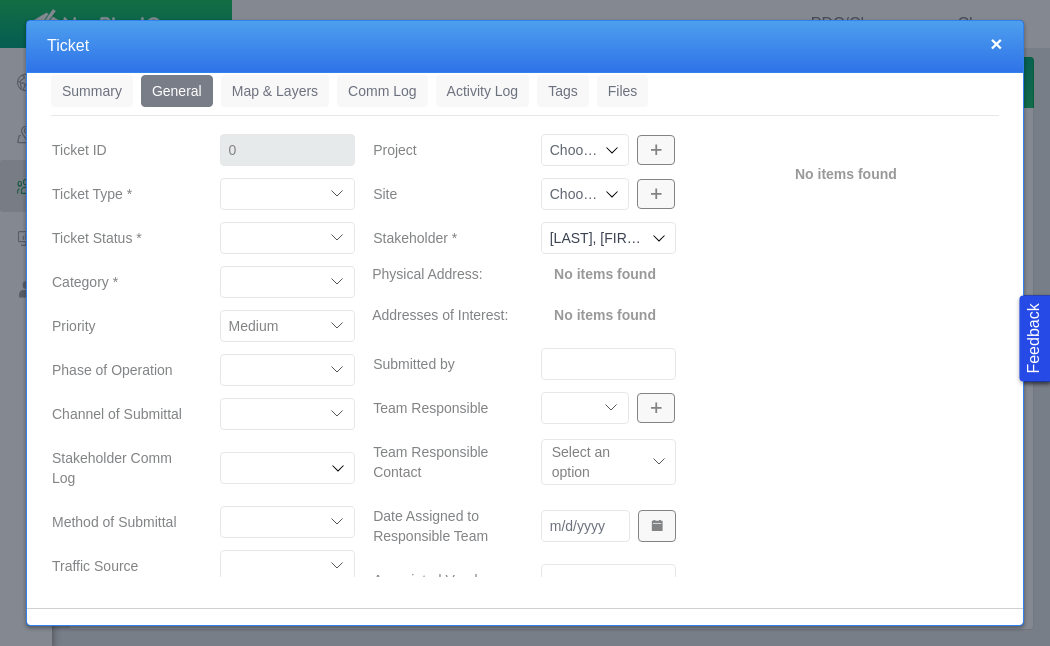 click on "Completions Drilling Production Reclamation Planning/Permitting Workover P&A Unknown Leasing No Longer Pursuing Seismic Multiple Well Incident Construction" at bounding box center [288, 370] 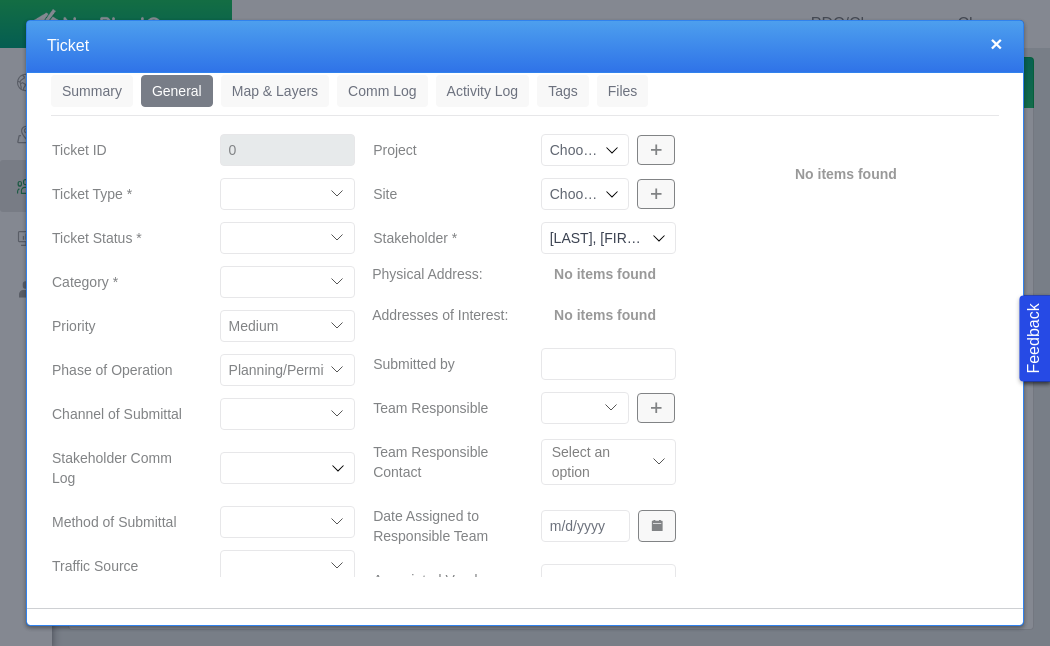 click on "ECMC Community Relations LGD Website/Microsite HSE Local Elected Official Surface Land Regulatory/Permitting Geology Asset Team Mineral Land Unknown Field Monitoring Room Proactive Engagement Vendor Employee" at bounding box center [288, 414] 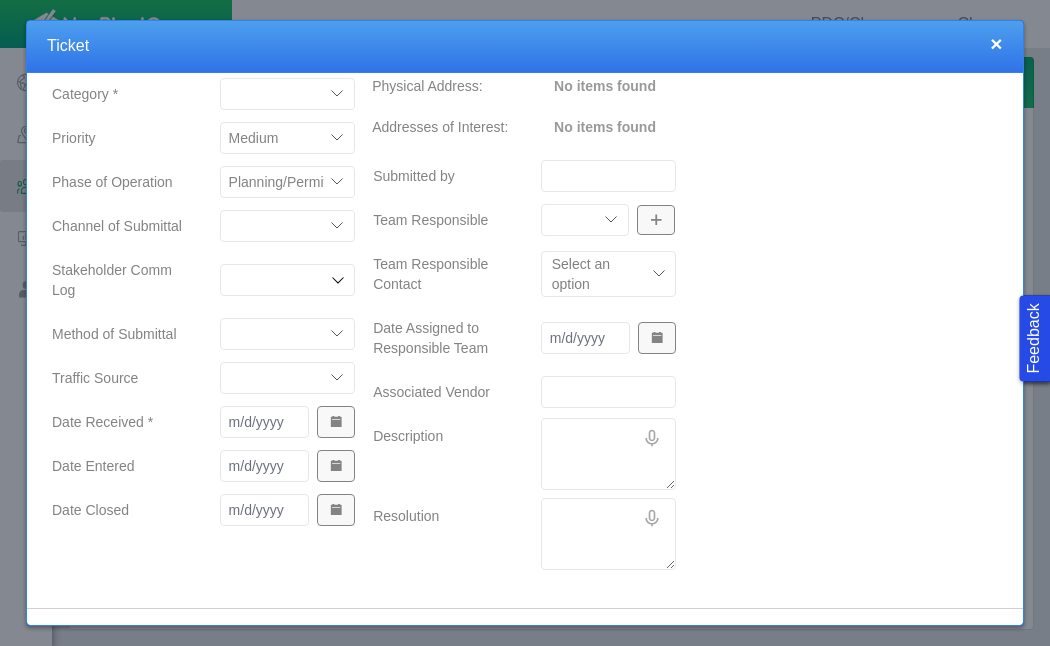 scroll, scrollTop: 283, scrollLeft: 0, axis: vertical 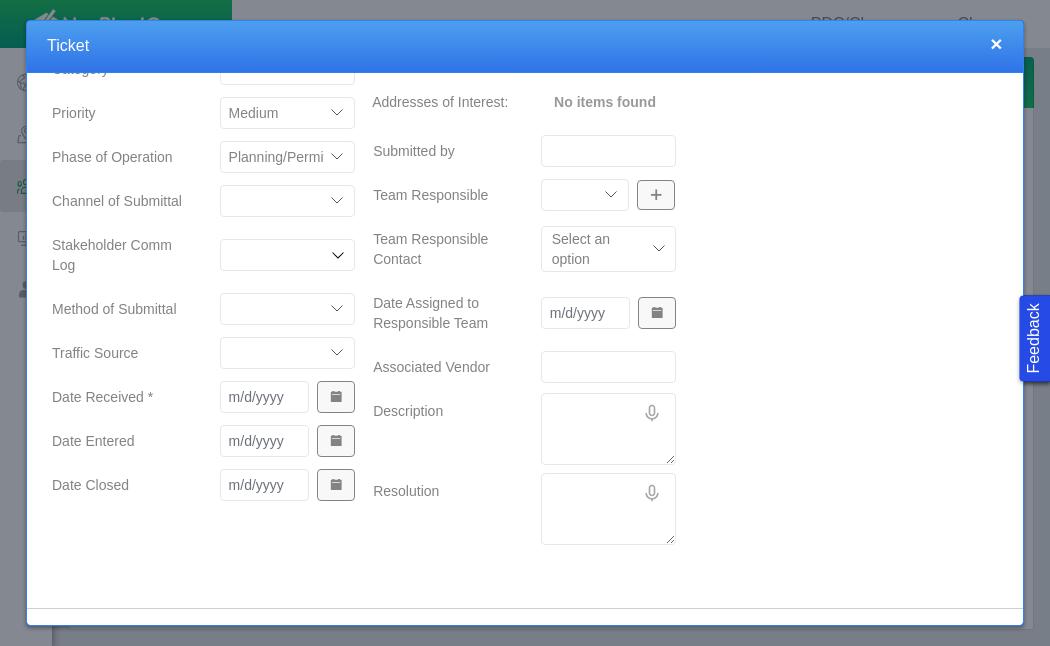click on "Email In Person Mail Phone" at bounding box center (288, 309) 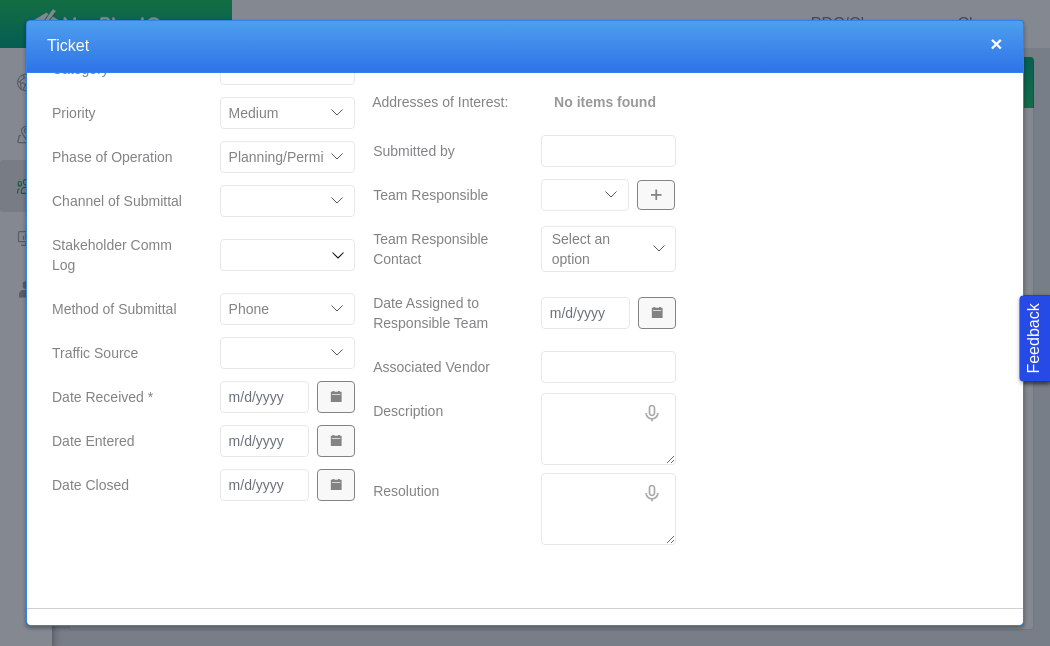 click on "ECMC Proactive Engagement Local Government Website Courtesy Communication Community Meeting Vendor/Contractor Neighbor DM-Workover/P&A Employee Door Hanger N/A DM - Other Response Line Direct Mailer Meeting" at bounding box center (288, 353) 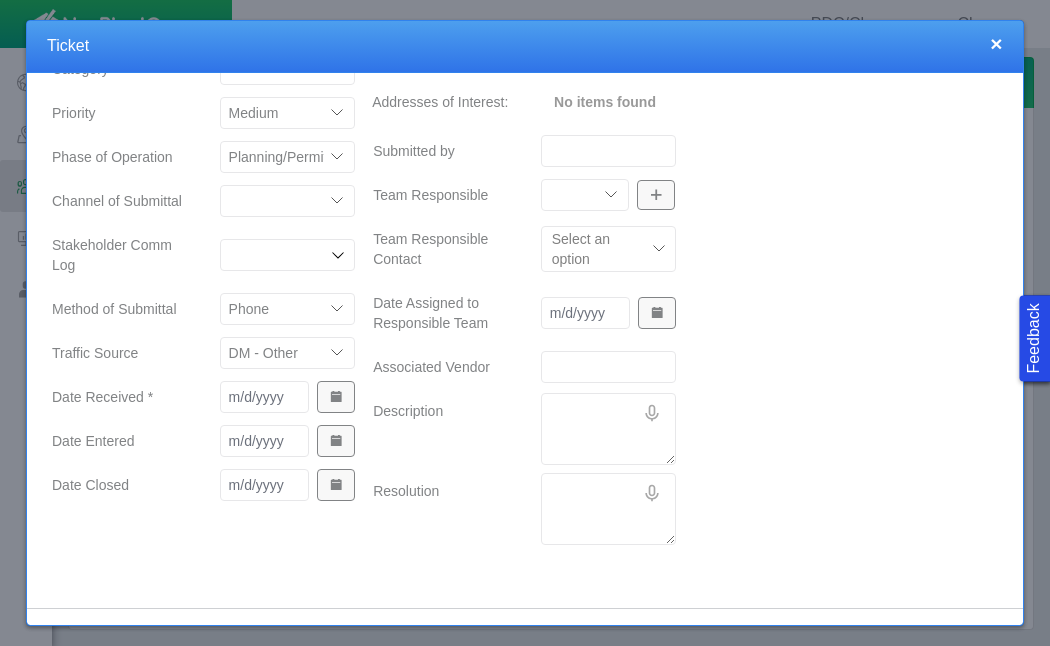 click at bounding box center (336, 397) 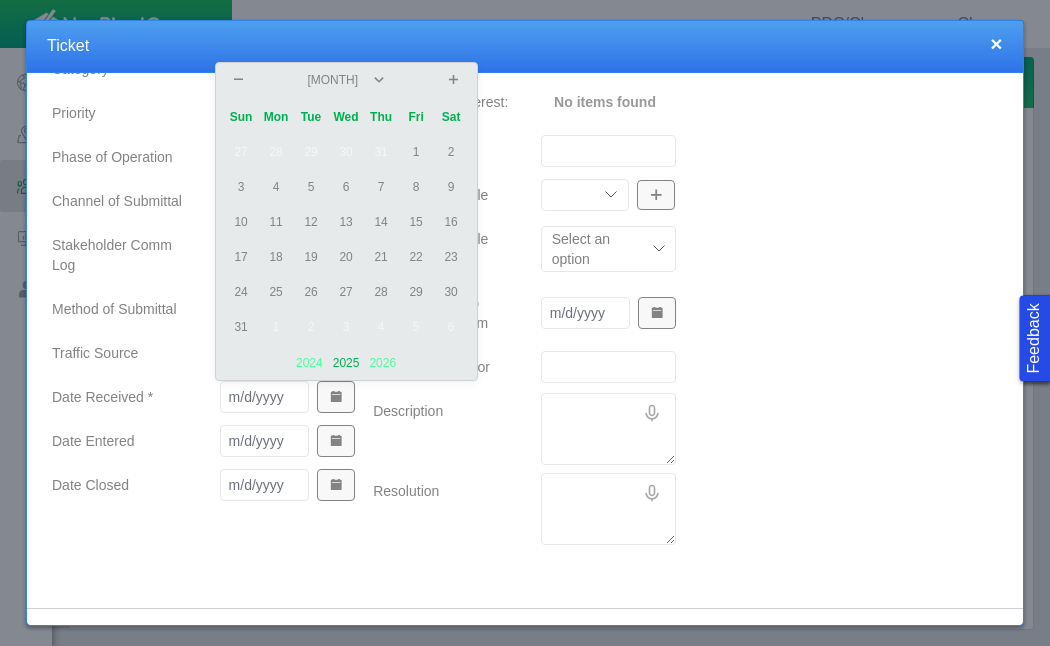 click on "1" at bounding box center (416, 152) 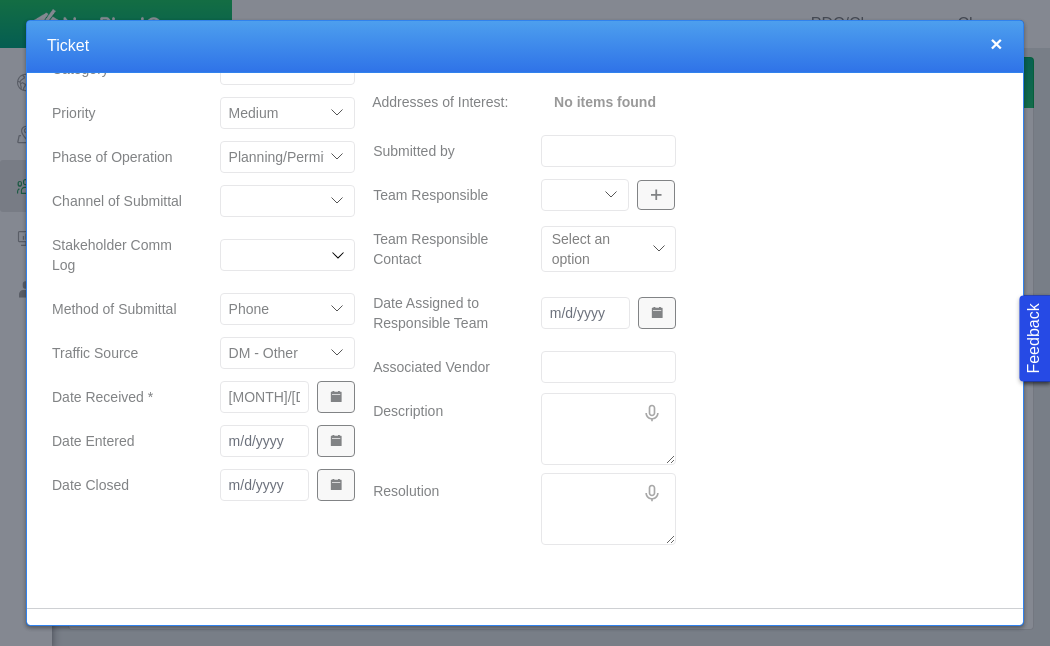 click at bounding box center (336, 441) 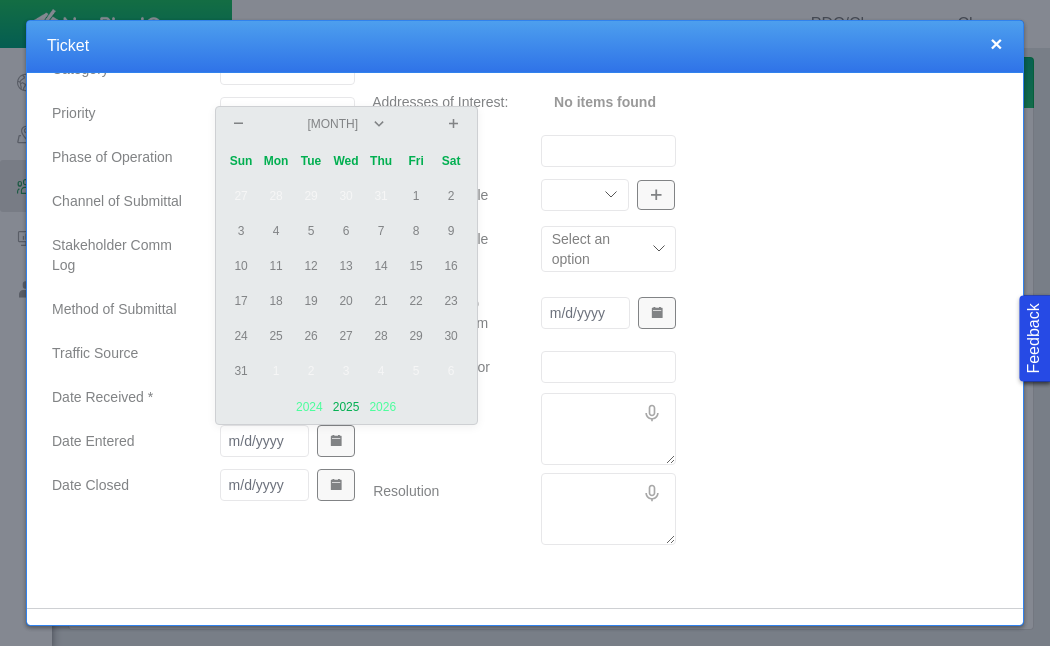 click on "6" at bounding box center [346, 231] 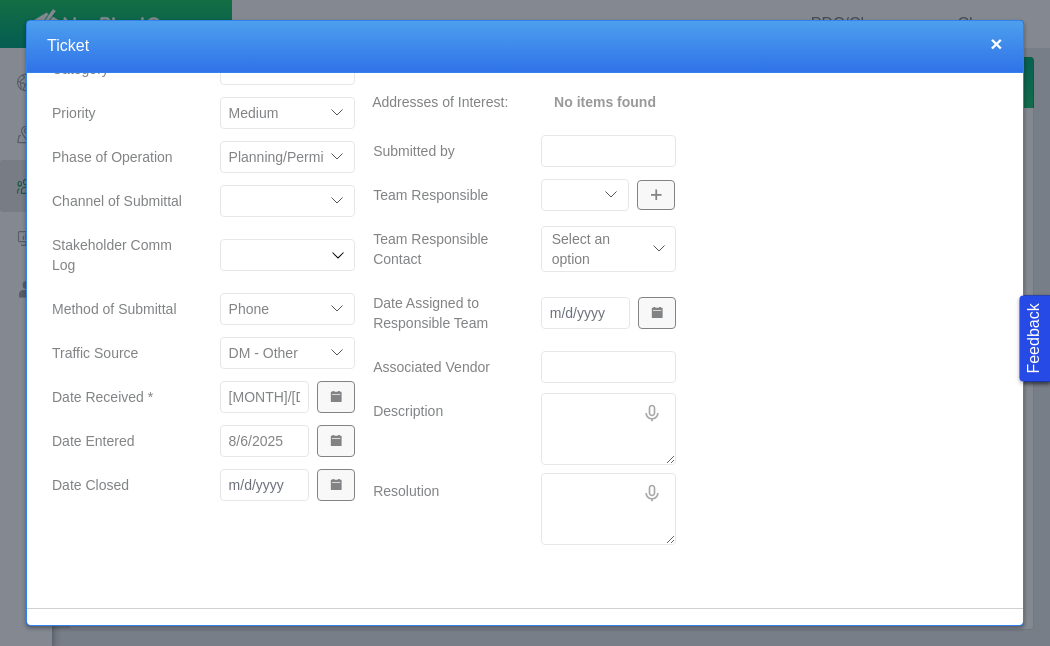 click at bounding box center [336, 485] 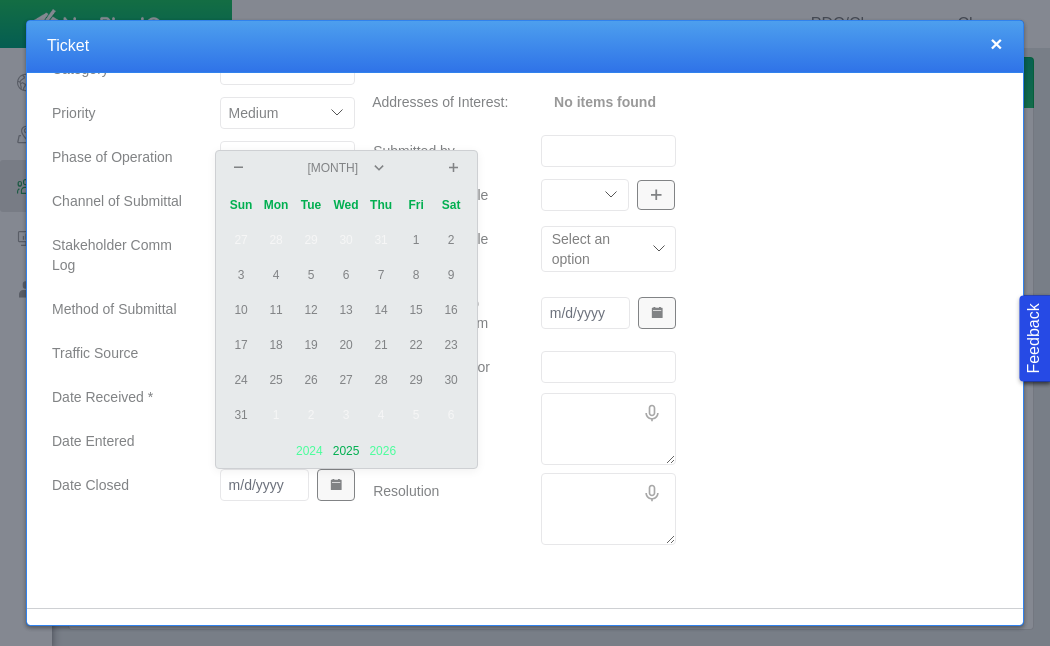 click on "1" at bounding box center [416, 240] 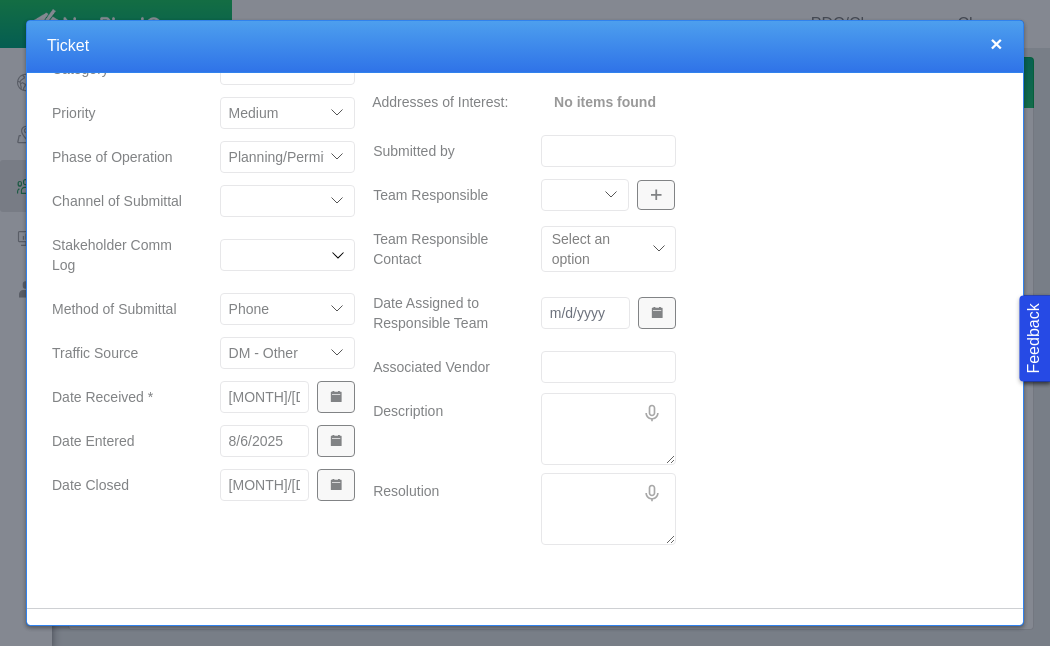 scroll, scrollTop: 0, scrollLeft: 0, axis: both 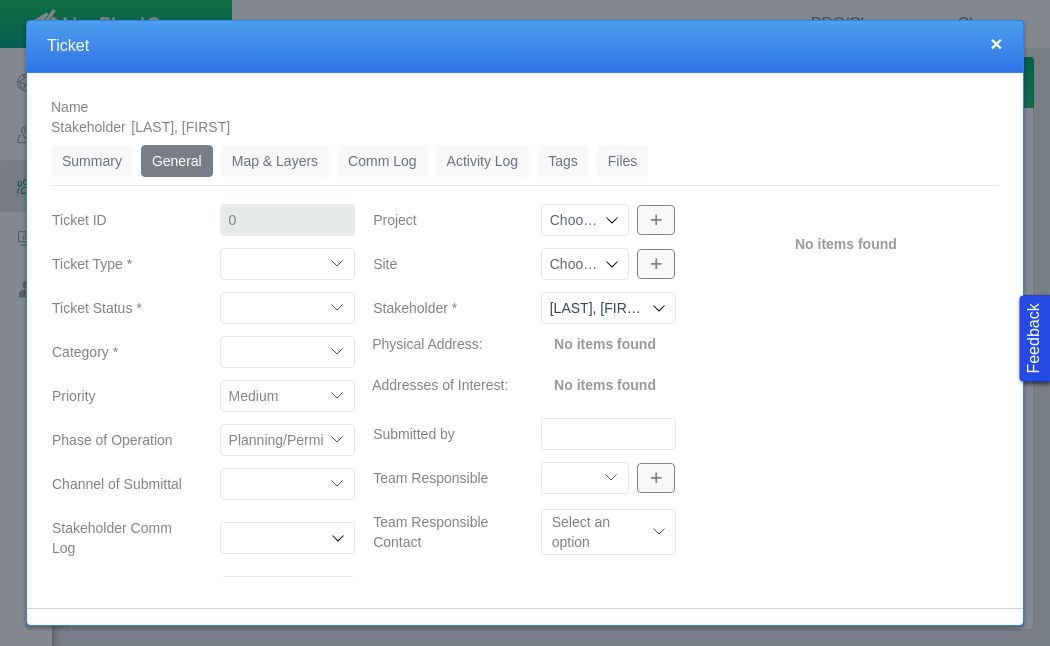 click 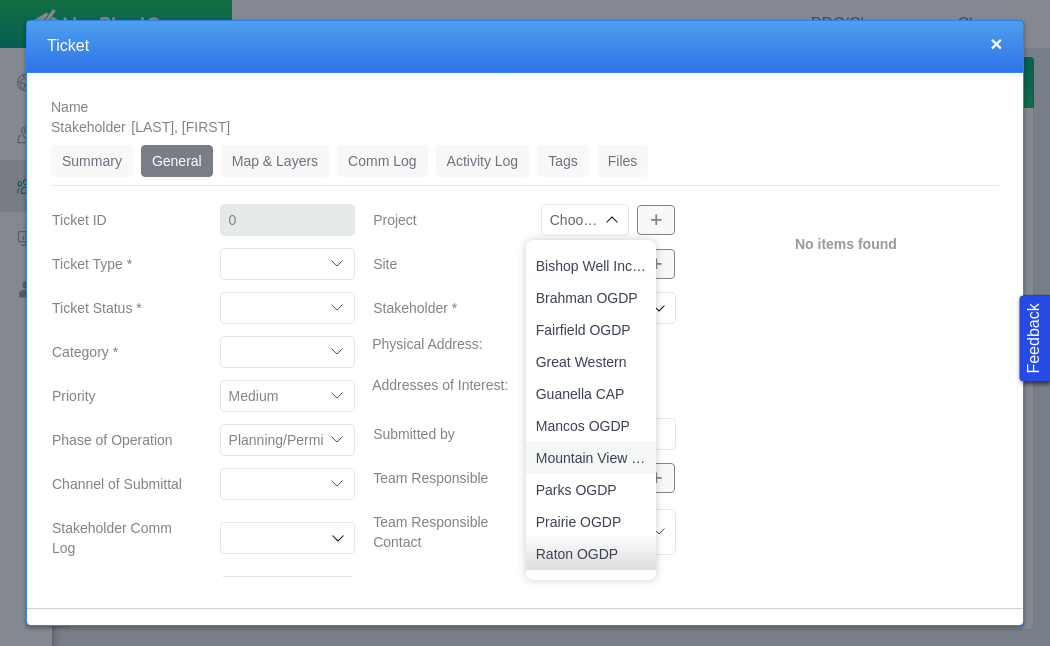 click on "Mountain View OGDP" at bounding box center (591, 458) 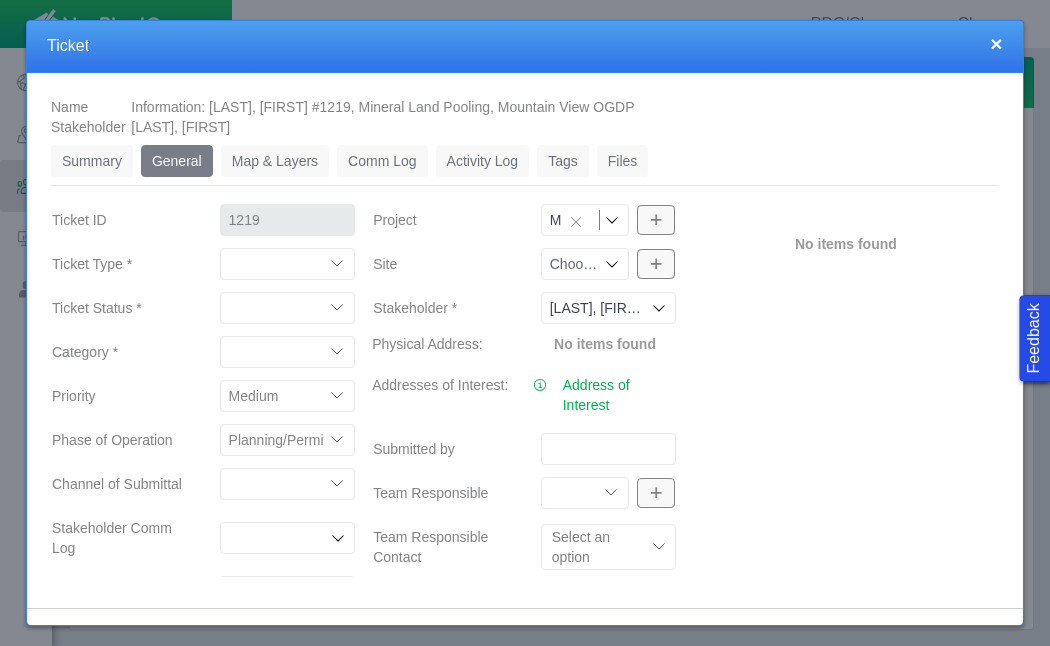 click 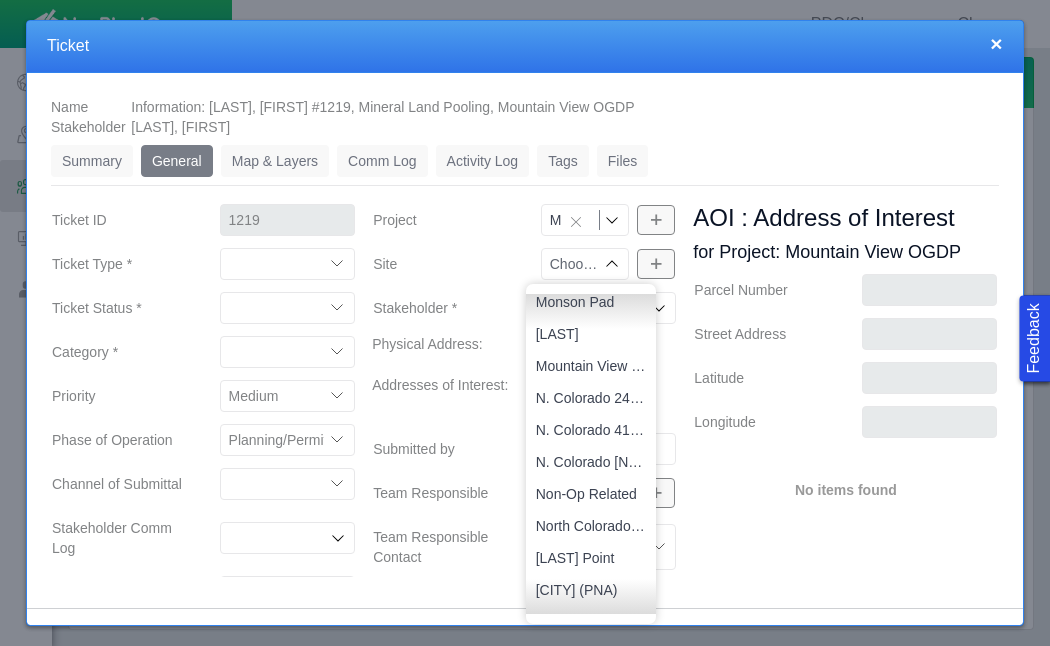 scroll, scrollTop: 1959, scrollLeft: 0, axis: vertical 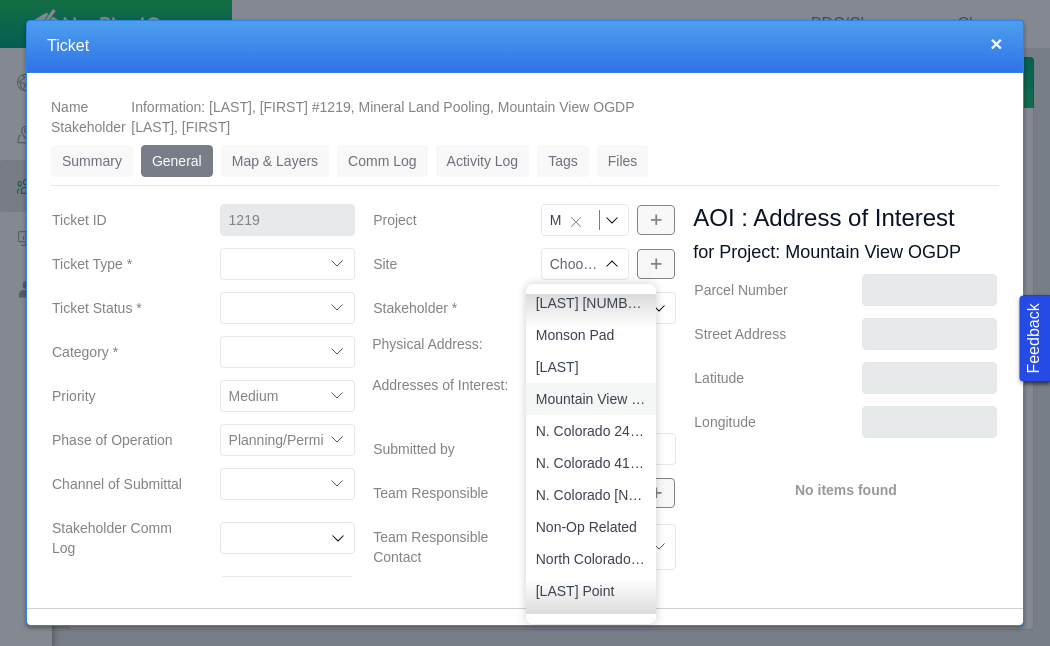 click on "Mountain View Pad" at bounding box center (591, 399) 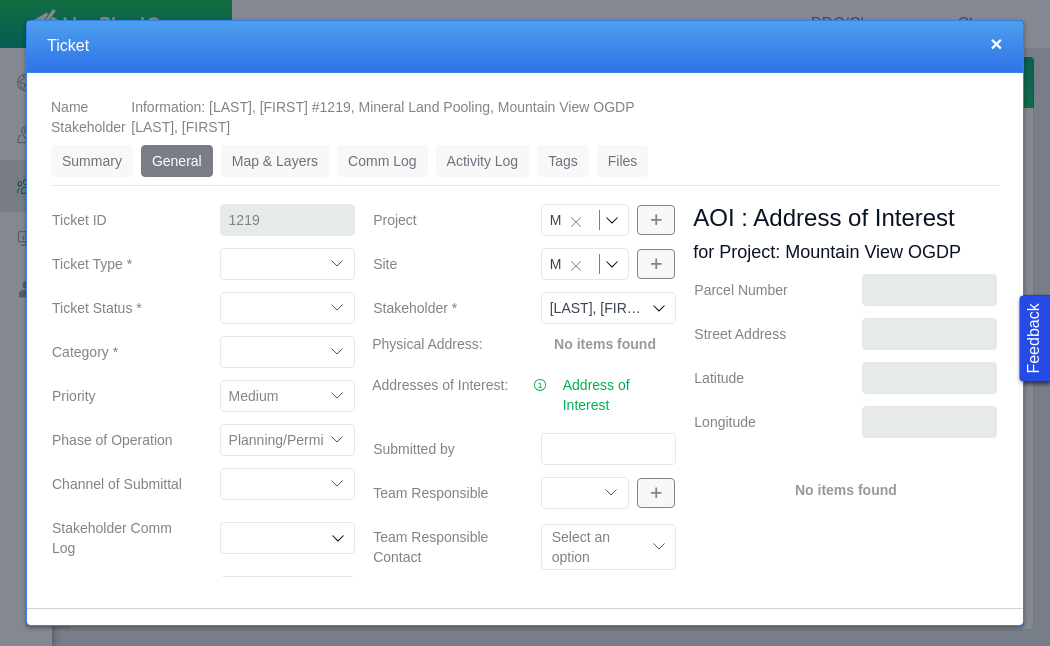 click on "No items found" at bounding box center [845, 492] 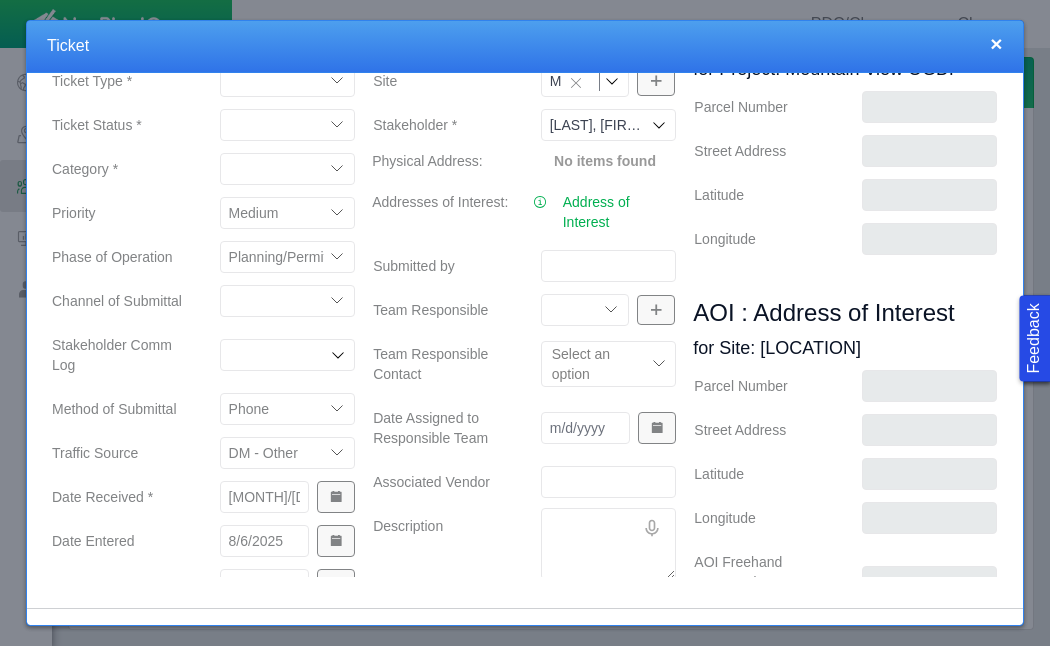 scroll, scrollTop: 259, scrollLeft: 0, axis: vertical 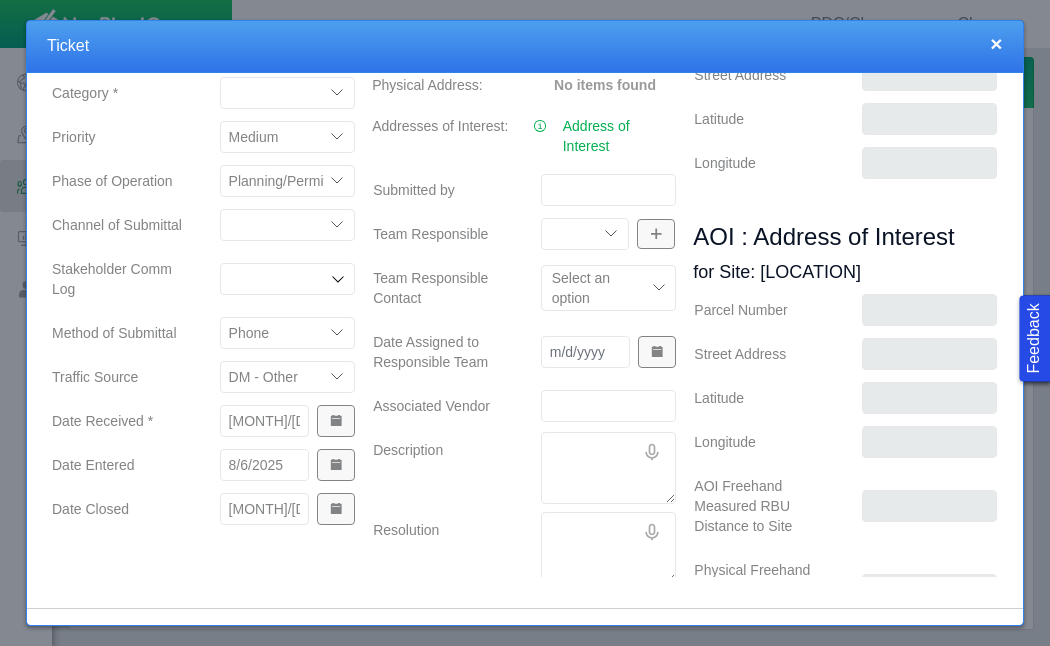click on "Community Relations Completions Construction Drilling Geology/Exploration Government Affairs HSE Land Admin Mineral Land Ownership Pad Construction Production Reclamation Regulatory/Permitting Royalties Surface Land" at bounding box center (585, 234) 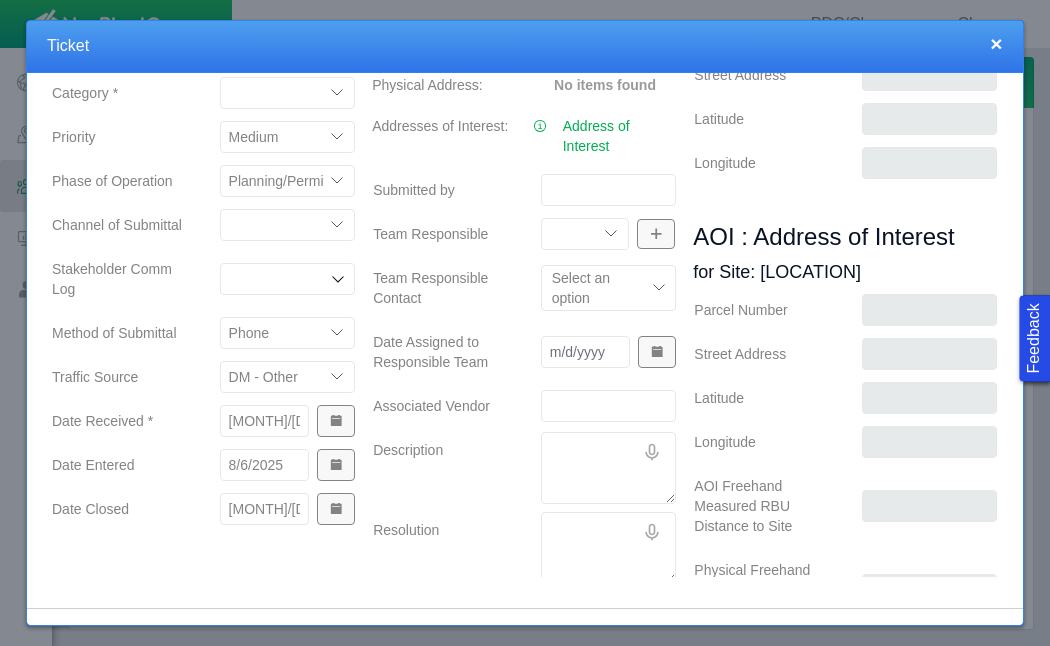 click on "Description" at bounding box center (441, 468) 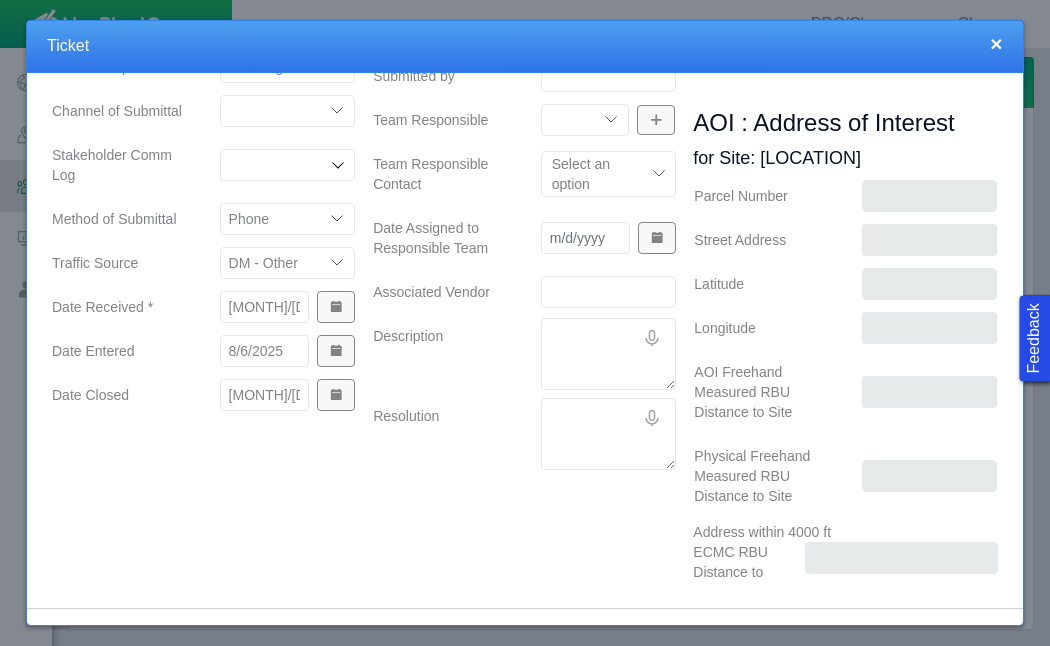 scroll, scrollTop: 374, scrollLeft: 0, axis: vertical 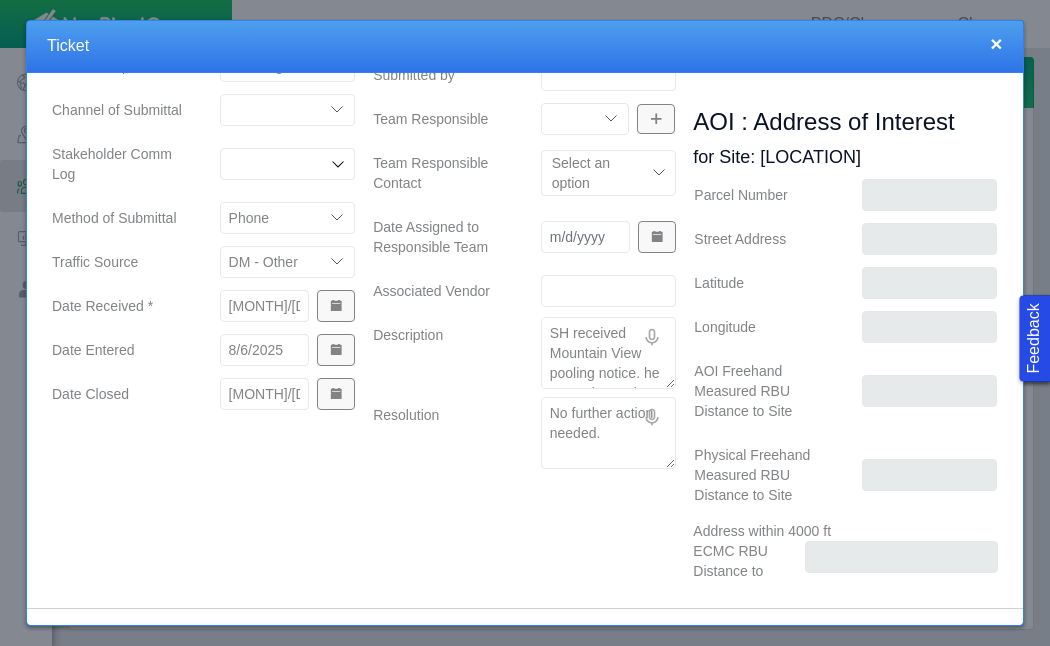 click on "AOI Freehand Measured RBU Distance to Site" at bounding box center [762, 391] 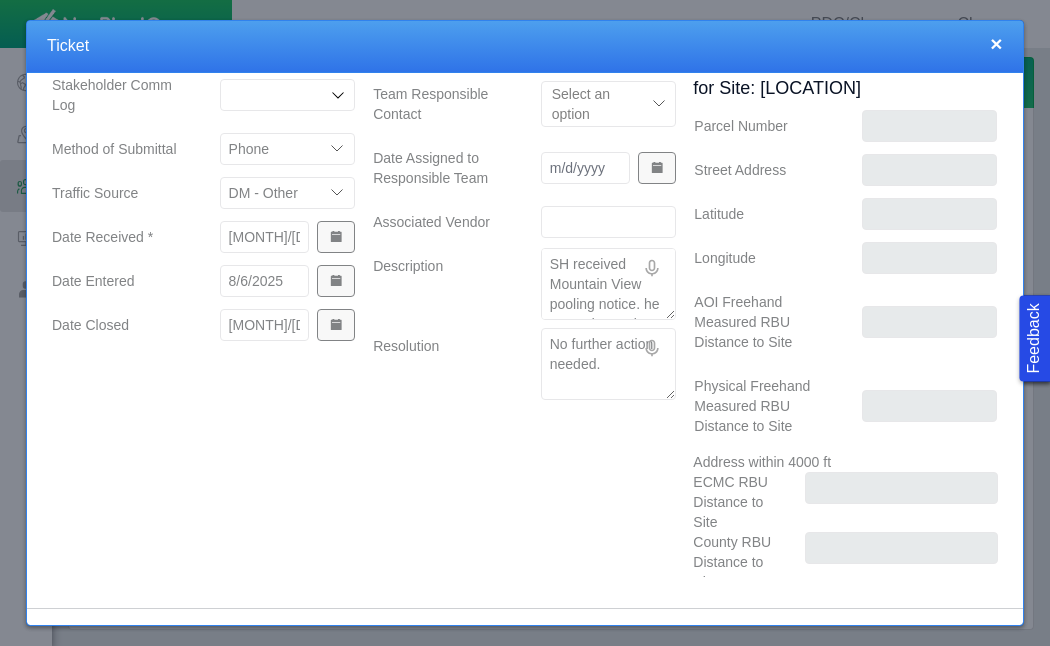 scroll, scrollTop: 498, scrollLeft: 0, axis: vertical 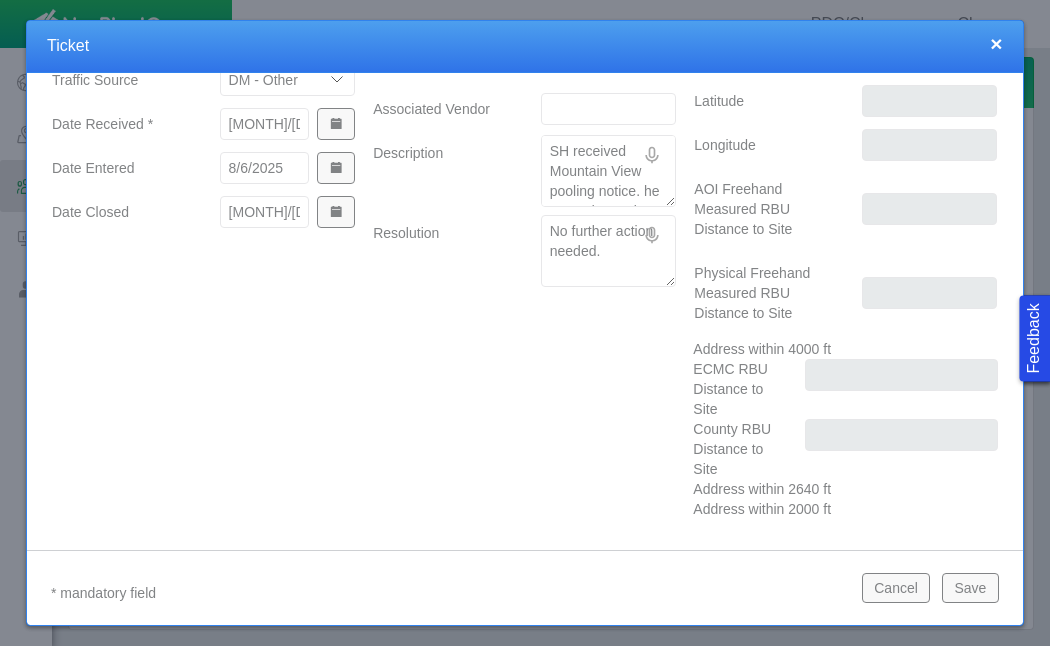 click on "Save" at bounding box center [970, 588] 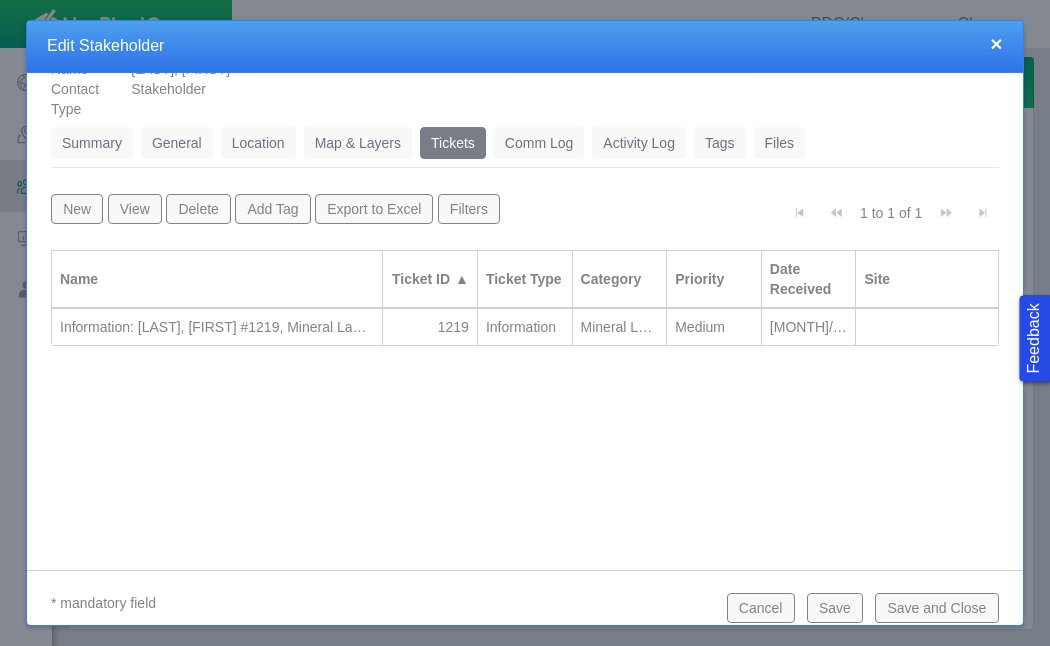 scroll, scrollTop: 48, scrollLeft: 0, axis: vertical 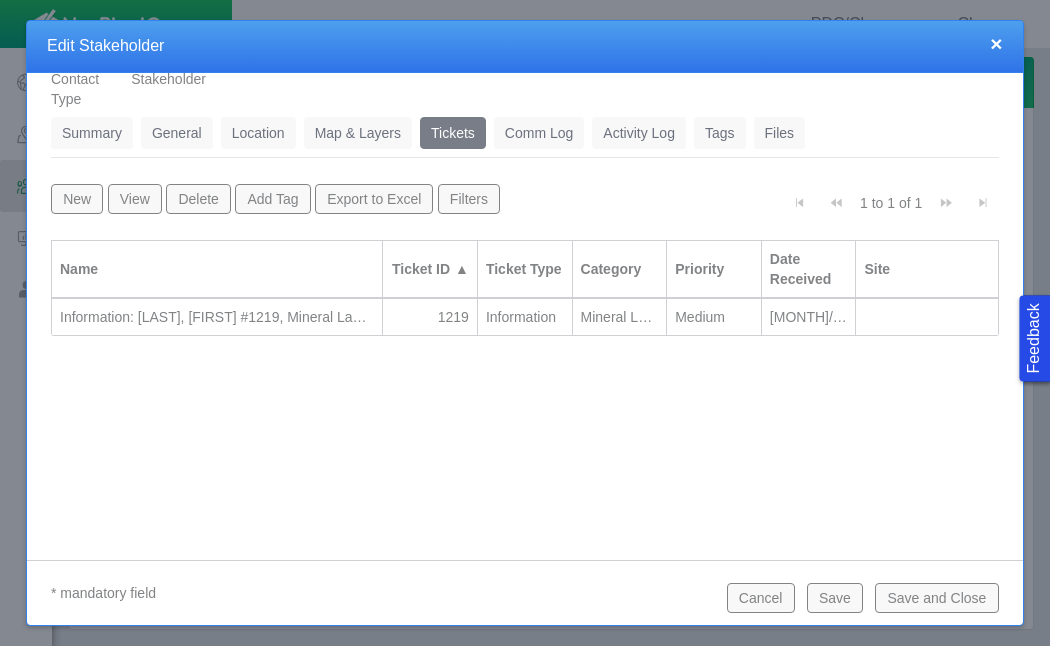 click on "Save and Close" at bounding box center (936, 598) 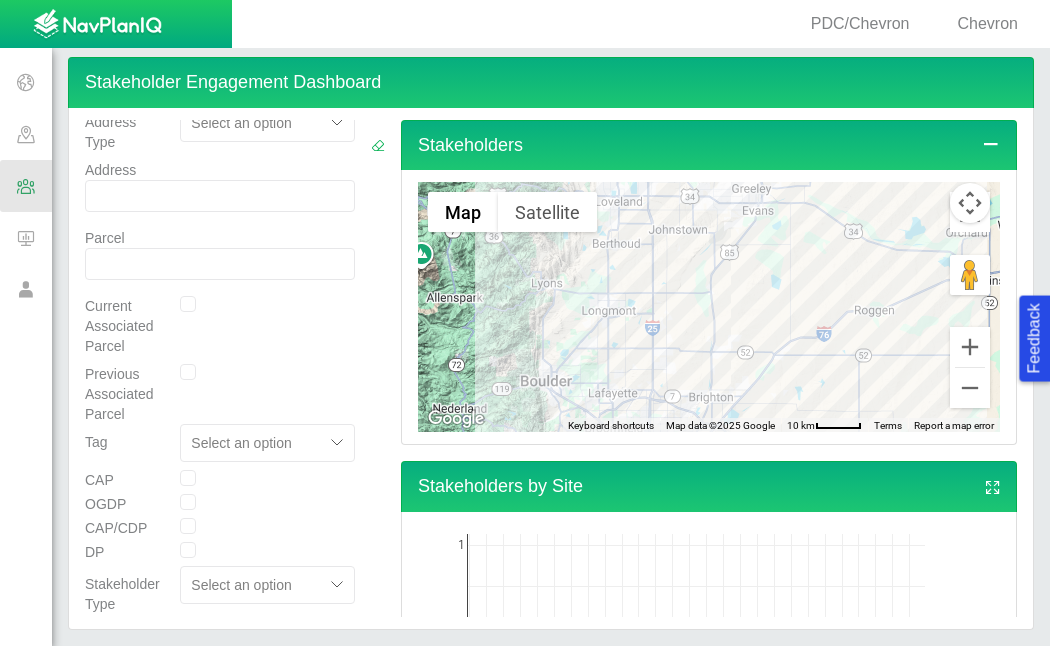 scroll, scrollTop: 188, scrollLeft: 0, axis: vertical 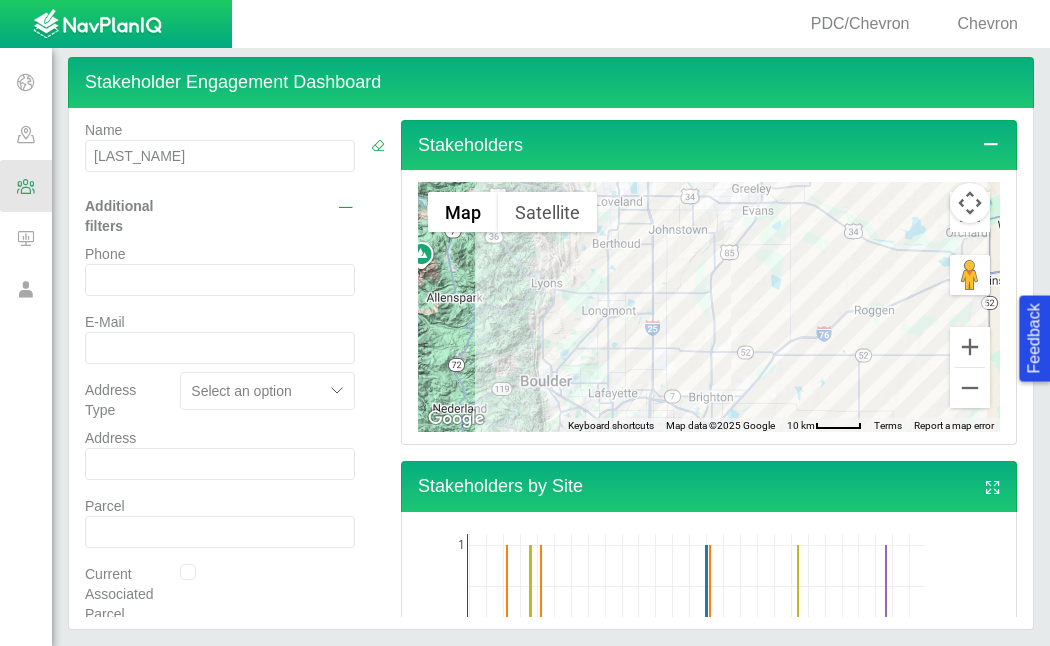 click on "[LAST_NAME]" at bounding box center [220, 156] 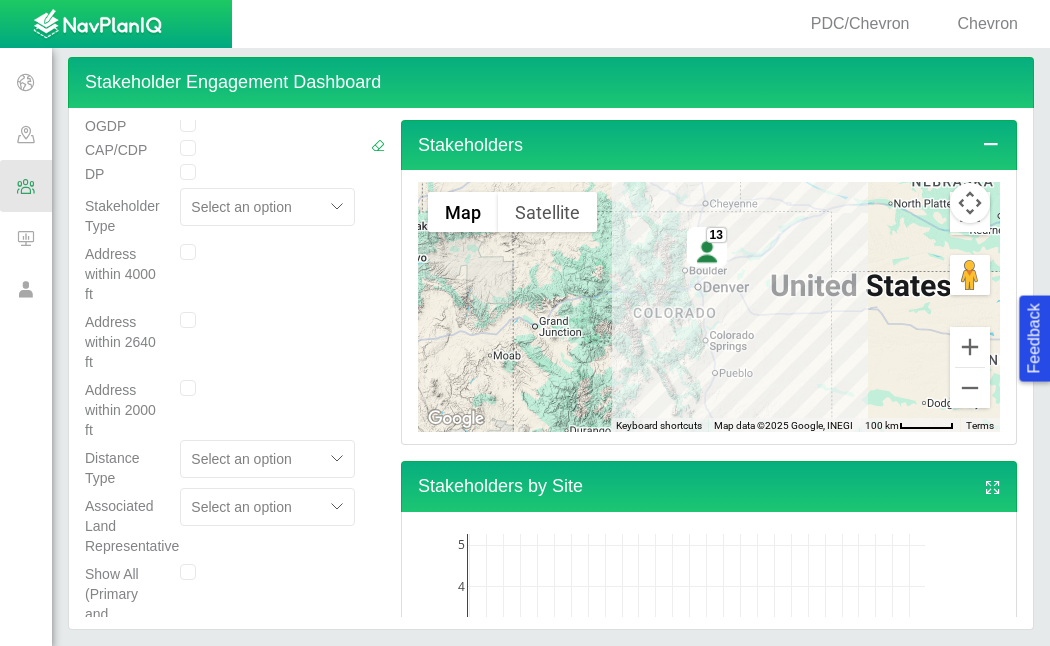 scroll, scrollTop: 1455, scrollLeft: 0, axis: vertical 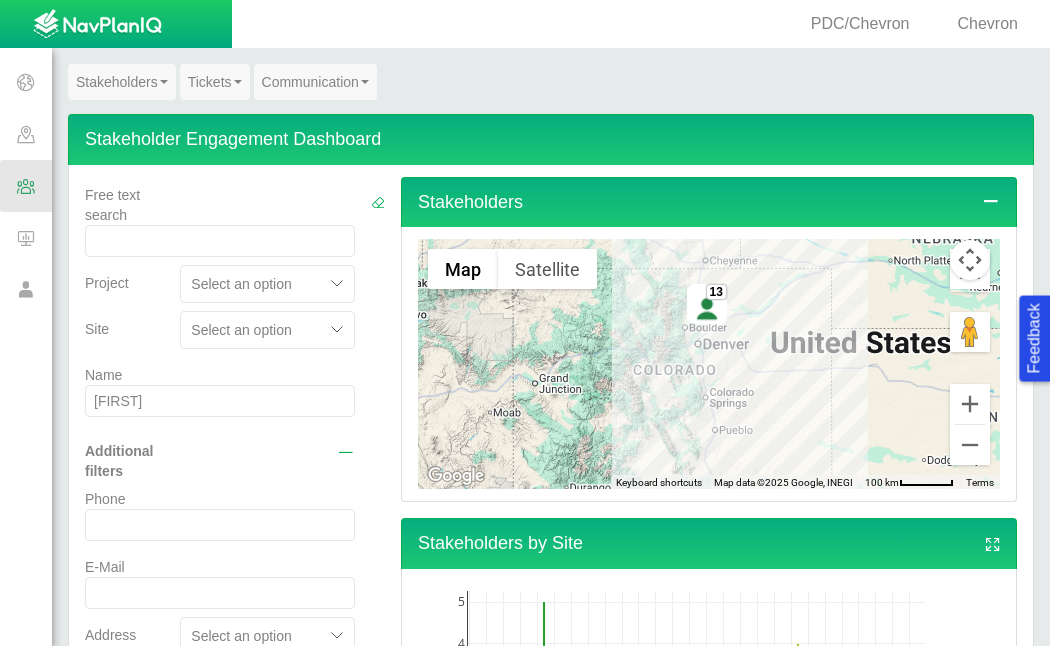 click on "Stakeholders" at bounding box center (122, 82) 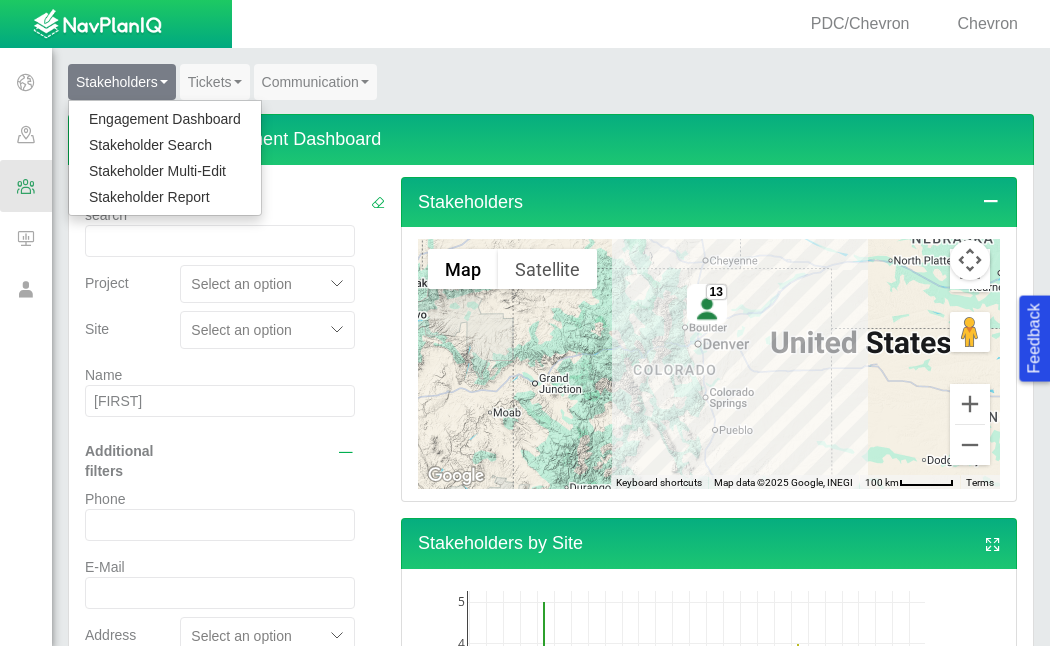 click at bounding box center [378, 880] 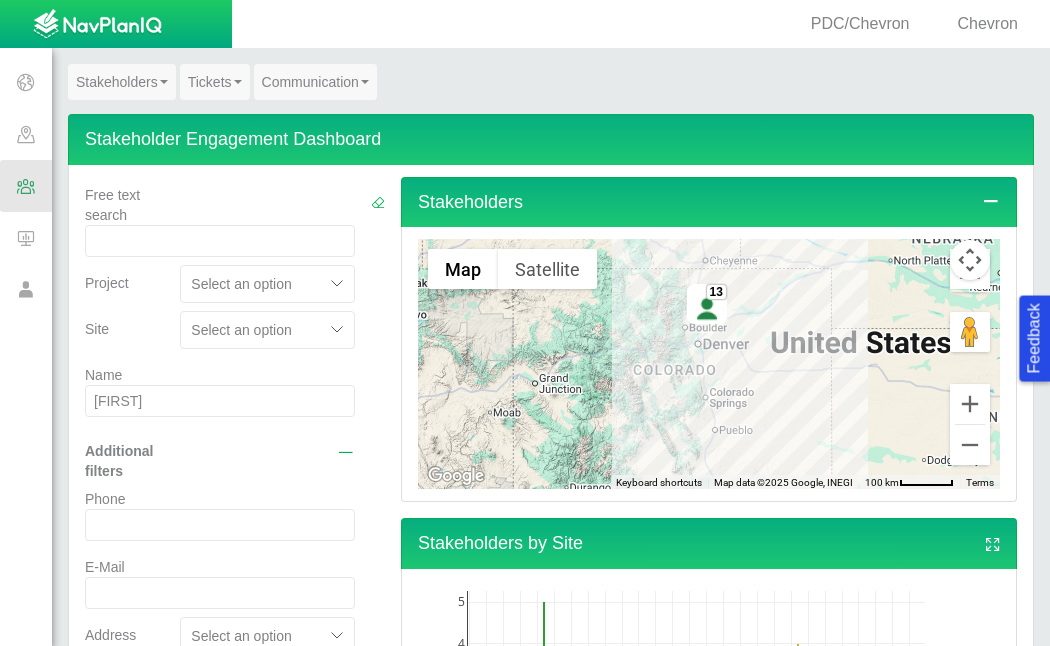 click on "[FIRST]" at bounding box center [220, 401] 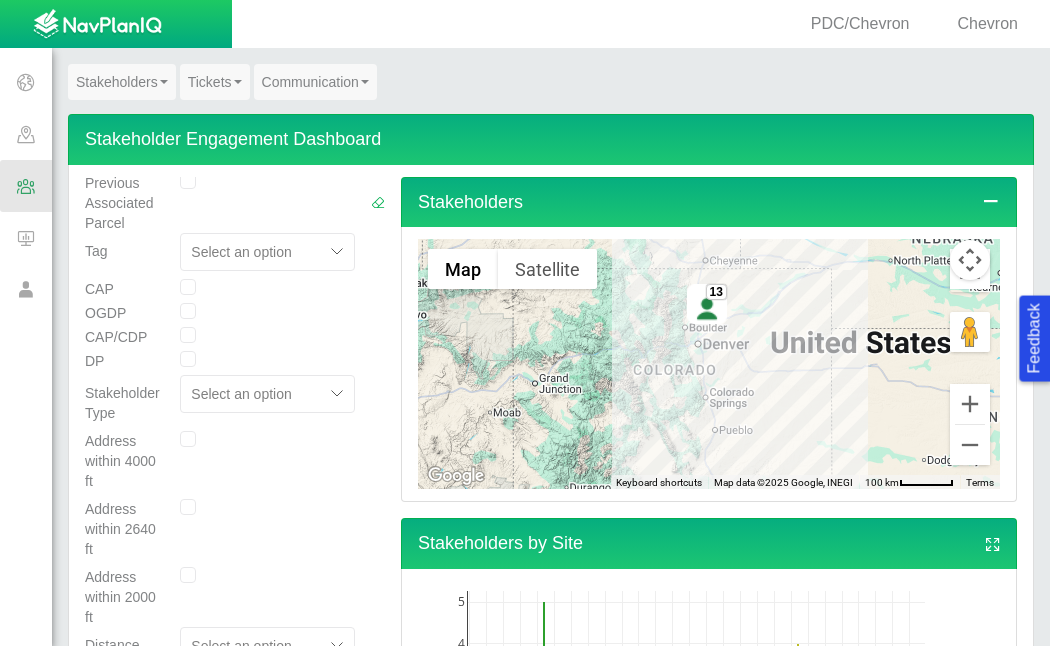 scroll, scrollTop: 1105, scrollLeft: 0, axis: vertical 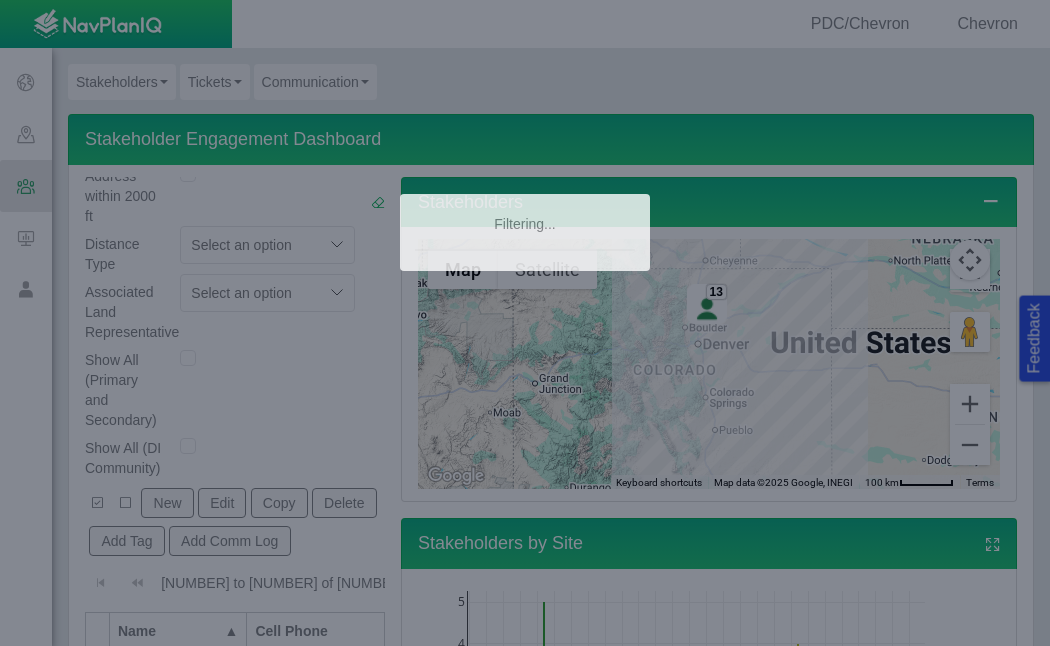 click on "Feedback PDC/Chevron Chevron Projects Sites CRM Noise Customer Admin Stakeholders Engagement Dashboard Stakeholder Search Stakeholder Multi-Edit Stakeholder Report Tickets Ticket Dashboard Ticket Search Ticket Multi-Edit Ticket Report Ticket Kanban Communication Mailer Dashboard Stakeholder Engagement Dashboard Free text search Project Select an option Site Select an option Name Additional filters Phone E-Mail Address Type Select an option Address Parcel Current Associated Parcel Previous Associated Parcel Tag Select an option CAP OGDP CAP/CDP DP Stakeholder Type Select an option Address within 4000 ft Address within 2640 ft Address within 2000 ft Distance Type Select an option Associated Land Representative Select an option Show All (Primary and Secondary) Show All (DI Community) New Edit Copy Delete Add Tag Add Comm Log 1 to 22 of 22" at bounding box center [525, 323] 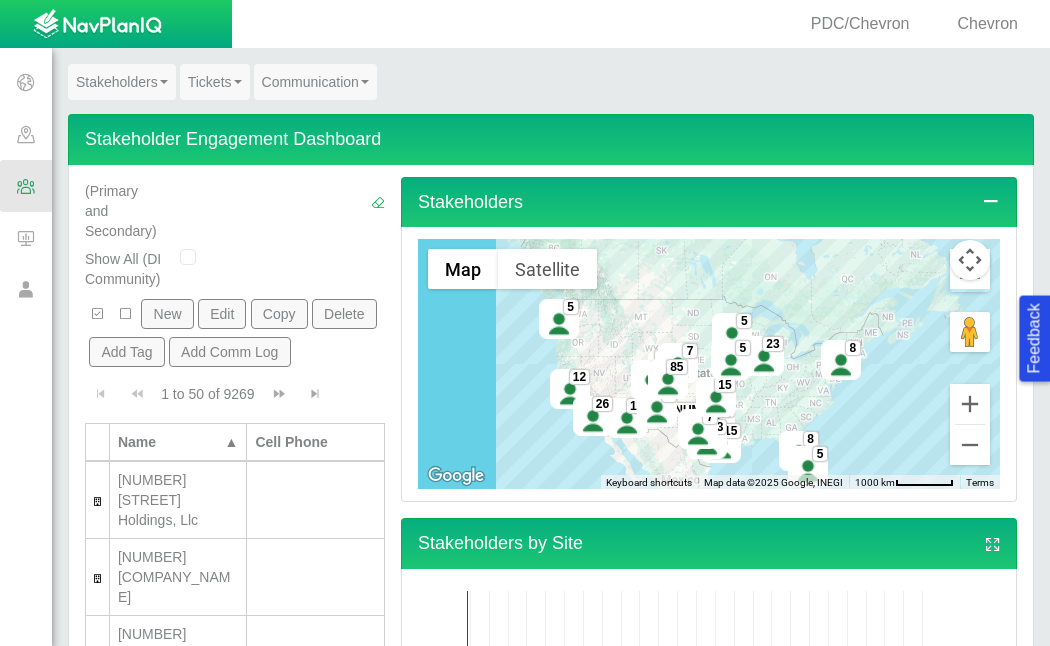 scroll, scrollTop: 1386, scrollLeft: 0, axis: vertical 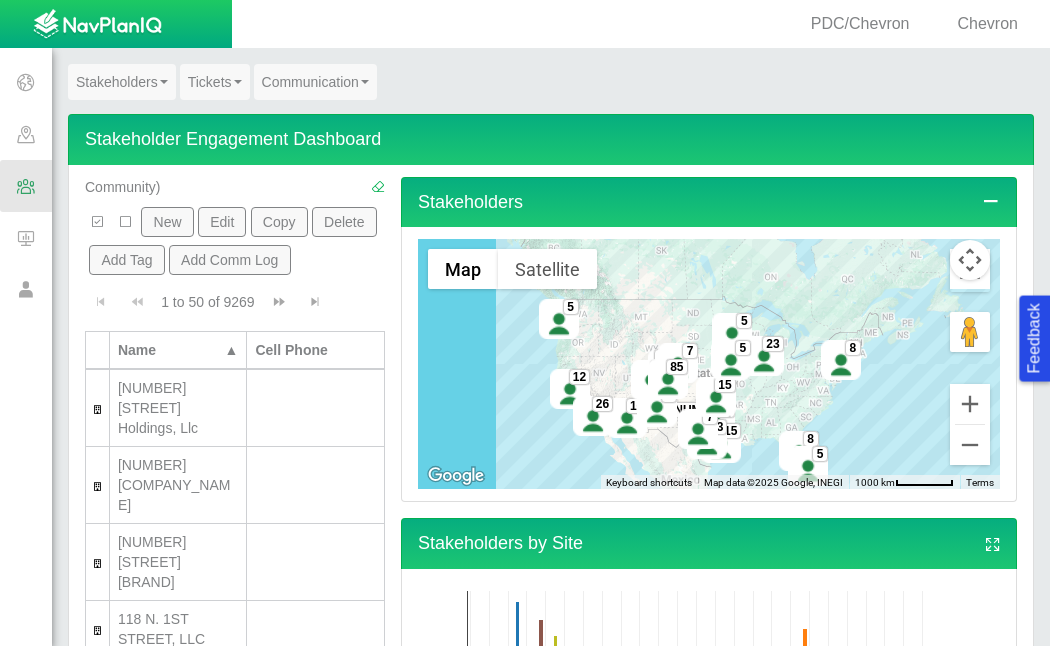 click on "New" at bounding box center [167, 222] 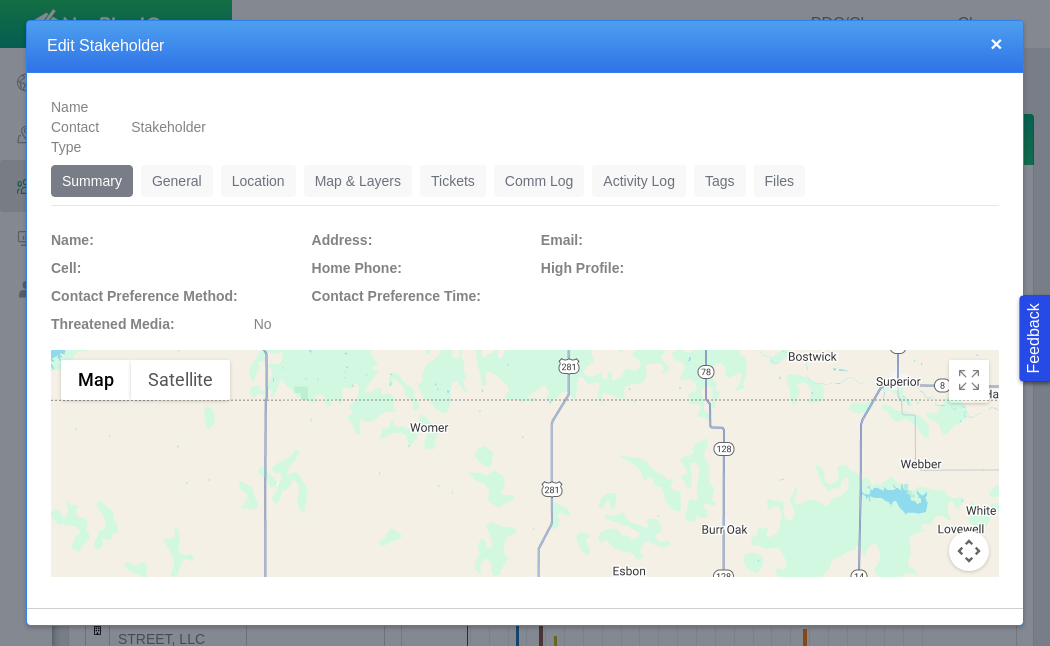 click on "General" at bounding box center (177, 181) 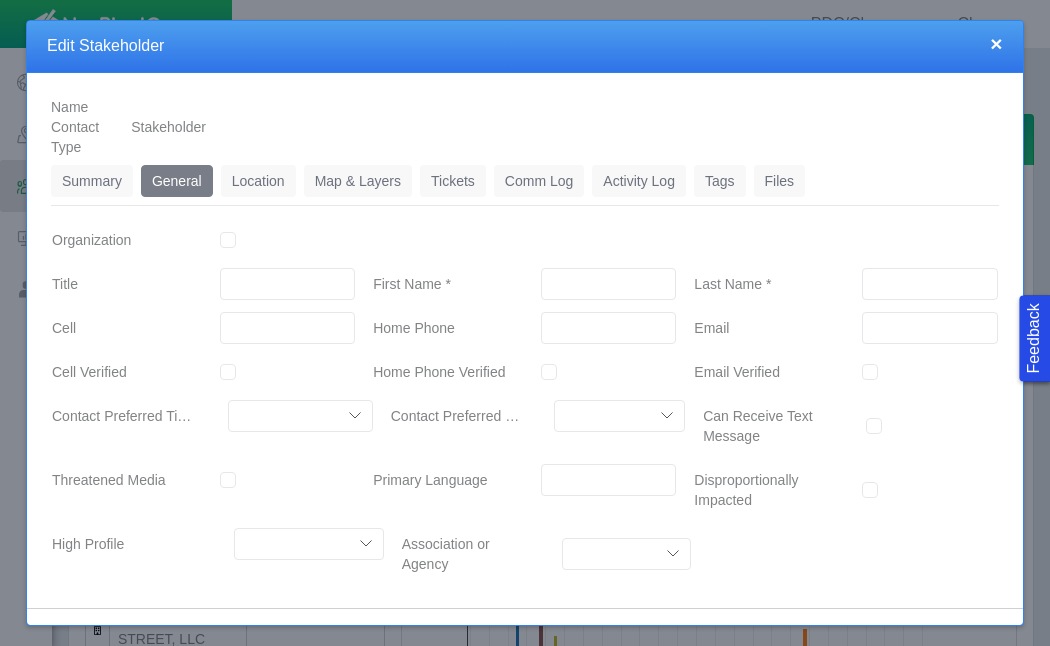 click on "First Name *" at bounding box center [609, 284] 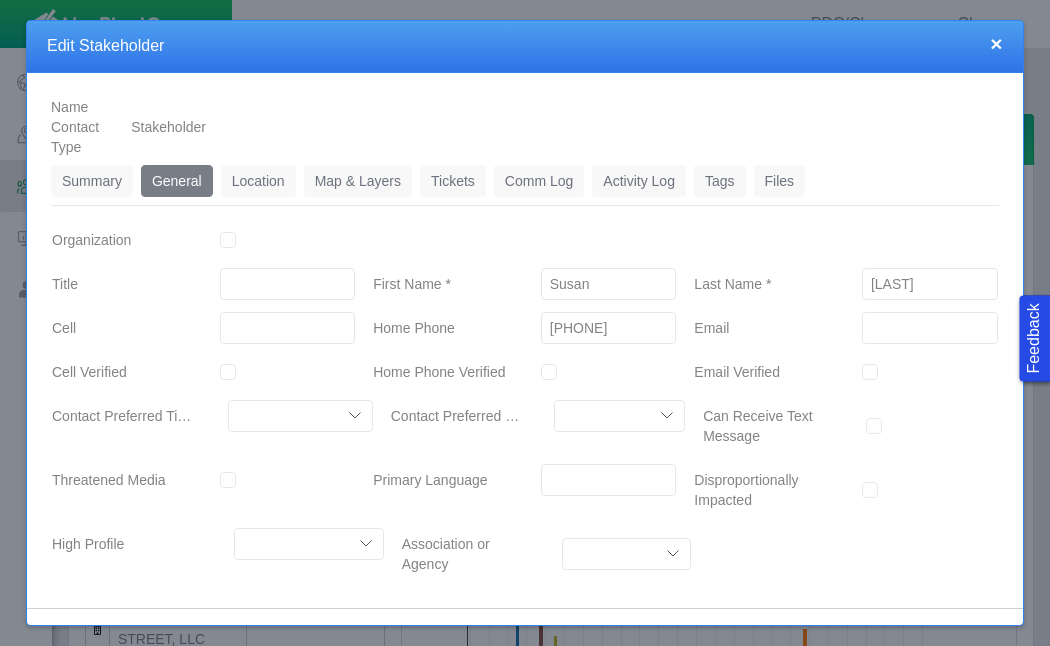 click on "[PHONE]" at bounding box center (609, 328) 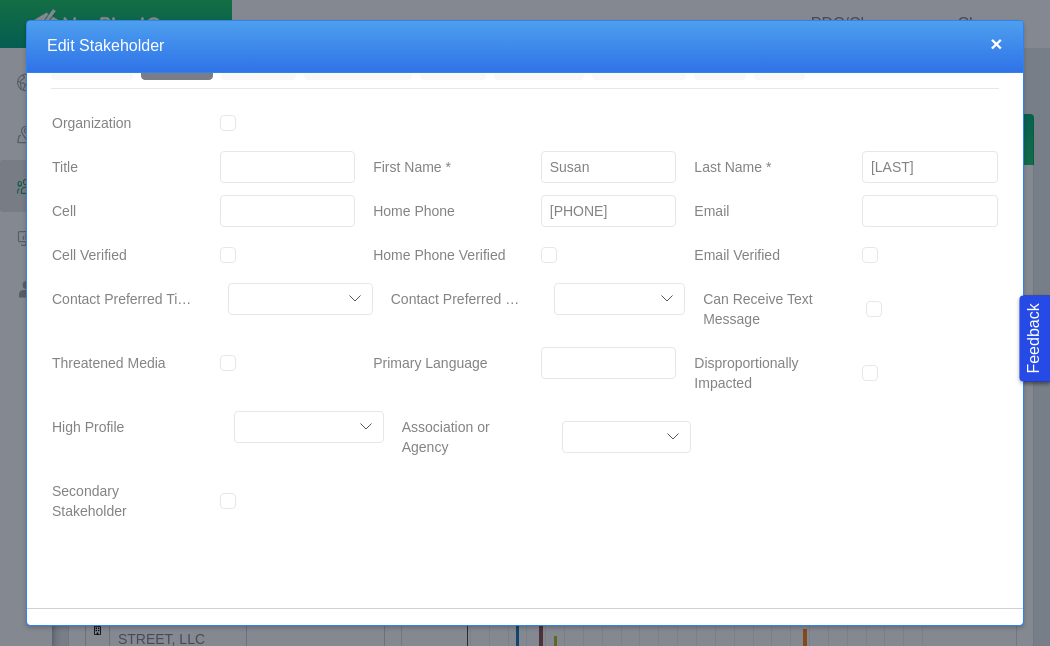 scroll, scrollTop: 48, scrollLeft: 0, axis: vertical 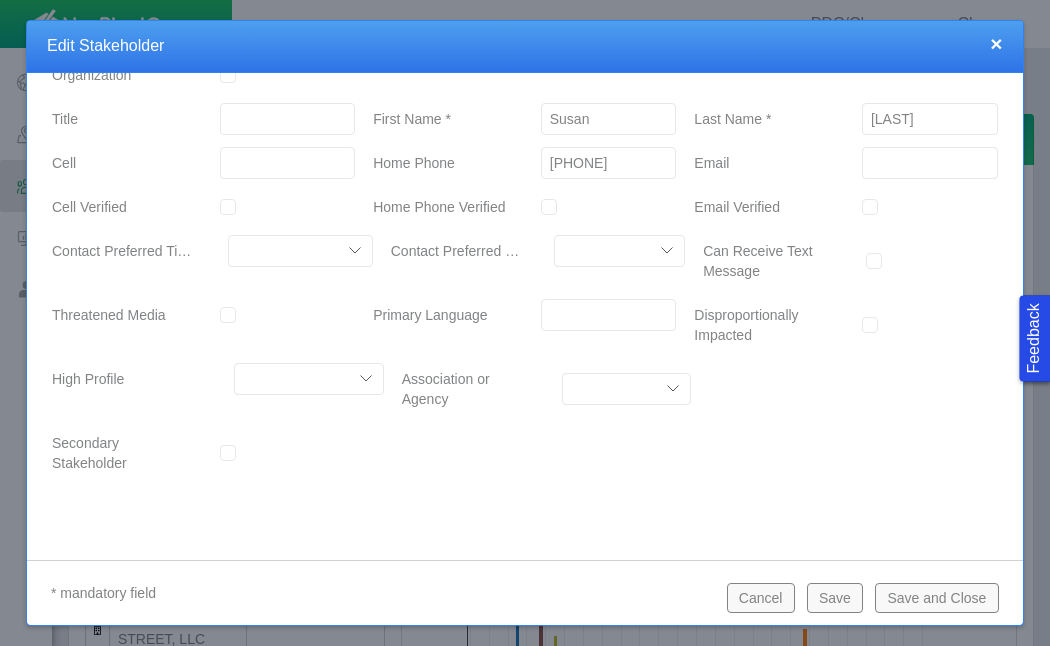 click on "Save" at bounding box center (835, 598) 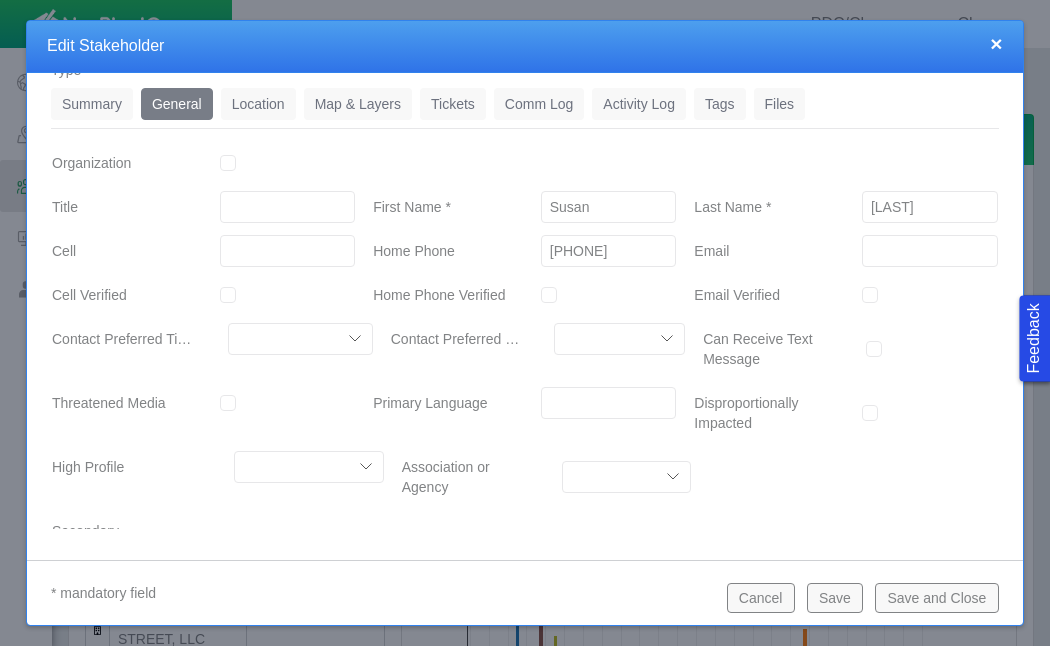 scroll, scrollTop: 0, scrollLeft: 0, axis: both 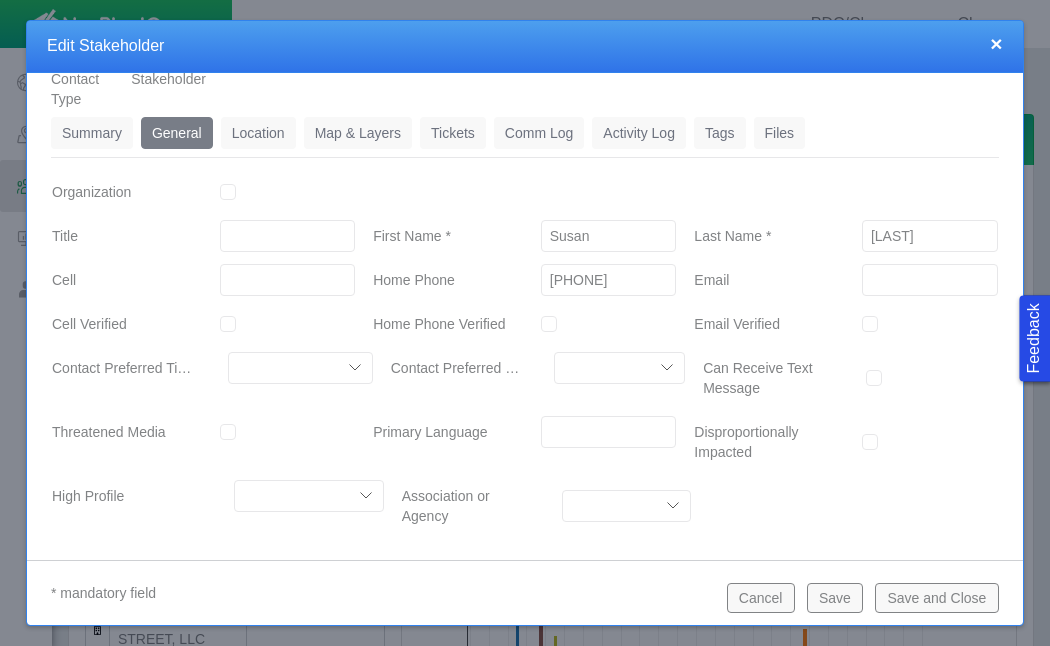 click on "Location" at bounding box center (258, 133) 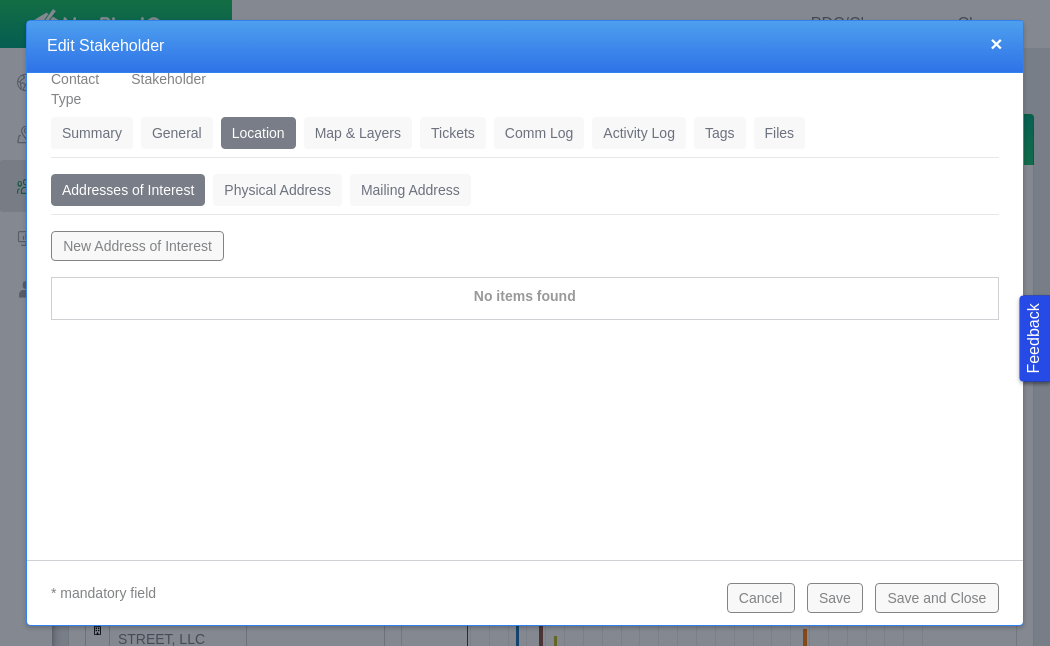 click on "New Address of Interest" at bounding box center [137, 246] 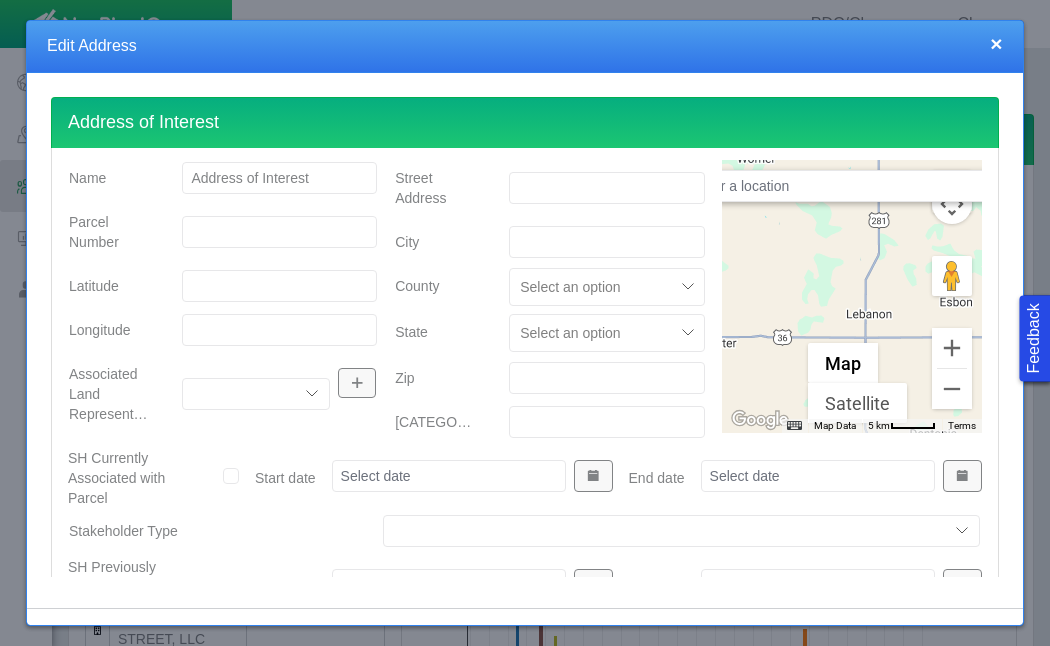 click at bounding box center (852, 186) 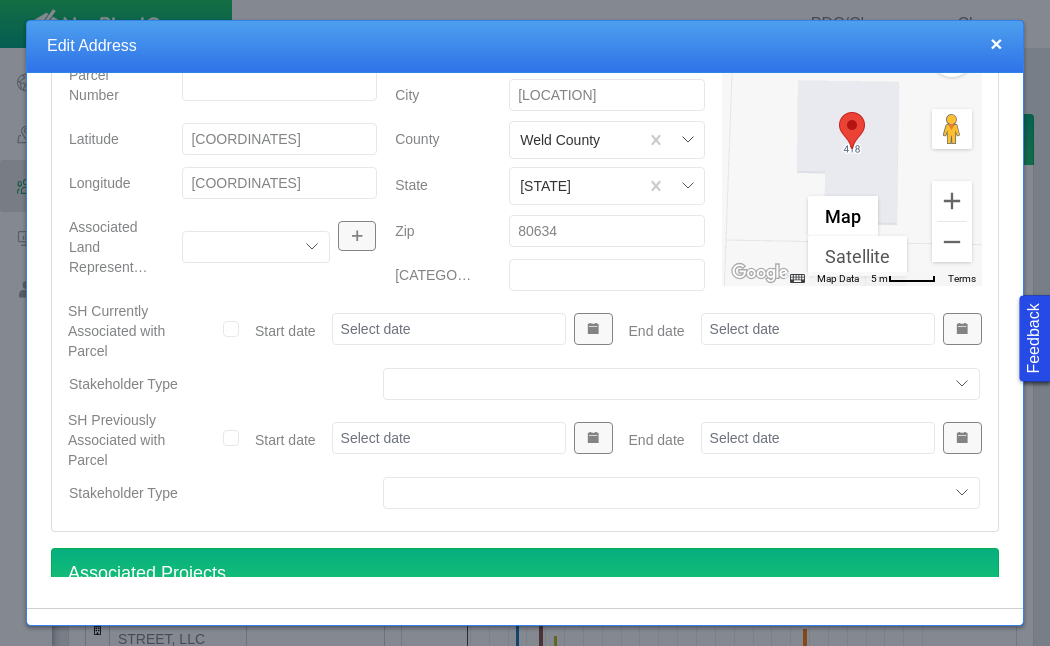 scroll, scrollTop: 560, scrollLeft: 0, axis: vertical 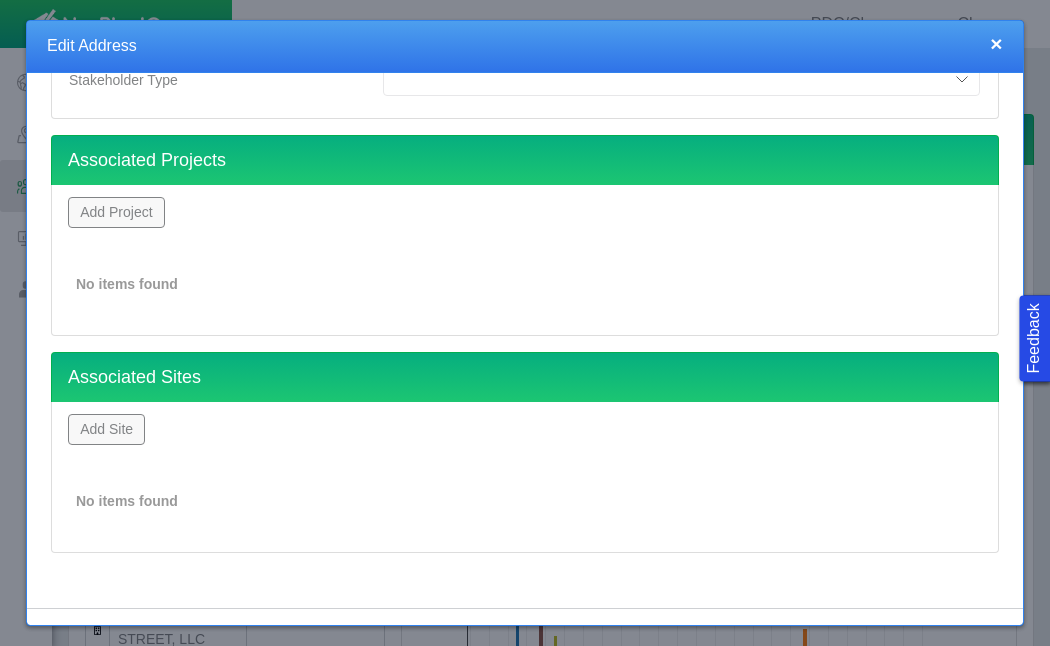 click on "Add Project" at bounding box center (116, 212) 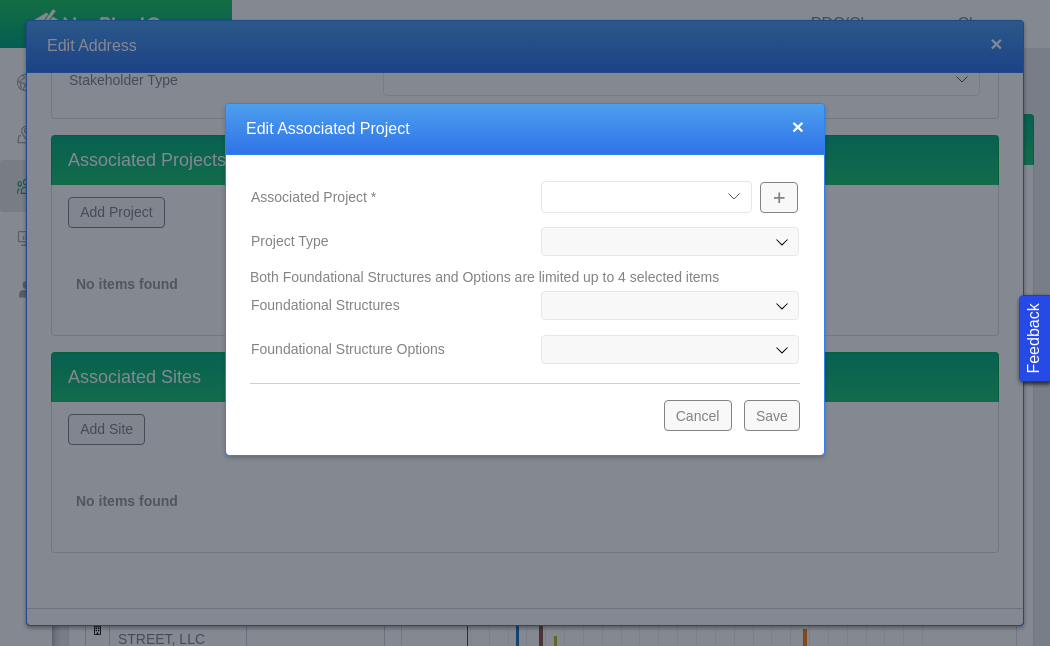 click on "Bishop Well Incident  Brahman OGDP Fairfield OGDP Great Western  Guanella CAP Mancos OGDP Mountain View OGDP Parks OGDP Prairie OGDP Raton OGDP Trout Creek OGDP West Pony CDP" at bounding box center [646, 197] 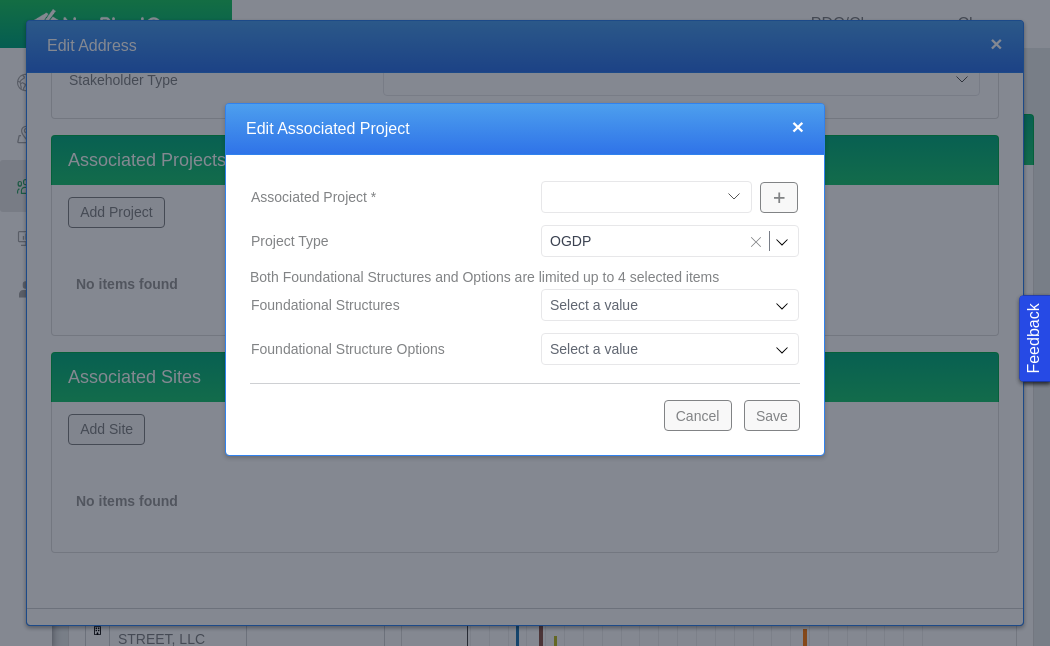click on "Save" at bounding box center (772, 415) 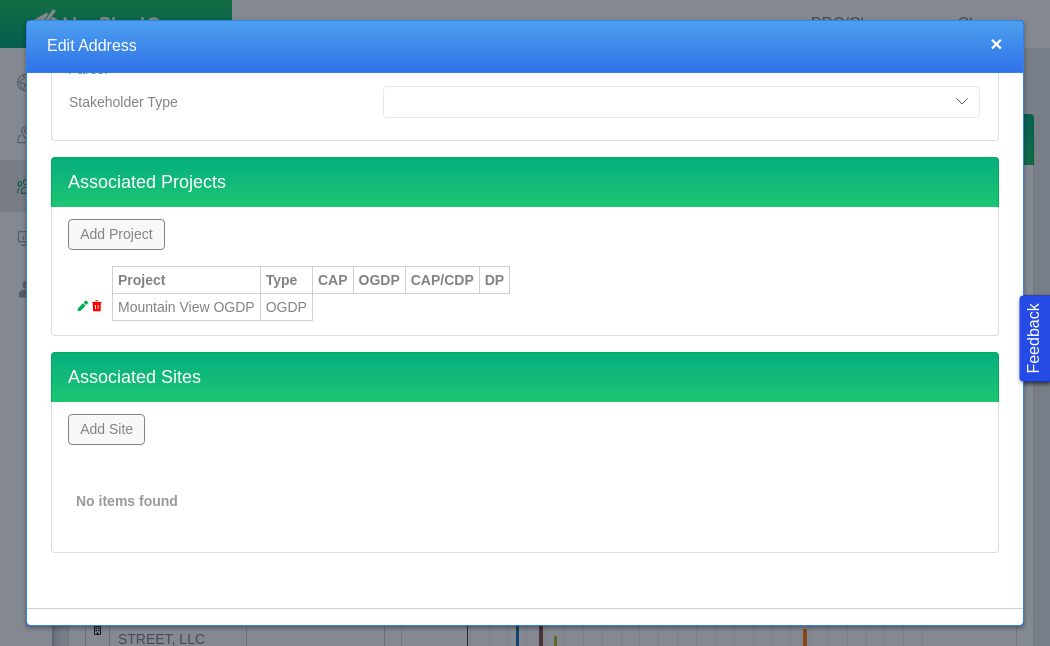 scroll, scrollTop: 538, scrollLeft: 0, axis: vertical 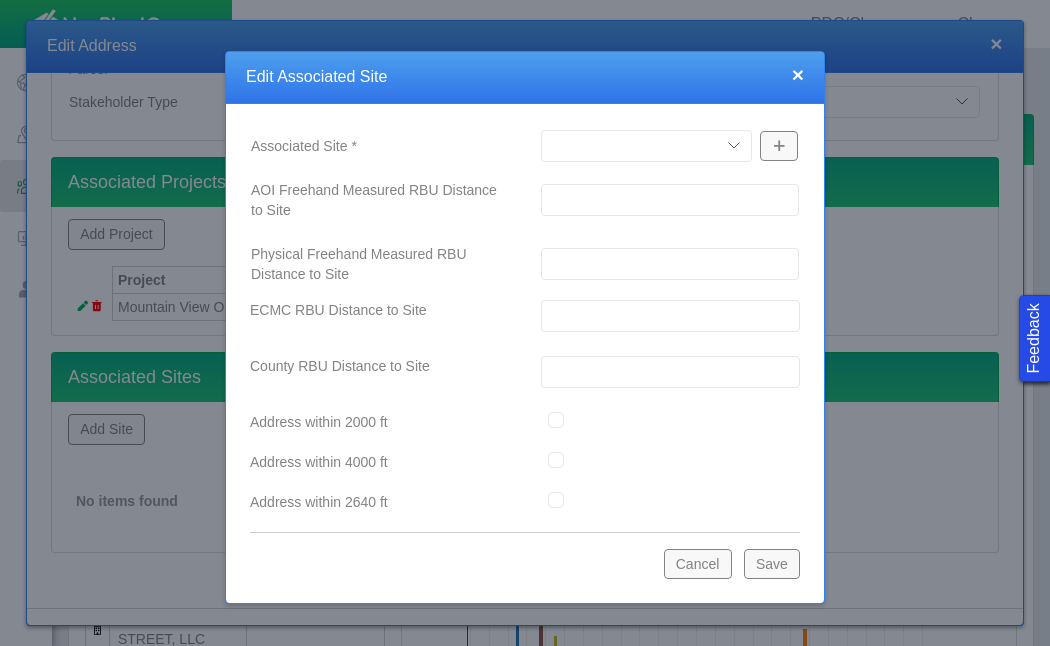 click on "Aren Pad Arenal Pad Aristocrat Angus 2-4 Augusta Pad Baseline LE Belford Pad Berry IC Pad B-Farm Bierstadt Pad Bishop  Blackburn Federal Pad Bodacious State Pad  Bona Pad Boomerang Booth Pad Bost Pad Brant LD Broe Pad Bubba Pad Bypass Pad Capitol Pad Carrot Pad Chalk Seeley Challenger/4N64W08 1-9 Champlin 117 G Chatfield Pad Chestnut  Craw & Low Denali Pad Dittmer KE DP423 DD28-14-B Pad Drake Pad Edmundson LE Ehler 2-4 (PNA) Equinox (PNA) Erwin Evenstar EE Pad Faulkner 30-25 Fuji Pad George Pad Glacier Pad Golden Eagle Grays Federal  Green 32-14 (PNA) Grein 1 (PNA) Gus LD Pad Haake Farms (PNA) Hen Pad HSR-Austin-64N66W/26SESE HSR-Eppinger Ivey Jagged Kielian Pad (PNA) Kortum LD Pad Kortum (PNA) Lawrence Pad Lincoln  Mancos Pad Marcus LD Maroon Bells Maximus State Pad McNear 10-9 Monson Pad Morrison Mountain View Pad N. Colorado 24-13 #8 (PNA) N. Colorado 41-13 #7 (P&A) N. Colorado 44-13 #9 (PNA) Non-Op Related North Colorado (PNA) North Point North York (PNA) Ocho Pad Ollie Pad Ottesen Pad Oxford Pad Peaks" at bounding box center (646, 146) 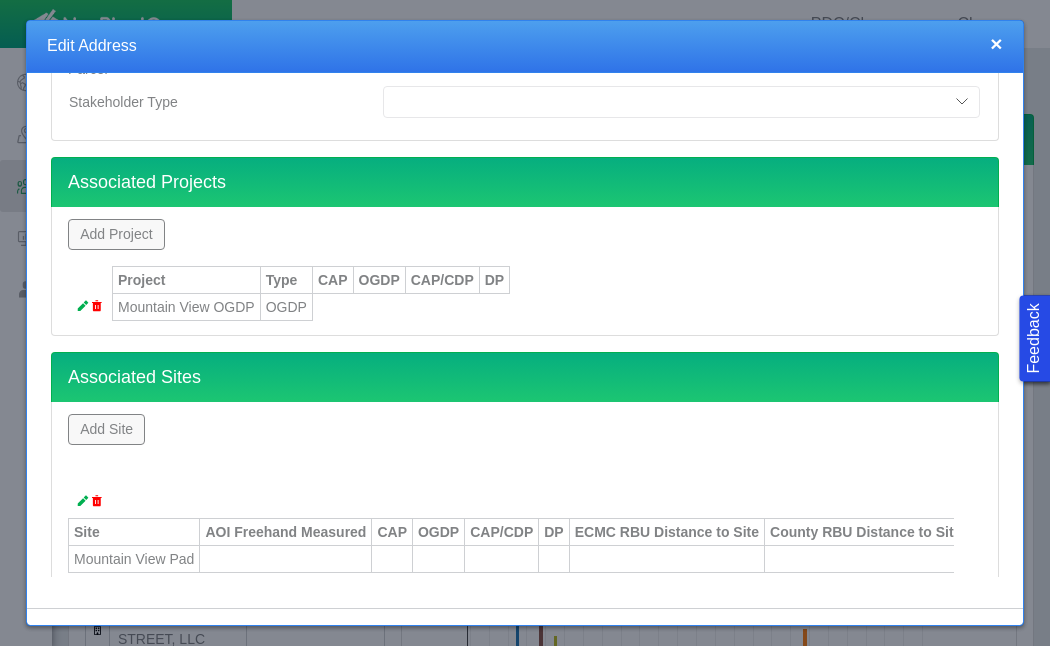 scroll, scrollTop: 586, scrollLeft: 0, axis: vertical 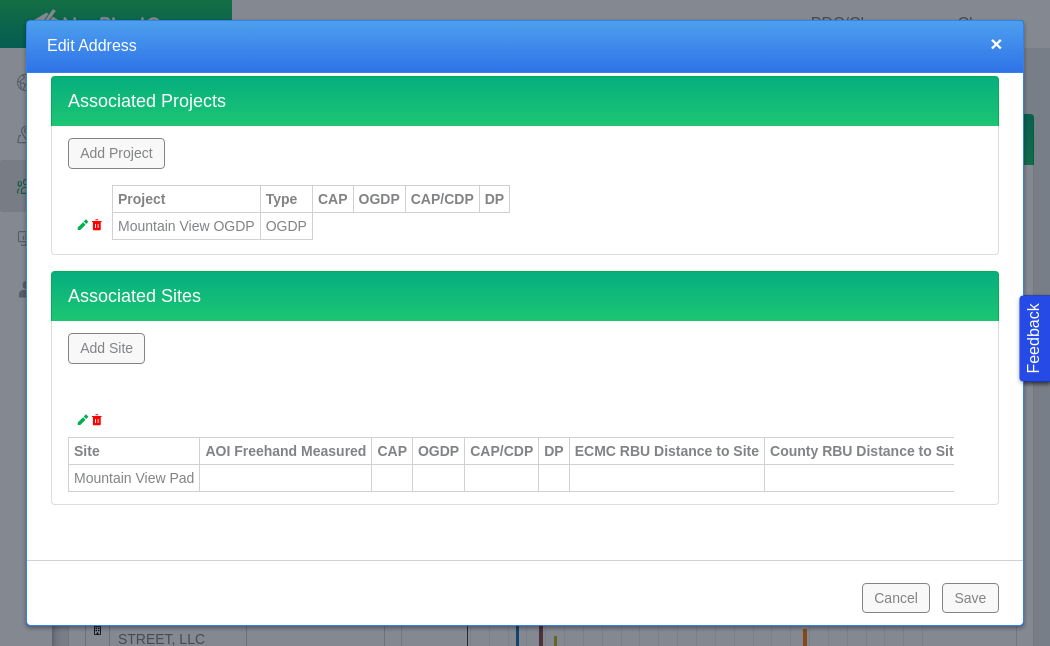 click on "Save" at bounding box center (970, 598) 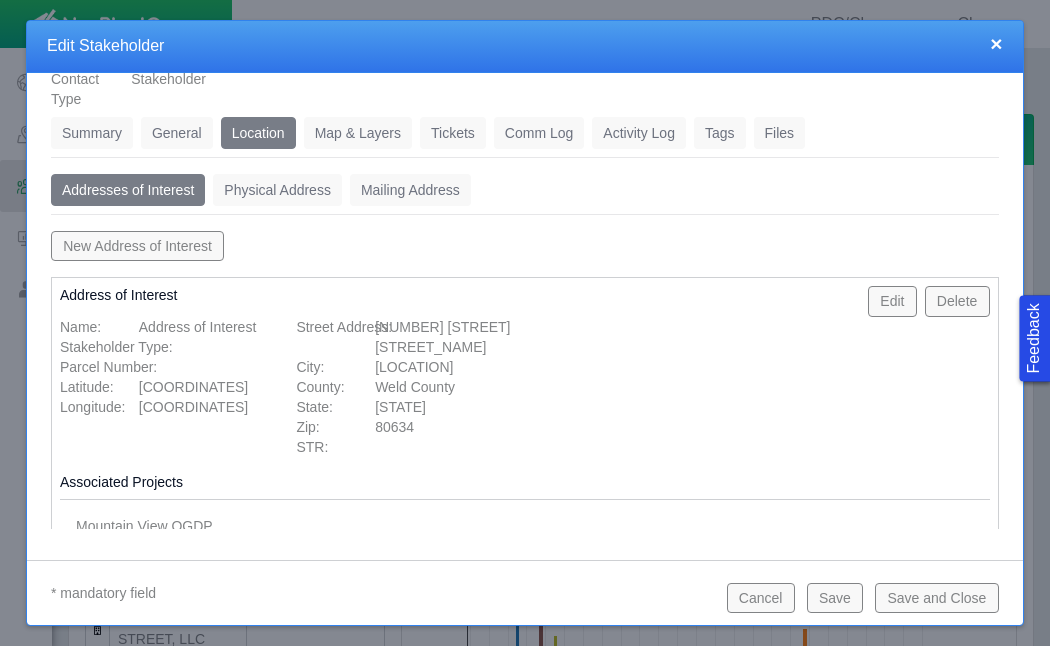 click on "Tickets" at bounding box center (453, 133) 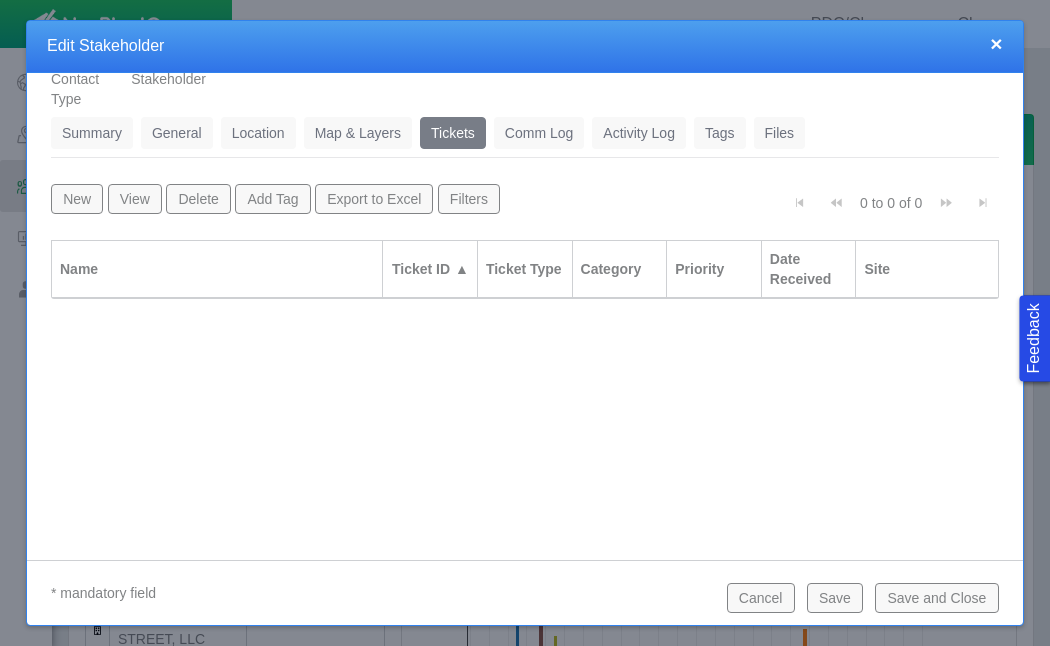 click on "New" at bounding box center (77, 199) 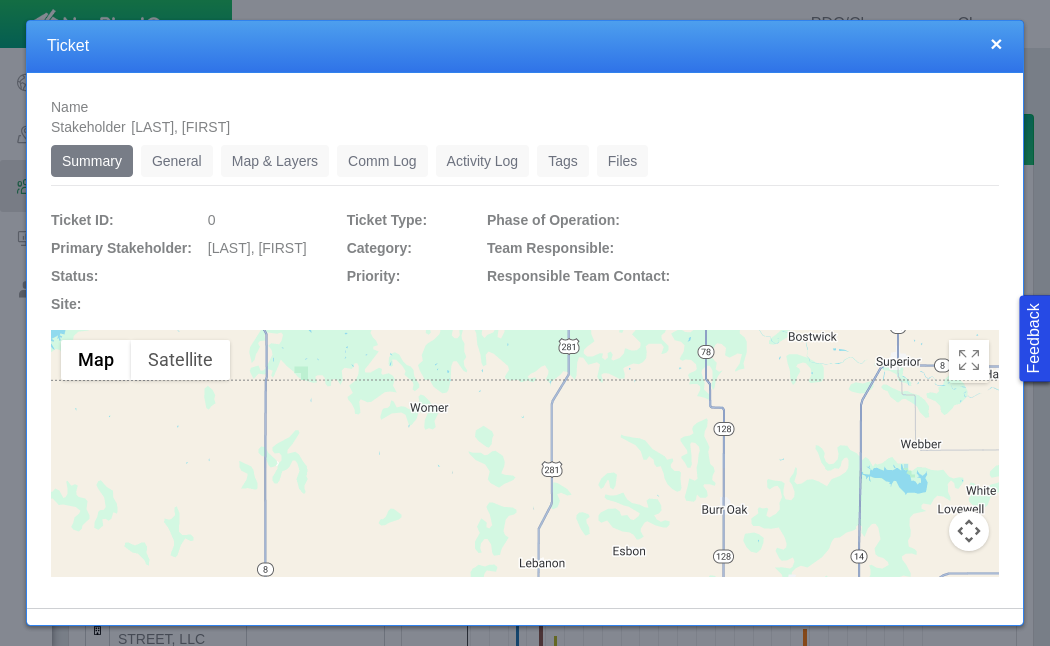 click on "General" at bounding box center (177, 161) 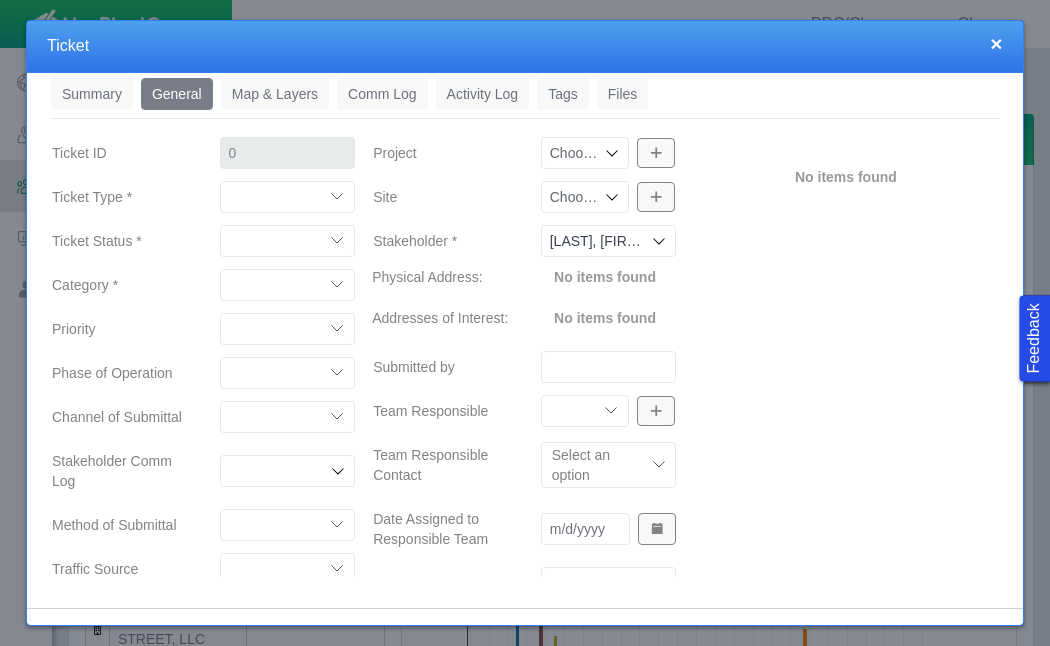 scroll, scrollTop: 86, scrollLeft: 0, axis: vertical 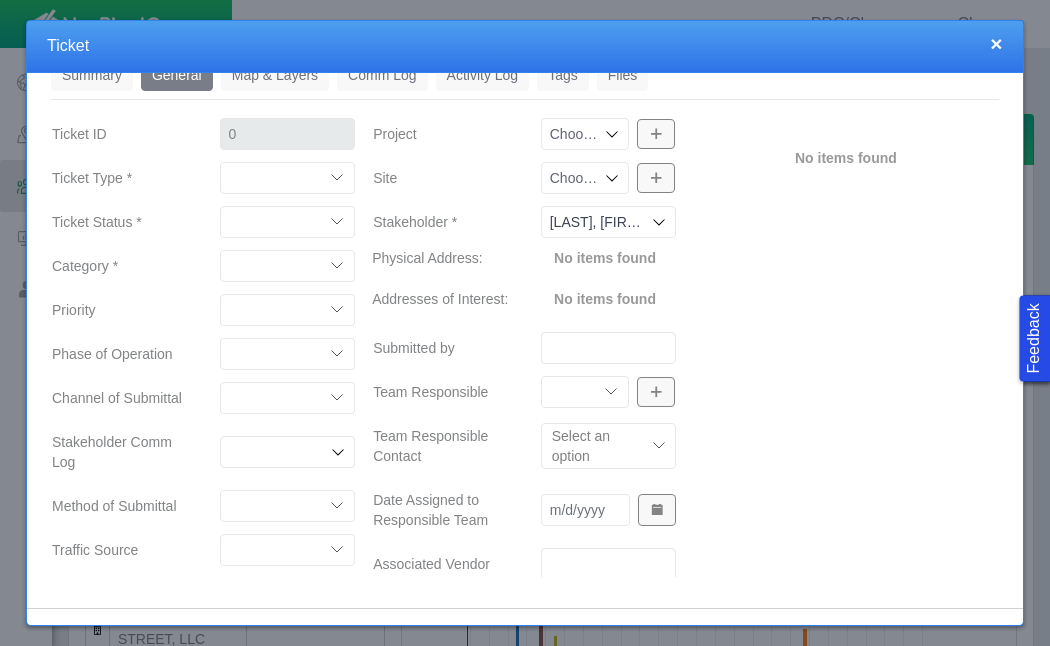 click on "Compliment Grievance Grievance Non-Op Information" at bounding box center [288, 178] 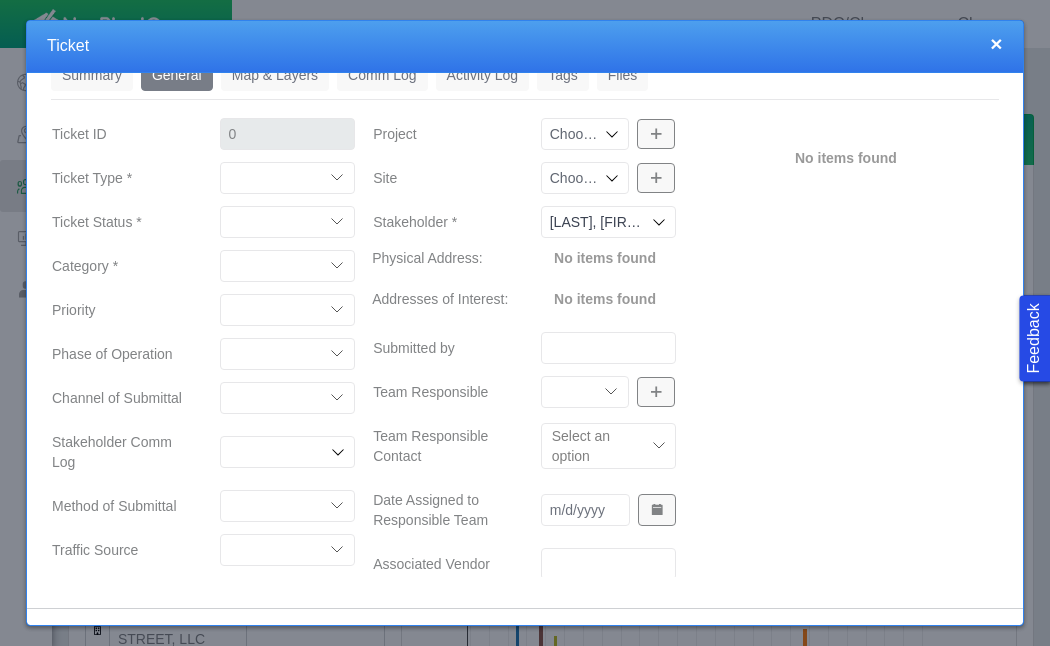 click on "Access Aesthetics Ag/Crops Air Quality Claims Clean-up/Remediation Communication Dust Emergency Emissions Environmental Equipment Flaring Gate/Fence Haul Route Health Leasing Letter of Support Light Line Locate Livestock Meeting Attendance Meeting Attendance Not Invited Mineral Land Pooling Mud Tracking Noise Odor Ownership/Royalties Permitting Property Damage Property Value Proximity Reclamation Safety Schedule School Shocks Signage Soil Sampling Spill Traffic/Rules of the Road Vibrations Water Quality" at bounding box center (288, 266) 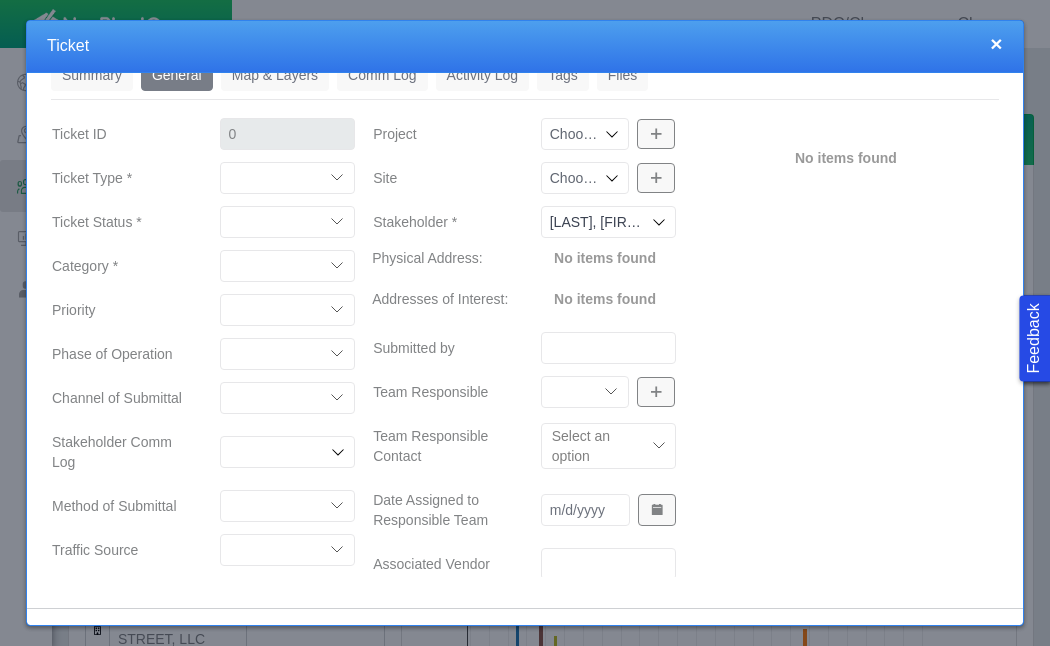 click on "High Medium Low" at bounding box center (288, 310) 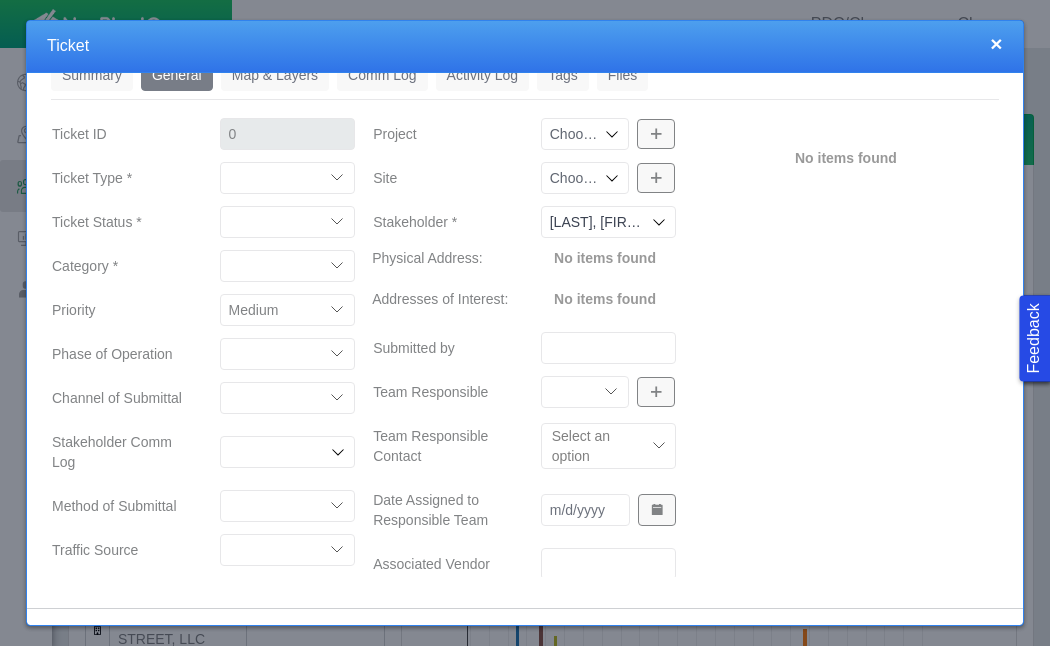 click on "Completions Drilling Production Reclamation Planning/Permitting Workover P&A Unknown Leasing No Longer Pursuing Seismic Multiple Well Incident Construction" at bounding box center (288, 354) 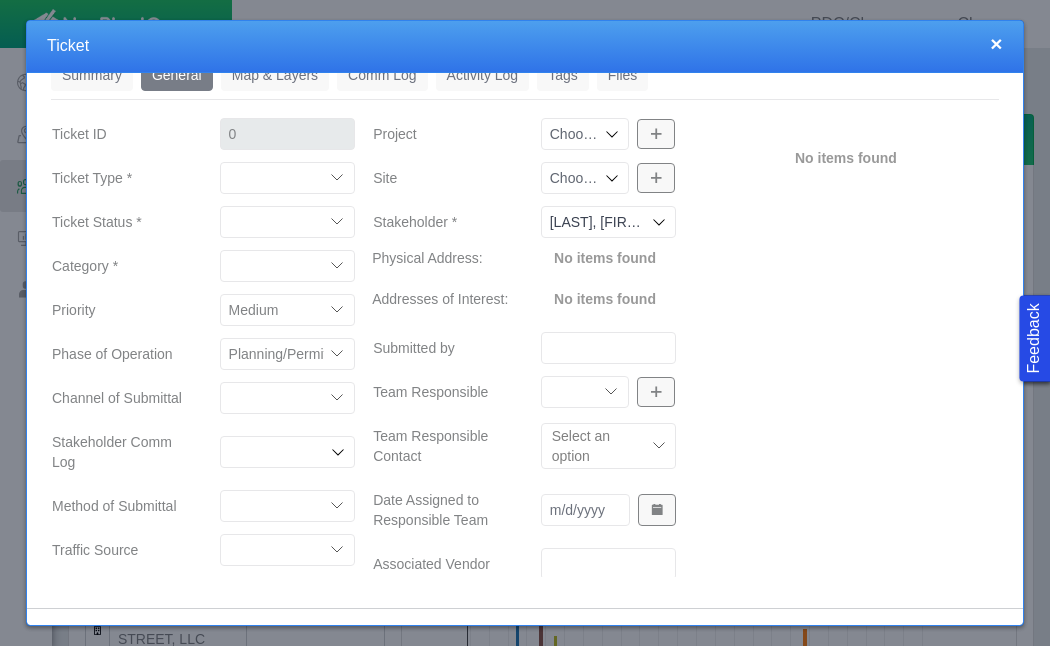 click on "ECMC Community Relations LGD Website/Microsite HSE Local Elected Official Surface Land Regulatory/Permitting Geology Asset Team Mineral Land Unknown Field Monitoring Room Proactive Engagement Vendor Employee" at bounding box center (288, 398) 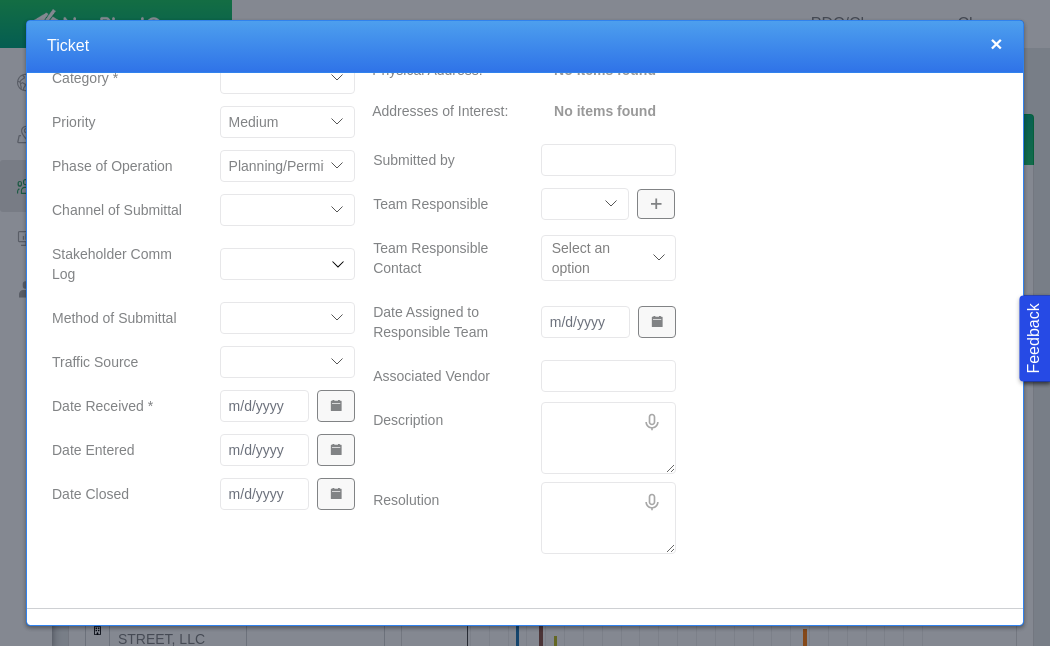 scroll, scrollTop: 283, scrollLeft: 0, axis: vertical 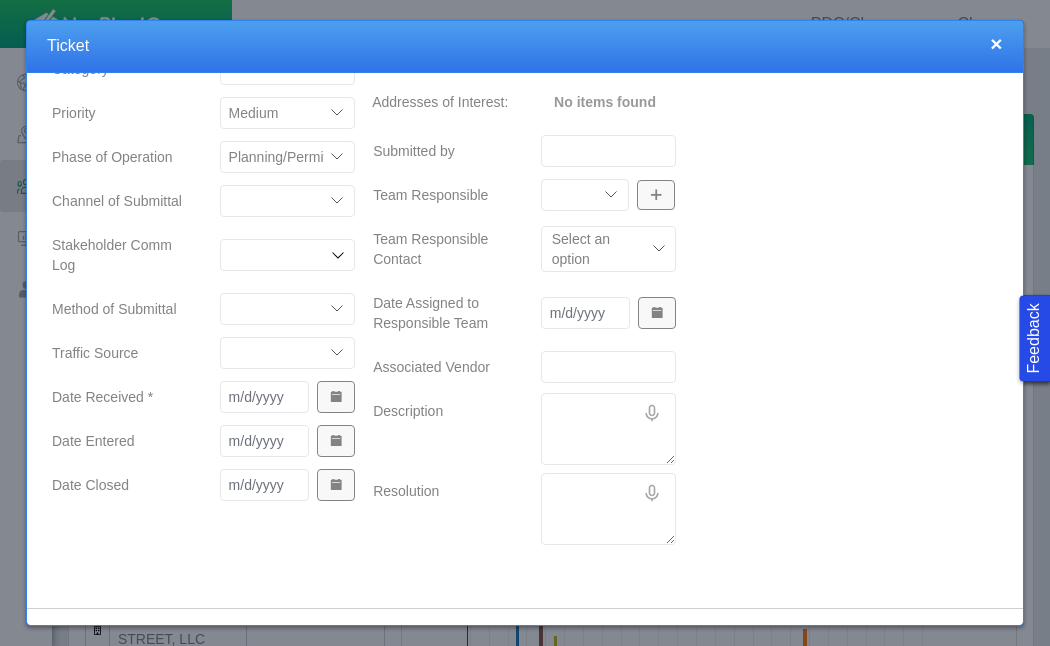 click on "Email In Person Mail Phone" at bounding box center [288, 309] 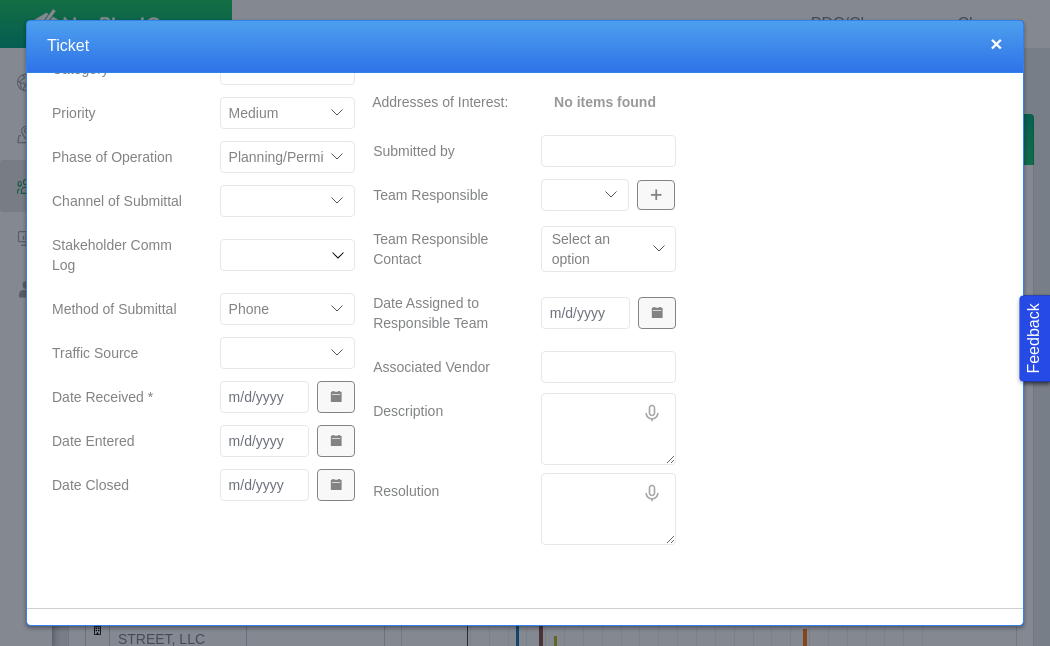 click on "ECMC Proactive Engagement Local Government Website Courtesy Communication Community Meeting Vendor/Contractor Neighbor DM-Workover/P&A Employee Door Hanger N/A DM - Other Response Line Direct Mailer Meeting" at bounding box center [288, 353] 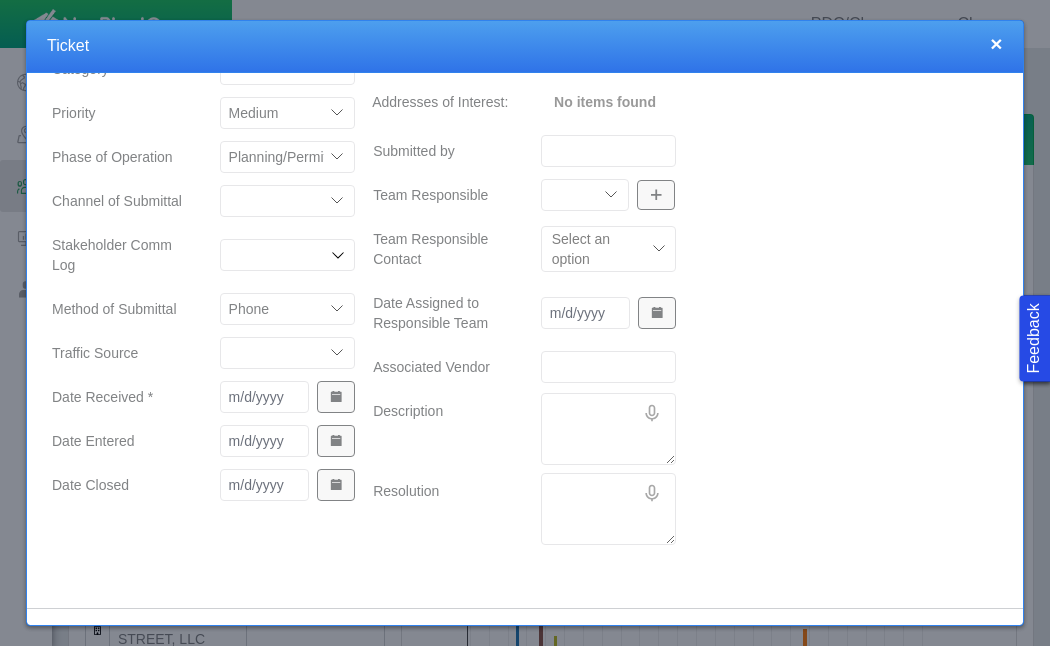 click at bounding box center (336, 397) 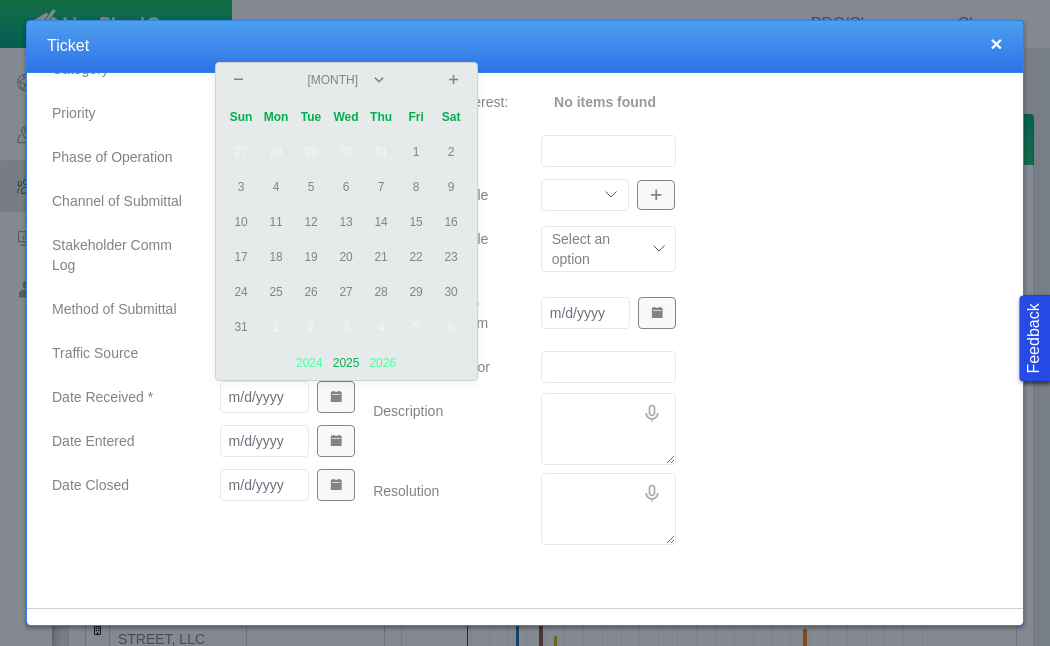 click on "1" at bounding box center [416, 152] 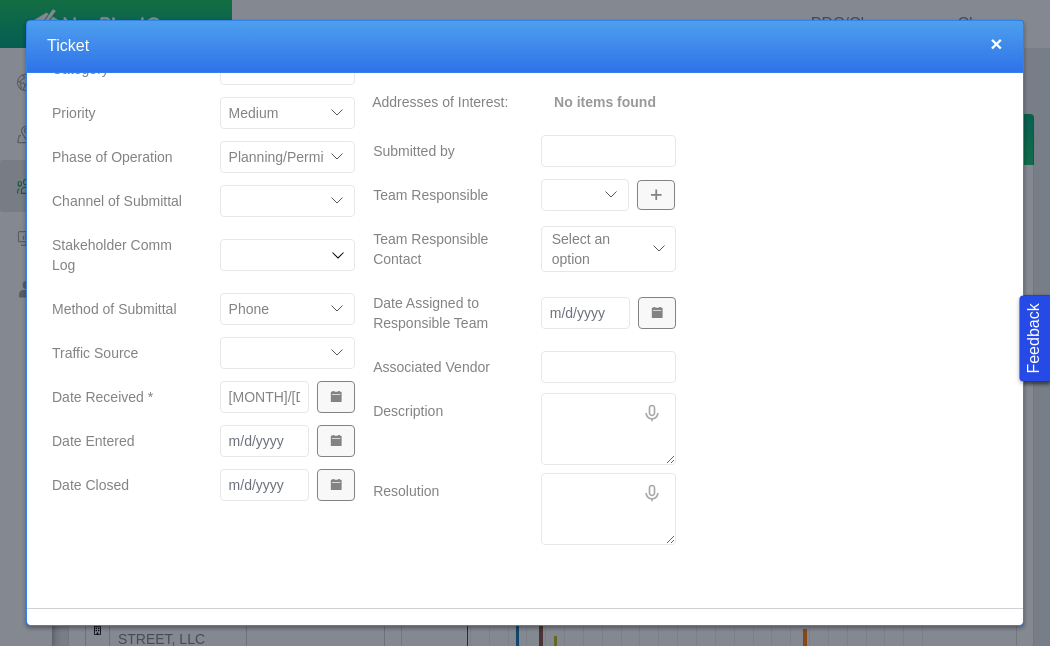 click at bounding box center (336, 441) 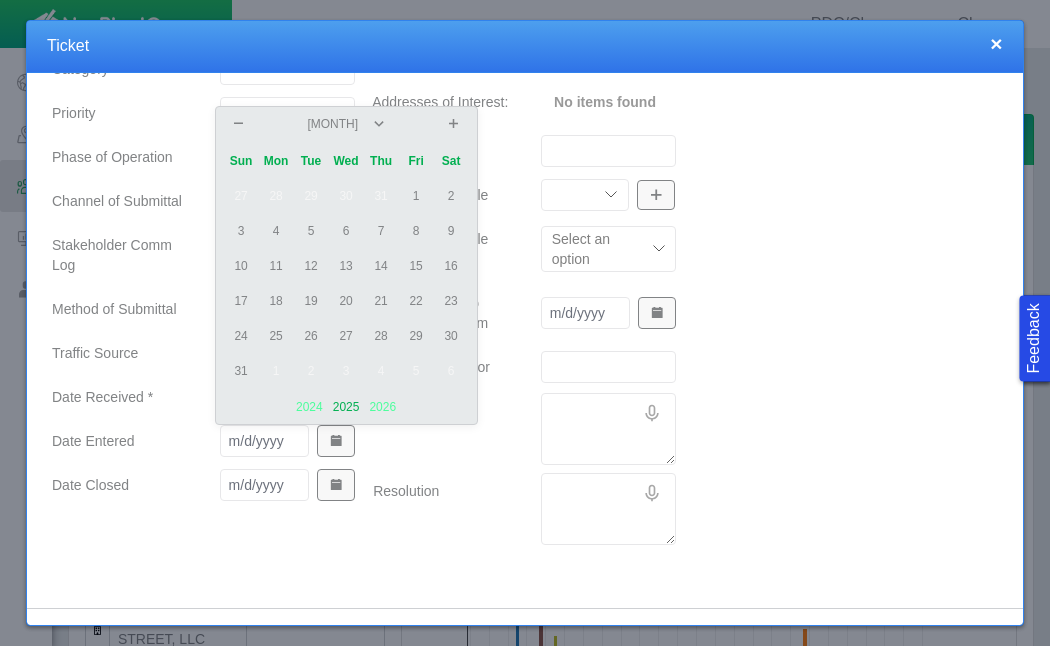 click on "6" at bounding box center [346, 231] 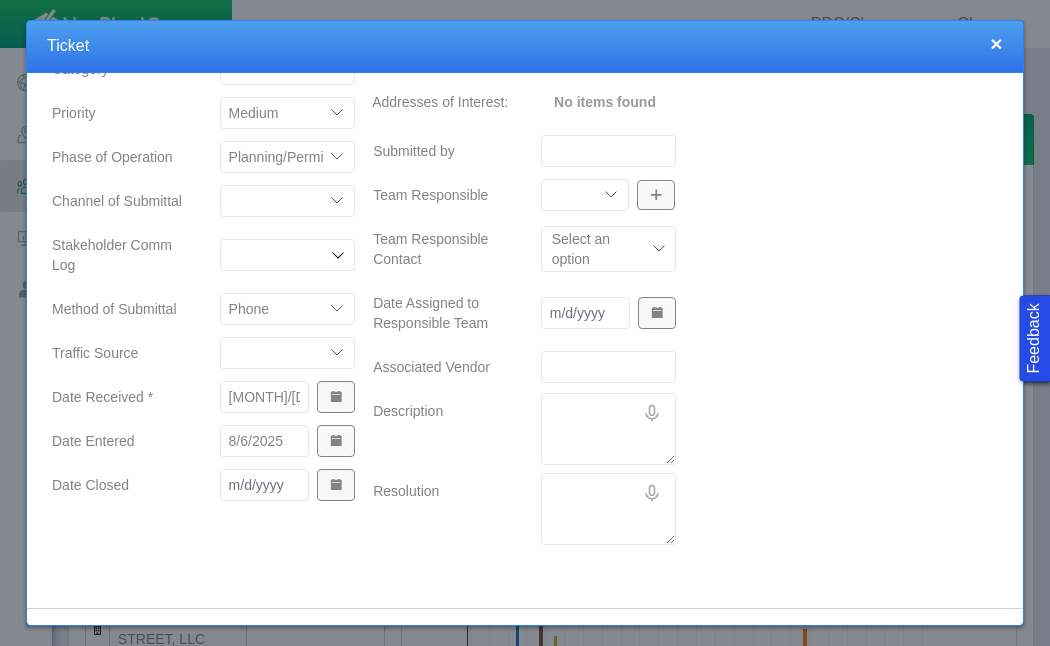 click at bounding box center [336, 485] 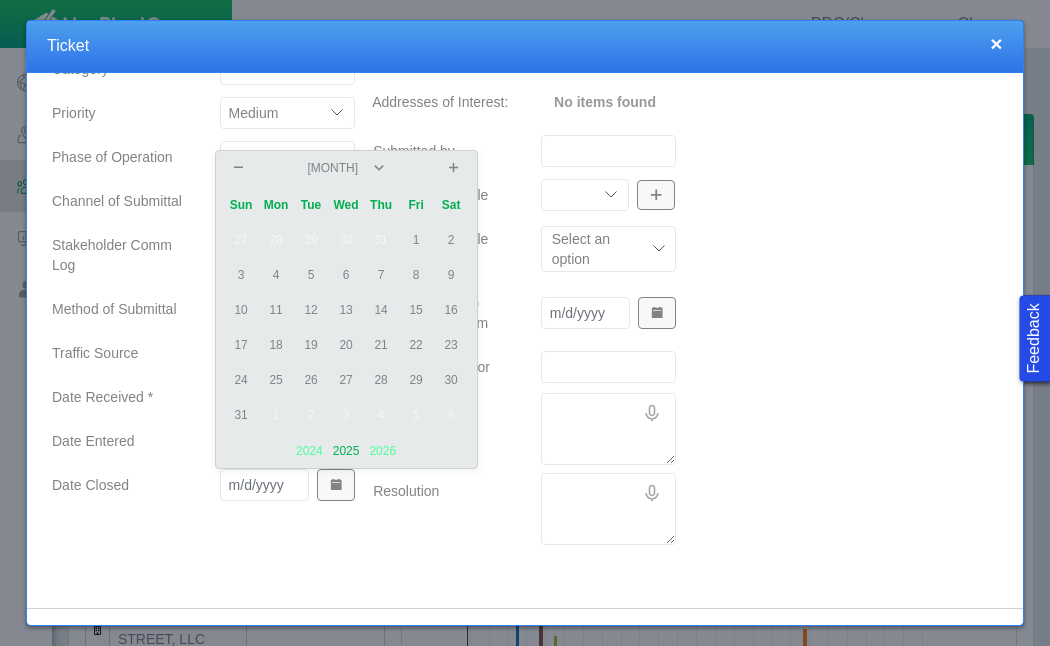 click on "1" at bounding box center [416, 240] 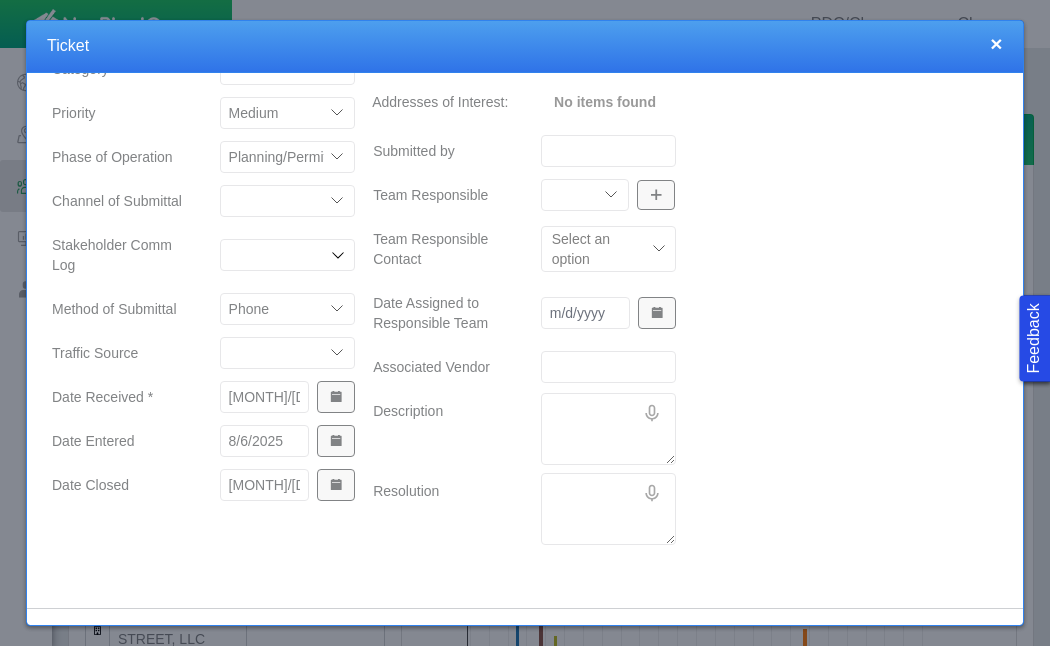 click on "Description" at bounding box center [441, 429] 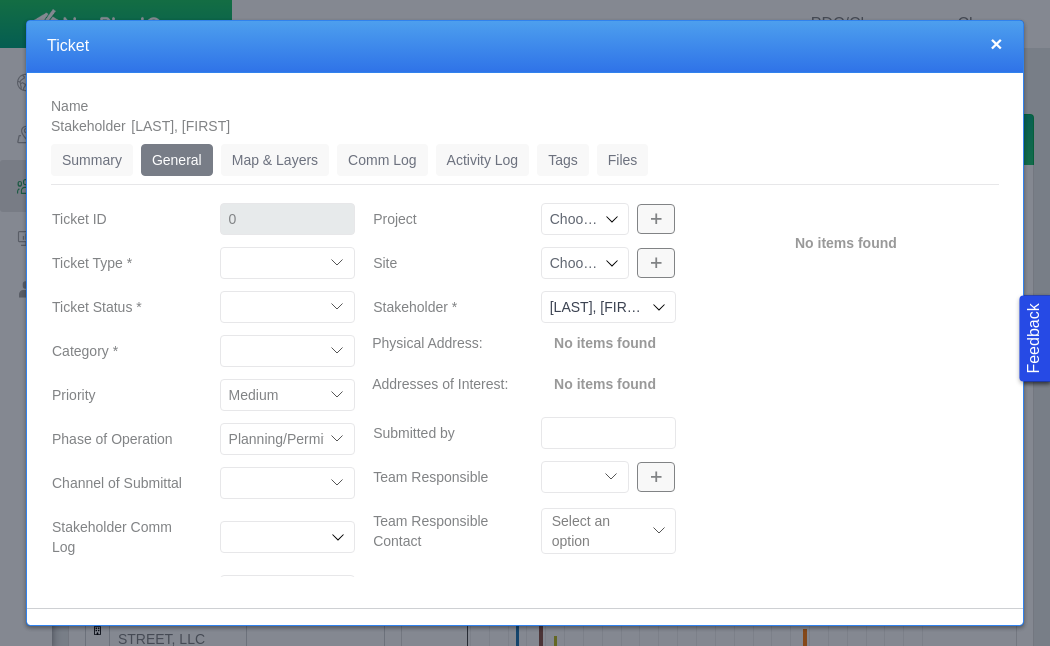 scroll, scrollTop: 0, scrollLeft: 0, axis: both 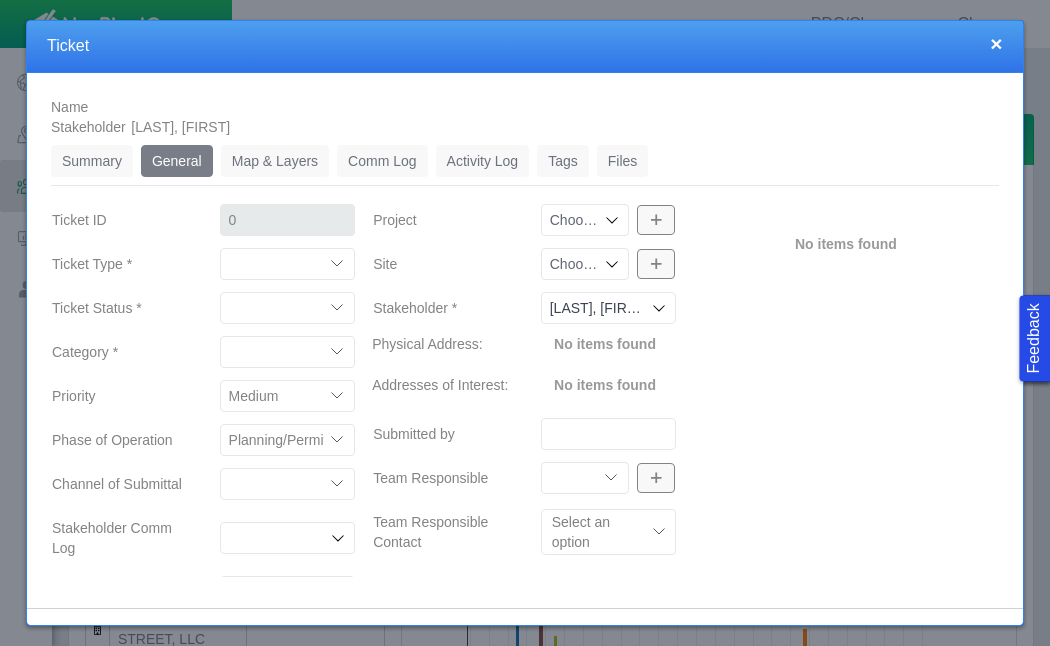 click 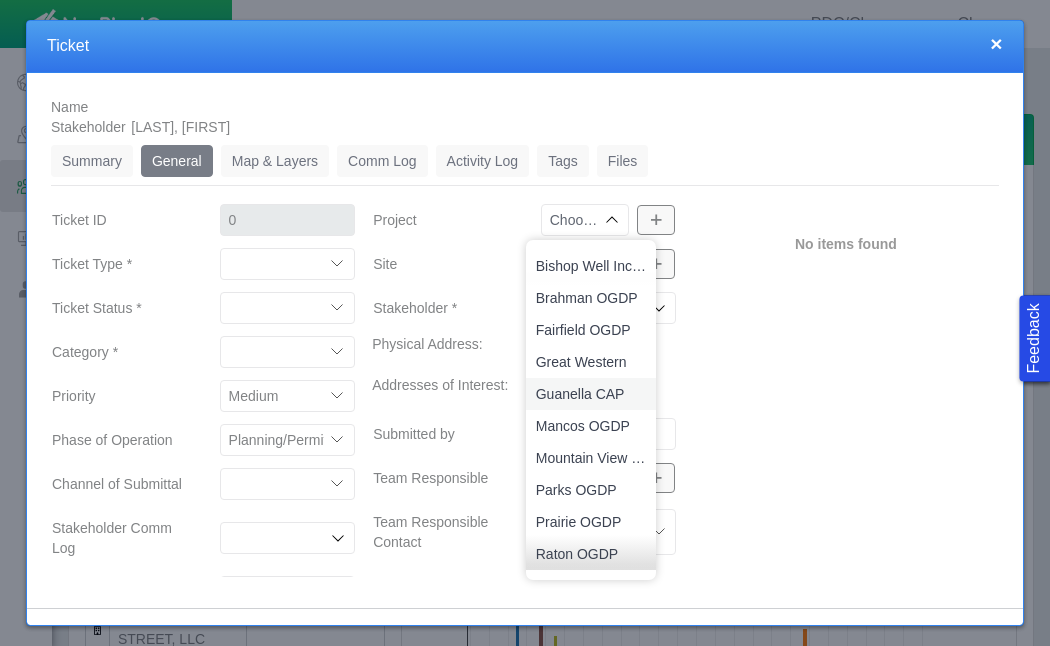 scroll, scrollTop: 0, scrollLeft: 0, axis: both 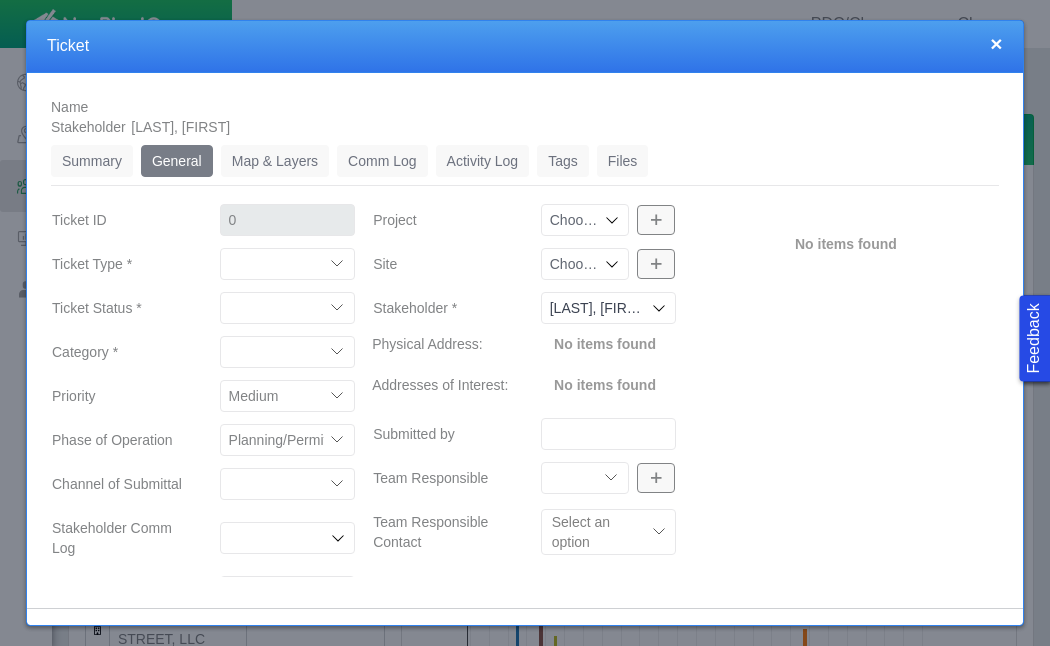 click on "No items found" at bounding box center (845, 519) 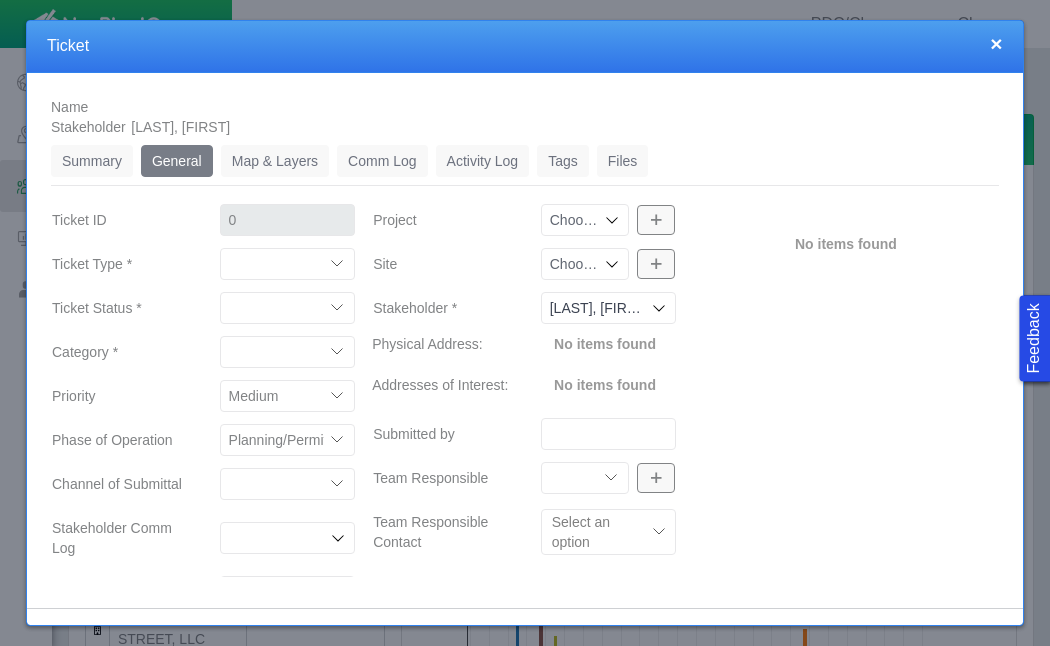 click 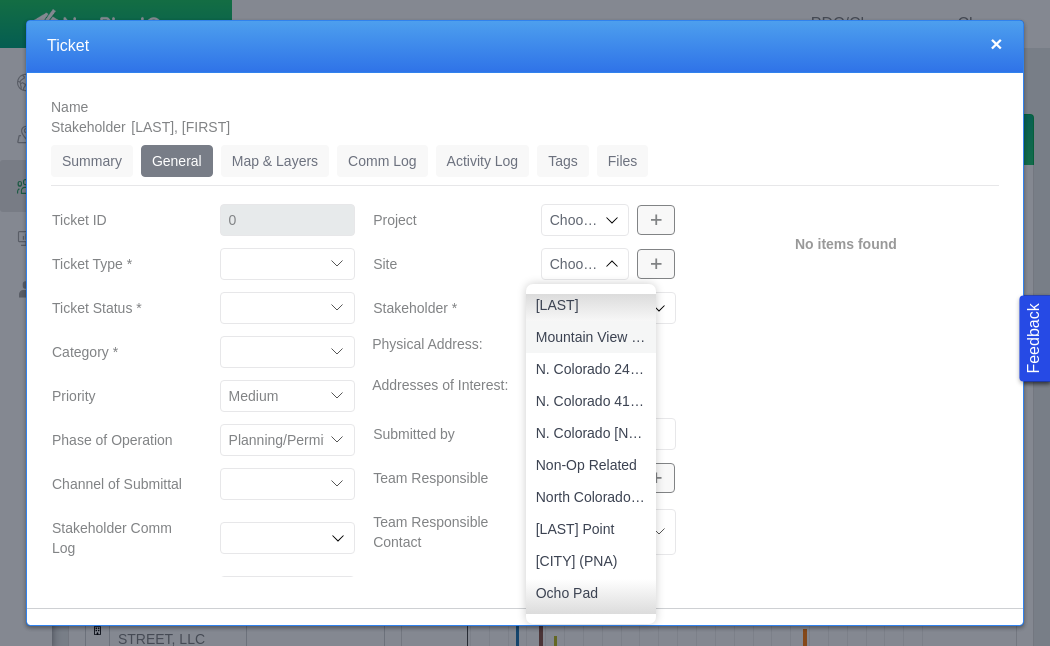 scroll, scrollTop: 2023, scrollLeft: 0, axis: vertical 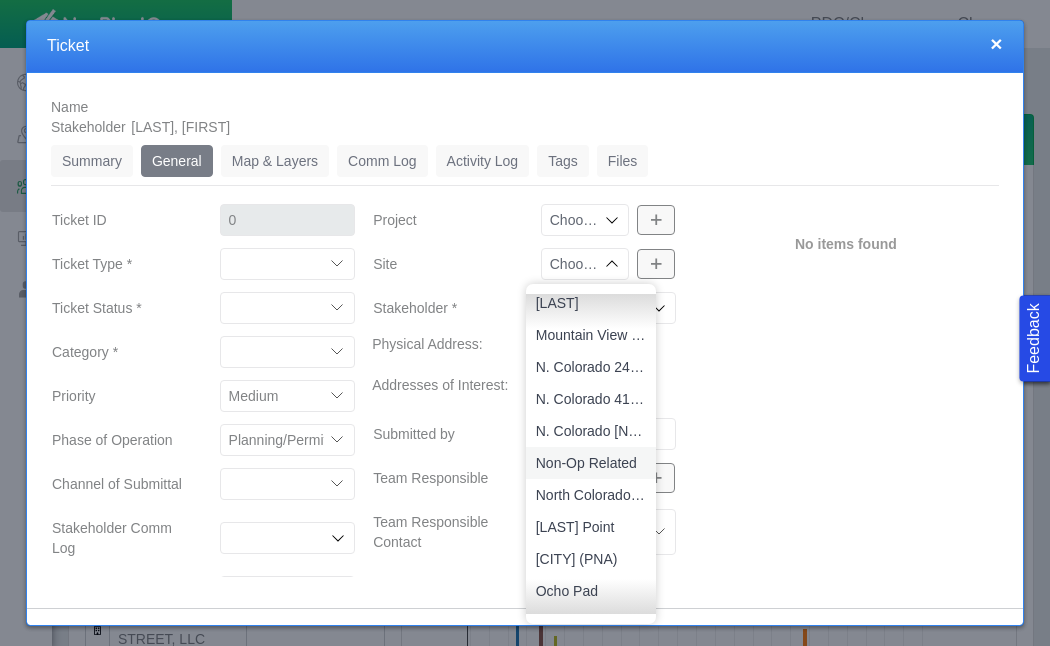 click on "Non-Op Related" at bounding box center (591, 463) 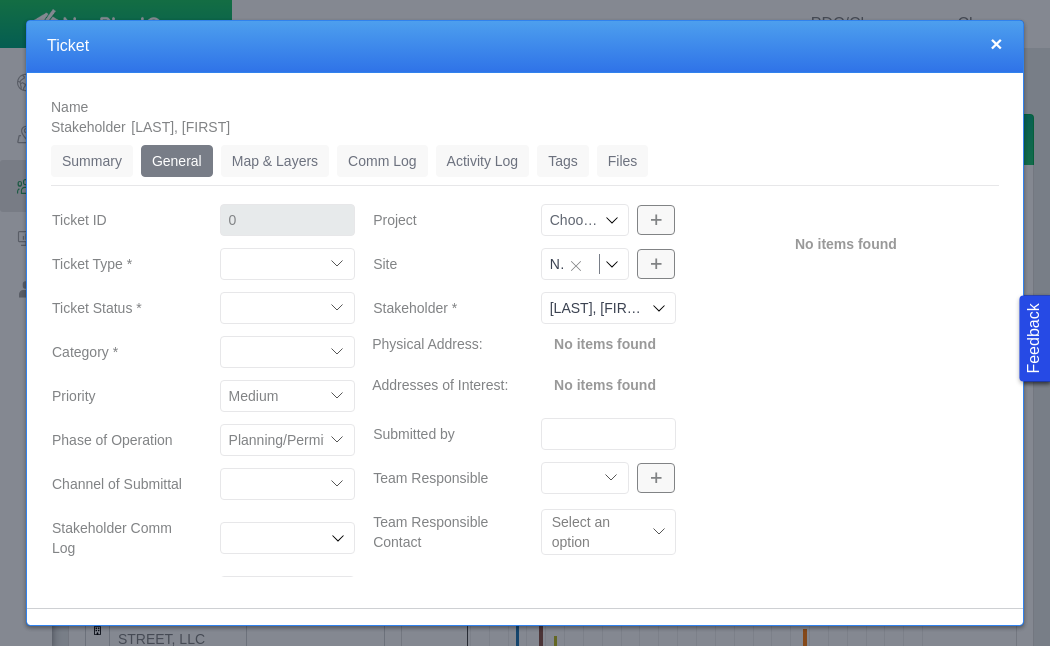 click on "No items found" at bounding box center (845, 519) 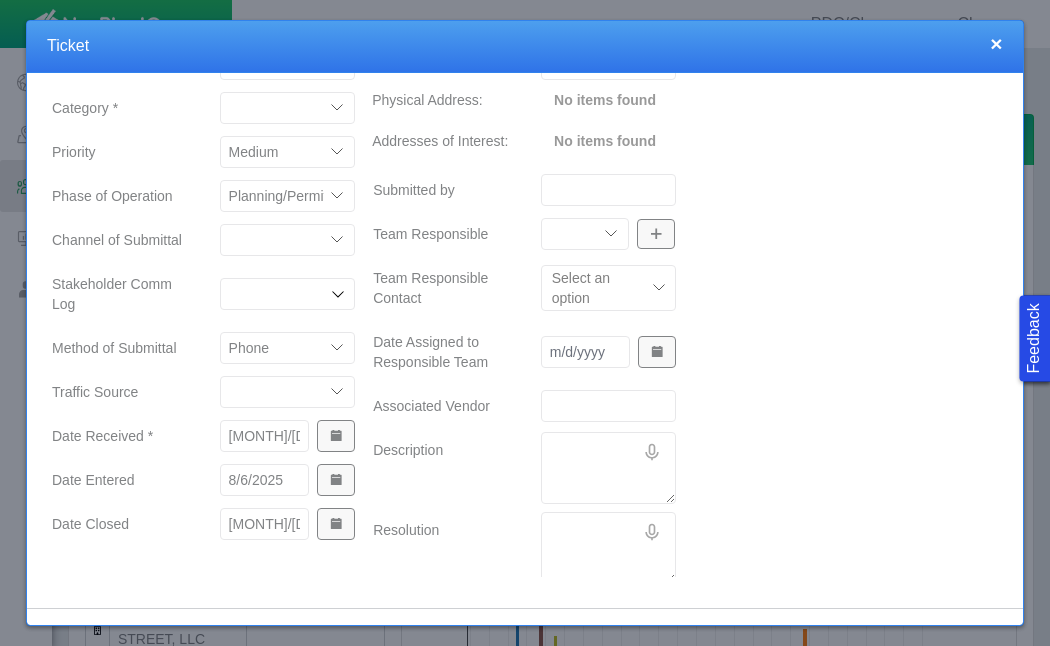scroll, scrollTop: 245, scrollLeft: 0, axis: vertical 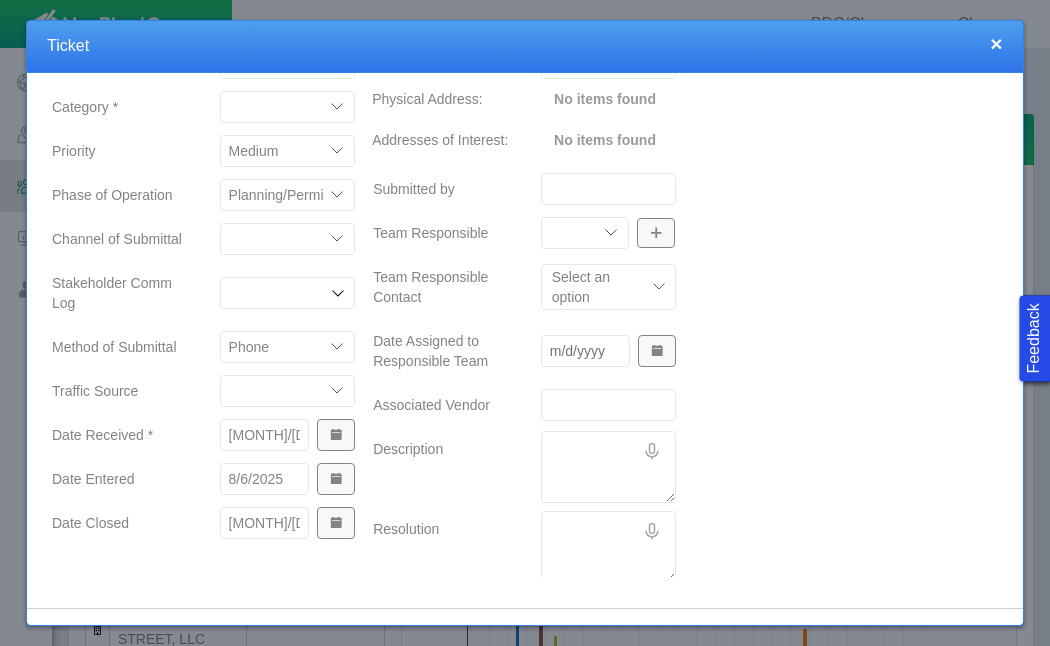 click on "Community Relations Completions Construction Drilling Geology/Exploration Government Affairs HSE Land Admin Mineral Land Ownership Pad Construction Production Reclamation Regulatory/Permitting Royalties Surface Land" at bounding box center [585, 233] 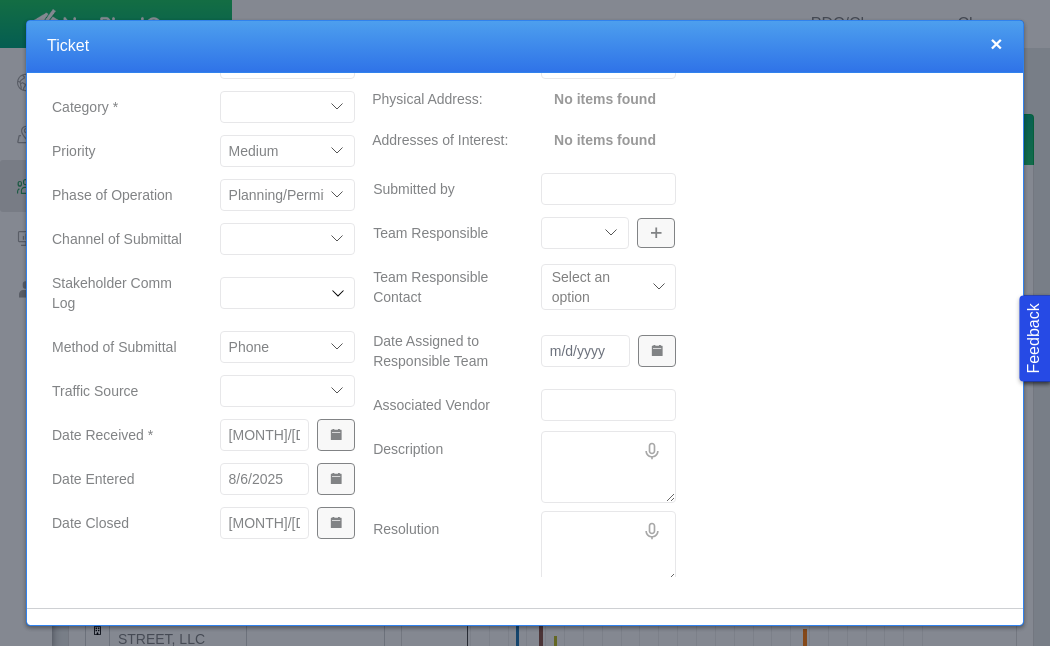 click on "Description" at bounding box center (609, 467) 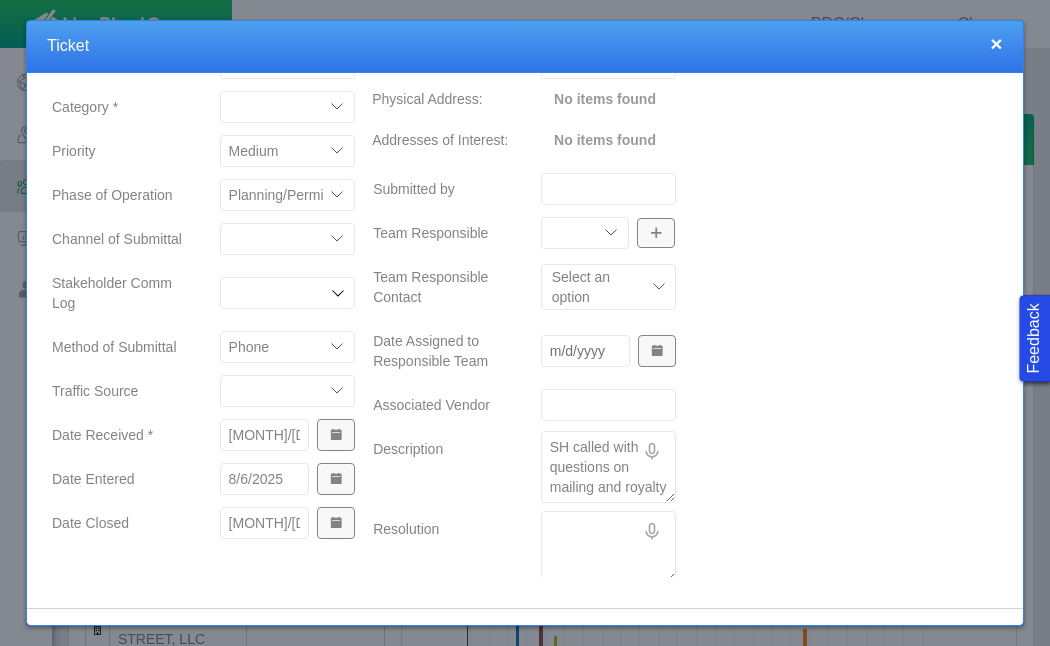 scroll, scrollTop: 13, scrollLeft: 0, axis: vertical 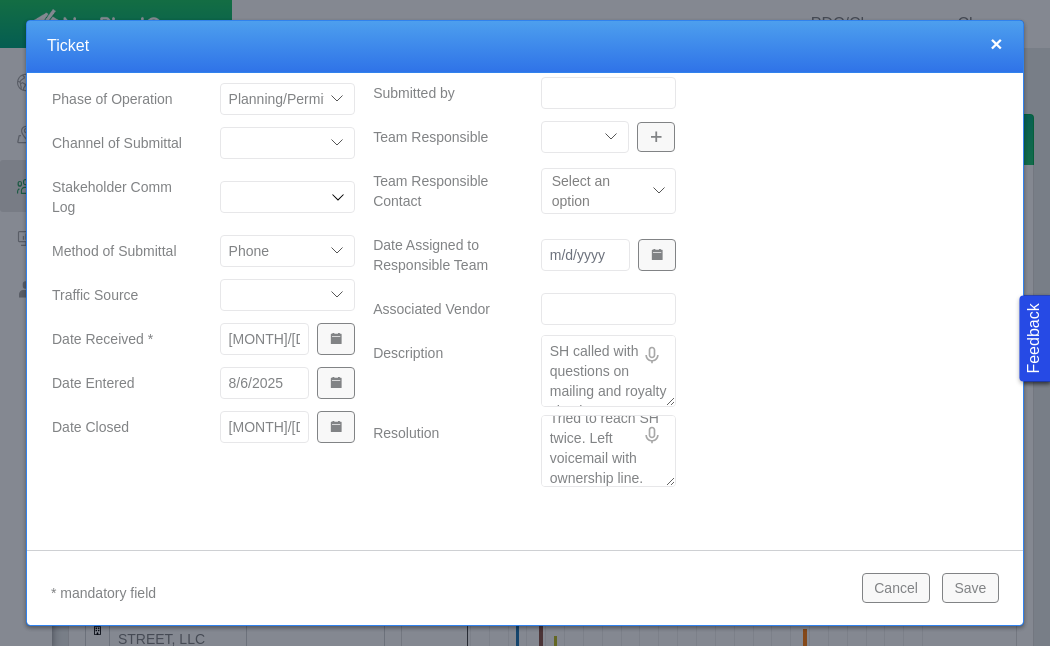 click on "Save" at bounding box center [970, 588] 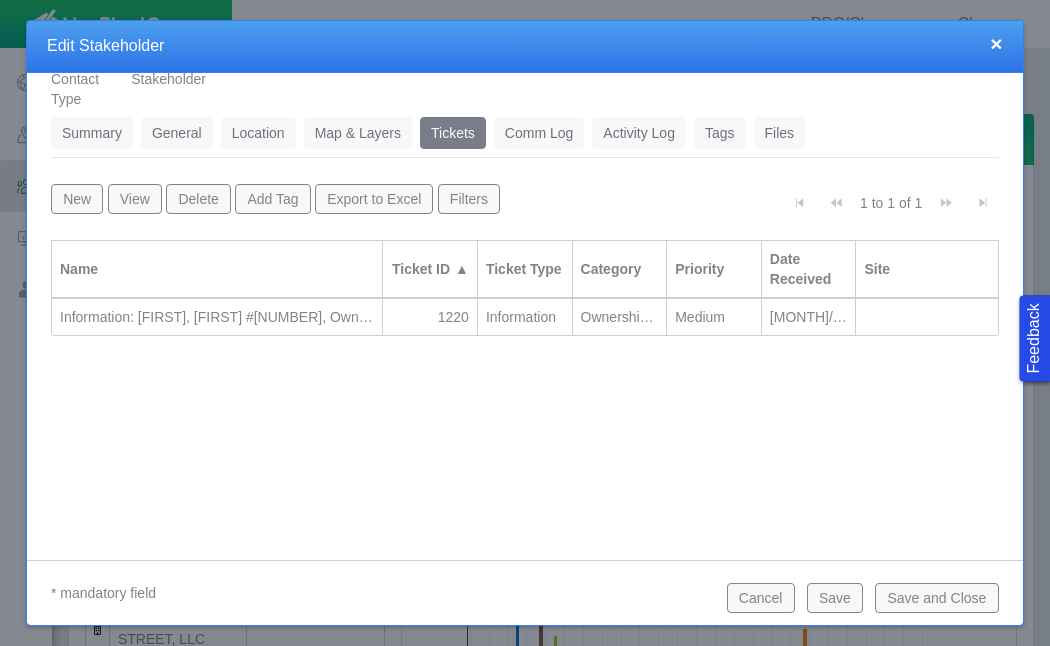 click on "Save and Close" at bounding box center (936, 598) 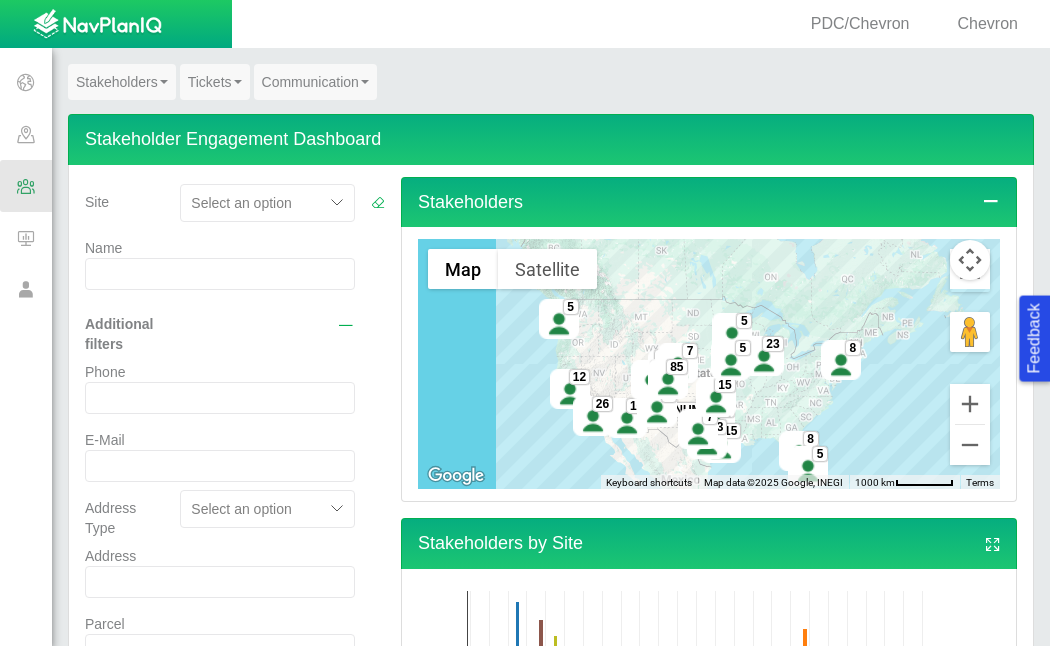 scroll, scrollTop: 23, scrollLeft: 0, axis: vertical 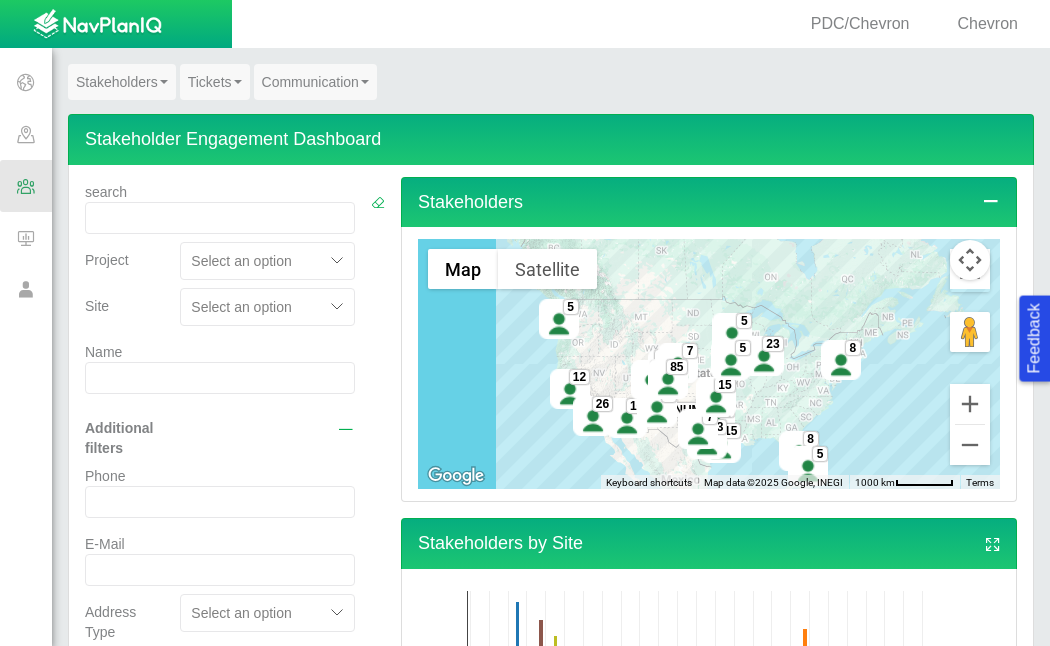 click at bounding box center [220, 378] 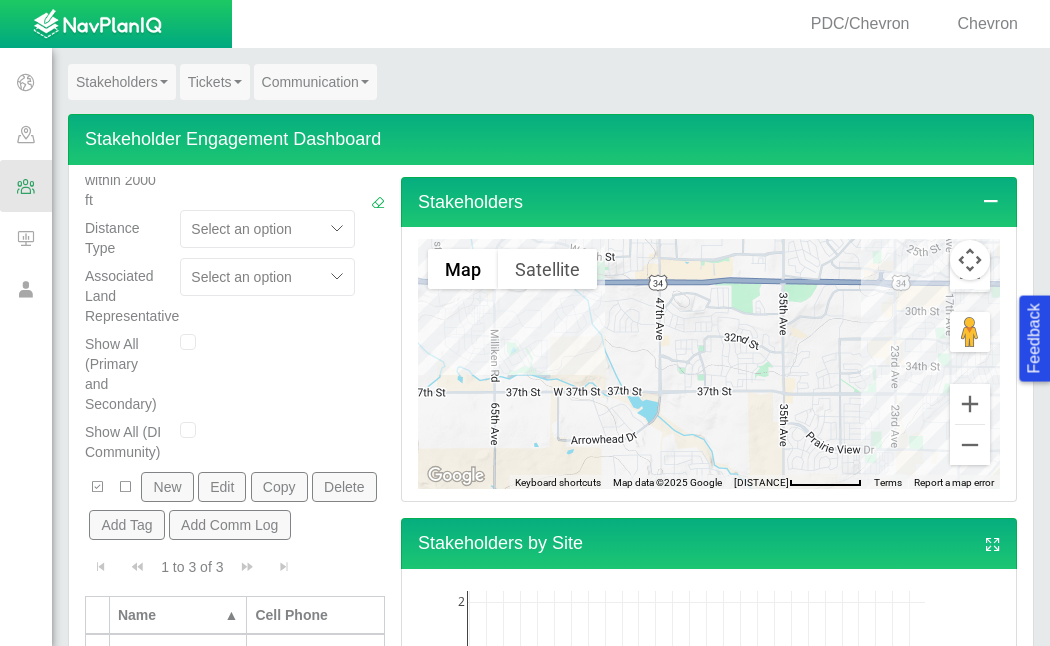 scroll, scrollTop: 1241, scrollLeft: 0, axis: vertical 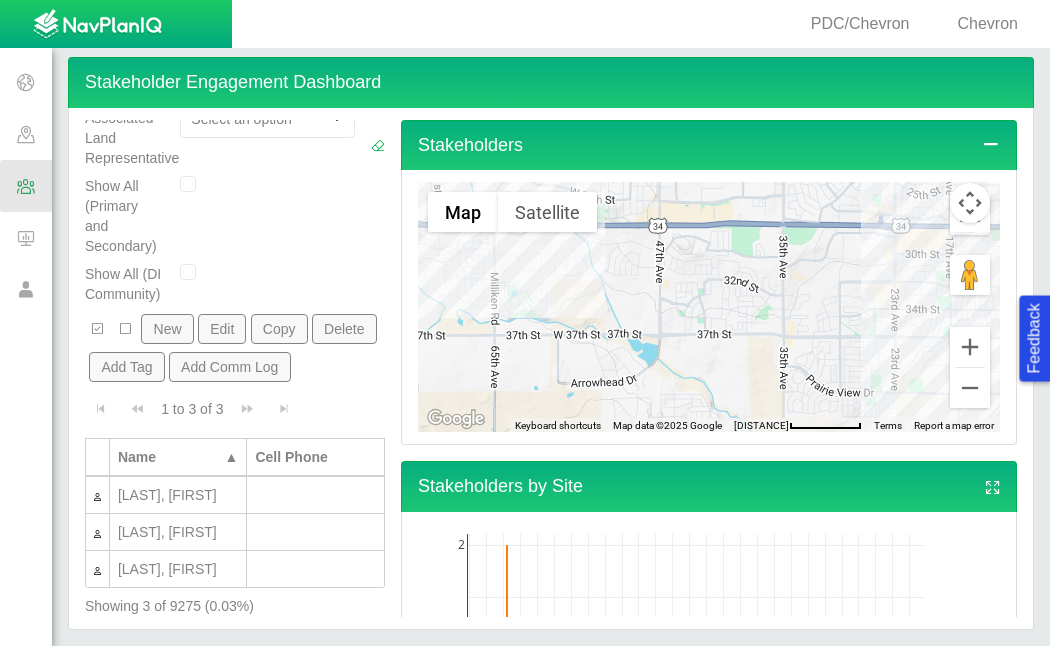 click on "New" at bounding box center (167, 329) 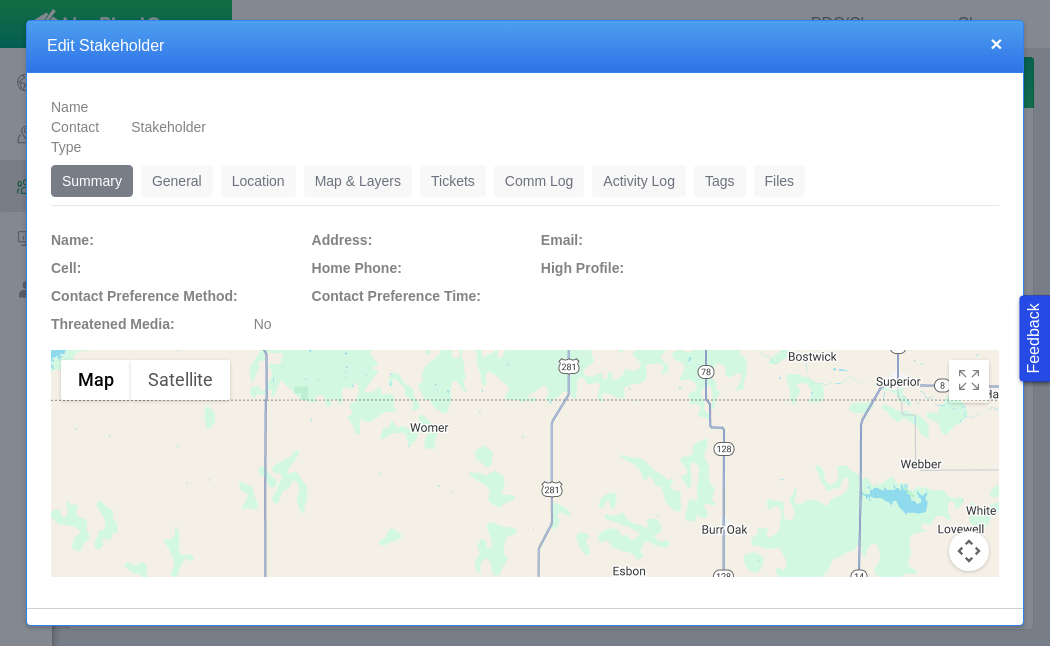click on "General" at bounding box center [177, 181] 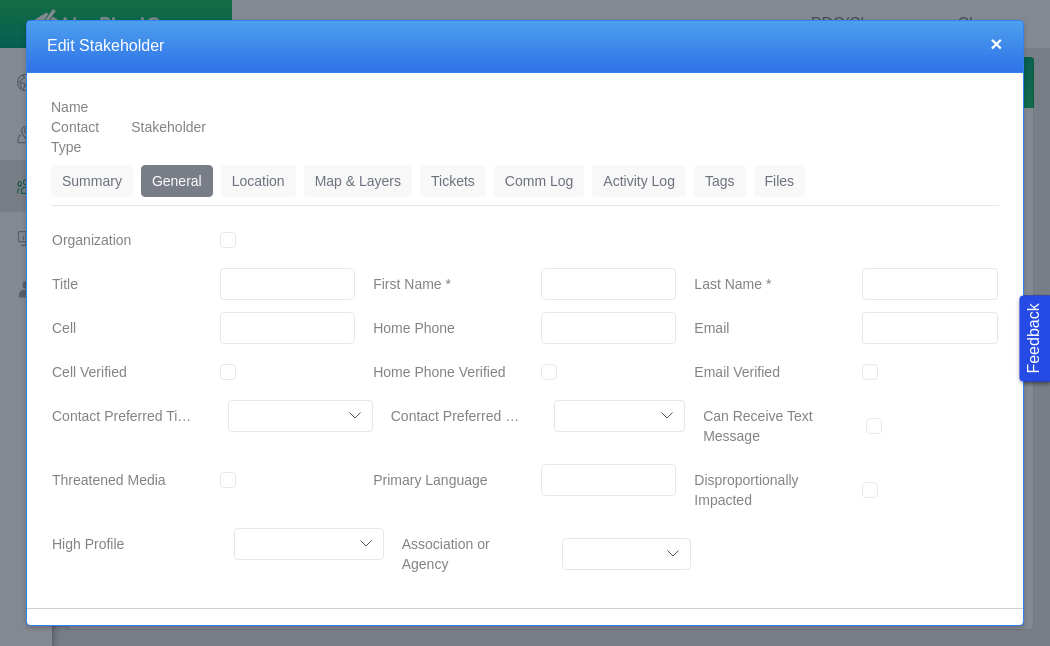 click on "First Name *" at bounding box center (609, 284) 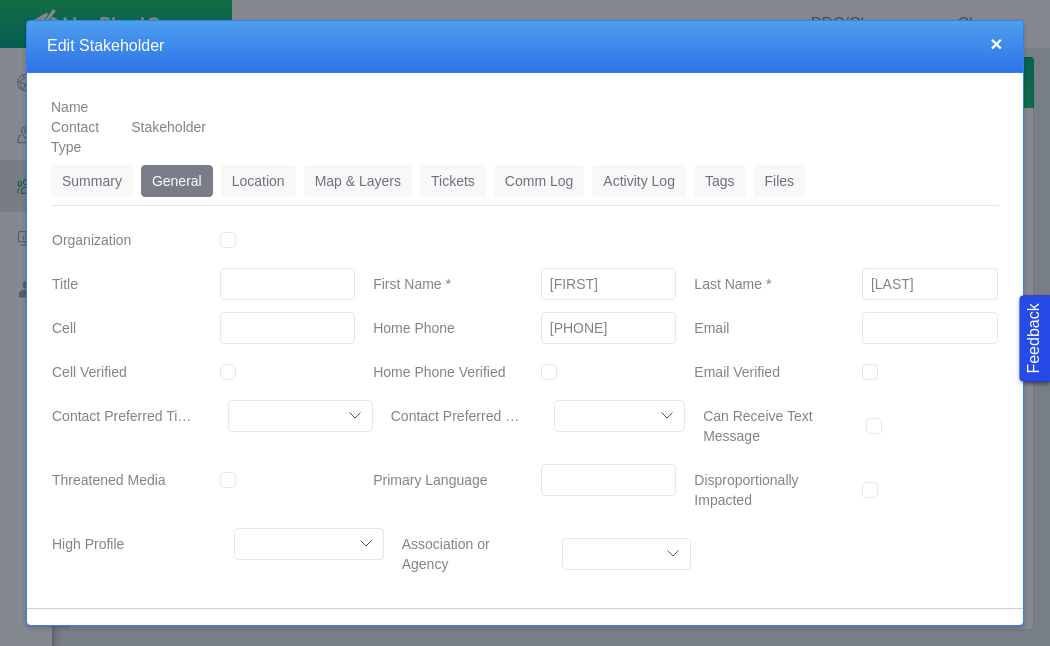 click on "[PHONE]" at bounding box center [609, 328] 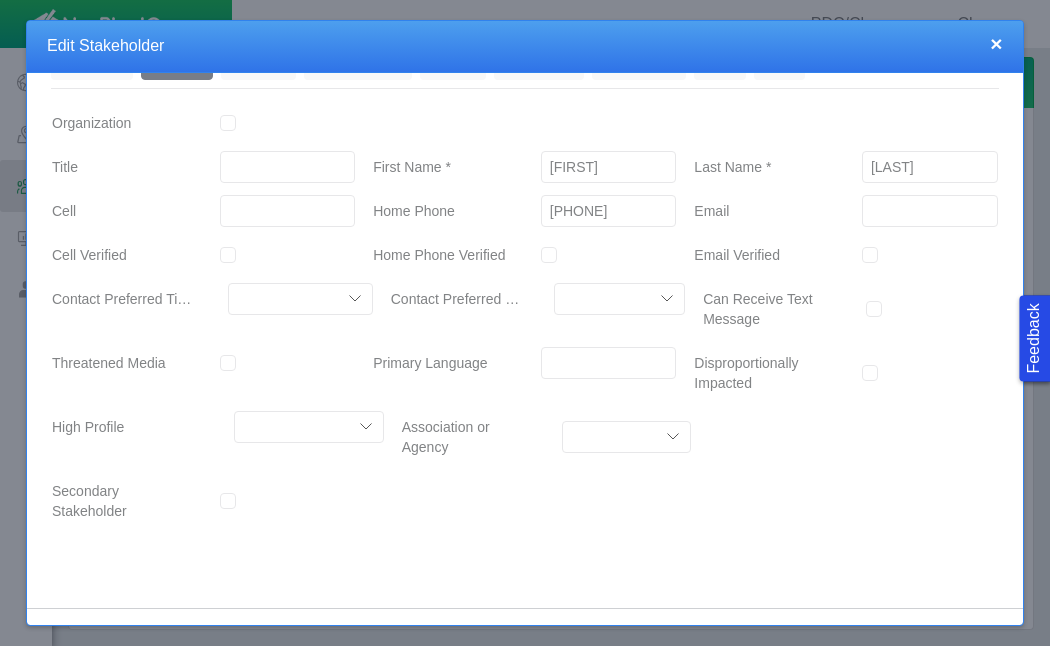 scroll, scrollTop: 137, scrollLeft: 0, axis: vertical 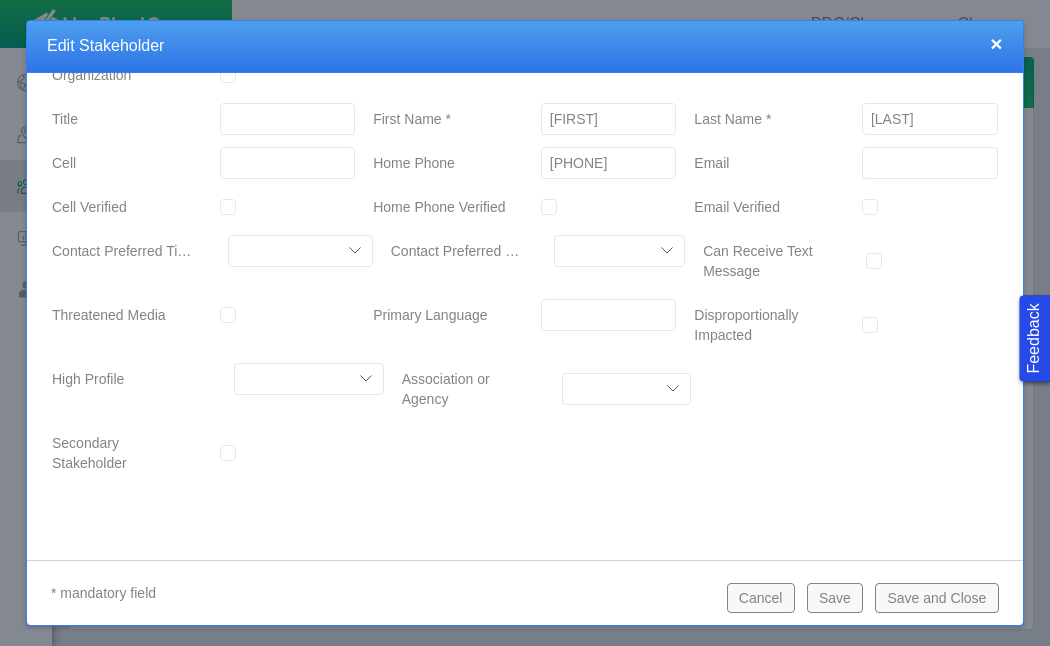 click on "Save" at bounding box center [835, 598] 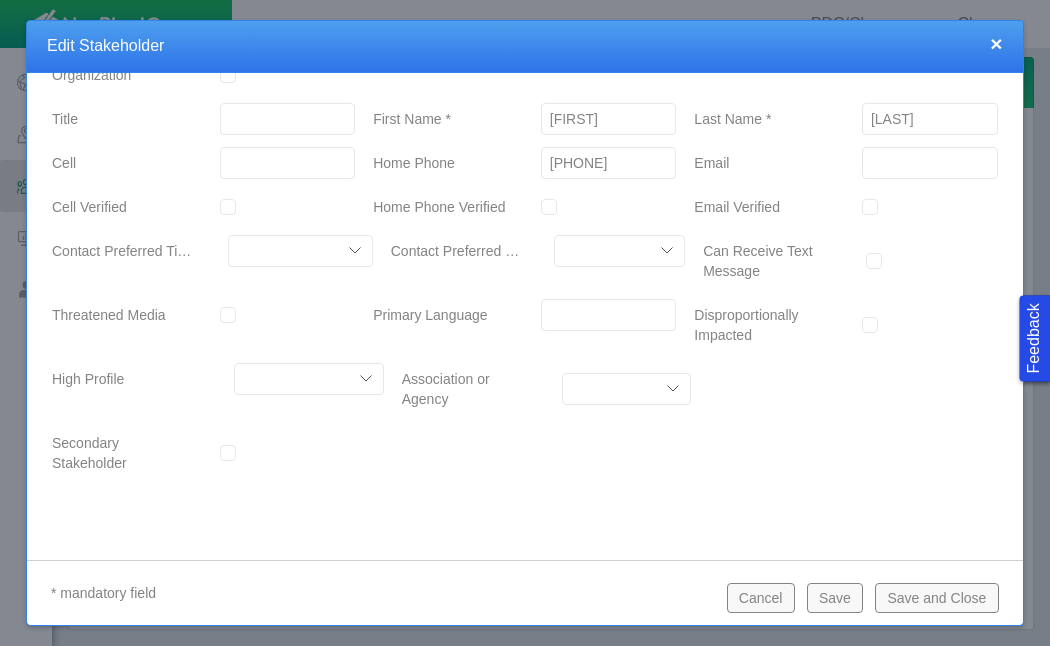 scroll, scrollTop: 0, scrollLeft: 0, axis: both 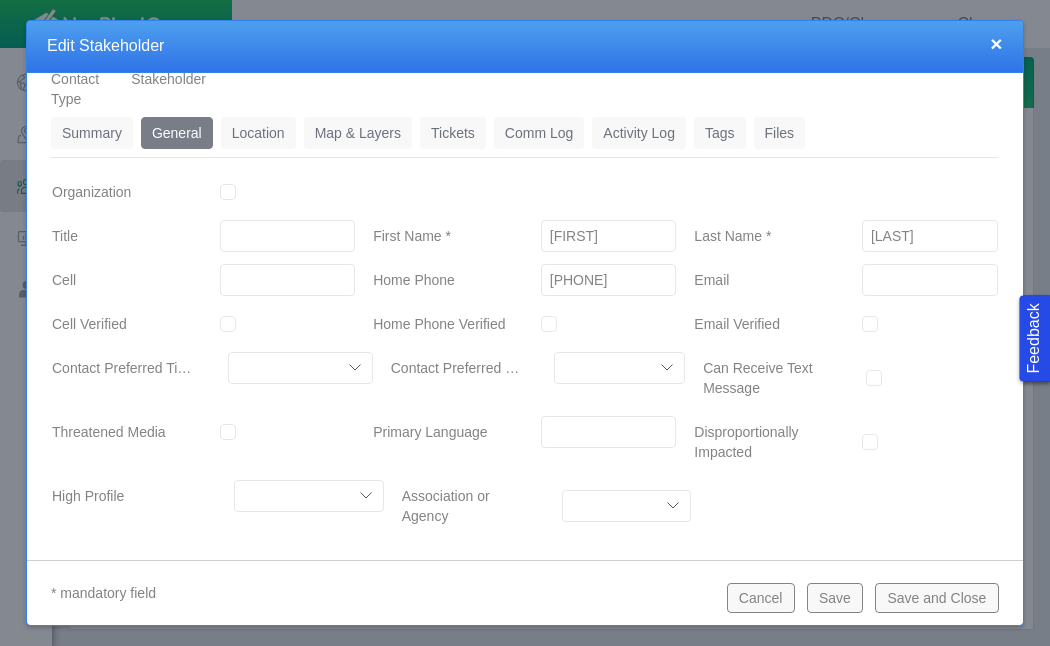 click on "Location" at bounding box center [258, 133] 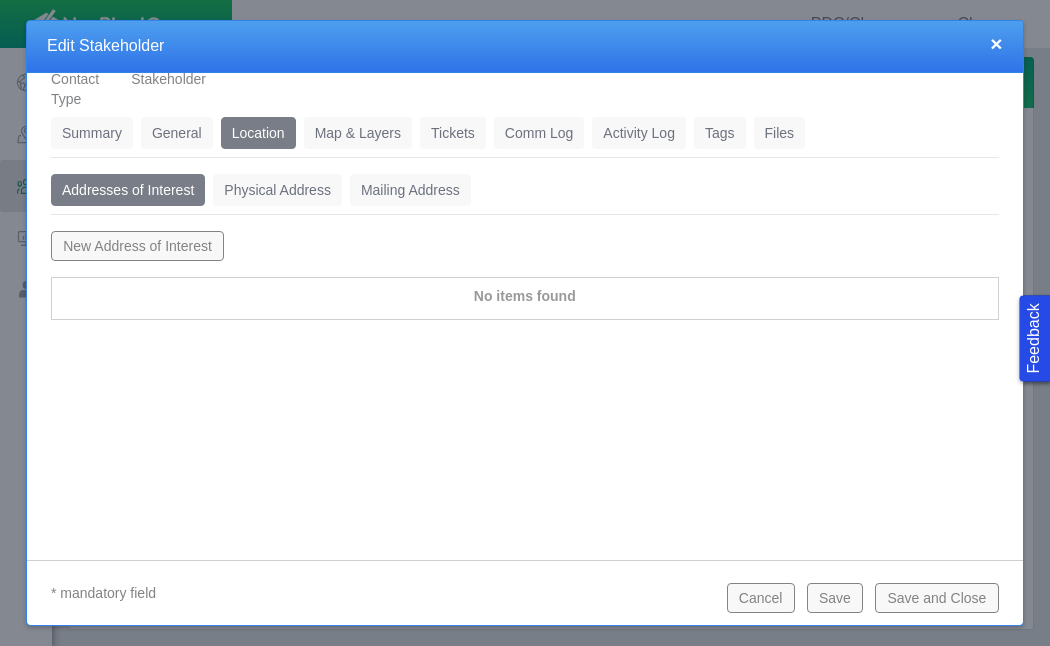 click on "New Address of Interest" at bounding box center (137, 246) 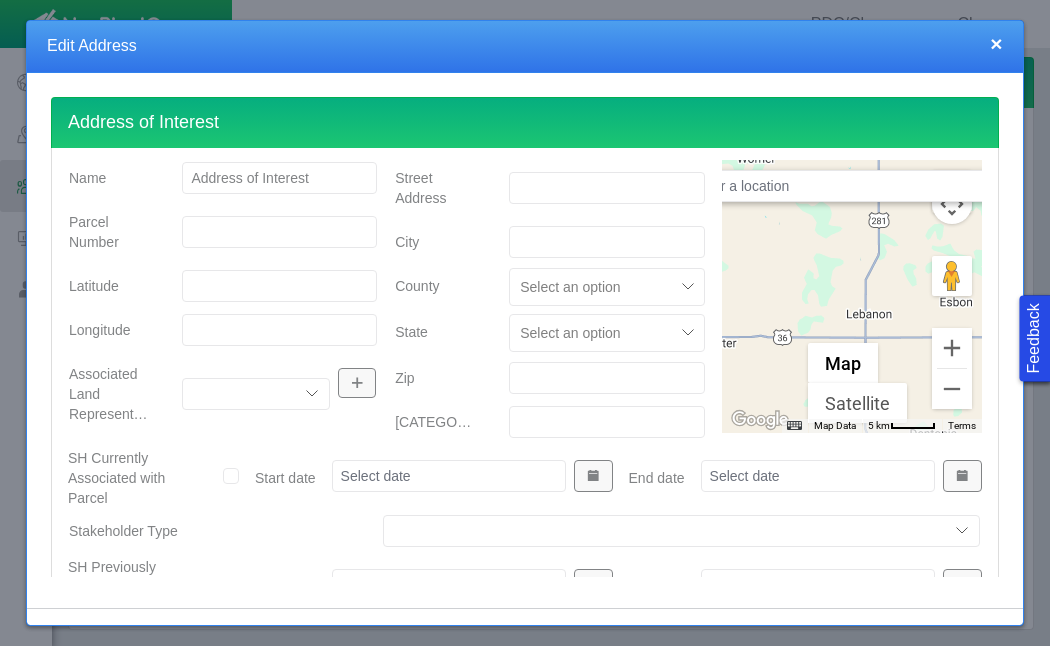 scroll, scrollTop: 550, scrollLeft: 0, axis: vertical 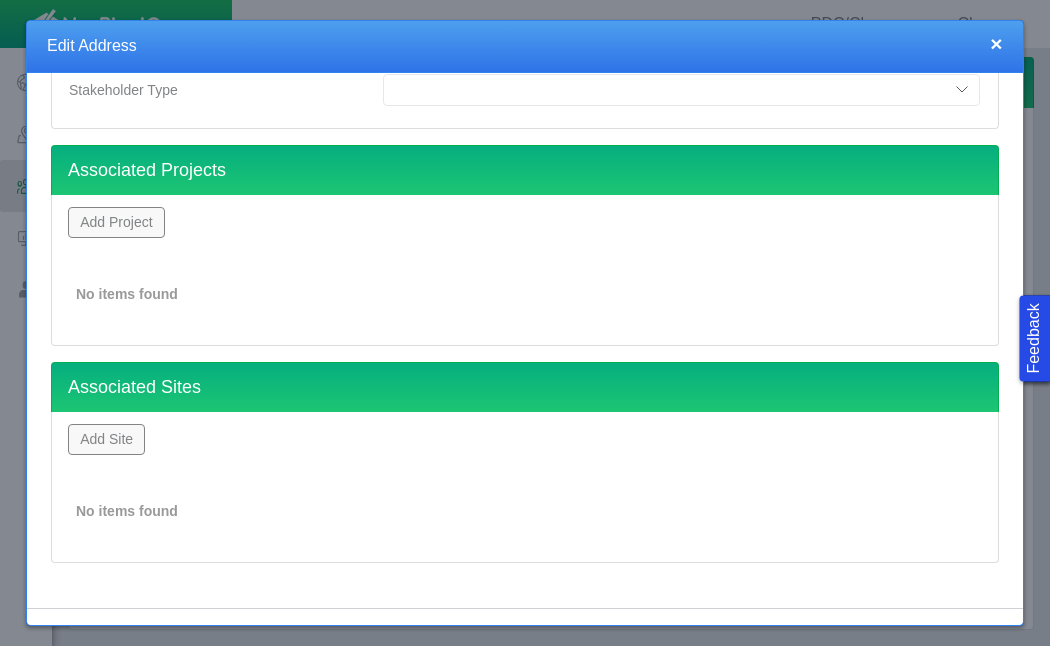 click on "Add Project" at bounding box center (116, 222) 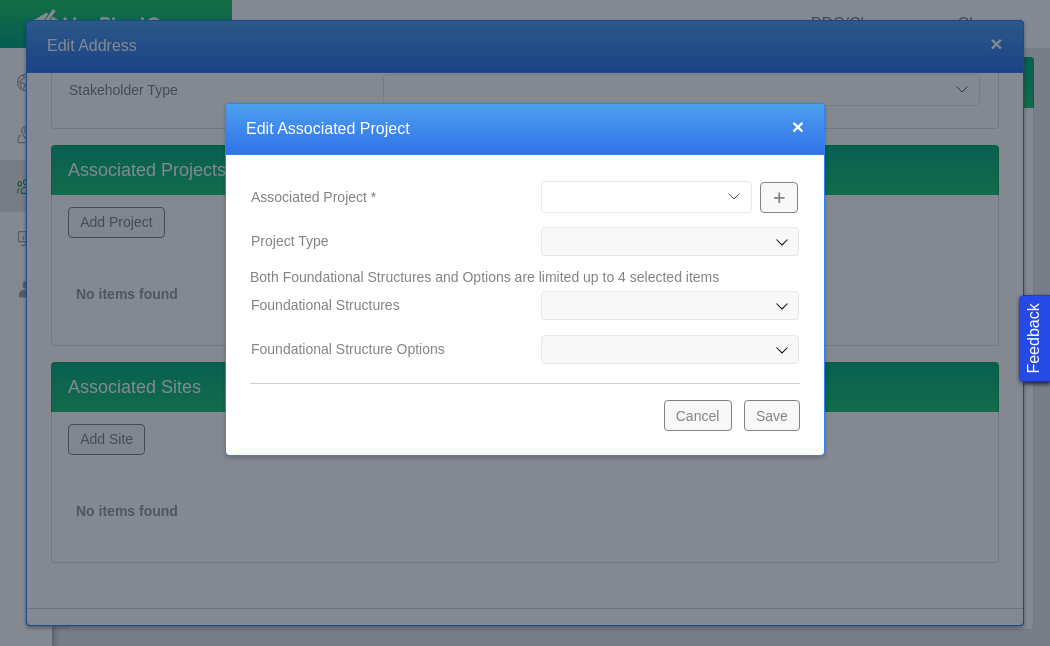 click on "Bishop Well Incident  Brahman OGDP Fairfield OGDP Great Western  Guanella CAP Mancos OGDP Mountain View OGDP Parks OGDP Prairie OGDP Raton OGDP Trout Creek OGDP West Pony CDP" at bounding box center [646, 197] 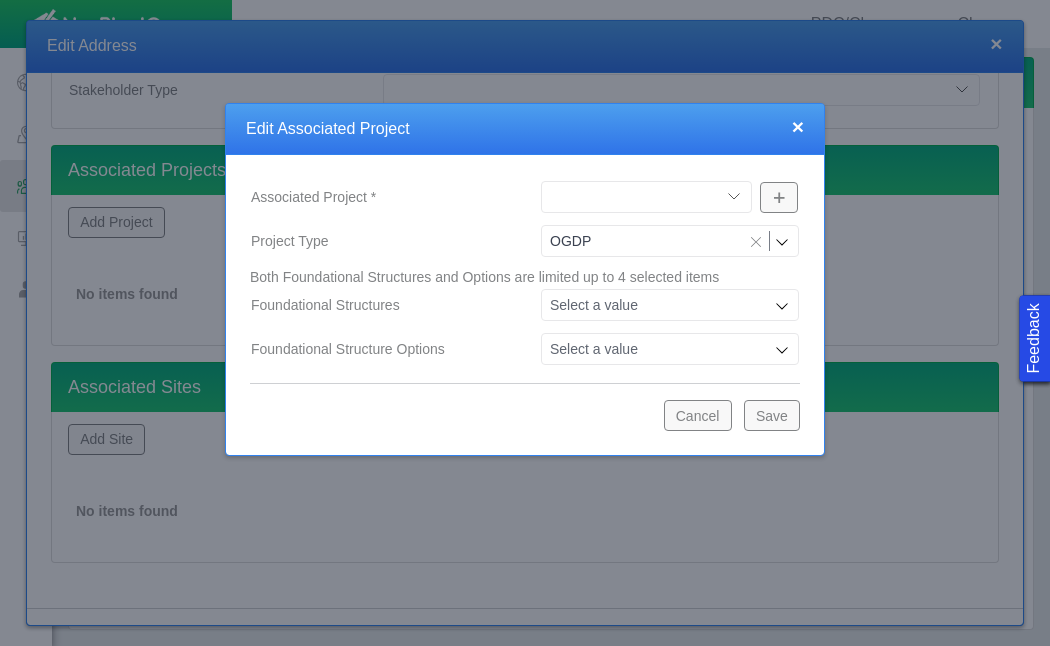 click on "Save" at bounding box center [772, 415] 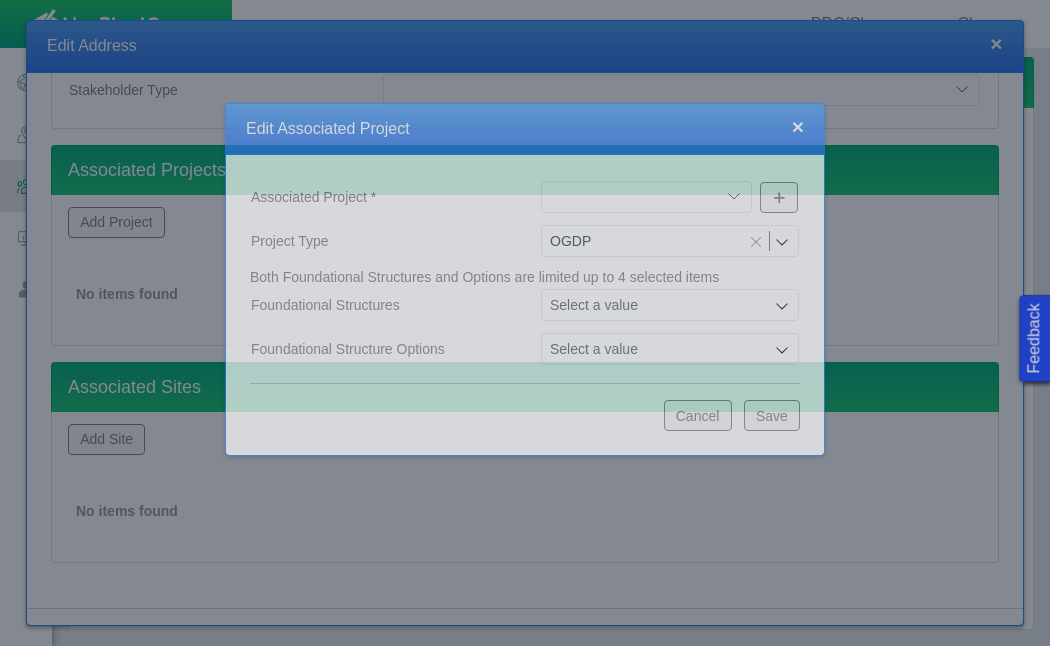 scroll, scrollTop: 538, scrollLeft: 0, axis: vertical 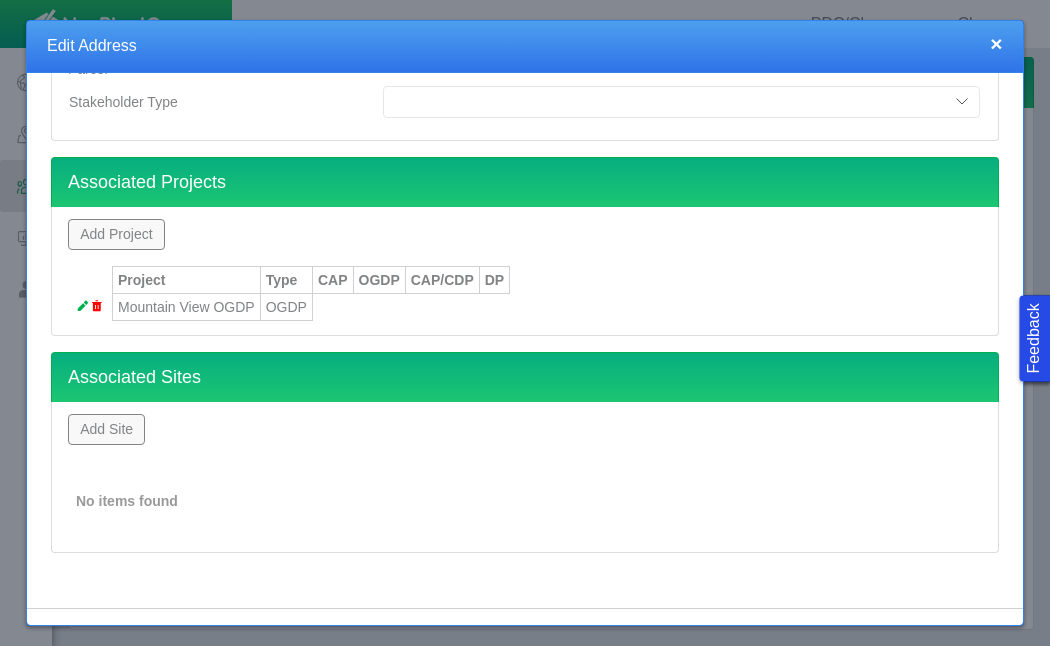 click on "Add Site" at bounding box center (106, 429) 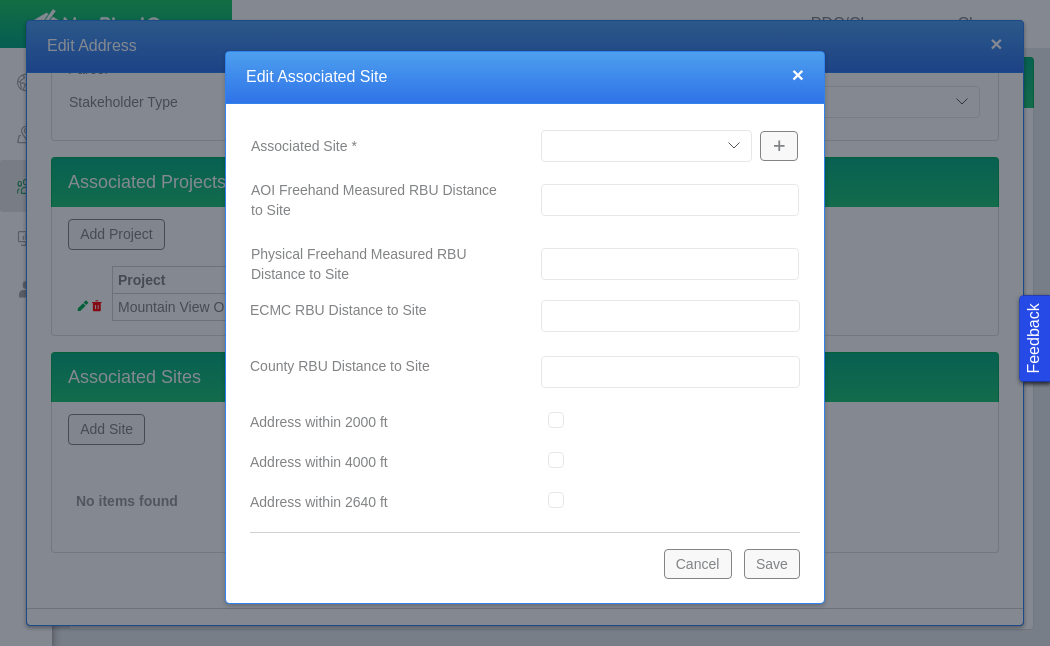 click on "Aren Pad Arenal Pad Aristocrat Angus 2-4 Augusta Pad Baseline LE Belford Pad Berry IC Pad B-Farm Bierstadt Pad Bishop  Blackburn Federal Pad Bodacious State Pad  Bona Pad Boomerang Booth Pad Bost Pad Brant LD Broe Pad Bubba Pad Bypass Pad Capitol Pad Carrot Pad Chalk Seeley Challenger/4N64W08 1-9 Champlin 117 G Chatfield Pad Chestnut  Craw & Low Denali Pad Dittmer KE DP423 DD28-14-B Pad Drake Pad Edmundson LE Ehler 2-4 (PNA) Equinox (PNA) Erwin Evenstar EE Pad Faulkner 30-25 Fuji Pad George Pad Glacier Pad Golden Eagle Grays Federal  Green 32-14 (PNA) Grein 1 (PNA) Gus LD Pad Haake Farms (PNA) Hen Pad HSR-Austin-64N66W/26SESE HSR-Eppinger Ivey Jagged Kielian Pad (PNA) Kortum LD Pad Kortum (PNA) Lawrence Pad Lincoln  Mancos Pad Marcus LD Maroon Bells Maximus State Pad McNear 10-9 Monson Pad Morrison Mountain View Pad N. Colorado 24-13 #8 (PNA) N. Colorado 41-13 #7 (P&A) N. Colorado 44-13 #9 (PNA) Non-Op Related North Colorado (PNA) North Point North York (PNA) Ocho Pad Ollie Pad Ottesen Pad Oxford Pad Peaks" at bounding box center (646, 146) 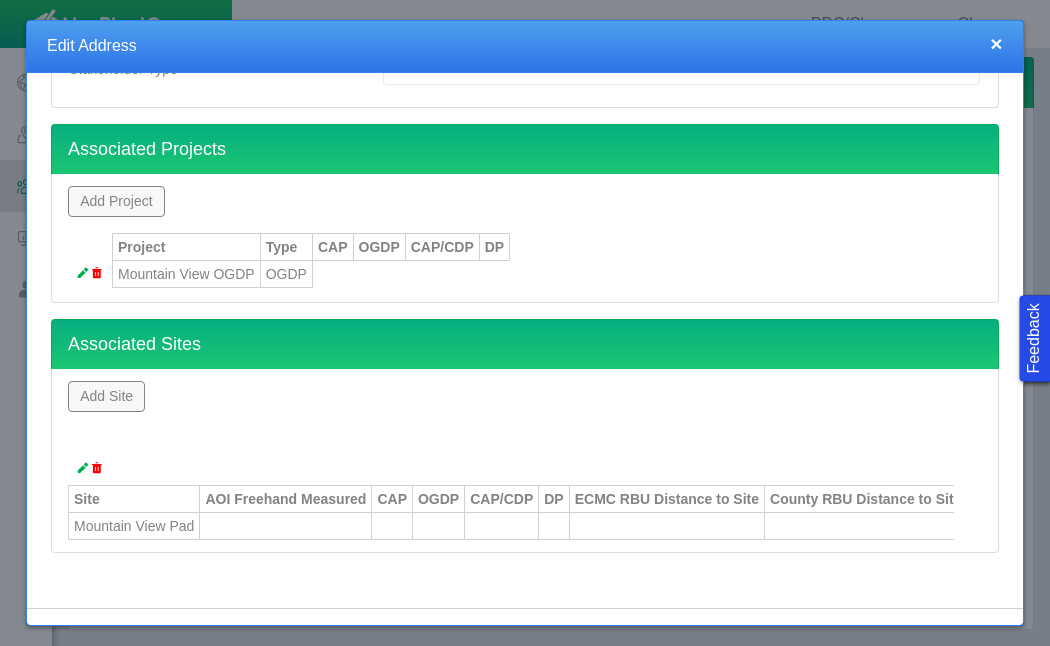scroll, scrollTop: 586, scrollLeft: 0, axis: vertical 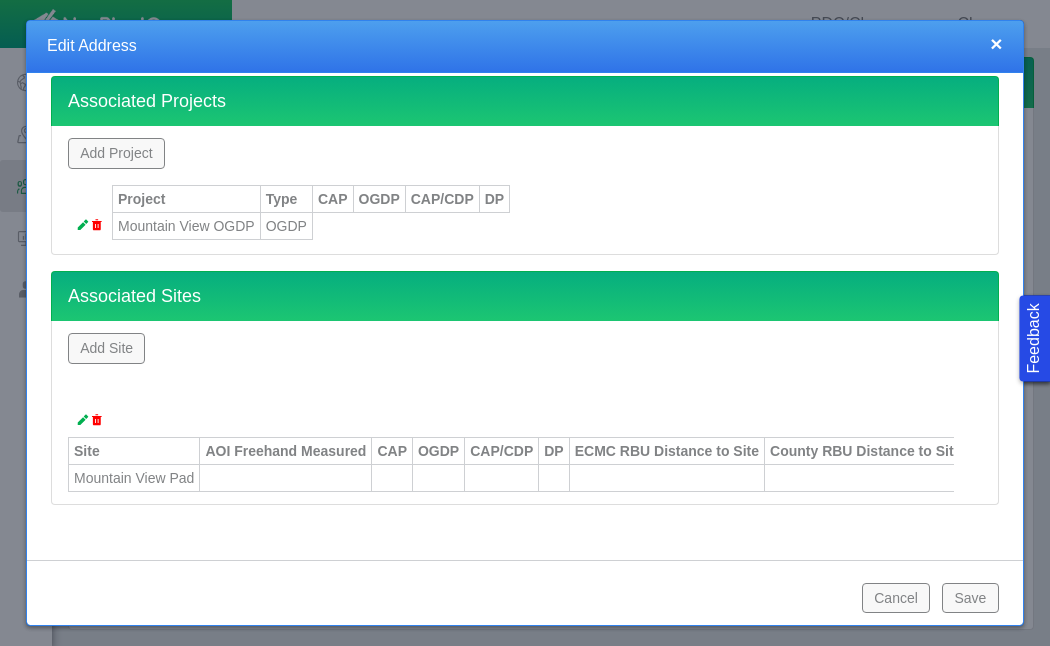 click on "Save" at bounding box center (970, 598) 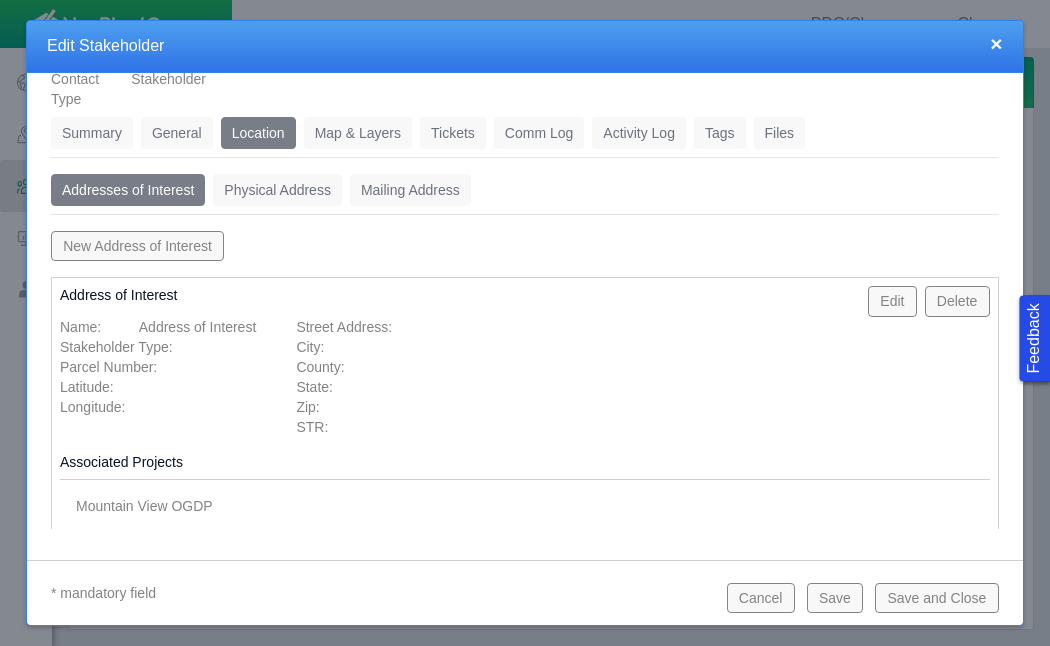 click on "Tickets" at bounding box center (453, 133) 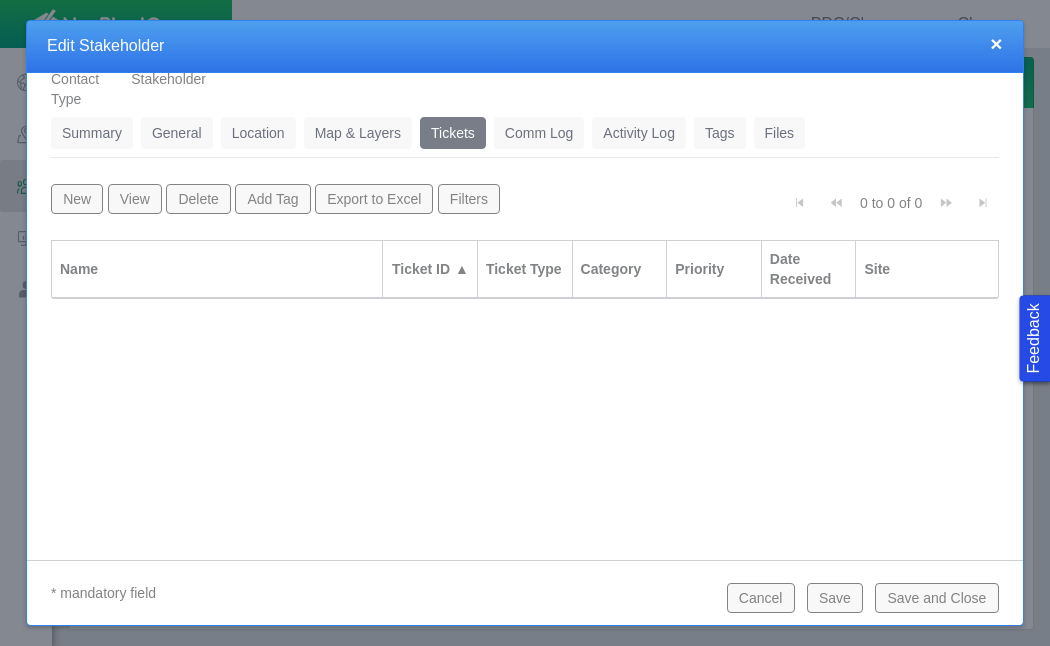 click on "New" at bounding box center [77, 199] 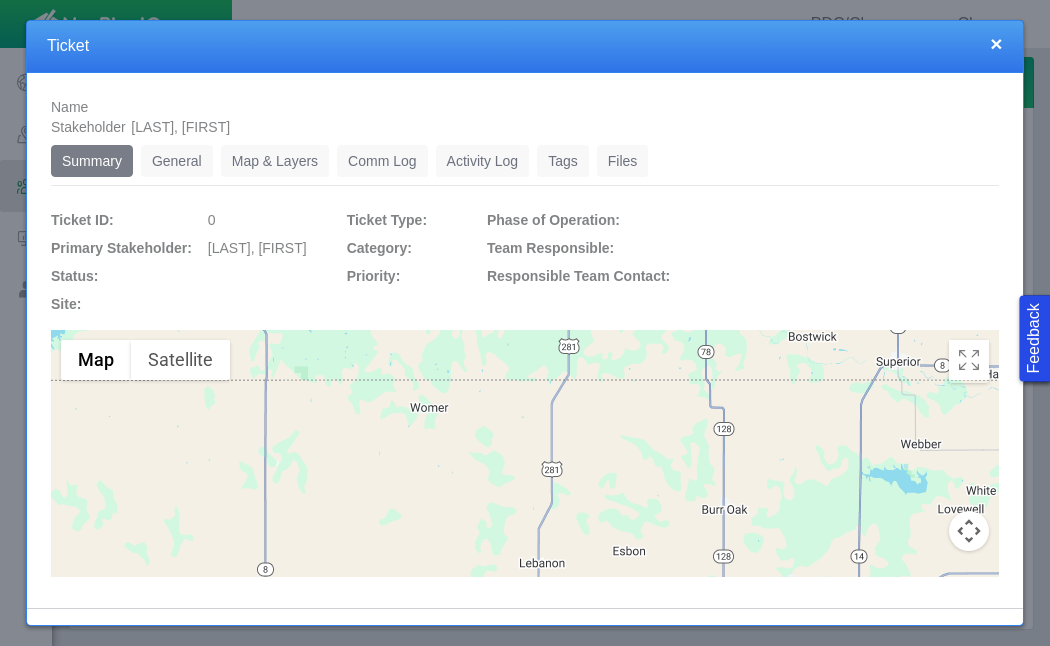 click on "General" at bounding box center [177, 161] 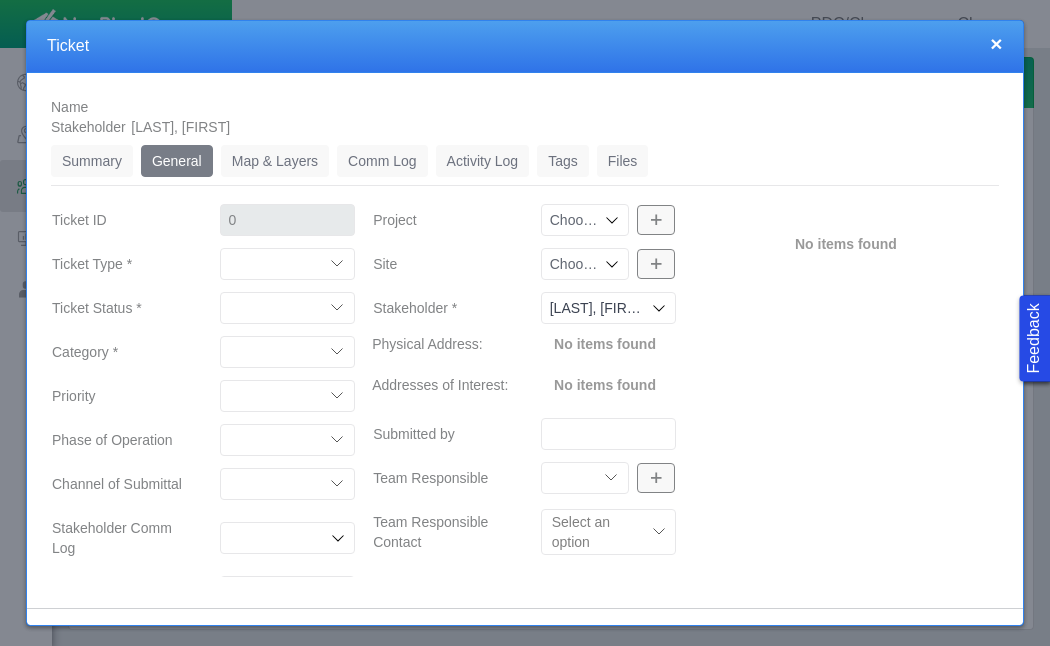 click on "Compliment Grievance Grievance Non-Op Information" at bounding box center [288, 264] 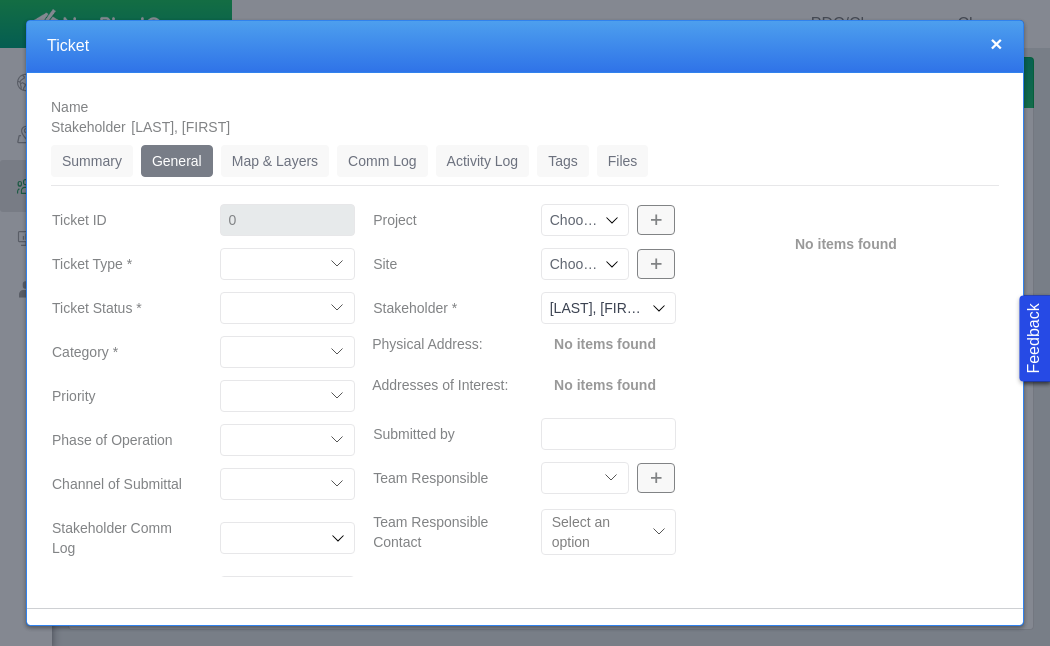 click on "Access Aesthetics Ag/Crops Air Quality Claims Clean-up/Remediation Communication Dust Emergency Emissions Environmental Equipment Flaring Gate/Fence Haul Route Health Leasing Letter of Support Light Line Locate Livestock Meeting Attendance Meeting Attendance Not Invited Mineral Land Pooling Mud Tracking Noise Odor Ownership/Royalties Permitting Property Damage Property Value Proximity Reclamation Safety Schedule School Shocks Signage Soil Sampling Spill Traffic/Rules of the Road Vibrations Water Quality" at bounding box center [288, 352] 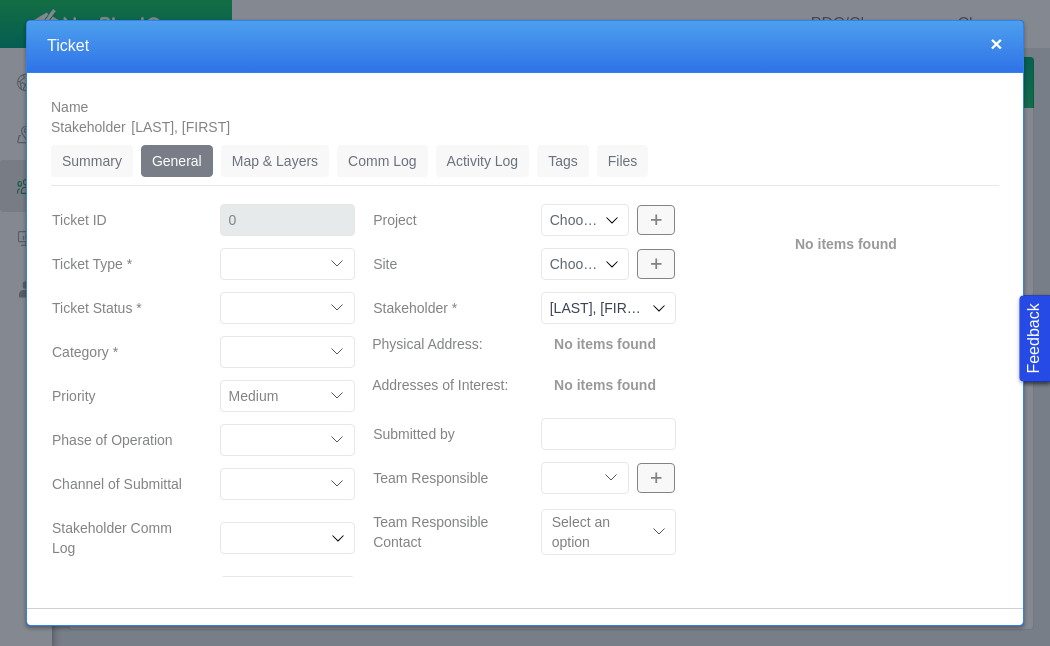 click on "Submitted by" at bounding box center (441, 434) 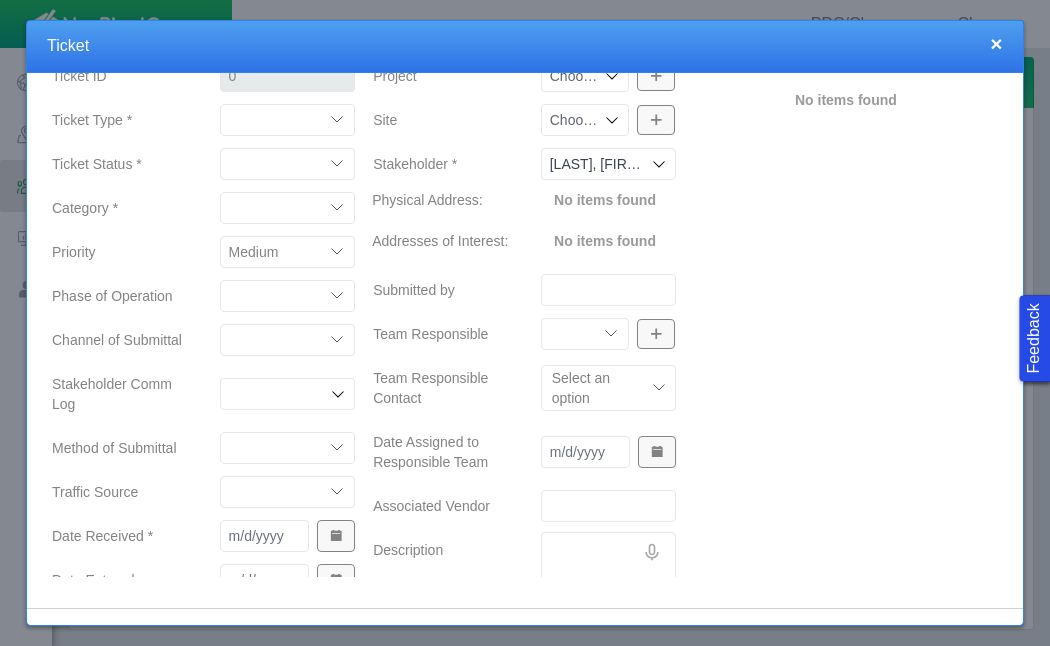 scroll, scrollTop: 176, scrollLeft: 0, axis: vertical 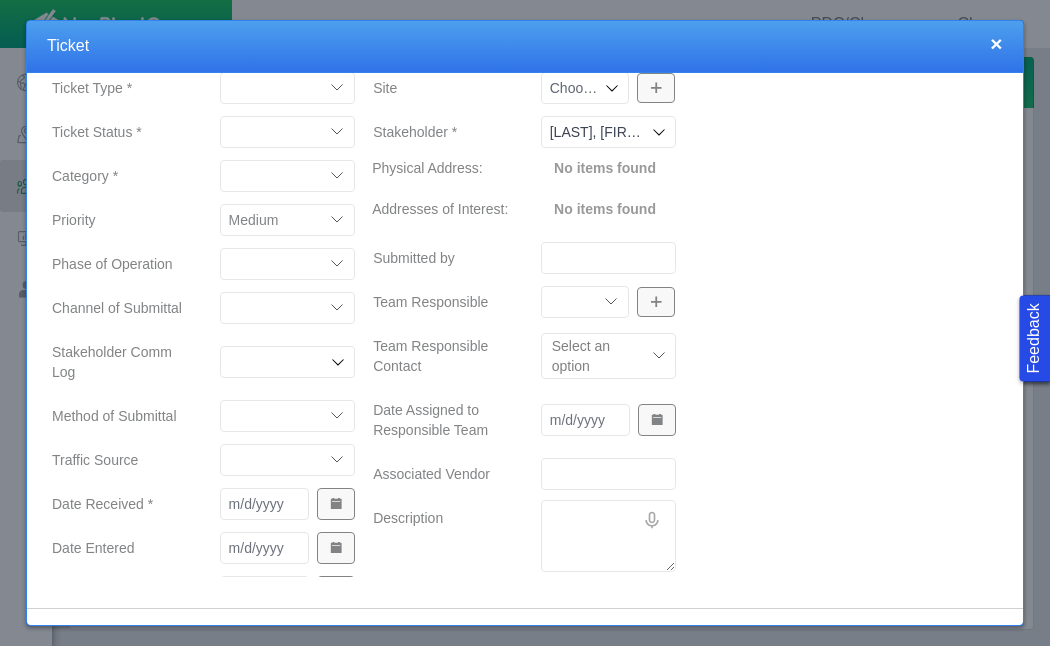 click on "Completions Drilling Production Reclamation Planning/Permitting Workover P&A Unknown Leasing No Longer Pursuing Seismic Multiple Well Incident Construction" at bounding box center [288, 264] 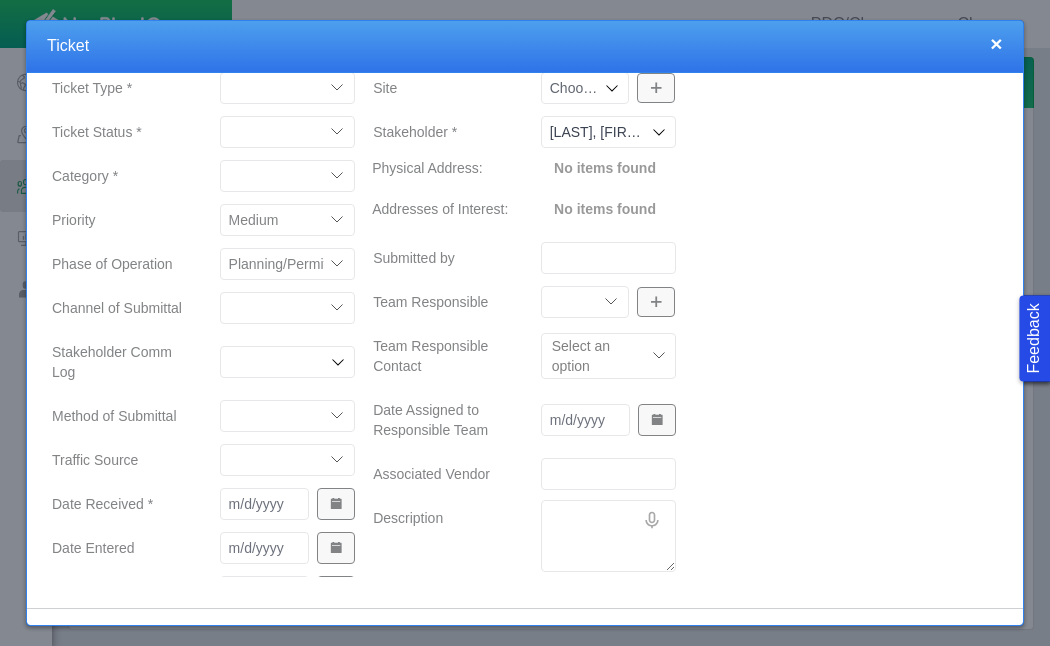 click on "ECMC Community Relations LGD Website/Microsite HSE Local Elected Official Surface Land Regulatory/Permitting Geology Asset Team Mineral Land Unknown Field Monitoring Room Proactive Engagement Vendor Employee" at bounding box center (288, 308) 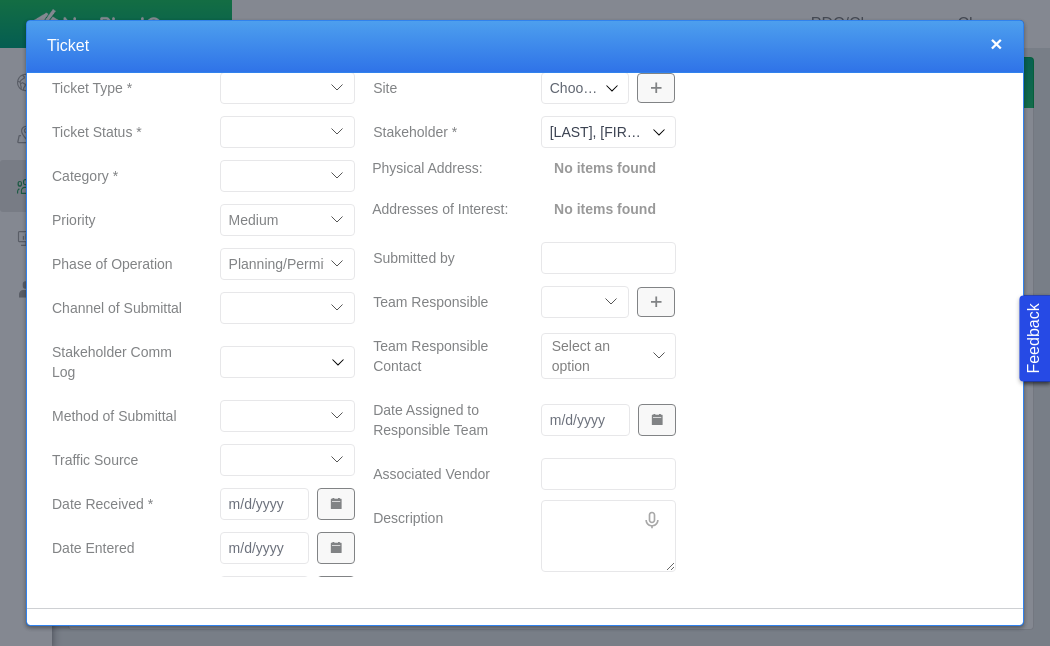 click on "Email In Person Mail Phone" at bounding box center (288, 416) 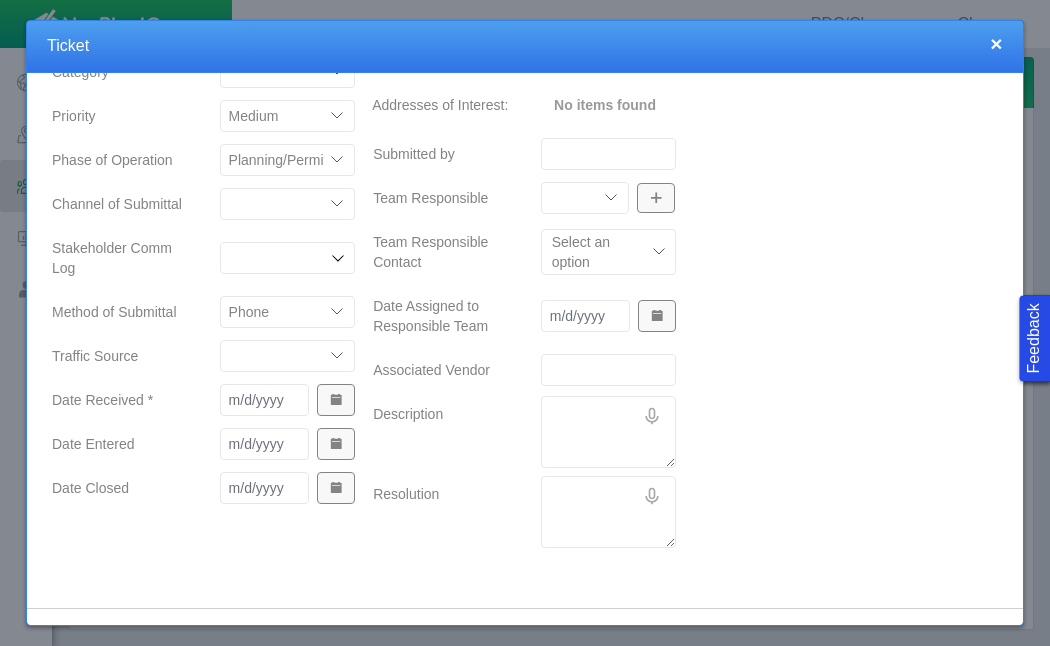 scroll, scrollTop: 283, scrollLeft: 0, axis: vertical 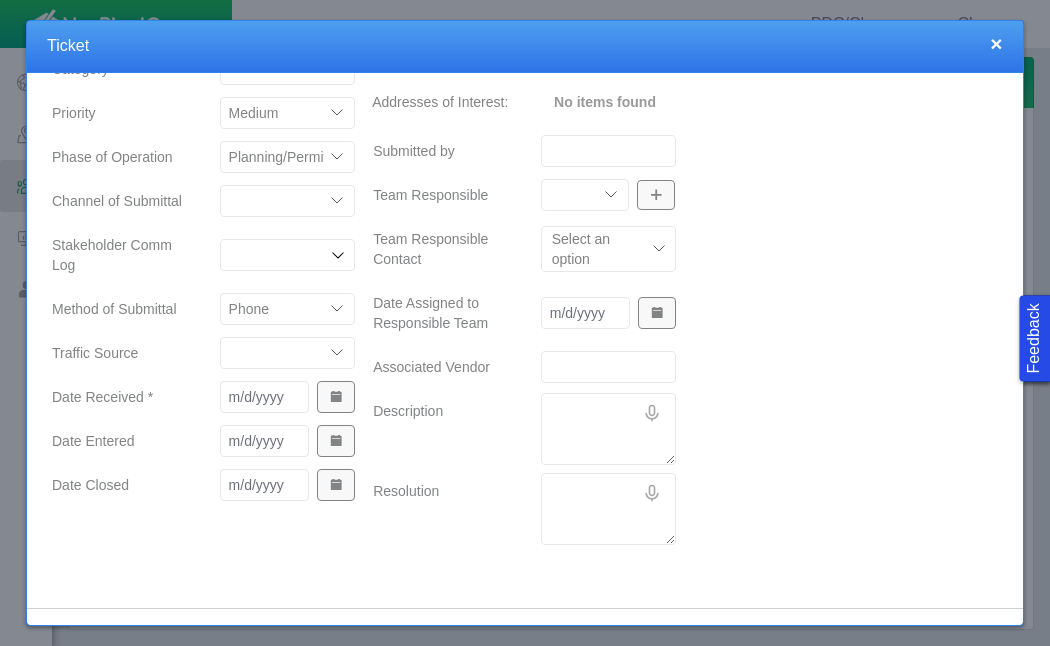 click on "ECMC Proactive Engagement Local Government Website Courtesy Communication Community Meeting Vendor/Contractor Neighbor DM-Workover/P&A Employee Door Hanger N/A DM - Other Response Line Direct Mailer Meeting" at bounding box center (288, 353) 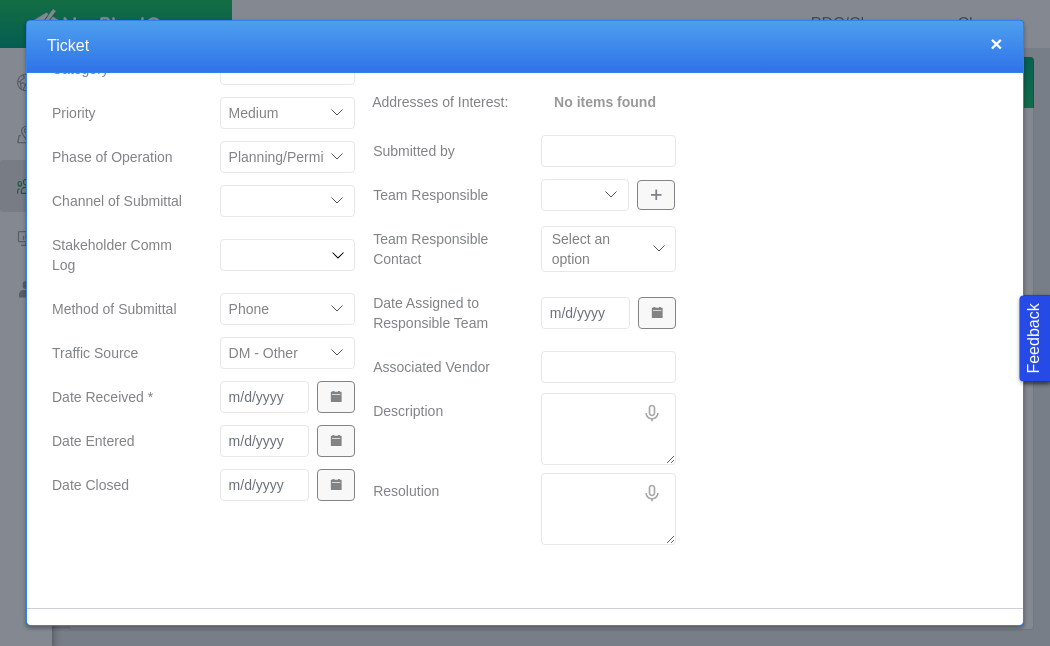 click at bounding box center [288, 397] 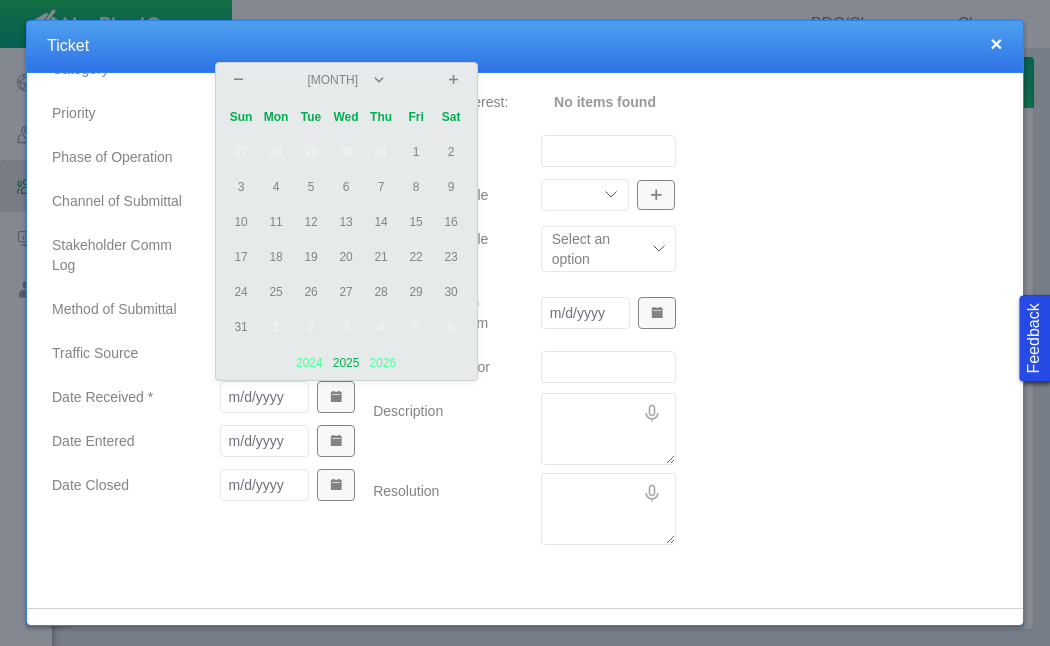 click on "1" at bounding box center [416, 152] 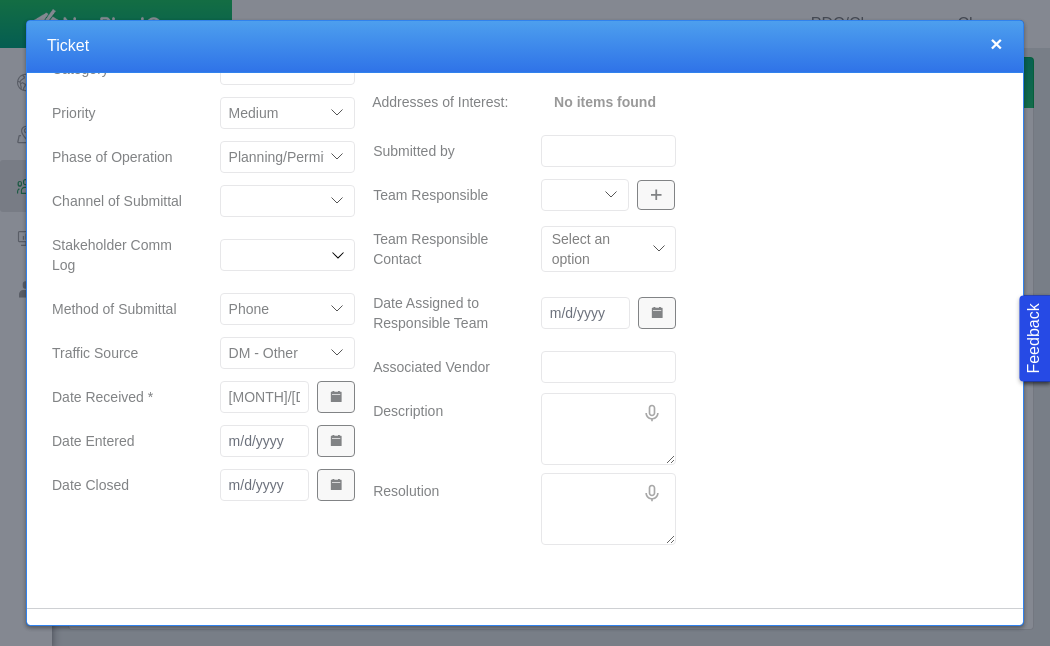 click at bounding box center (336, 441) 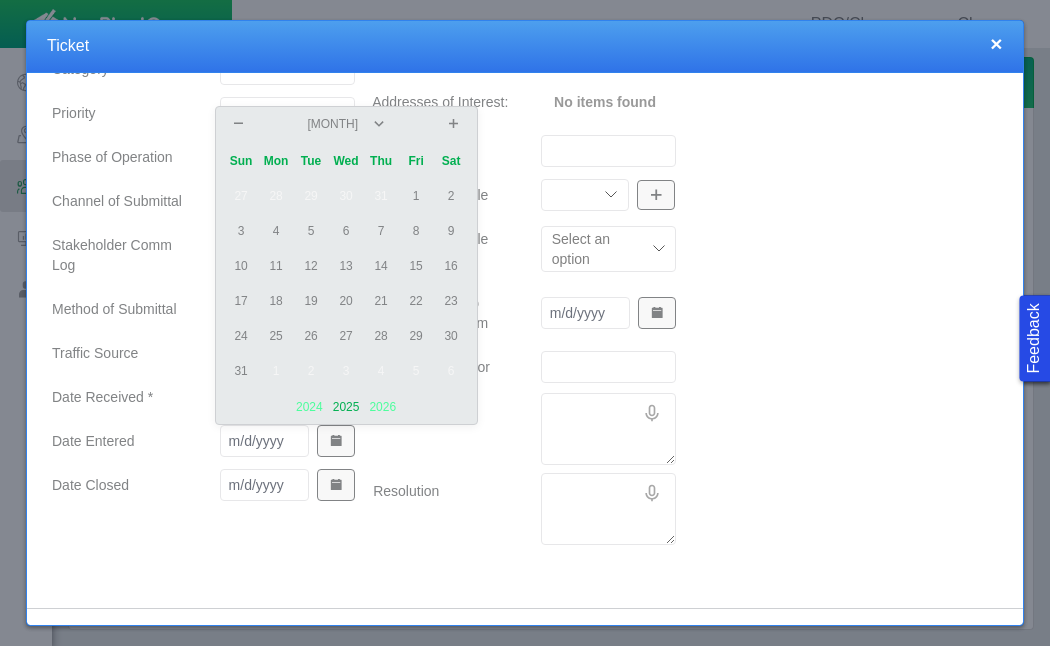 click on "6" at bounding box center (346, 231) 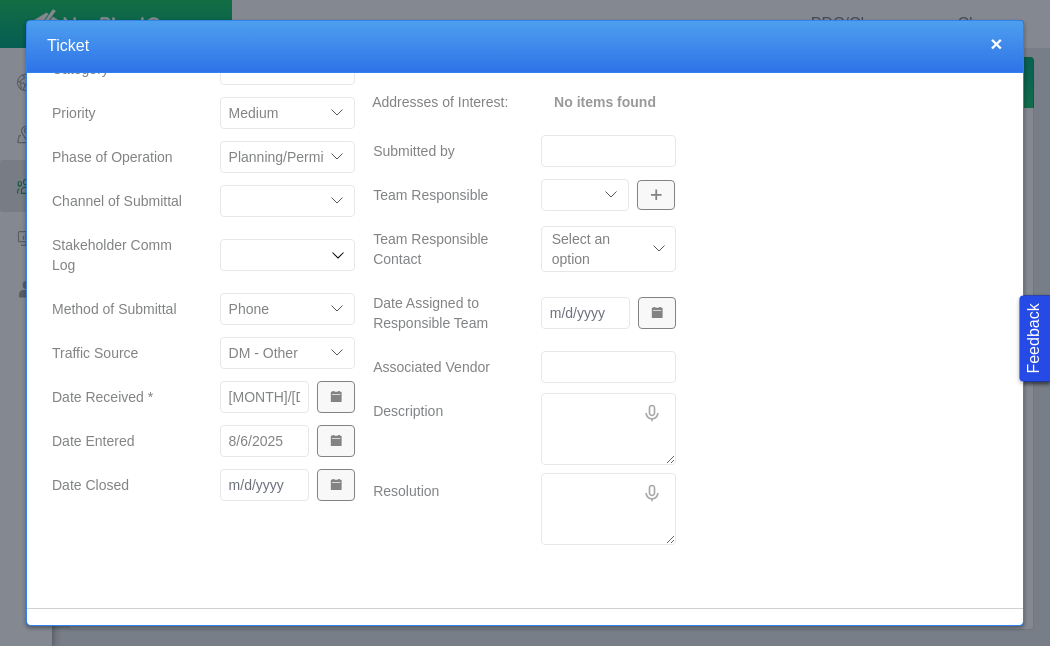 click at bounding box center (336, 485) 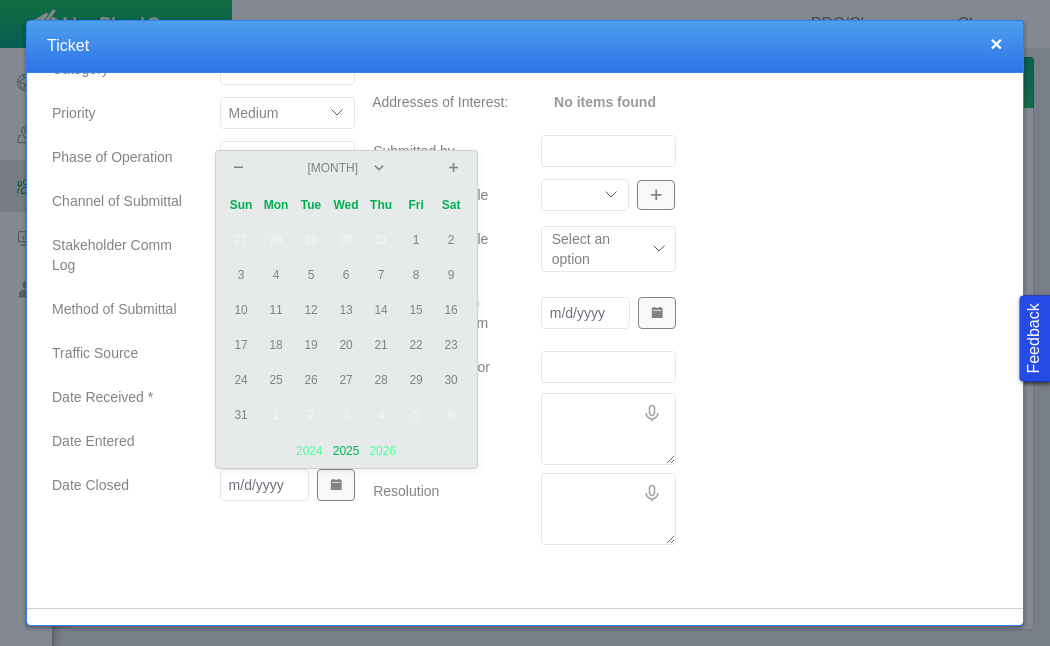 click on "1" at bounding box center (416, 240) 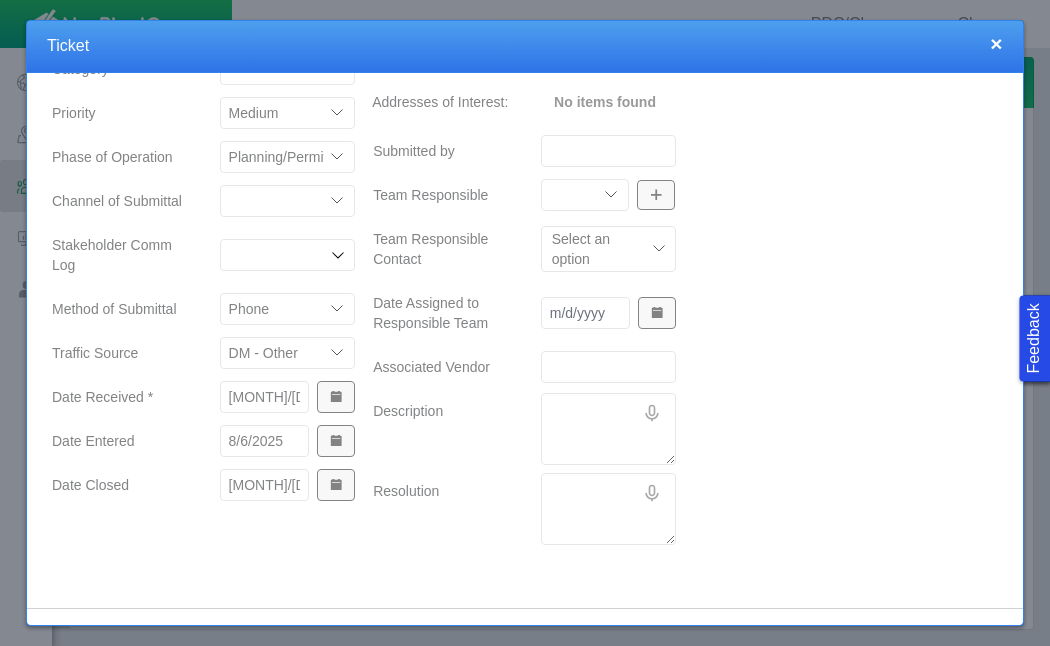 click on "Description" at bounding box center (441, 429) 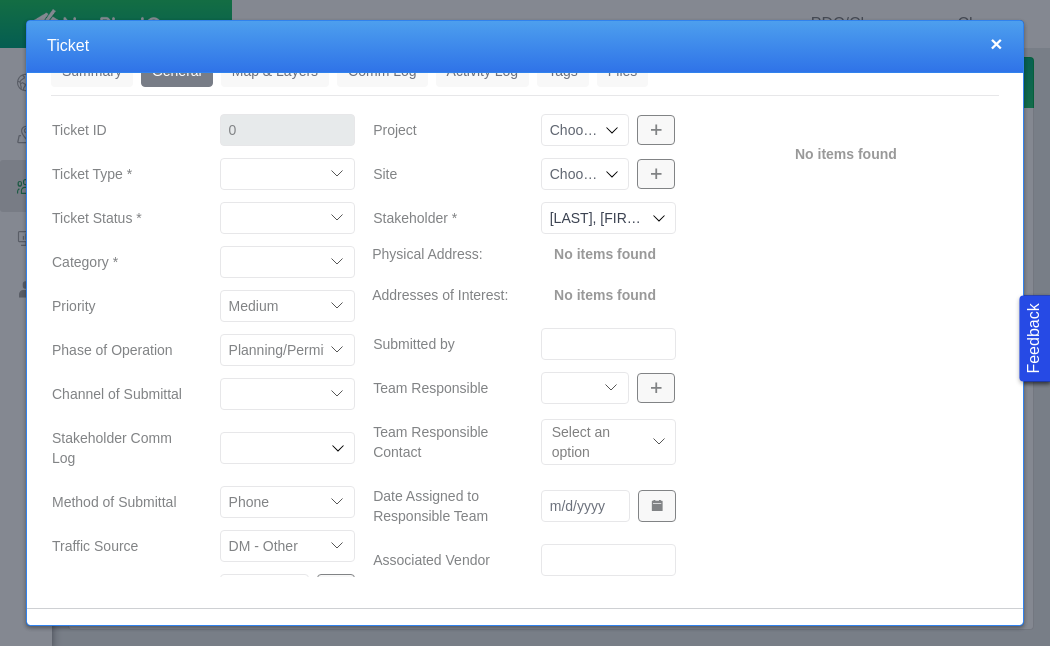 scroll, scrollTop: 0, scrollLeft: 0, axis: both 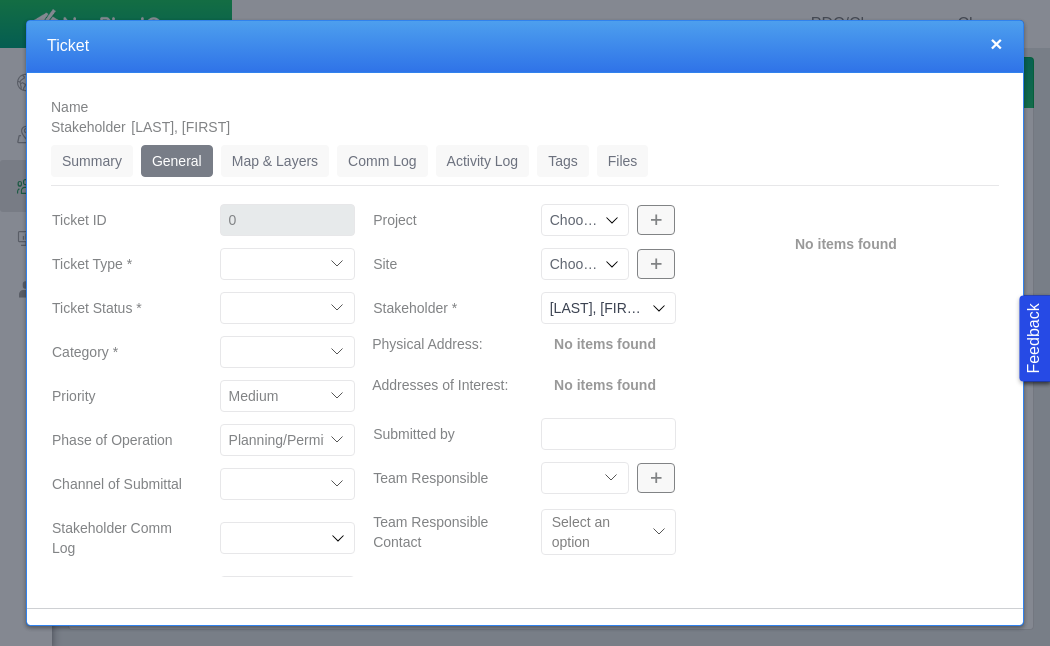 click 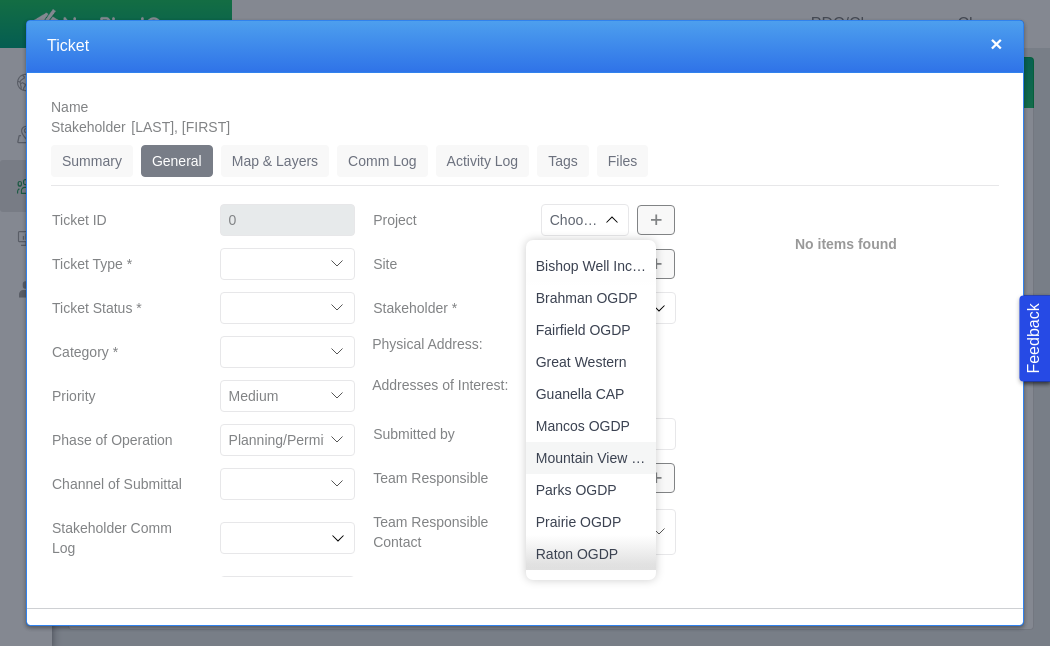 click on "Mountain View OGDP" at bounding box center (591, 458) 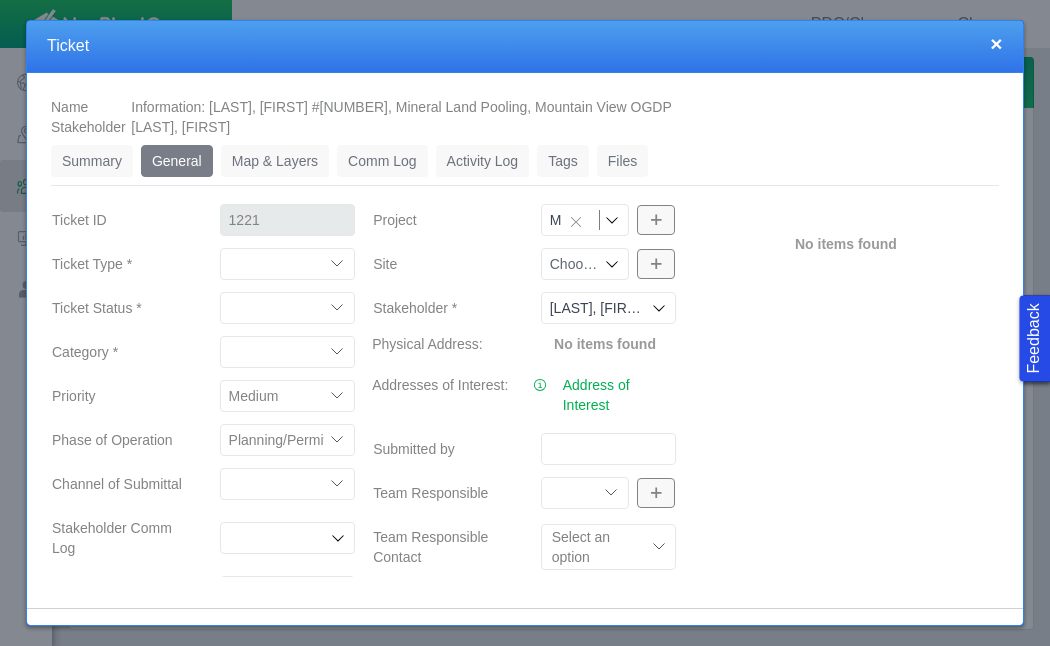click 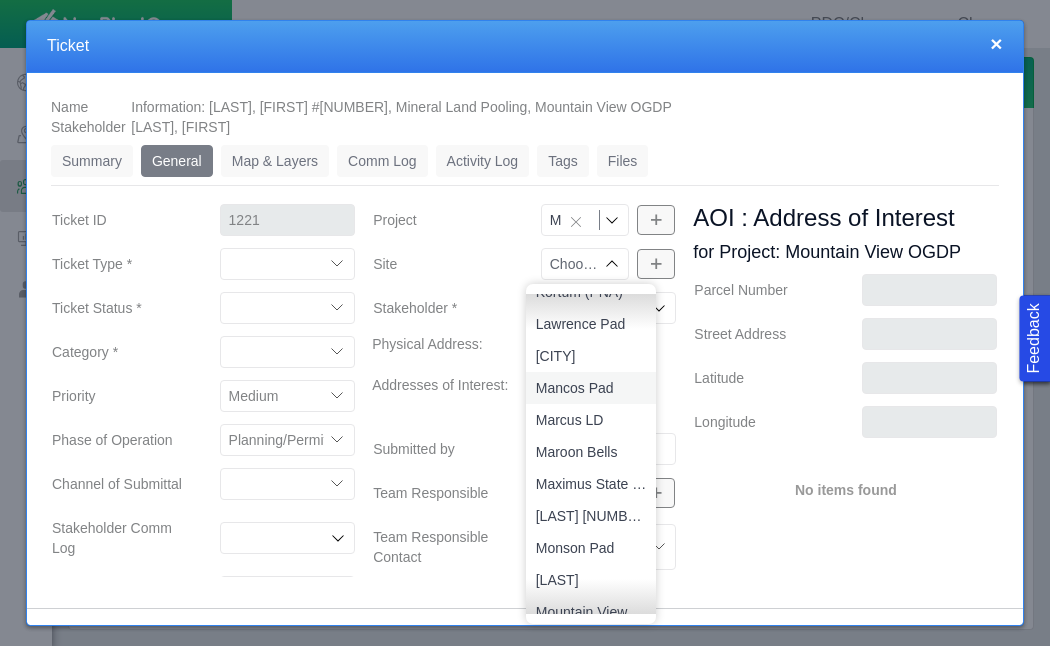 scroll, scrollTop: 1847, scrollLeft: 0, axis: vertical 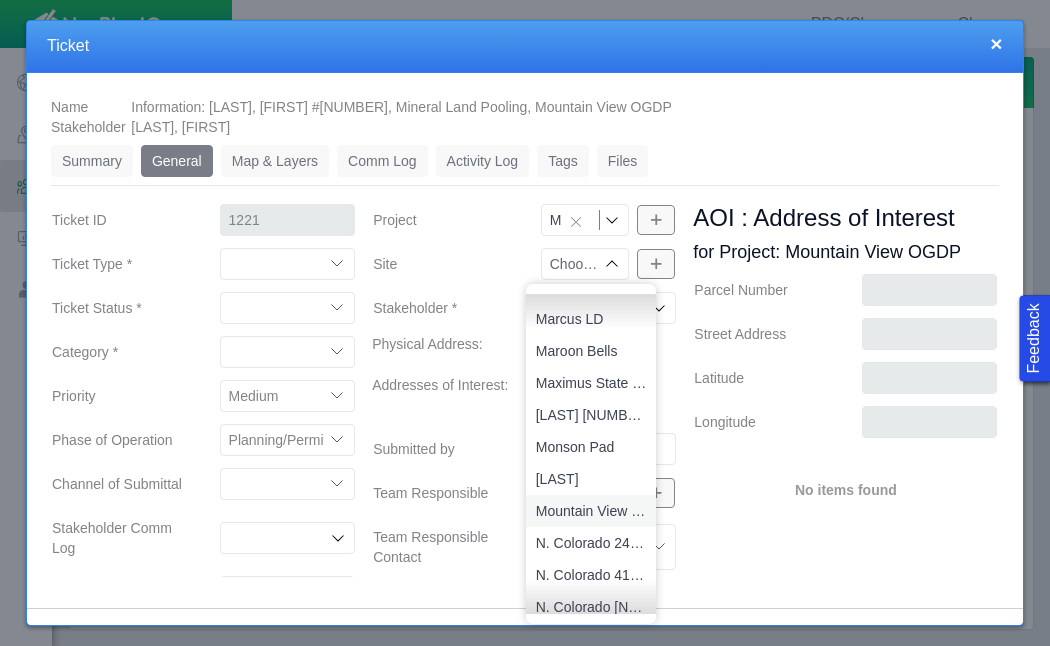 click on "Mountain View Pad" at bounding box center [591, 511] 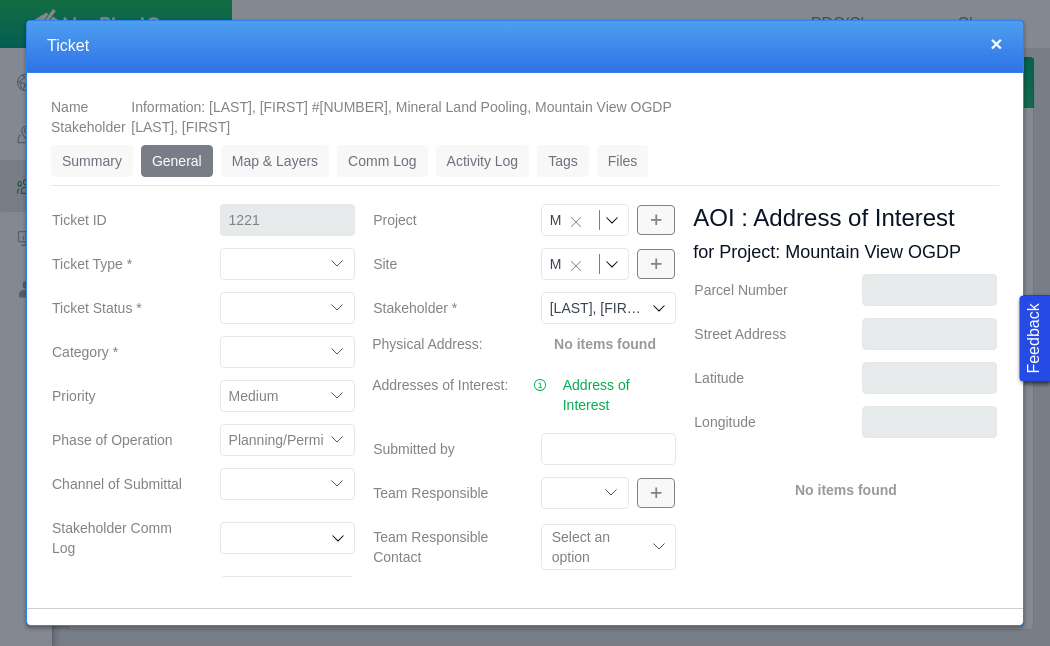 click on "AOI : Address of Interest for Project: Mountain View OGDP Parcel Number Street Address Latitude Longitude No items found" at bounding box center [845, 362] 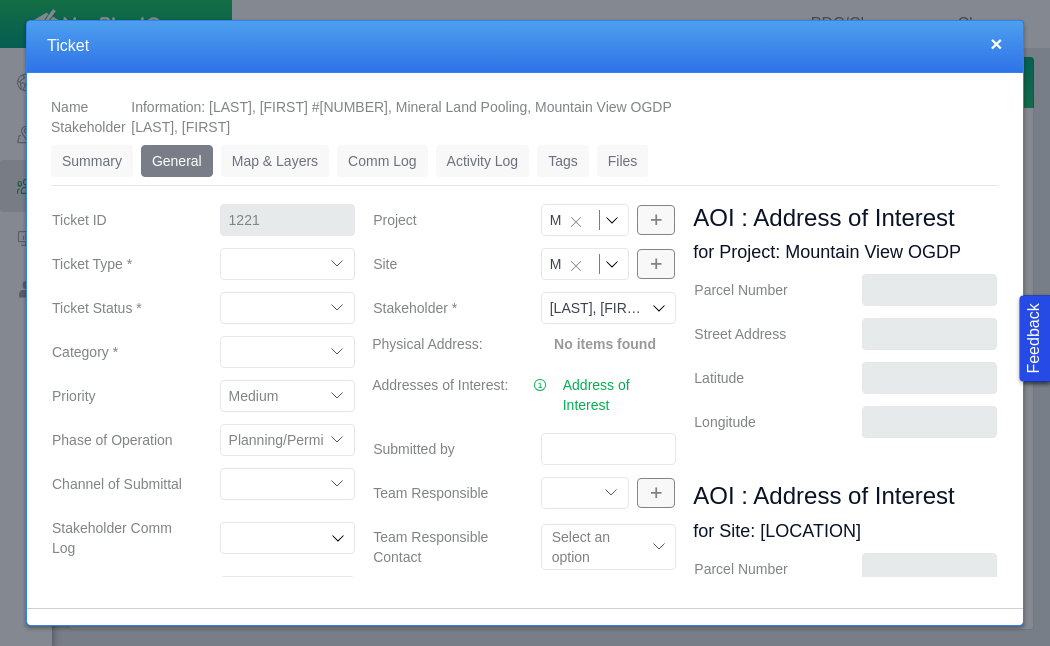 scroll, scrollTop: 166, scrollLeft: 0, axis: vertical 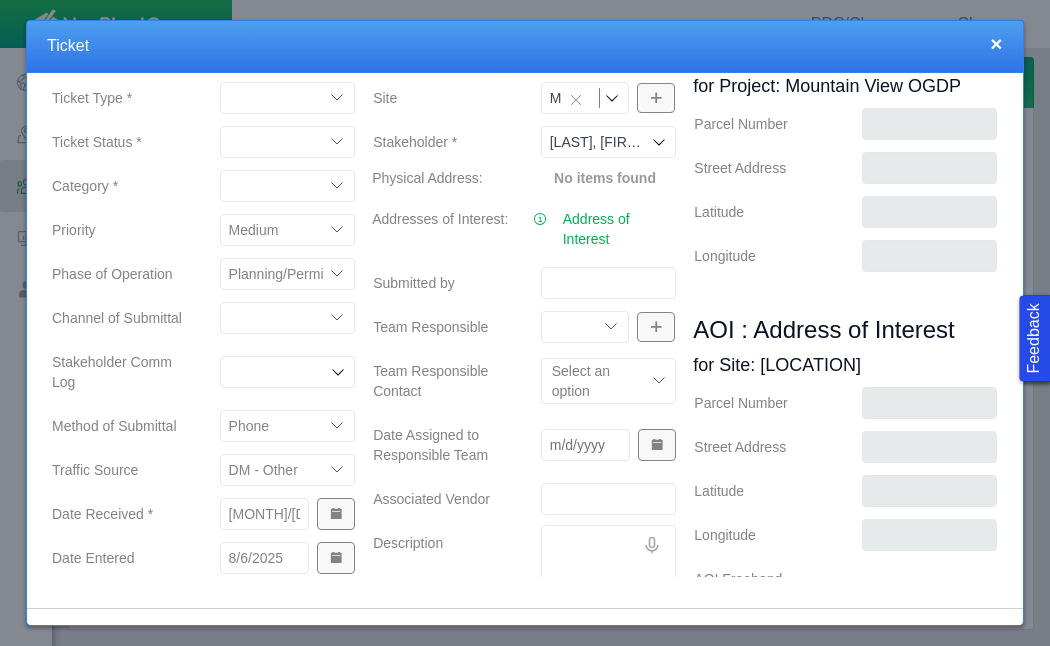 click on "Community Relations Completions Construction Drilling Geology/Exploration Government Affairs HSE Land Admin Mineral Land Ownership Pad Construction Production Reclamation Regulatory/Permitting Royalties Surface Land" at bounding box center [585, 327] 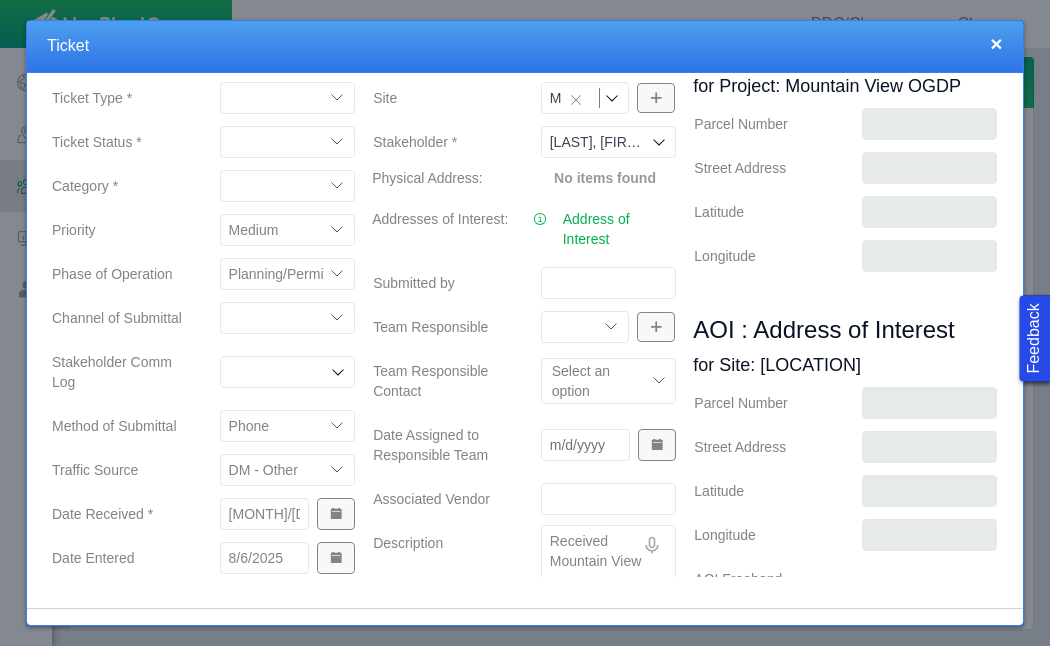 scroll, scrollTop: 178, scrollLeft: 0, axis: vertical 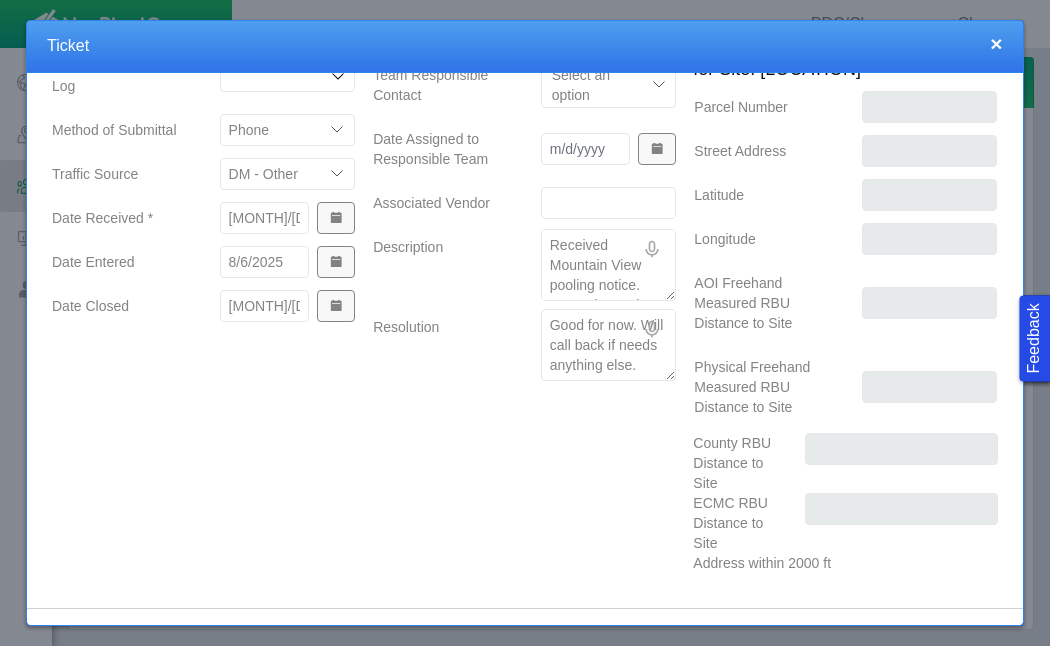 click on "Project  Mountain View OGDP Mountain View OGDP   Site Mountain View Pad Mountain View Pad   Stakeholder * [LAST], [FIRST] [LAST] [LAST], [FIRST] [LAST] Physical Address: No items found Addresses of Interest:     Address of Interest Submitted by Team Responsible Community Relations Completions Construction Drilling Geology/Exploration Government Affairs HSE Land Admin Mineral Land Ownership Pad Construction Production Reclamation Regulatory/Permitting Royalties Surface Land   Team Responsible Contact Select an option Date Assigned to Responsible Team Associated Vendor Description Received Mountain View pooling notice. Wanted to make sure no further action was needed.  Resolution Good for now. Will call back if needs anything else." at bounding box center (524, 184) 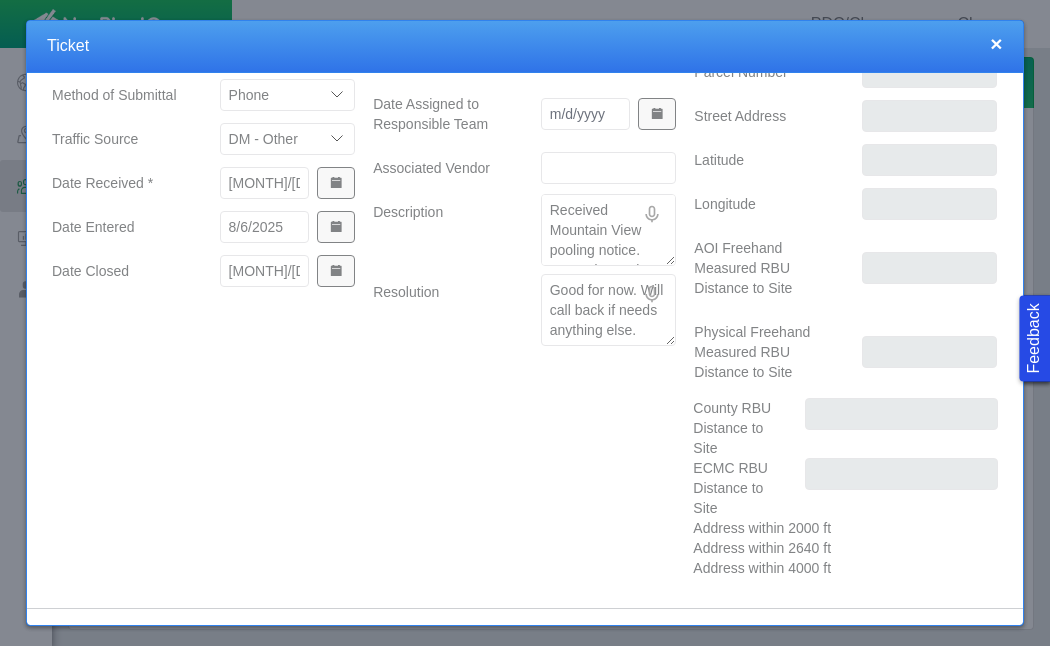 scroll, scrollTop: 498, scrollLeft: 0, axis: vertical 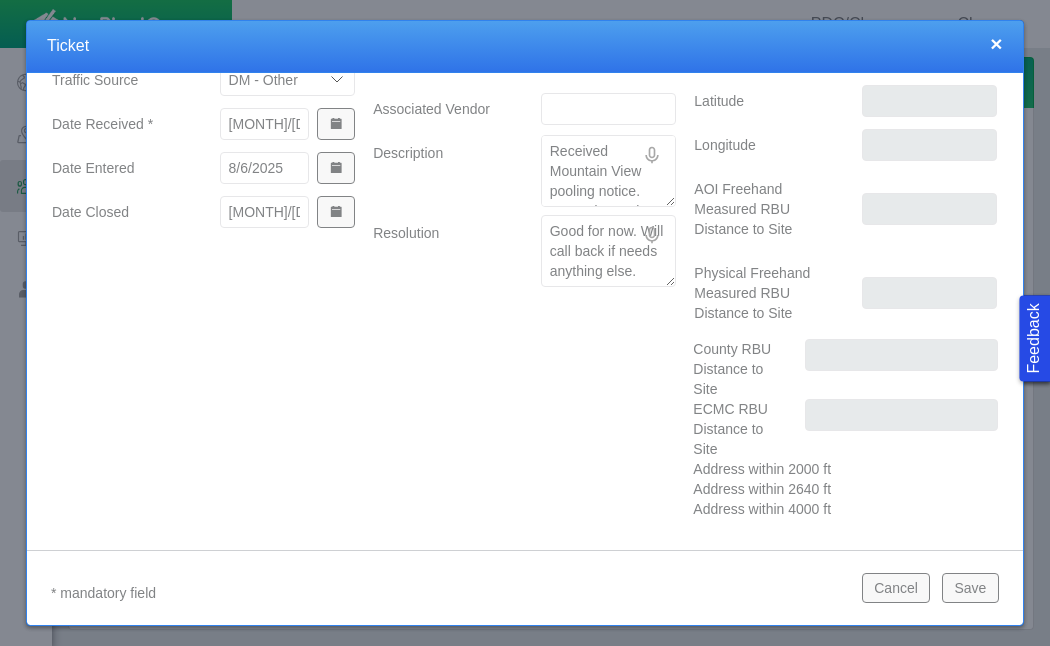 click on "Save" at bounding box center [970, 588] 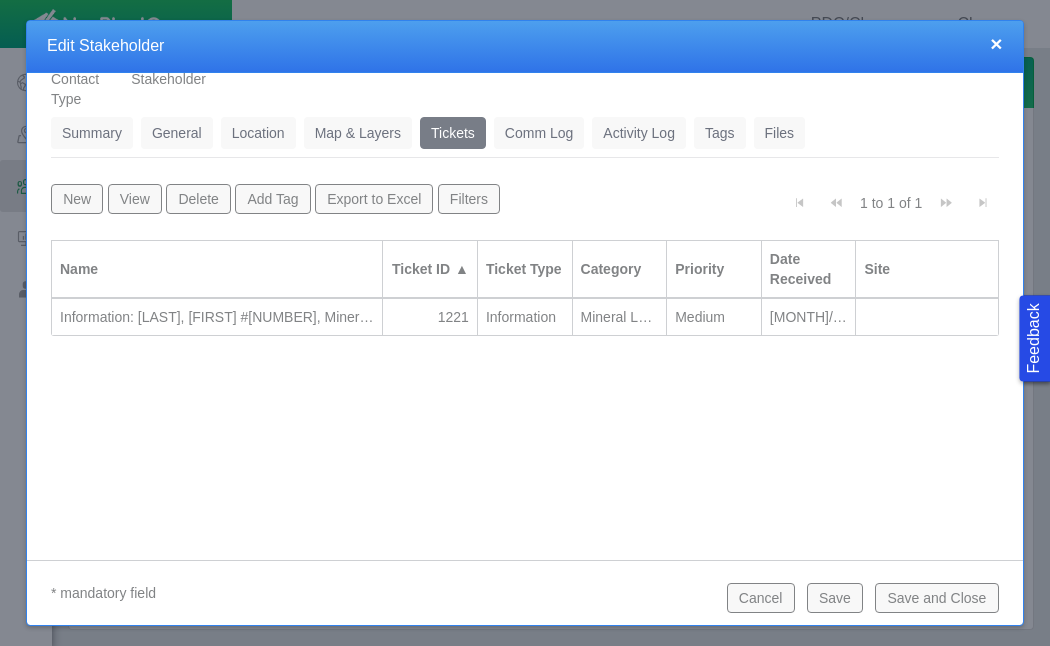 click on "Save and Close" at bounding box center (936, 598) 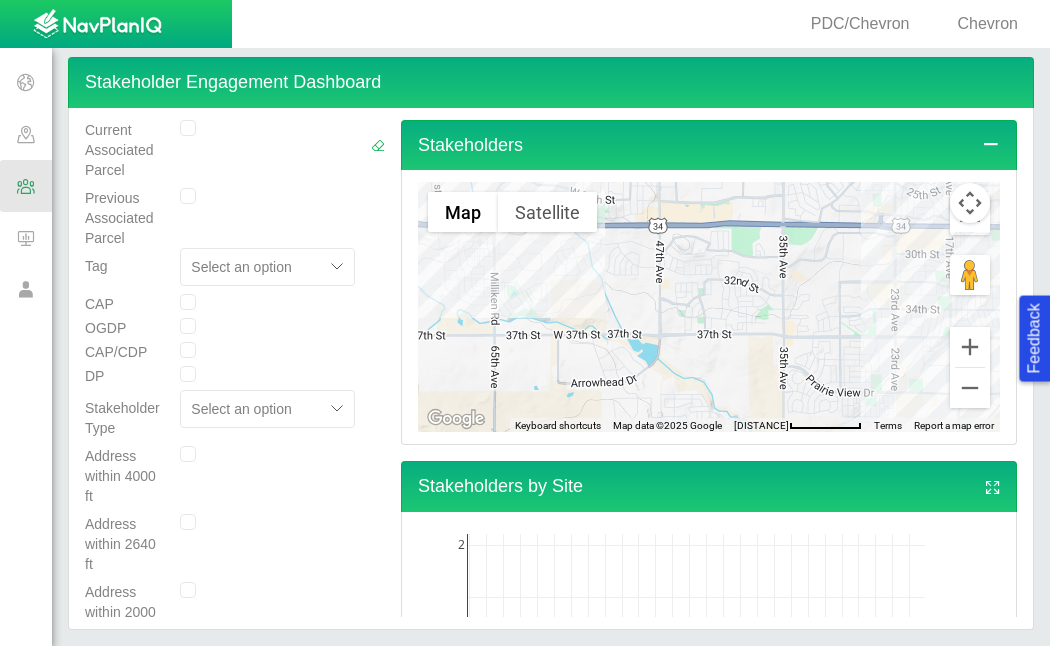 scroll, scrollTop: 0, scrollLeft: 0, axis: both 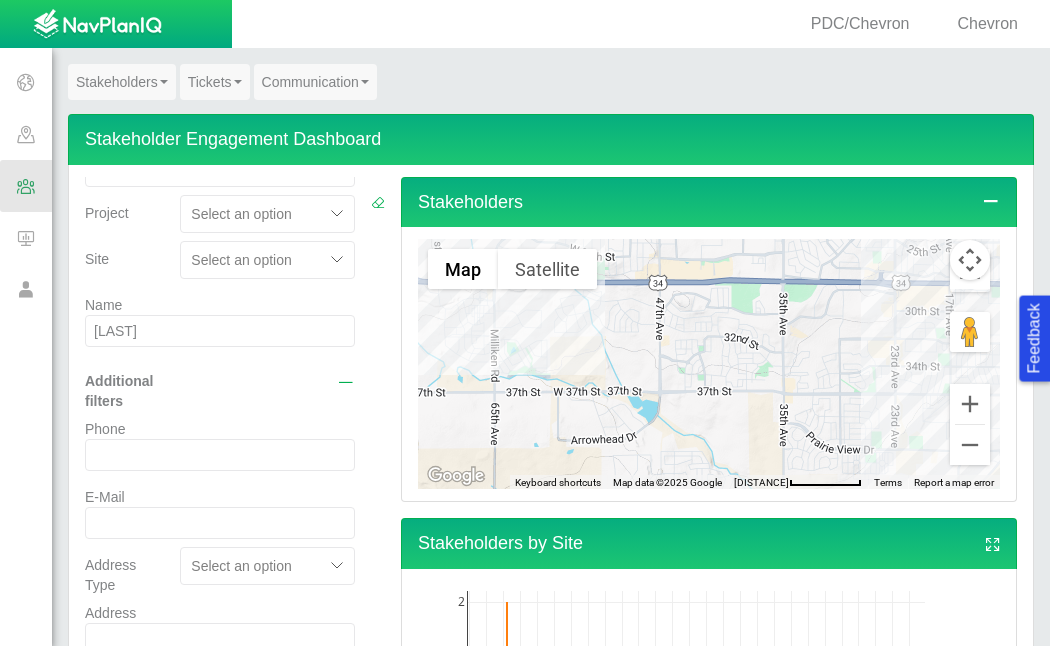 click on "[LAST]" at bounding box center [220, 331] 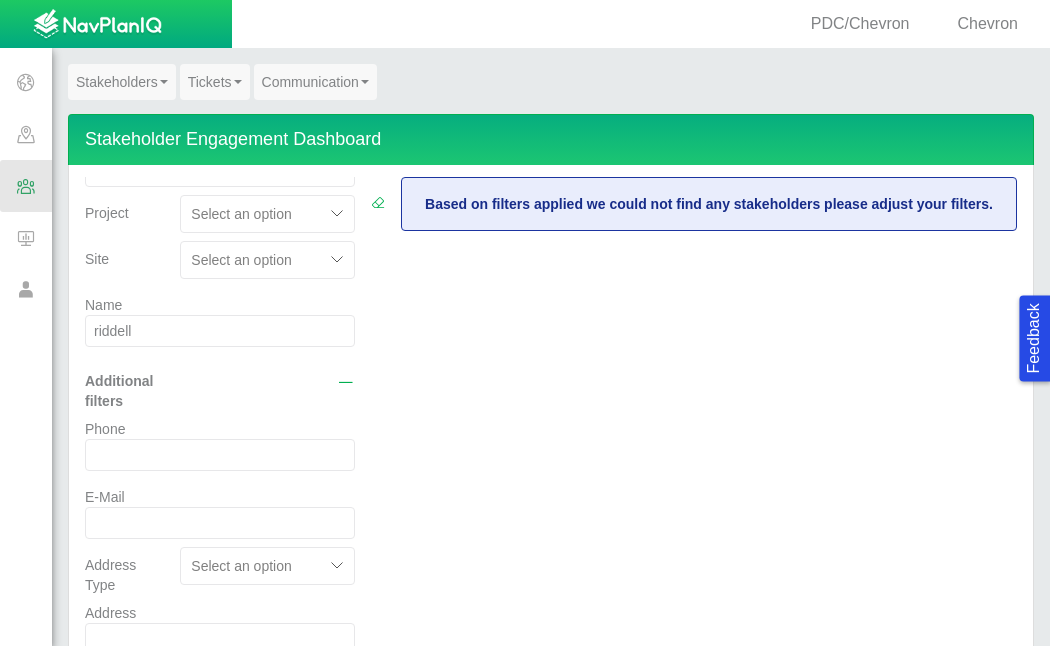 click on "riddell" at bounding box center (220, 331) 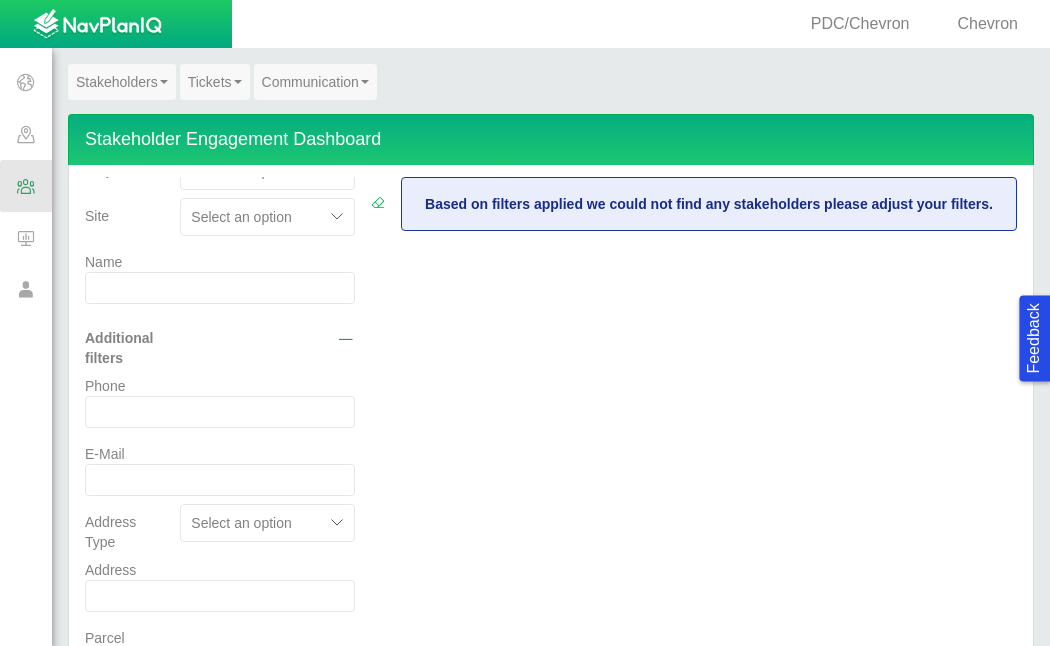 scroll, scrollTop: 166, scrollLeft: 0, axis: vertical 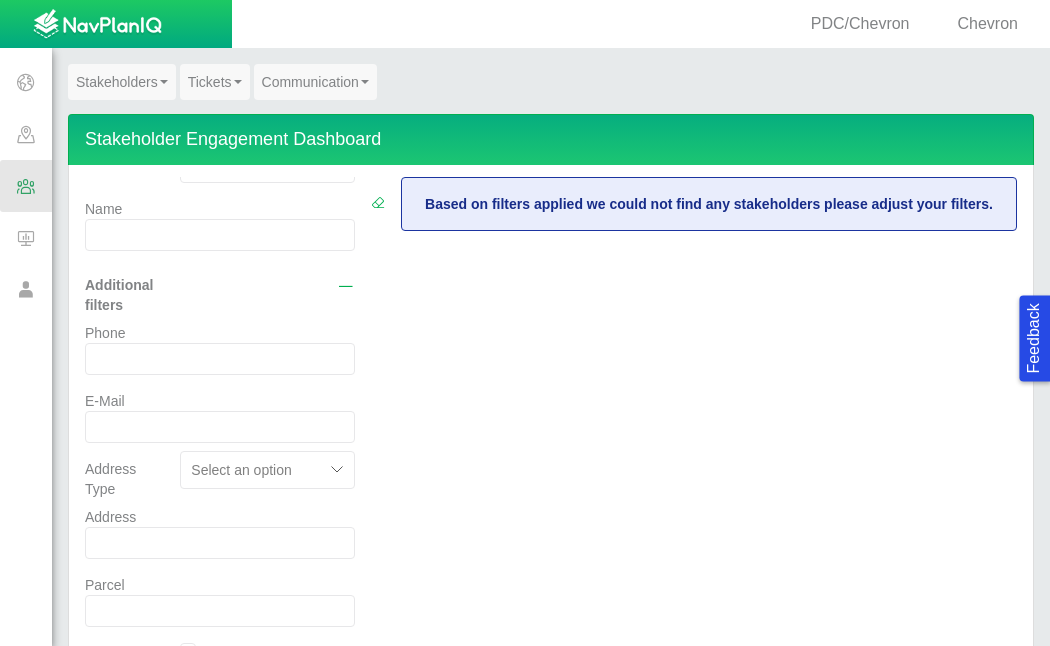 click on "Feedback PDC/Chevron Chevron Projects Sites CRM Noise Customer Admin Stakeholders Engagement Dashboard Stakeholder Search Stakeholder Multi-Edit Stakeholder Report Tickets Ticket Dashboard Ticket Search Ticket Multi-Edit Ticket Report Ticket Kanban Communication Mailer Dashboard Stakeholder Engagement Dashboard Free text search Project Select an option Site Select an option Name Additional filters Phone E-Mail Address Type Select an option Address Parcel Current Associated Parcel Previous Associated Parcel Tag Select an option CAP OGDP CAP/CDP DP Stakeholder Type Select an option Address within 4000 ft Address within 2640 ft Address within 2000 ft Distance Type Select an option Associated Land Representative Select an option Show All (Primary and Secondary) Show All (DI Community) New Edit Copy Delete Add Tag Add Comm Log 0 to 0 of 0 ▲" at bounding box center (525, 323) 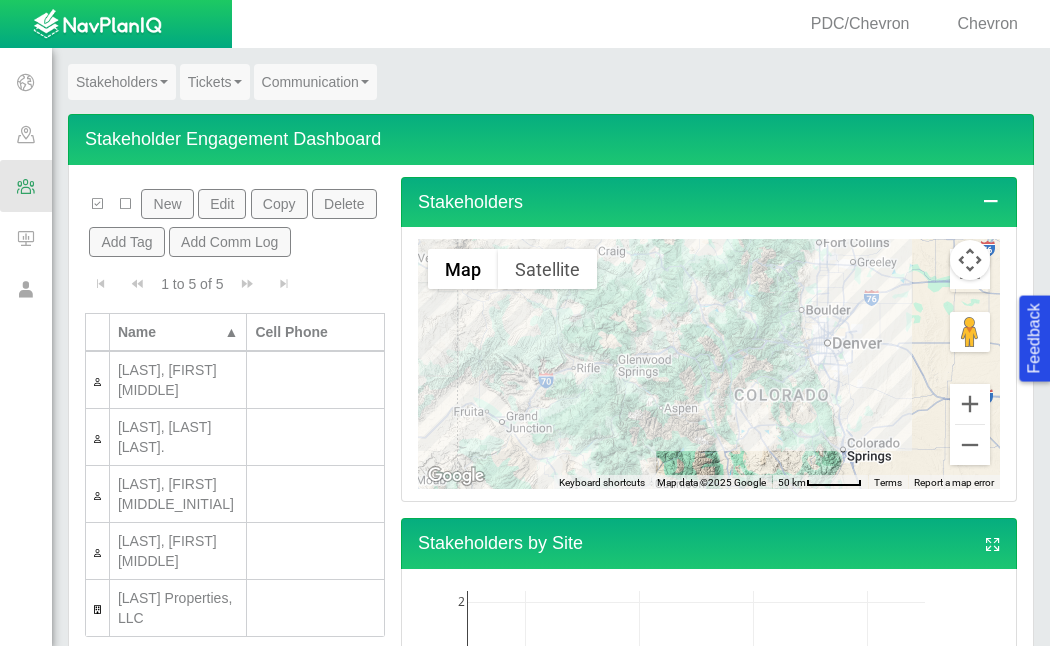 scroll, scrollTop: 1415, scrollLeft: 0, axis: vertical 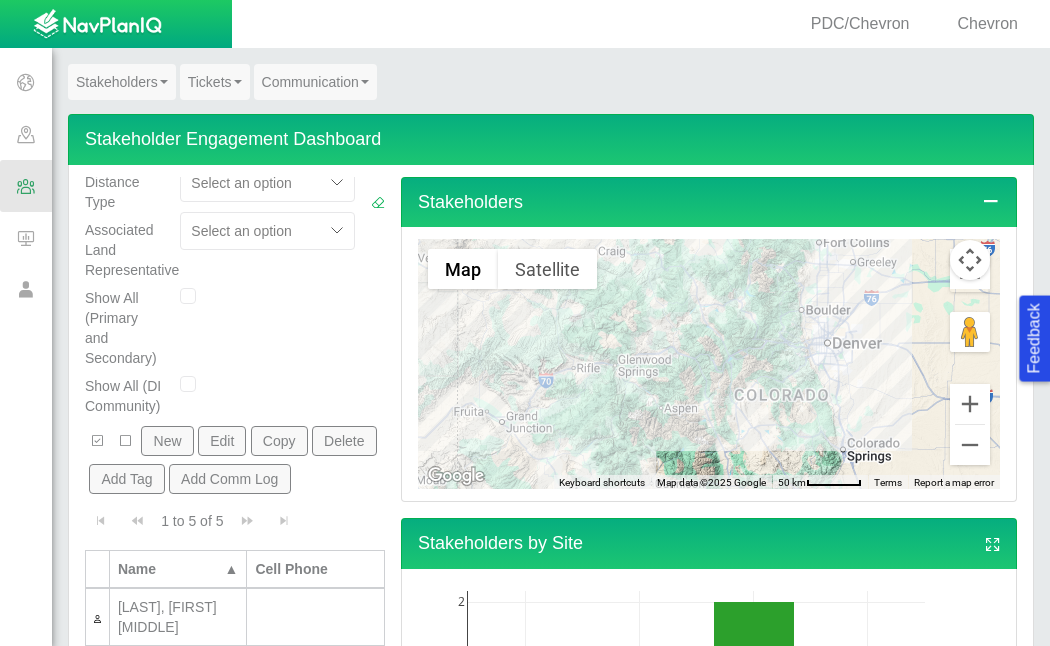 click on "New" at bounding box center (167, 441) 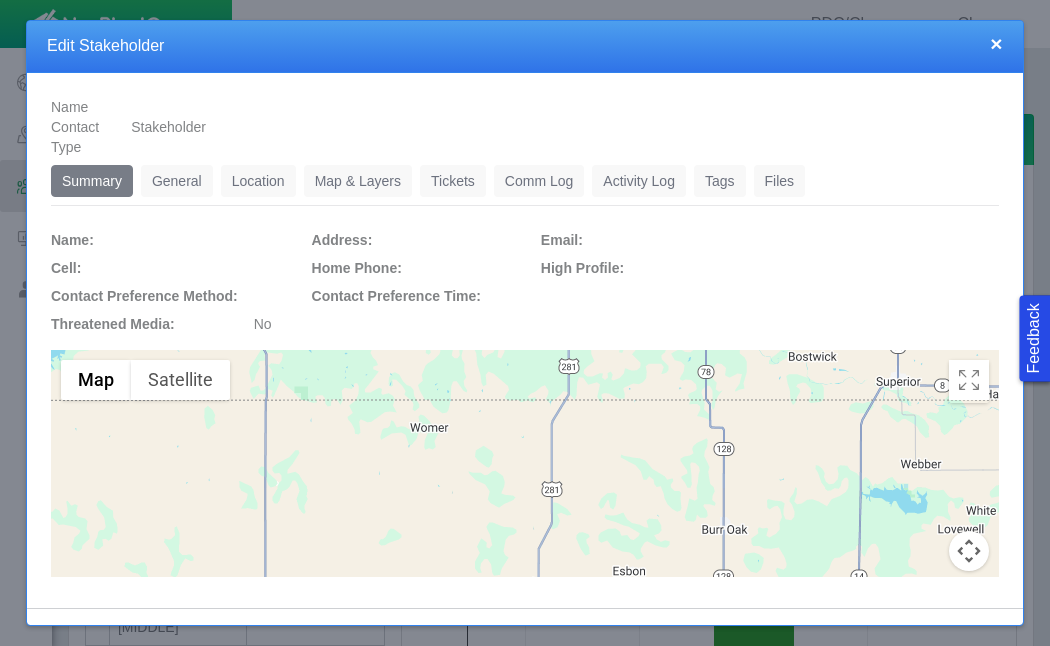 click on "General" at bounding box center [177, 181] 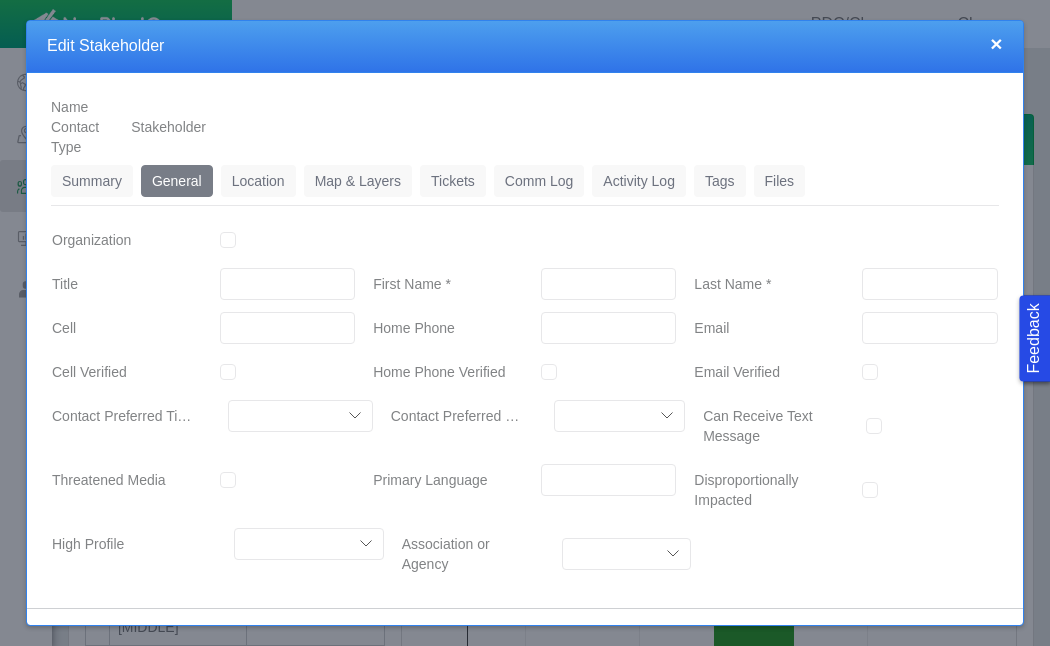 click on "First Name *" at bounding box center [609, 284] 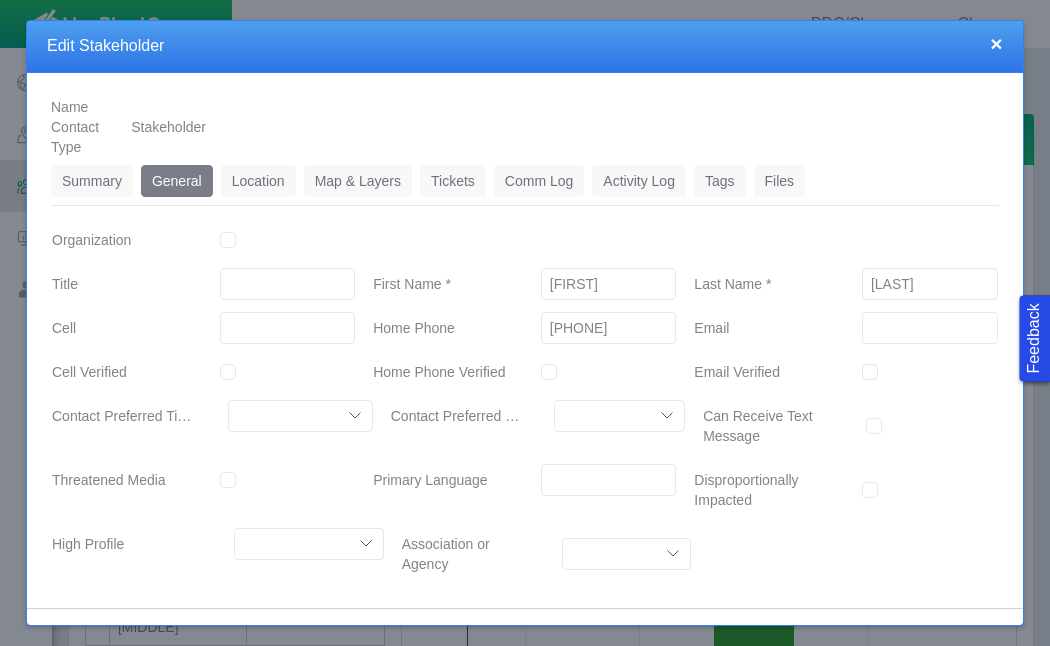 click on "[PHONE]" at bounding box center (609, 328) 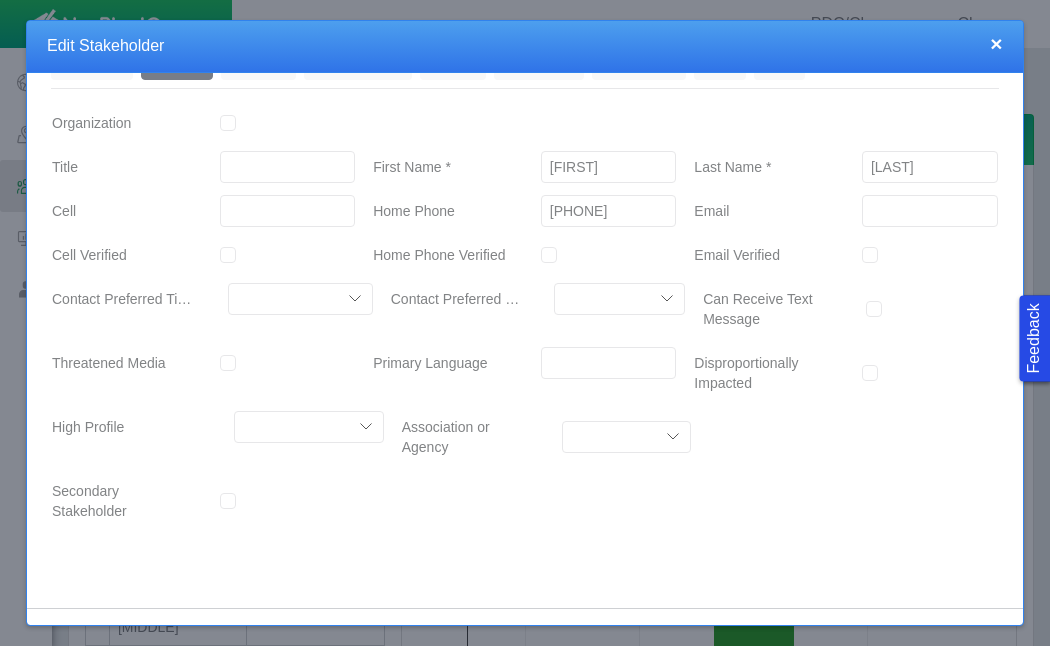 scroll, scrollTop: 137, scrollLeft: 0, axis: vertical 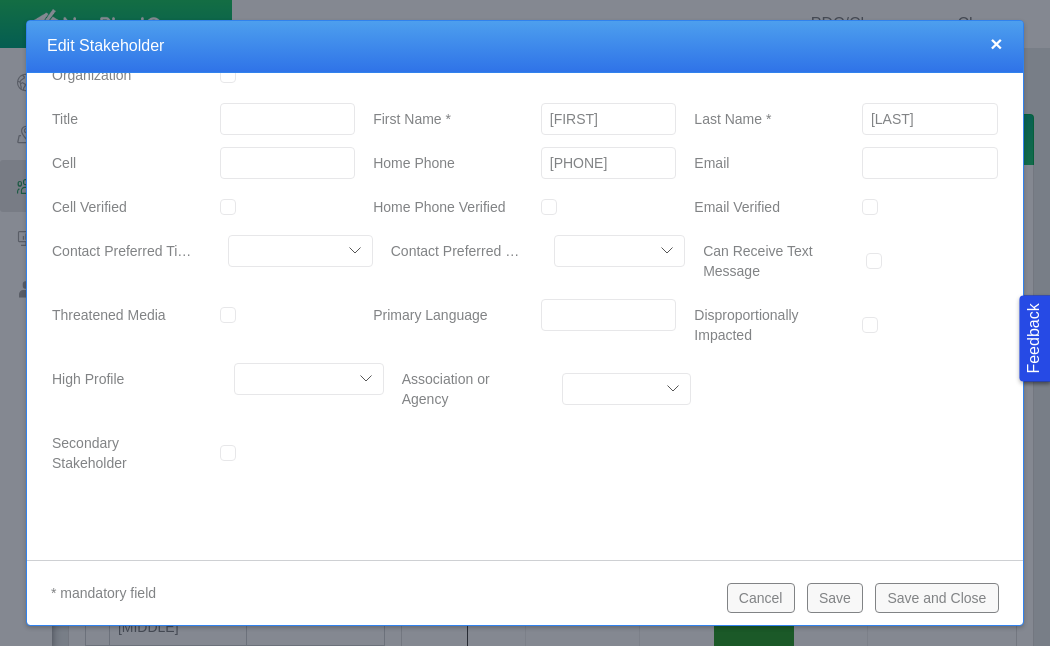 click on "Save" at bounding box center (835, 598) 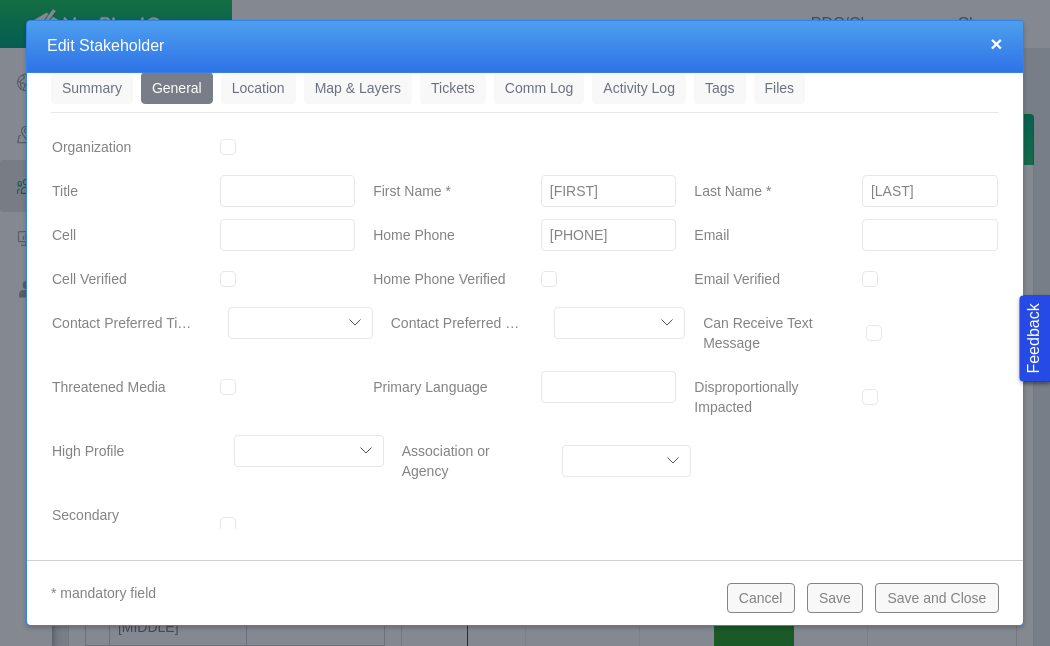 scroll, scrollTop: 0, scrollLeft: 0, axis: both 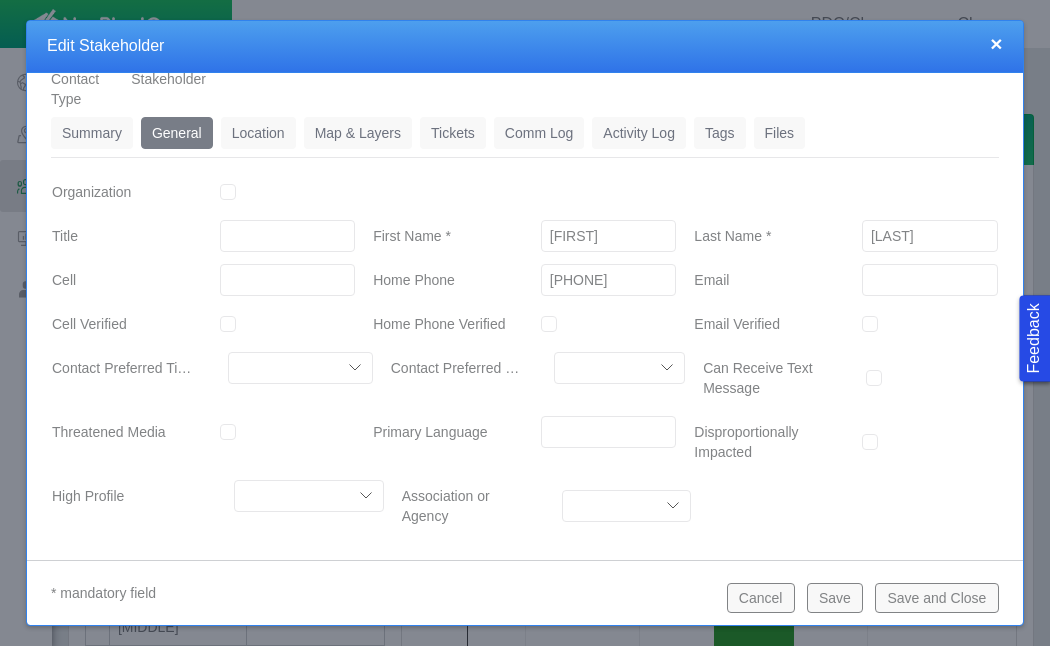 click on "Location" at bounding box center [258, 133] 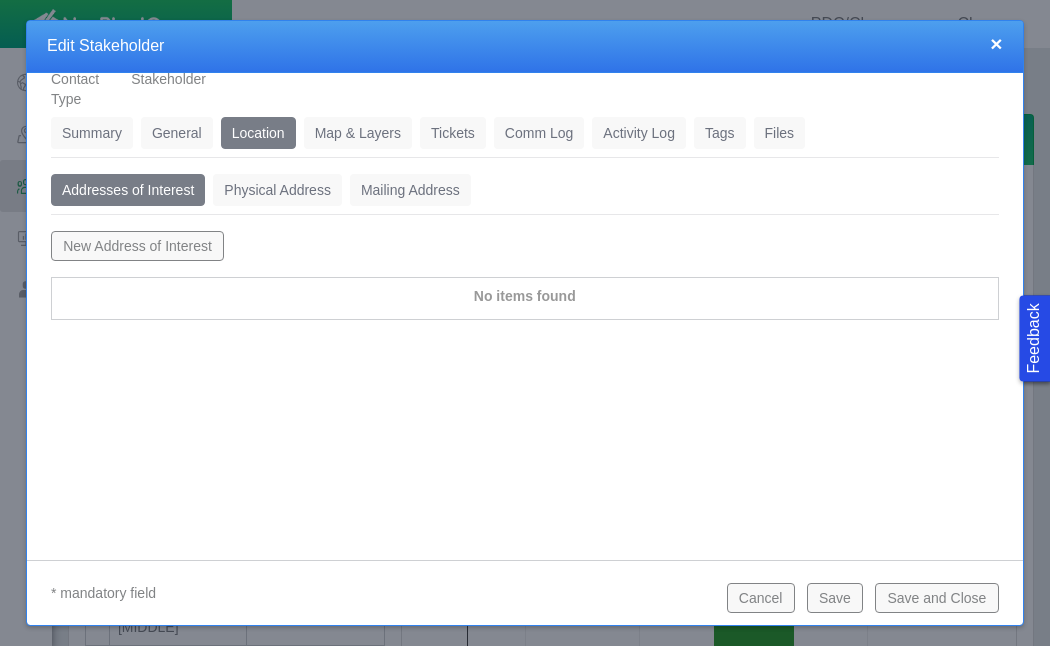 click on "New Address of Interest" at bounding box center [137, 246] 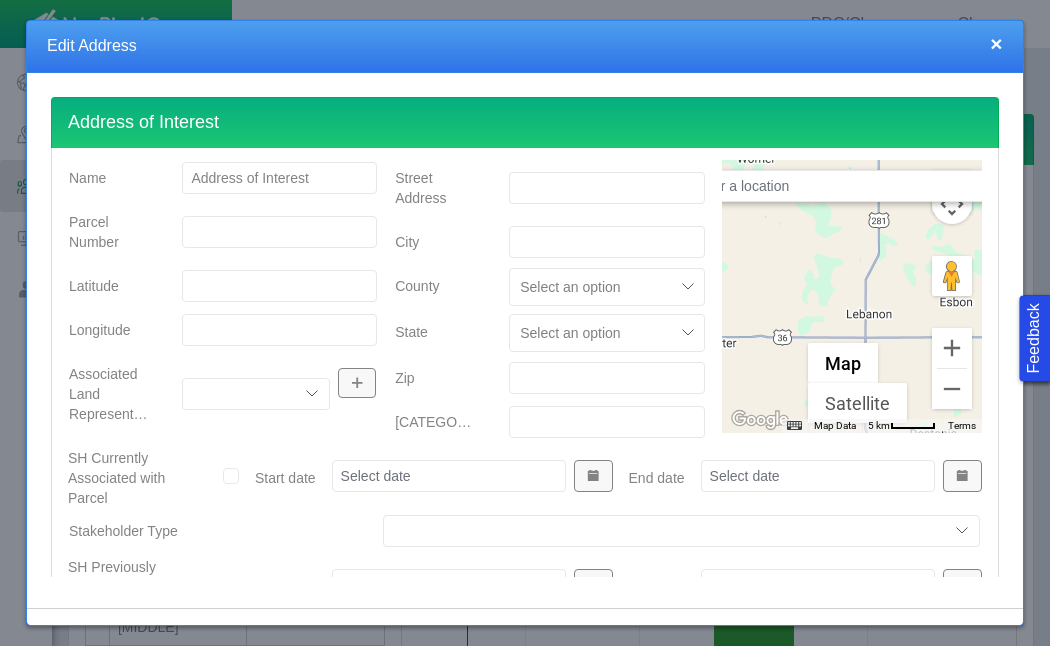 click at bounding box center (852, 186) 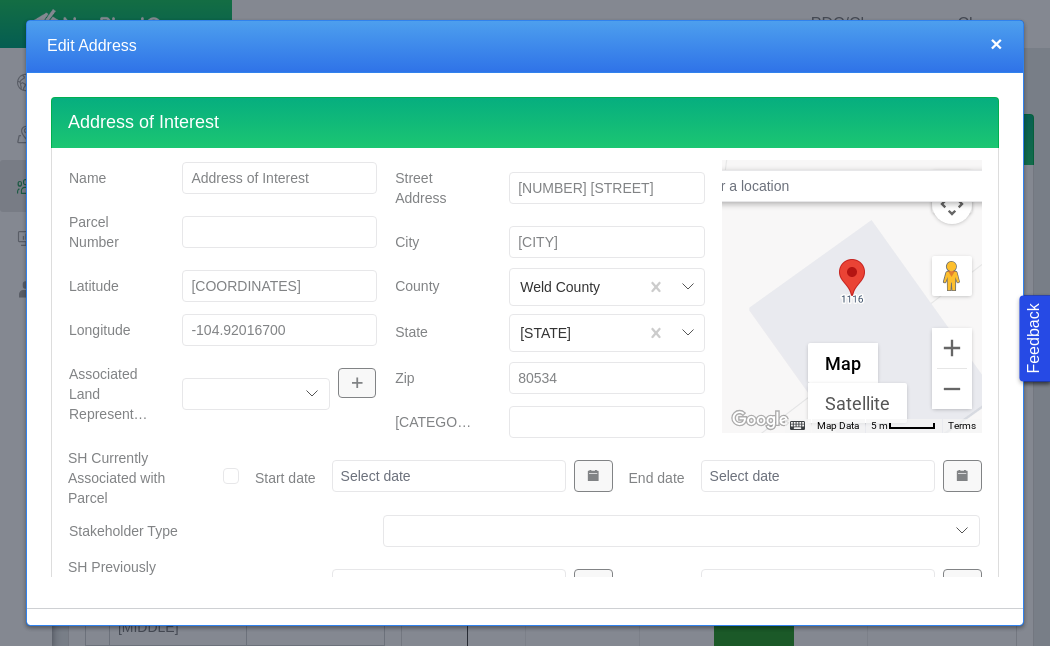 click on "Street Address [NUMBER] [STREET], [CITY] [COUNTY] [STATE] [ZIP] STR" at bounding box center (550, 304) 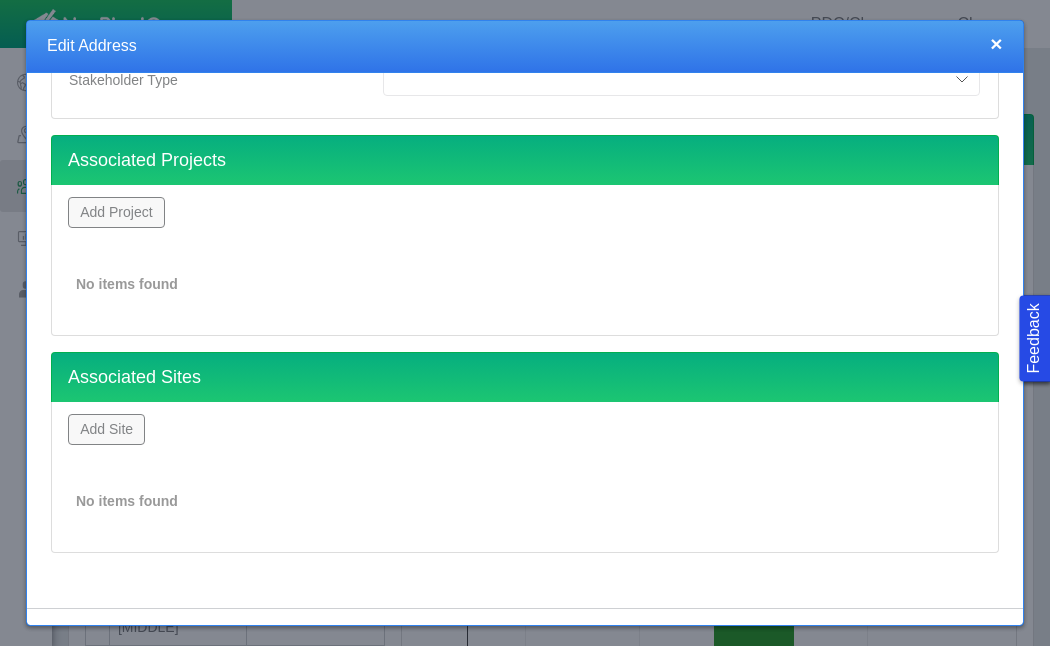 click on "Add Project" at bounding box center [116, 212] 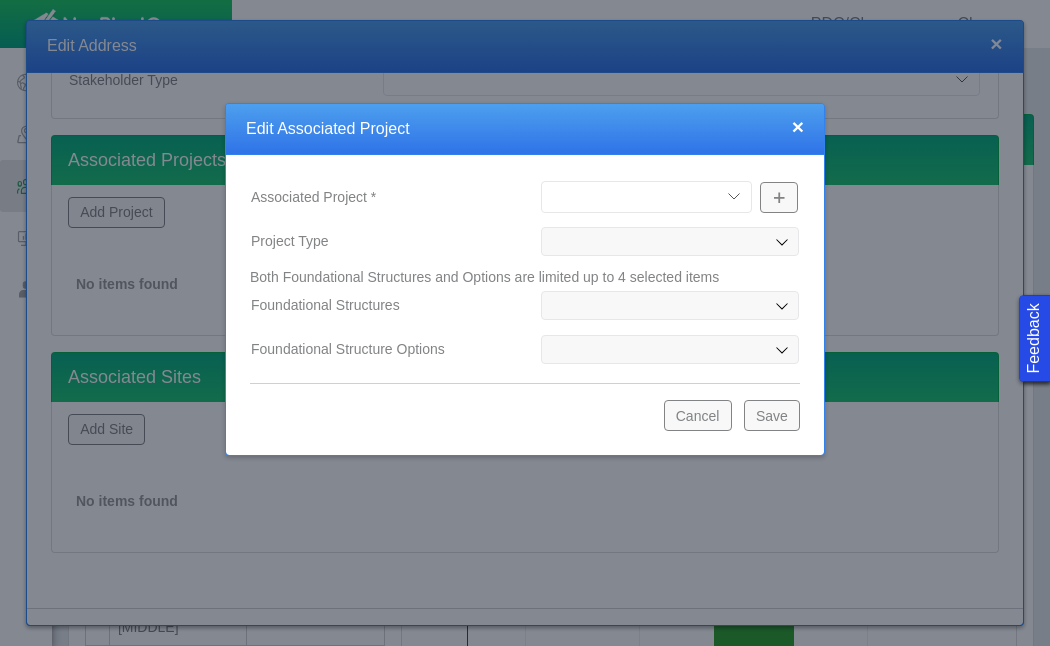 click on "Bishop Well Incident  Brahman OGDP Fairfield OGDP Great Western  Guanella CAP Mancos OGDP Mountain View OGDP Parks OGDP Prairie OGDP Raton OGDP Trout Creek OGDP West Pony CDP" at bounding box center (646, 197) 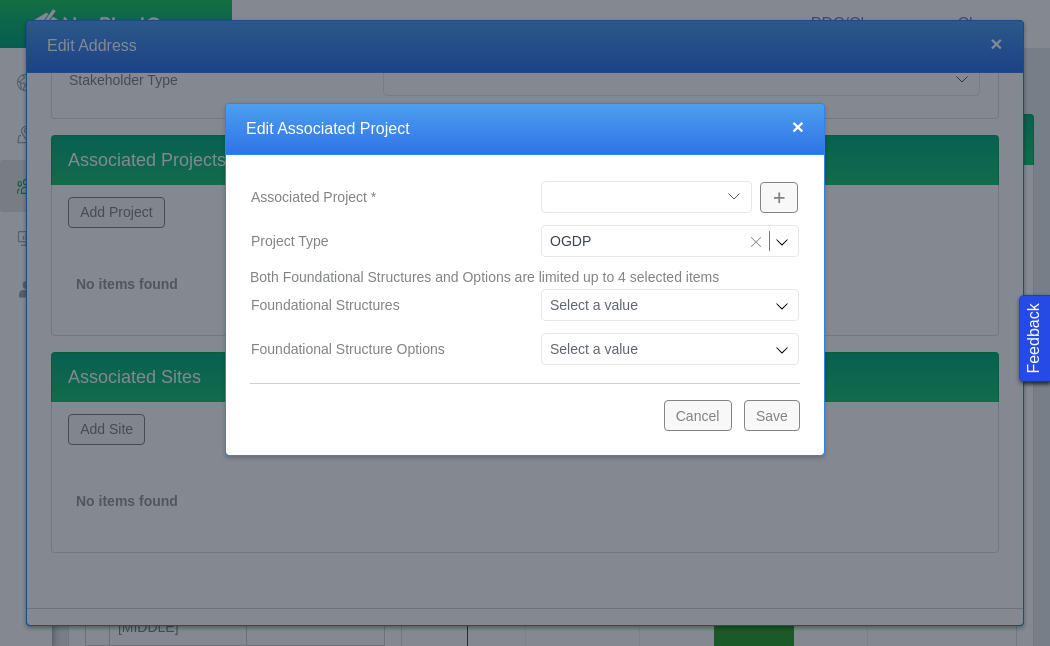 click on "Save" at bounding box center [772, 415] 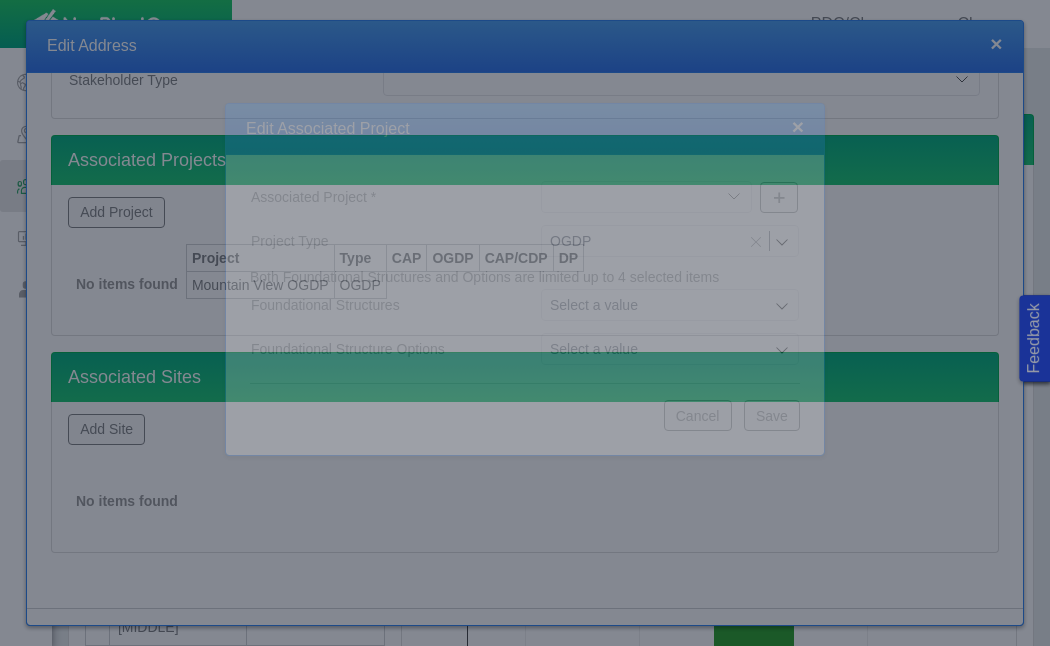 scroll, scrollTop: 538, scrollLeft: 0, axis: vertical 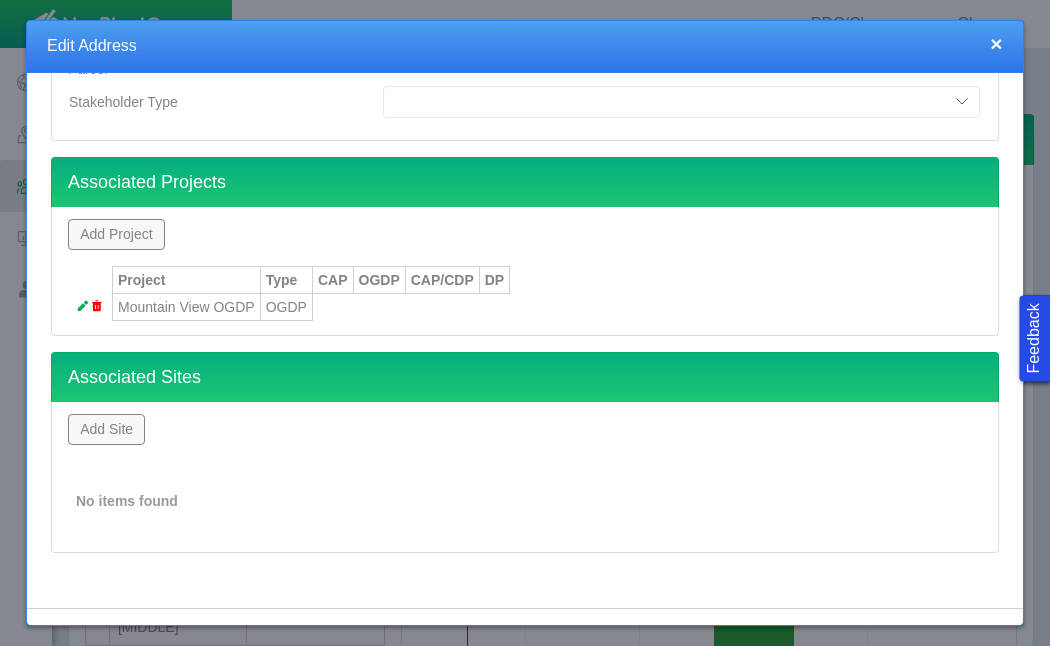 click on "Add Site" at bounding box center [106, 429] 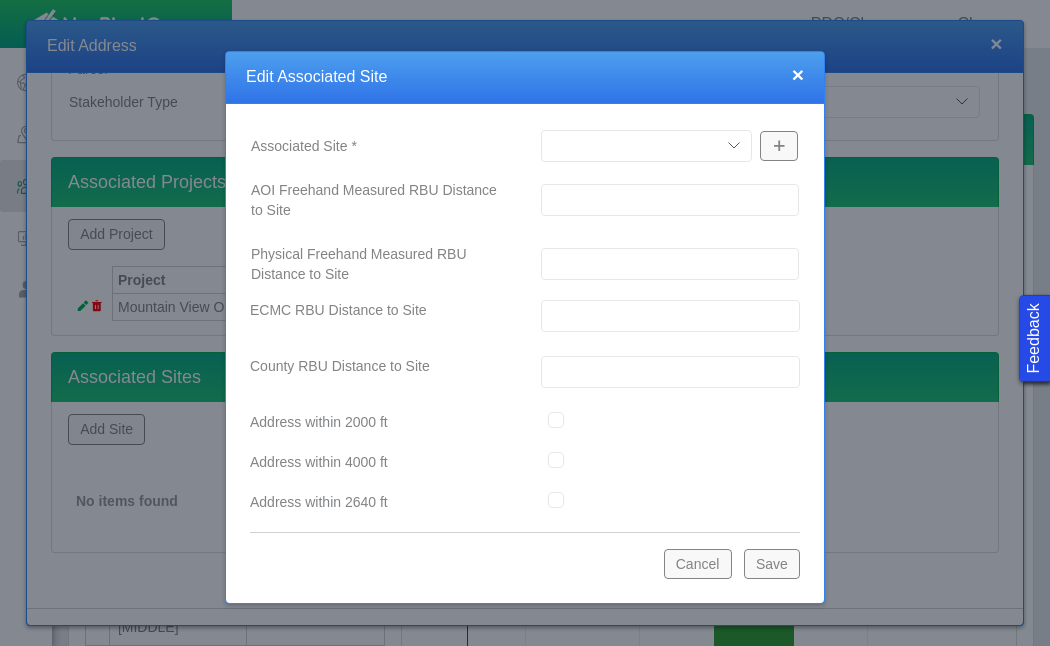 click on "Aren Pad Arenal Pad Aristocrat Angus 2-4 Augusta Pad Baseline LE Belford Pad Berry IC Pad B-Farm Bierstadt Pad Bishop  Blackburn Federal Pad Bodacious State Pad  Bona Pad Boomerang Booth Pad Bost Pad Brant LD Broe Pad Bubba Pad Bypass Pad Capitol Pad Carrot Pad Chalk Seeley Challenger/4N64W08 1-9 Champlin 117 G Chatfield Pad Chestnut  Craw & Low Denali Pad Dittmer KE DP423 DD28-14-B Pad Drake Pad Edmundson LE Ehler 2-4 (PNA) Equinox (PNA) Erwin Evenstar EE Pad Faulkner 30-25 Fuji Pad George Pad Glacier Pad Golden Eagle Grays Federal  Green 32-14 (PNA) Grein 1 (PNA) Gus LD Pad Haake Farms (PNA) Hen Pad HSR-Austin-64N66W/26SESE HSR-Eppinger Ivey Jagged Kielian Pad (PNA) Kortum LD Pad Kortum (PNA) Lawrence Pad Lincoln  Mancos Pad Marcus LD Maroon Bells Maximus State Pad McNear 10-9 Monson Pad Morrison Mountain View Pad N. Colorado 24-13 #8 (PNA) N. Colorado 41-13 #7 (P&A) N. Colorado 44-13 #9 (PNA) Non-Op Related North Colorado (PNA) North Point North York (PNA) Ocho Pad Ollie Pad Ottesen Pad Oxford Pad Peaks" at bounding box center (646, 146) 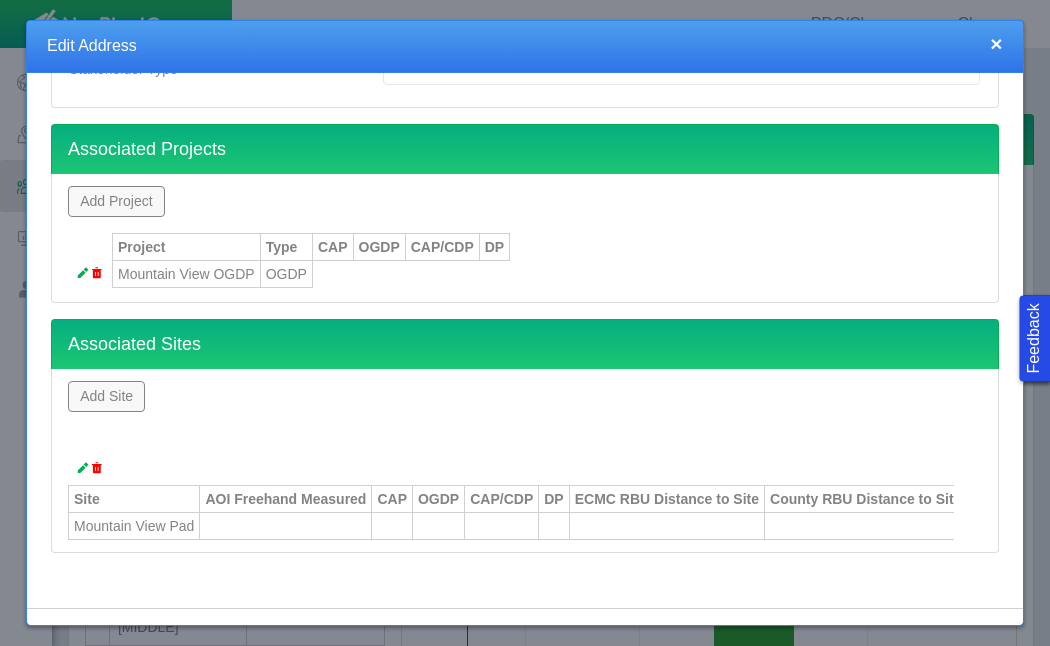 scroll, scrollTop: 586, scrollLeft: 0, axis: vertical 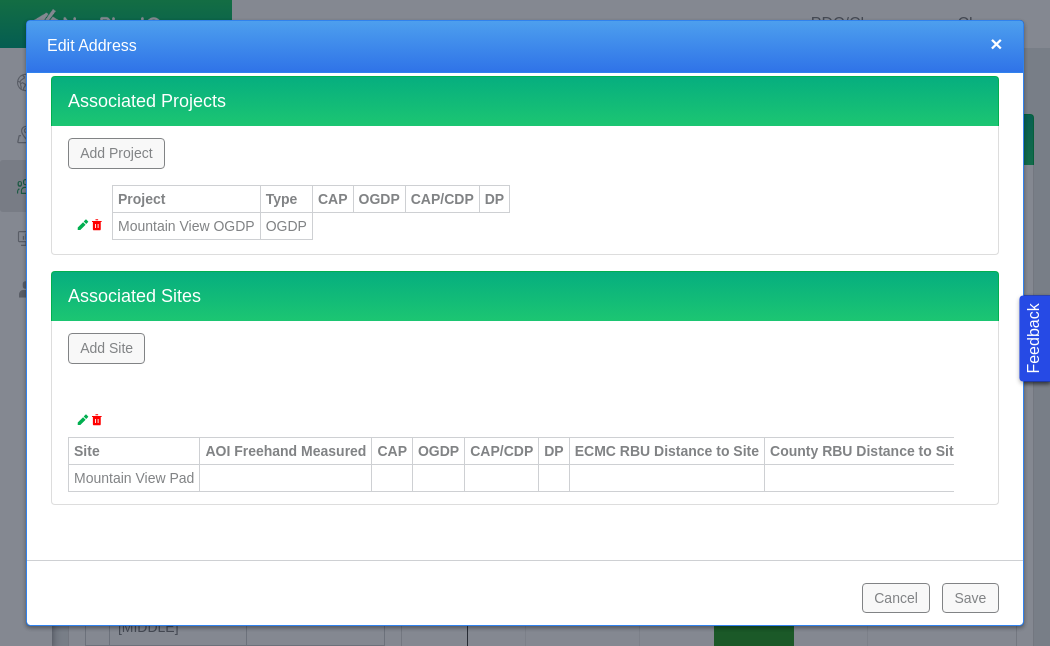 click on "Save" at bounding box center [970, 598] 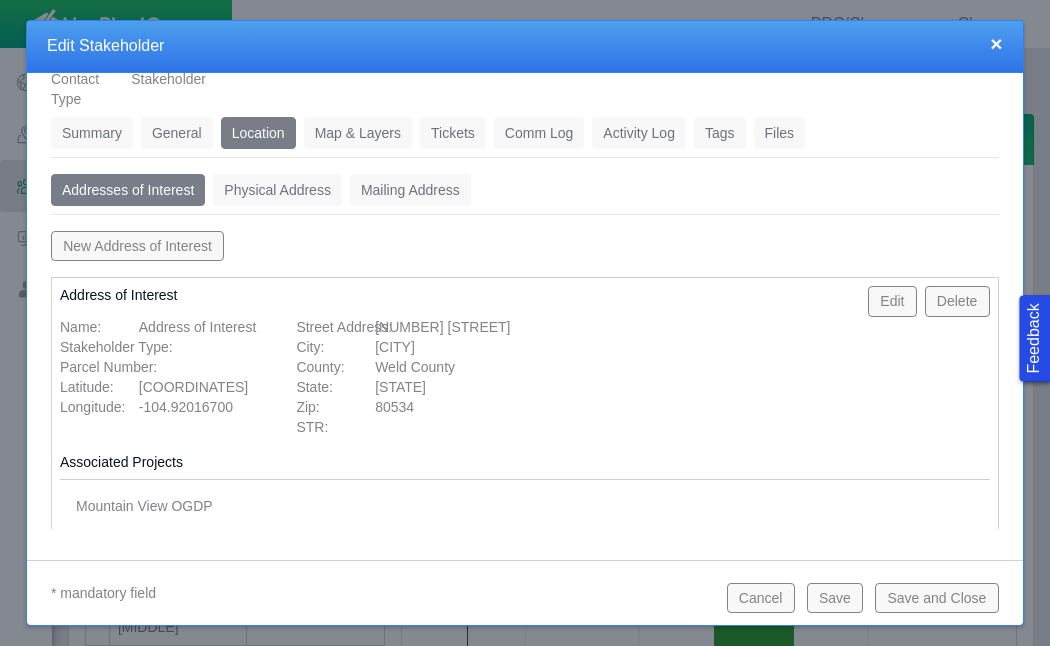click on "Tickets" at bounding box center (453, 133) 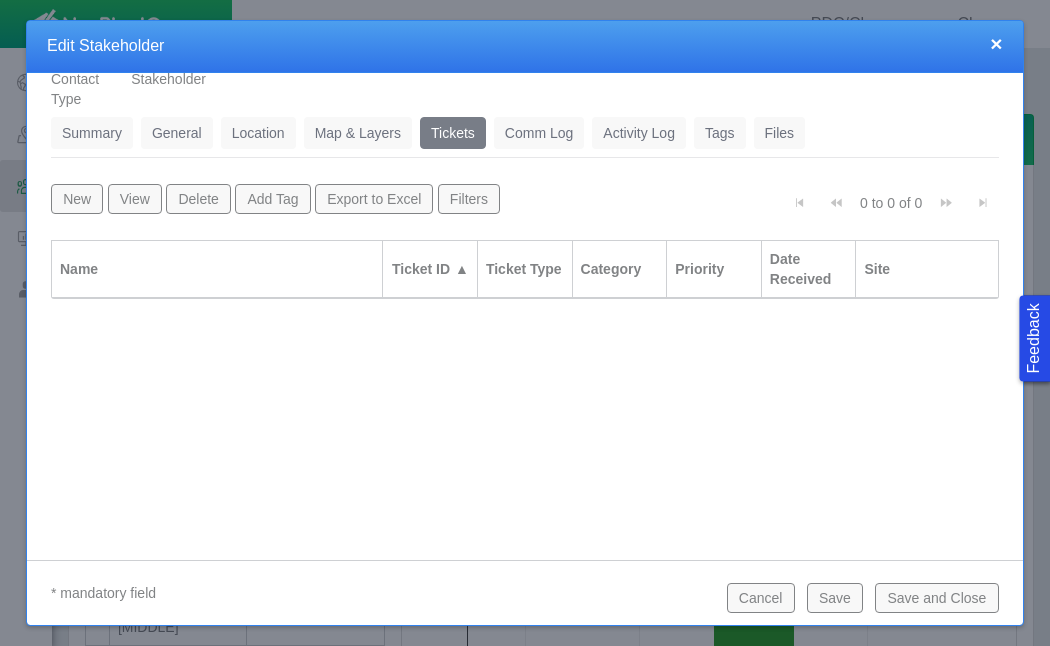click on "New" at bounding box center (77, 199) 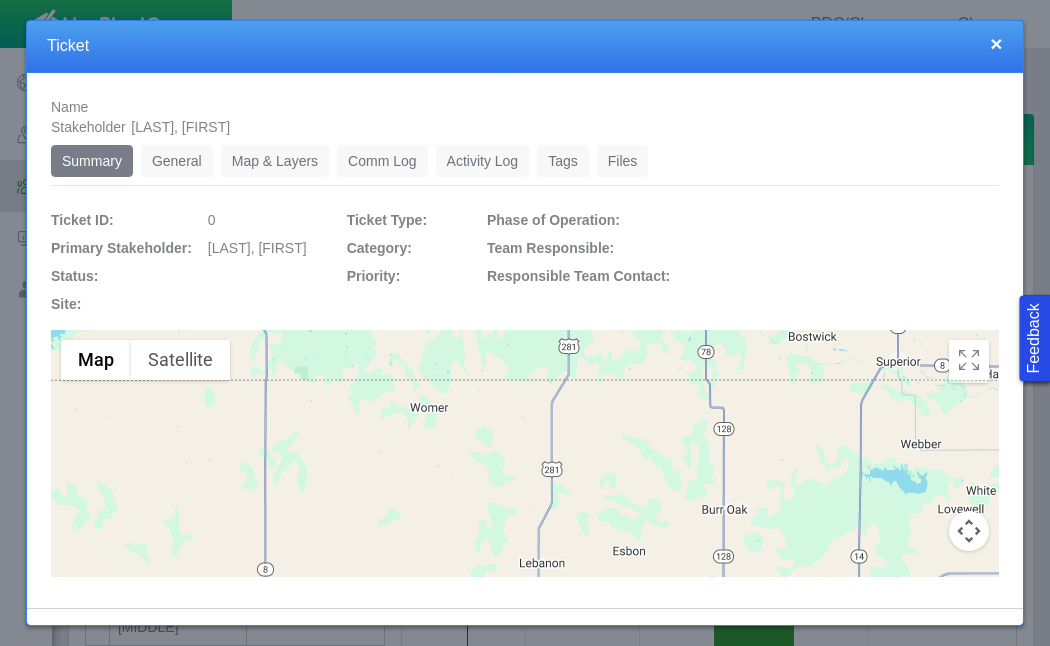 click on "General" at bounding box center (177, 161) 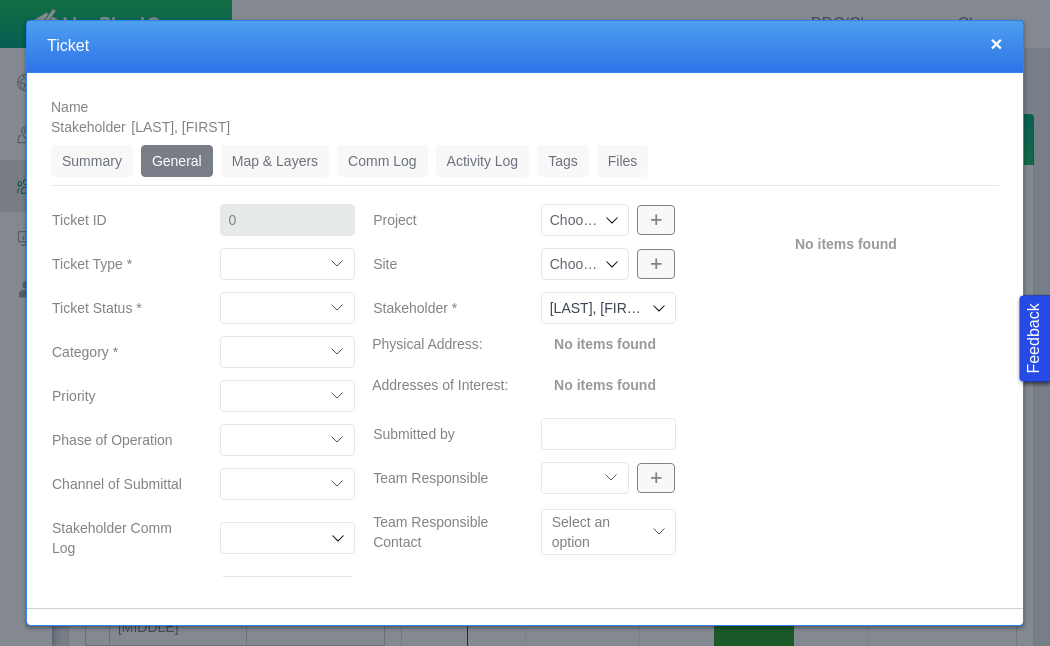 click on "Compliment Grievance Grievance Non-Op Information" at bounding box center (288, 264) 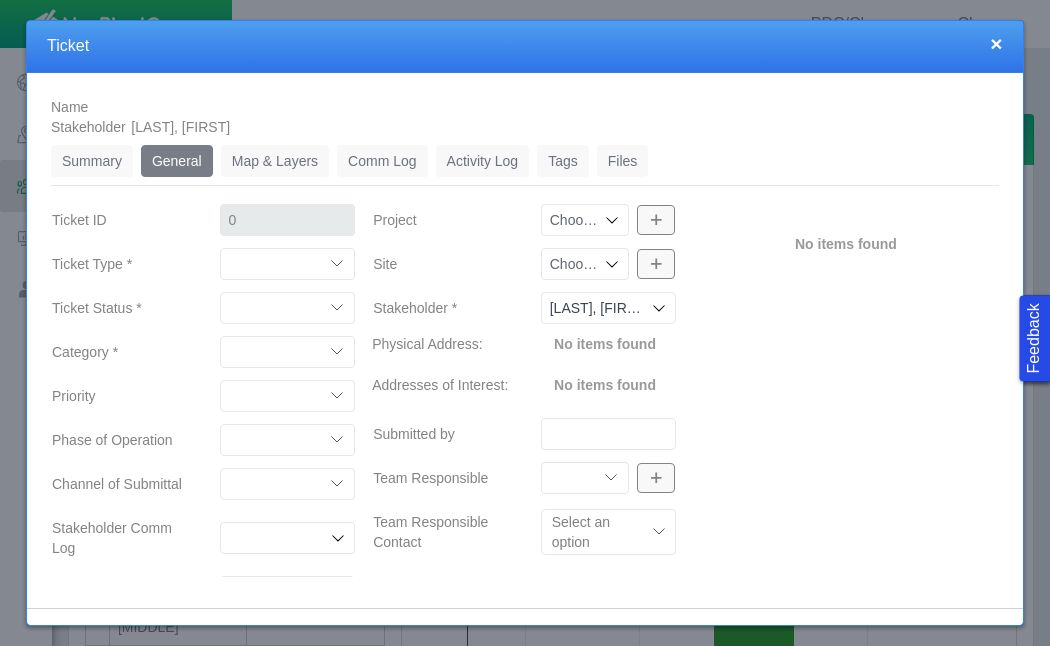 click on "Access Aesthetics Ag/Crops Air Quality Claims Clean-up/Remediation Communication Dust Emergency Emissions Environmental Equipment Flaring Gate/Fence Haul Route Health Leasing Letter of Support Light Line Locate Livestock Meeting Attendance Meeting Attendance Not Invited Mineral Land Pooling Mud Tracking Noise Odor Ownership/Royalties Permitting Property Damage Property Value Proximity Reclamation Safety Schedule School Shocks Signage Soil Sampling Spill Traffic/Rules of the Road Vibrations Water Quality" at bounding box center (288, 352) 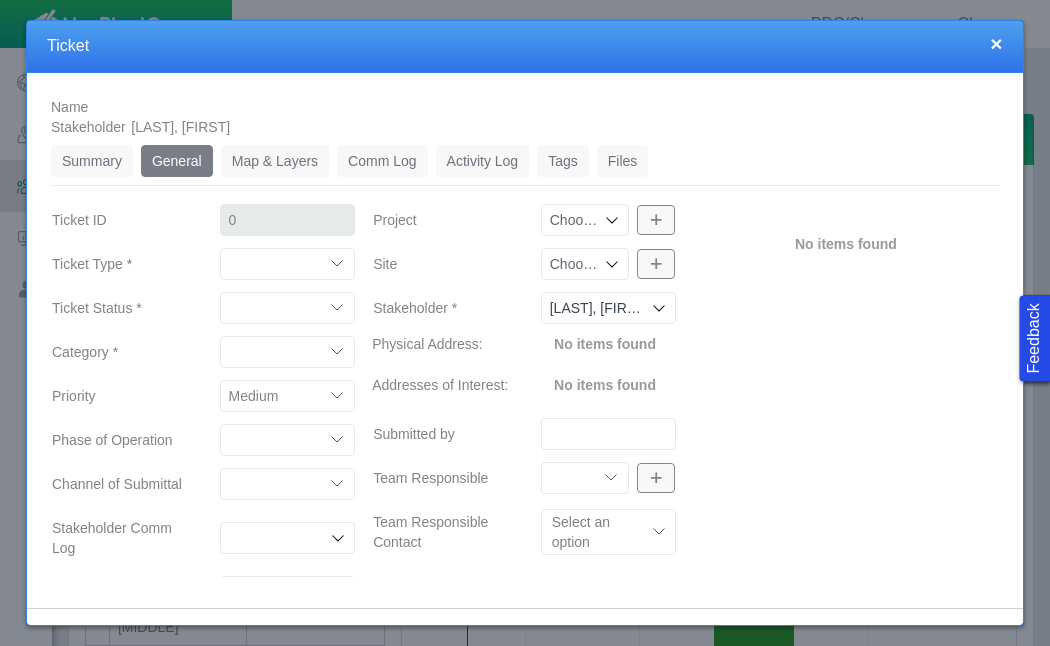 click on "Completions Drilling Production Reclamation Planning/Permitting Workover P&A Unknown Leasing No Longer Pursuing Seismic Multiple Well Incident Construction" at bounding box center (288, 440) 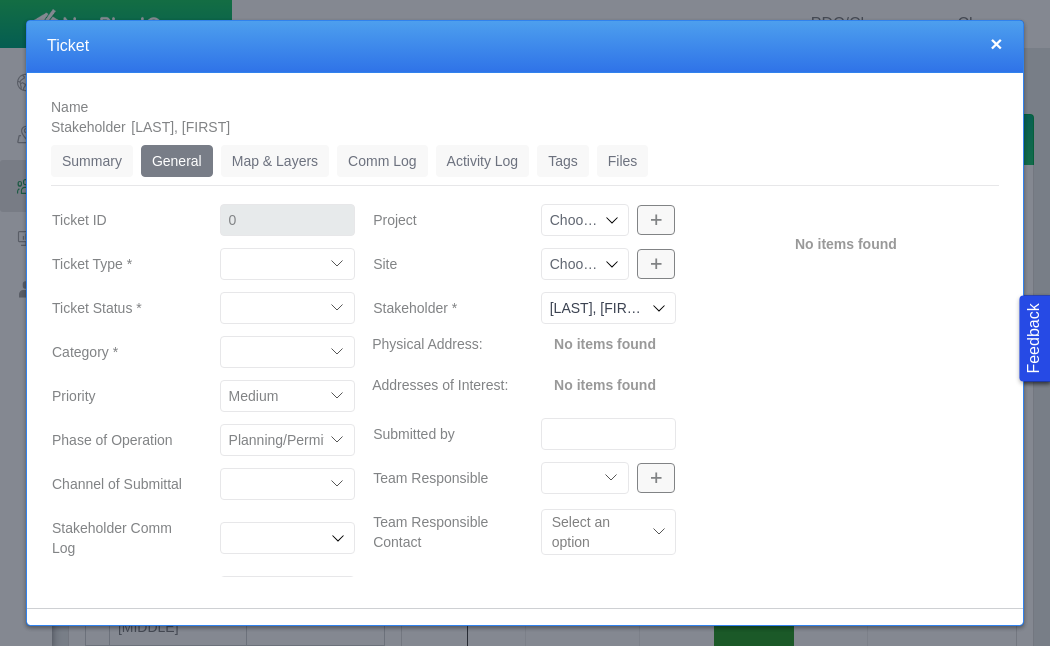 click on "Team Responsible Contact" at bounding box center (441, 532) 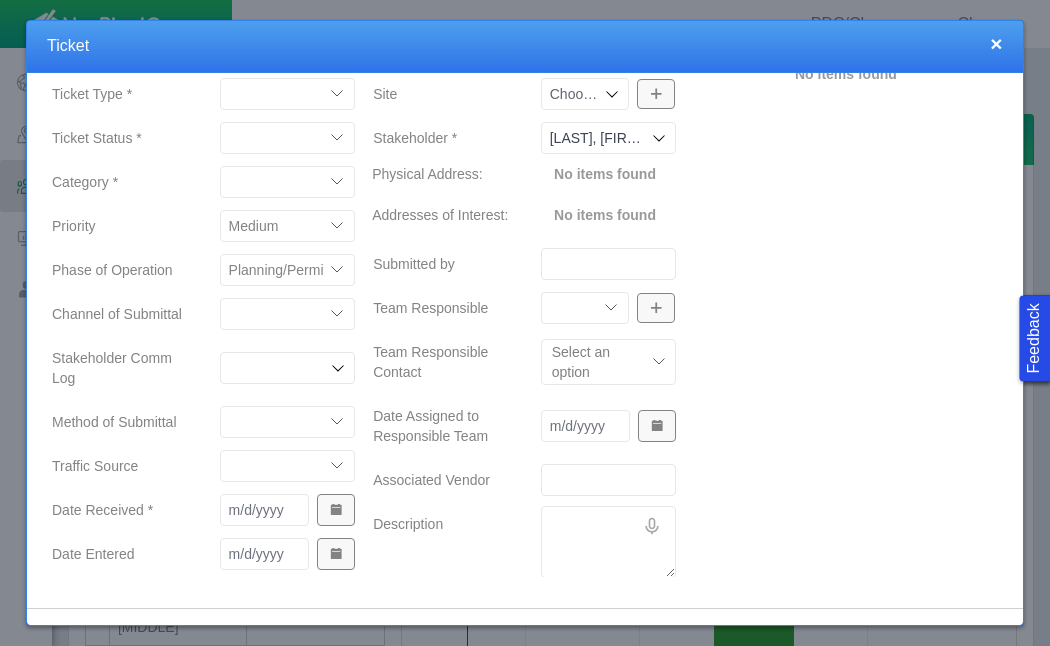 scroll, scrollTop: 216, scrollLeft: 0, axis: vertical 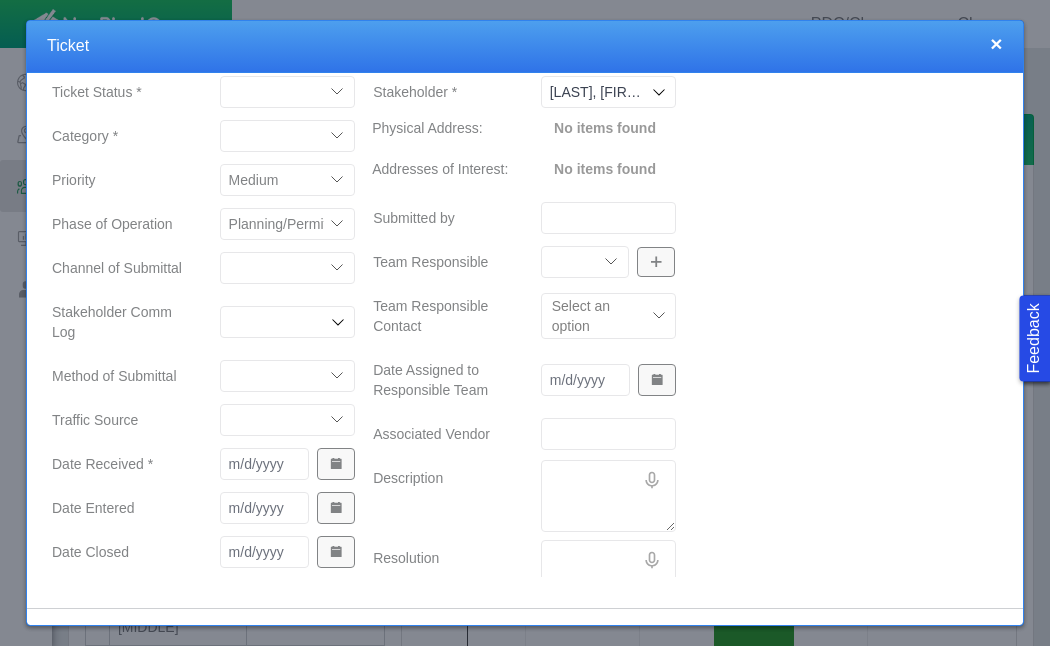 click on "ECMC Community Relations LGD Website/Microsite HSE Local Elected Official Surface Land Regulatory/Permitting Geology Asset Team Mineral Land Unknown Field Monitoring Room Proactive Engagement Vendor Employee" at bounding box center [288, 268] 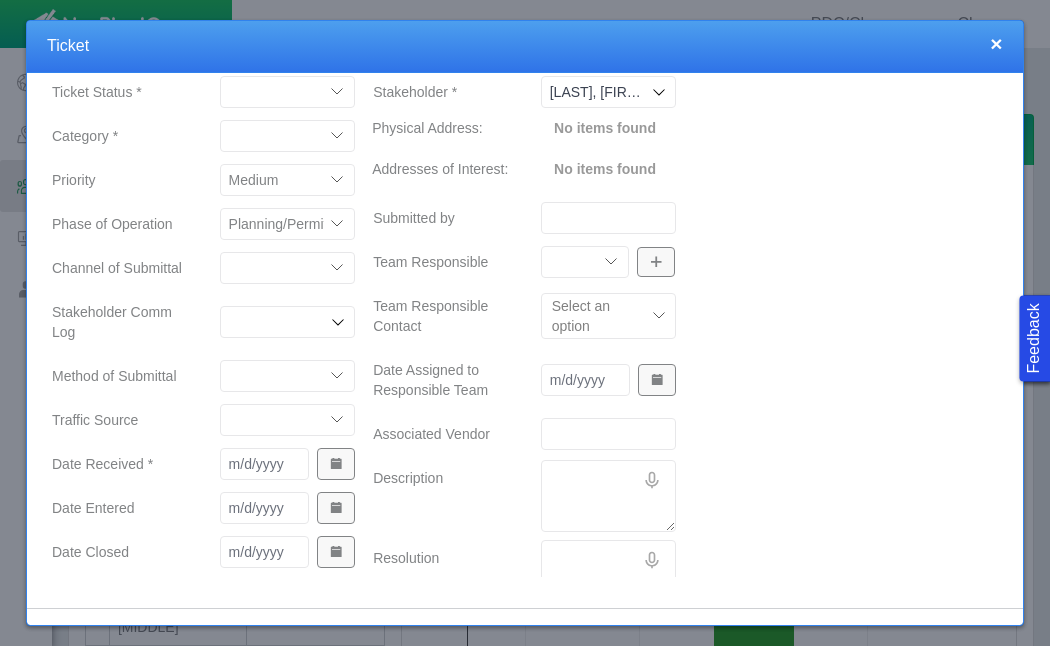 click on "Email In Person Mail Phone" at bounding box center [288, 376] 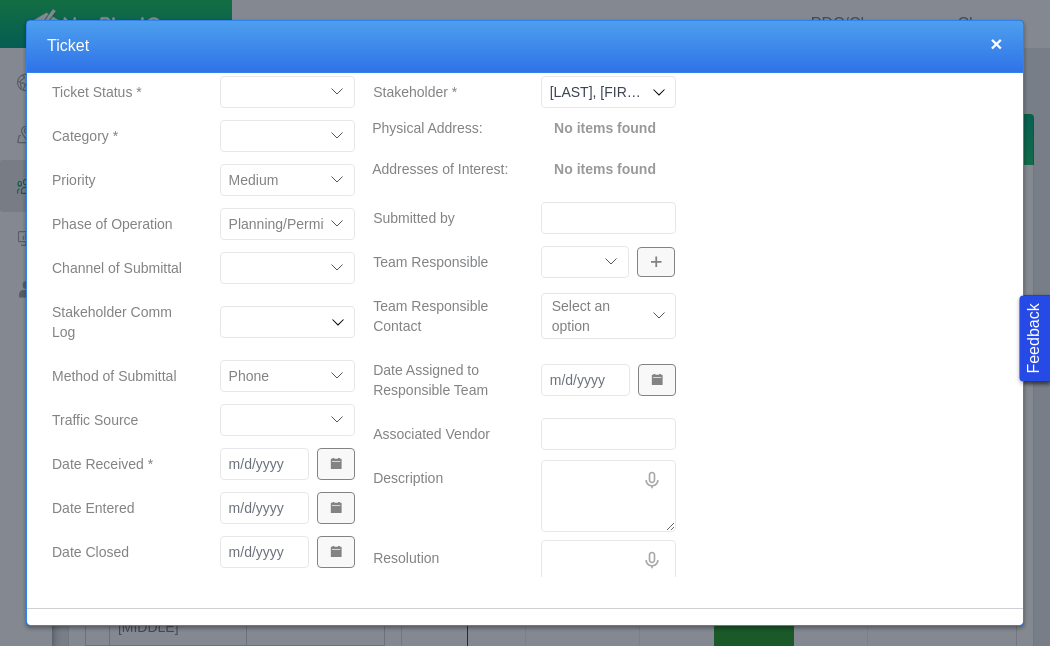 click on "ECMC Proactive Engagement Local Government Website Courtesy Communication Community Meeting Vendor/Contractor Neighbor DM-Workover/P&A Employee Door Hanger N/A DM - Other Response Line Direct Mailer Meeting" at bounding box center [288, 420] 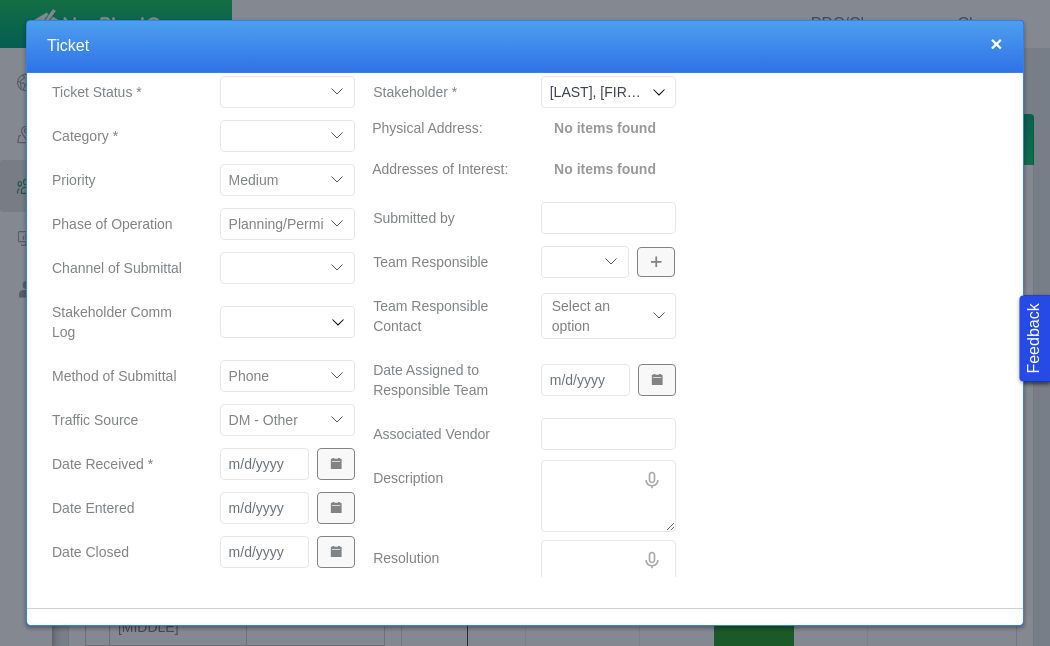 click at bounding box center [336, 464] 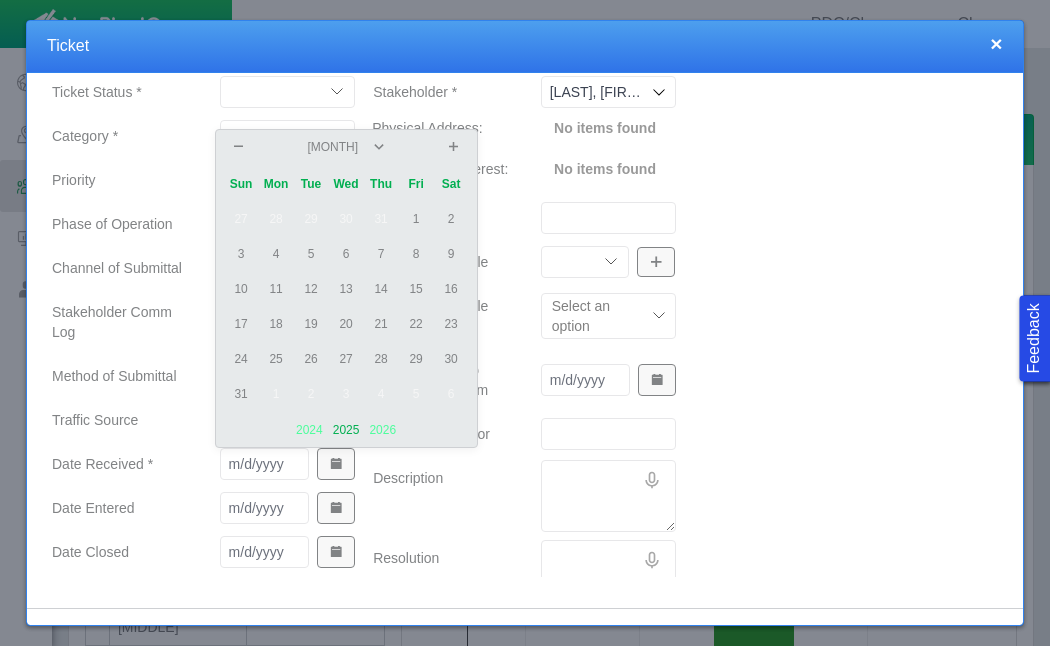click on "1" at bounding box center (416, 219) 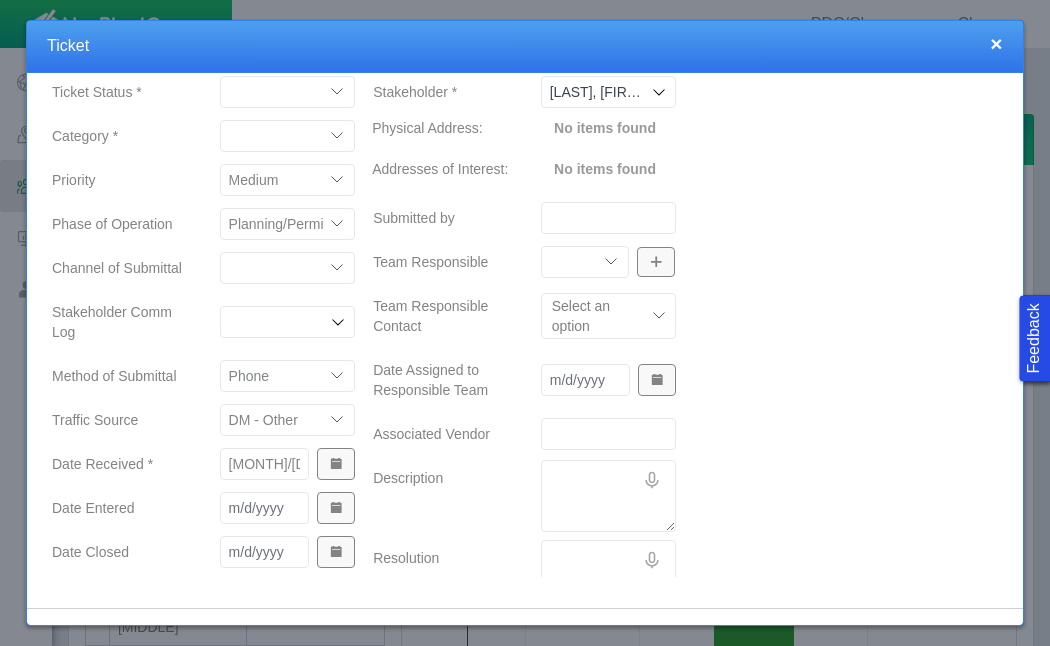 click at bounding box center [336, 508] 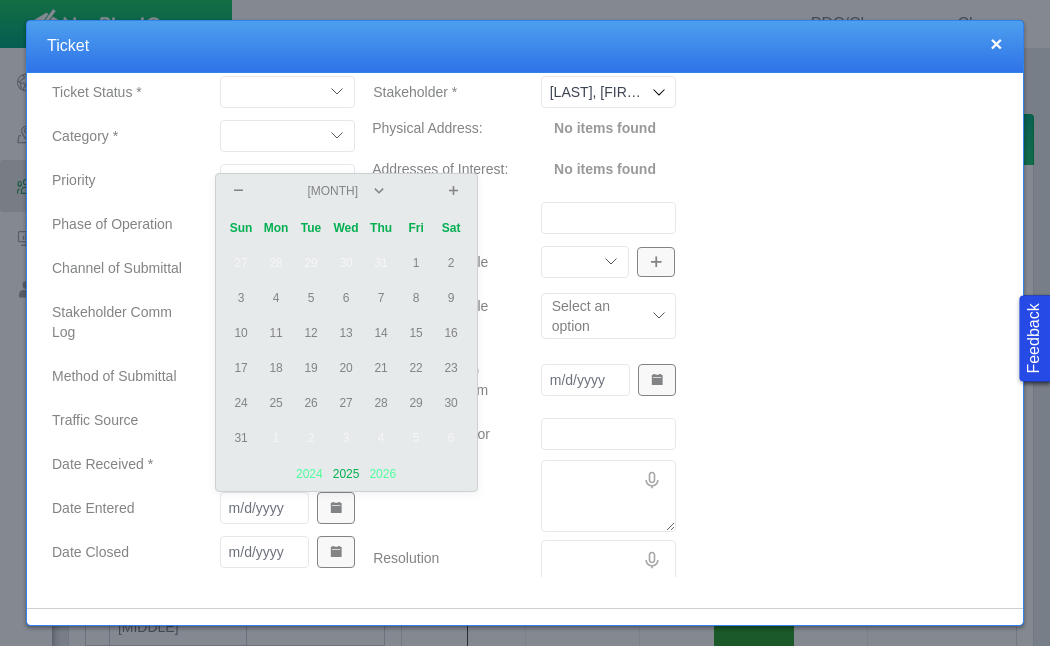 click on "6" at bounding box center (346, 298) 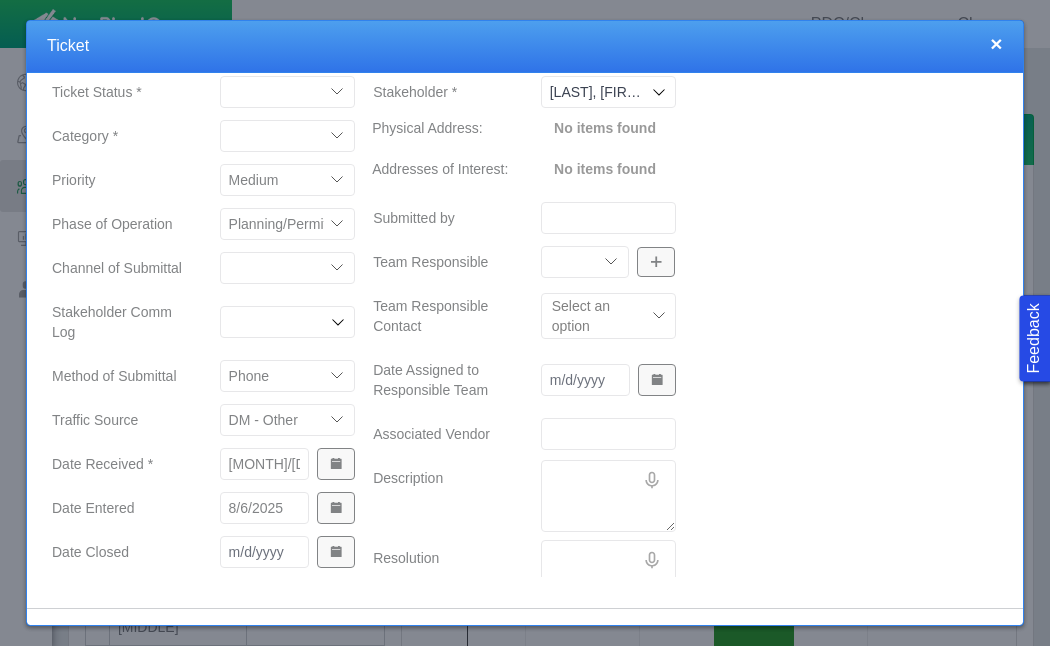 click at bounding box center [336, 552] 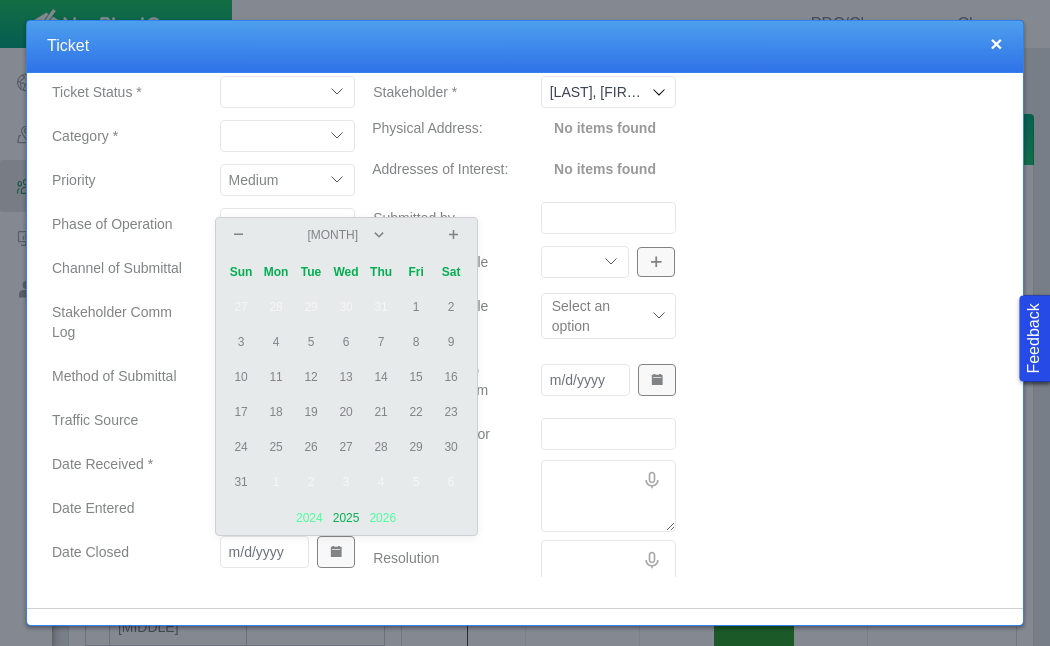 click on "1" at bounding box center [416, 307] 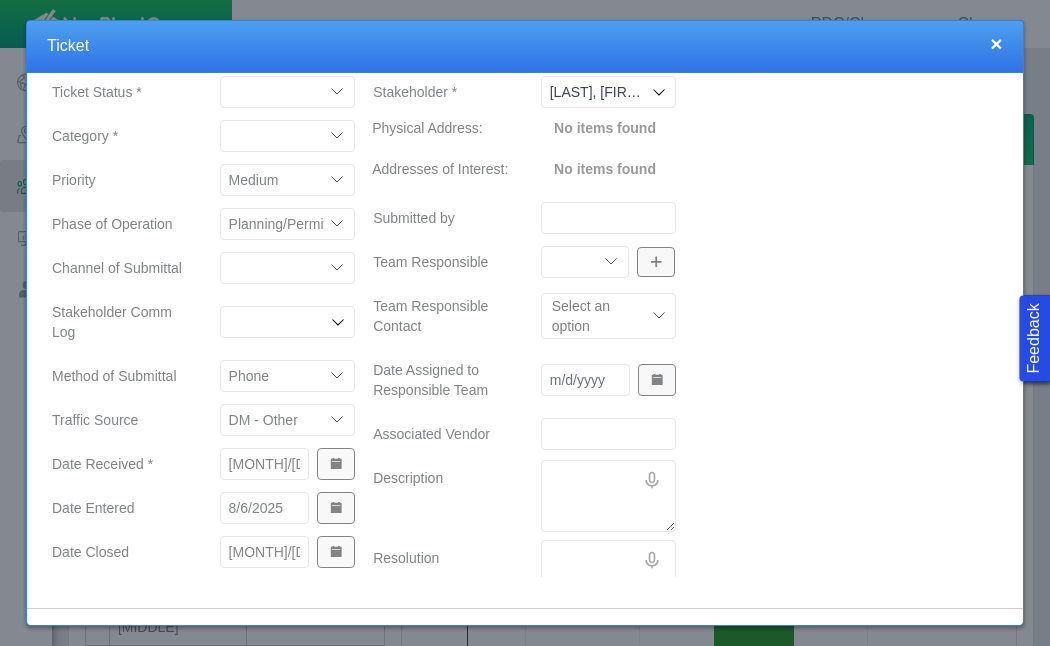 click on "Description" at bounding box center (441, 496) 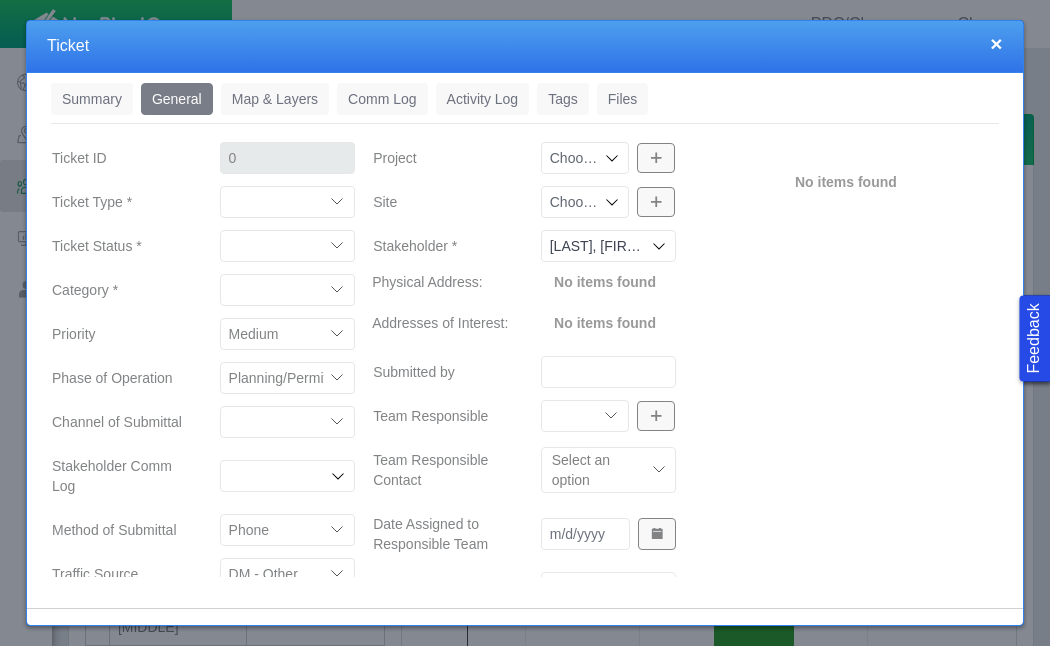 scroll, scrollTop: 0, scrollLeft: 0, axis: both 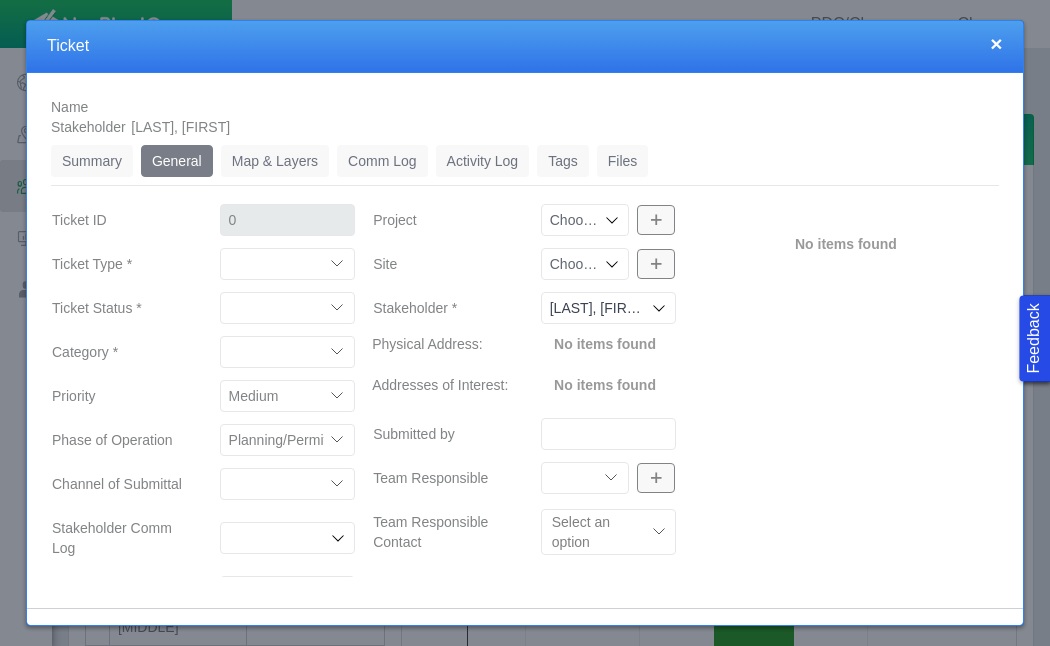 click on "Choose a Project" at bounding box center (585, 220) 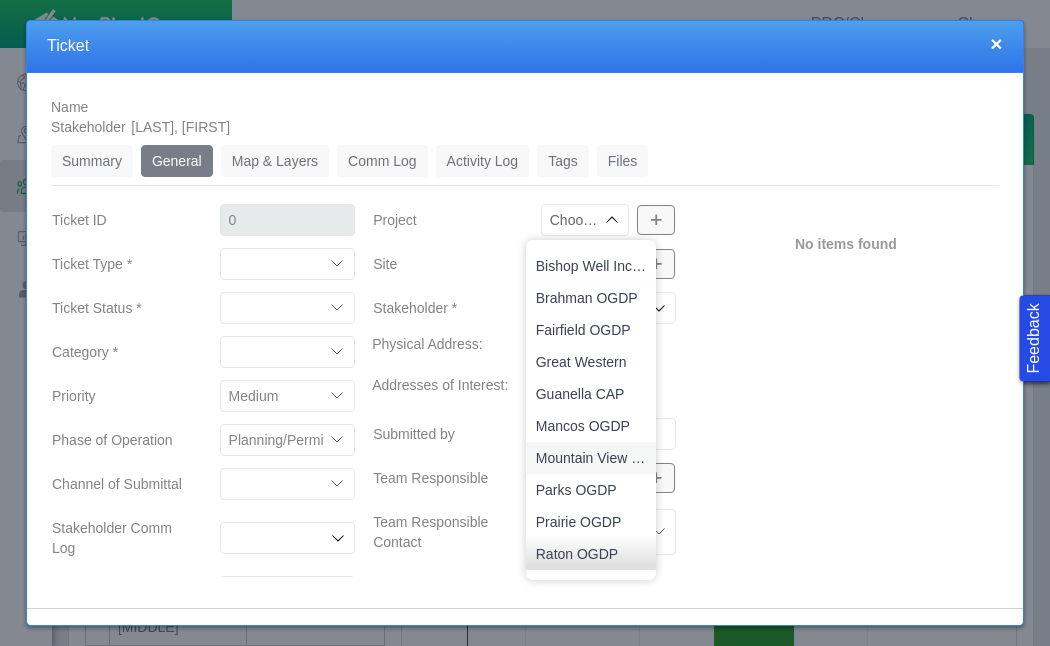 click on "Mountain View OGDP" at bounding box center (591, 458) 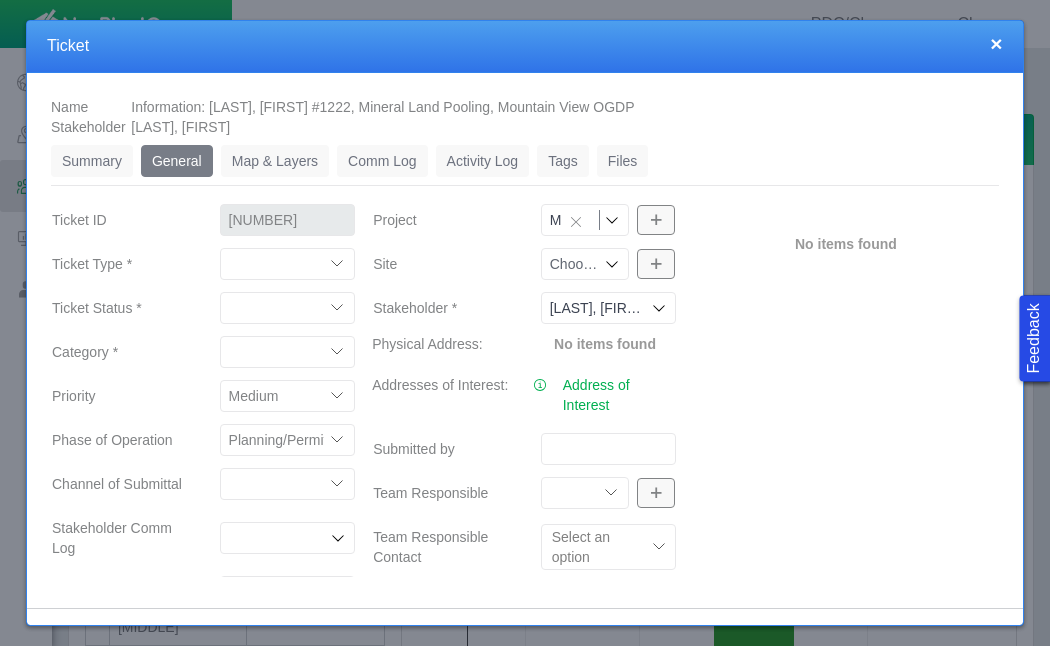 click 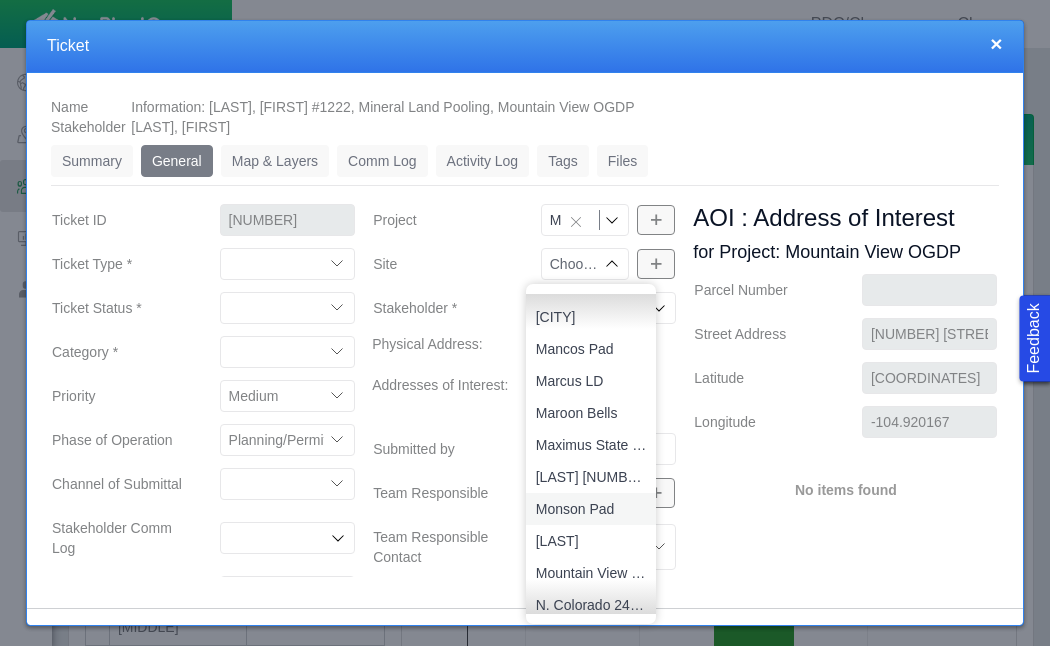 scroll, scrollTop: 1913, scrollLeft: 0, axis: vertical 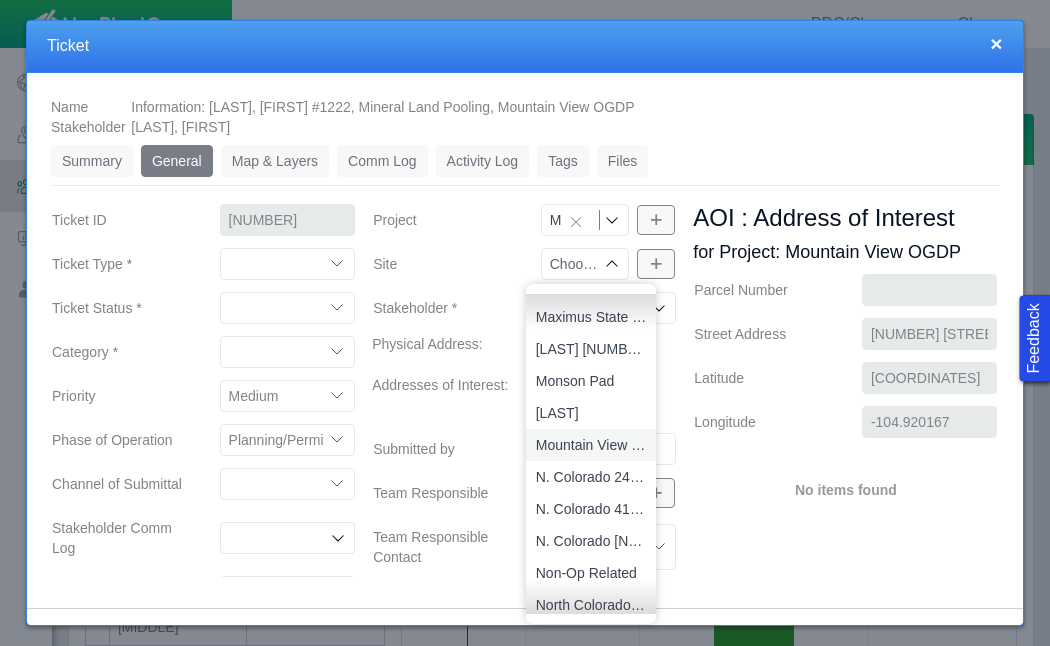 click on "Mountain View Pad" at bounding box center (591, 445) 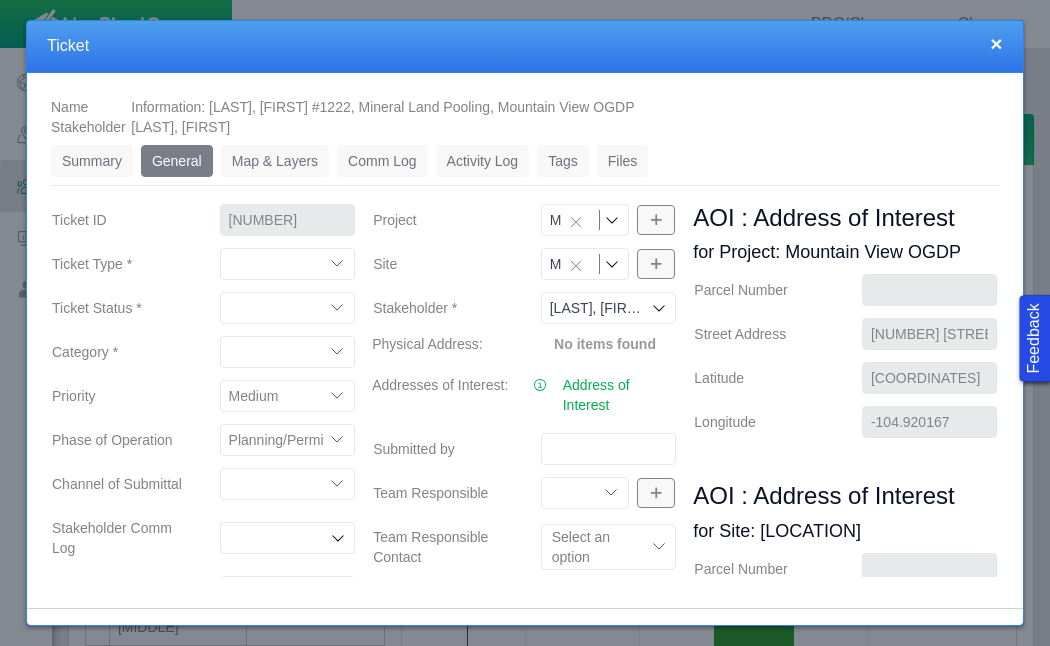 click on "Longitude" at bounding box center [762, 422] 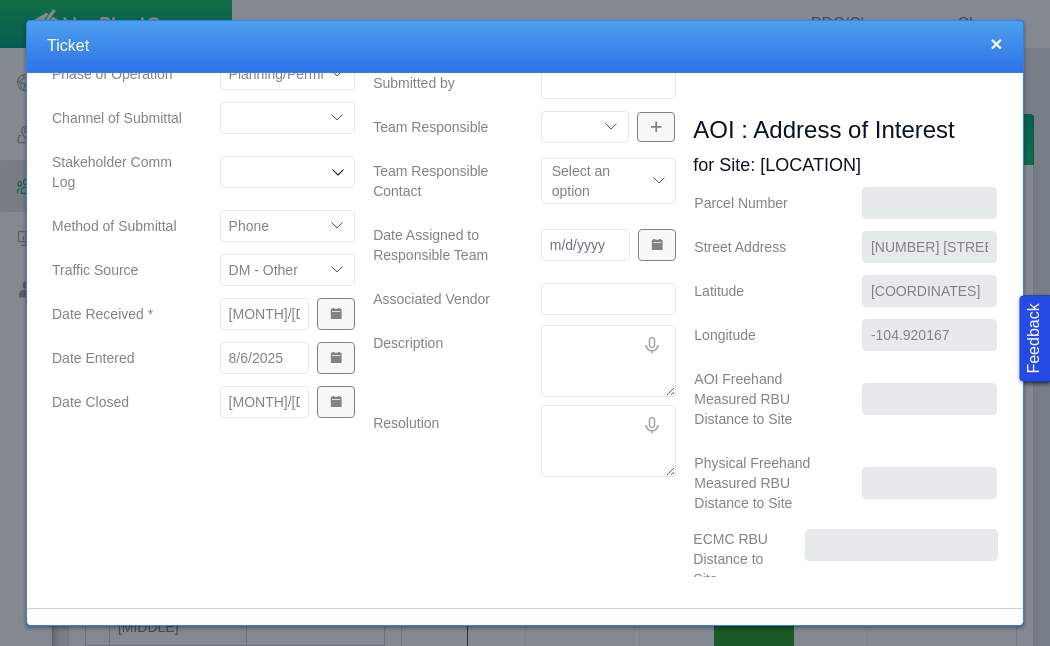 click on "Community Relations Completions Construction Drilling Geology/Exploration Government Affairs HSE Land Admin Mineral Land Ownership Pad Construction Production Reclamation Regulatory/Permitting Royalties Surface Land" at bounding box center [585, 127] 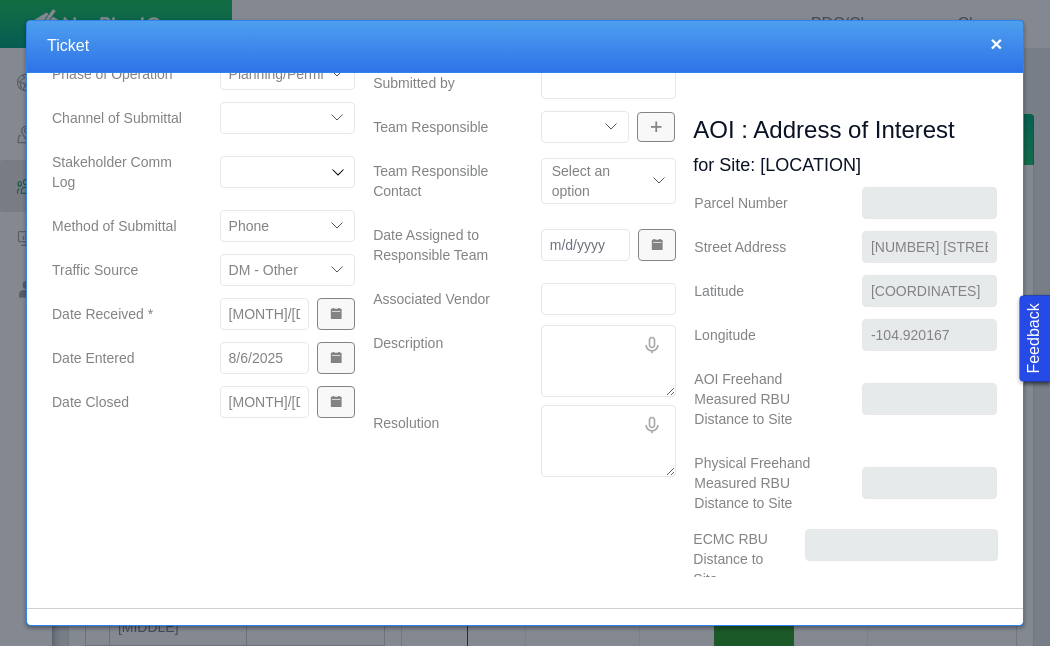 click on "Description" at bounding box center [441, 361] 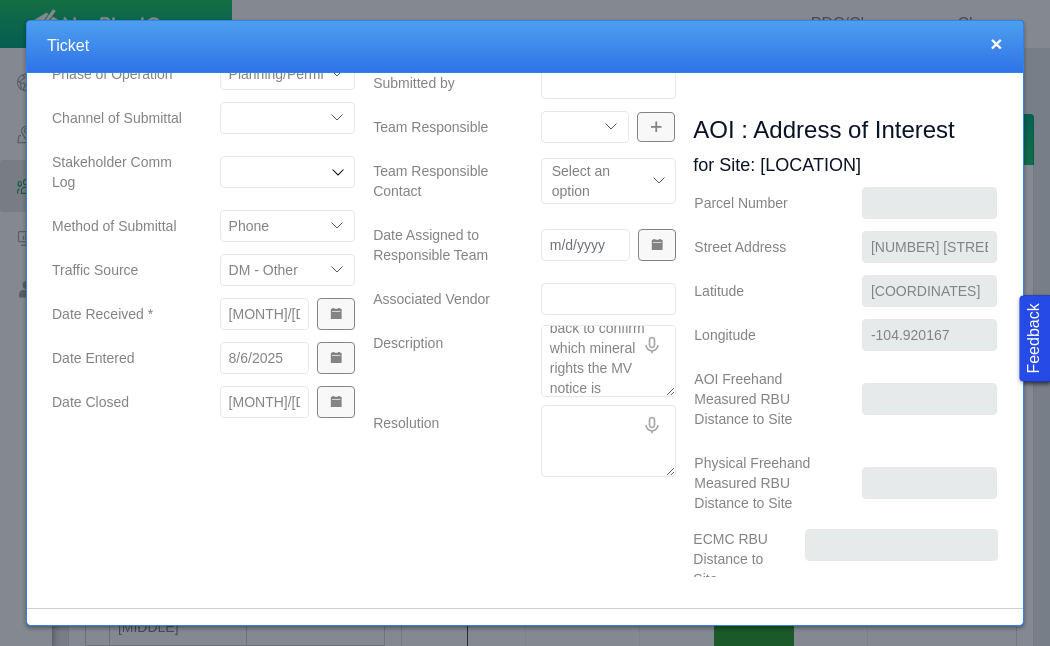 scroll, scrollTop: 133, scrollLeft: 0, axis: vertical 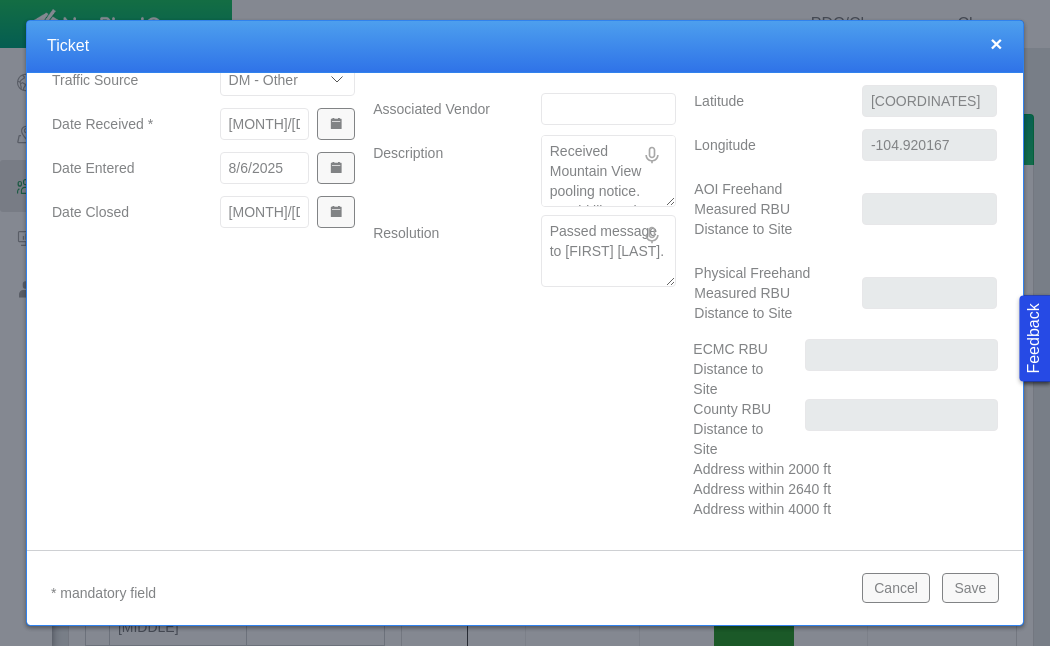 click on "Save" at bounding box center (970, 588) 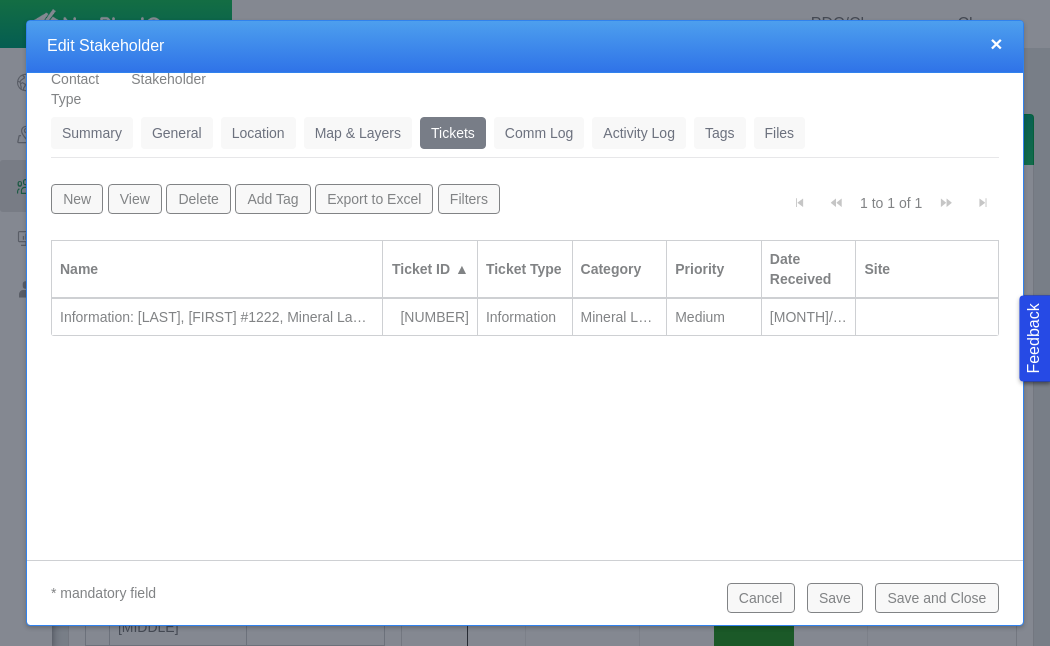 click on "Save and Close" at bounding box center (936, 598) 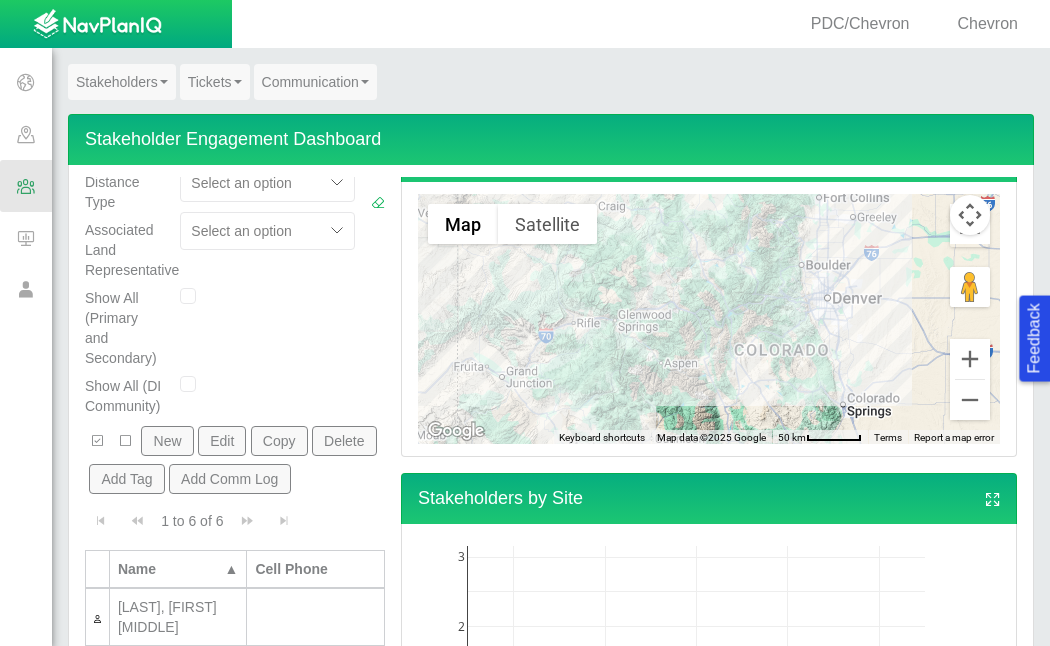 scroll, scrollTop: 323, scrollLeft: 0, axis: vertical 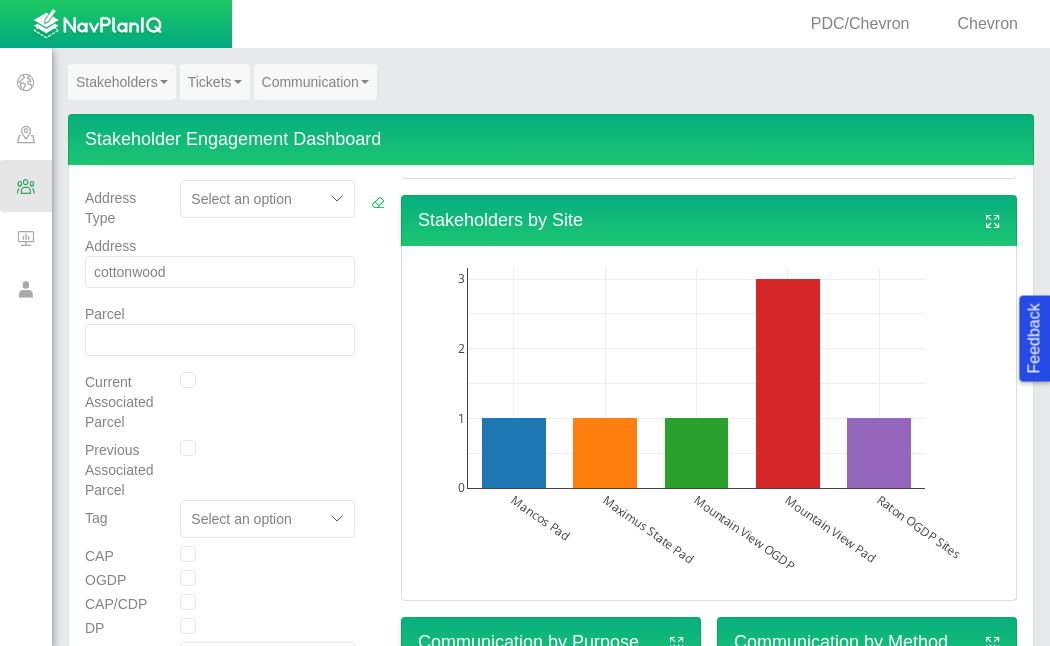 click on "cottonwood" at bounding box center (220, 272) 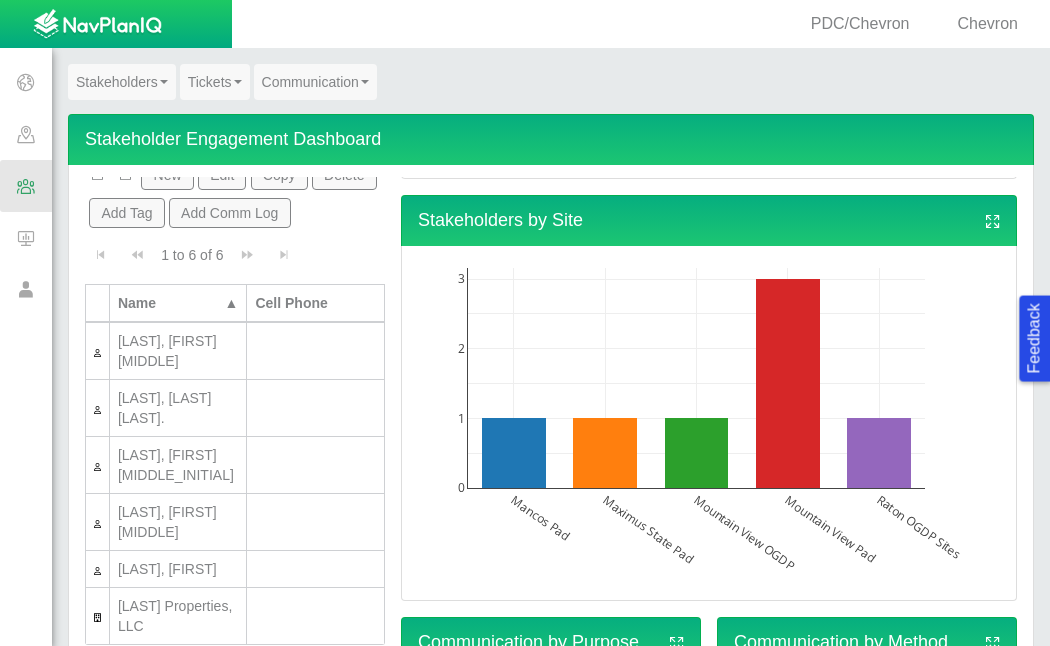 scroll, scrollTop: 1452, scrollLeft: 0, axis: vertical 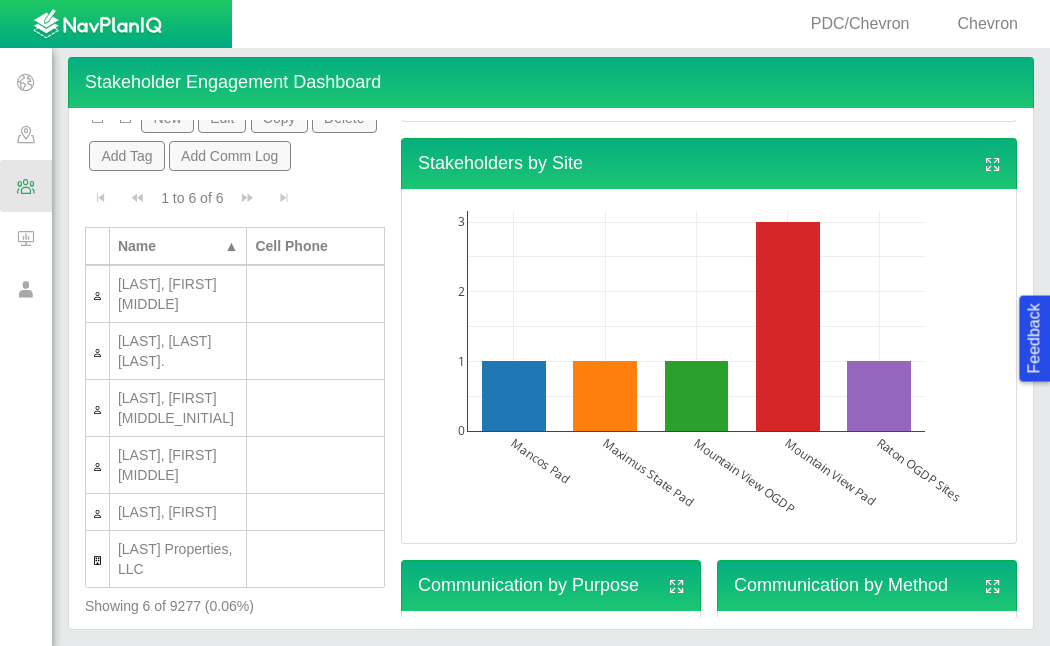 click on "Feedback     PDC/Chevron Chevron  Projects  Sites  CRM  Noise  Customer Admin  Stakeholders  Engagement Dashboard  Stakeholder Search  Stakeholder Multi-Edit  Stakeholder Report  Tickets  Ticket Dashboard  Ticket Search  Ticket Multi-Edit  Ticket Report  Ticket Kanban  Communication  Mailer Dashboard Stakeholder Engagement Dashboard Free text search Project Select an option Site Select an option Name Additional filters   Phone E-Mail Address Type Select an option Address Parcel Current Associated Parcel Previous Associated Parcel Tag Select an option CAP OGDP CAP/CDP DP Stakeholder Type Select an option Address within 4000 ft Address within 2640 ft Address within 2000 ft Distance Type Select an option Associated Land Representative Select an option Show All (Primary and Secondary) Show All (DI Community)
New     Edit     Copy     Delete     Add Tag     Add Comm Log
1 to 6 of 6
▲" at bounding box center (525, 323) 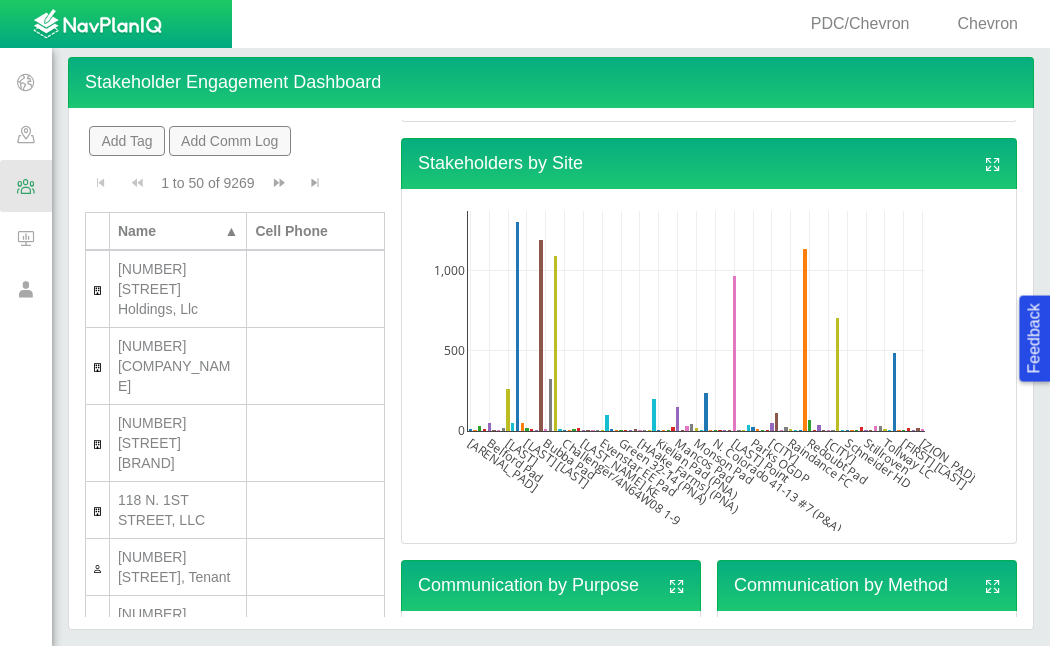 click on "New" at bounding box center (167, 103) 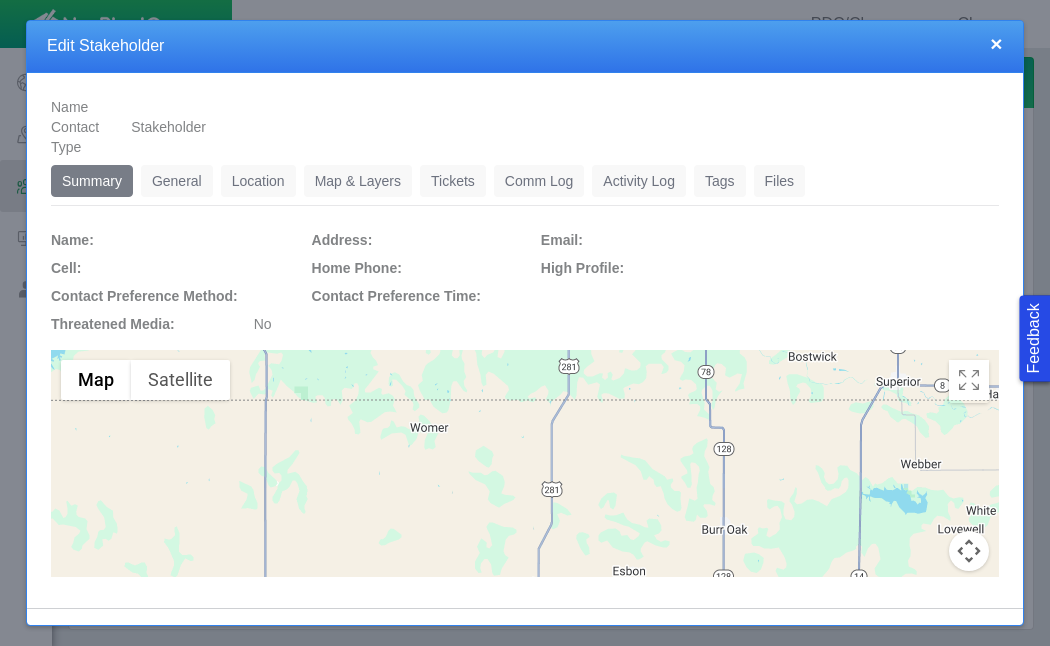 click on "General" at bounding box center [177, 181] 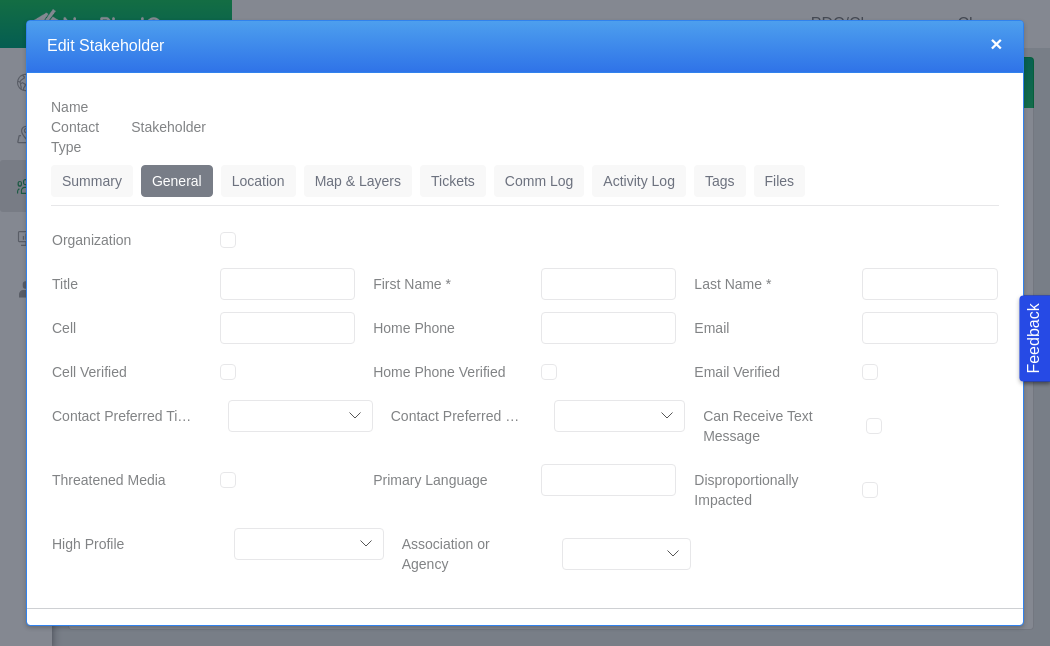 click on "First Name *" at bounding box center [609, 284] 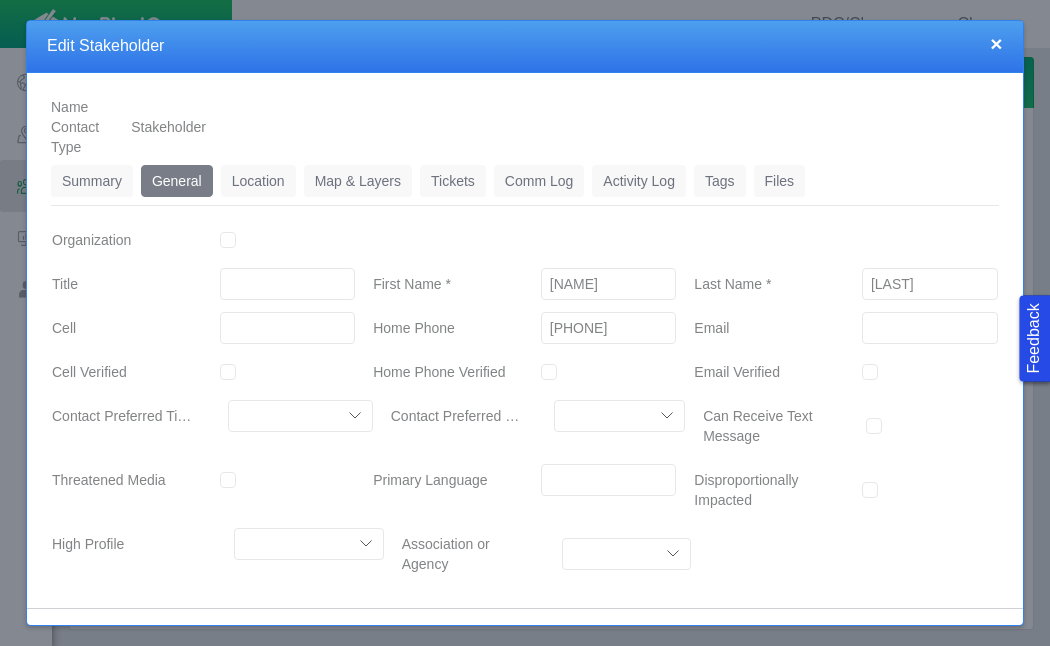 click on "[PHONE]" at bounding box center [609, 328] 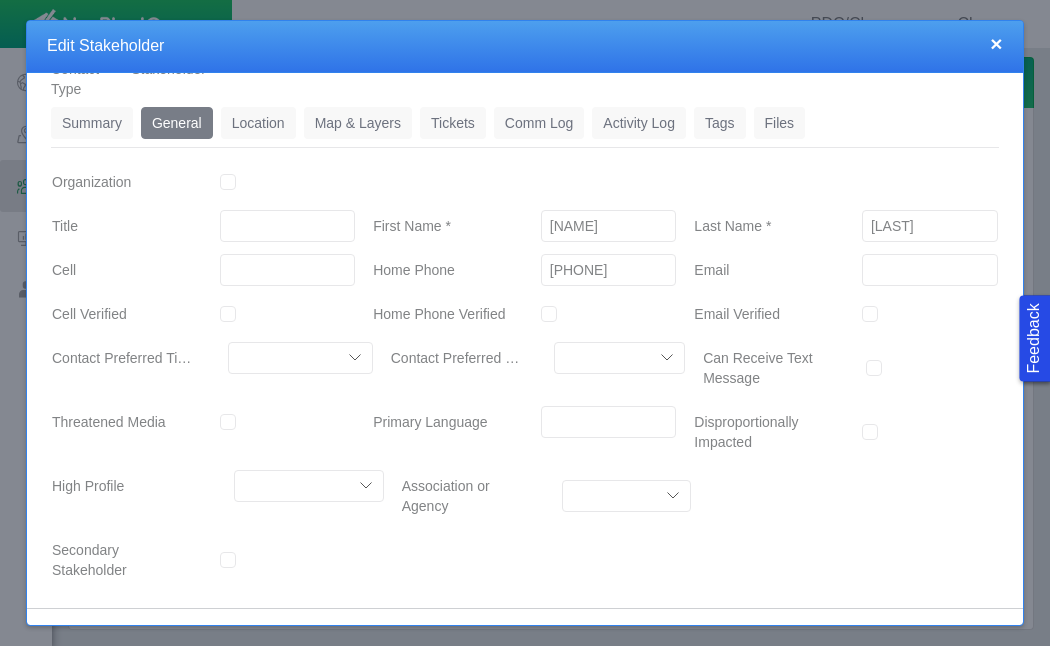 scroll, scrollTop: 137, scrollLeft: 0, axis: vertical 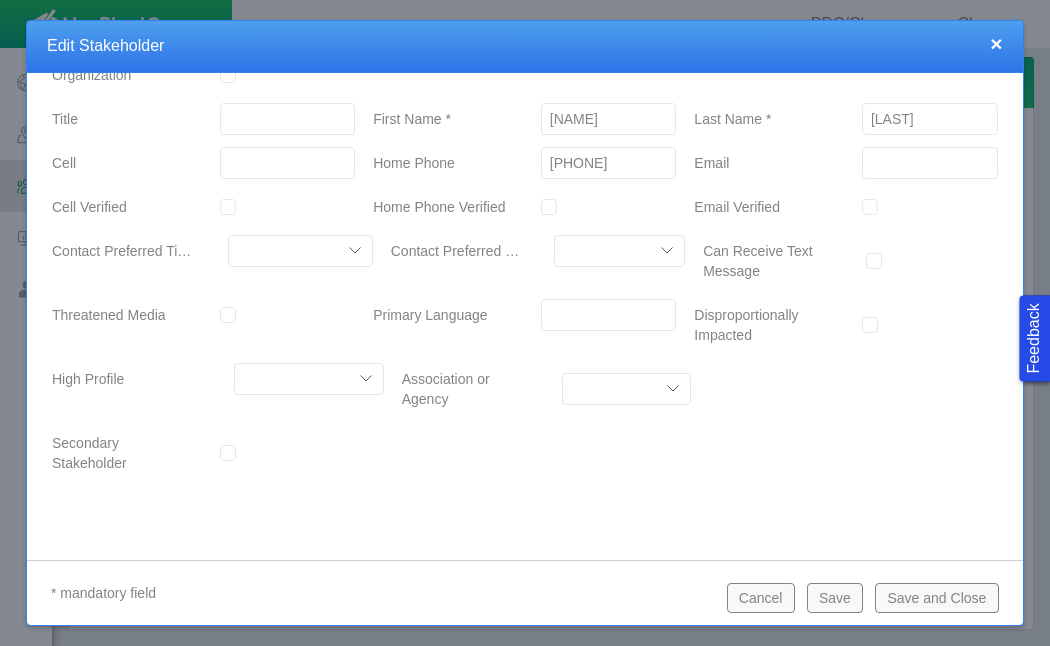 click on "Save" at bounding box center (835, 598) 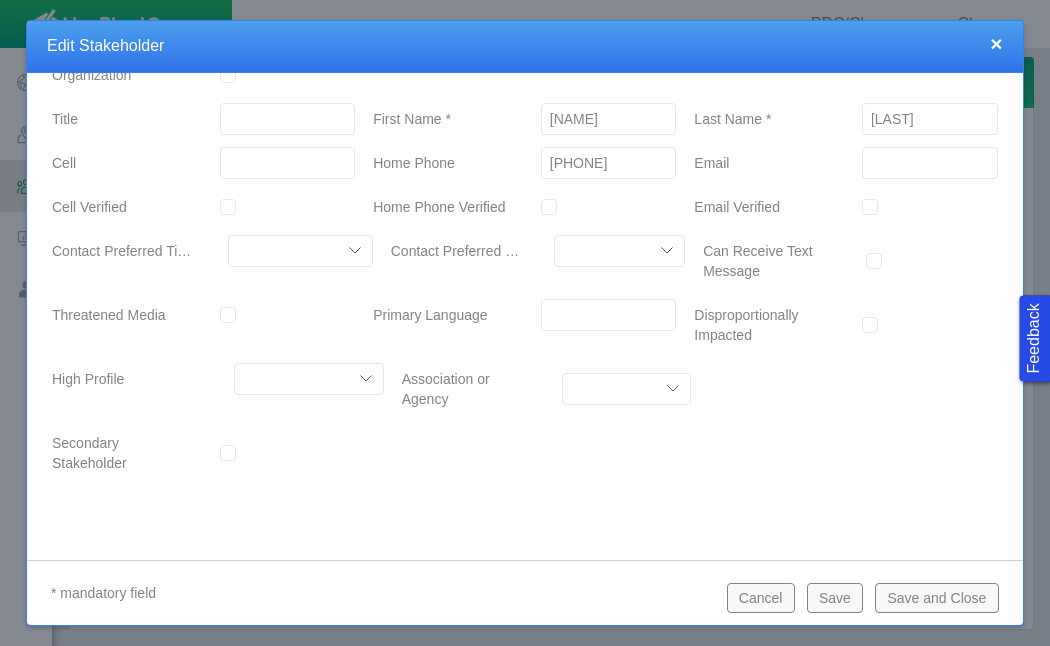 scroll, scrollTop: 0, scrollLeft: 0, axis: both 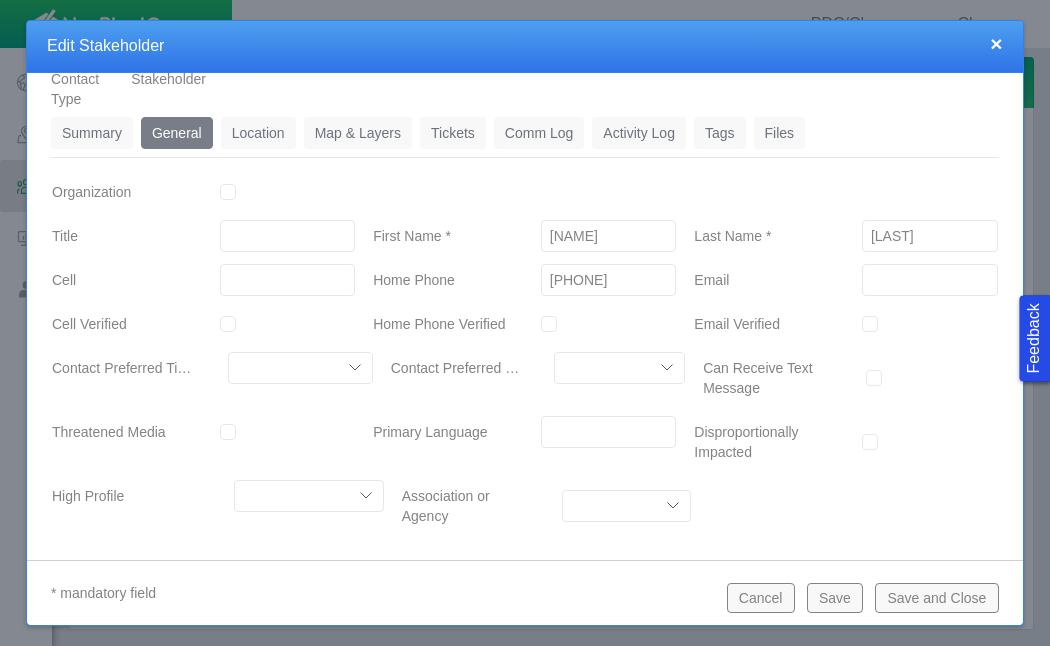 click on "Location" at bounding box center [258, 133] 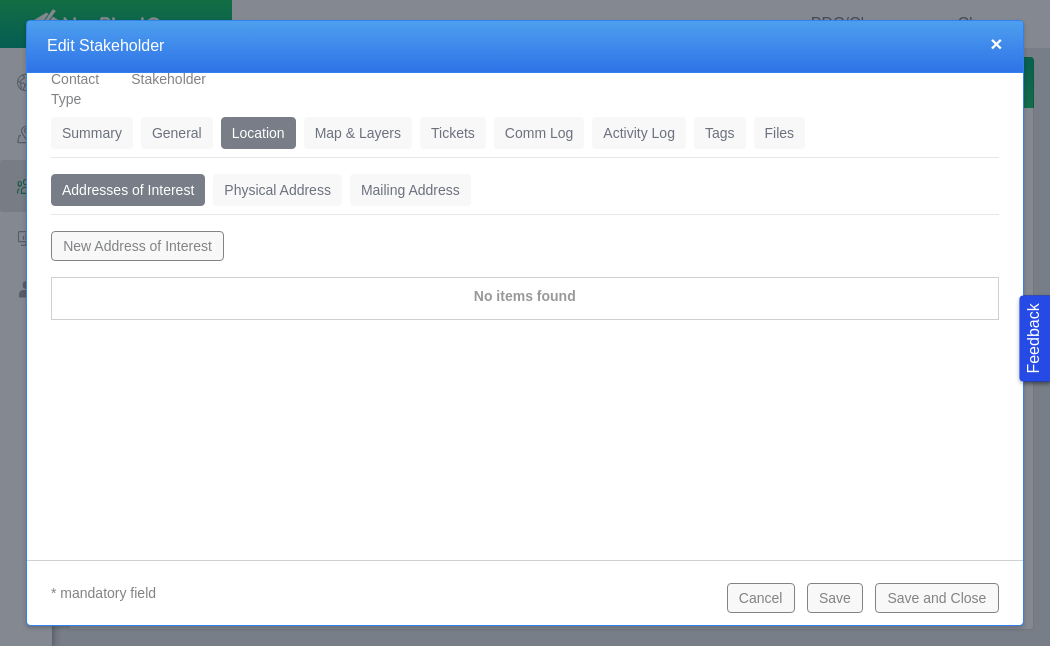 click on "Tickets" at bounding box center (453, 133) 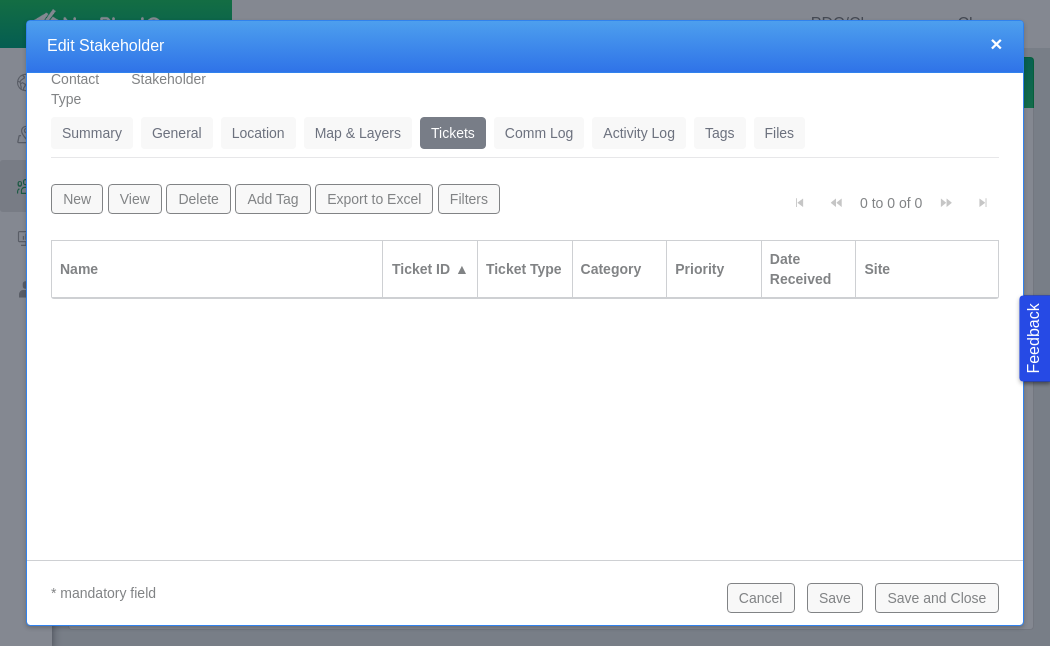 click on "New" at bounding box center [77, 199] 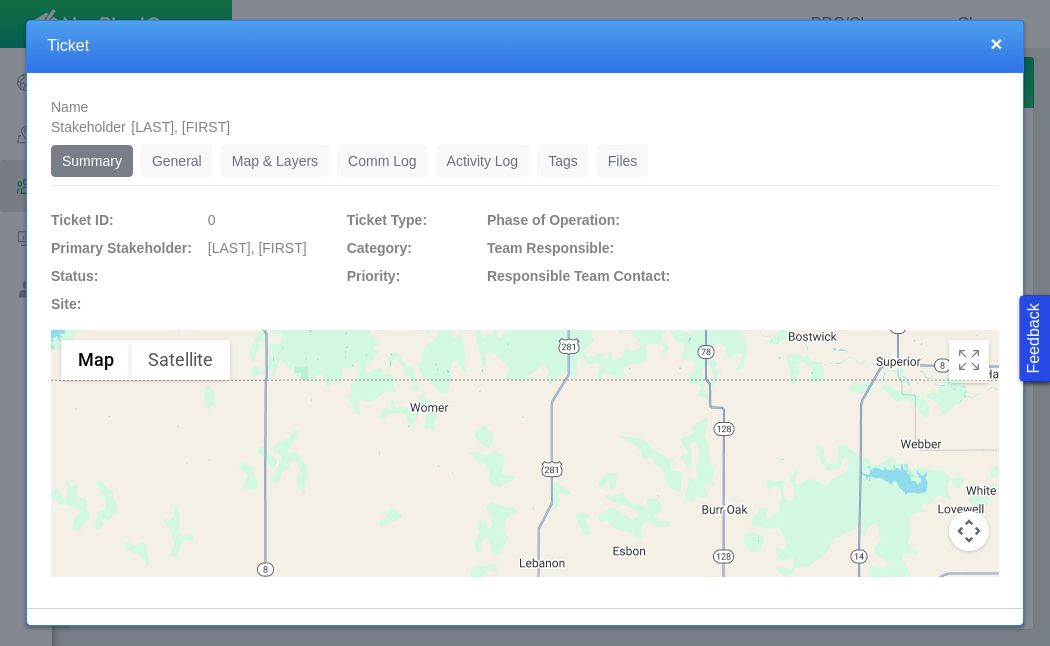 click on "General" at bounding box center (177, 161) 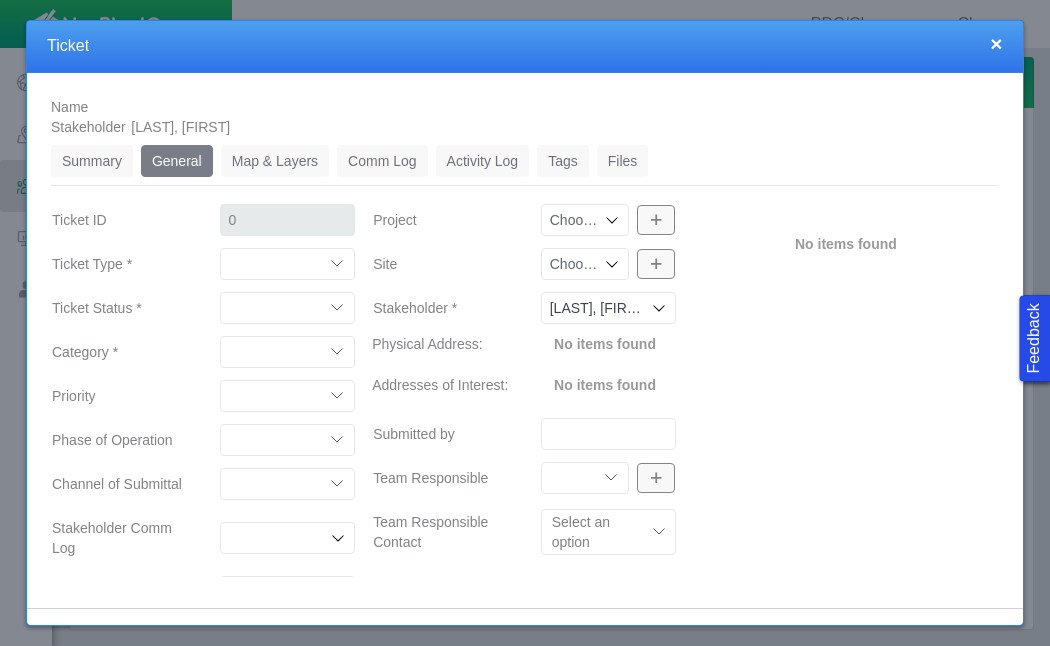 click on "Compliment Grievance Grievance Non-Op Information" at bounding box center [288, 264] 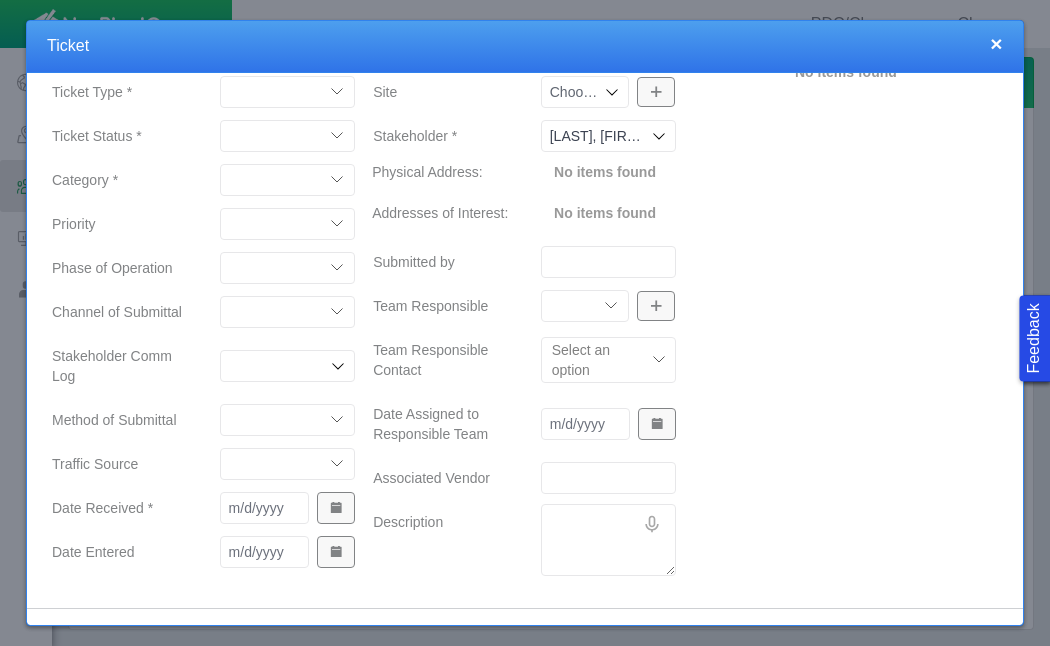 scroll, scrollTop: 164, scrollLeft: 0, axis: vertical 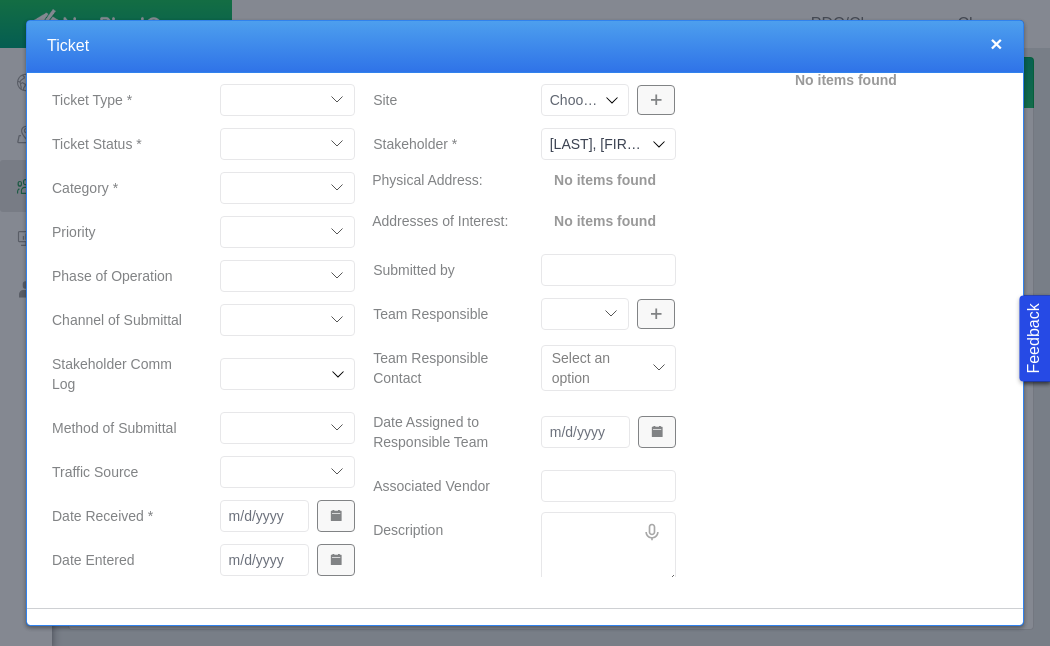 click on "Closed (resolved) Closed (unreasonable) Closed (unresolved) Open (assigned) Open (unassigned)" at bounding box center [288, 144] 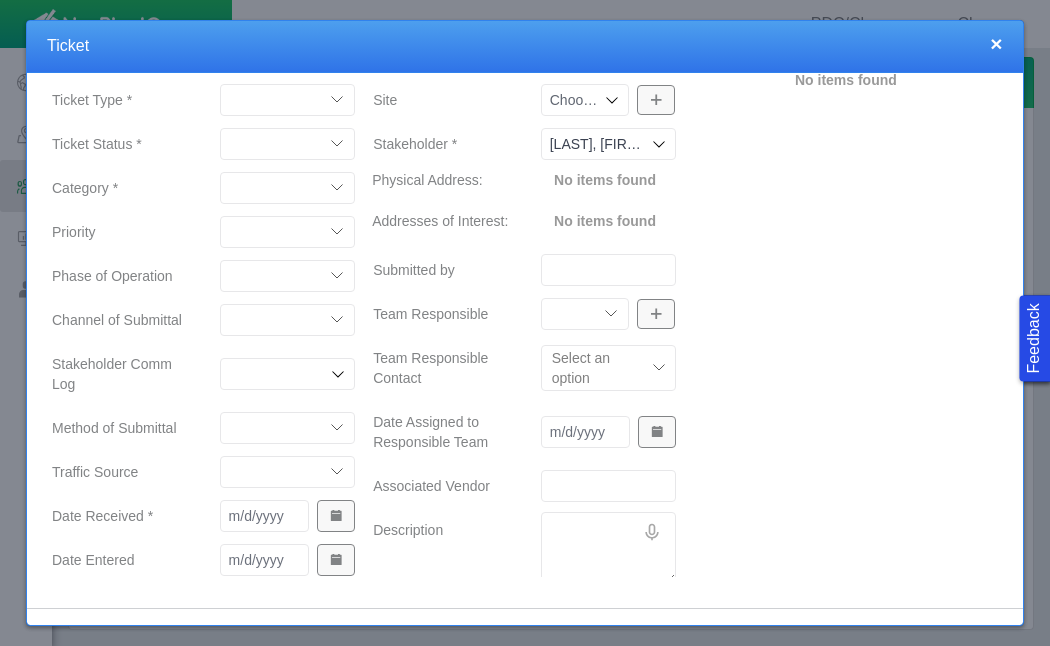 click on "Access Aesthetics Ag/Crops Air Quality Claims Clean-up/Remediation Communication Dust Emergency Emissions Environmental Equipment Flaring Gate/Fence Haul Route Health Leasing Letter of Support Light Line Locate Livestock Meeting Attendance Meeting Attendance Not Invited Mineral Land Pooling Mud Tracking Noise Odor Ownership/Royalties Permitting Property Damage Property Value Proximity Reclamation Safety Schedule School Shocks Signage Soil Sampling Spill Traffic/Rules of the Road Vibrations Water Quality" at bounding box center [288, 188] 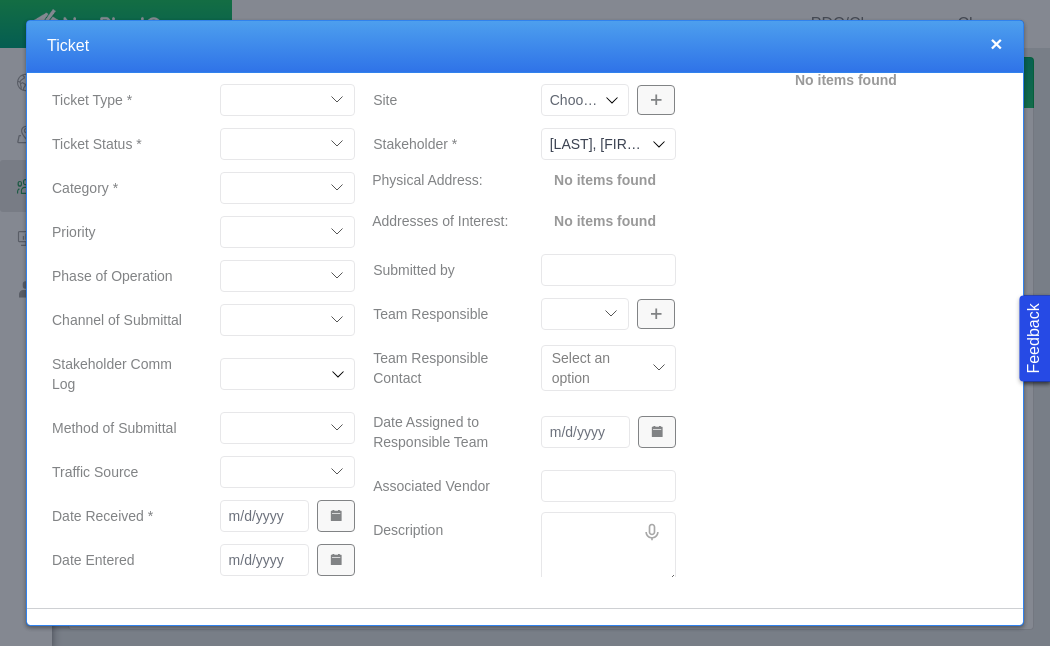 click on "High Medium Low" at bounding box center (288, 232) 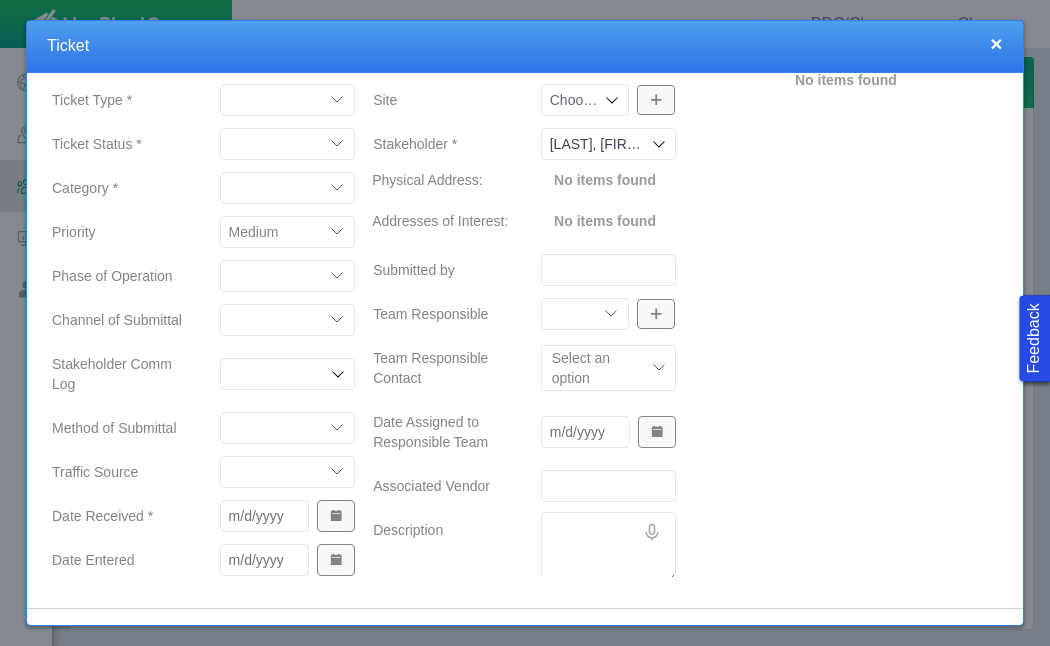 click on "Completions Drilling Production Reclamation Planning/Permitting Workover P&A Unknown Leasing No Longer Pursuing Seismic Multiple Well Incident Construction" at bounding box center [288, 276] 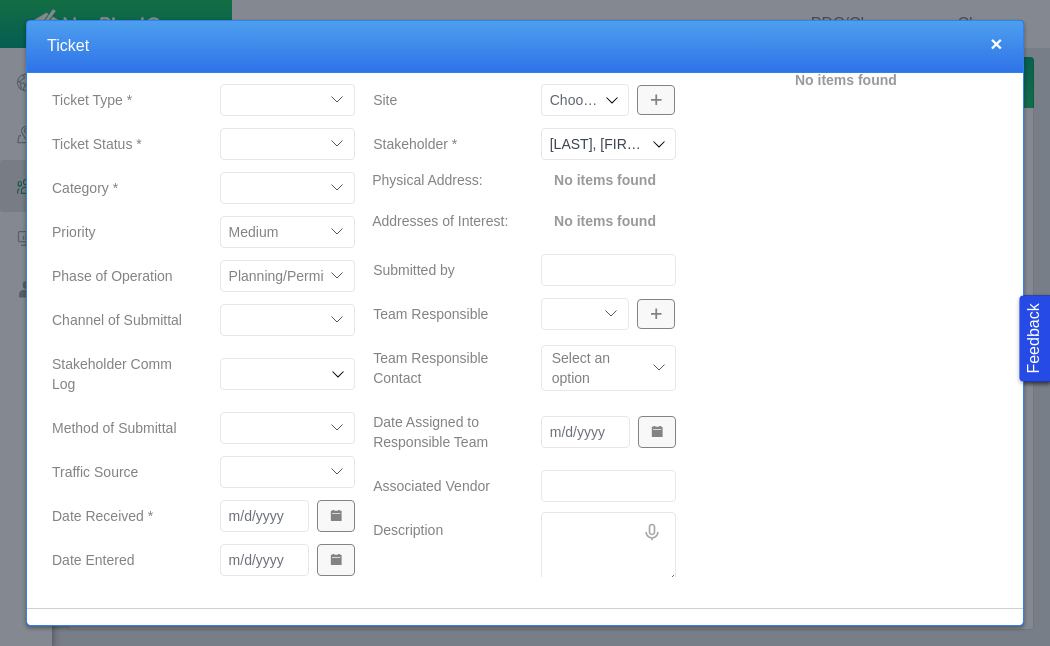 click on "ECMC Community Relations LGD Website/Microsite HSE Local Elected Official Surface Land Regulatory/Permitting Geology Asset Team Mineral Land Unknown Field Monitoring Room Proactive Engagement Vendor Employee" at bounding box center (288, 320) 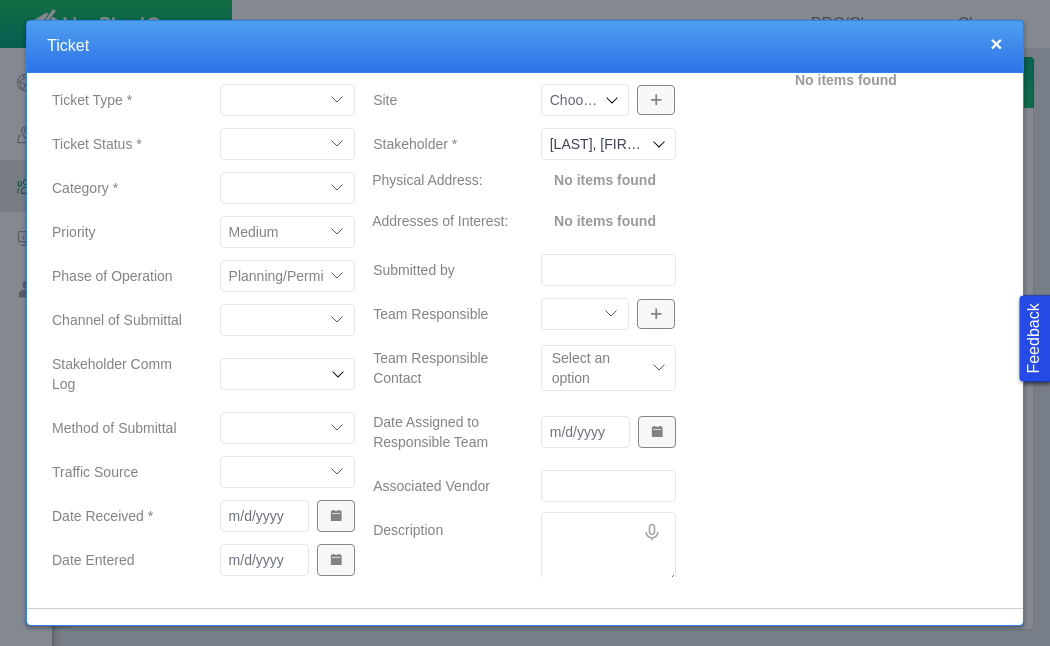 click on "Email In Person Mail Phone" at bounding box center (288, 428) 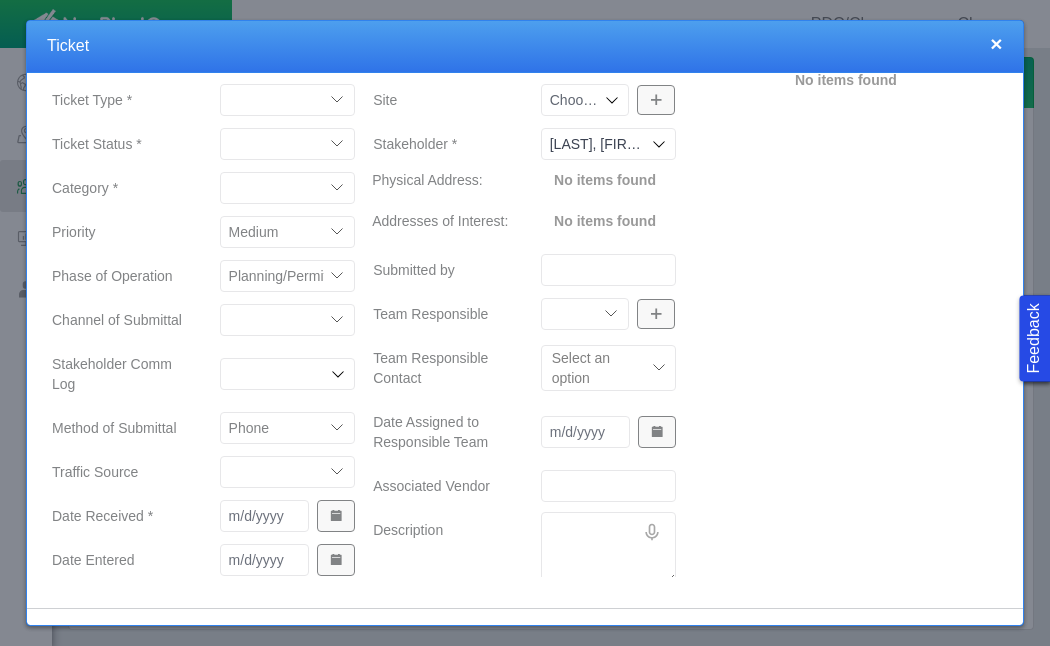 click on "ECMC Proactive Engagement Local Government Website Courtesy Communication Community Meeting Vendor/Contractor Neighbor DM-Workover/P&A Employee Door Hanger N/A DM - Other Response Line Direct Mailer Meeting" at bounding box center (288, 472) 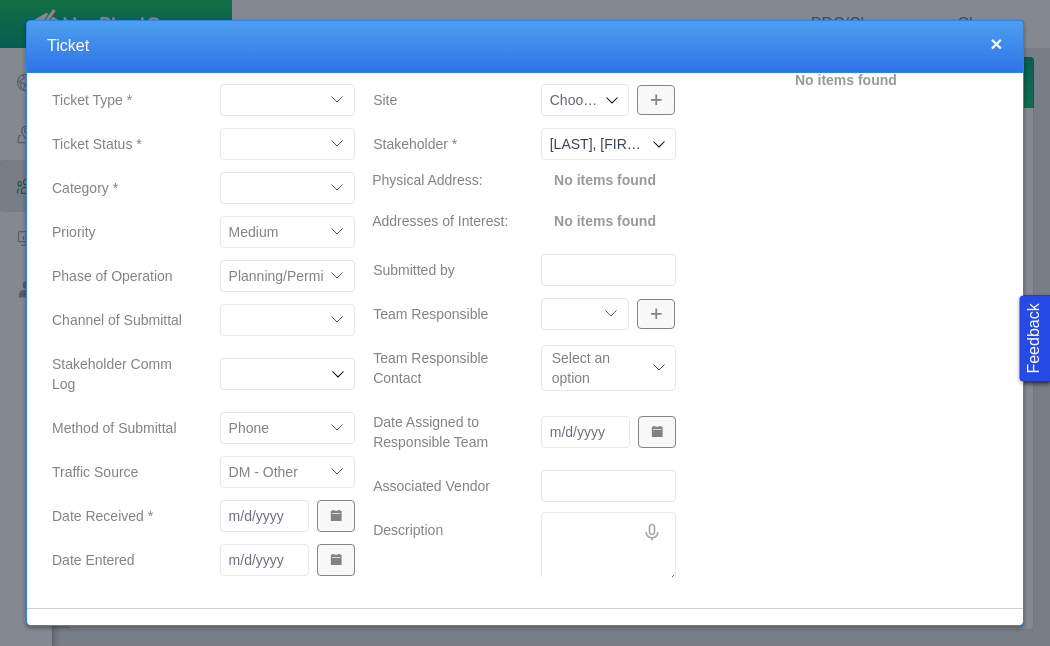click on "Date Received *" at bounding box center (120, 516) 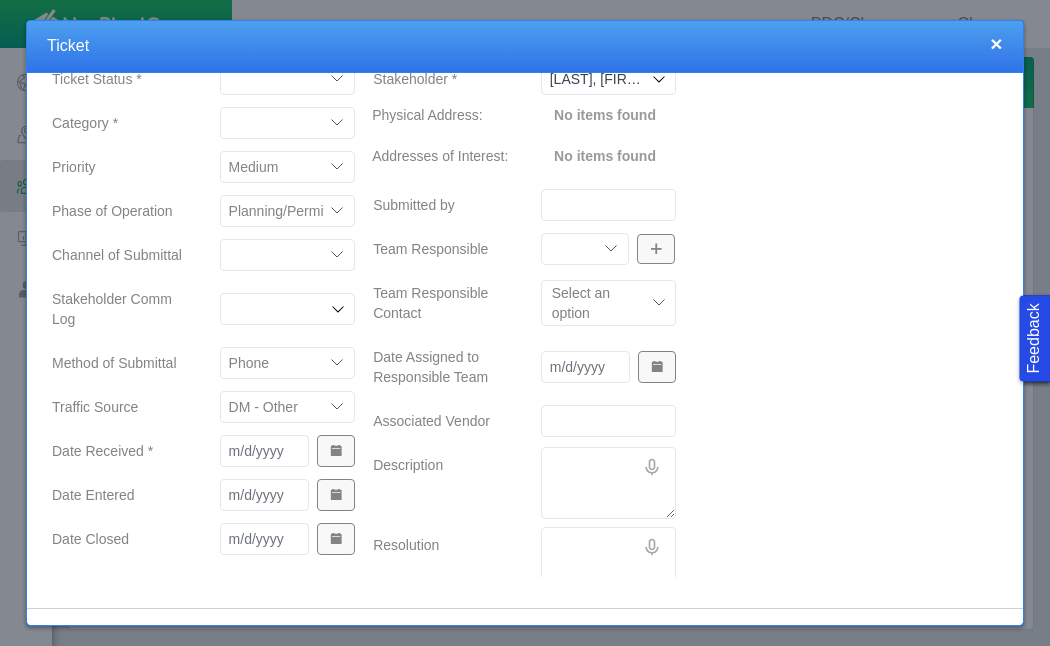 scroll, scrollTop: 283, scrollLeft: 0, axis: vertical 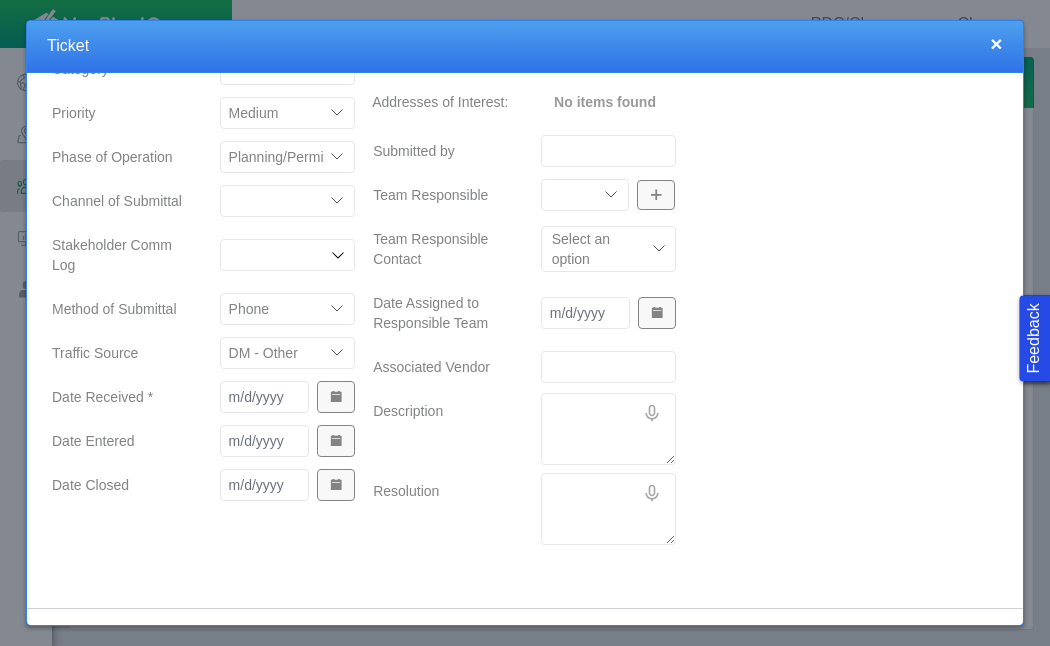 click at bounding box center [336, 397] 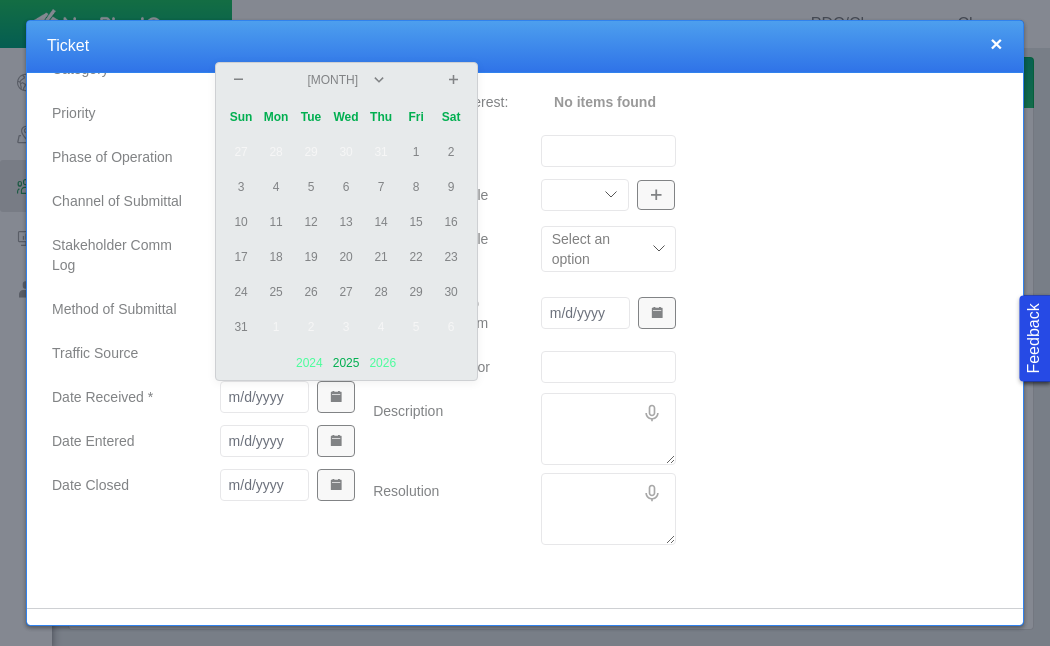 click on "1" at bounding box center (416, 152) 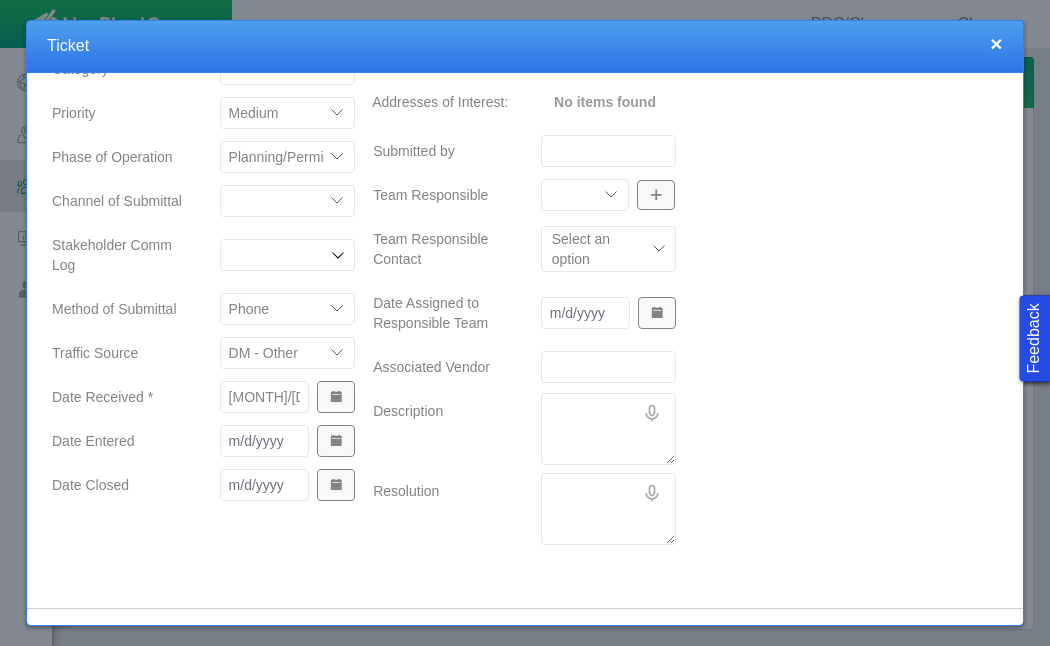 click at bounding box center (336, 441) 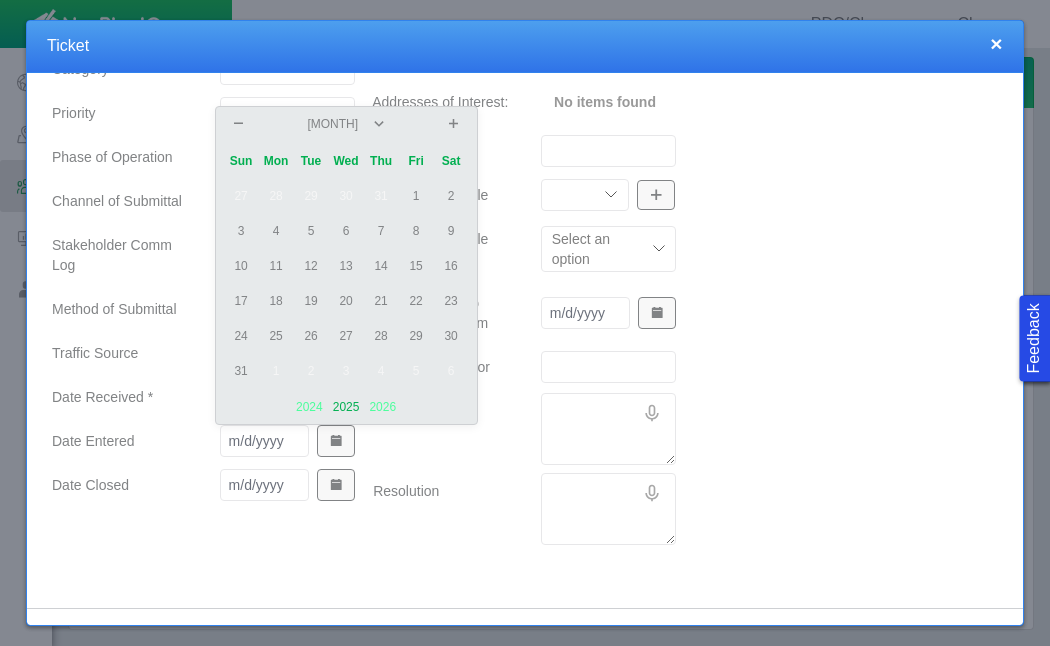click on "6" at bounding box center (346, 231) 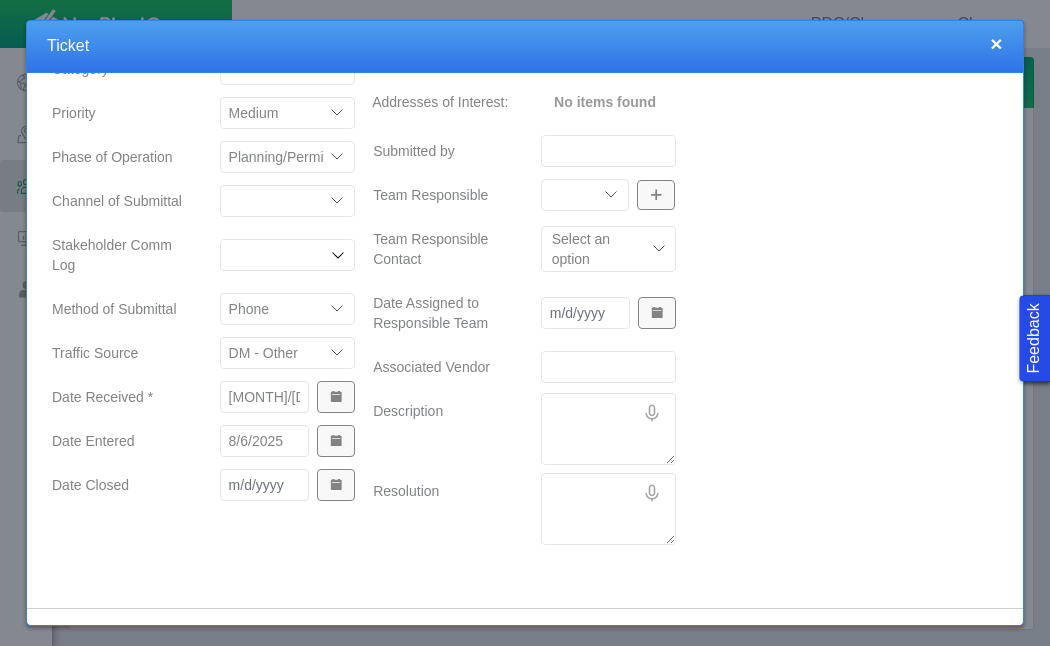 click at bounding box center (336, 485) 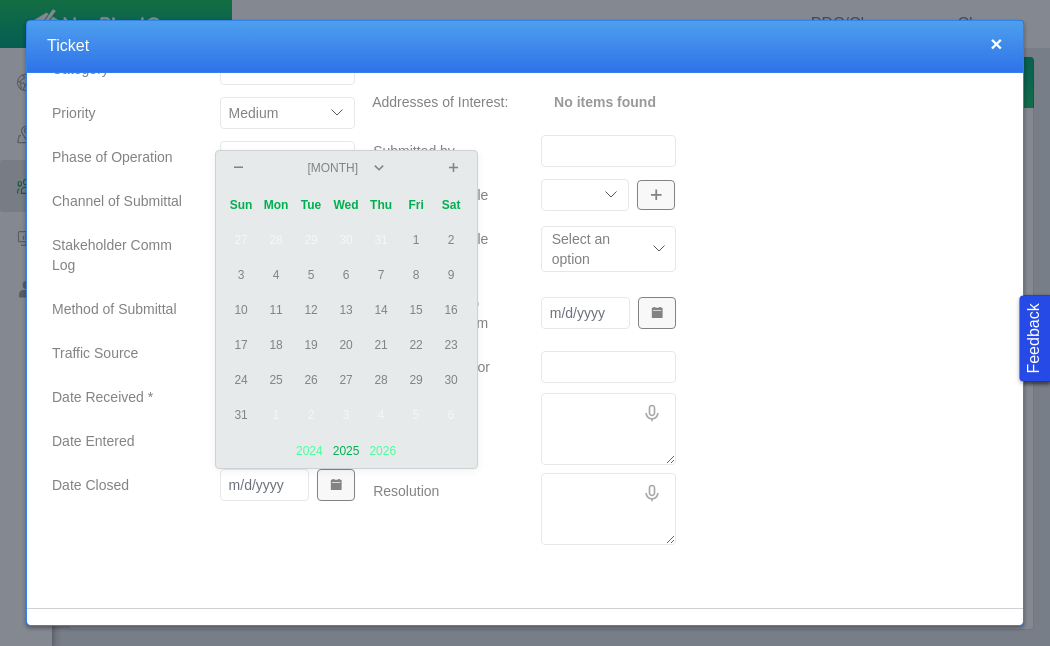 click on "1" at bounding box center (416, 240) 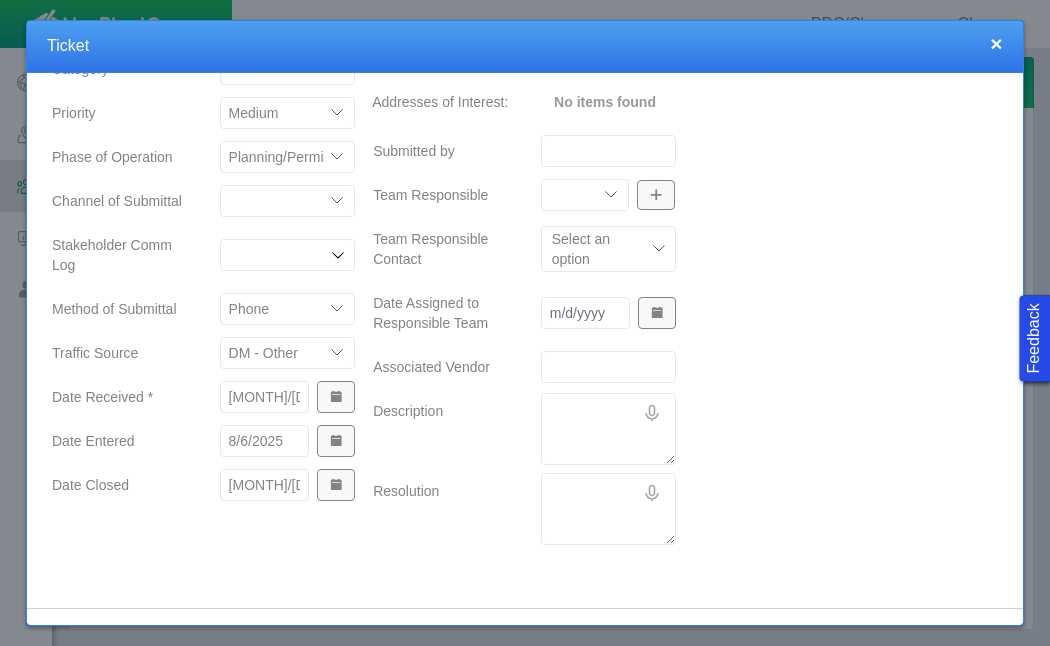 click on "Description" at bounding box center [441, 429] 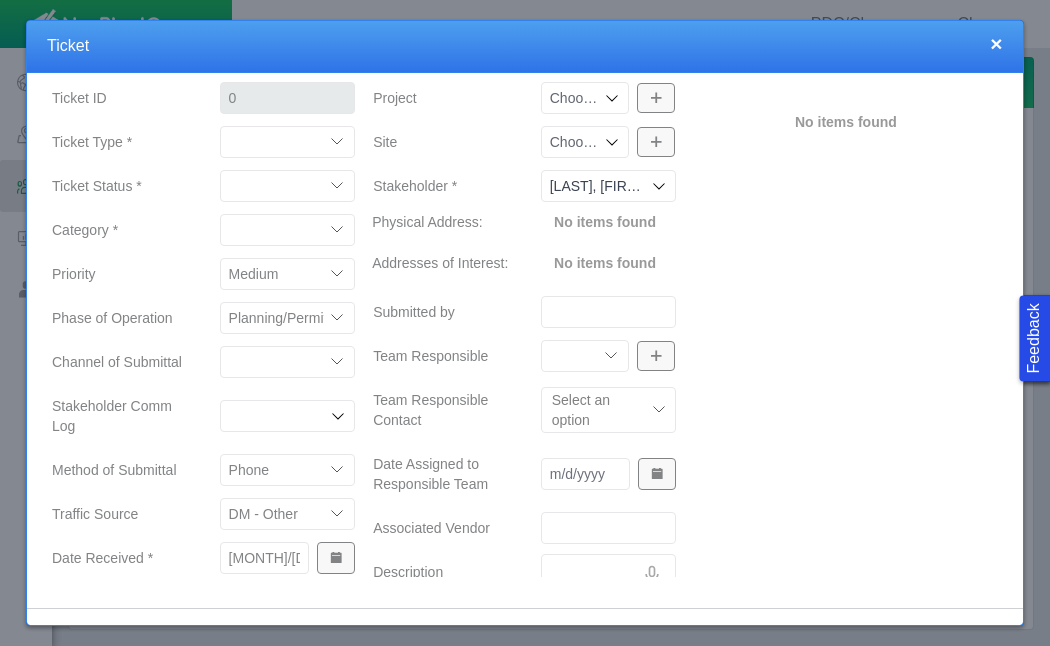 scroll, scrollTop: 0, scrollLeft: 0, axis: both 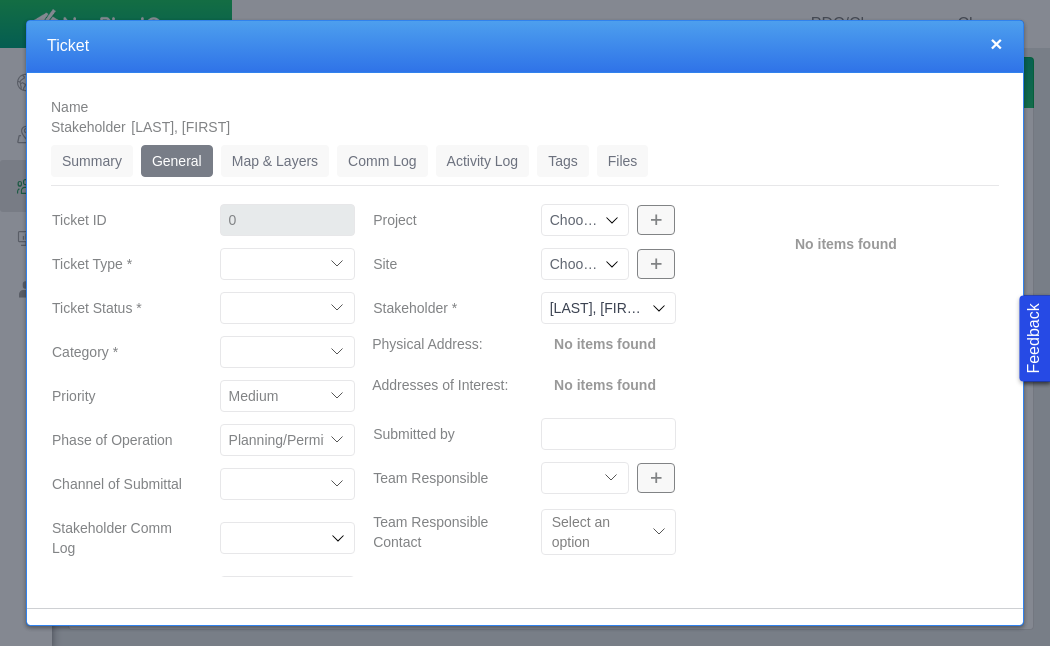 click on "Project" at bounding box center [575, 220] 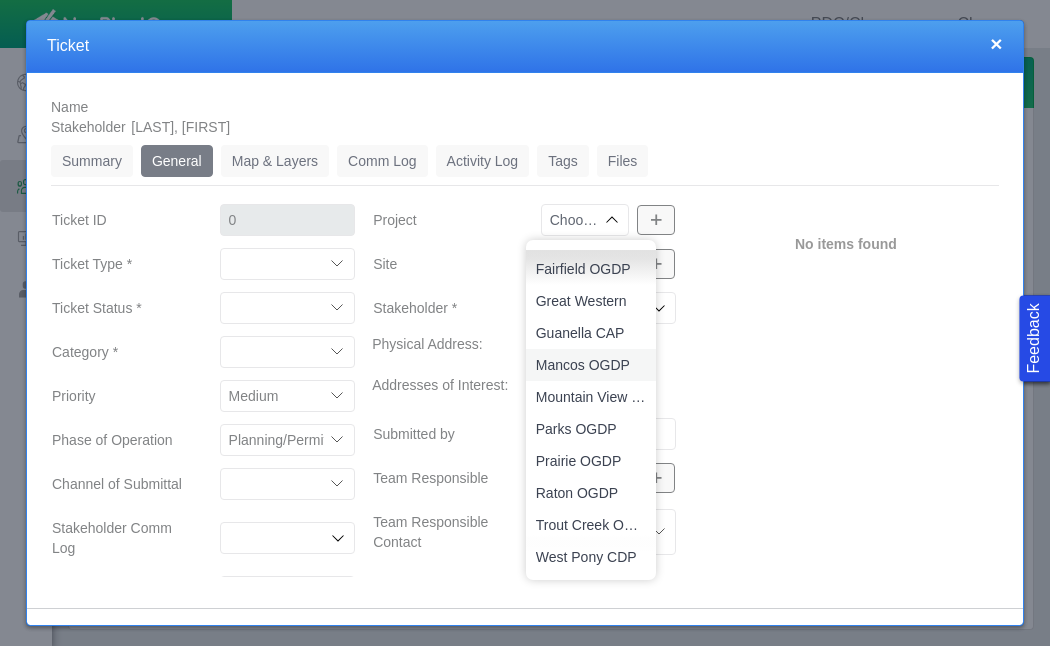 scroll, scrollTop: 64, scrollLeft: 0, axis: vertical 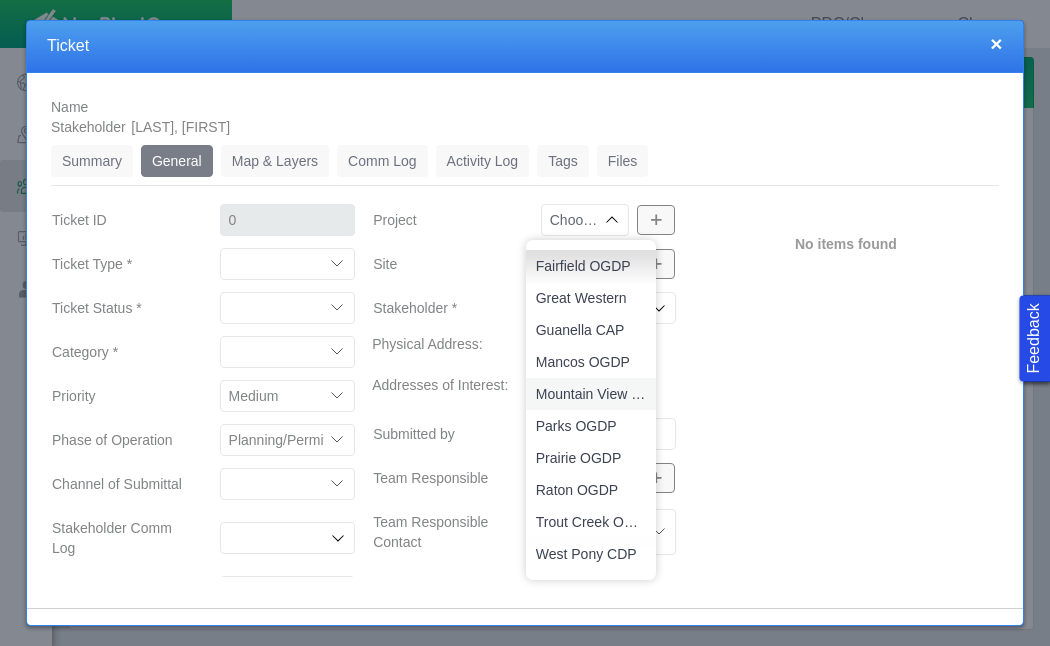 click on "Mountain View OGDP" at bounding box center [591, 394] 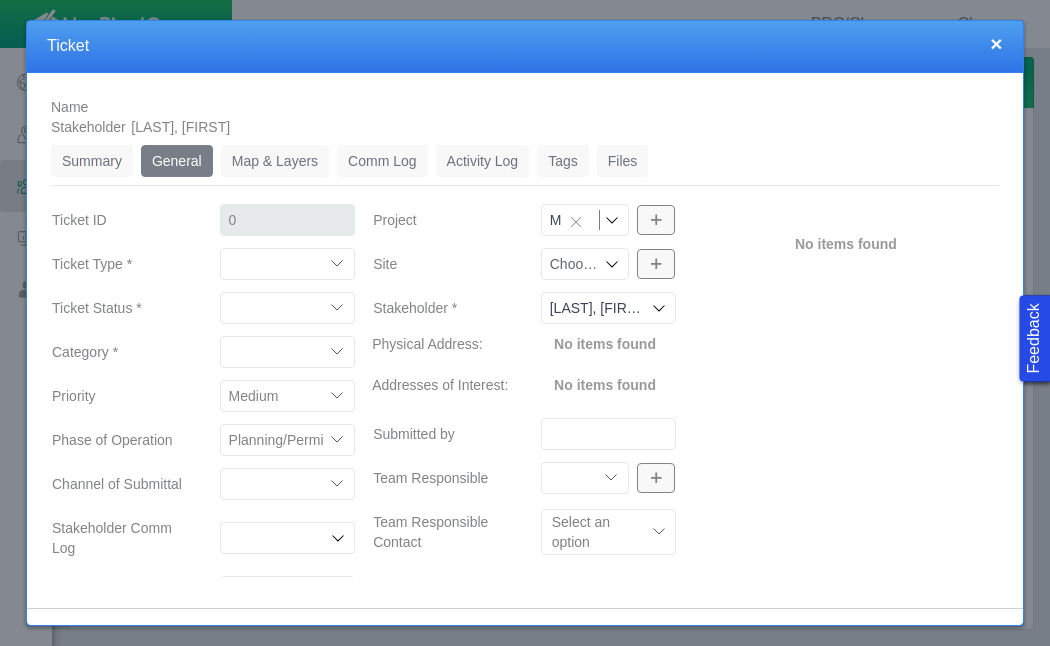 click on "Choose a Site" at bounding box center (585, 264) 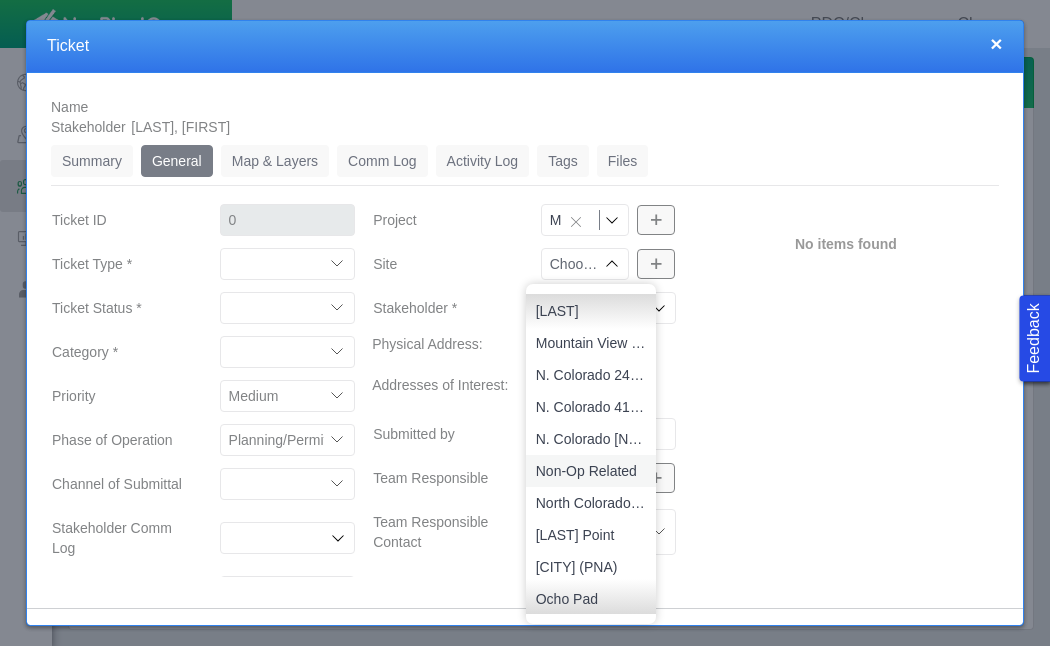 scroll, scrollTop: 1974, scrollLeft: 0, axis: vertical 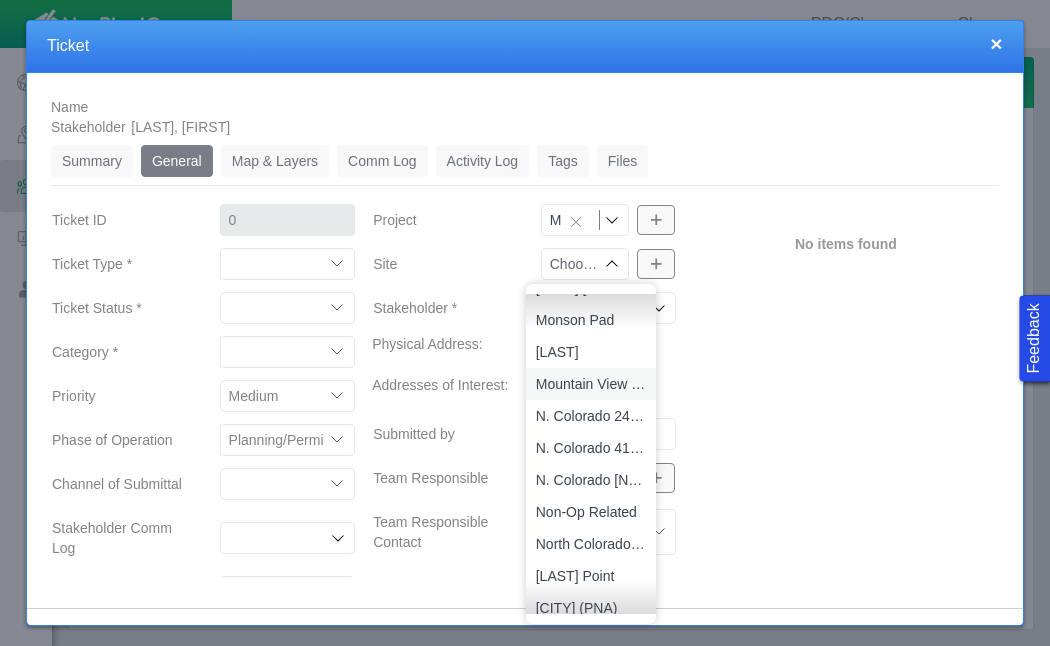 click on "Mountain View Pad" at bounding box center [591, 384] 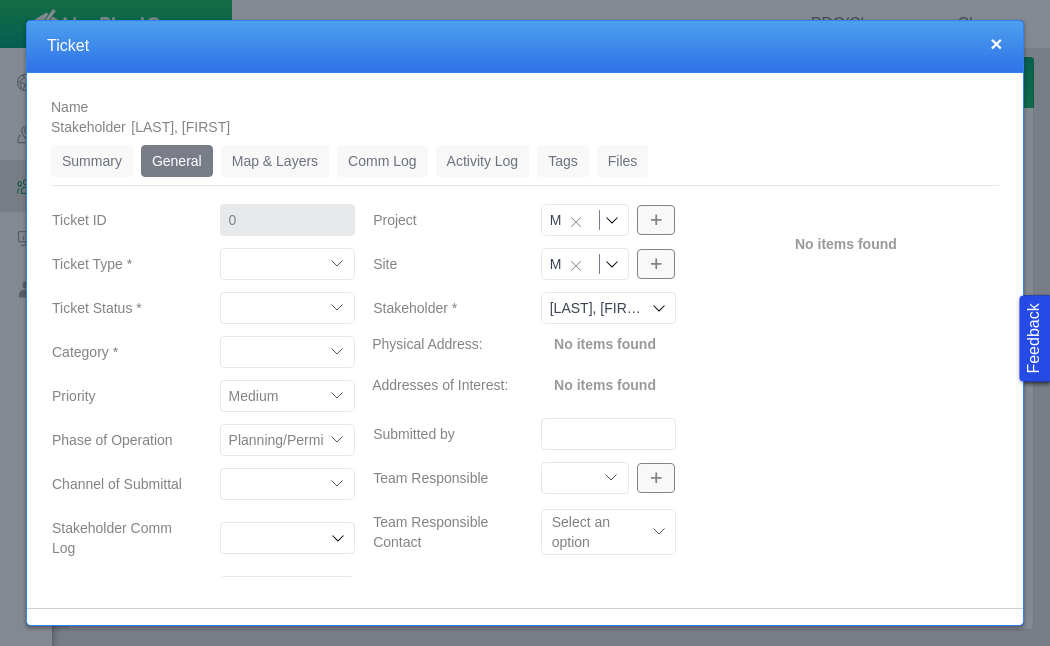 click on "No items found" at bounding box center [845, 519] 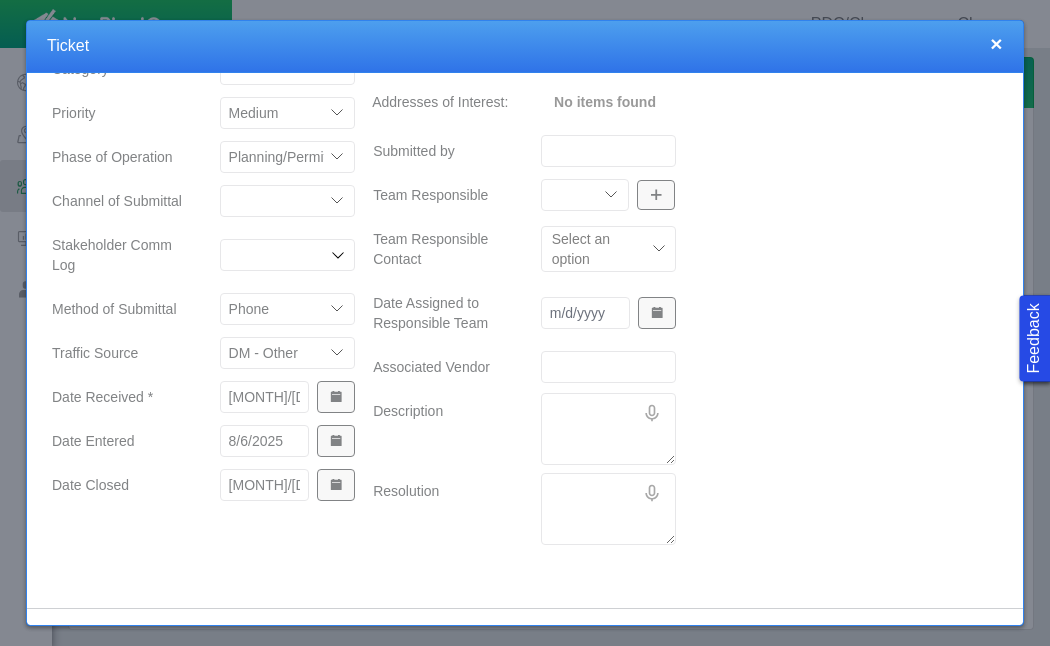 click on "Community Relations Completions Construction Drilling Geology/Exploration Government Affairs HSE Land Admin Mineral Land Ownership Pad Construction Production Reclamation Regulatory/Permitting Royalties Surface Land" at bounding box center [585, 195] 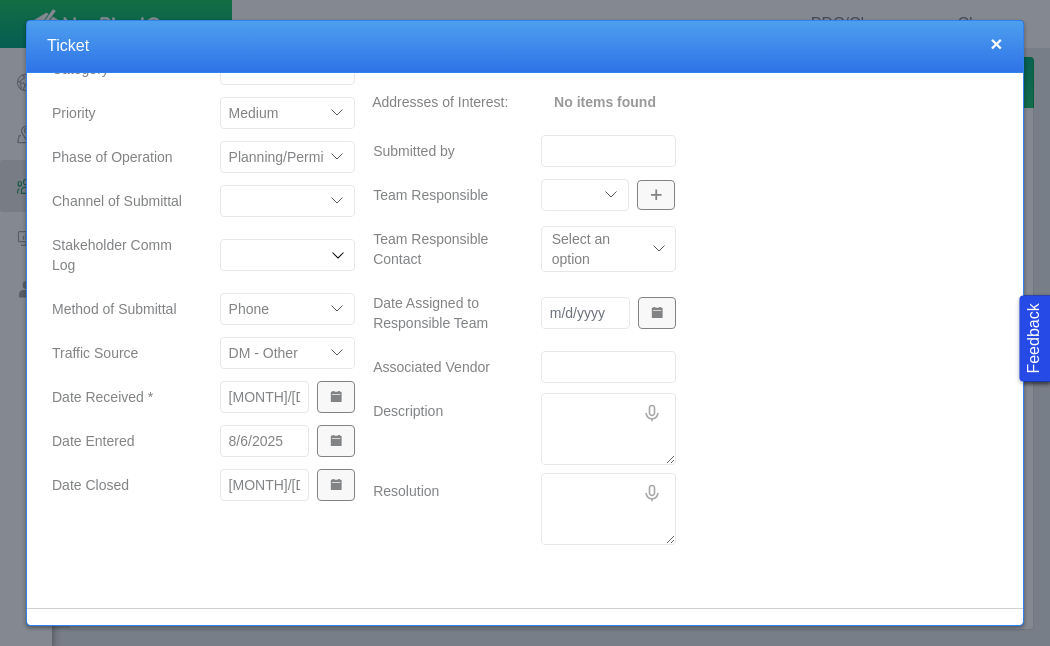 click on "Description" at bounding box center (609, 429) 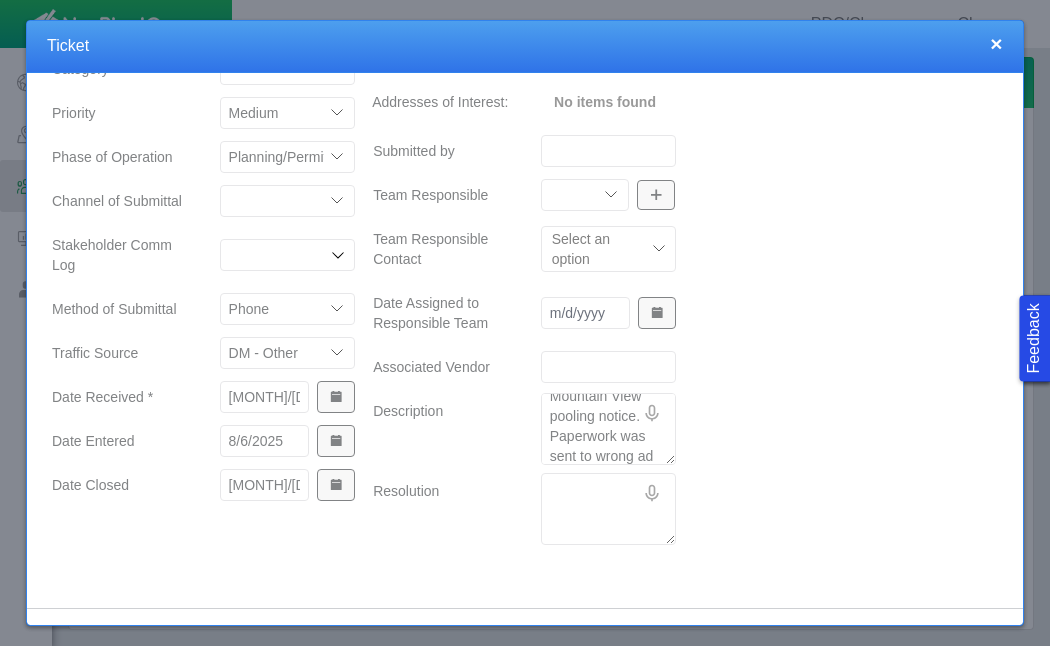 scroll, scrollTop: 53, scrollLeft: 0, axis: vertical 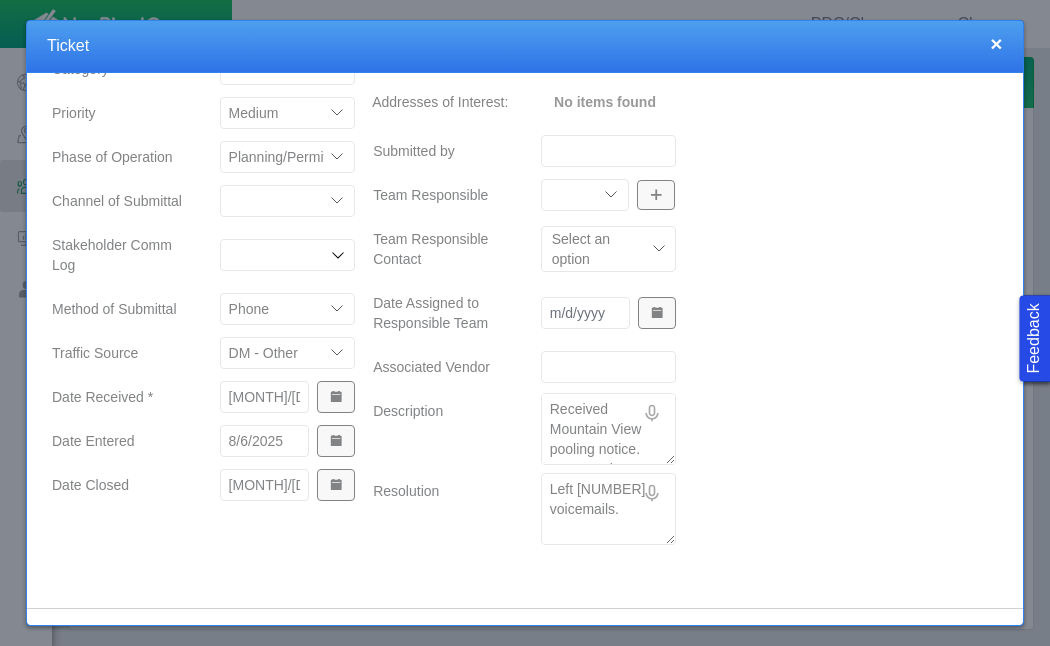 click on "No items found" at bounding box center (845, 236) 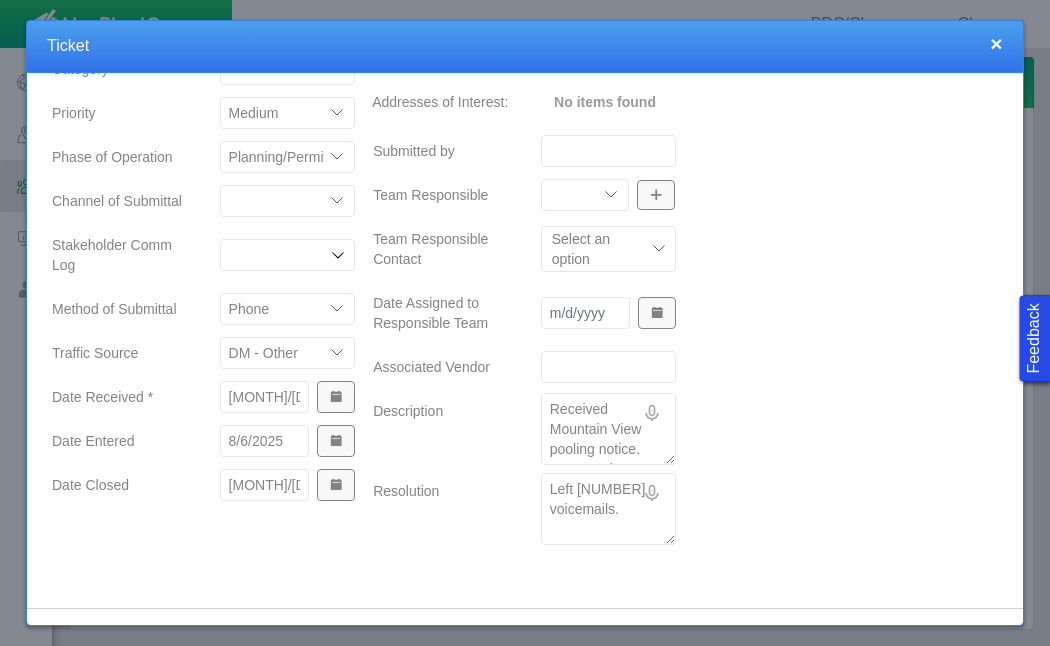 scroll, scrollTop: 58, scrollLeft: 0, axis: vertical 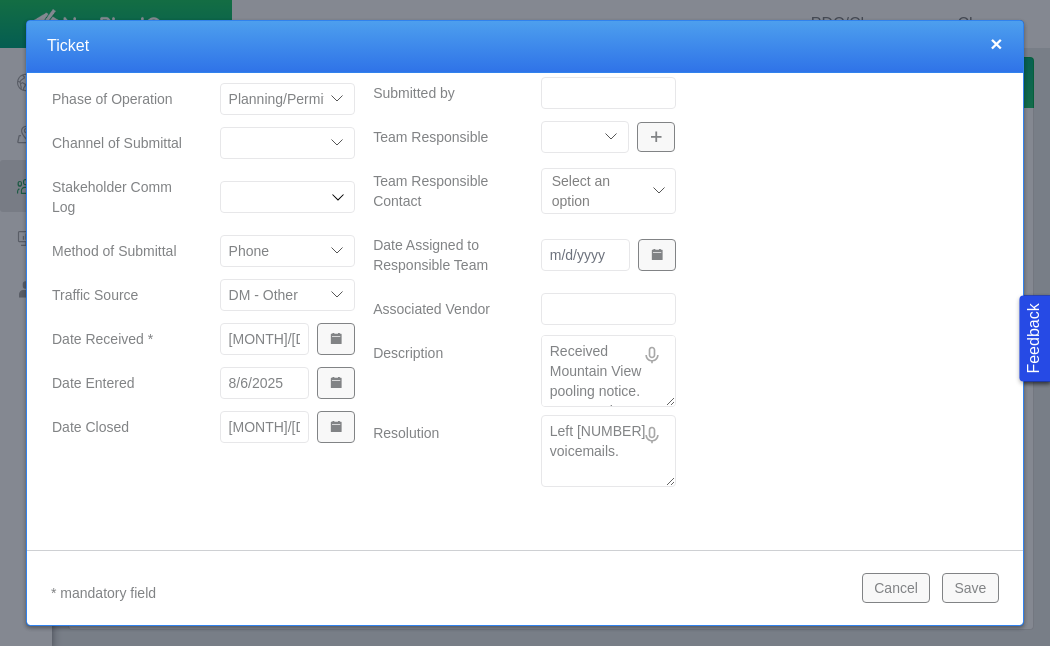 click on "Save" at bounding box center (970, 588) 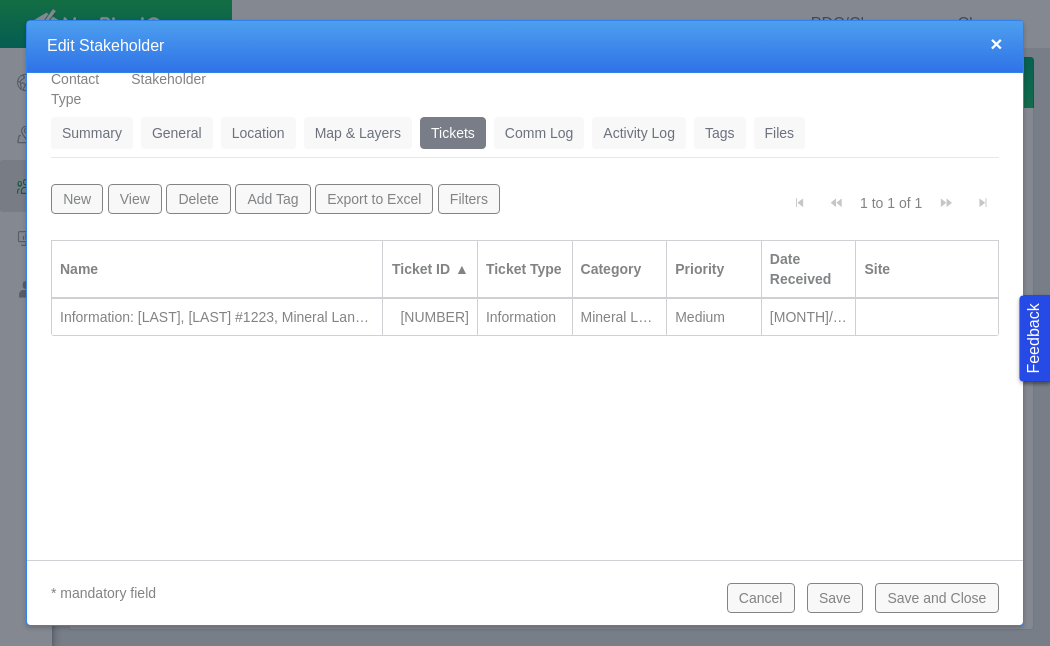 click on "Save and Close" at bounding box center [936, 598] 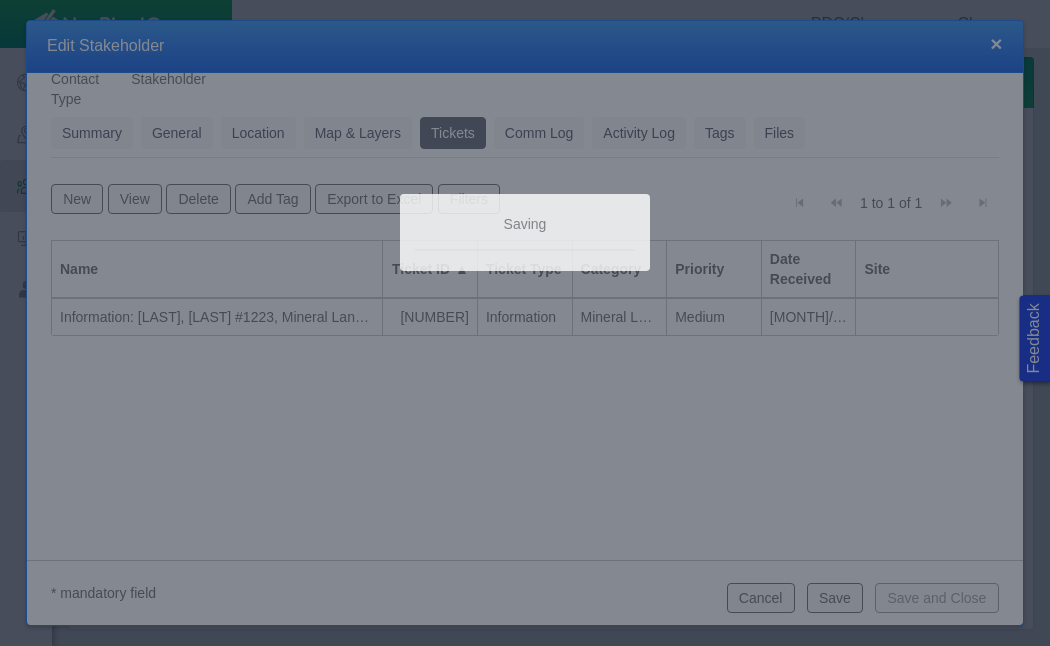 scroll, scrollTop: 1436, scrollLeft: 0, axis: vertical 